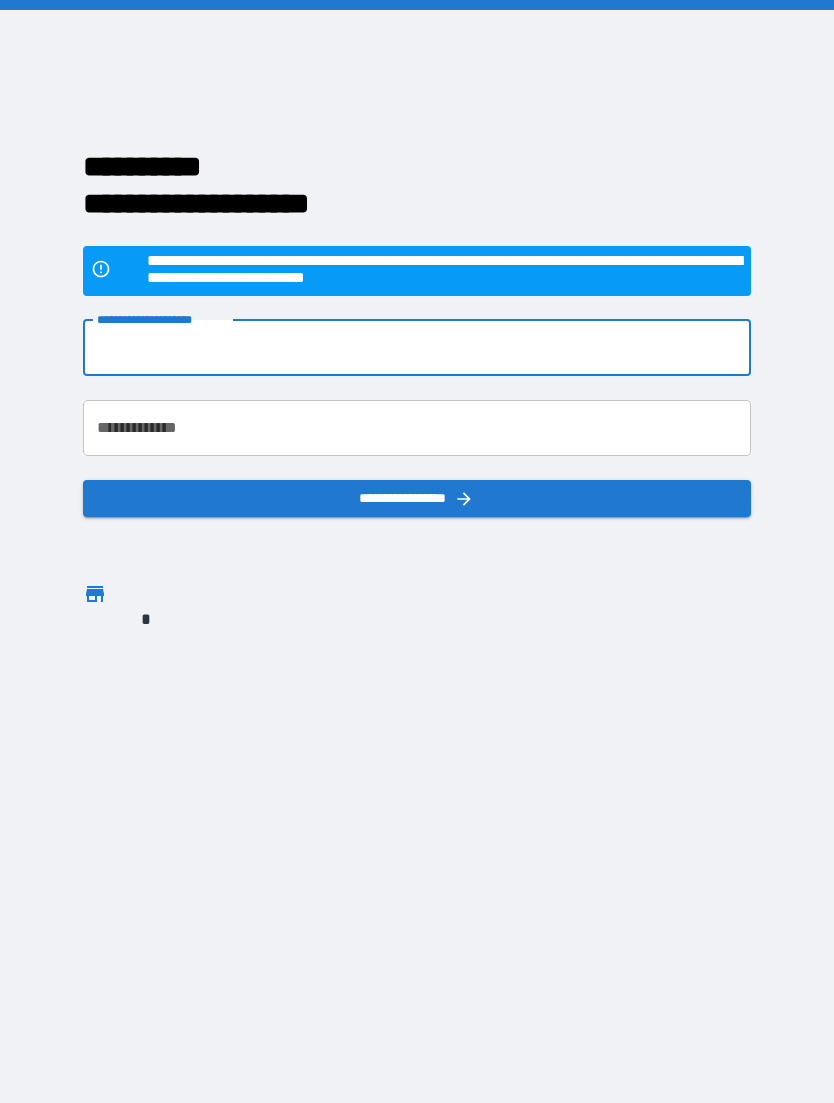 scroll, scrollTop: 83, scrollLeft: 14, axis: both 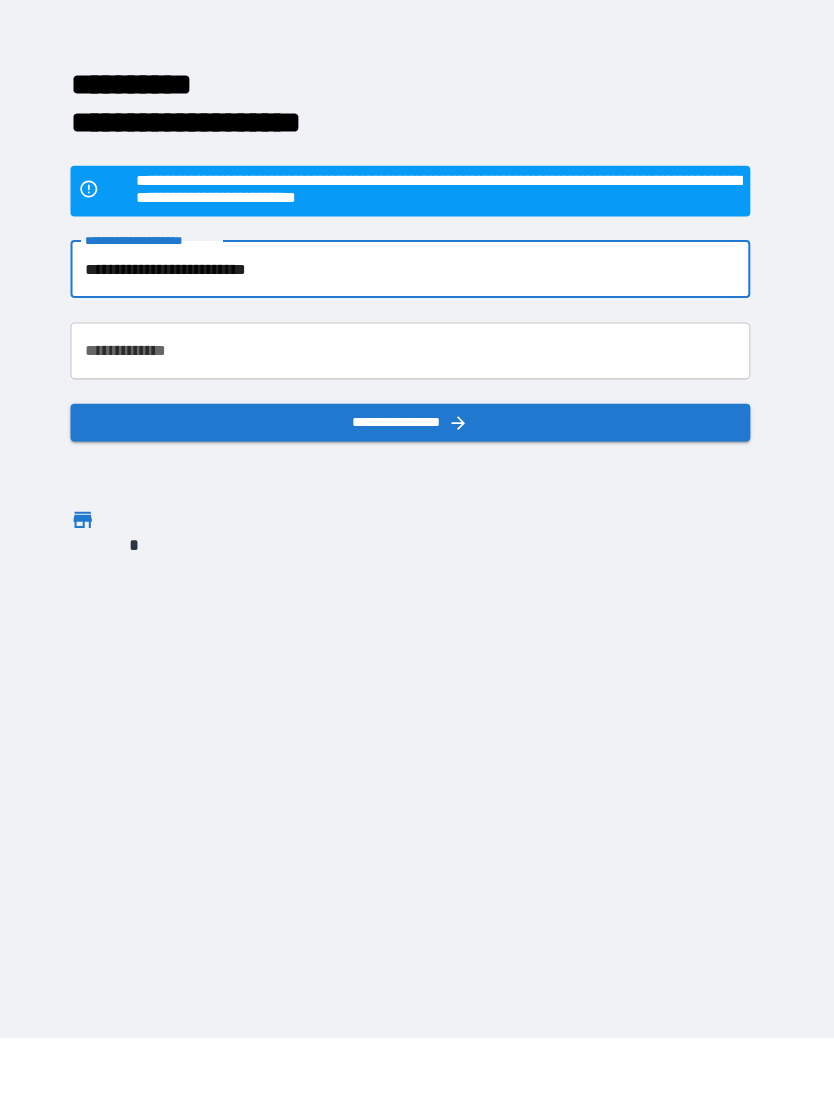 click on "**********" at bounding box center (416, 364) 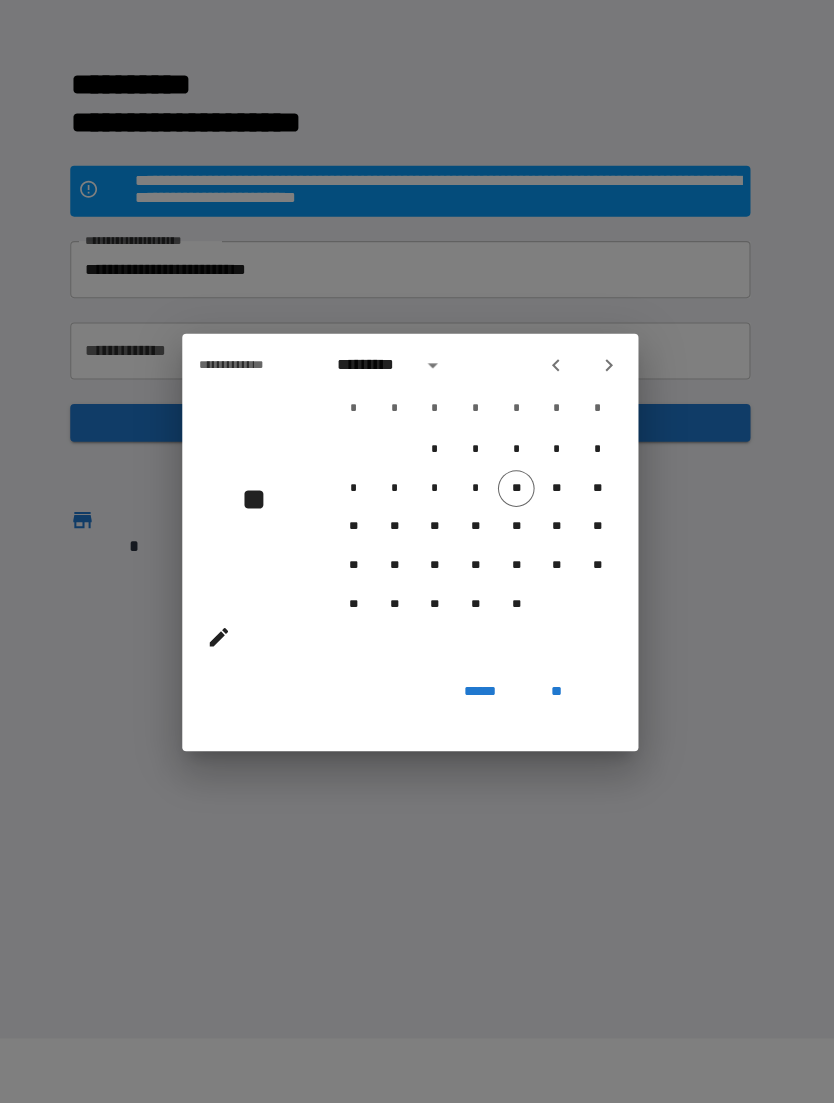 scroll, scrollTop: 64, scrollLeft: 0, axis: vertical 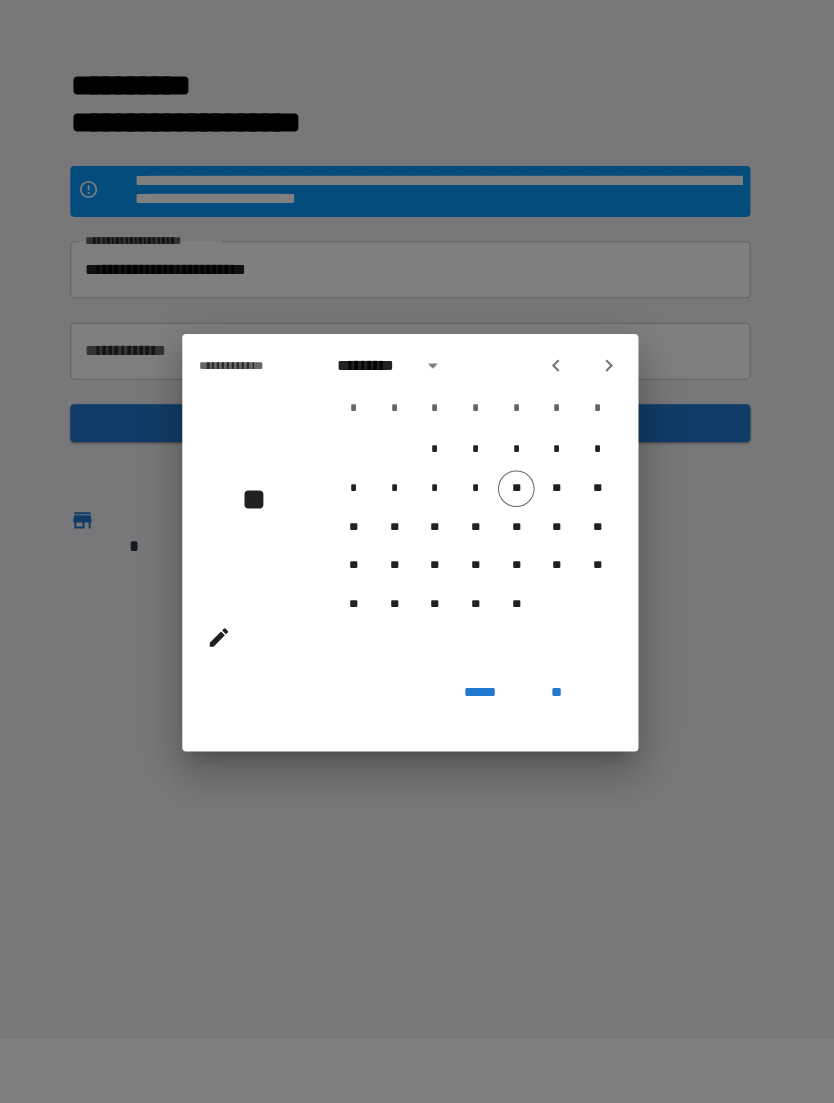 click on "**********" at bounding box center (417, 551) 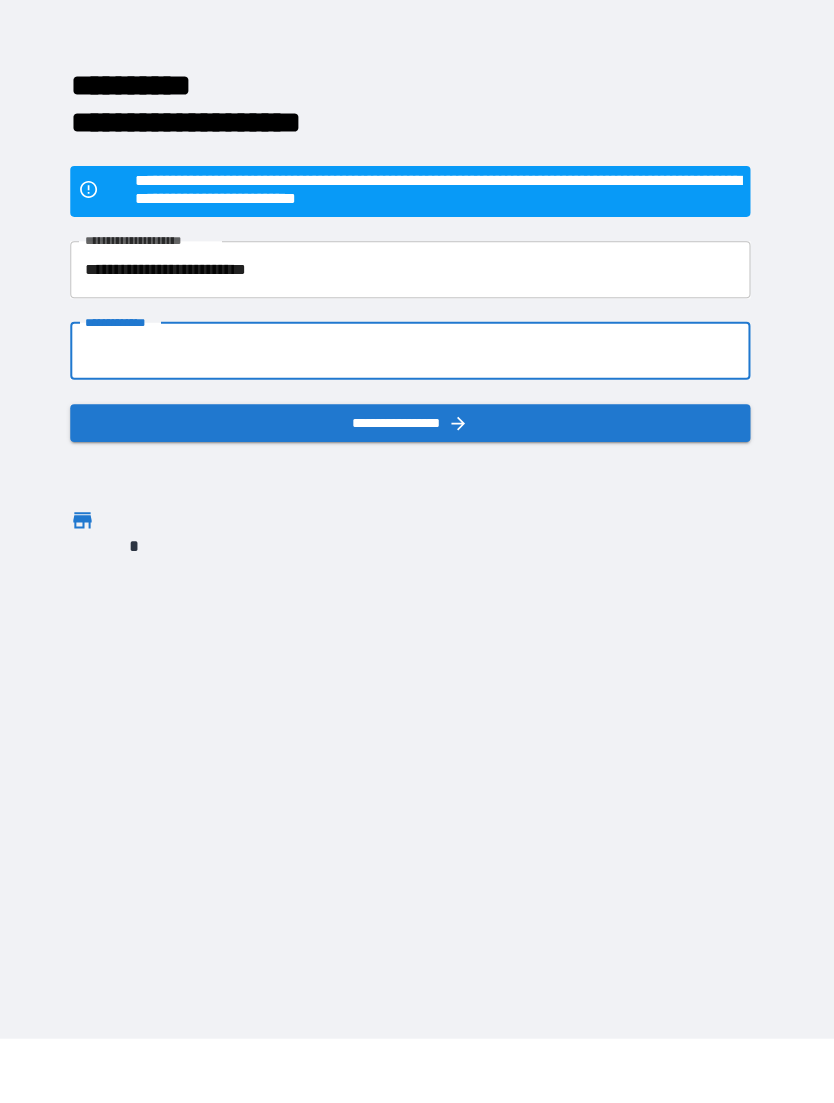 click on "**********" at bounding box center (416, 284) 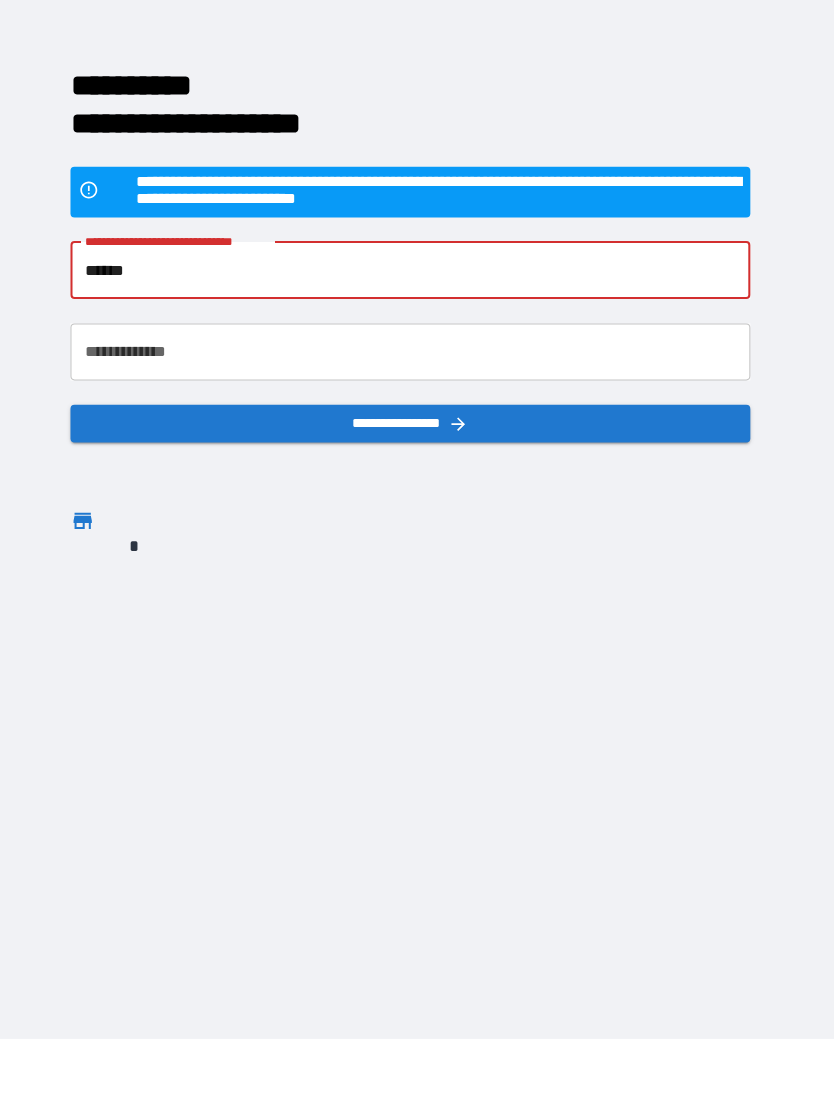 type on "*****" 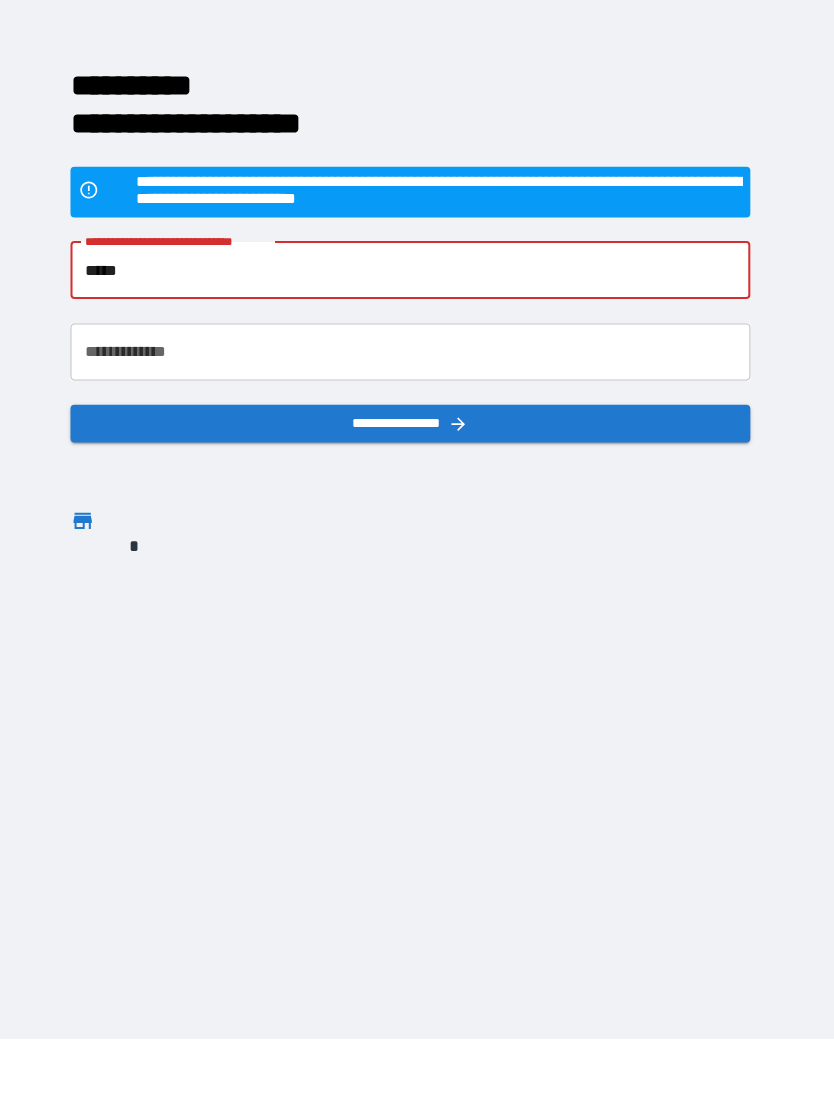 type 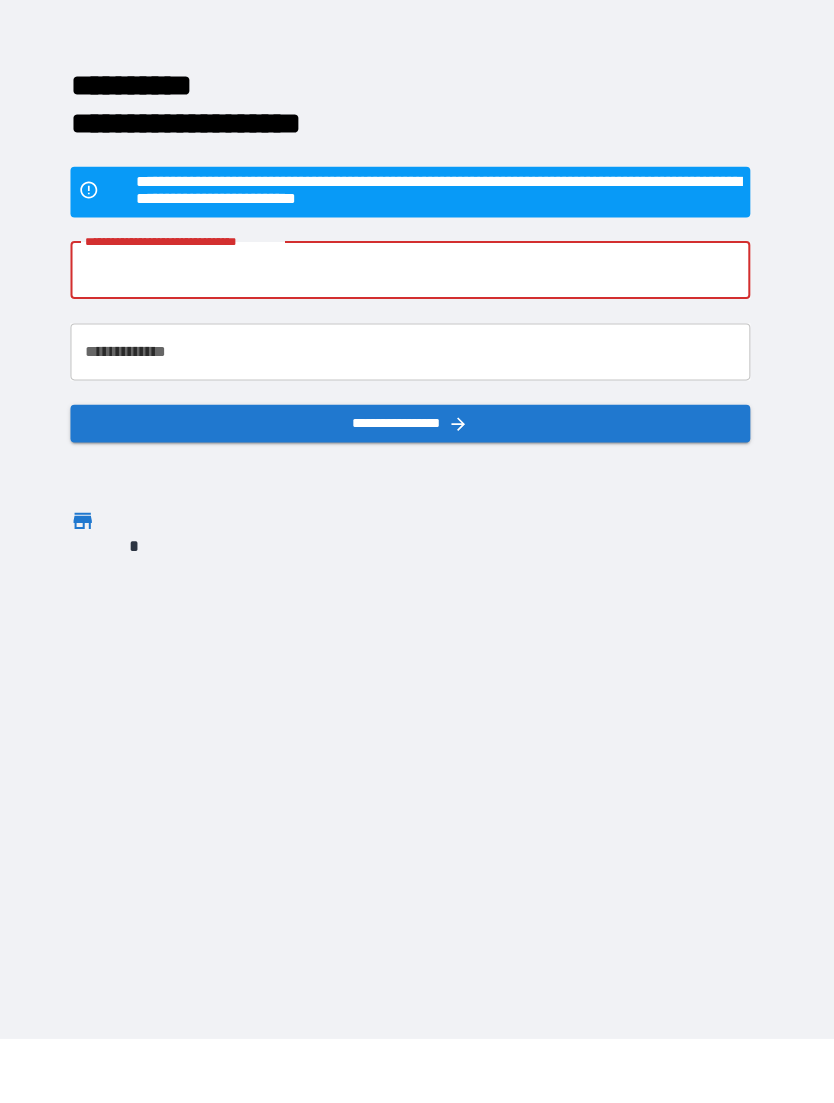 scroll, scrollTop: 64, scrollLeft: 0, axis: vertical 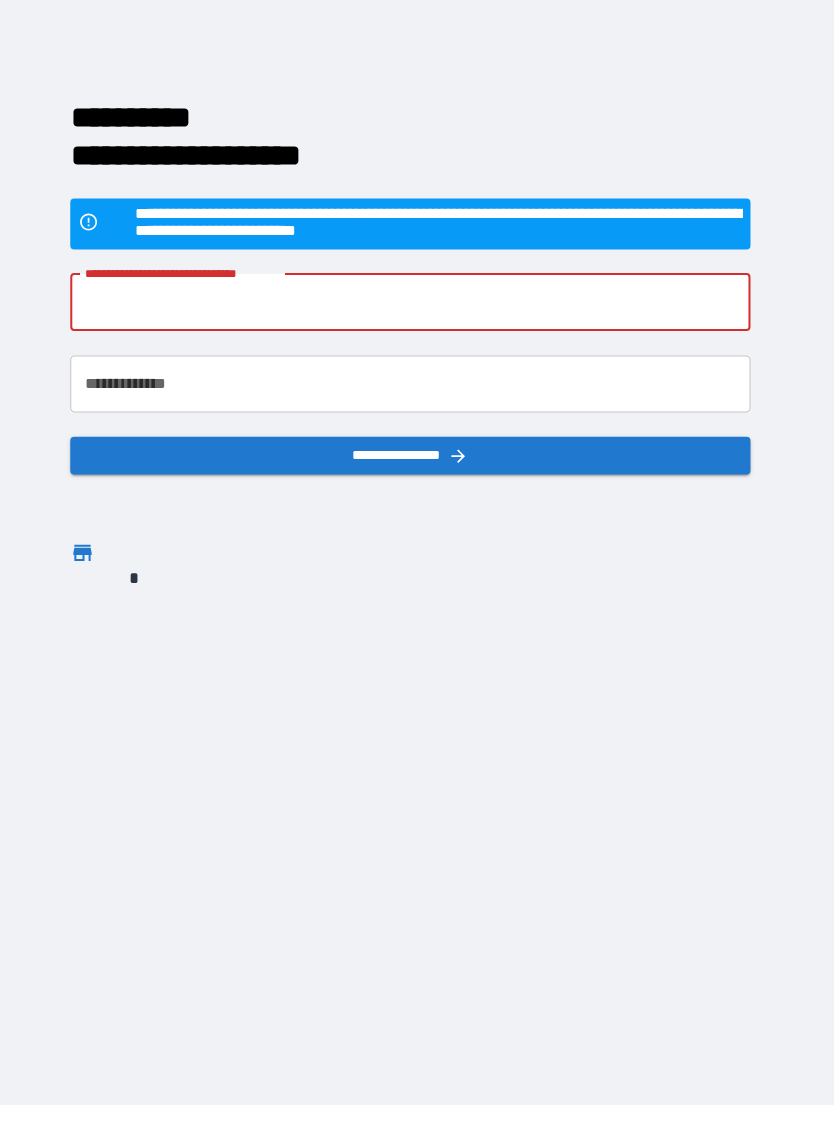 click on "**********" at bounding box center [416, 317] 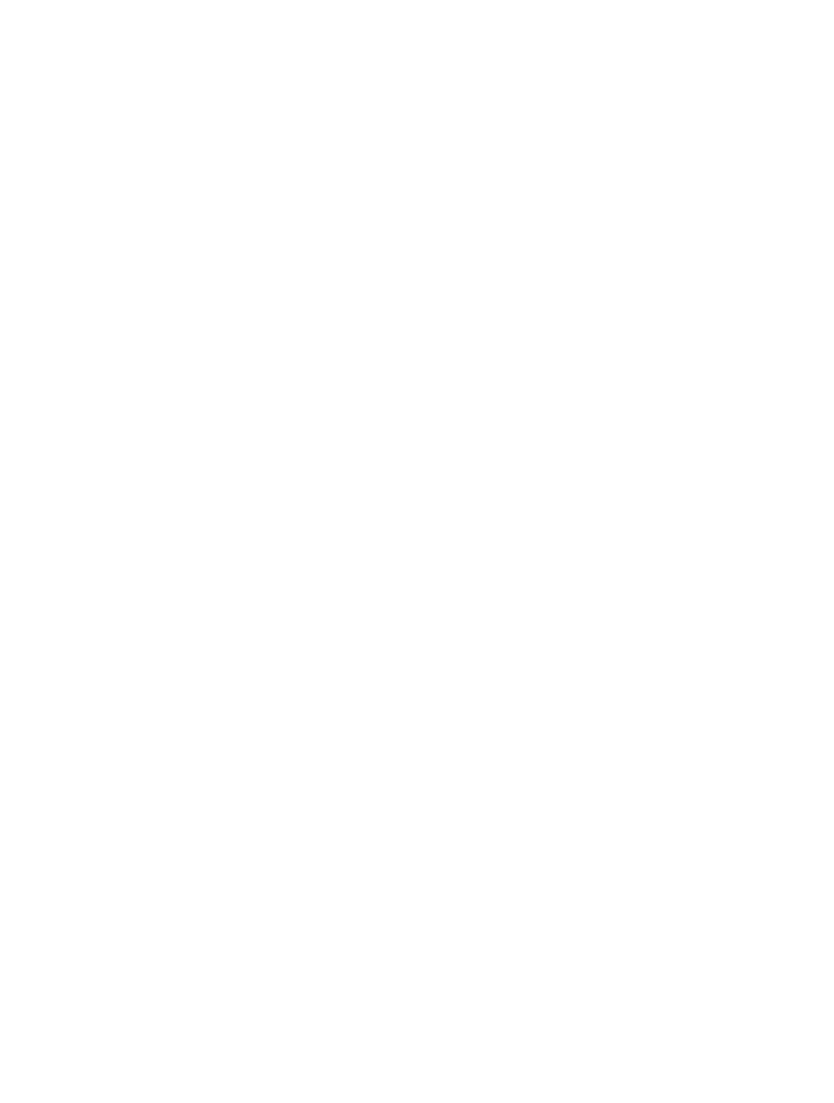 scroll, scrollTop: 0, scrollLeft: 0, axis: both 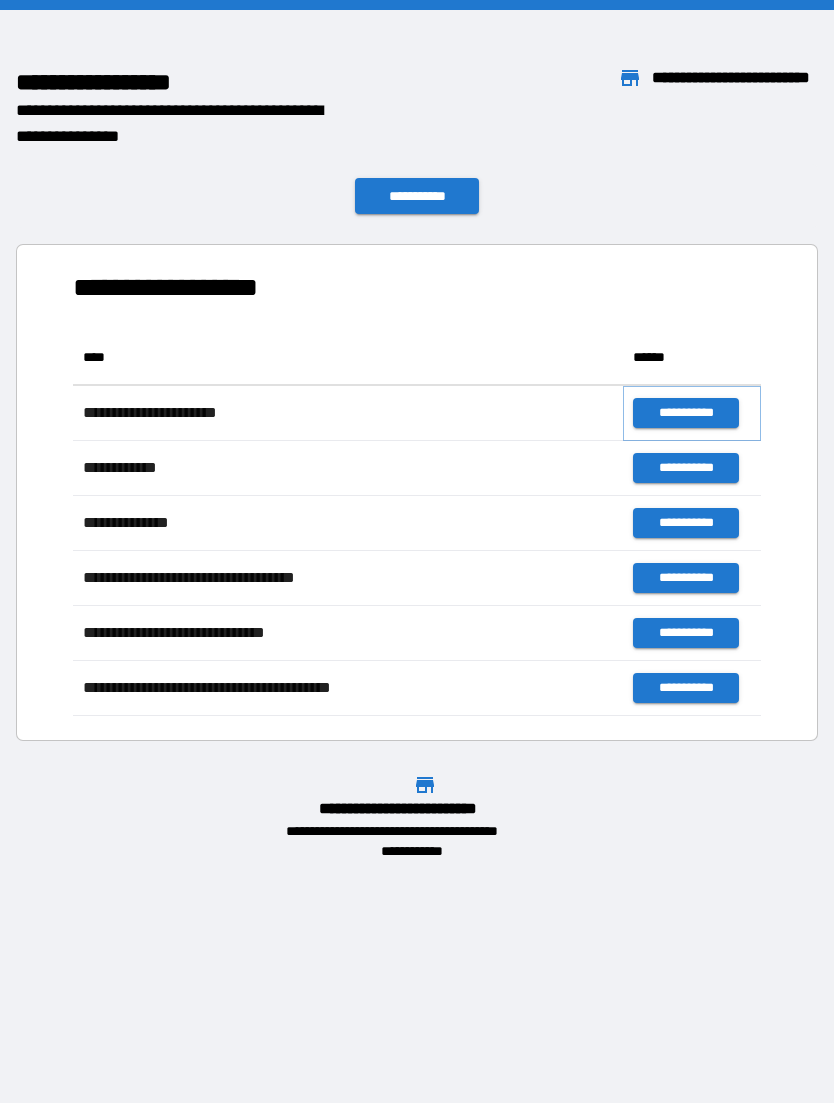 click on "**********" at bounding box center (685, 413) 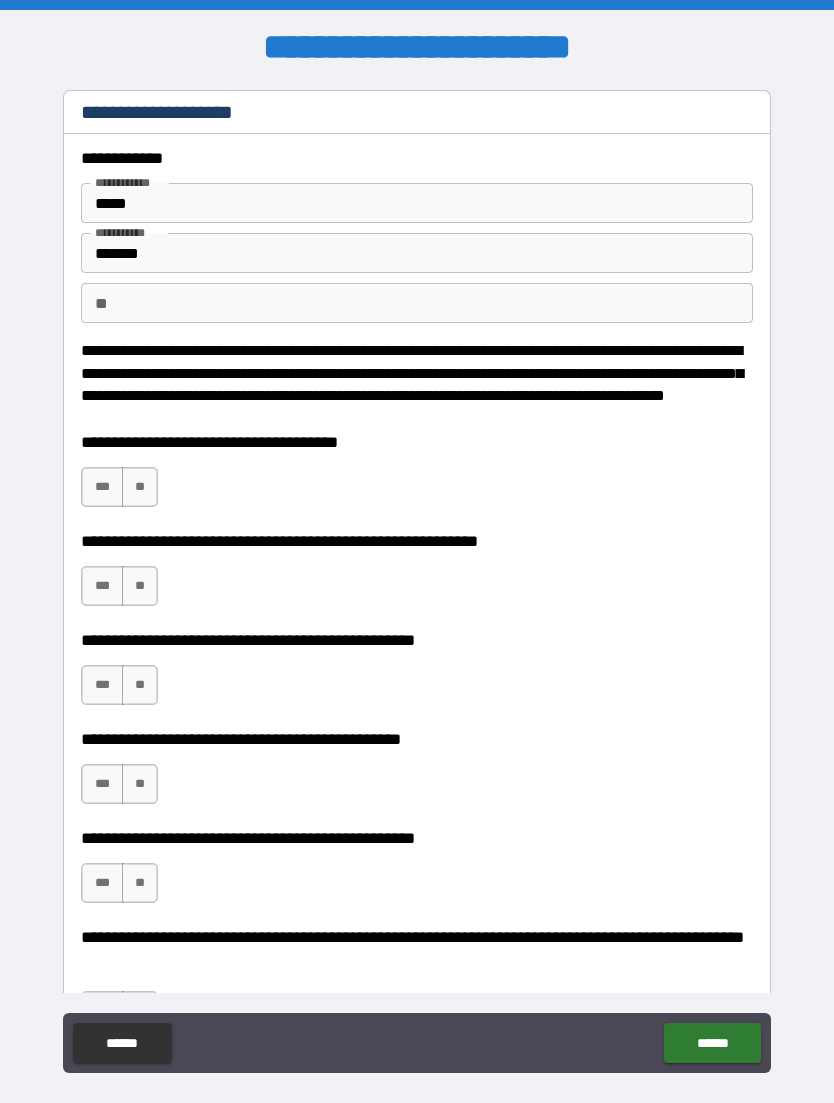 scroll, scrollTop: 0, scrollLeft: 0, axis: both 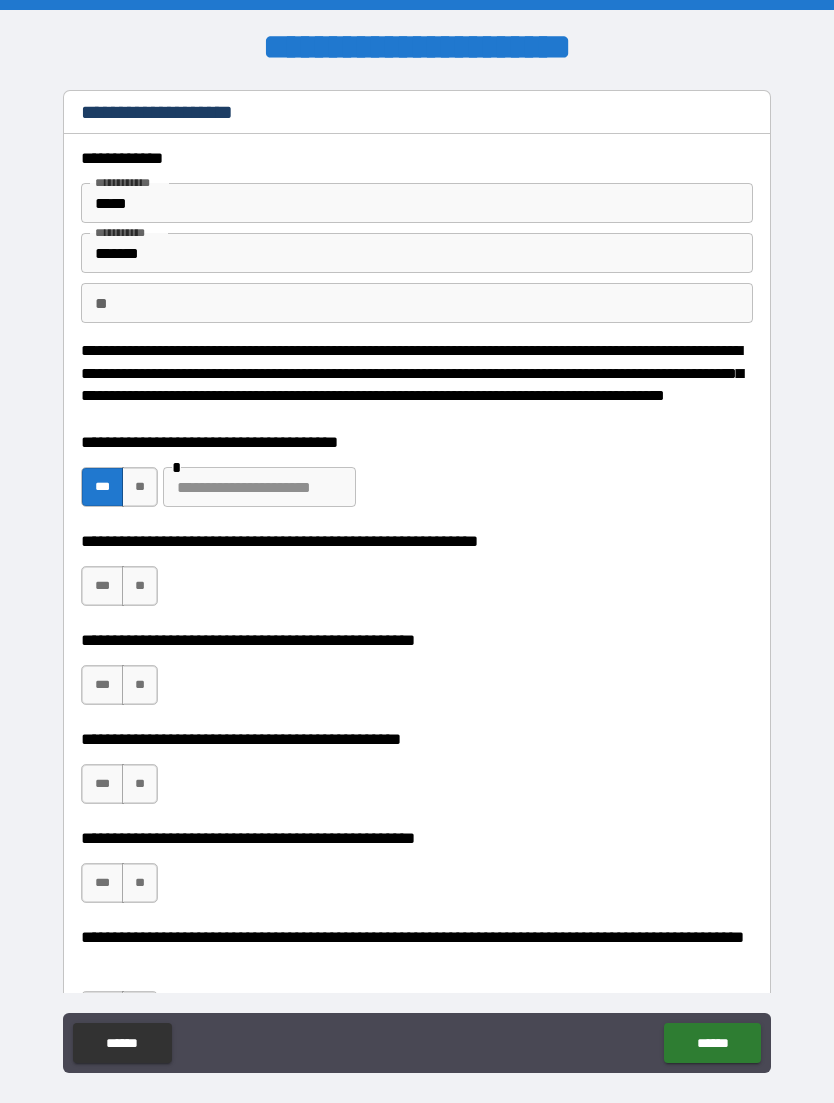 click on "***" at bounding box center [102, 586] 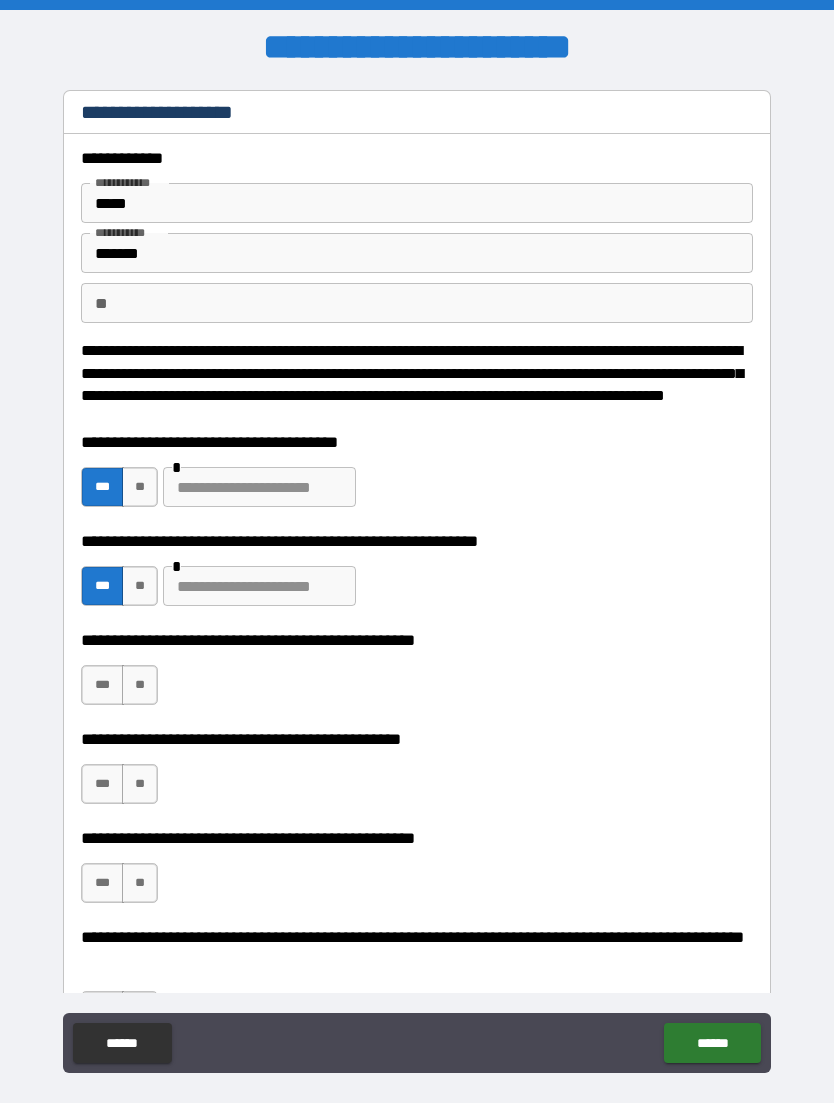 click at bounding box center (259, 487) 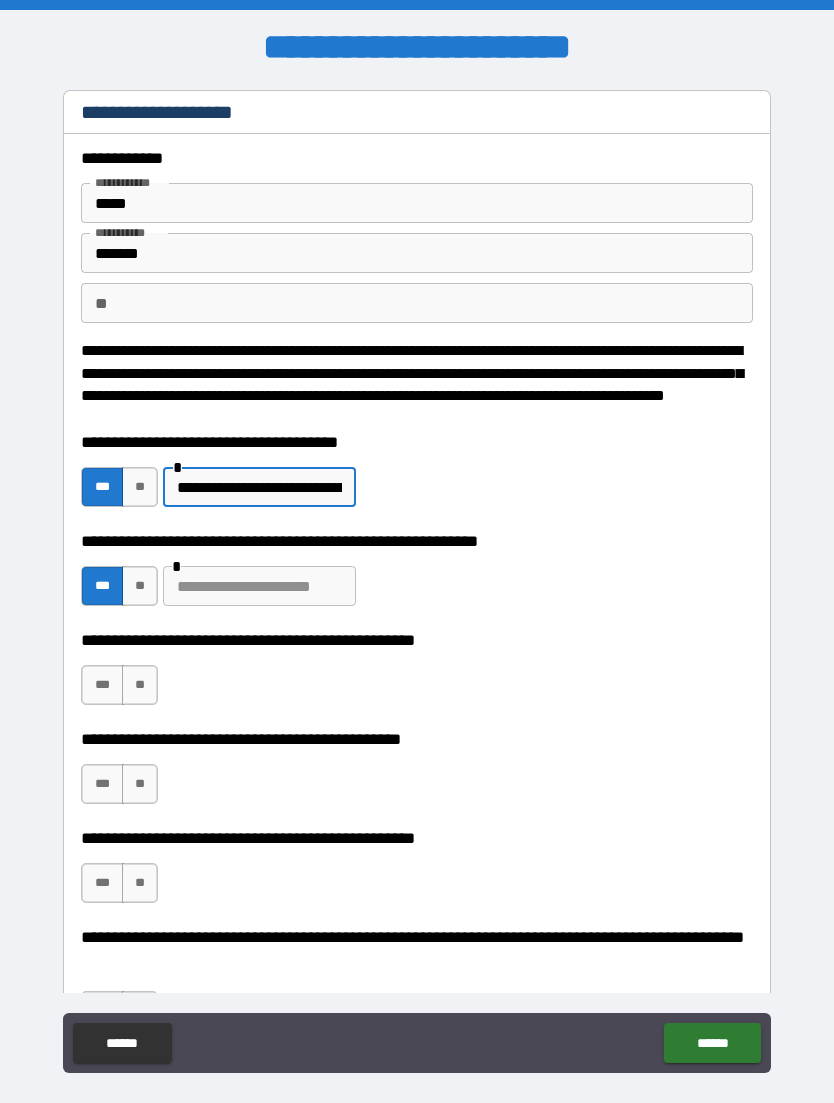 type on "**********" 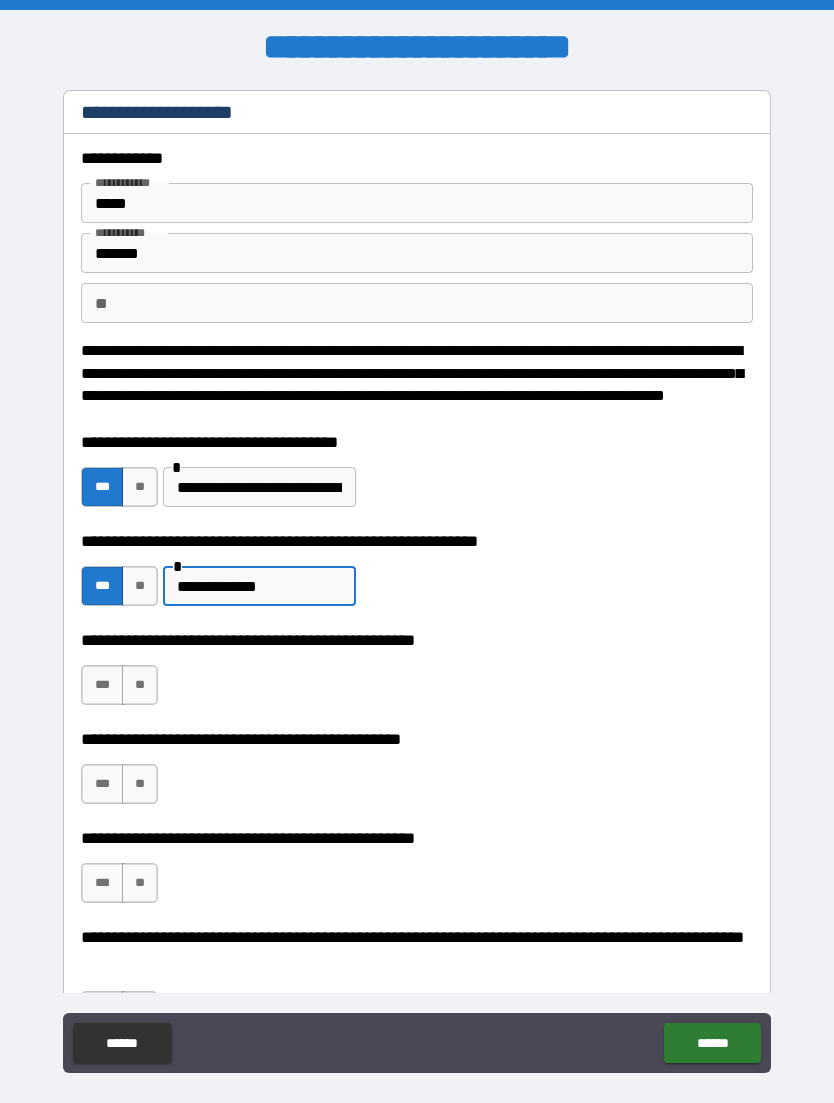 type on "**********" 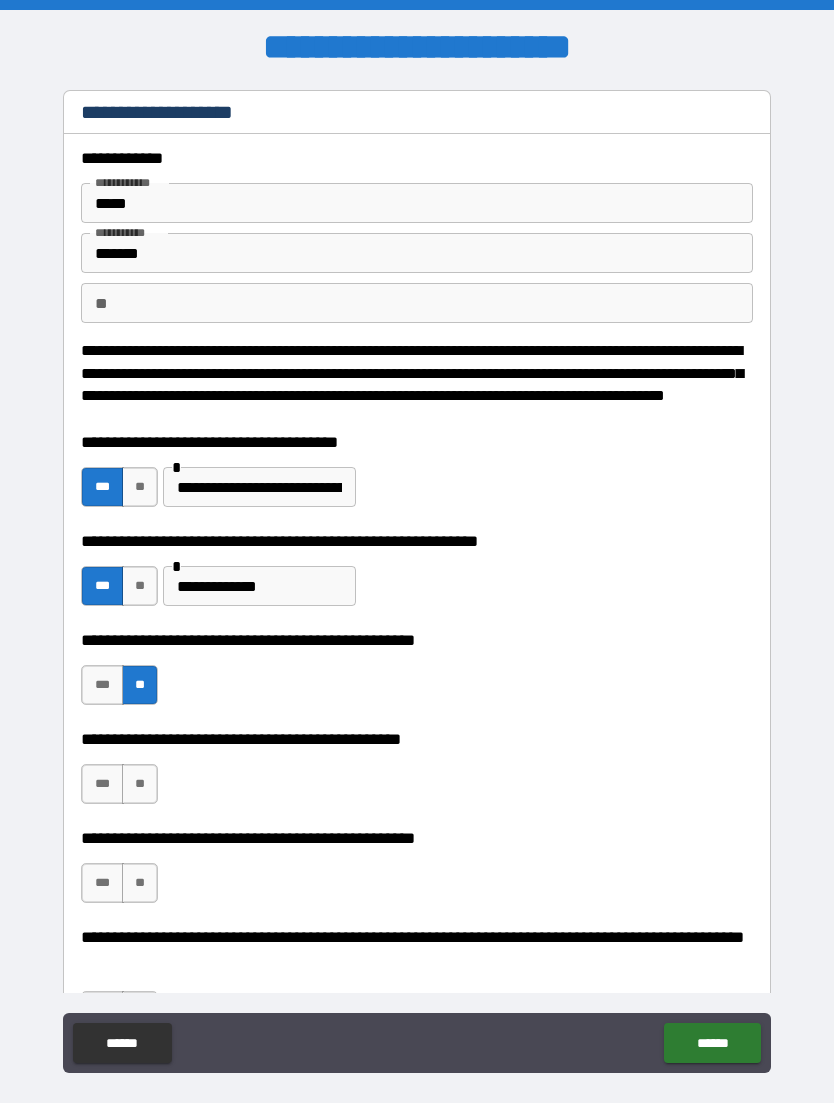 click on "***" at bounding box center (102, 784) 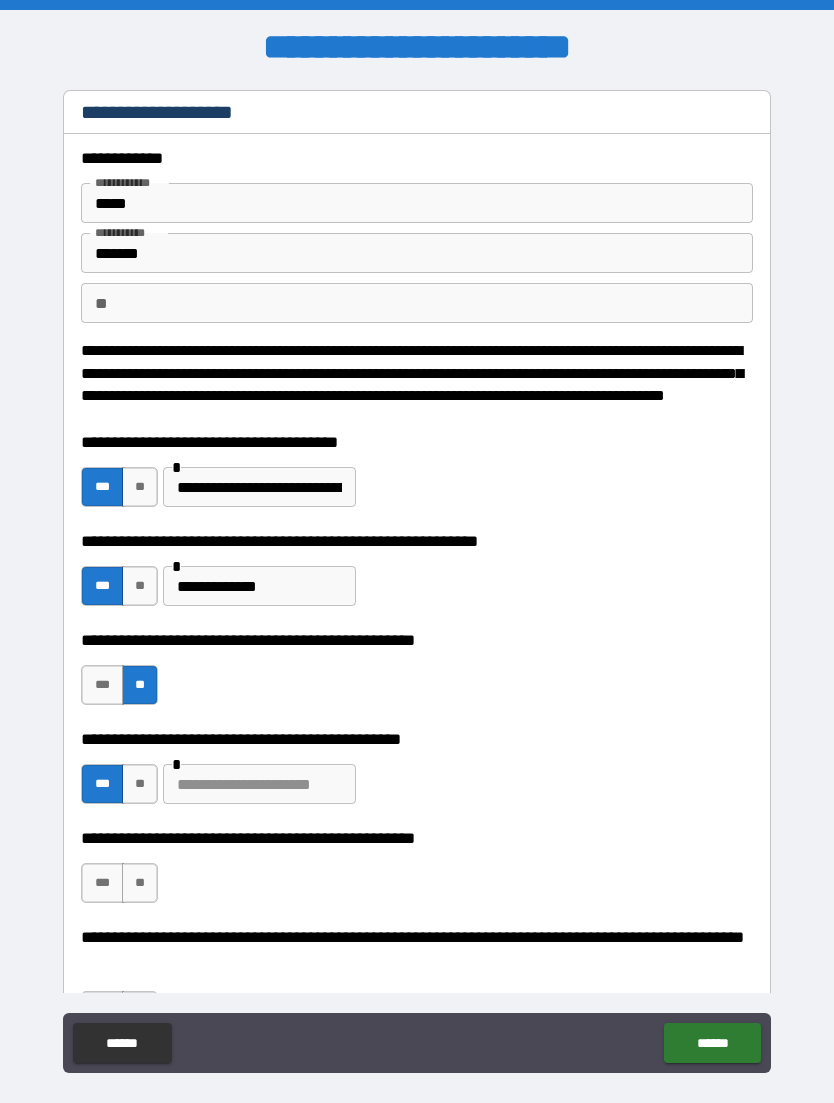 click at bounding box center (259, 784) 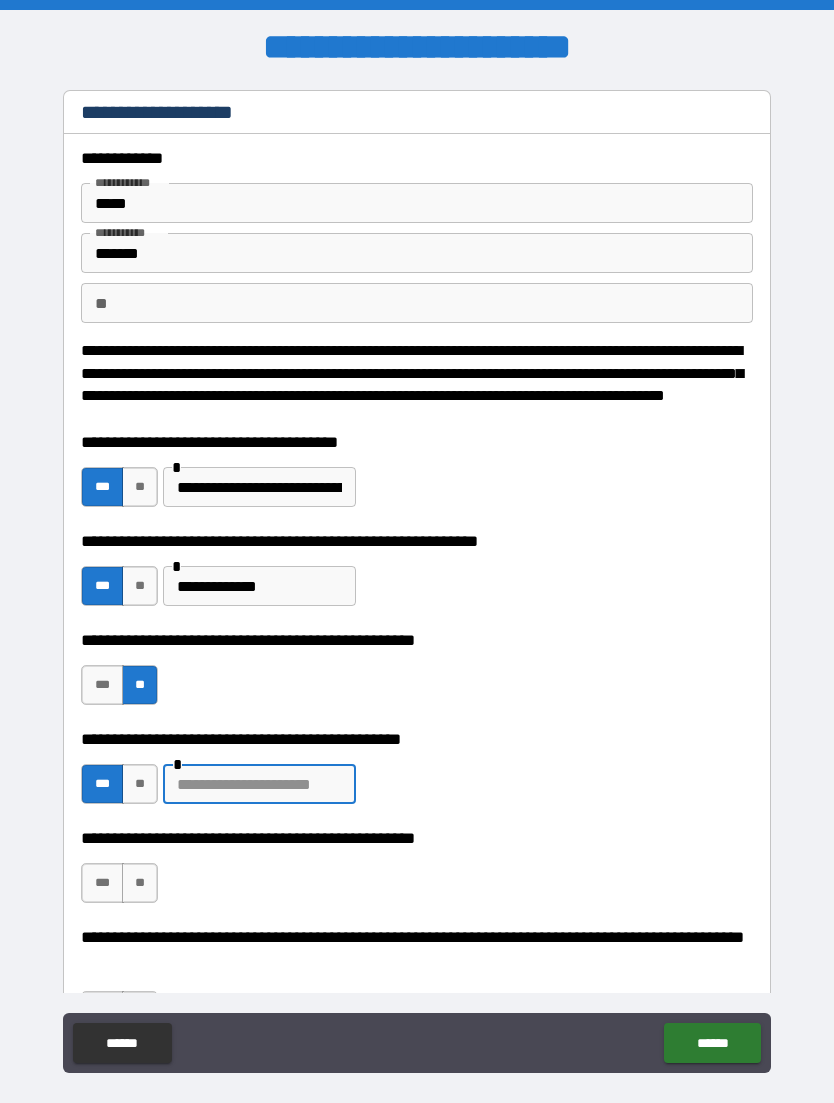 scroll, scrollTop: 64, scrollLeft: 0, axis: vertical 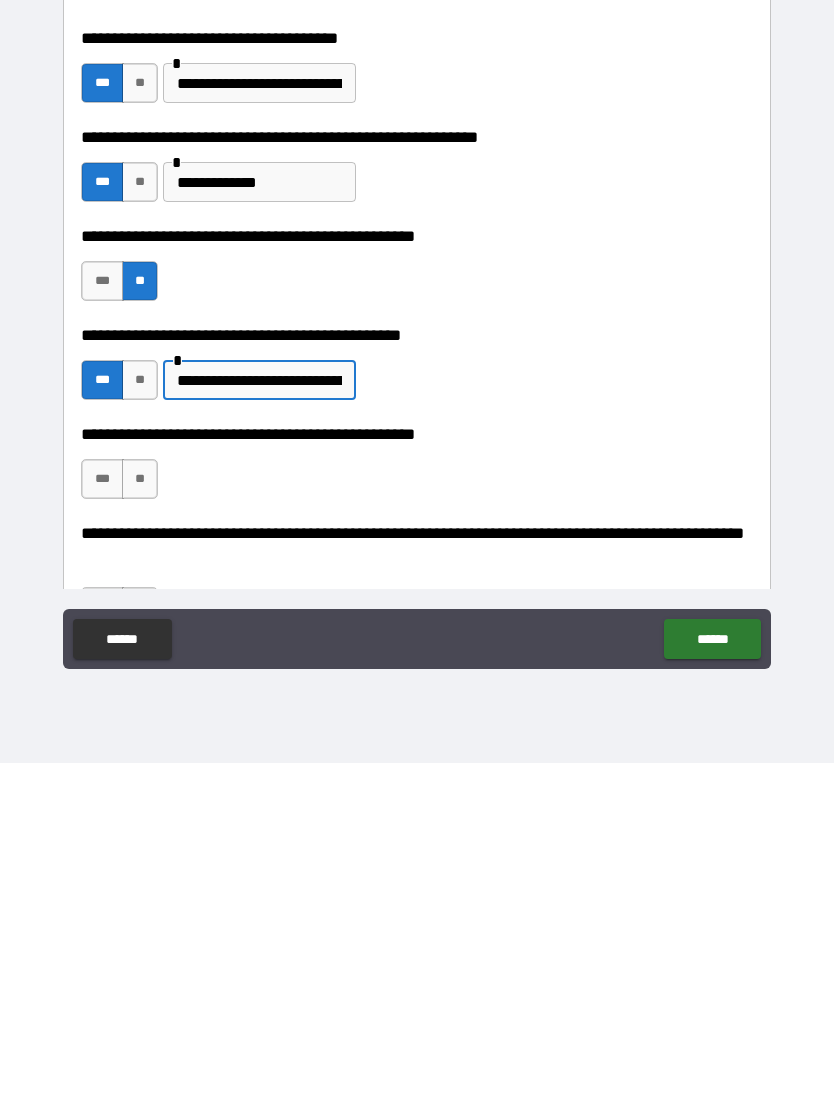 type on "**********" 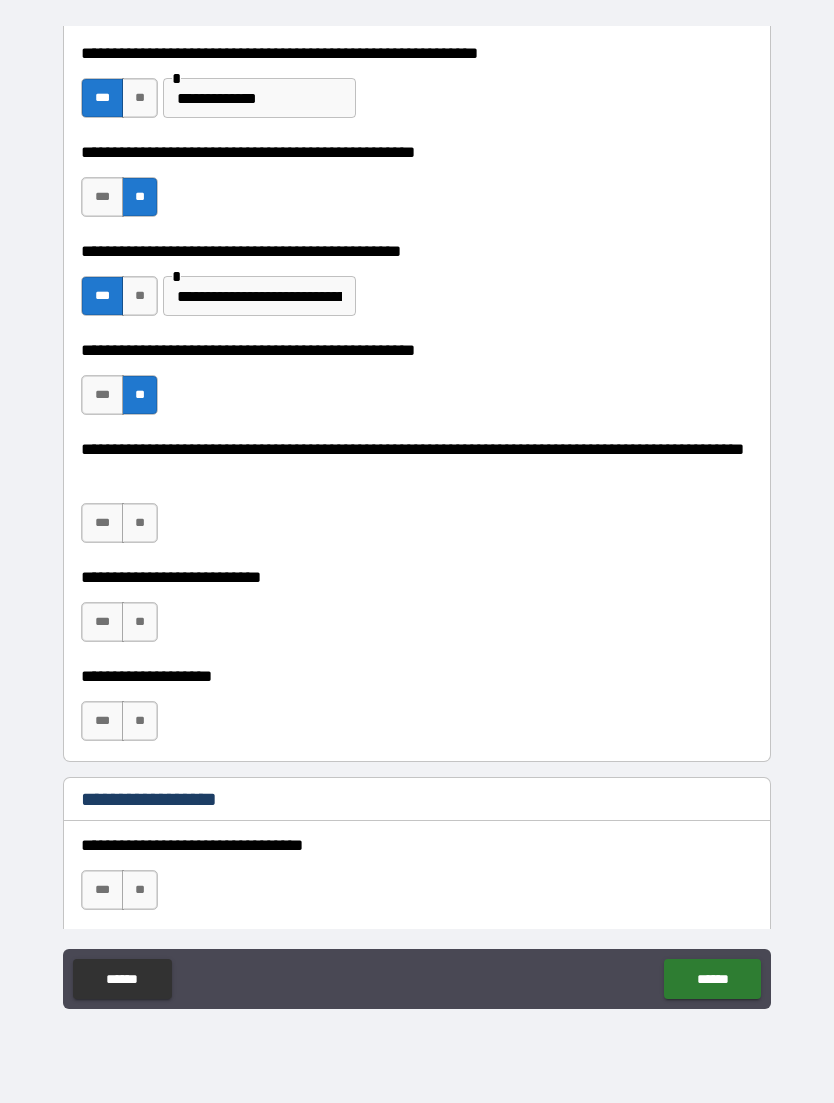 scroll, scrollTop: 426, scrollLeft: 0, axis: vertical 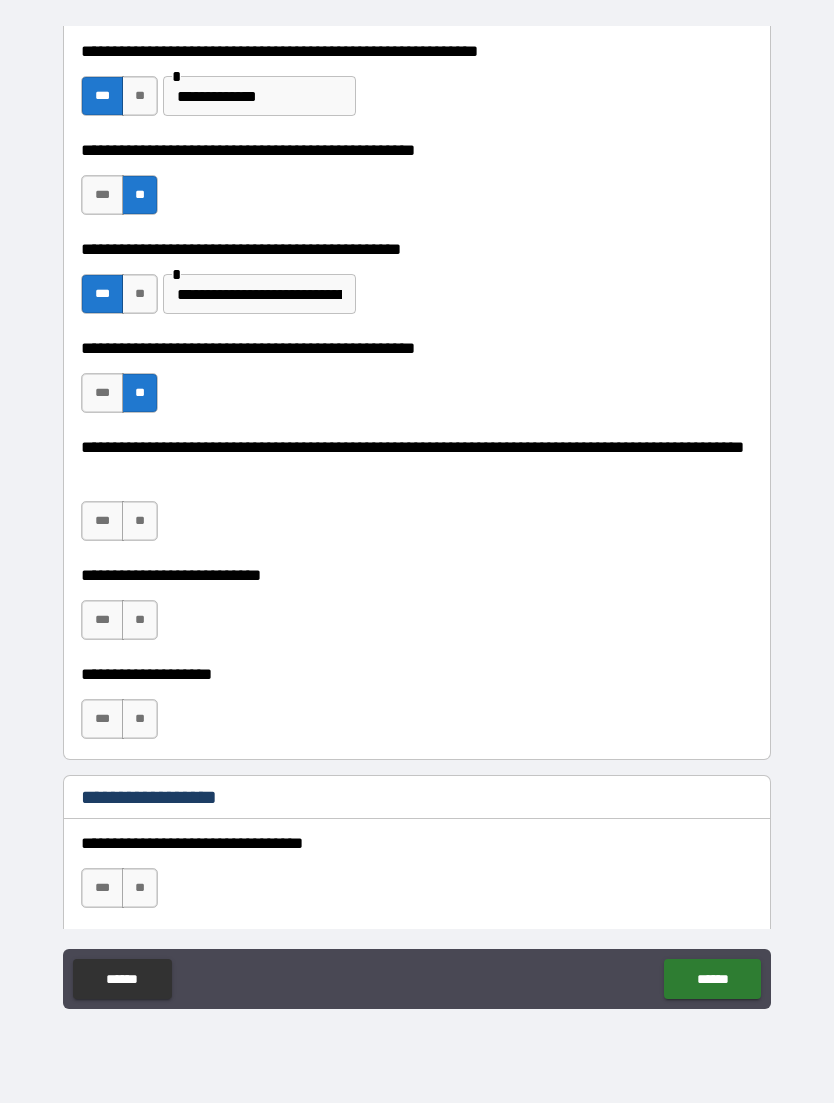 click on "**" at bounding box center [140, 521] 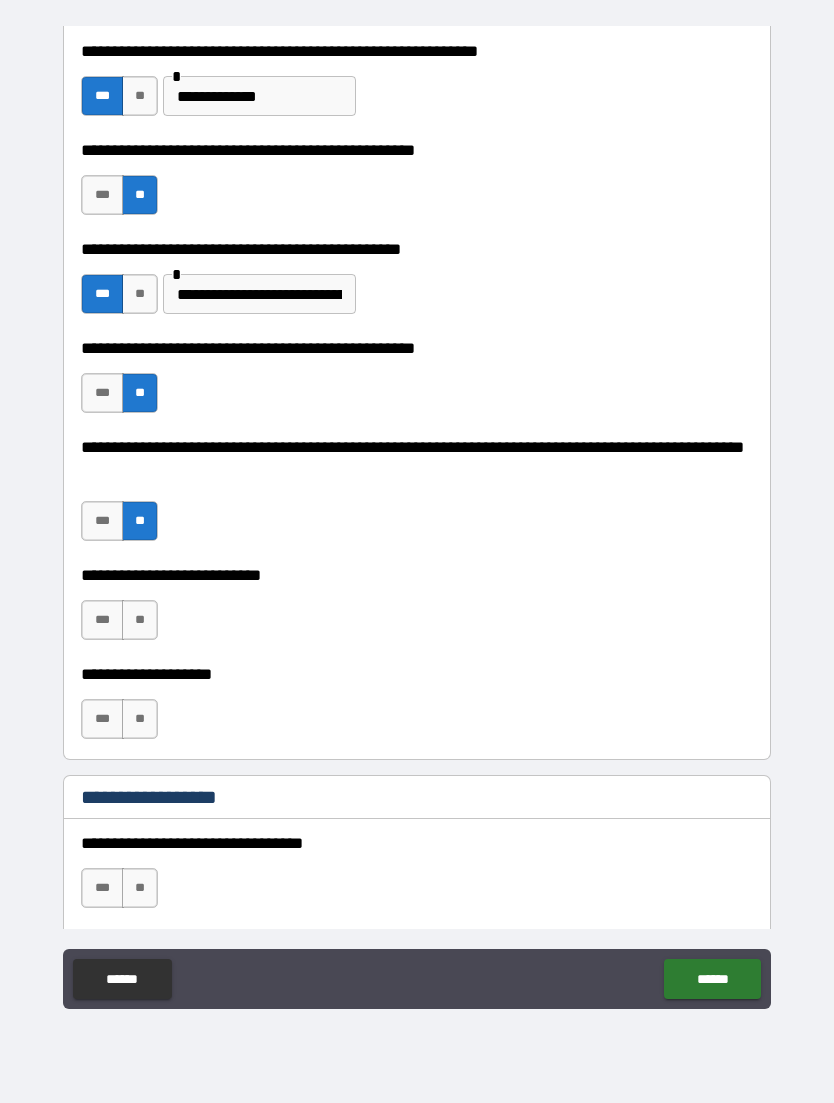 click on "**" at bounding box center [140, 620] 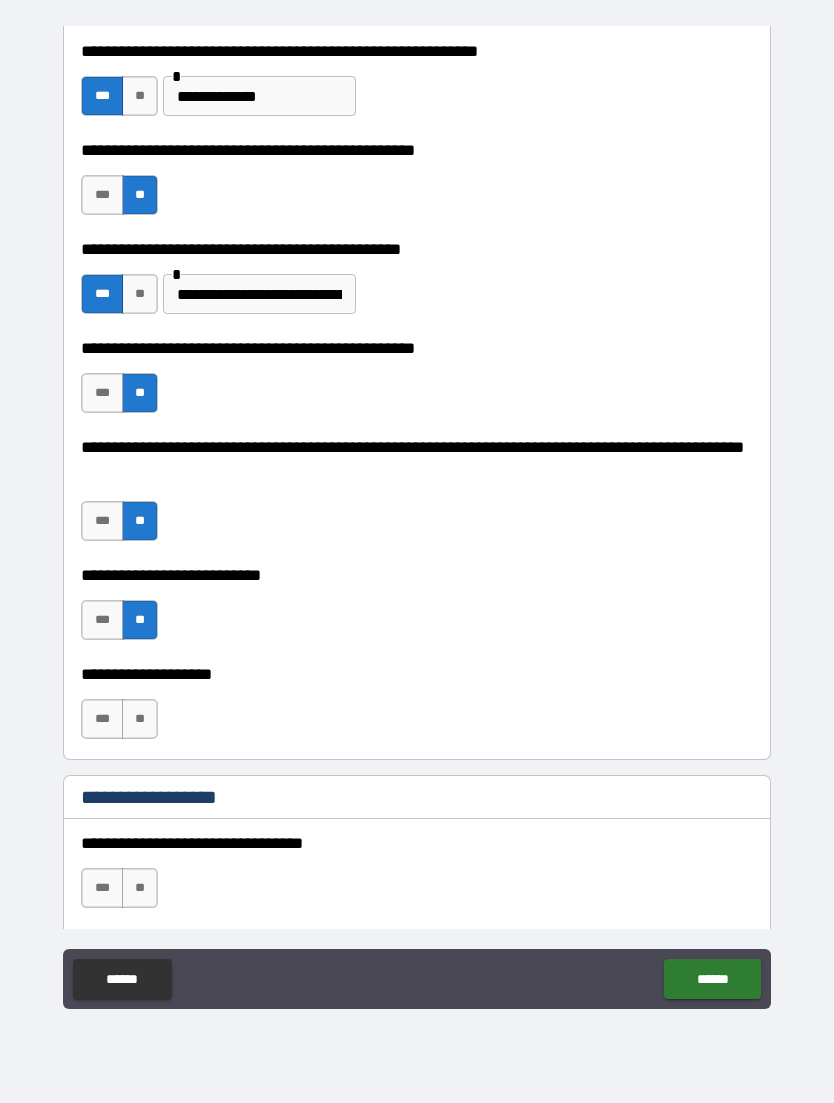click on "**" at bounding box center (140, 719) 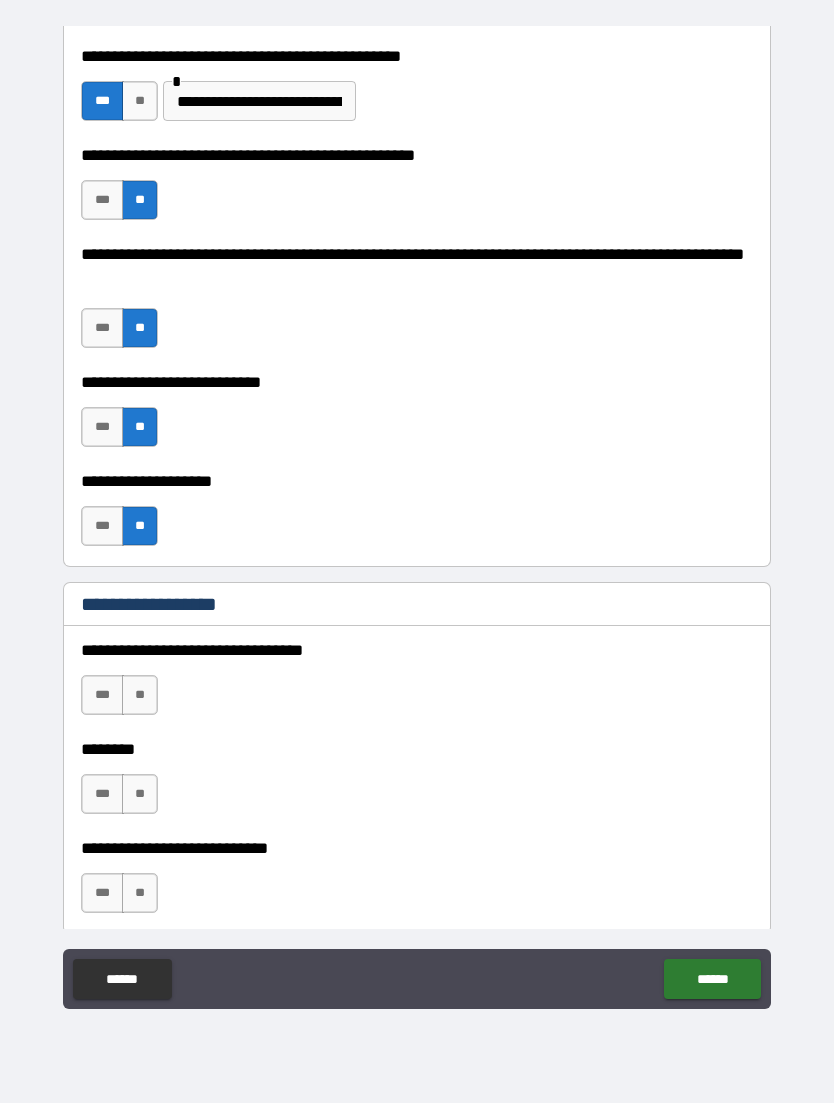 scroll, scrollTop: 623, scrollLeft: 0, axis: vertical 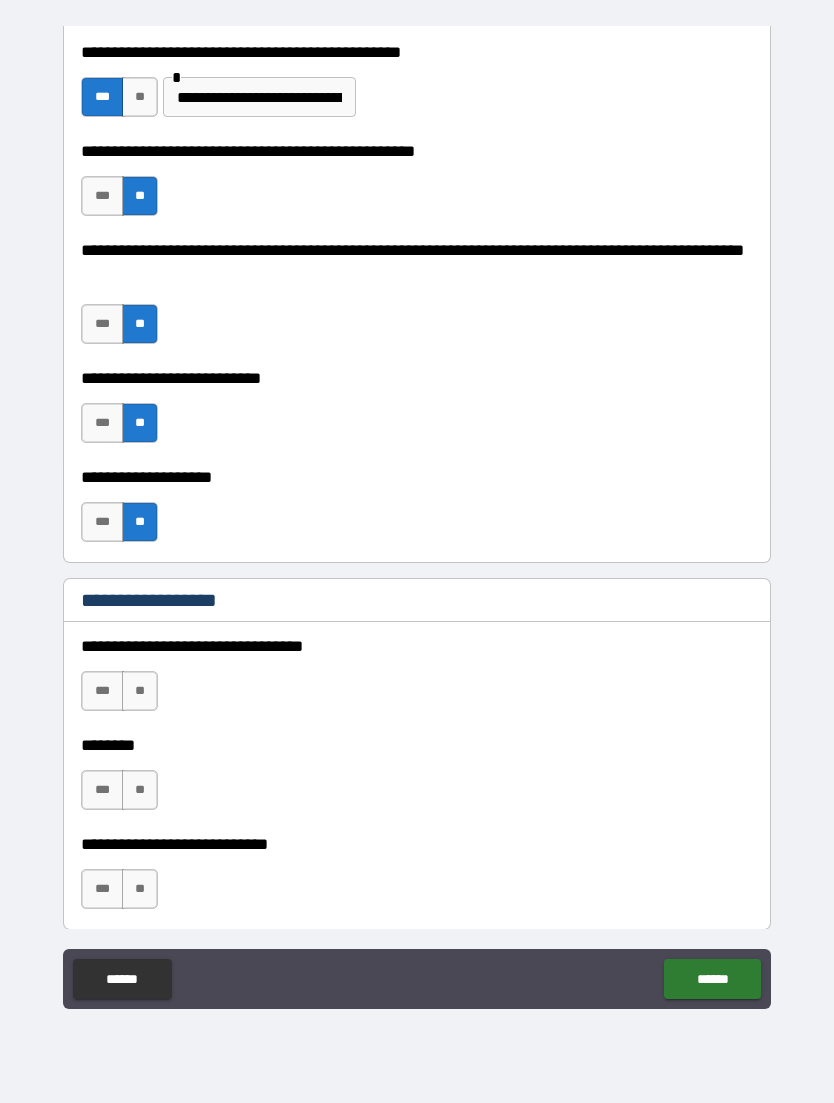 click on "**" at bounding box center (140, 691) 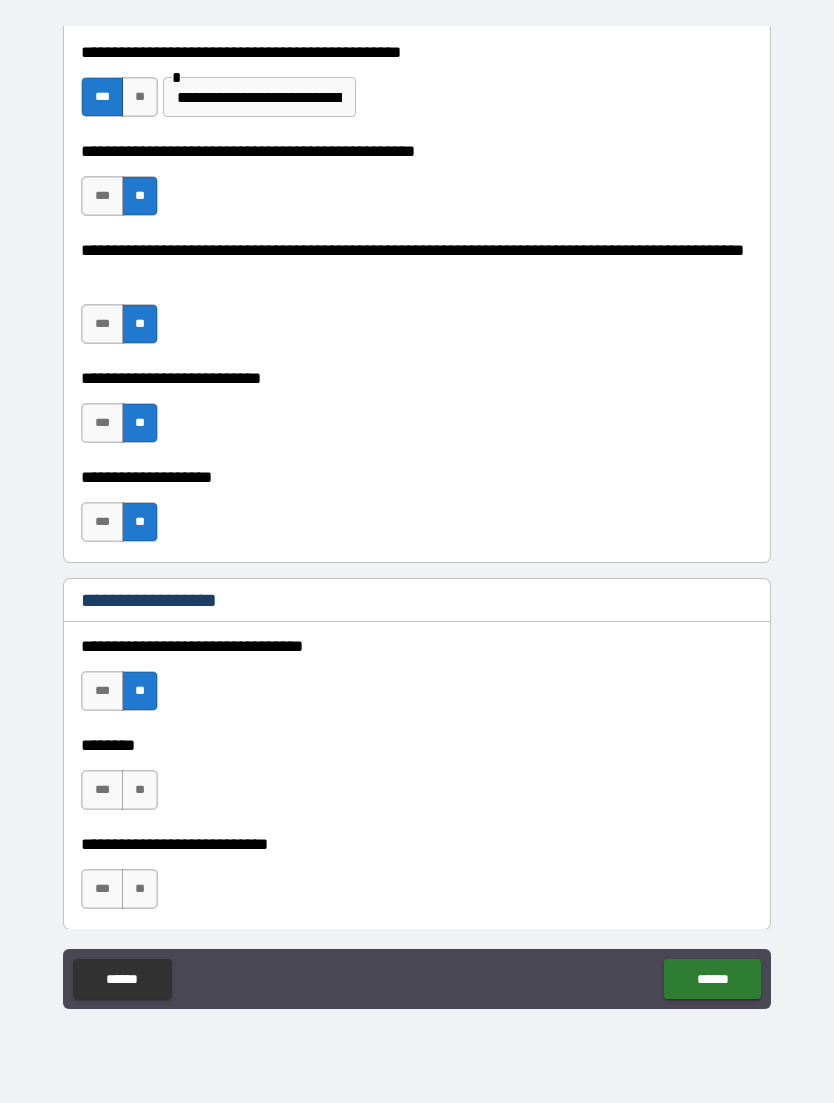 click on "**" at bounding box center (140, 790) 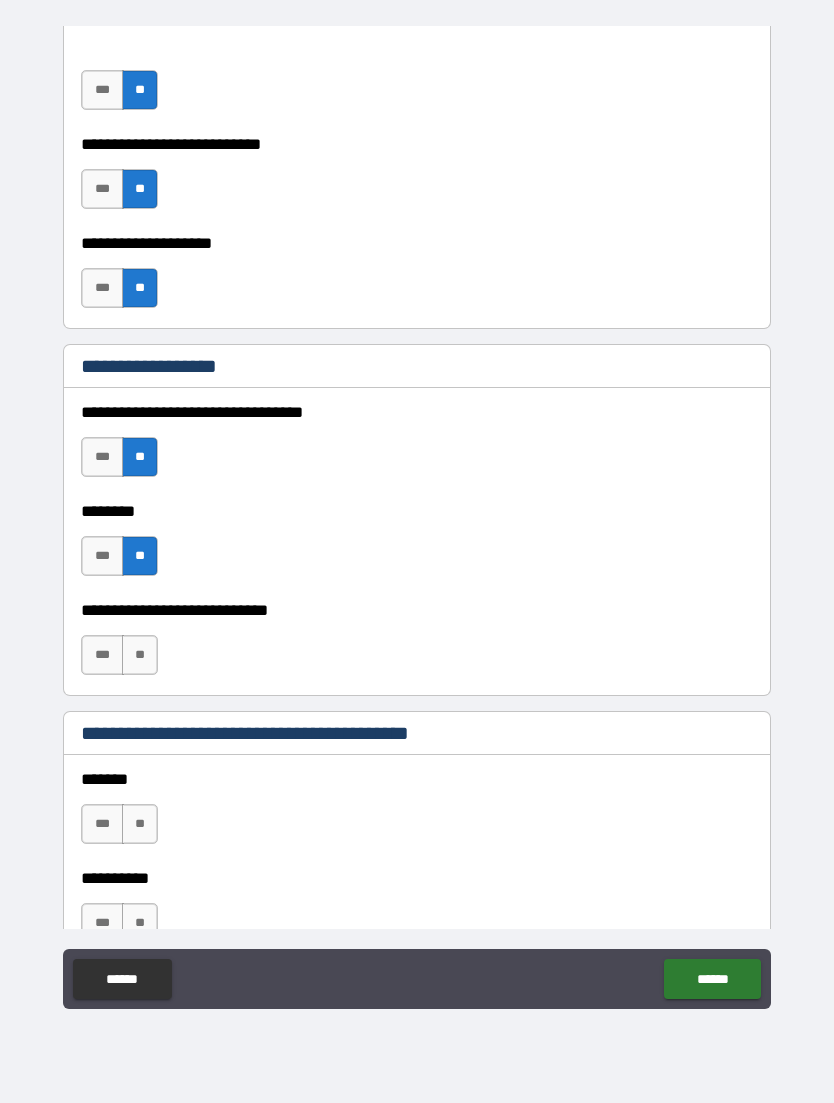 scroll, scrollTop: 858, scrollLeft: 0, axis: vertical 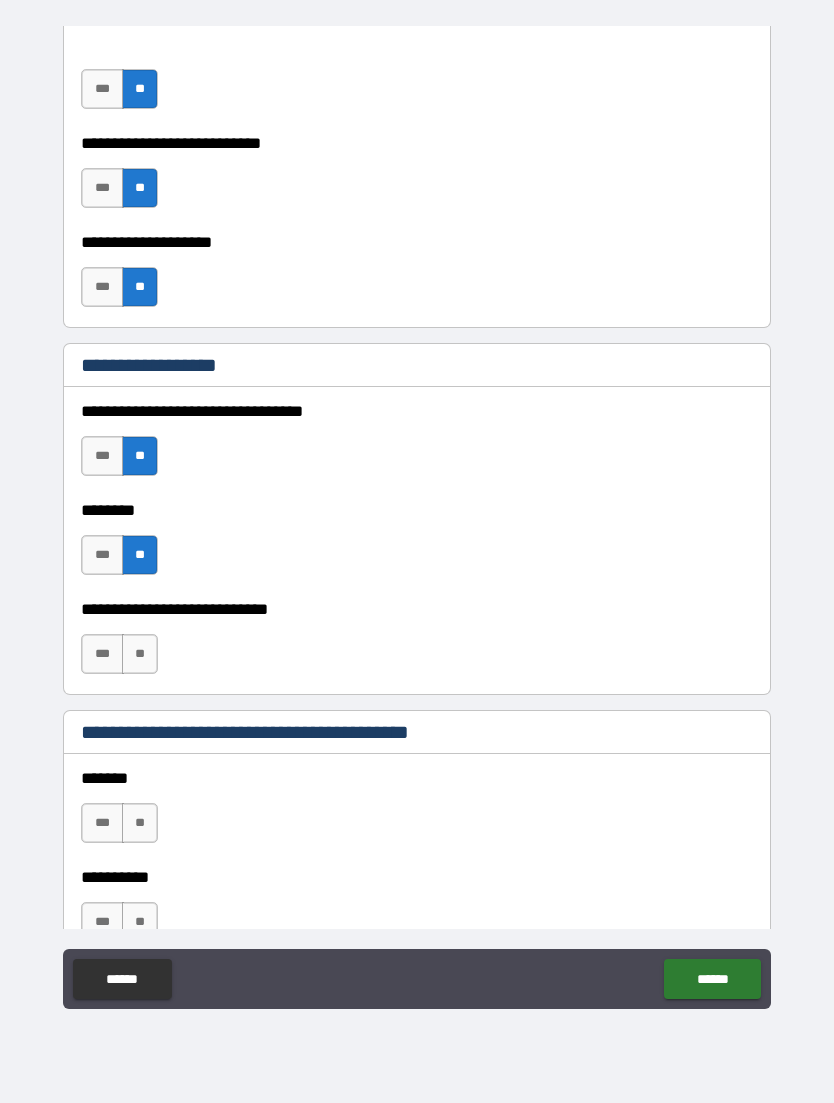 click on "**" at bounding box center [140, 654] 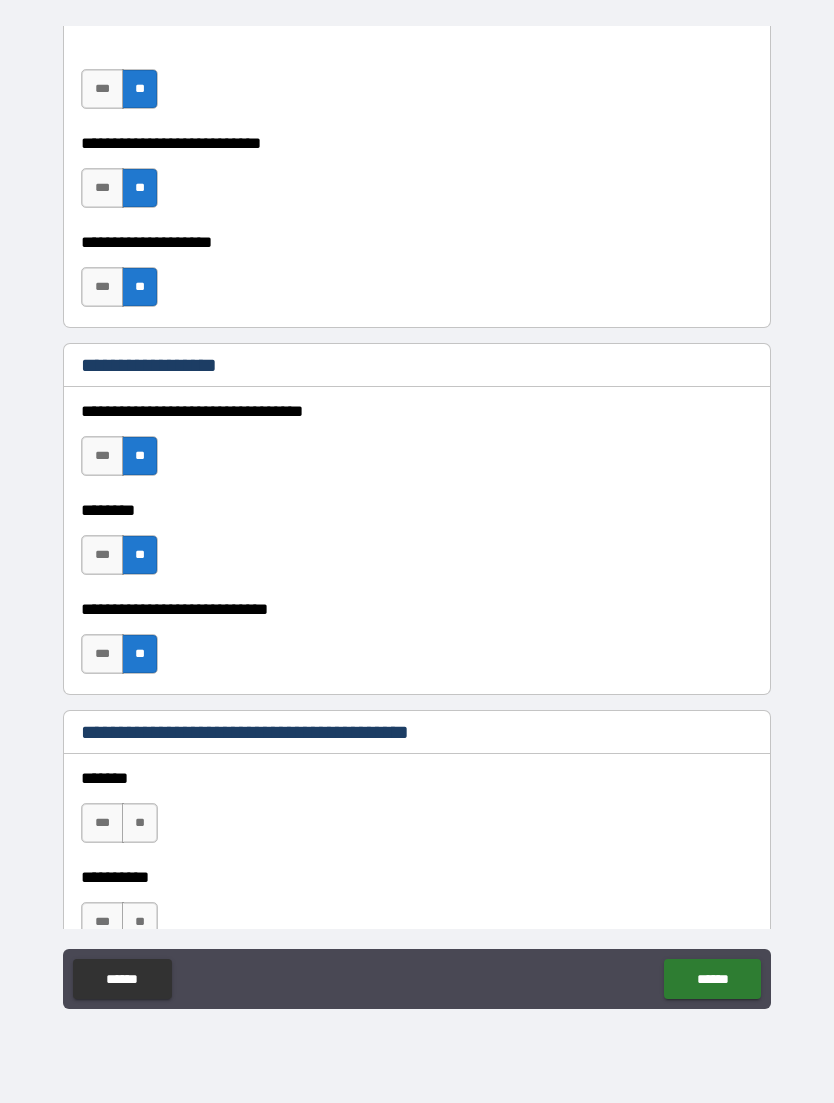 scroll, scrollTop: 897, scrollLeft: 0, axis: vertical 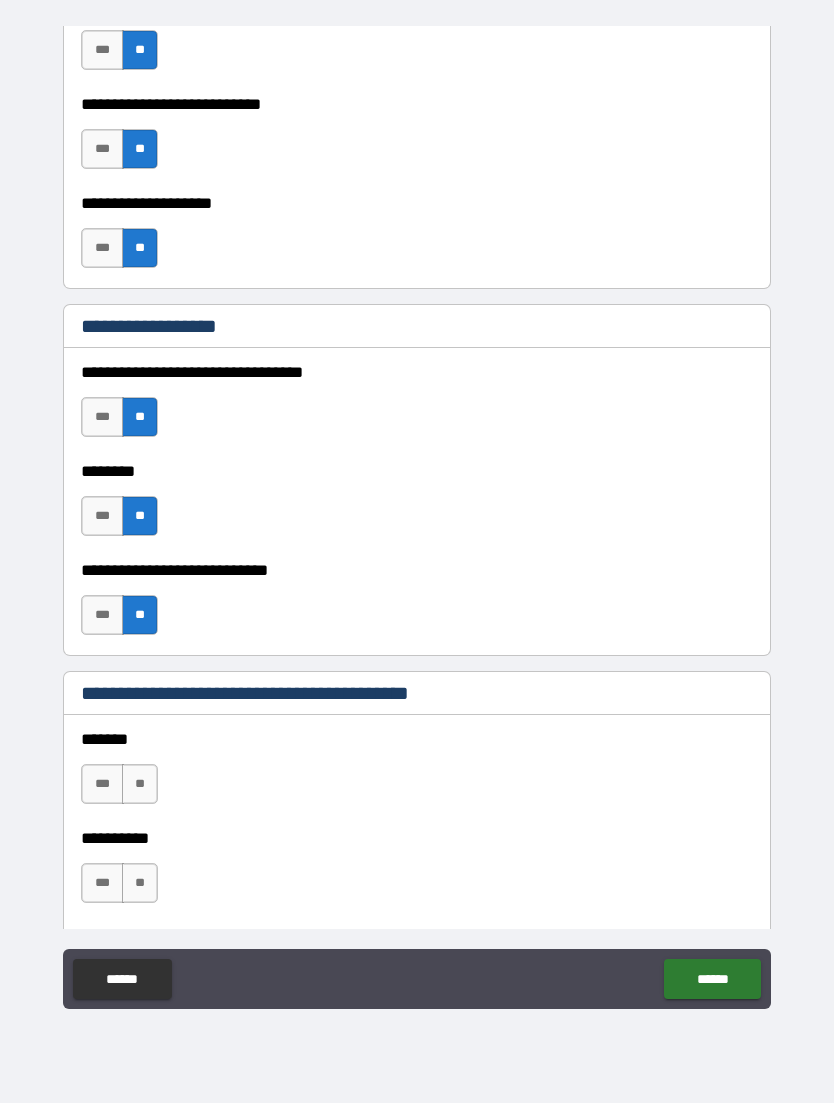 click on "**" at bounding box center (140, 784) 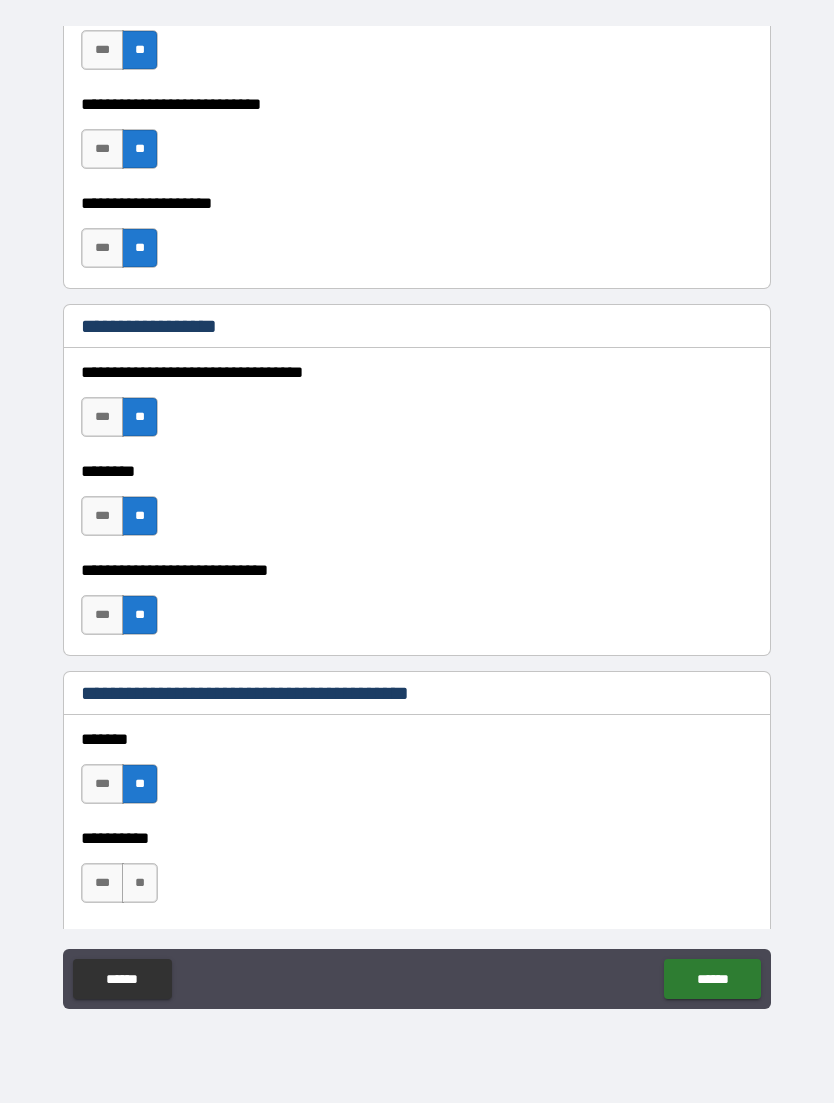 click on "**" at bounding box center (140, 883) 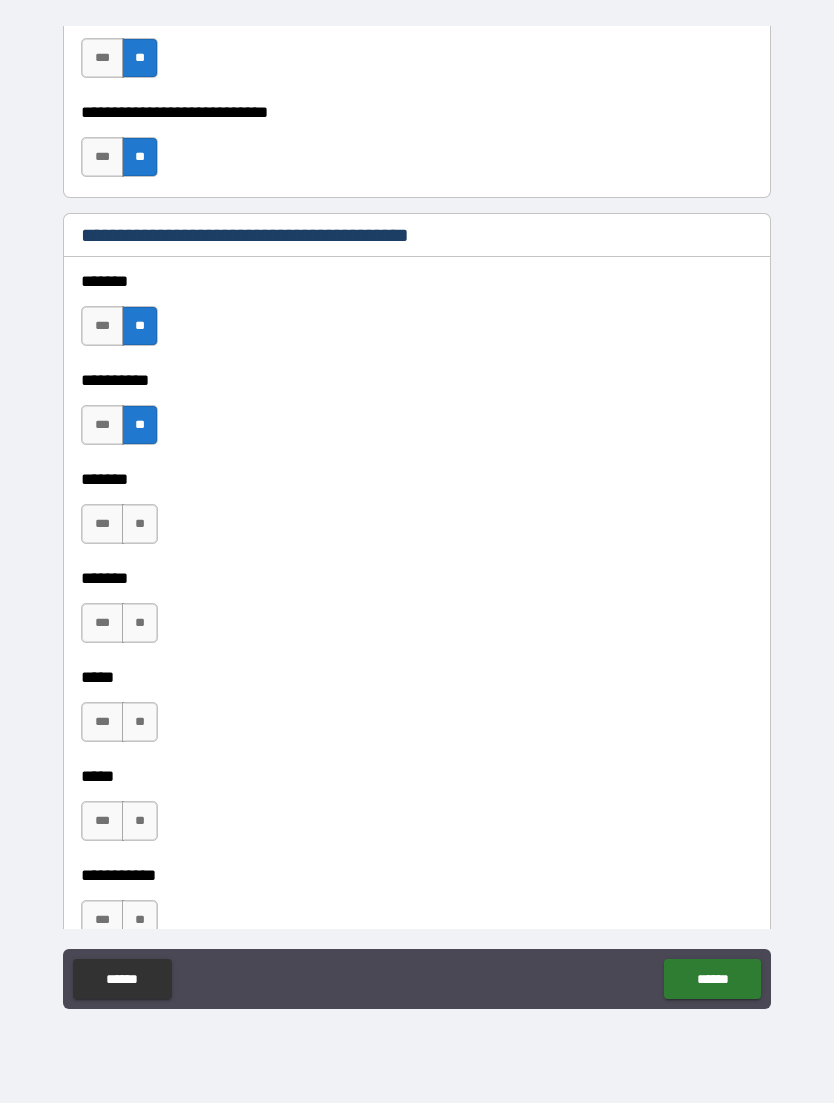 scroll, scrollTop: 1356, scrollLeft: 0, axis: vertical 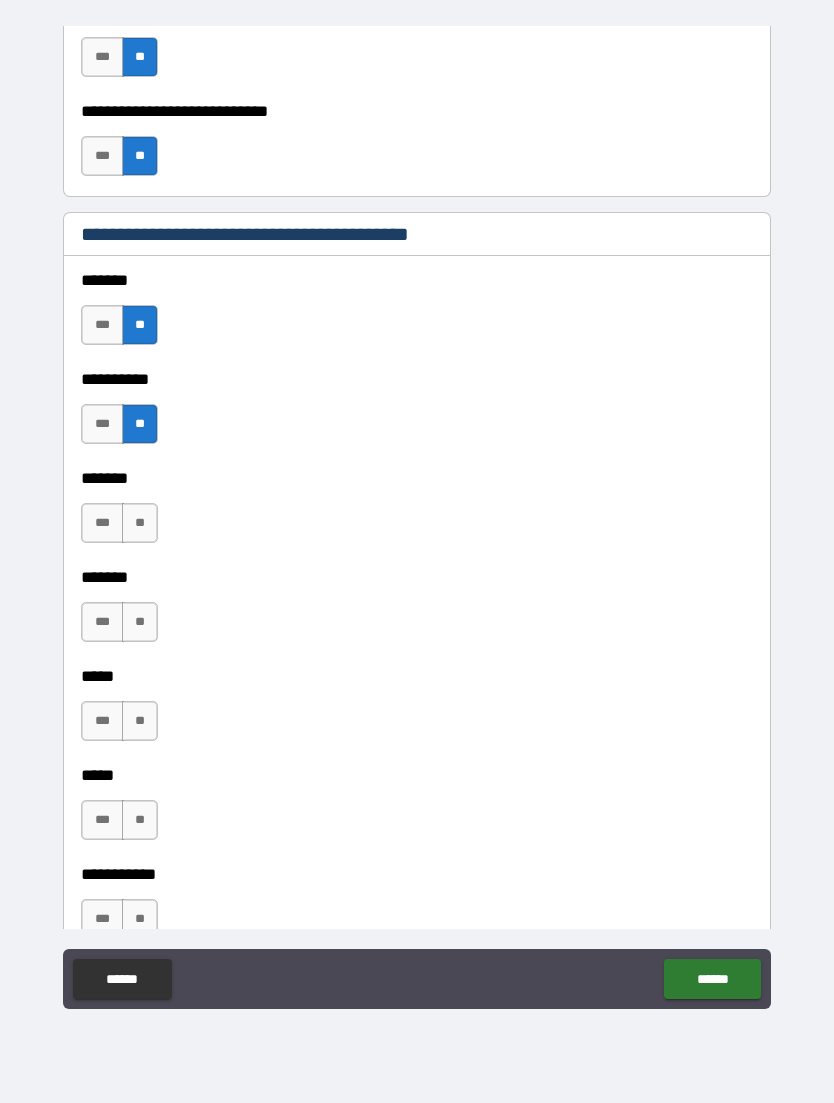 click on "**" at bounding box center (140, 523) 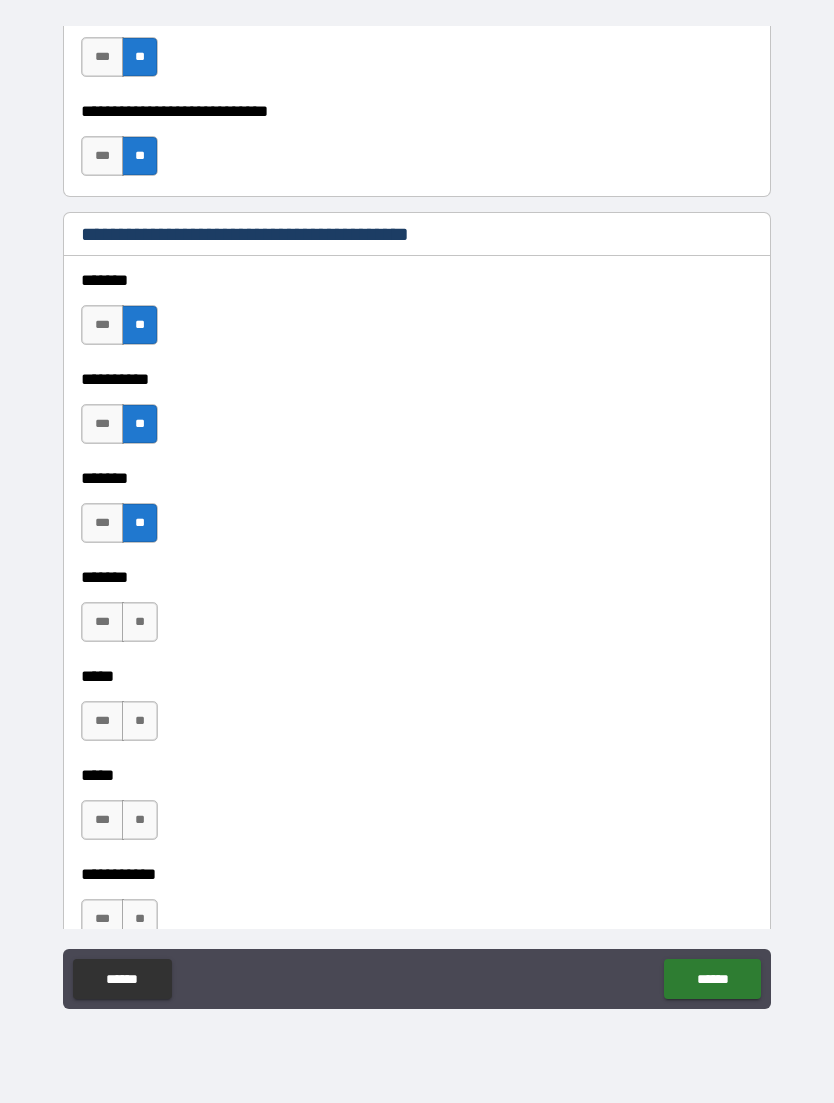 click on "**" at bounding box center (140, 622) 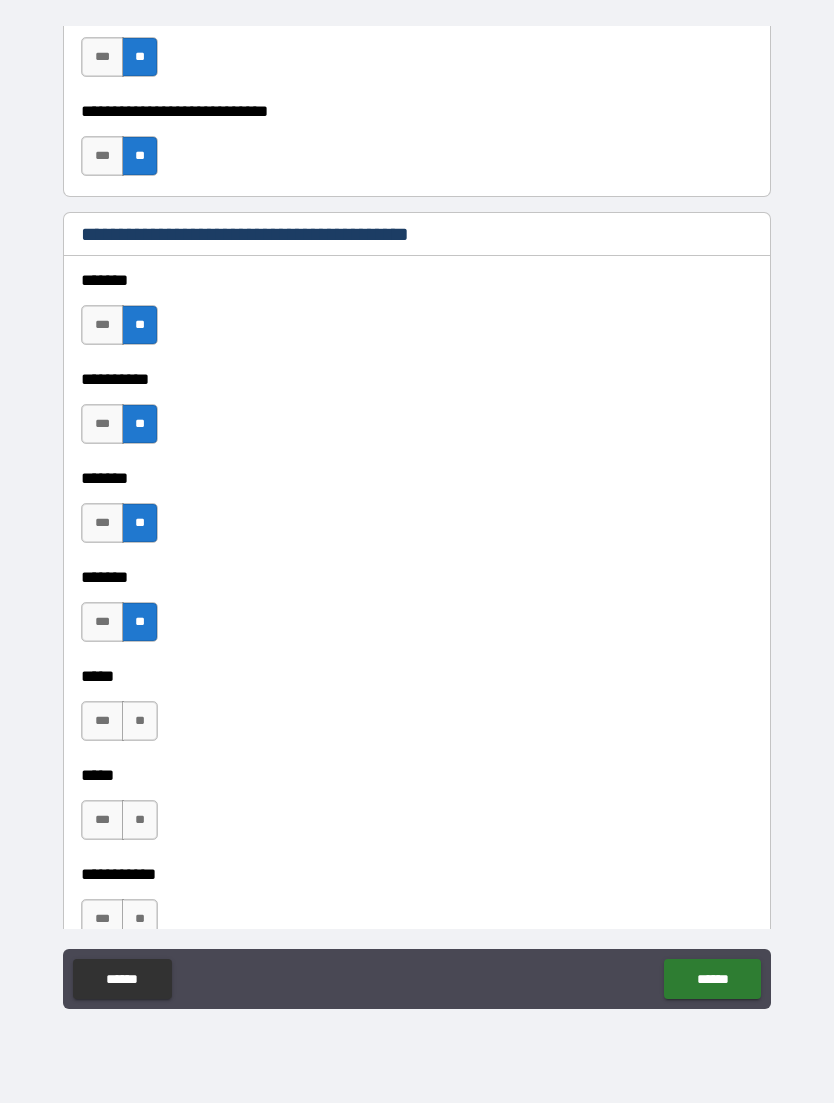 click on "**" at bounding box center (140, 721) 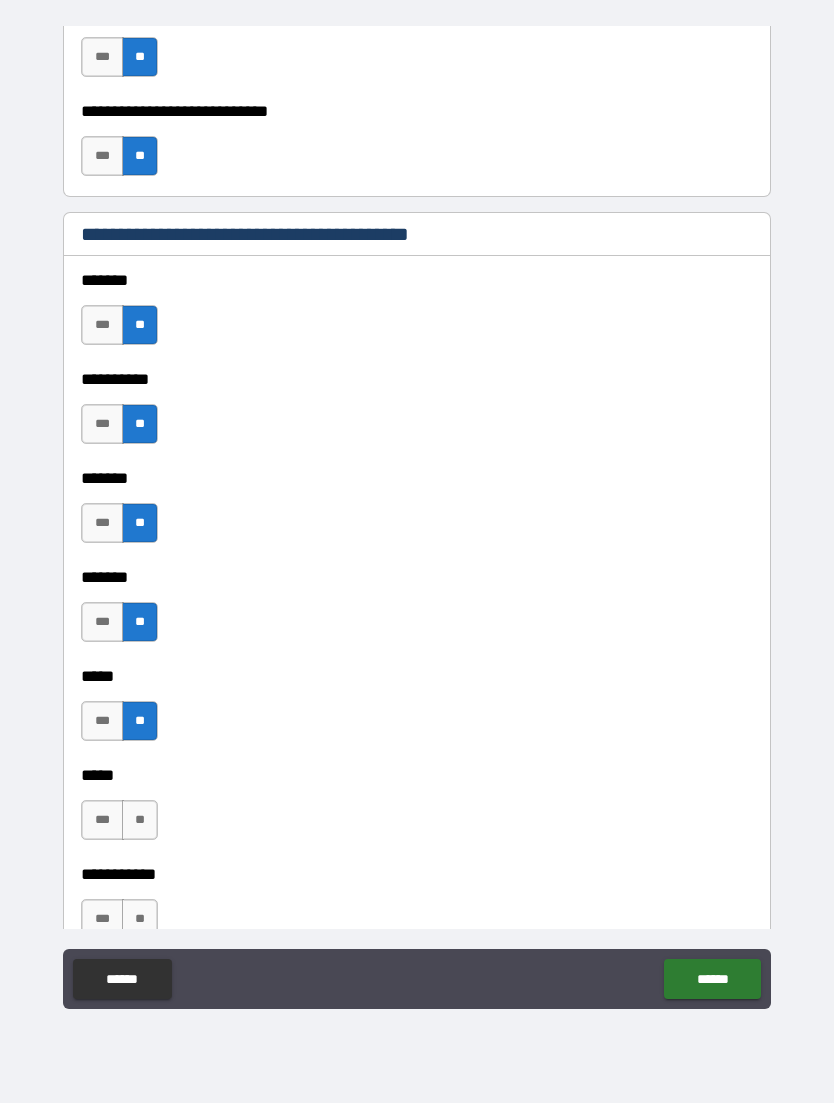 click on "**" at bounding box center [140, 820] 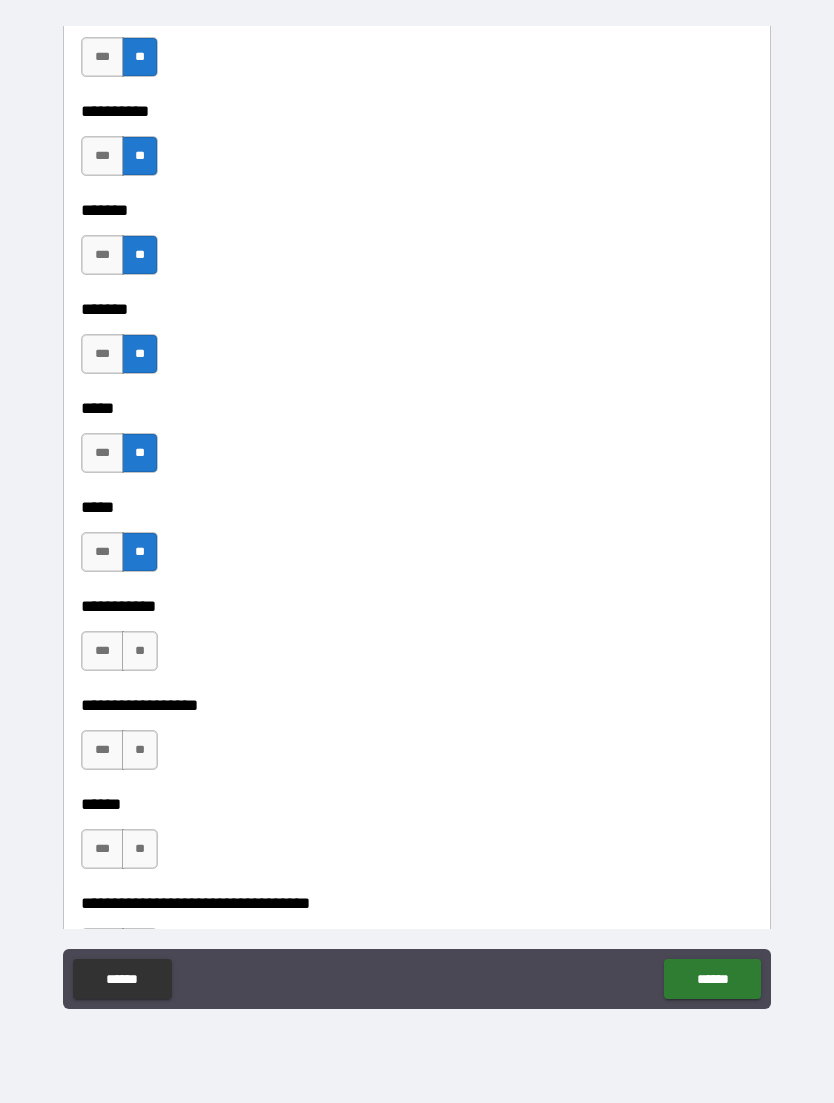 scroll, scrollTop: 1626, scrollLeft: 0, axis: vertical 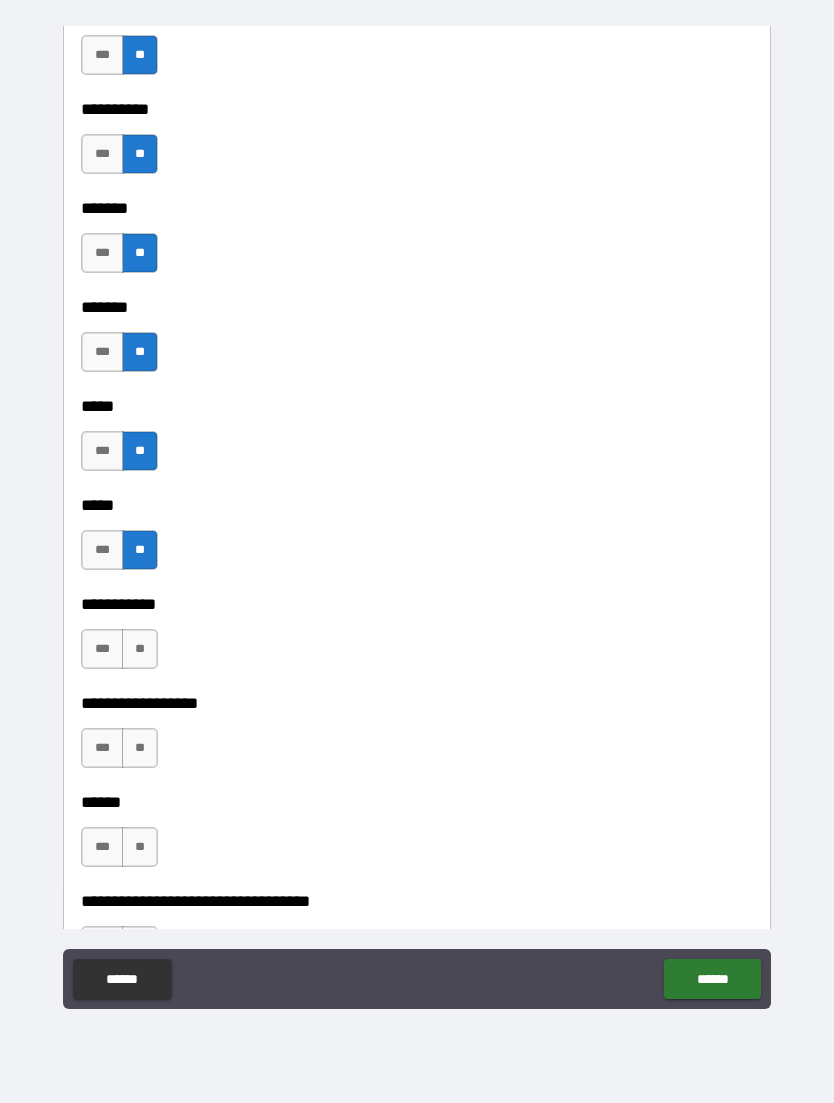 click on "**" at bounding box center [140, 649] 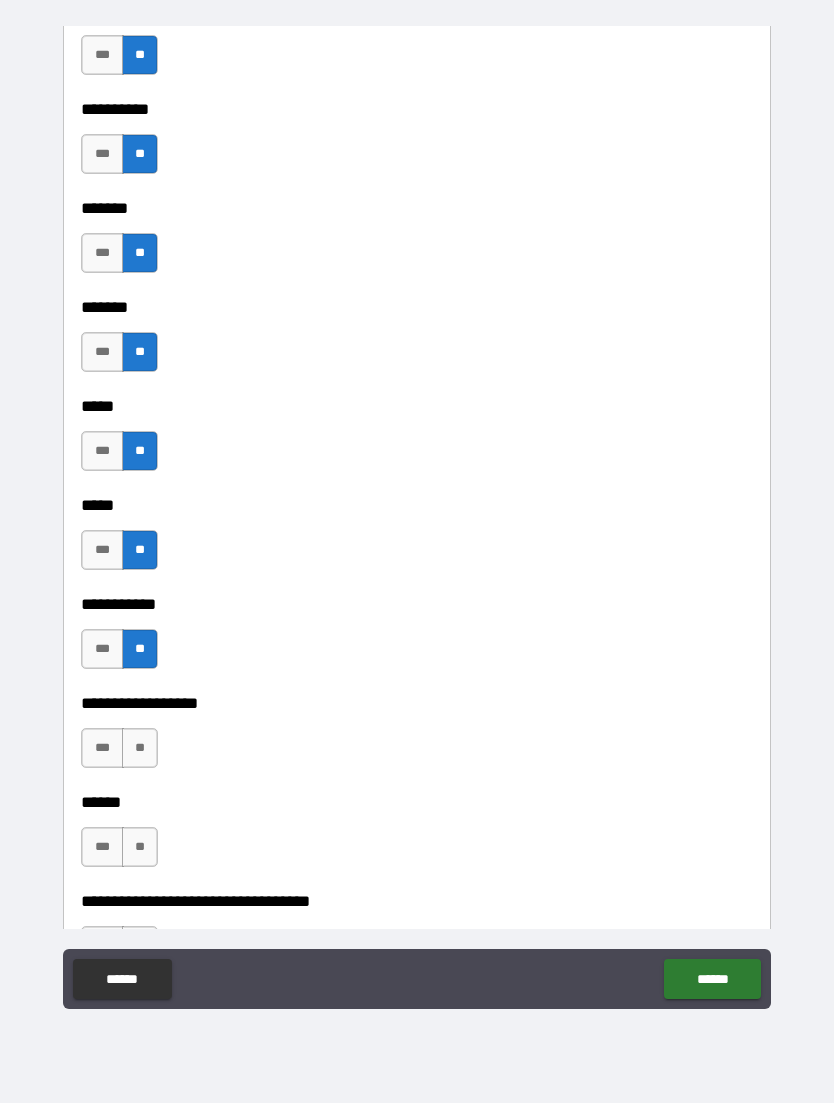 click on "**" at bounding box center (140, 748) 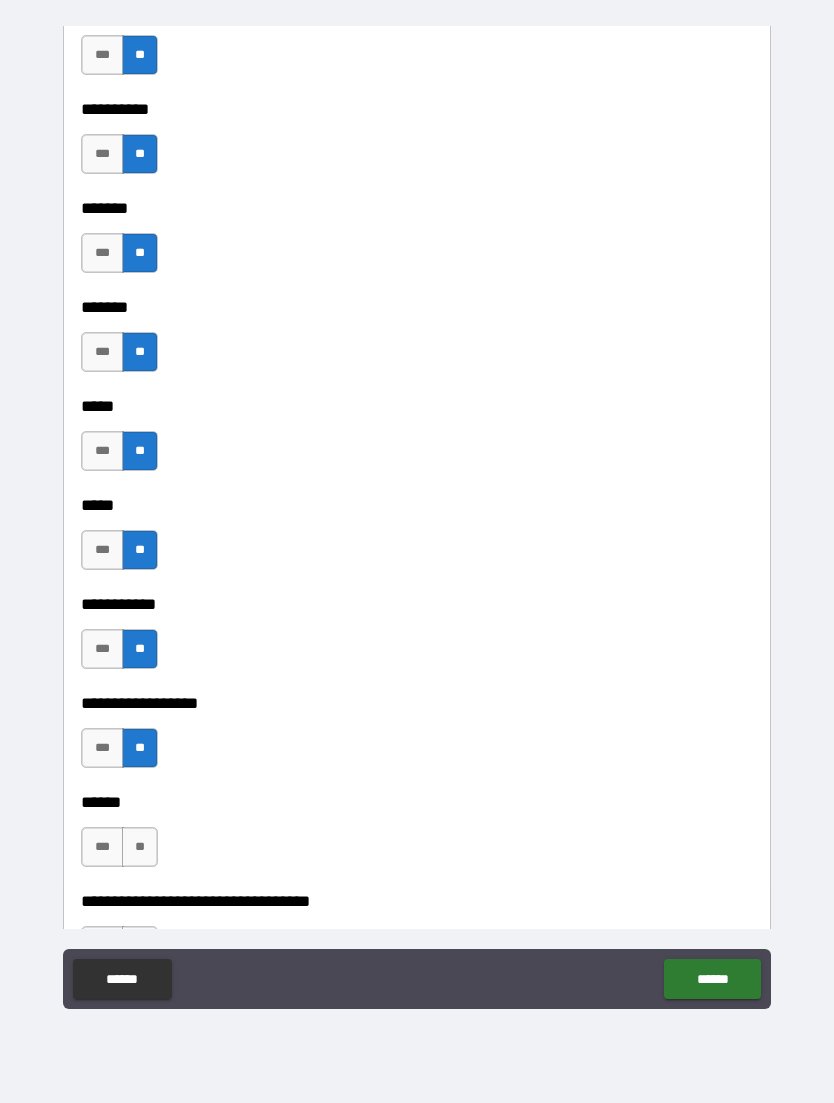 click on "**" at bounding box center [140, 847] 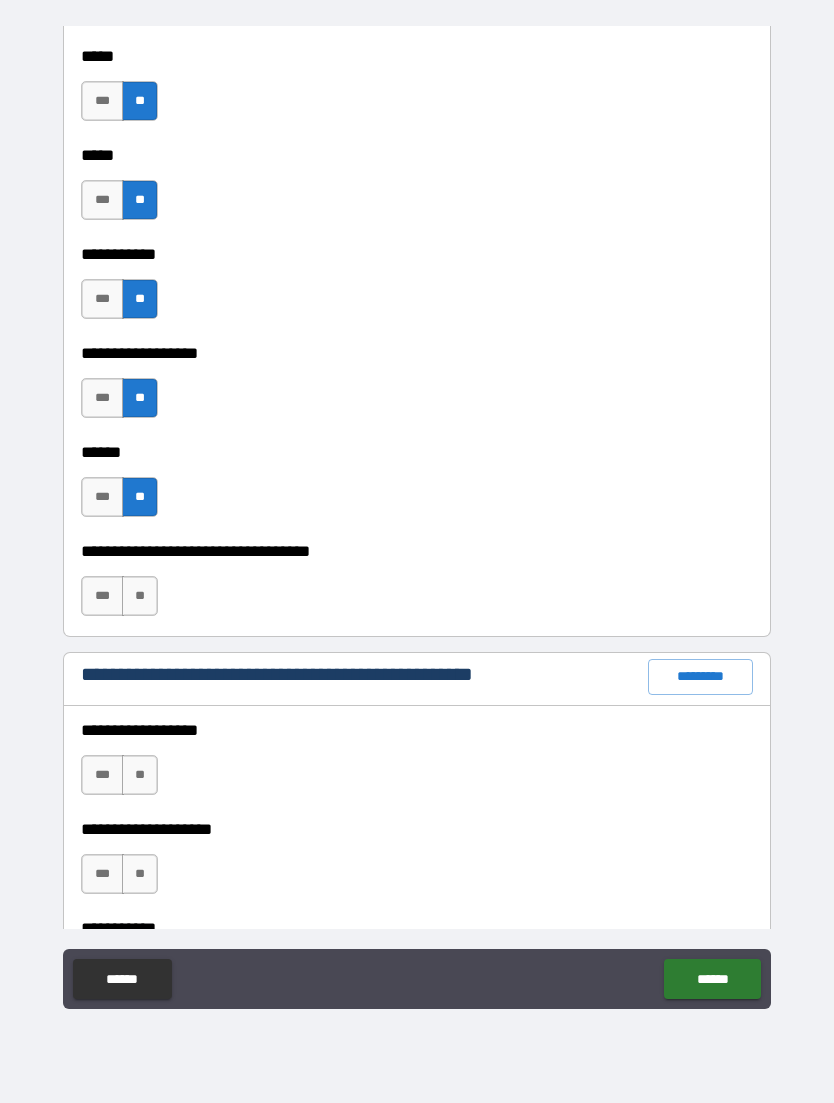 scroll, scrollTop: 1979, scrollLeft: 0, axis: vertical 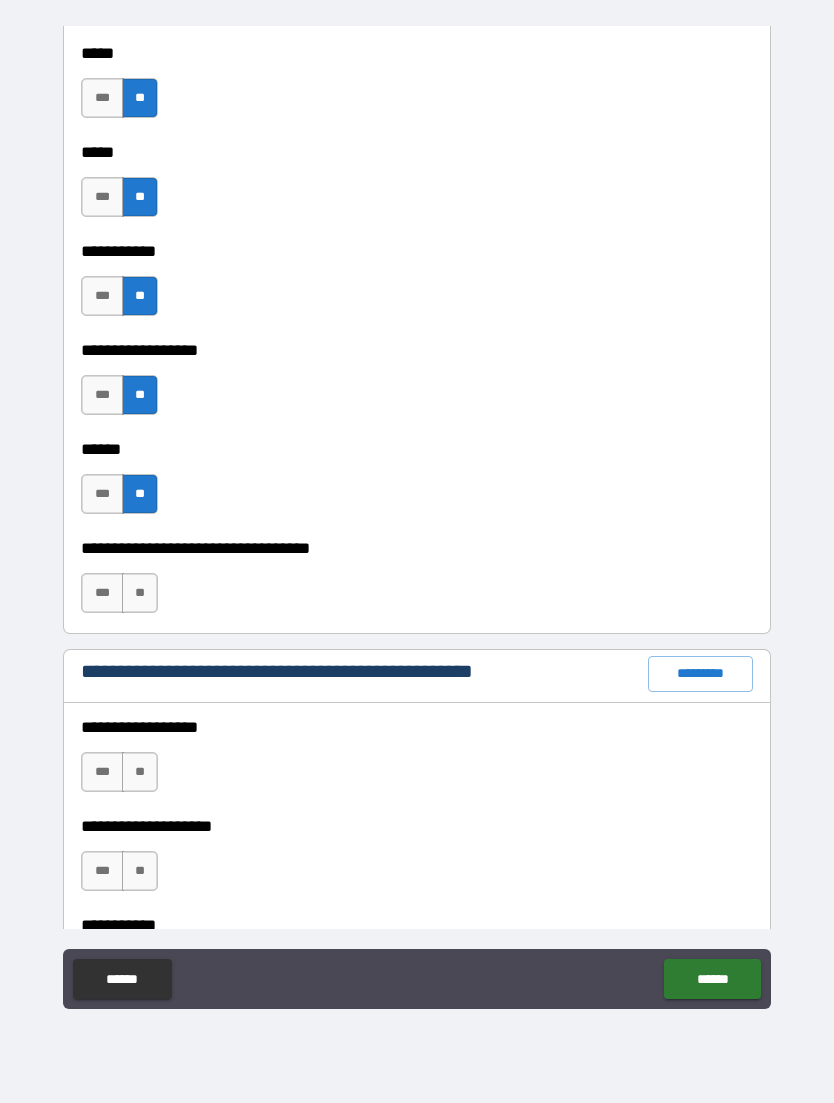 click on "***" at bounding box center (102, 593) 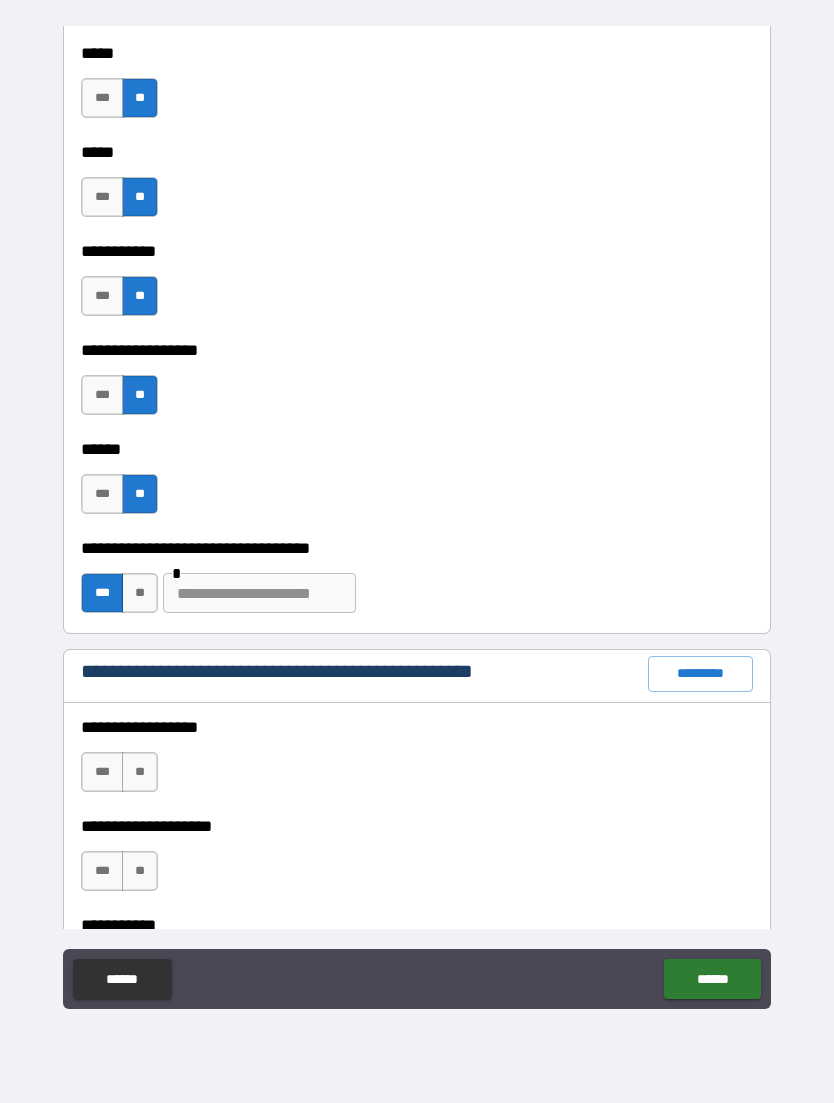 click at bounding box center [259, 593] 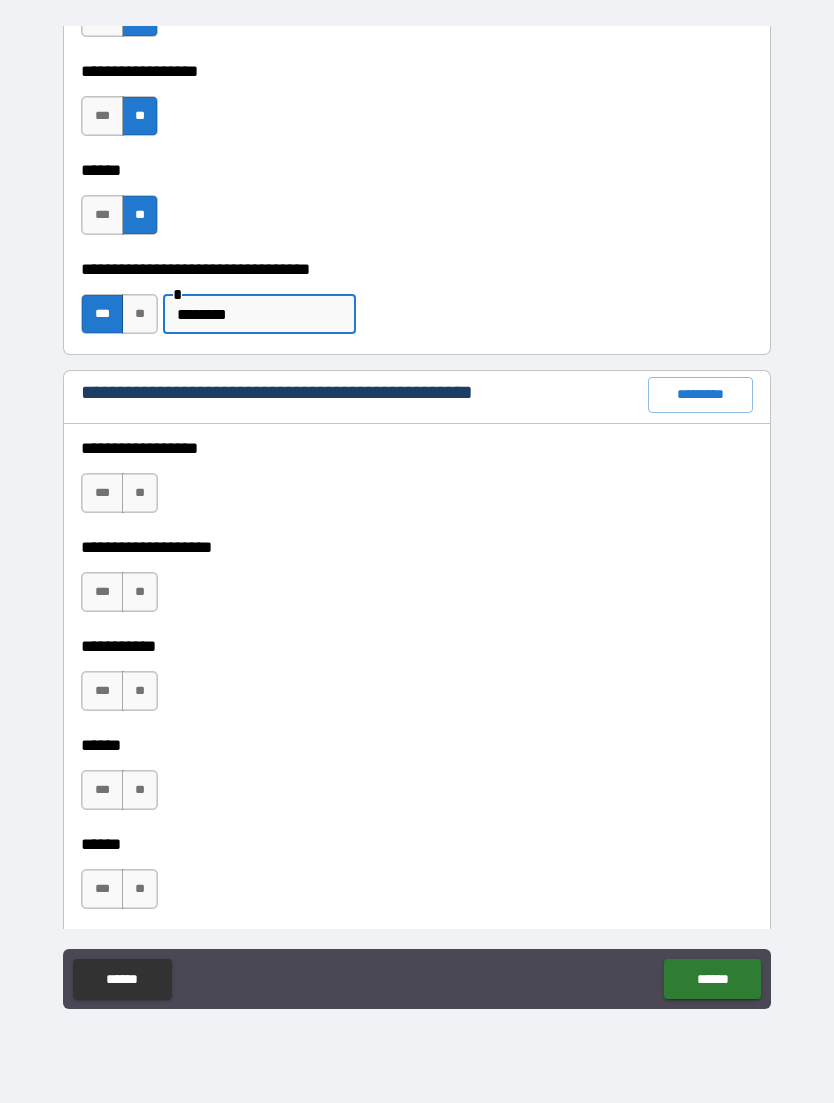 scroll, scrollTop: 2259, scrollLeft: 0, axis: vertical 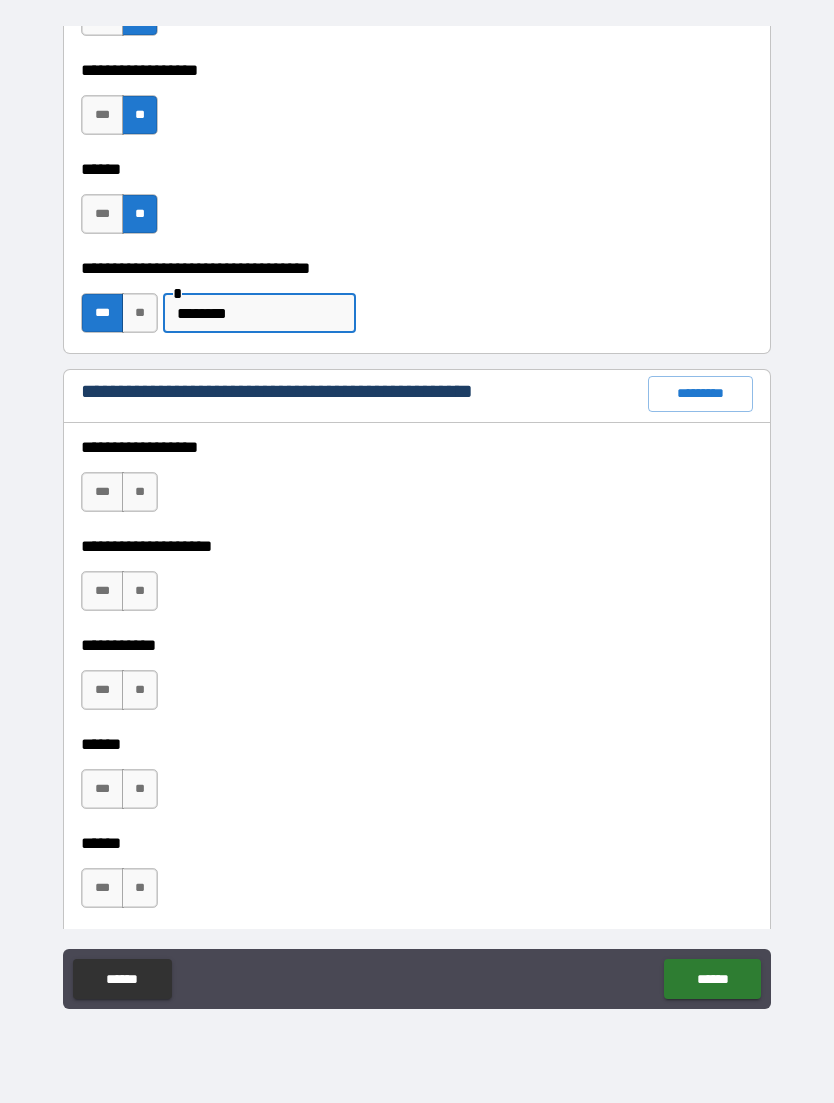 type on "********" 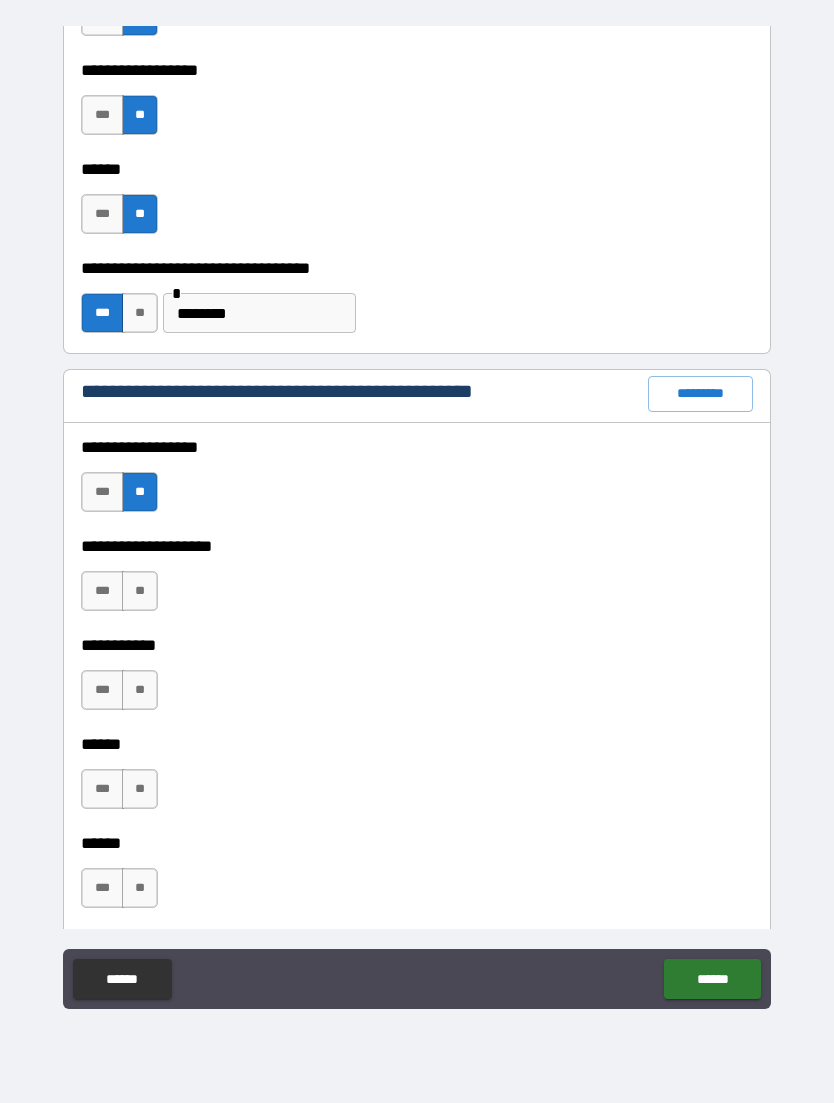 click on "**" at bounding box center [140, 591] 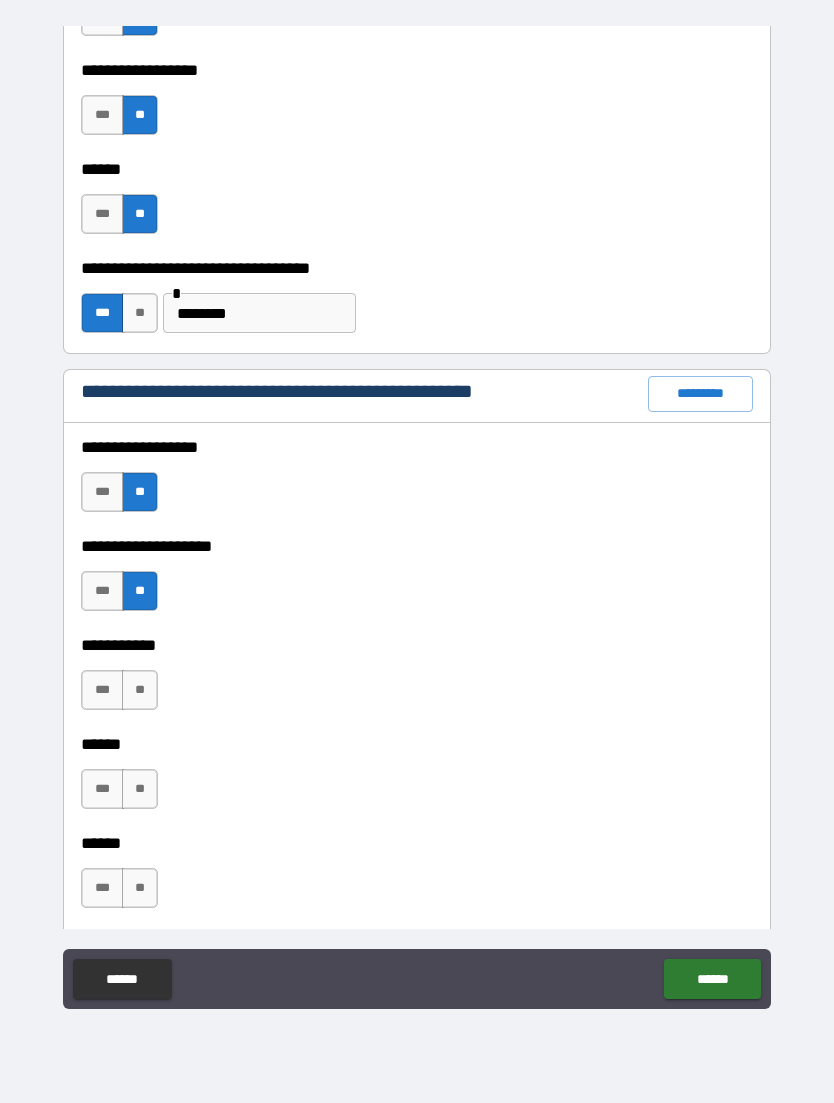 click on "**" at bounding box center [140, 690] 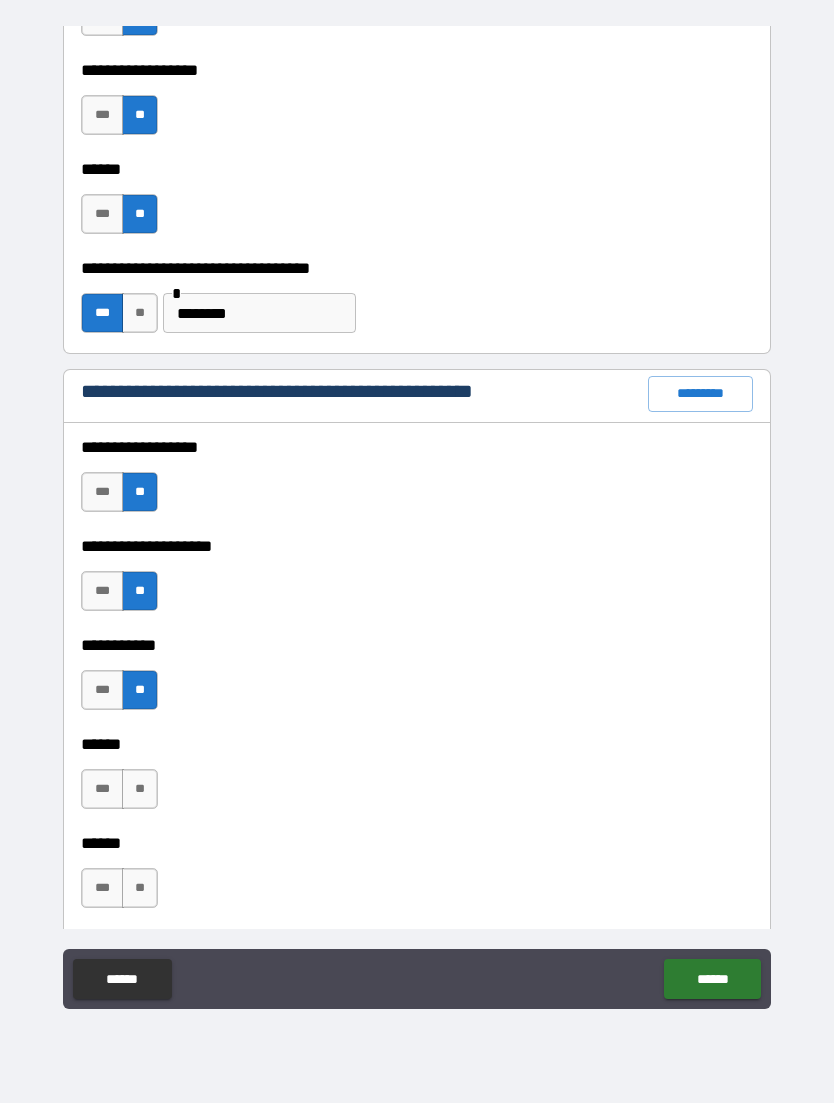 click on "**" at bounding box center [140, 789] 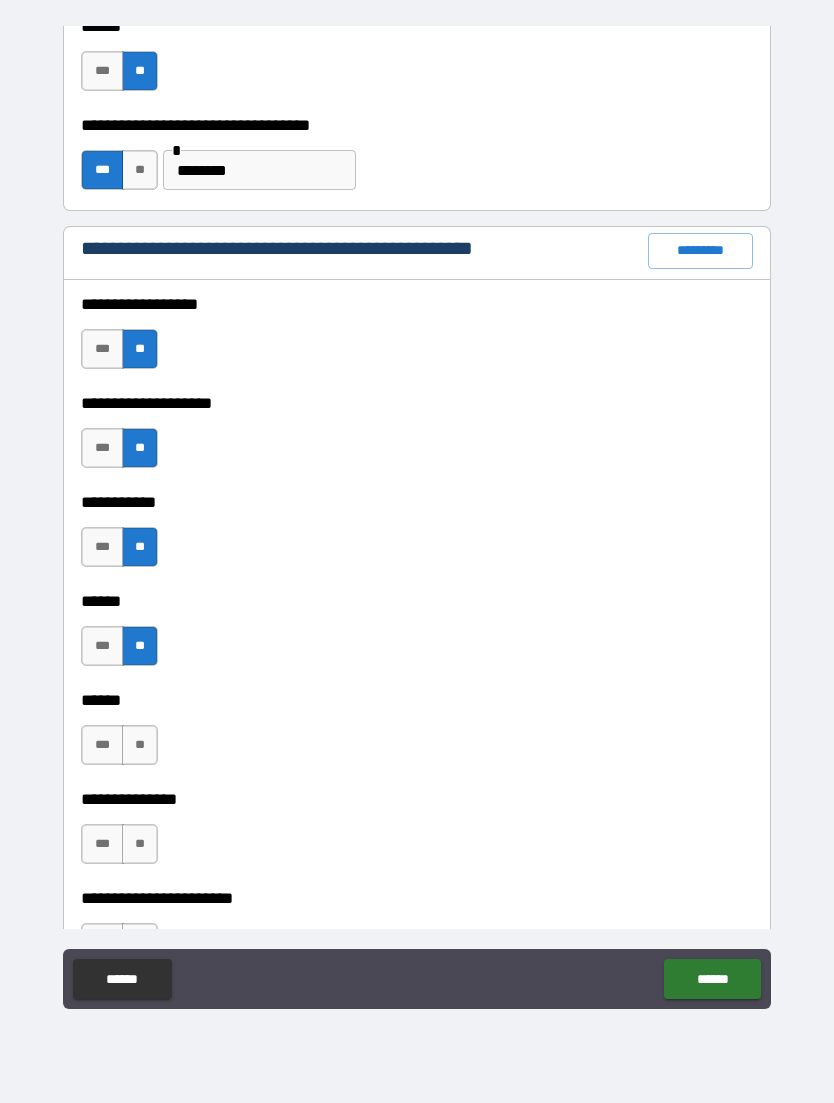 scroll, scrollTop: 2404, scrollLeft: 0, axis: vertical 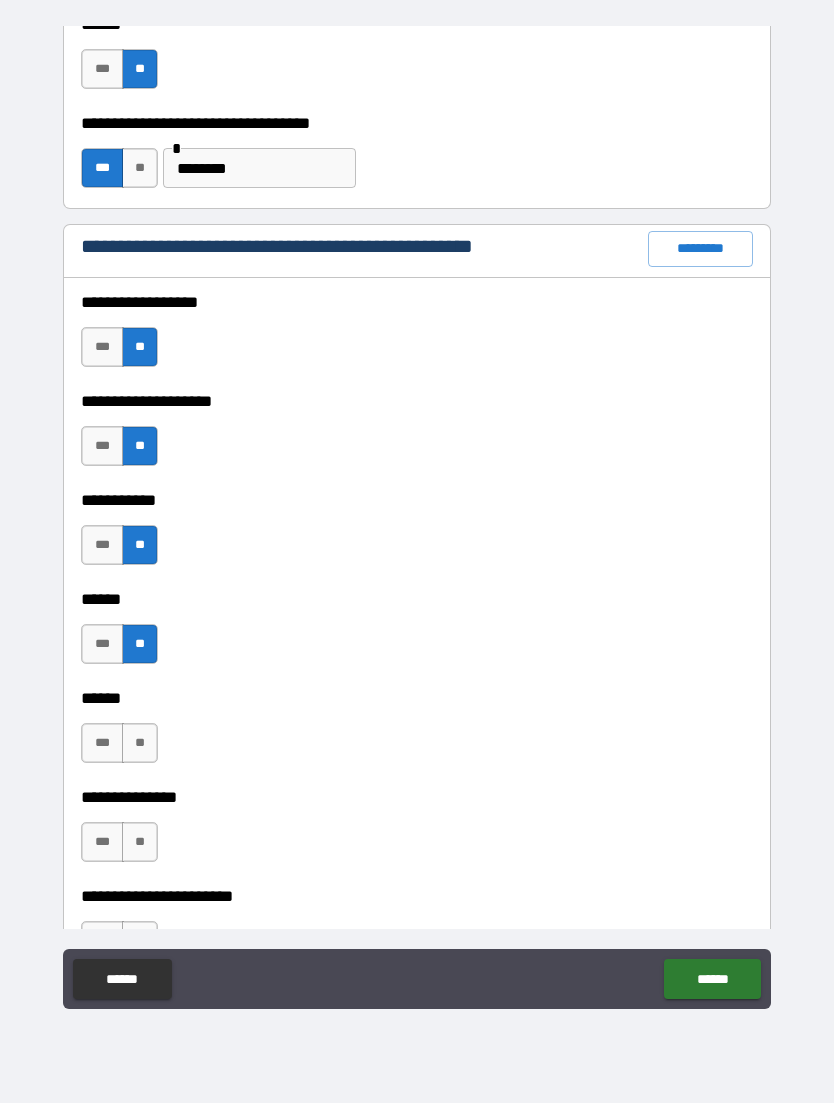 click on "**" at bounding box center (140, 743) 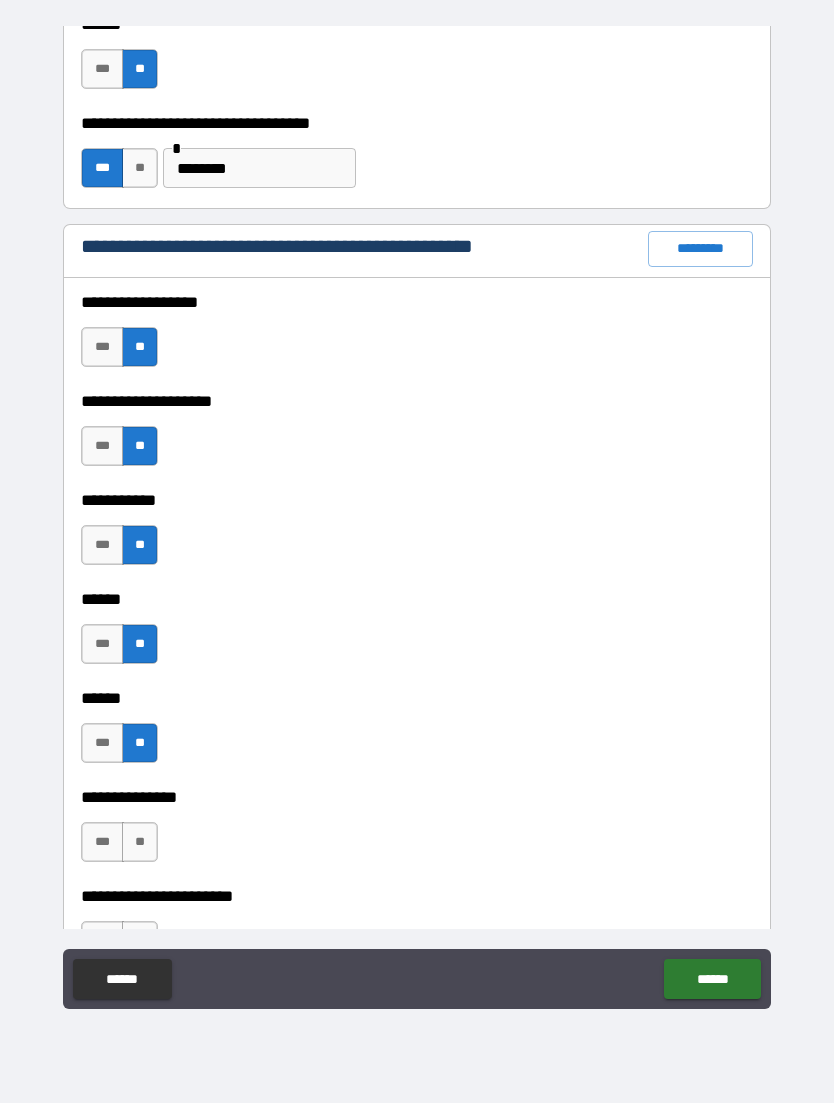 click on "**" at bounding box center (140, 842) 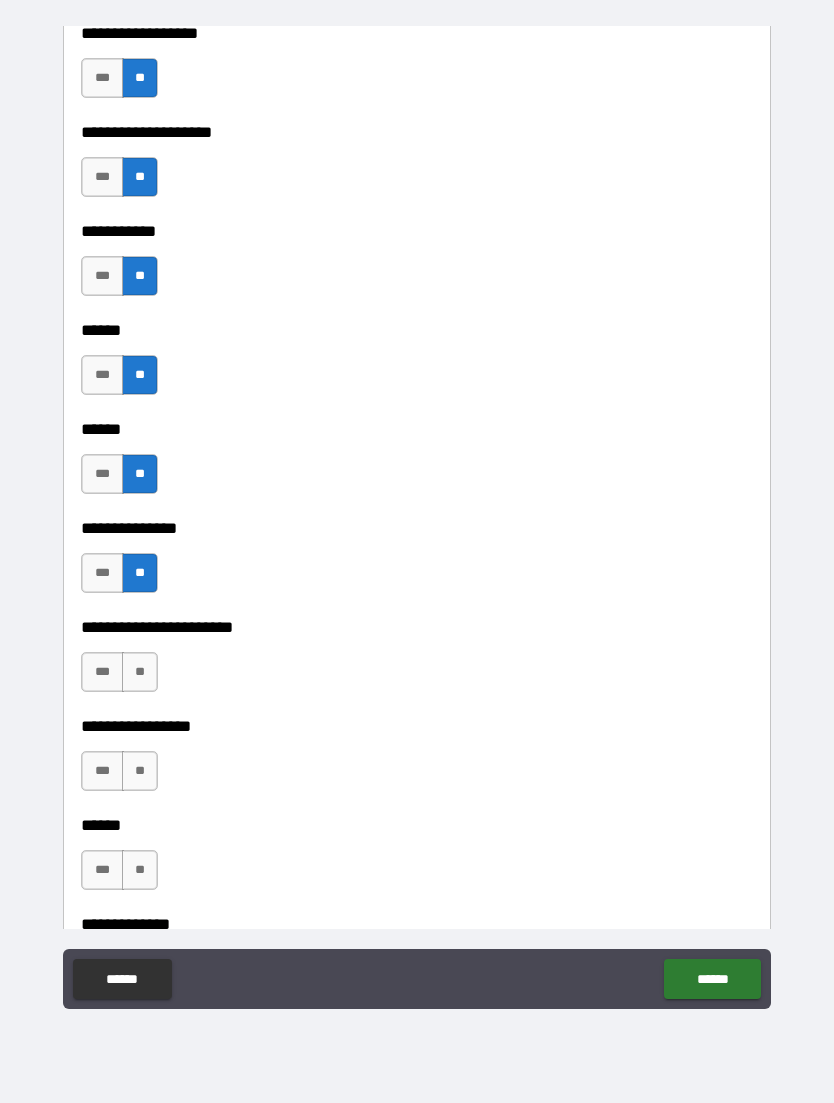 scroll, scrollTop: 2675, scrollLeft: 0, axis: vertical 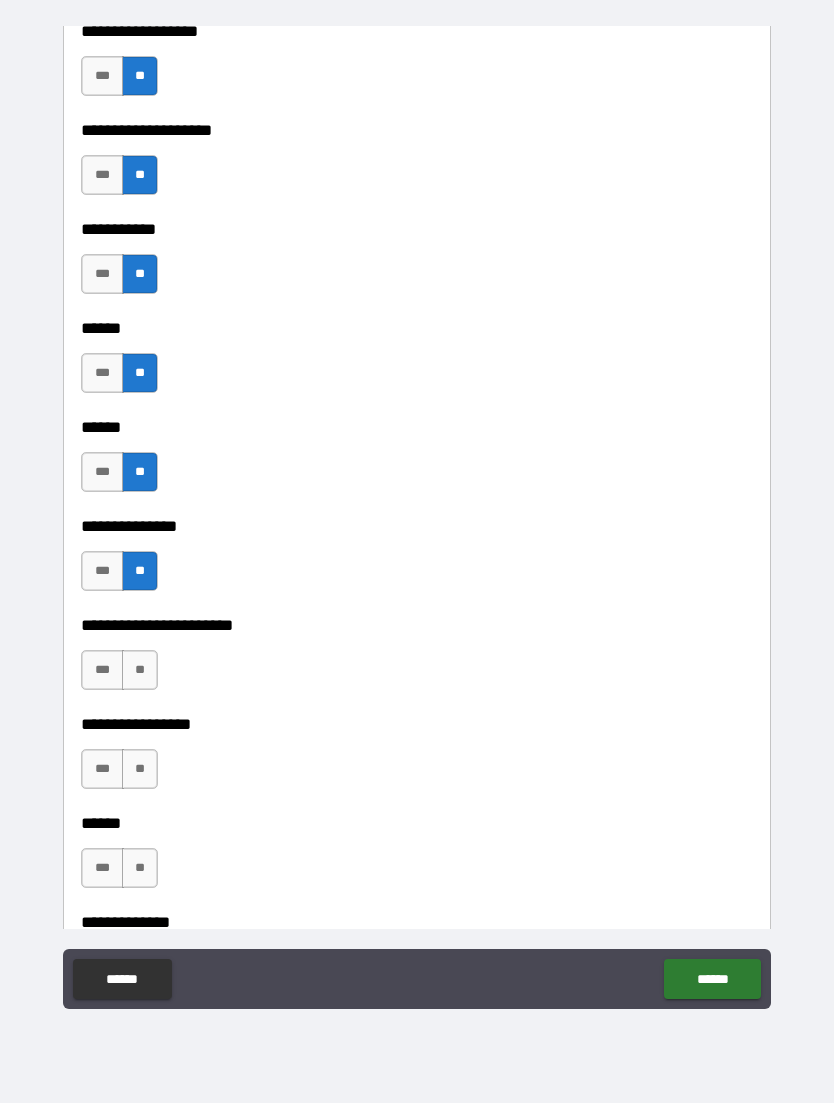 click on "**" at bounding box center [140, 670] 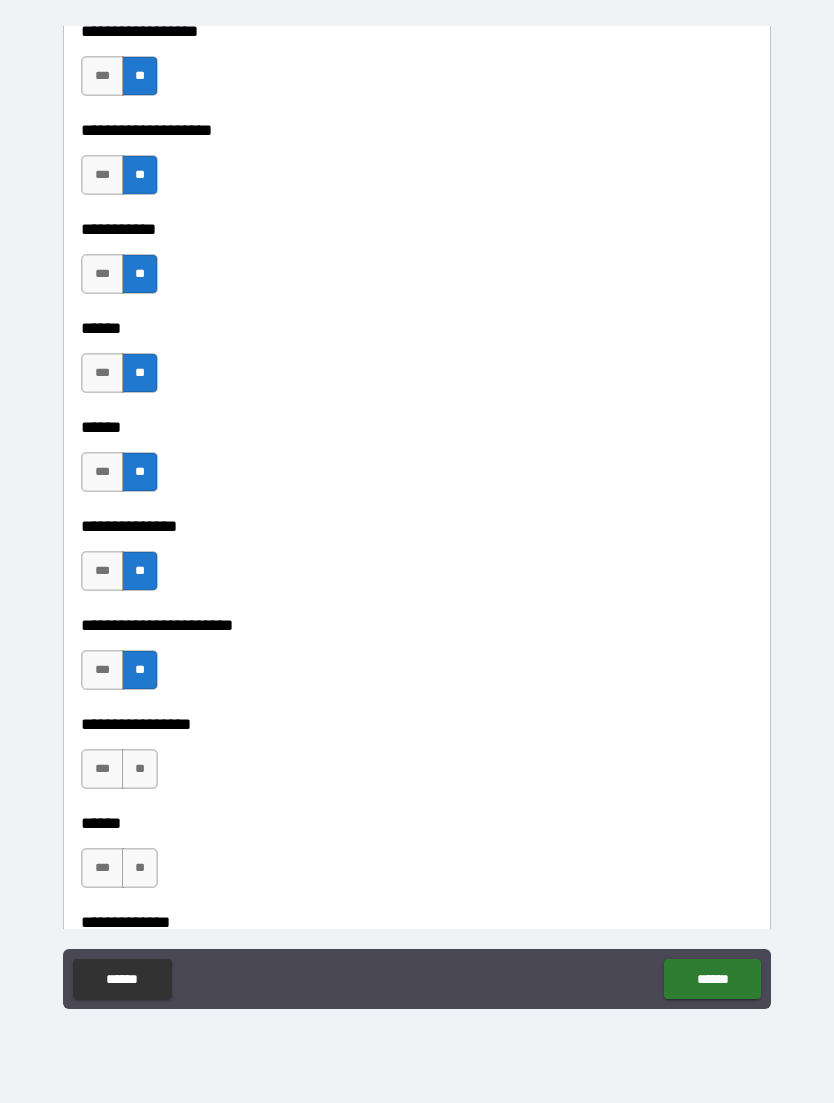 click on "**" at bounding box center [140, 769] 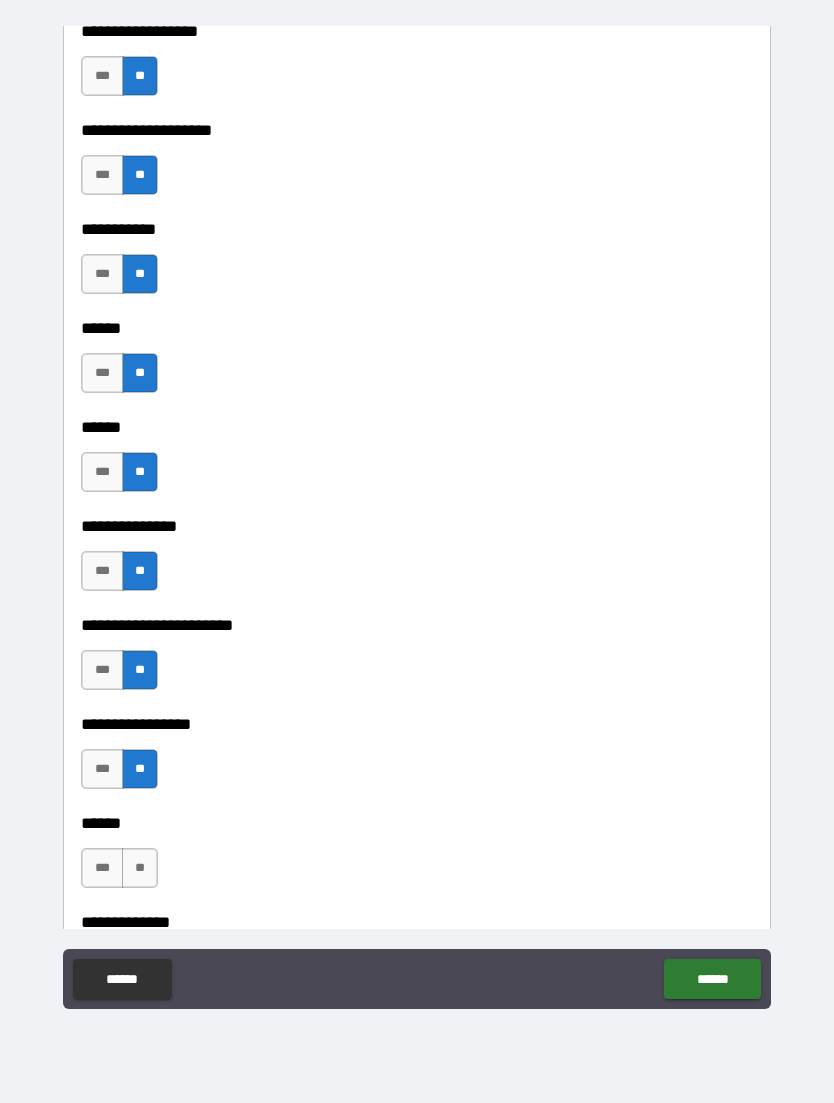 click on "**" at bounding box center [140, 868] 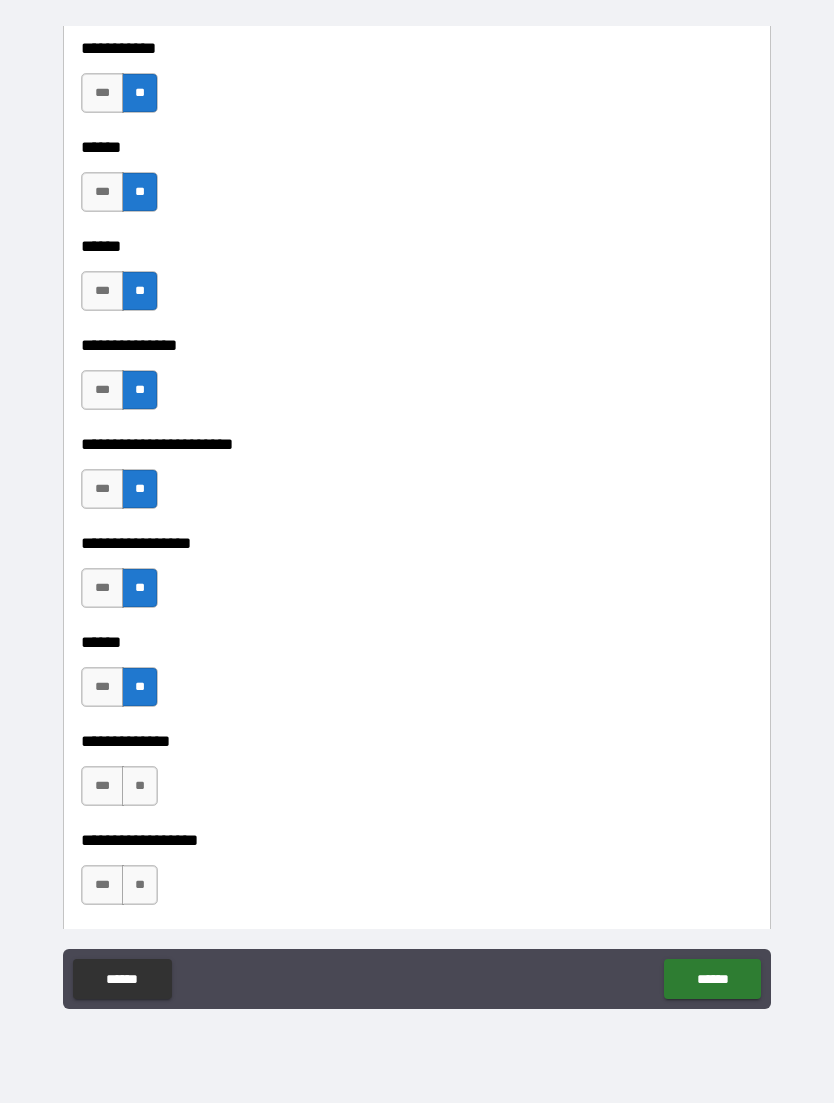 scroll, scrollTop: 2858, scrollLeft: 0, axis: vertical 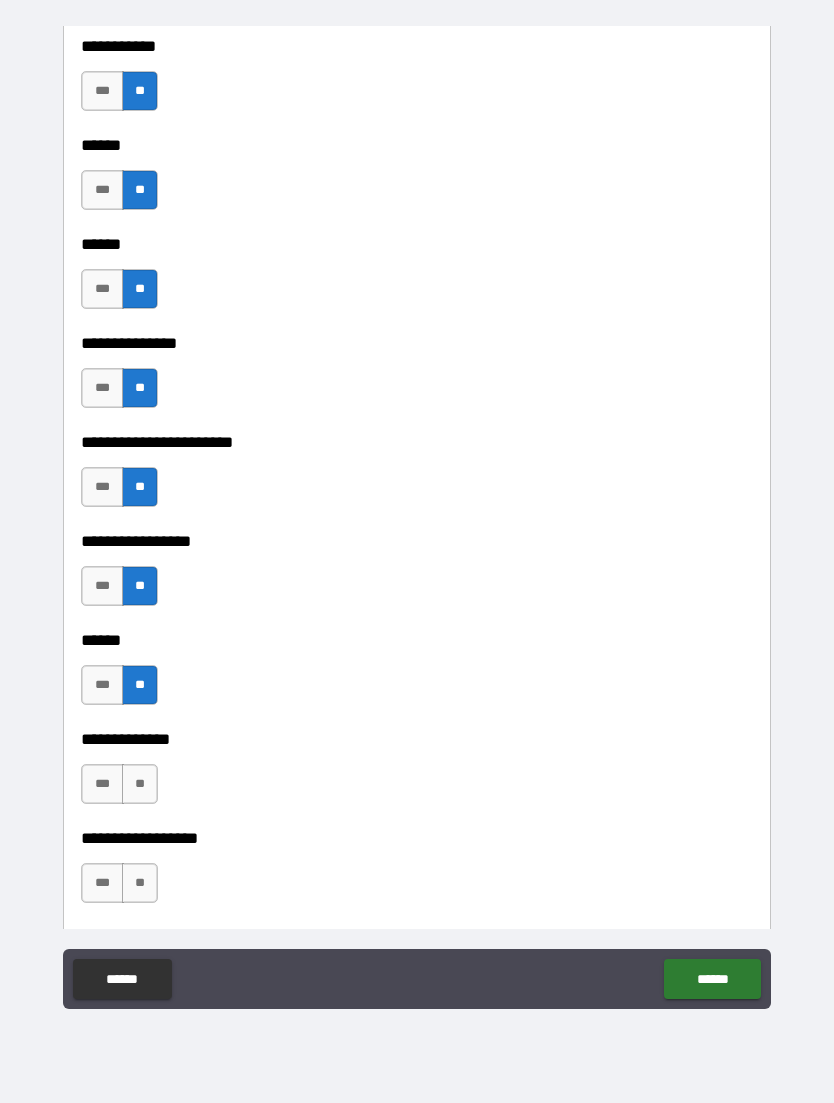 click on "**" at bounding box center (140, 784) 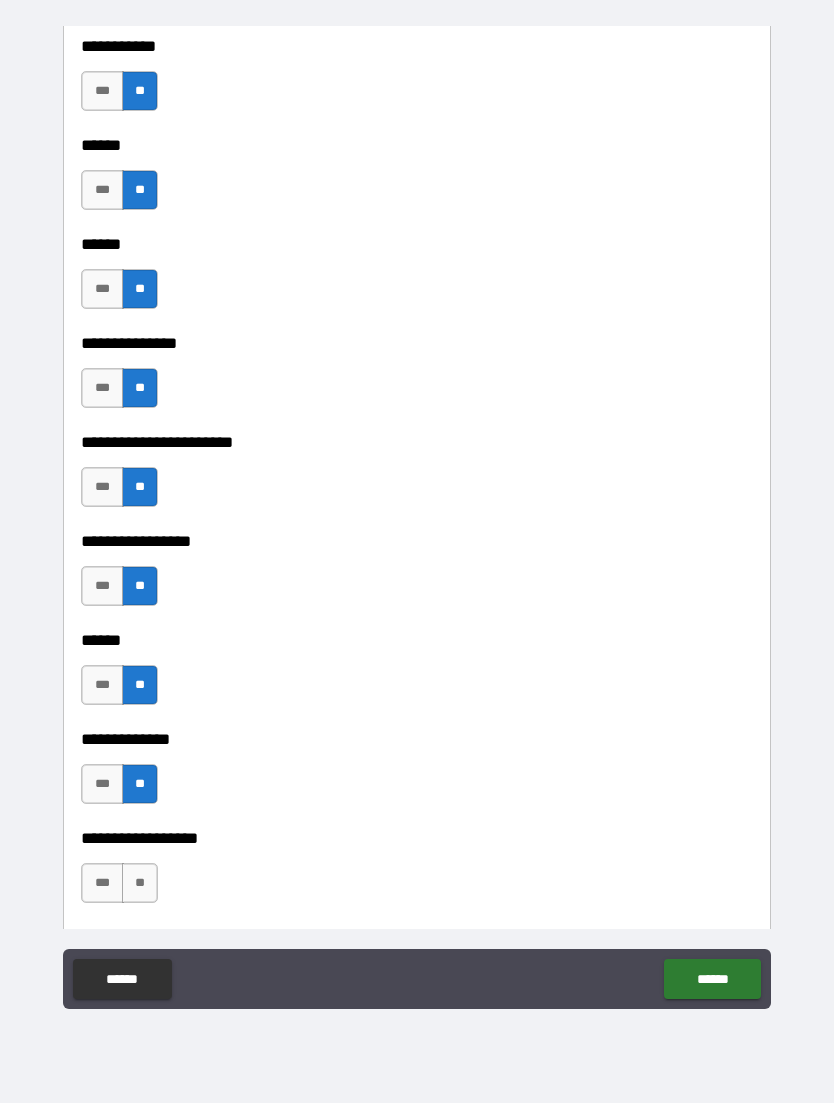 click on "**" at bounding box center [140, 883] 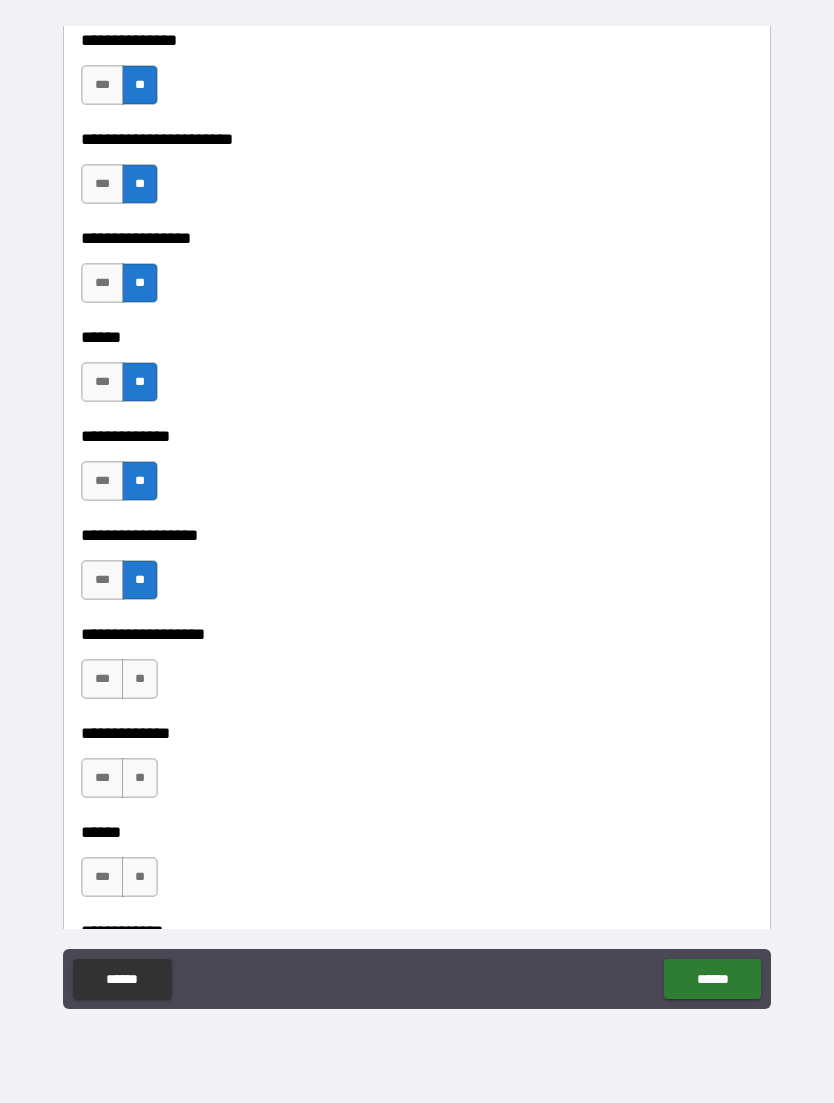 scroll, scrollTop: 3163, scrollLeft: 0, axis: vertical 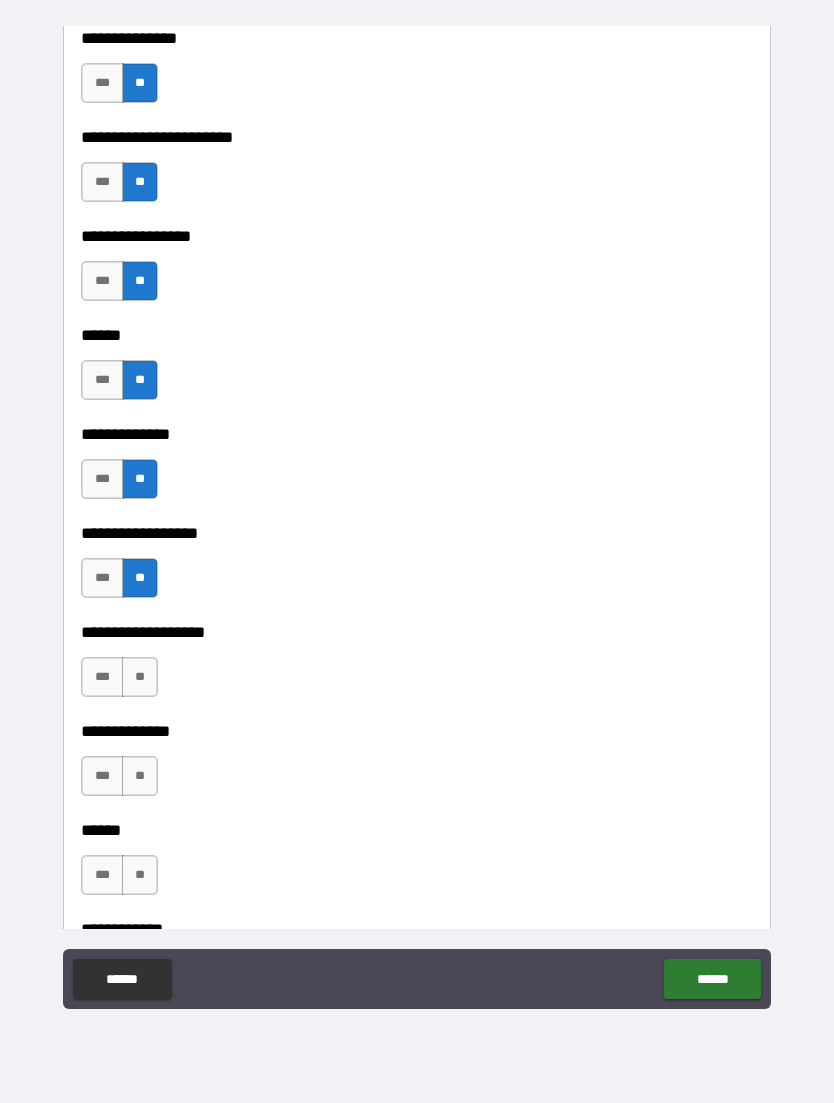 click on "**" at bounding box center [140, 677] 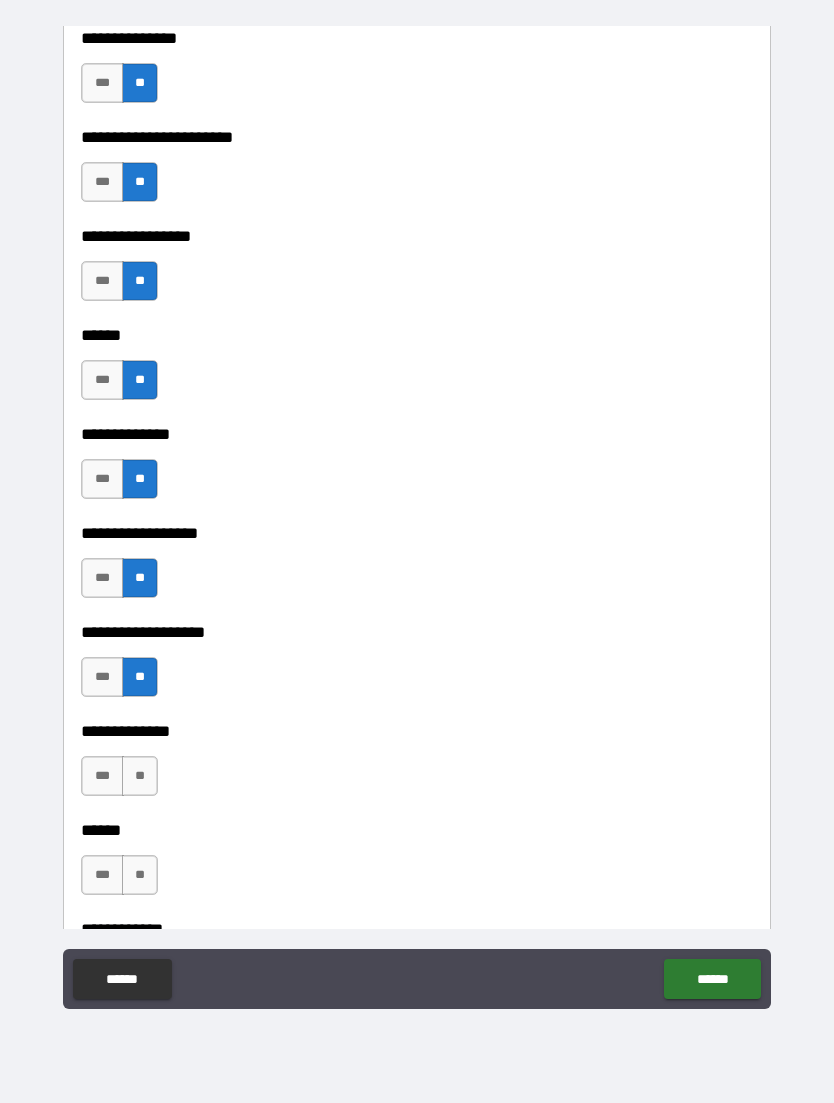 click on "**" at bounding box center (140, 776) 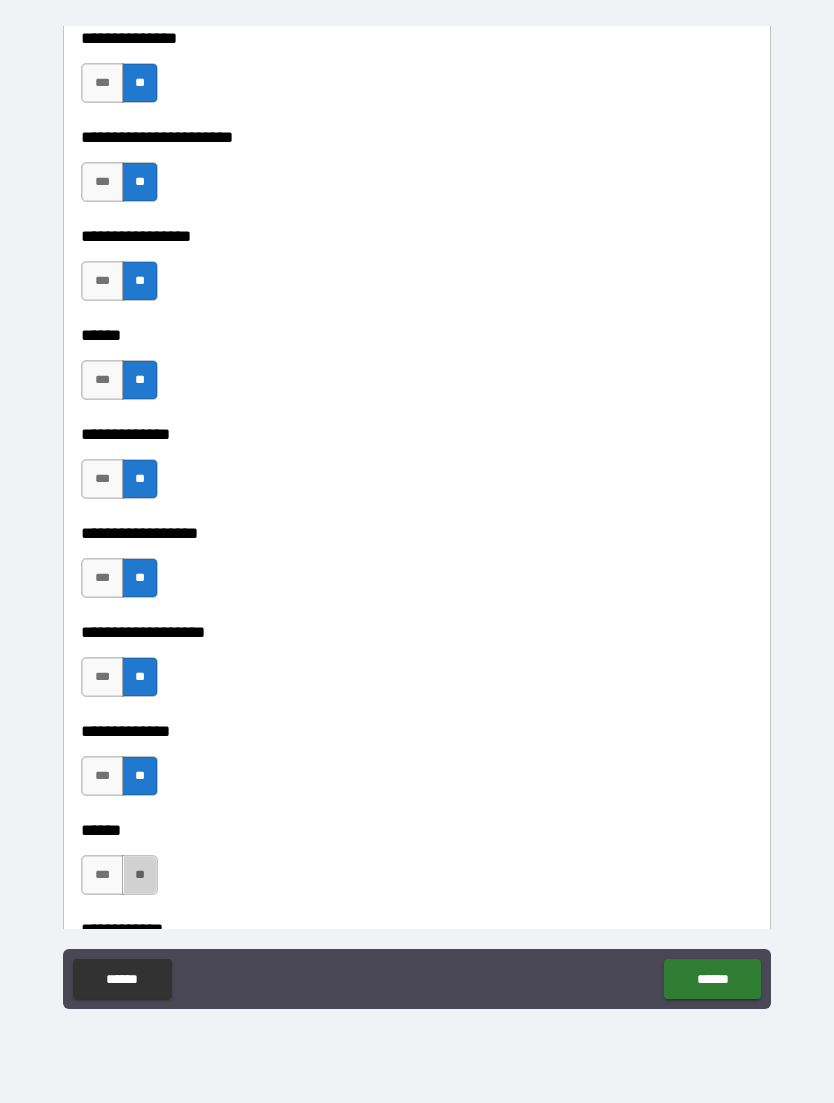 click on "**" at bounding box center (140, 875) 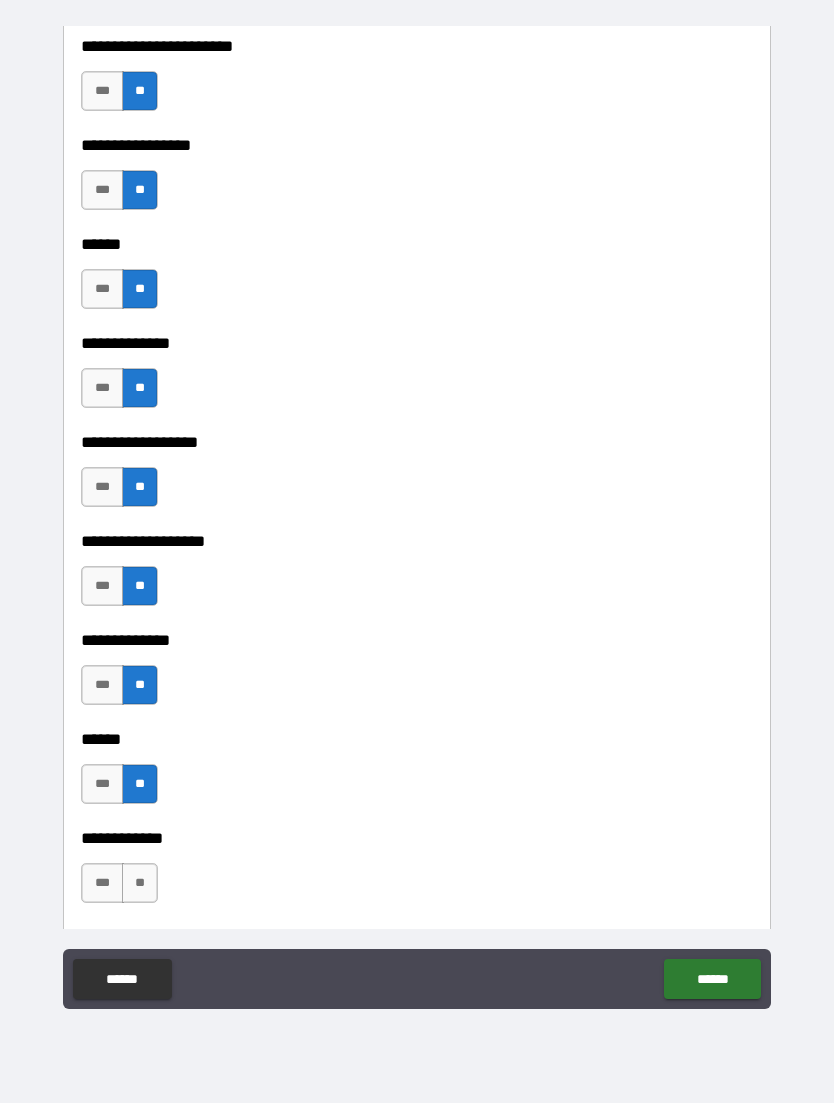 scroll, scrollTop: 3302, scrollLeft: 0, axis: vertical 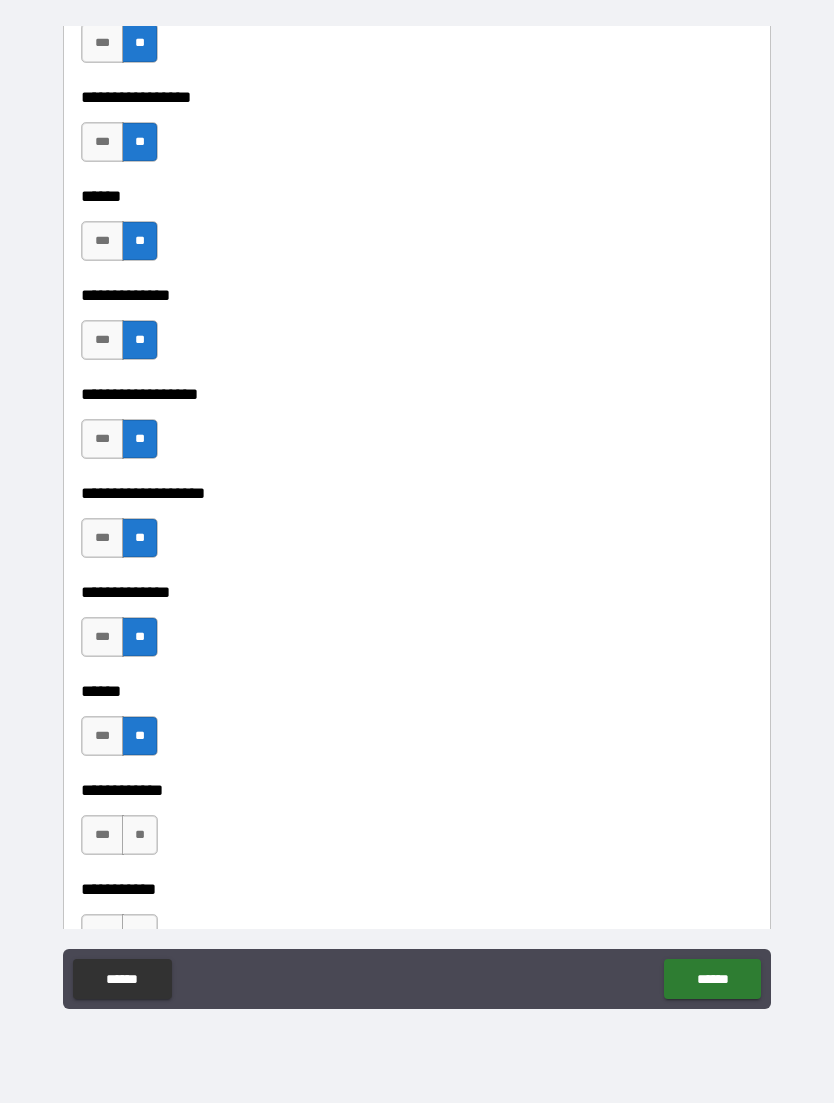 click on "**" at bounding box center [140, 835] 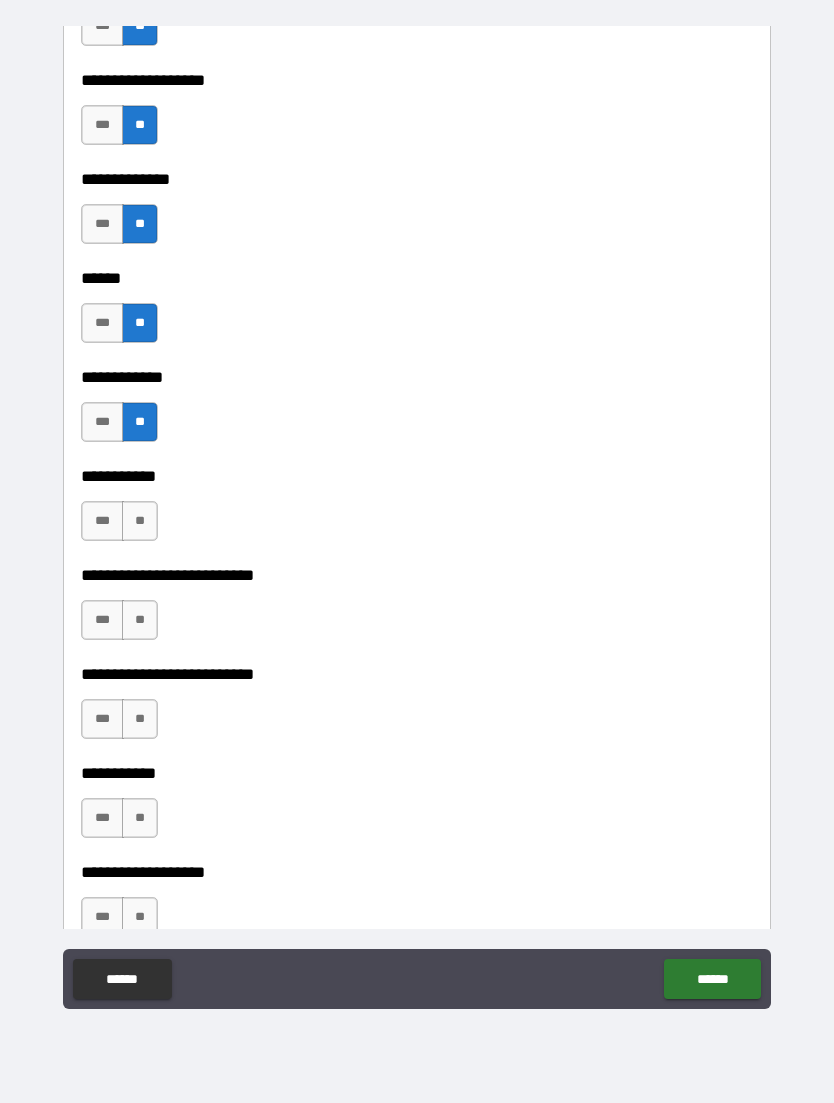 scroll, scrollTop: 3716, scrollLeft: 0, axis: vertical 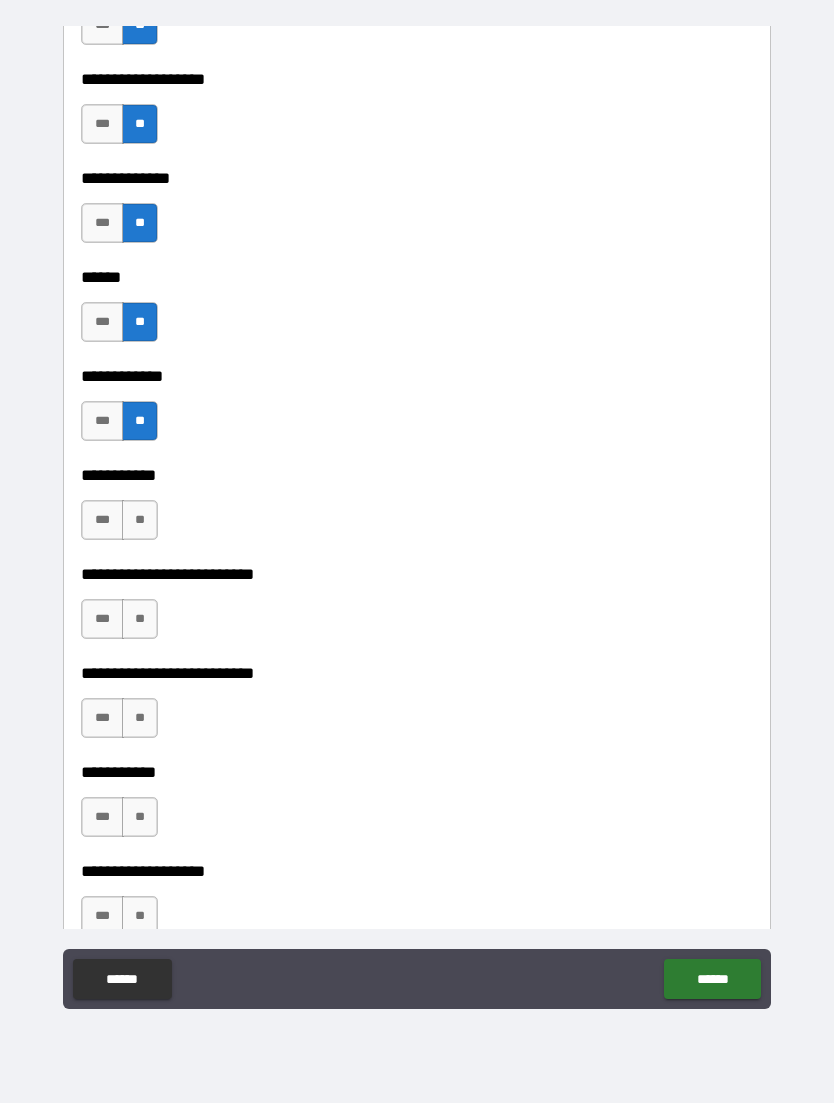 click on "**" at bounding box center (140, 520) 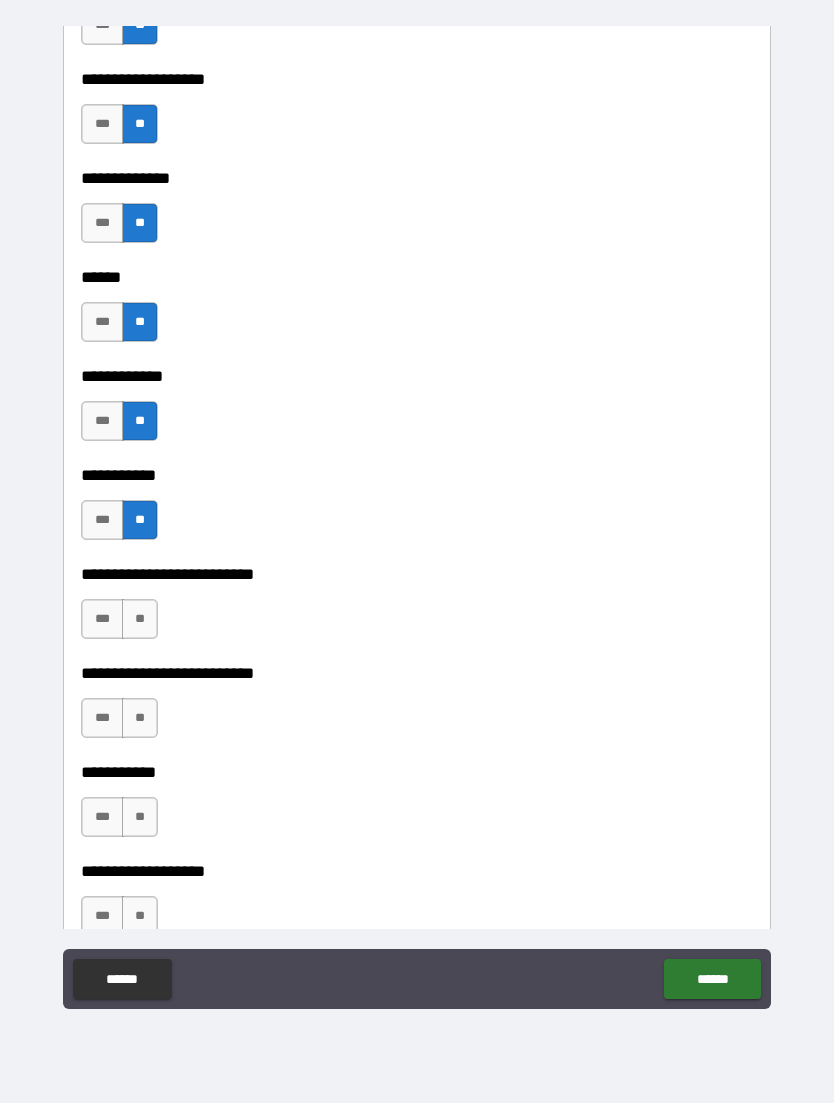 click on "**" at bounding box center [140, 619] 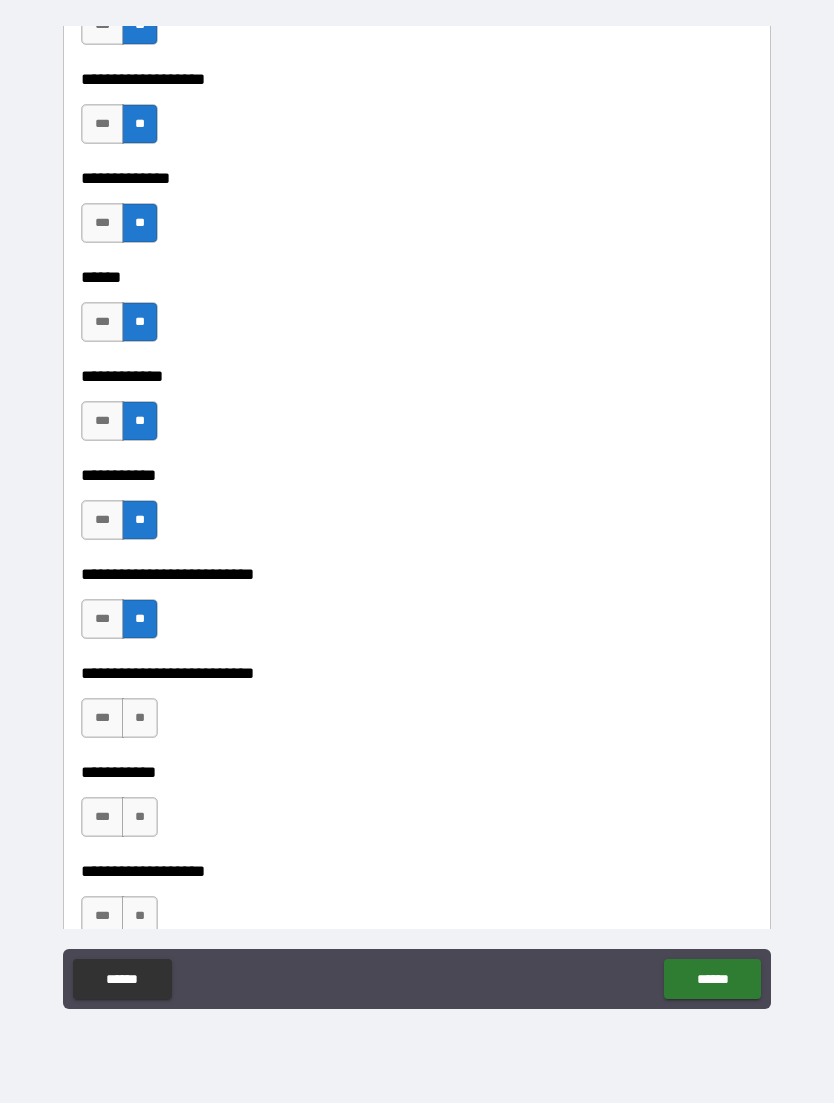click on "**" at bounding box center (140, 718) 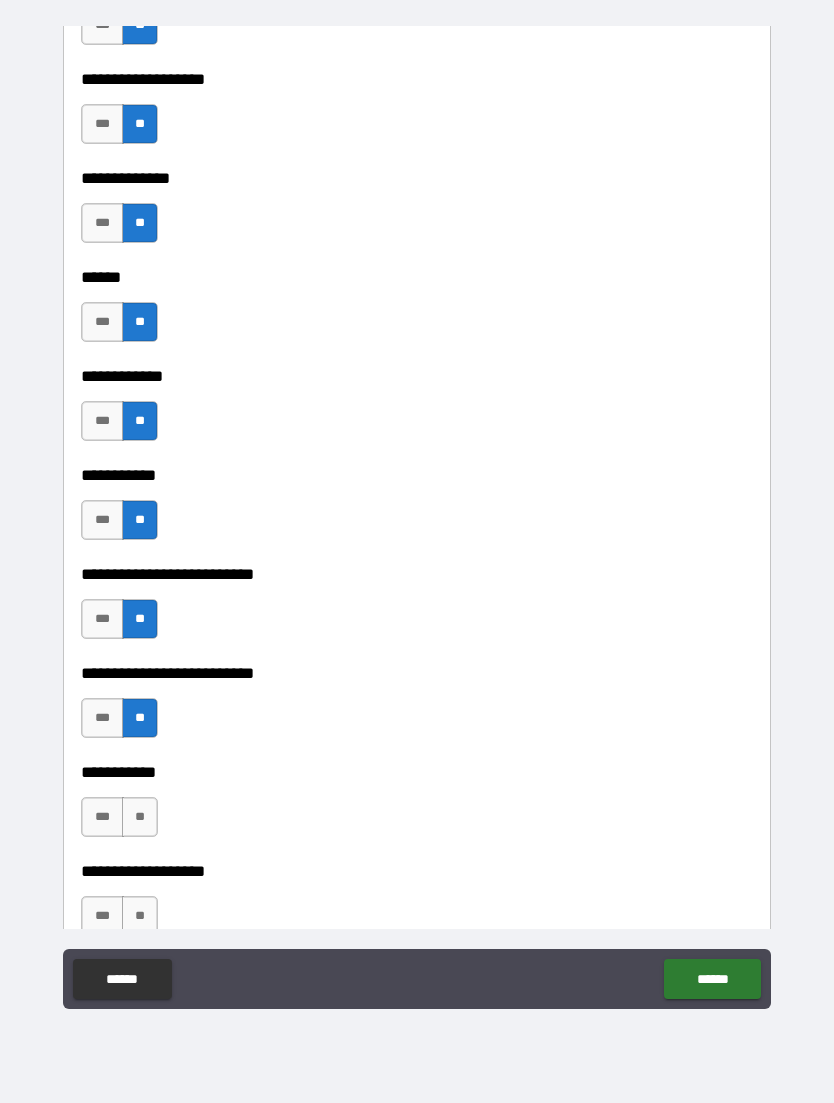click on "**" at bounding box center (140, 817) 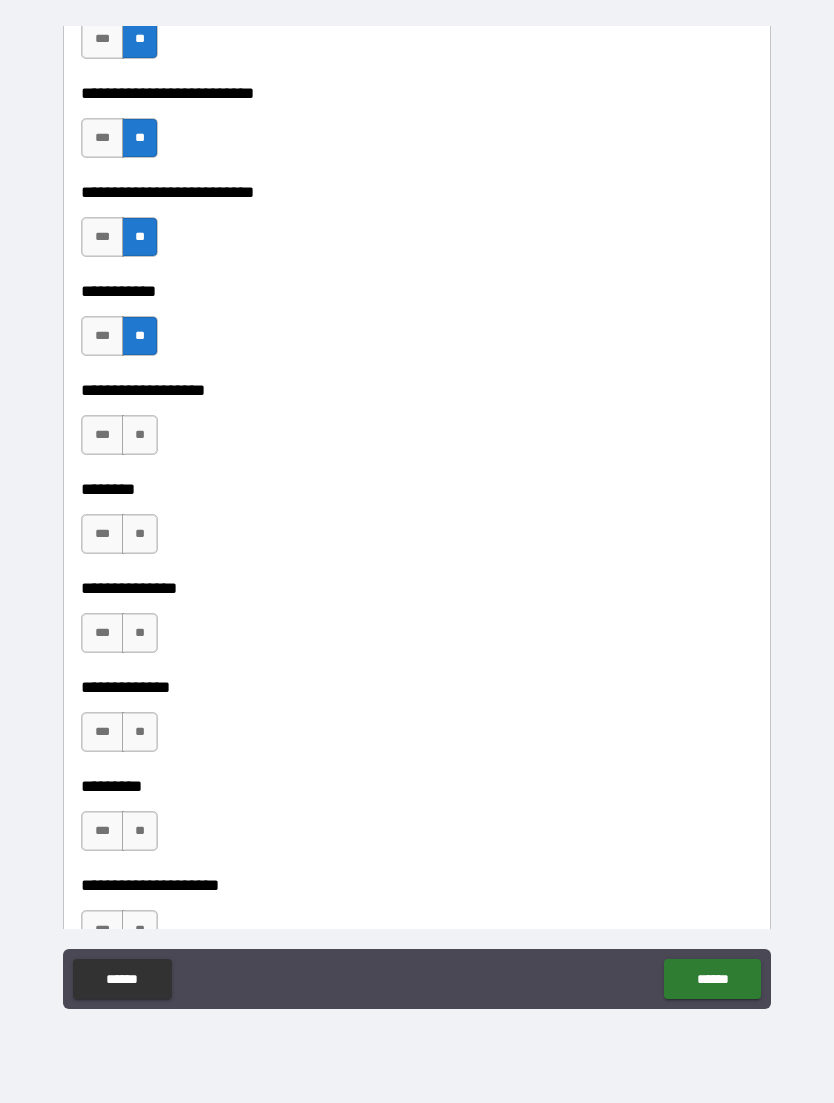scroll, scrollTop: 4197, scrollLeft: 0, axis: vertical 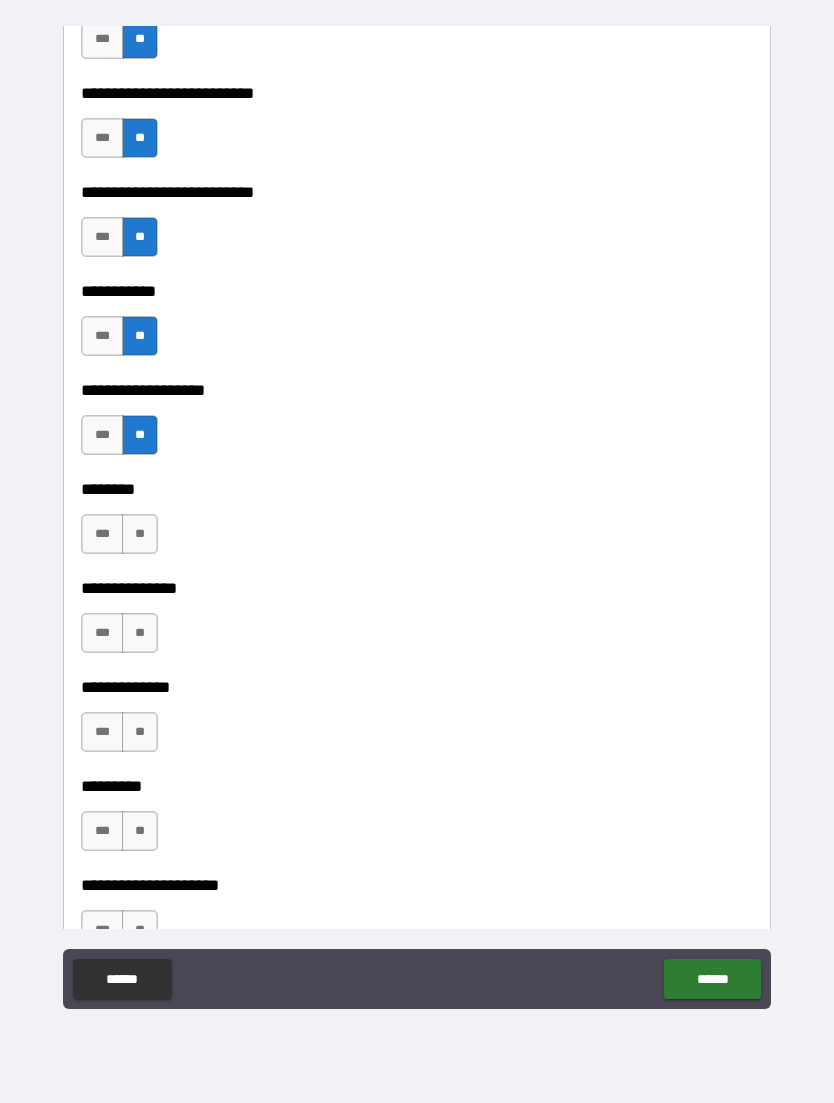 click on "**" at bounding box center [140, 534] 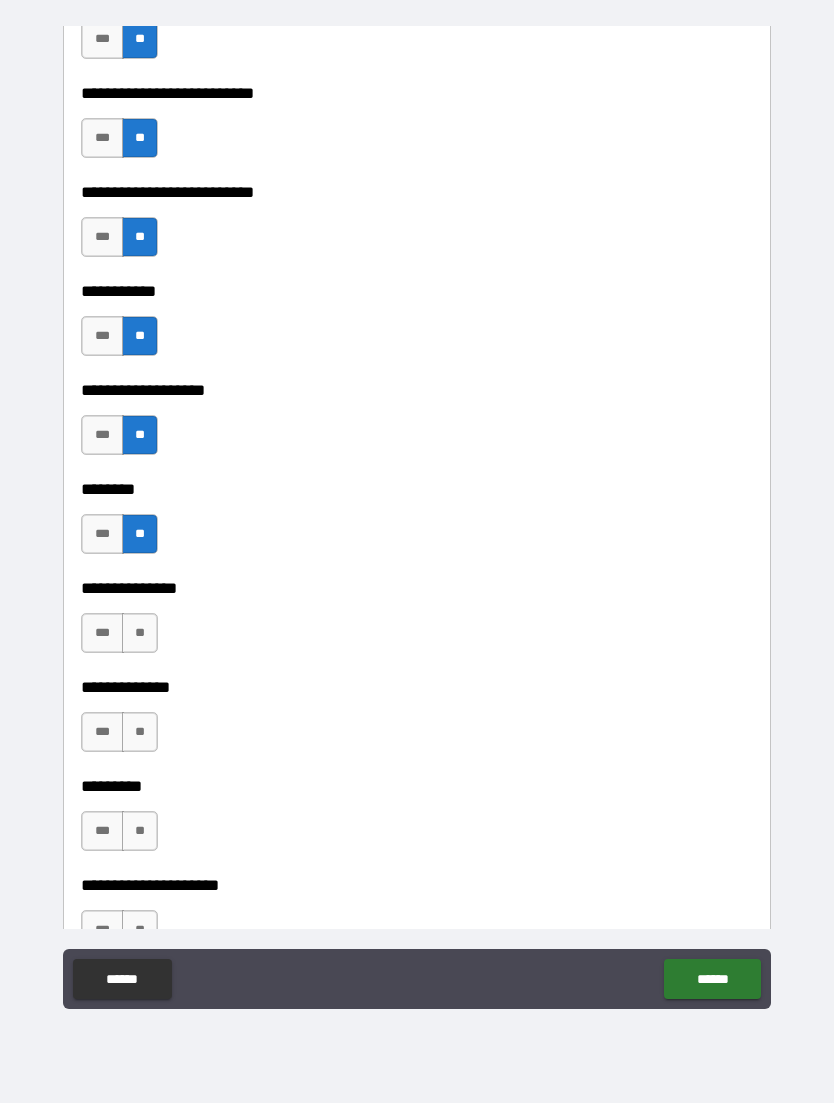 click on "**" at bounding box center [140, 633] 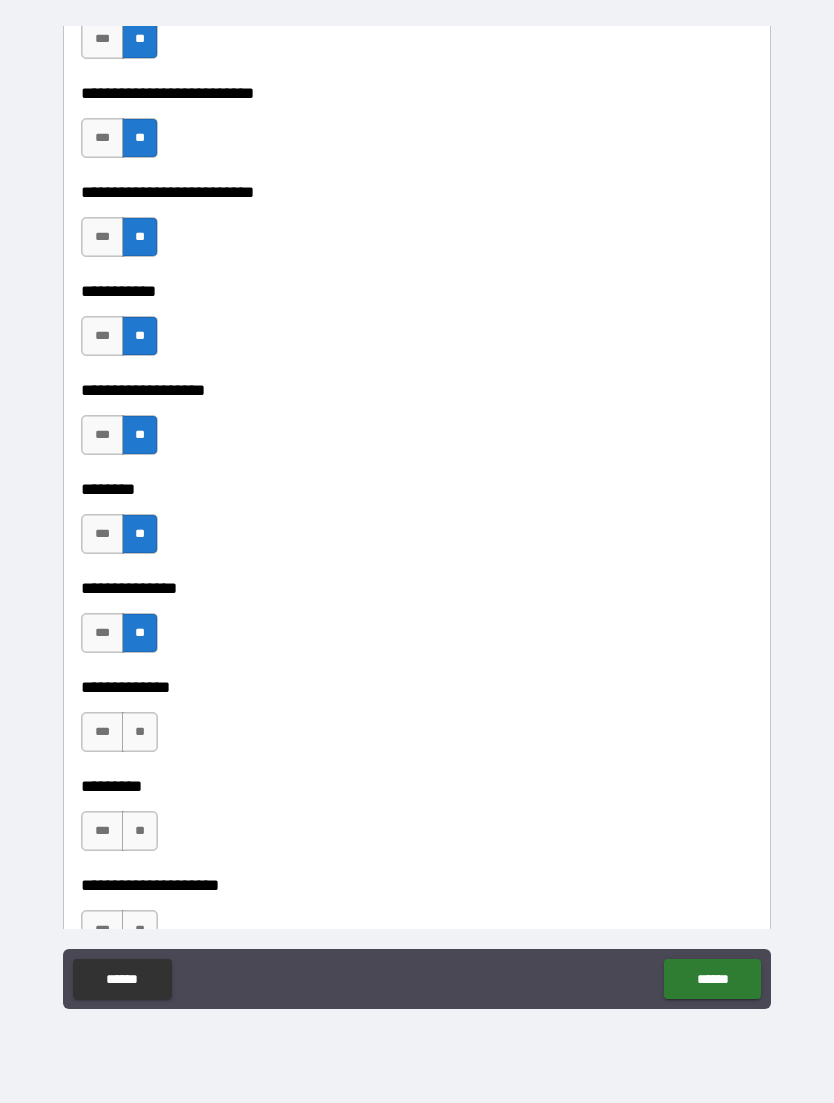 click on "**" at bounding box center (140, 732) 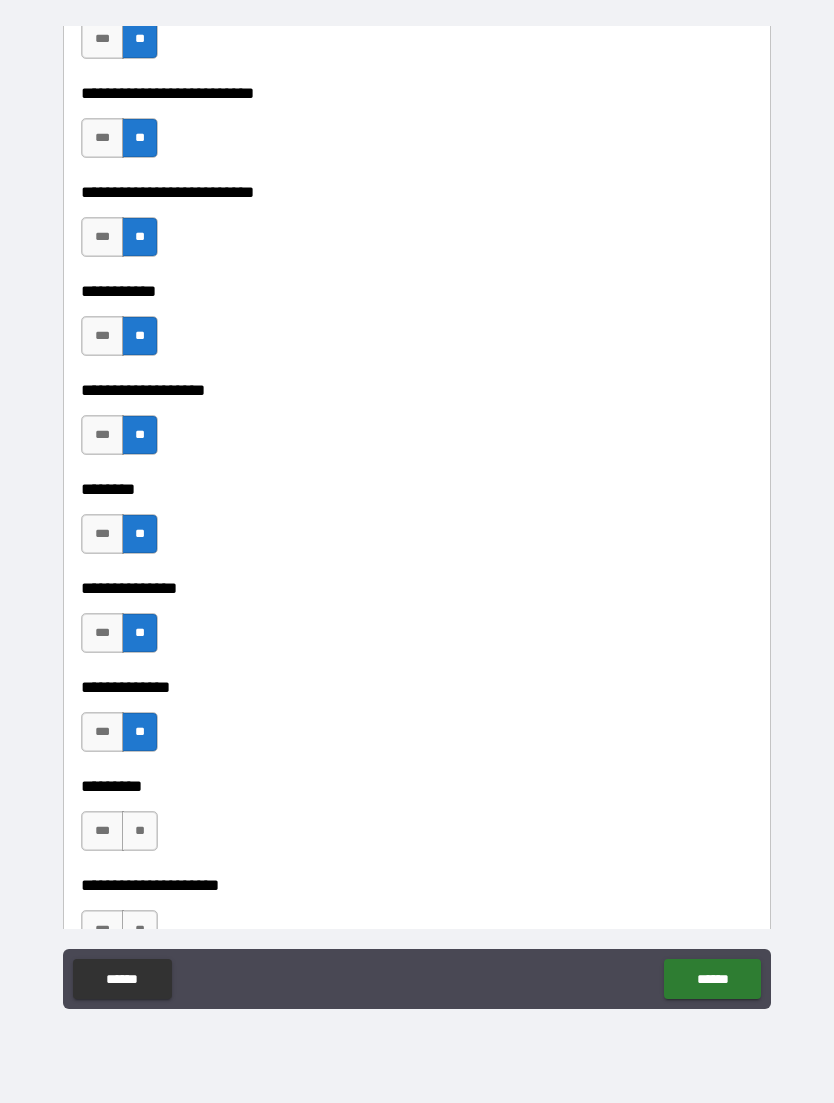 click on "**" at bounding box center (140, 831) 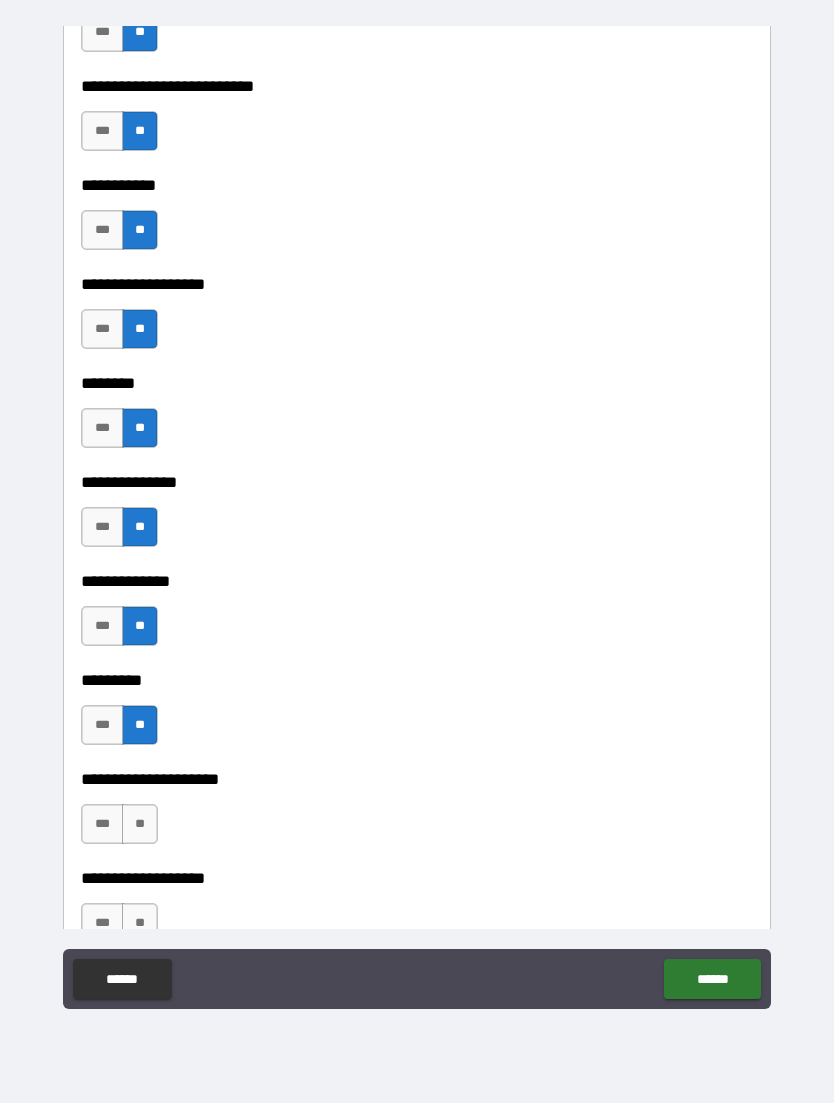 click on "**" at bounding box center [140, 824] 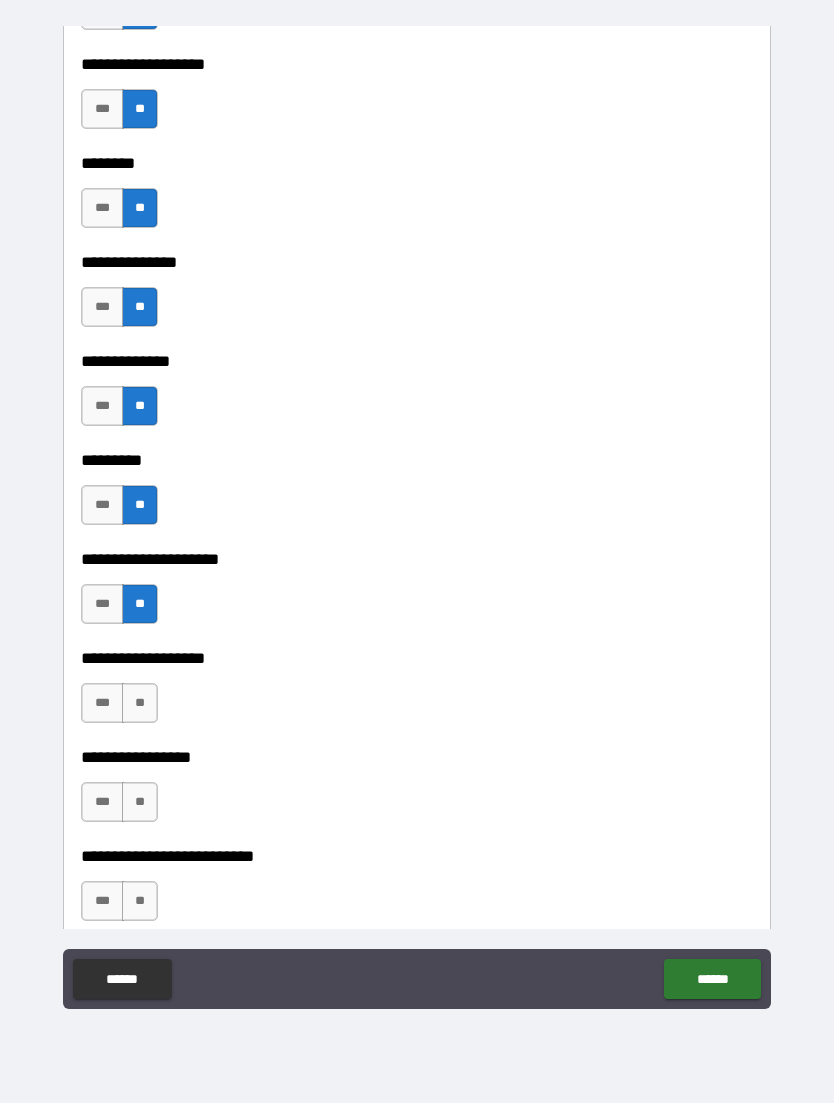 scroll, scrollTop: 4531, scrollLeft: 0, axis: vertical 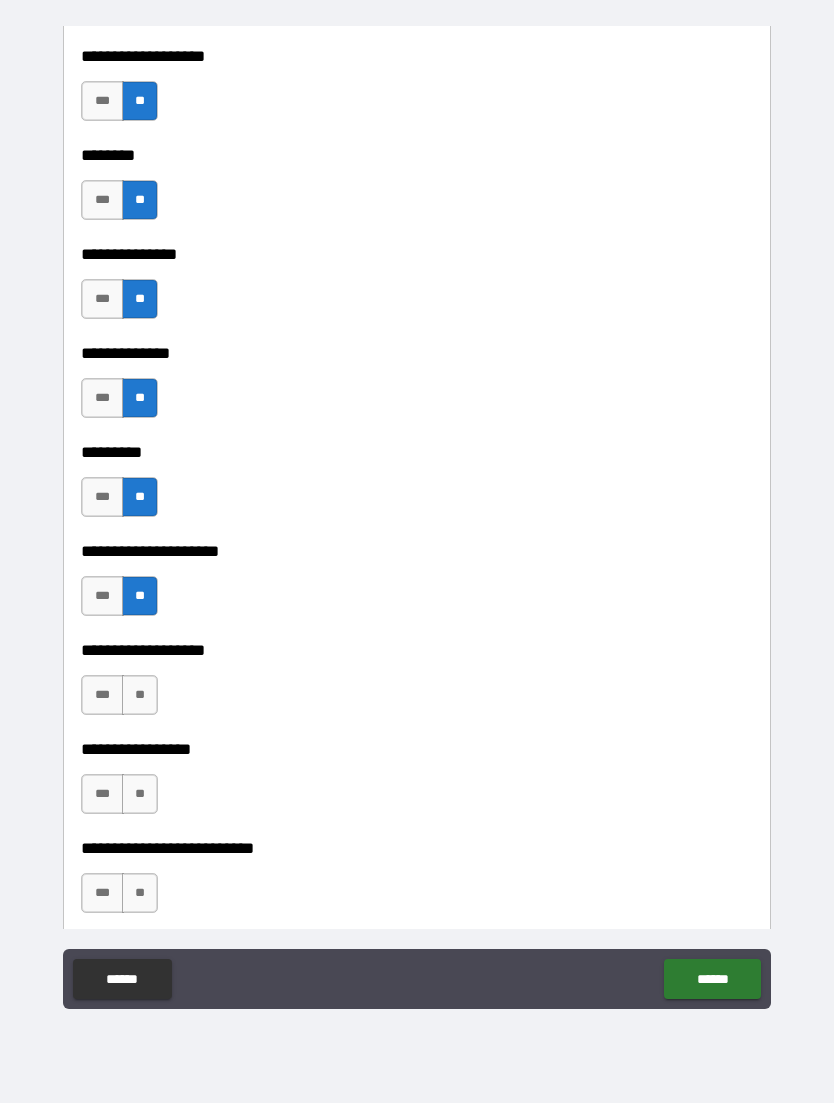 click on "**" at bounding box center [140, 695] 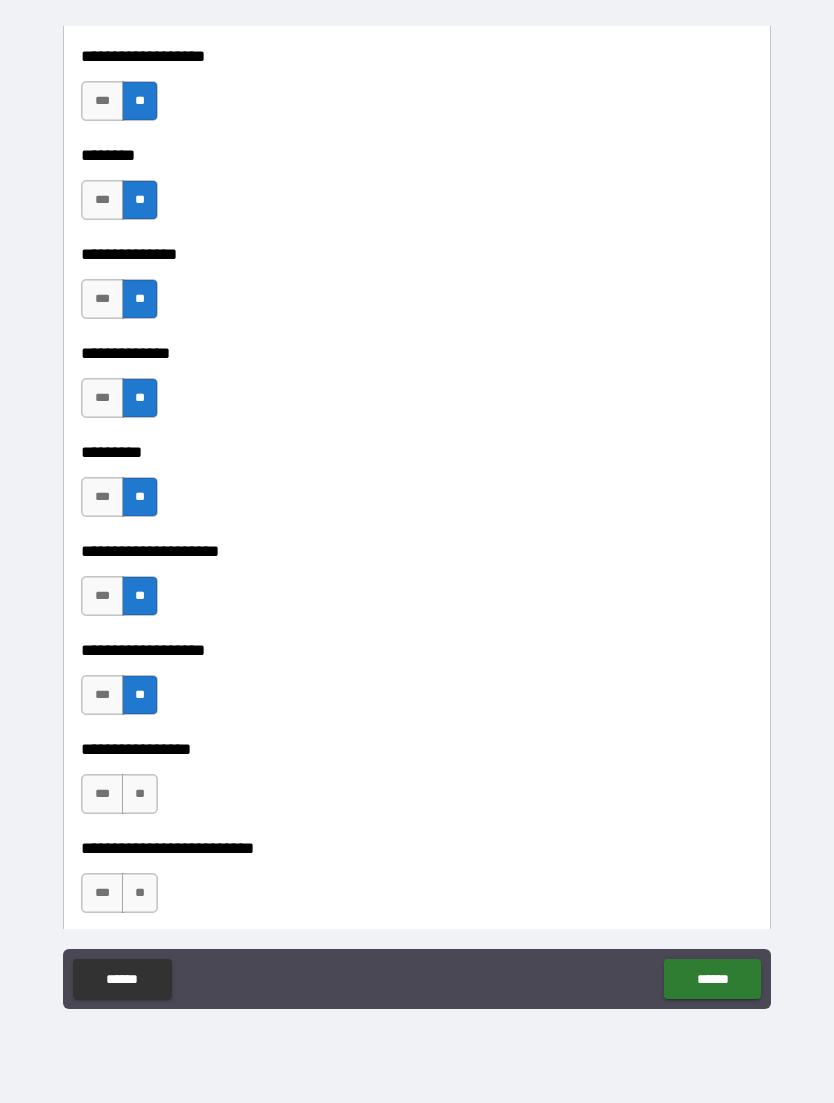 click on "**" at bounding box center (140, 794) 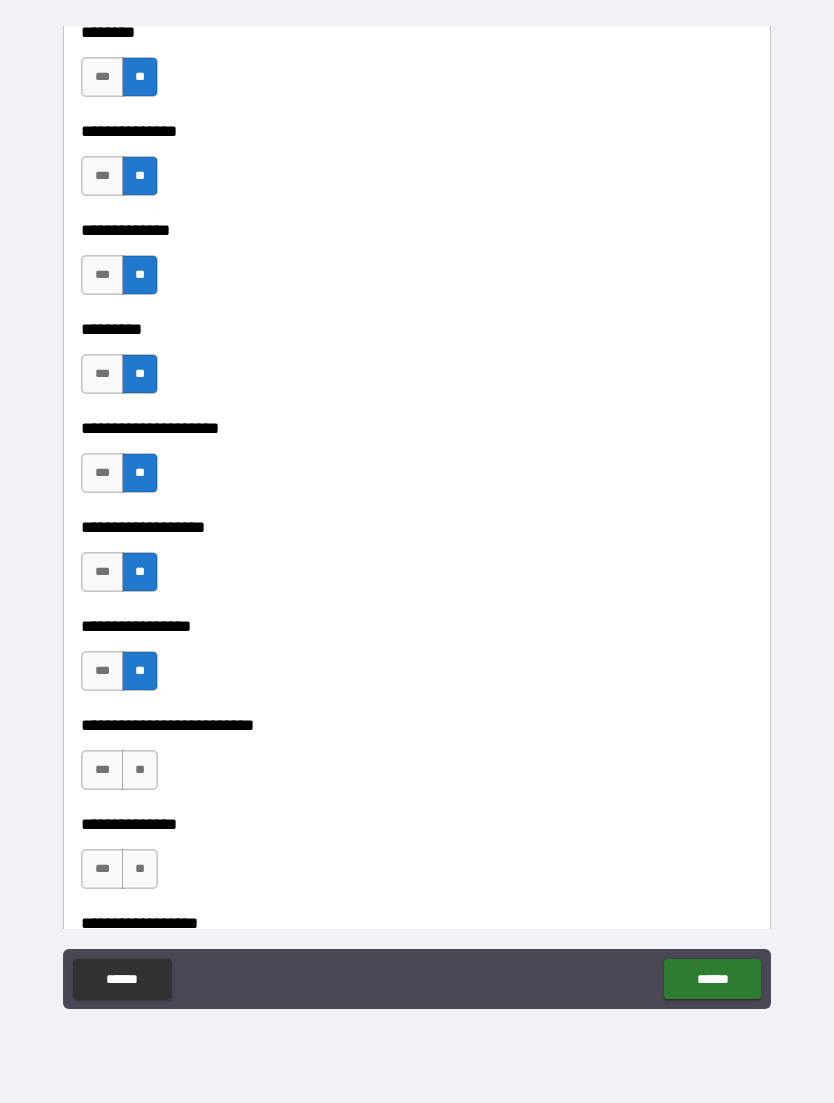 scroll, scrollTop: 4651, scrollLeft: 0, axis: vertical 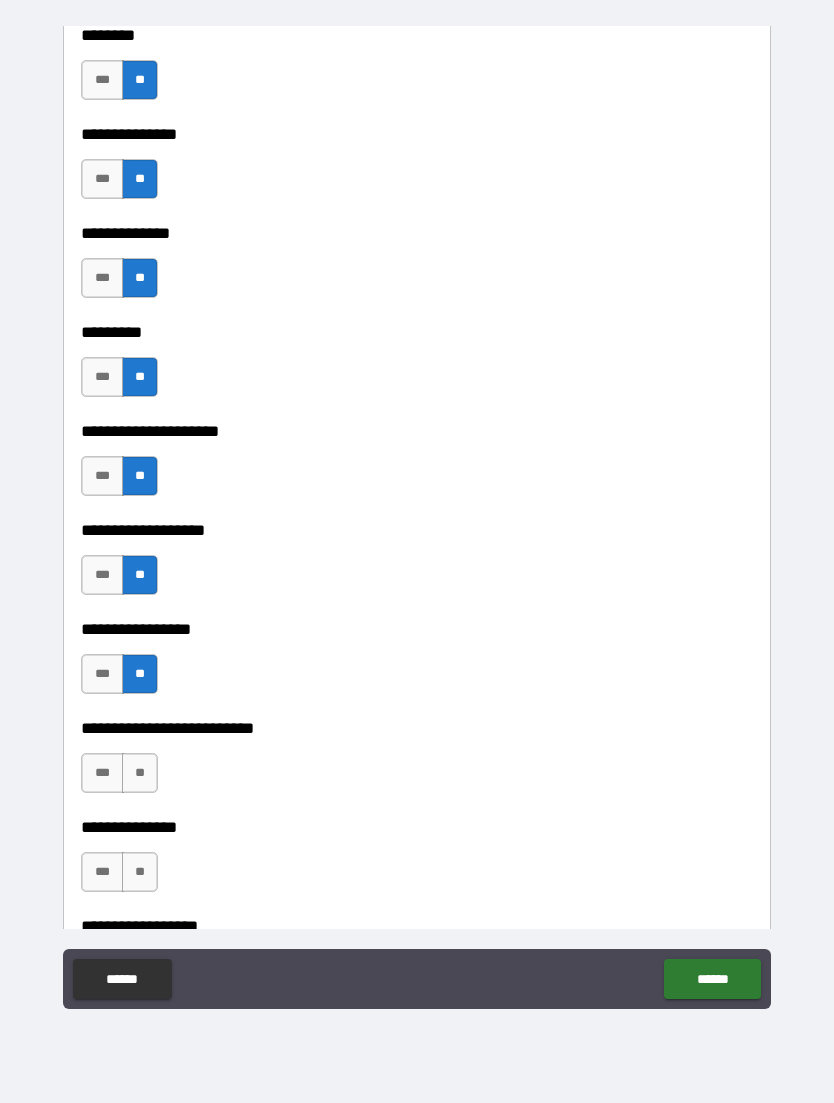 click on "**" at bounding box center [140, 773] 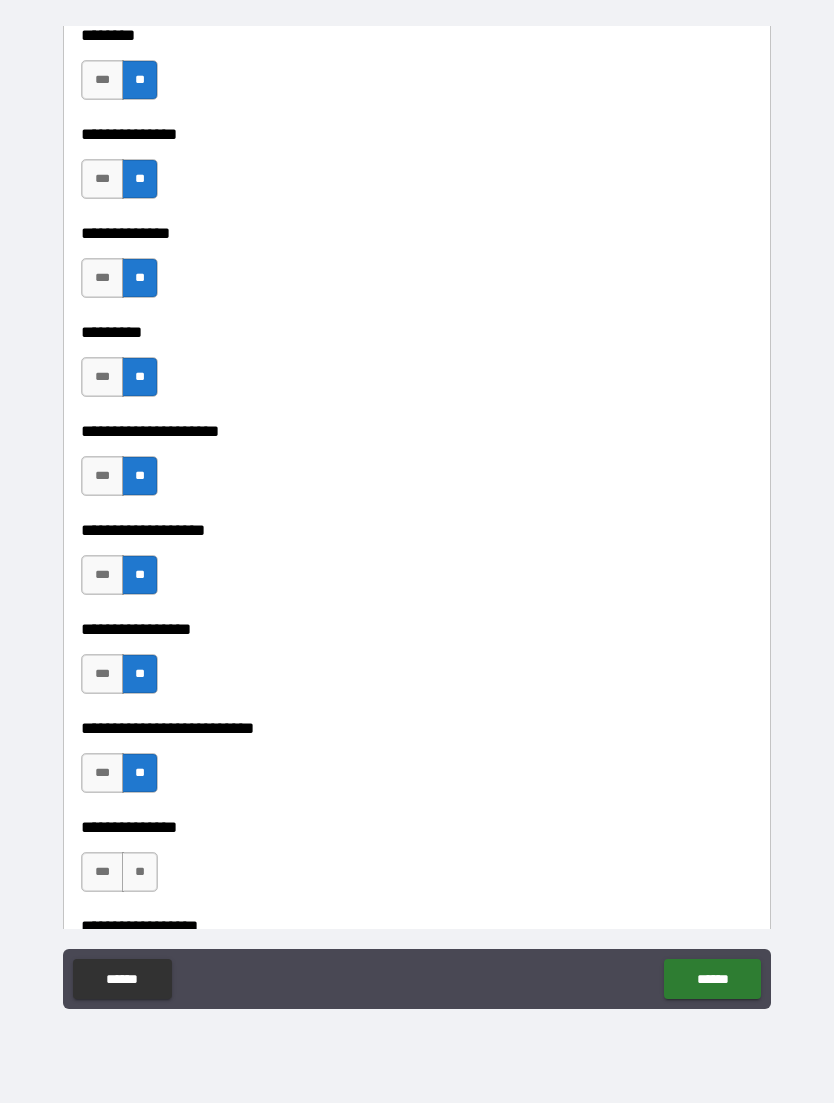 click on "**" at bounding box center [140, 872] 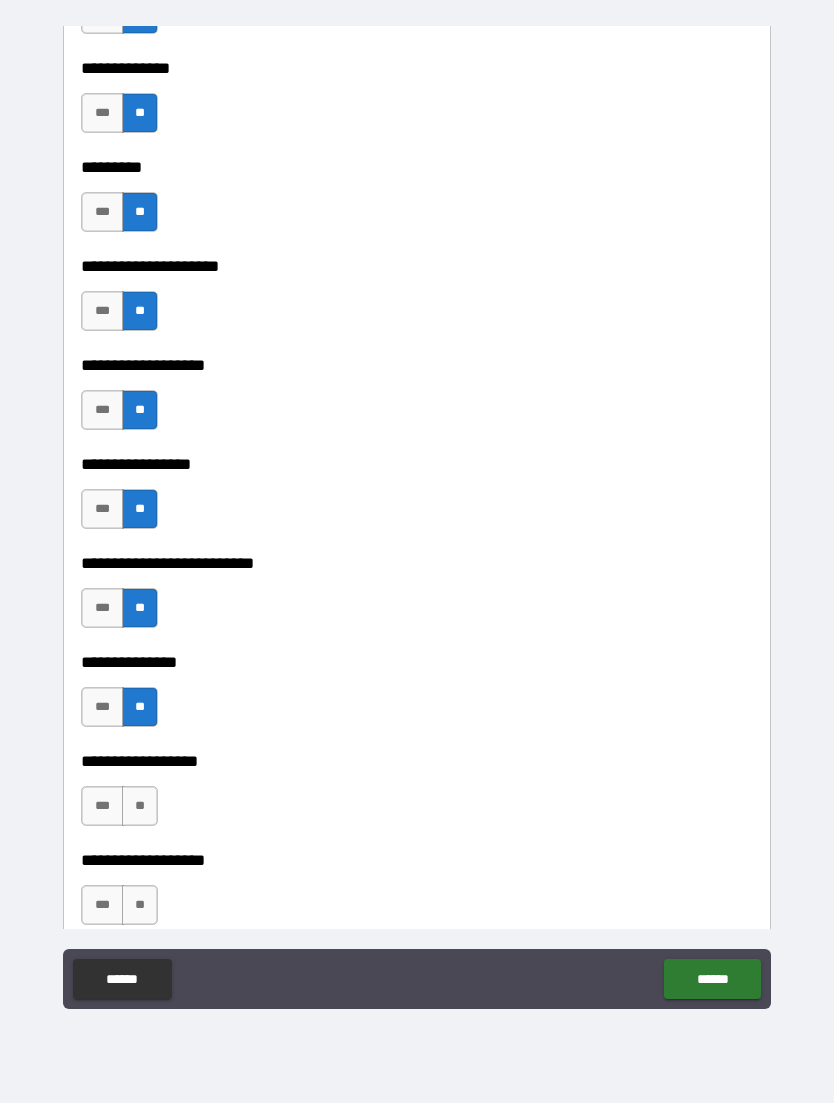scroll, scrollTop: 4844, scrollLeft: 0, axis: vertical 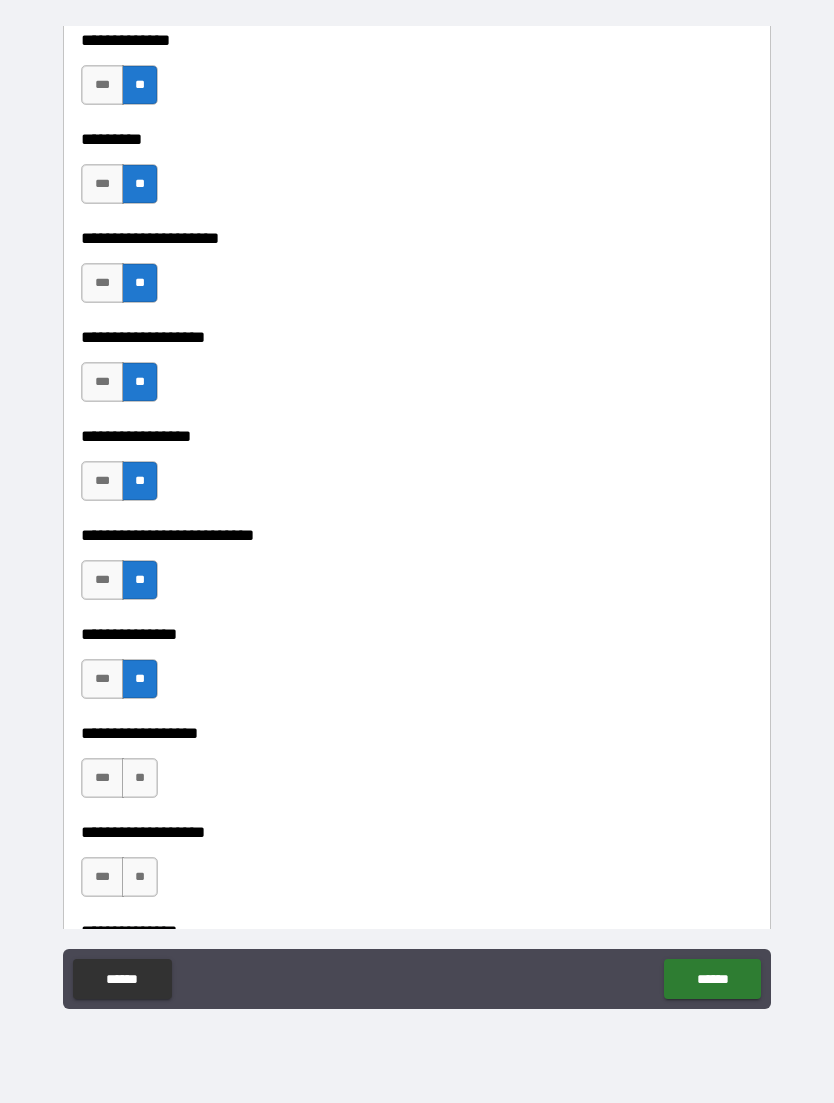 click on "**" at bounding box center [140, 778] 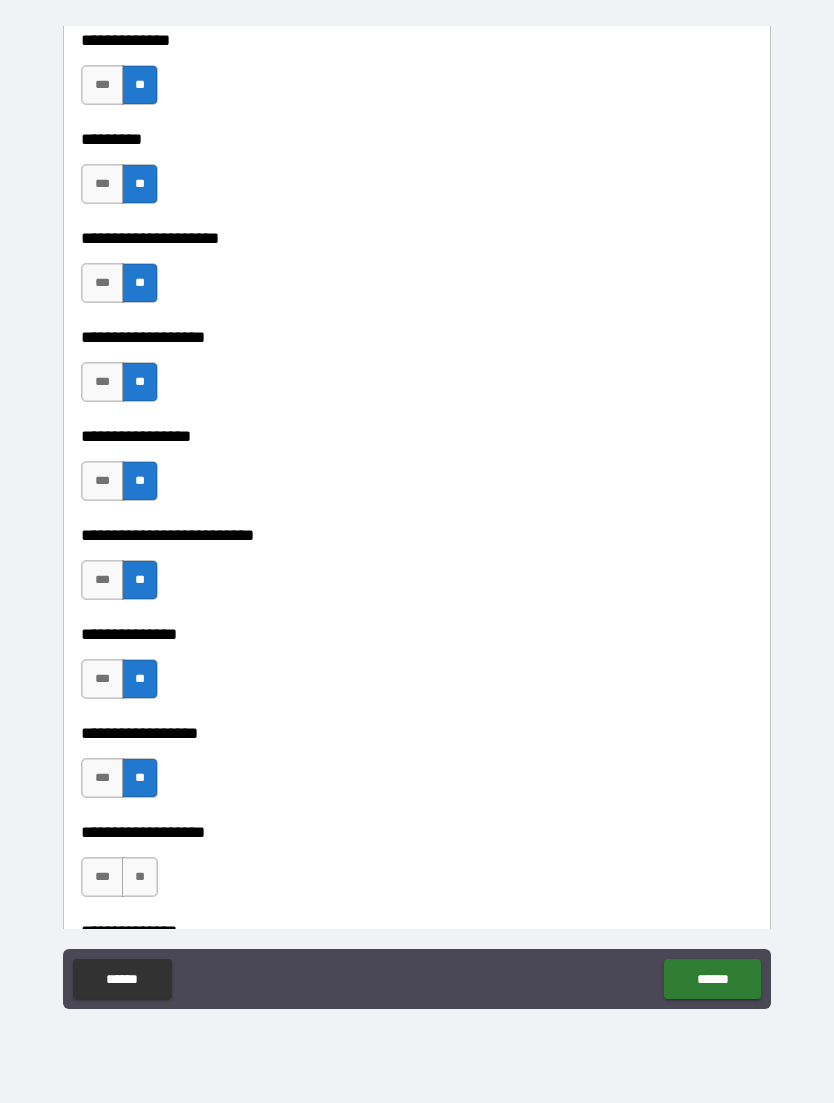 click on "**" at bounding box center [140, 877] 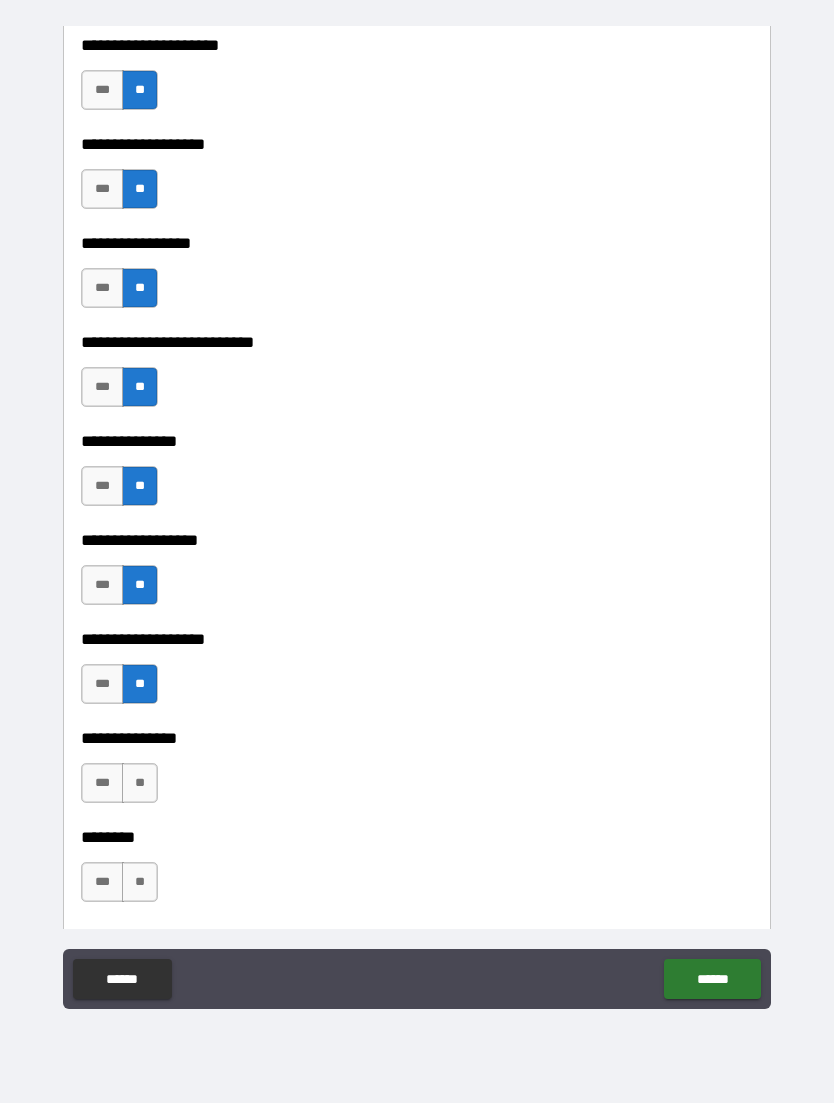 scroll, scrollTop: 5052, scrollLeft: 0, axis: vertical 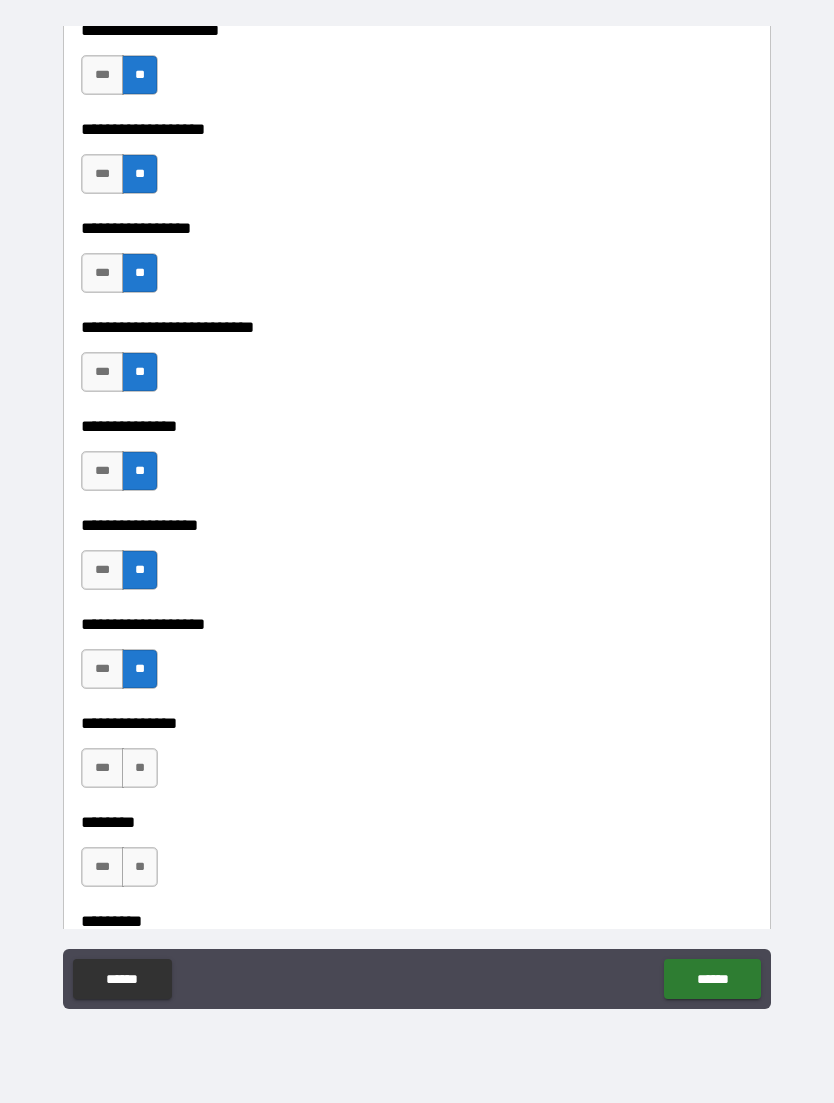 click on "**" at bounding box center (140, 768) 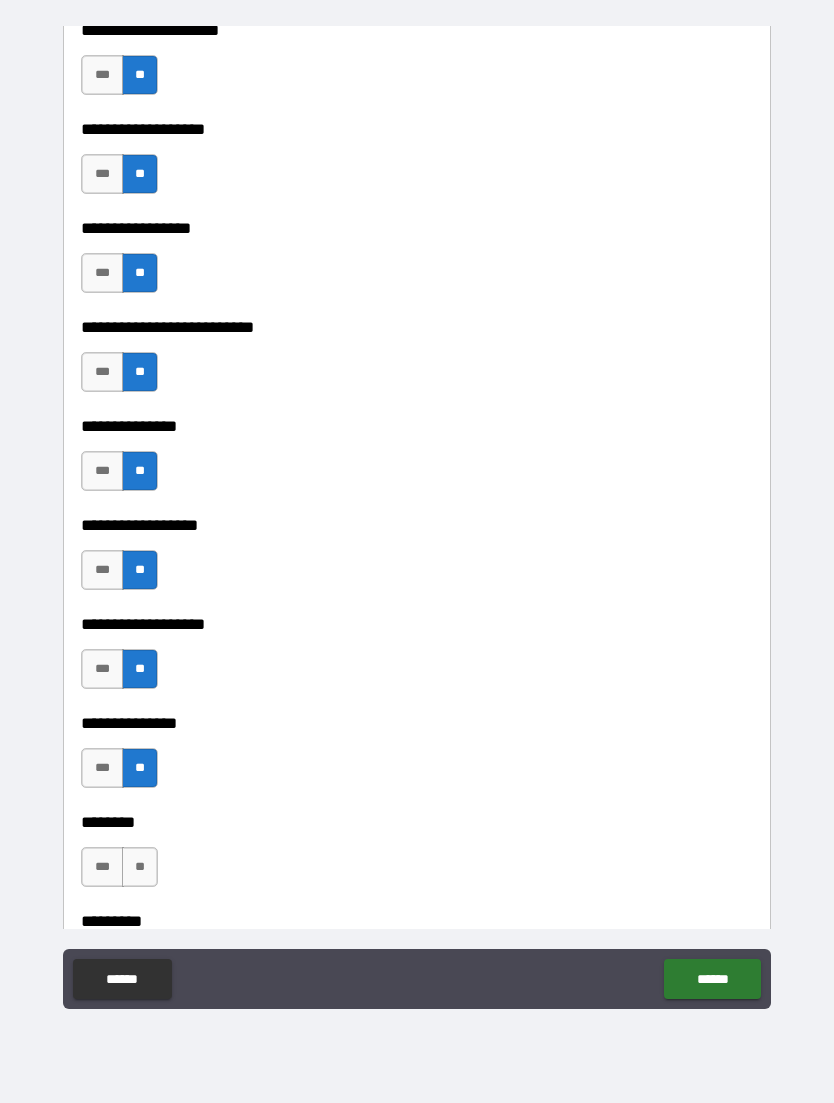 click on "**" at bounding box center (140, 867) 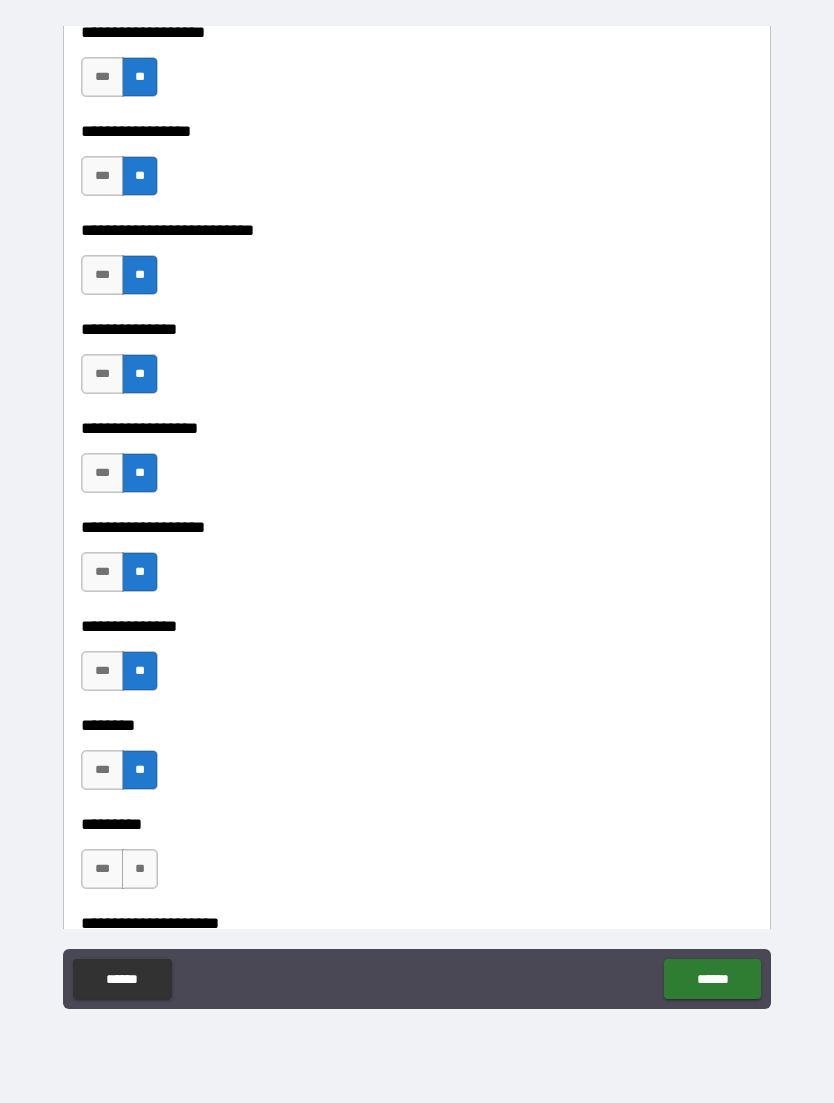 scroll, scrollTop: 5199, scrollLeft: 0, axis: vertical 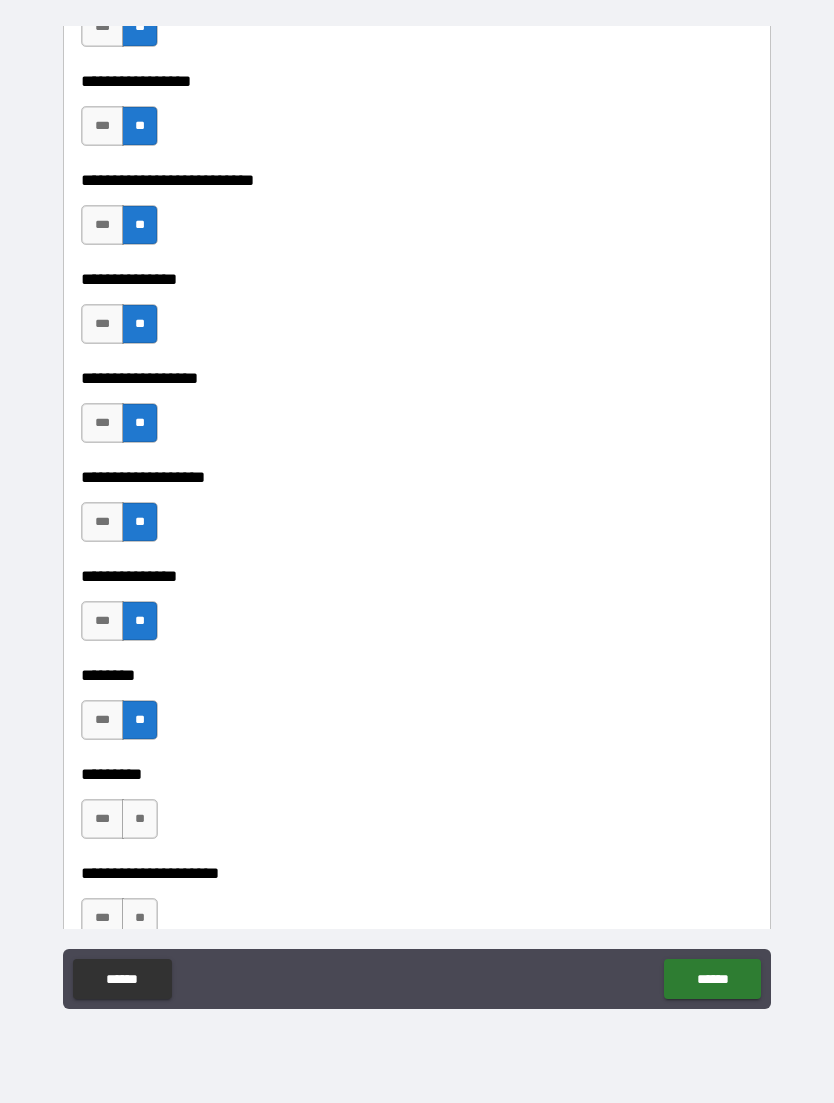 click on "**" at bounding box center (140, 819) 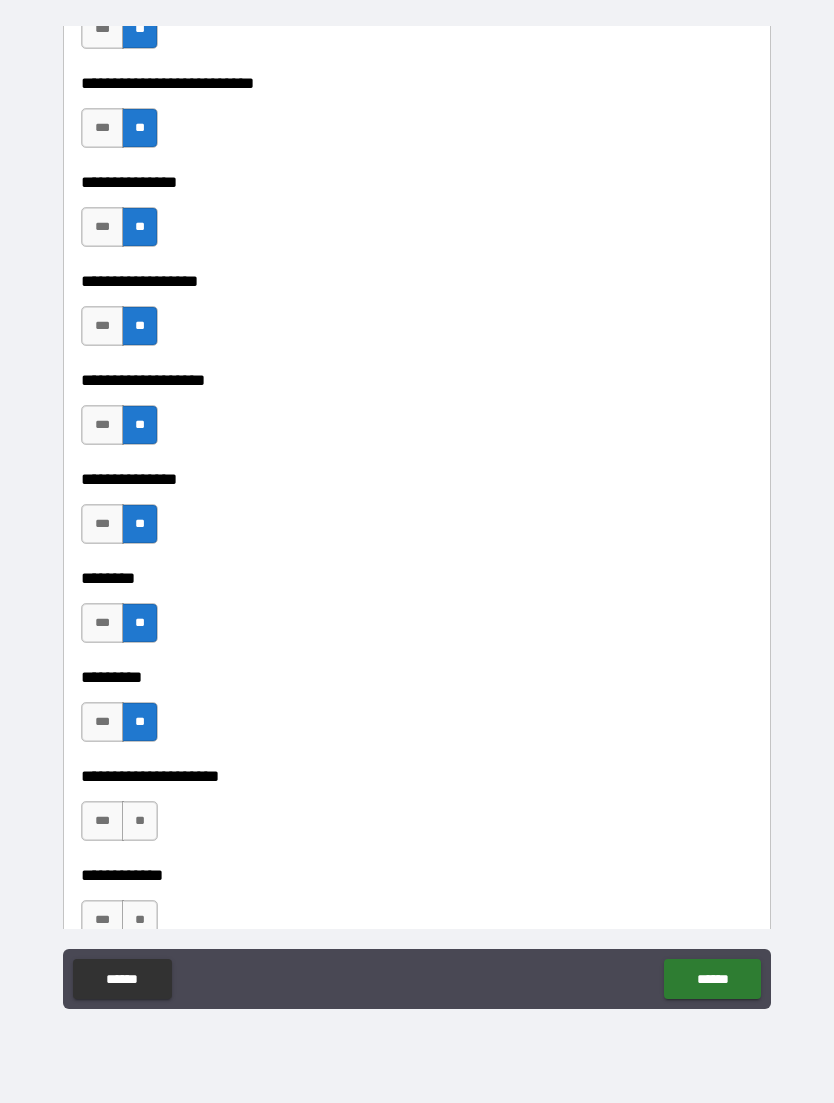 scroll, scrollTop: 5297, scrollLeft: 0, axis: vertical 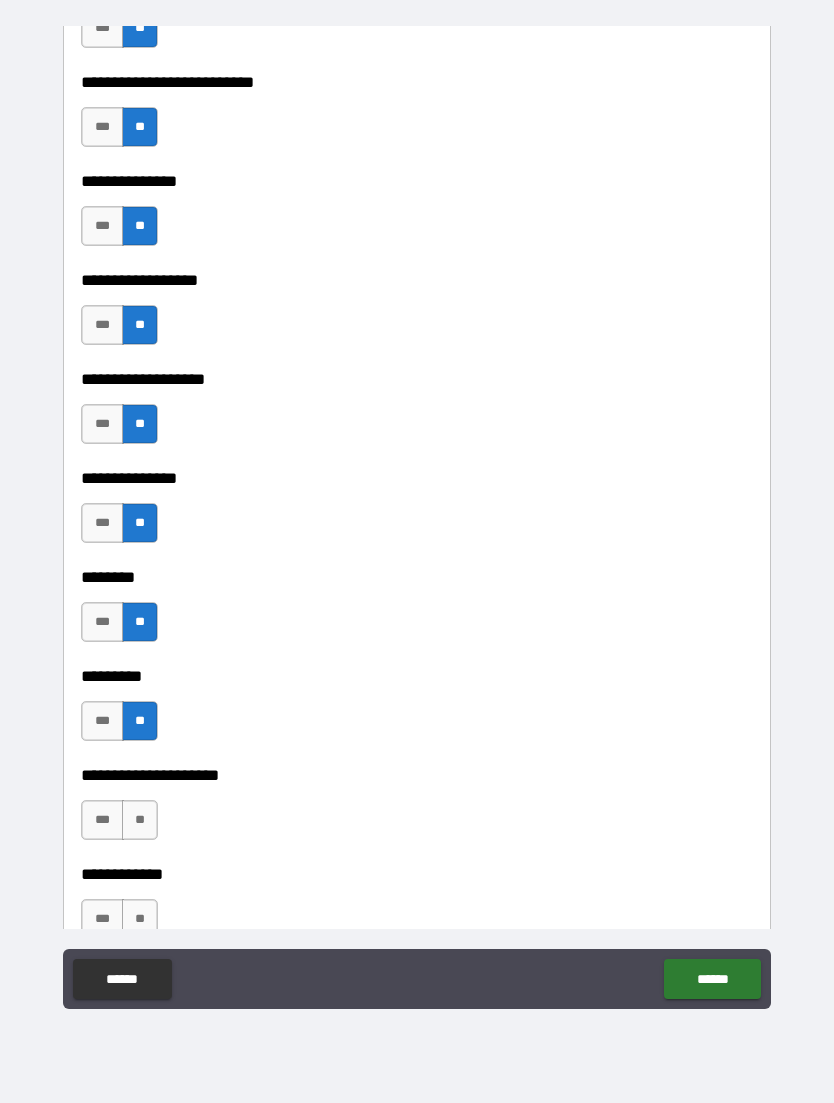 click on "**********" at bounding box center (417, 860) 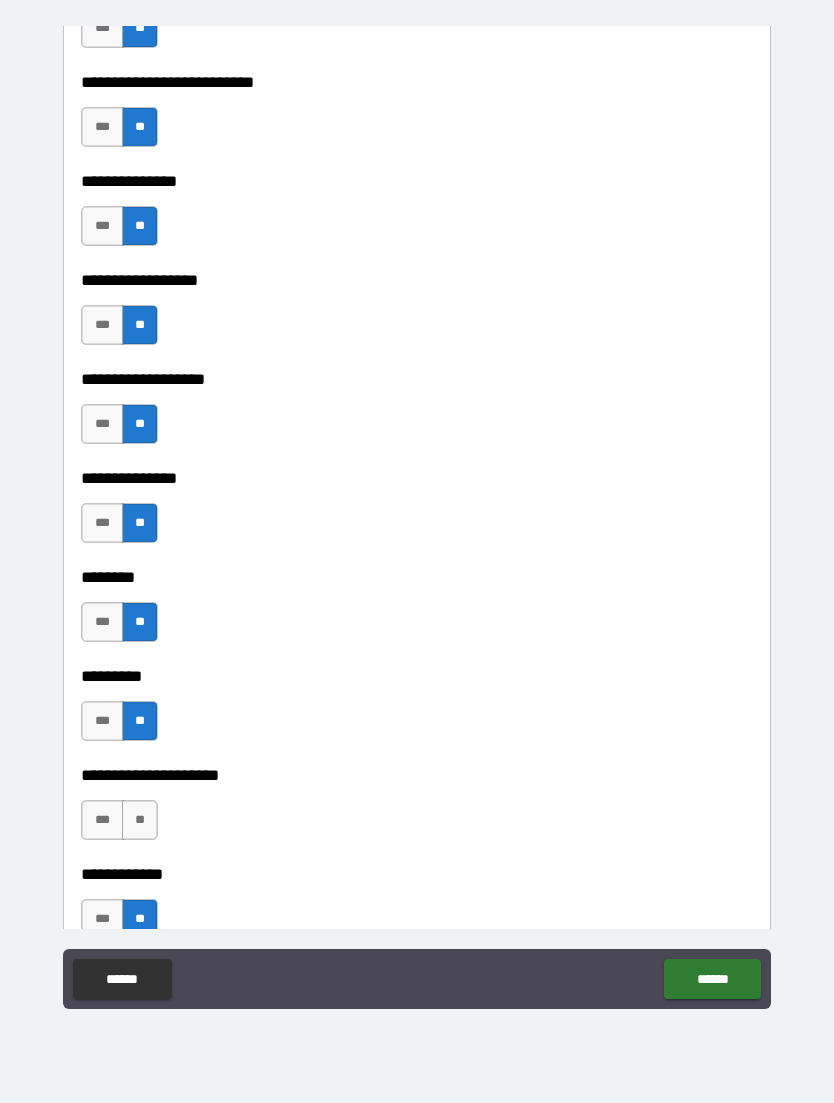 click on "**" at bounding box center (140, 820) 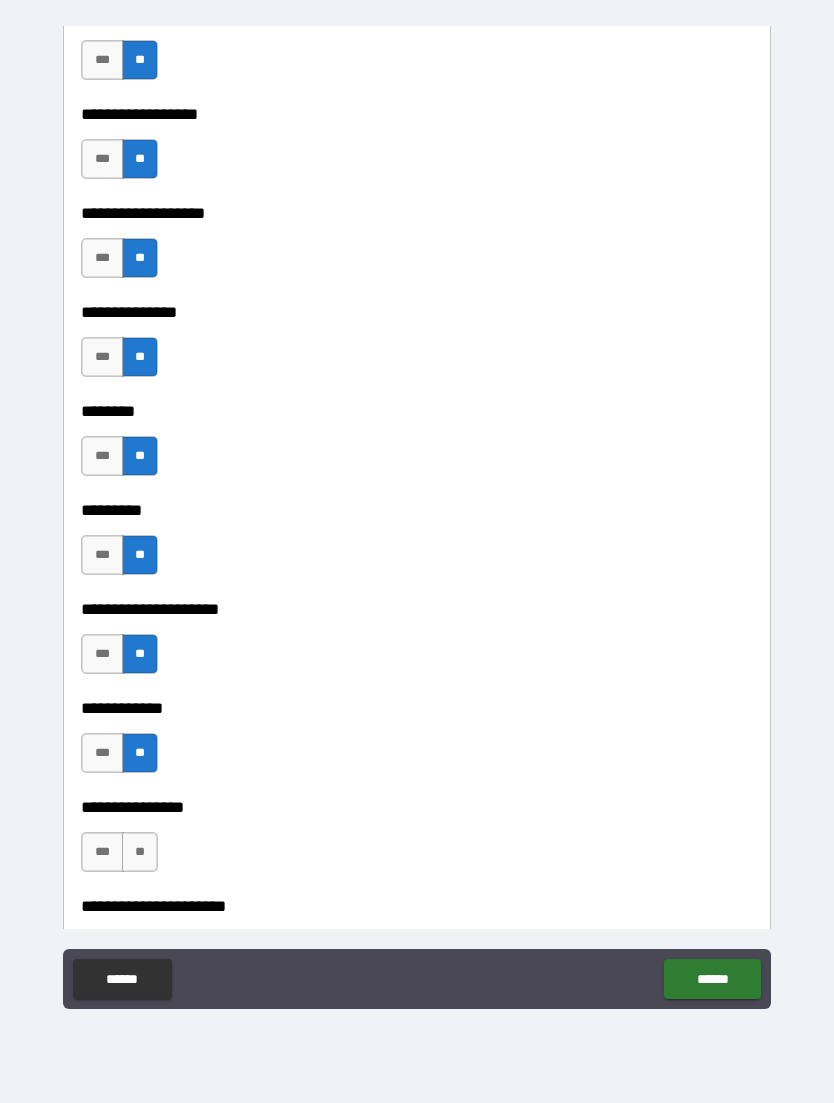 scroll, scrollTop: 5484, scrollLeft: 0, axis: vertical 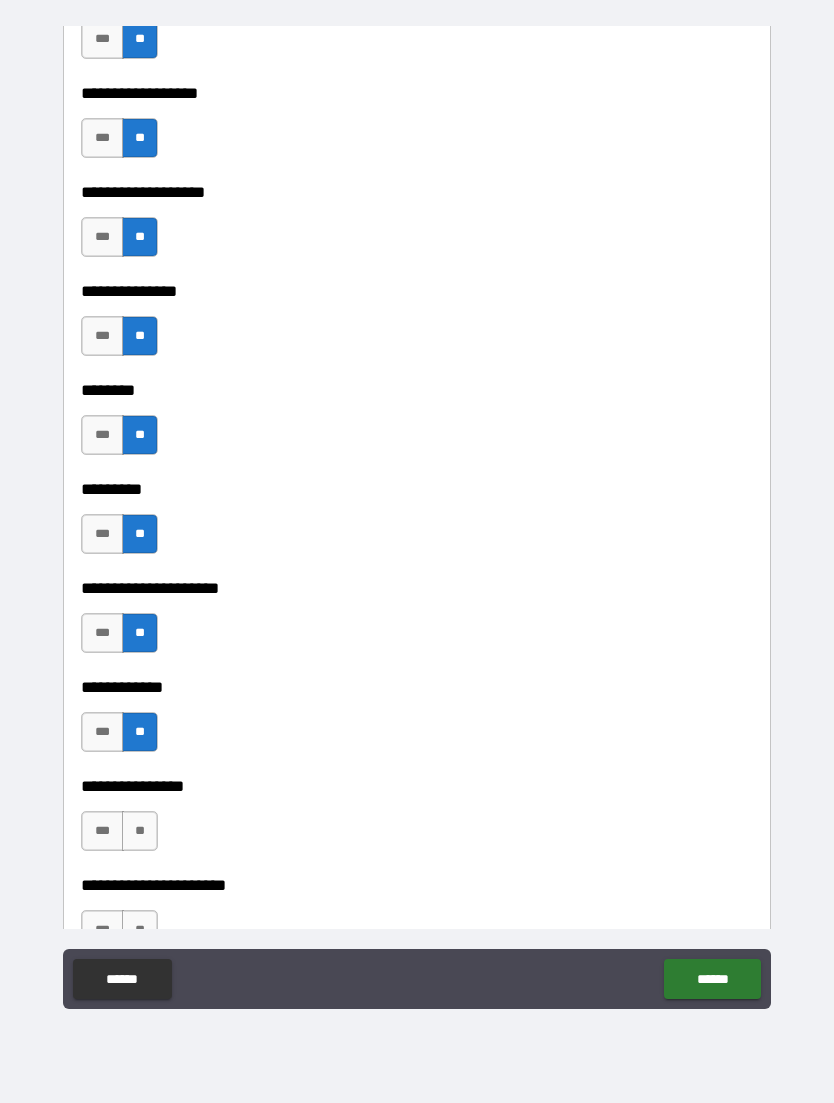 click on "**" at bounding box center (140, 831) 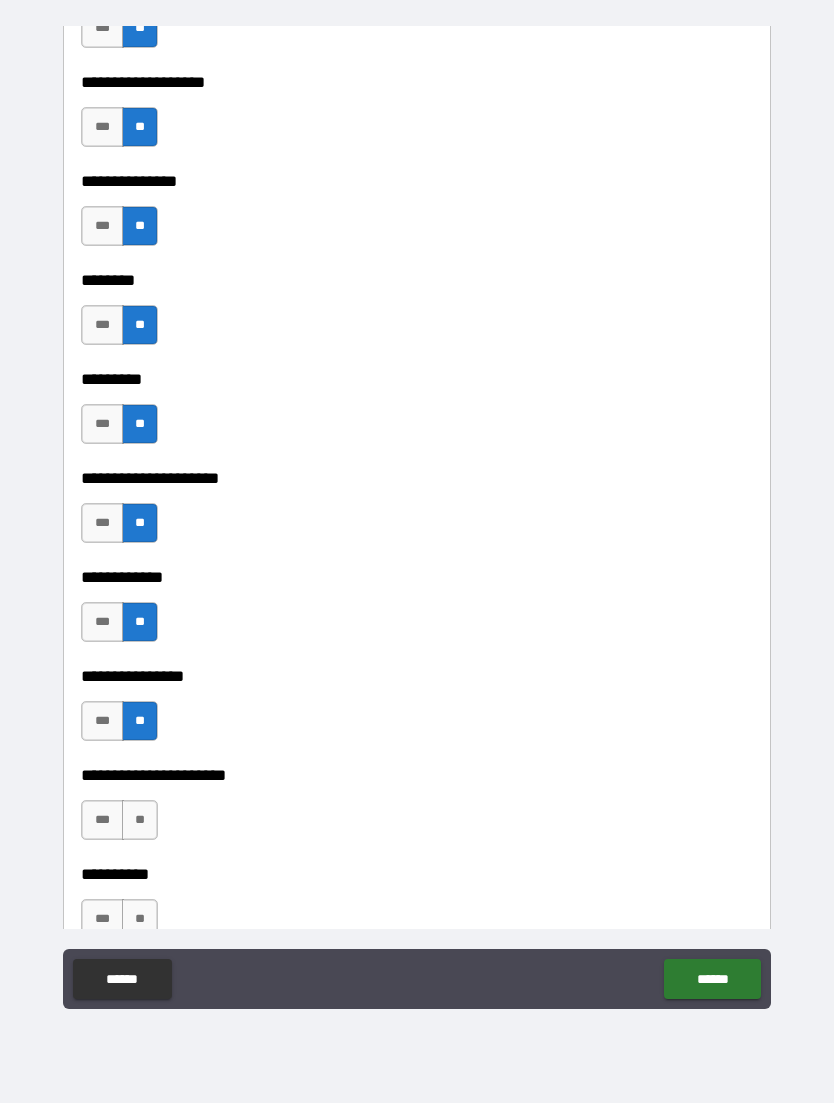 click on "**" at bounding box center (140, 820) 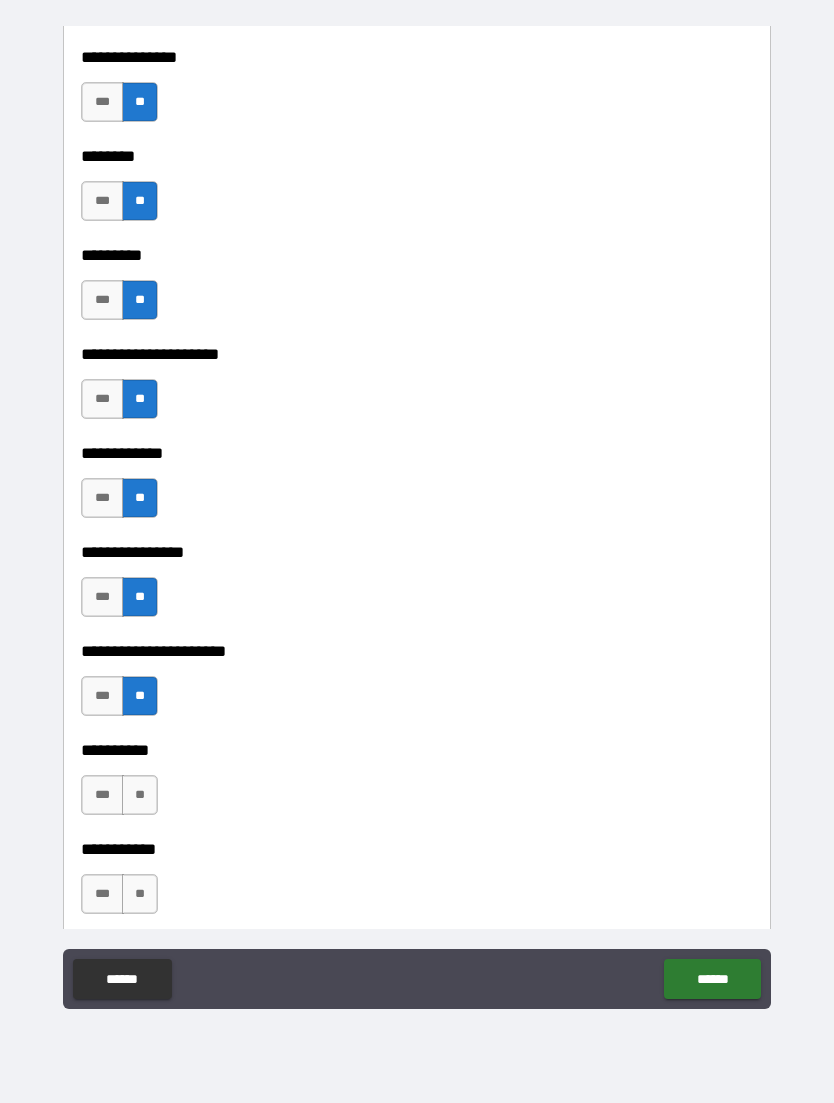scroll, scrollTop: 5720, scrollLeft: 0, axis: vertical 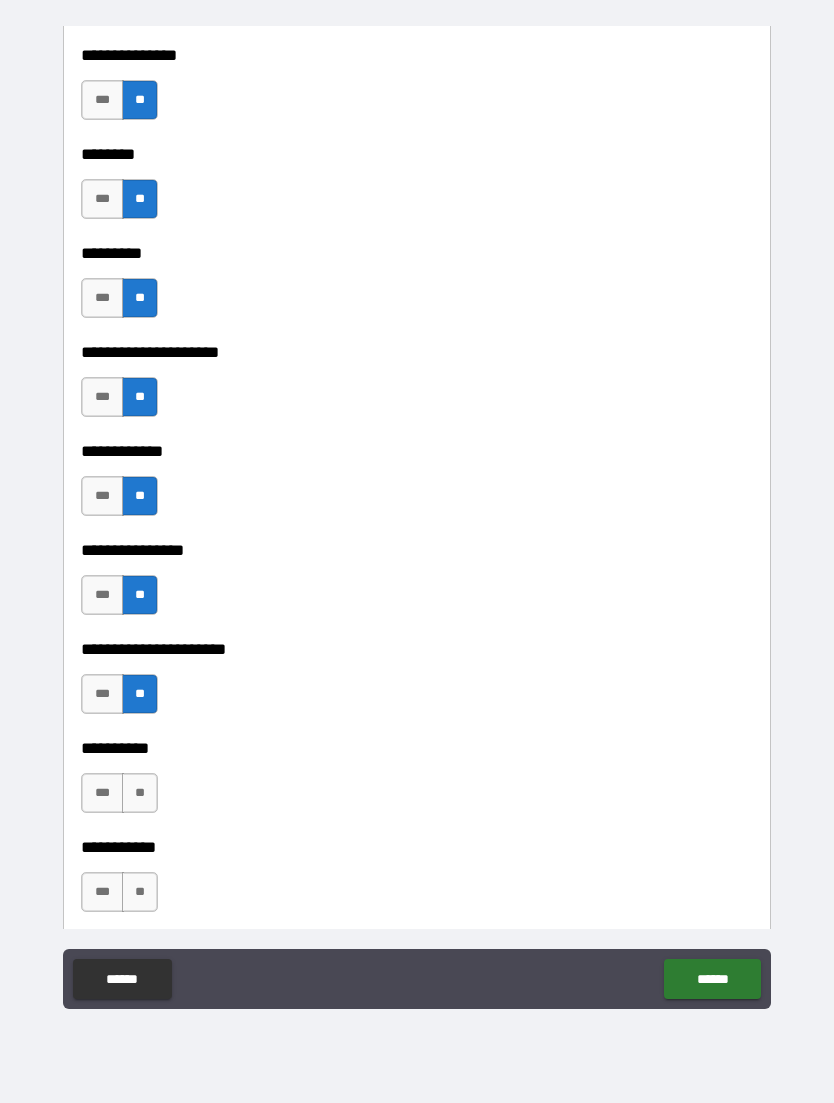 click on "**" at bounding box center (140, 793) 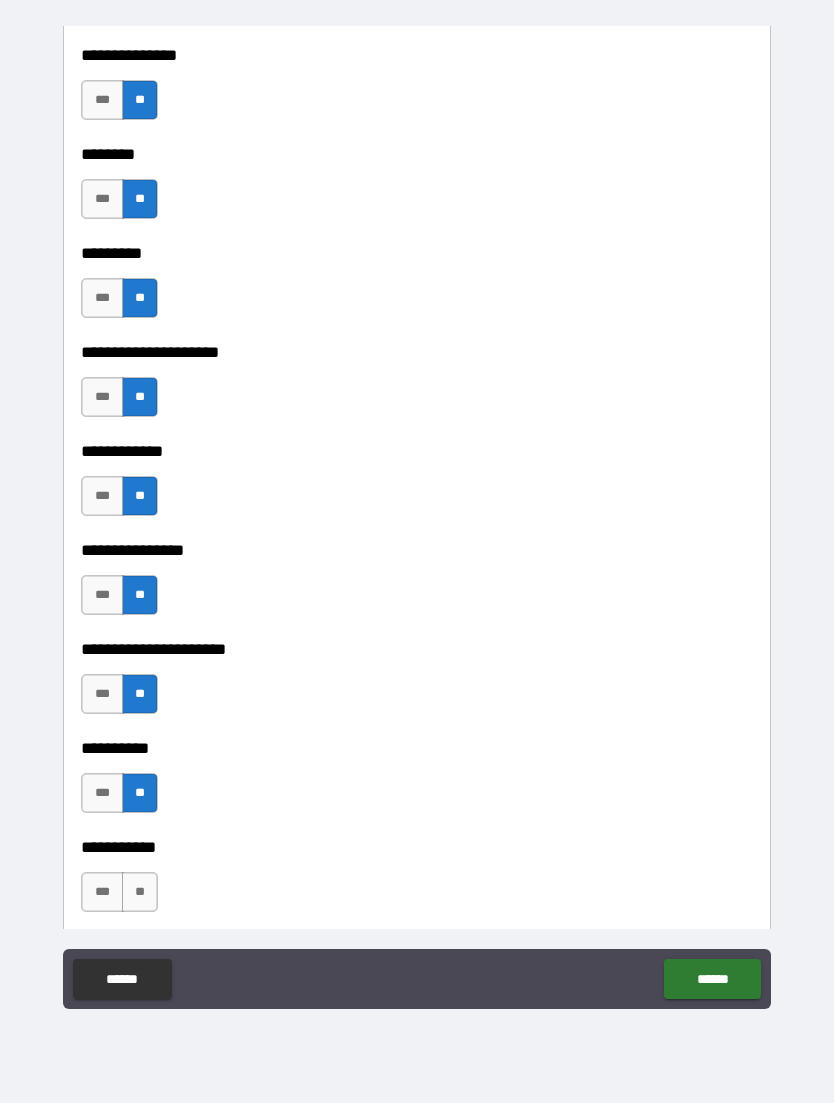 click on "**" at bounding box center [140, 892] 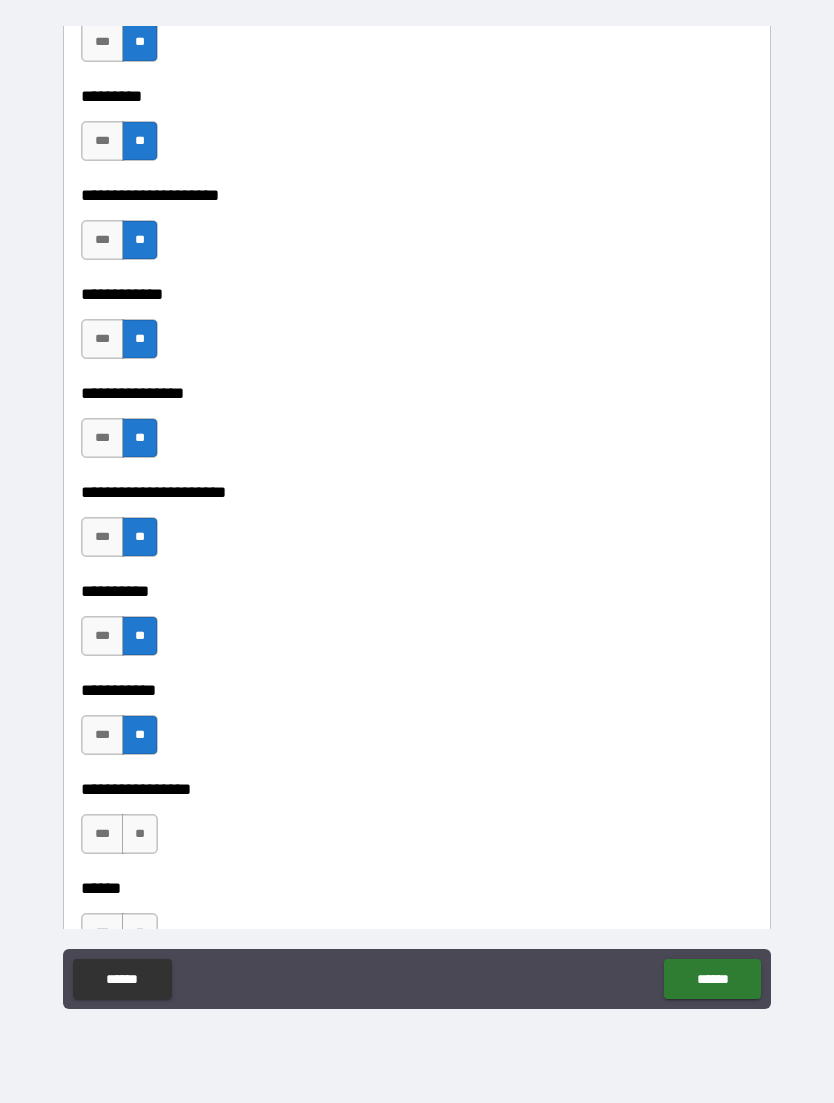 scroll, scrollTop: 5882, scrollLeft: 0, axis: vertical 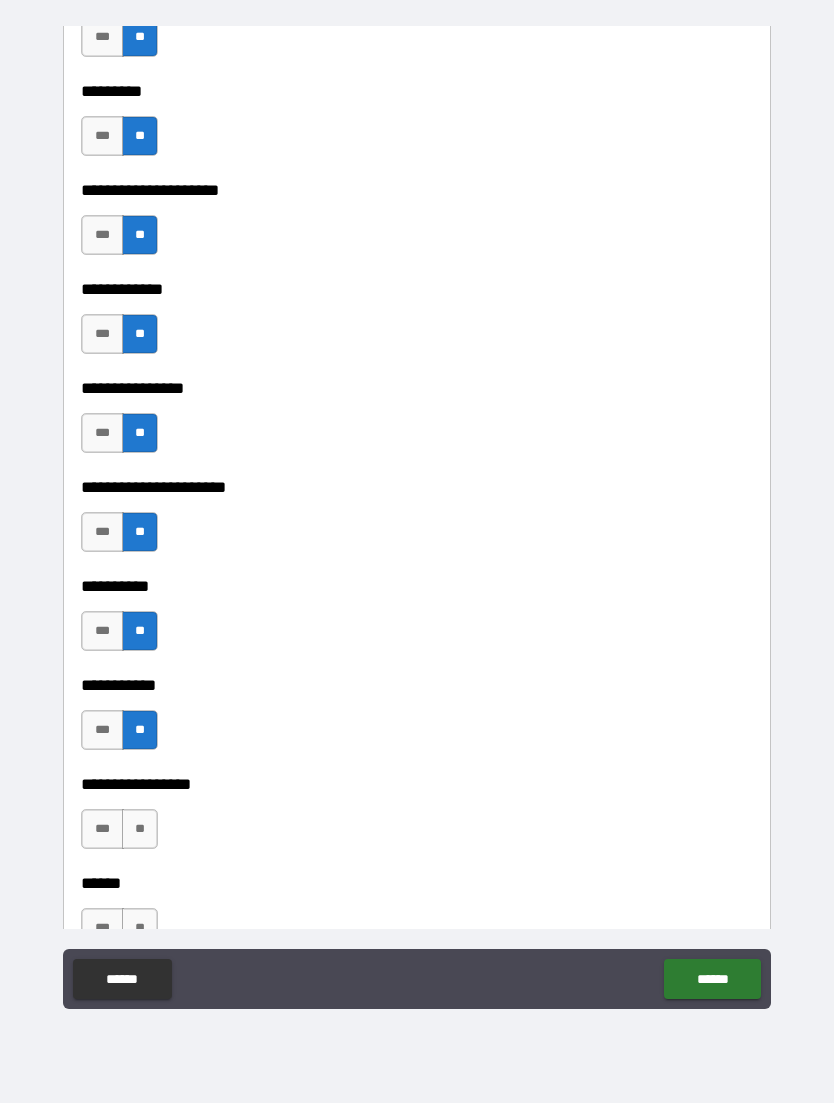 click on "**" at bounding box center (140, 829) 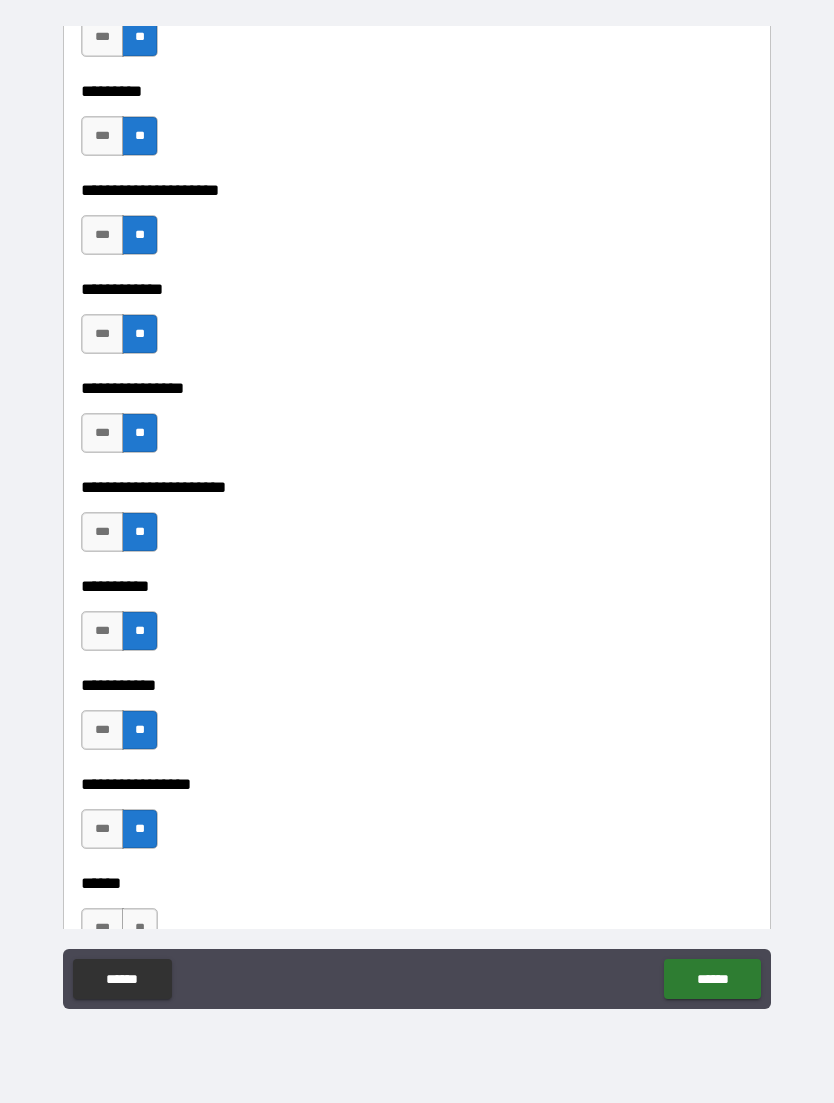 click on "**" at bounding box center [140, 928] 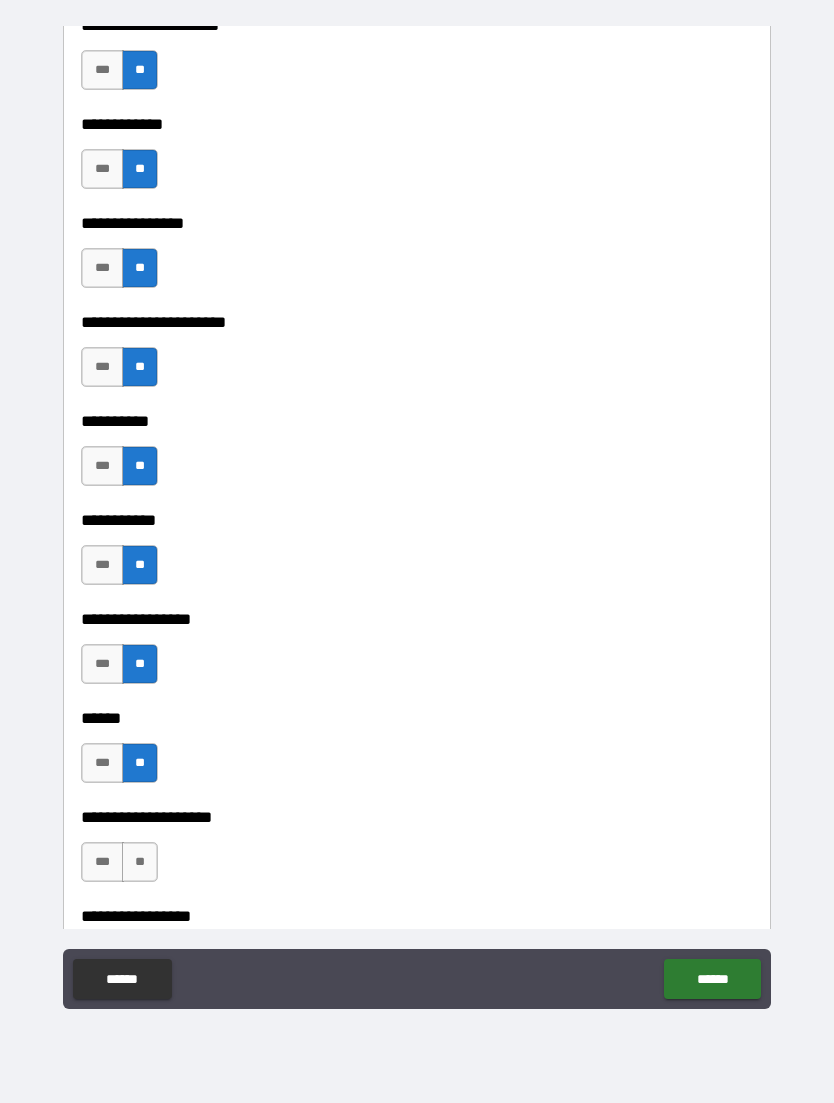 scroll, scrollTop: 6062, scrollLeft: 0, axis: vertical 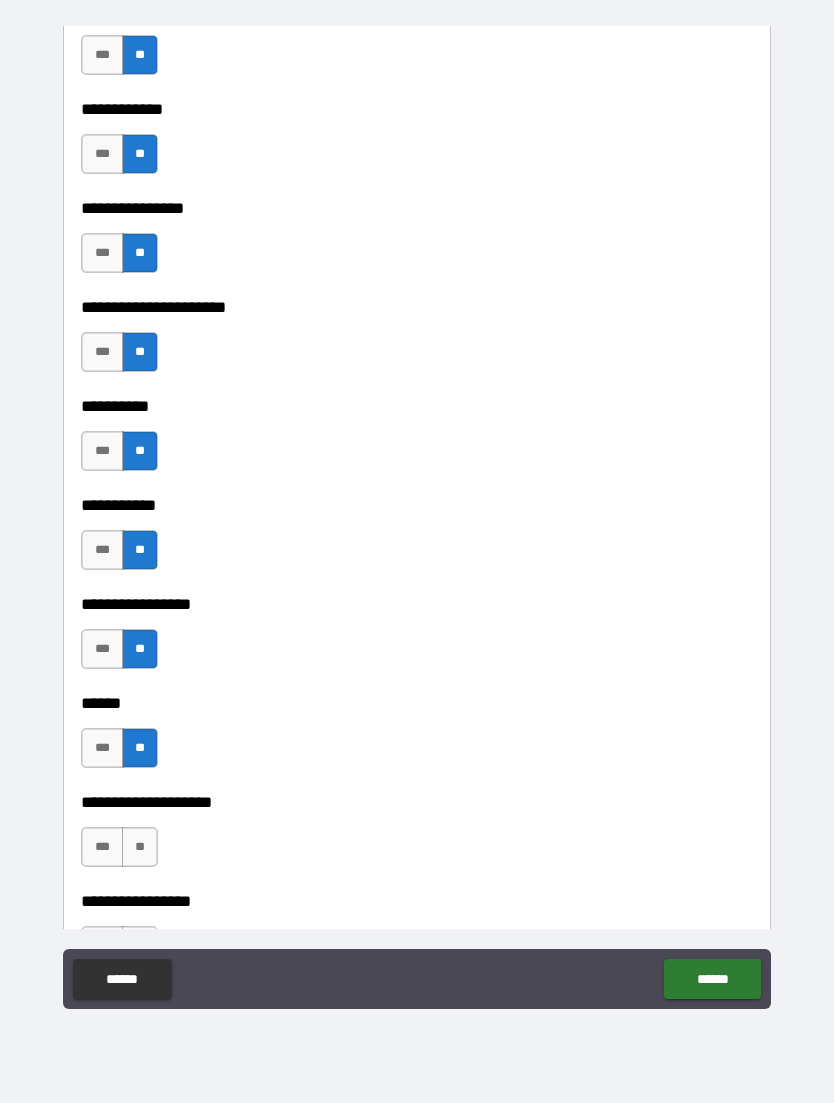 click on "**" at bounding box center [140, 847] 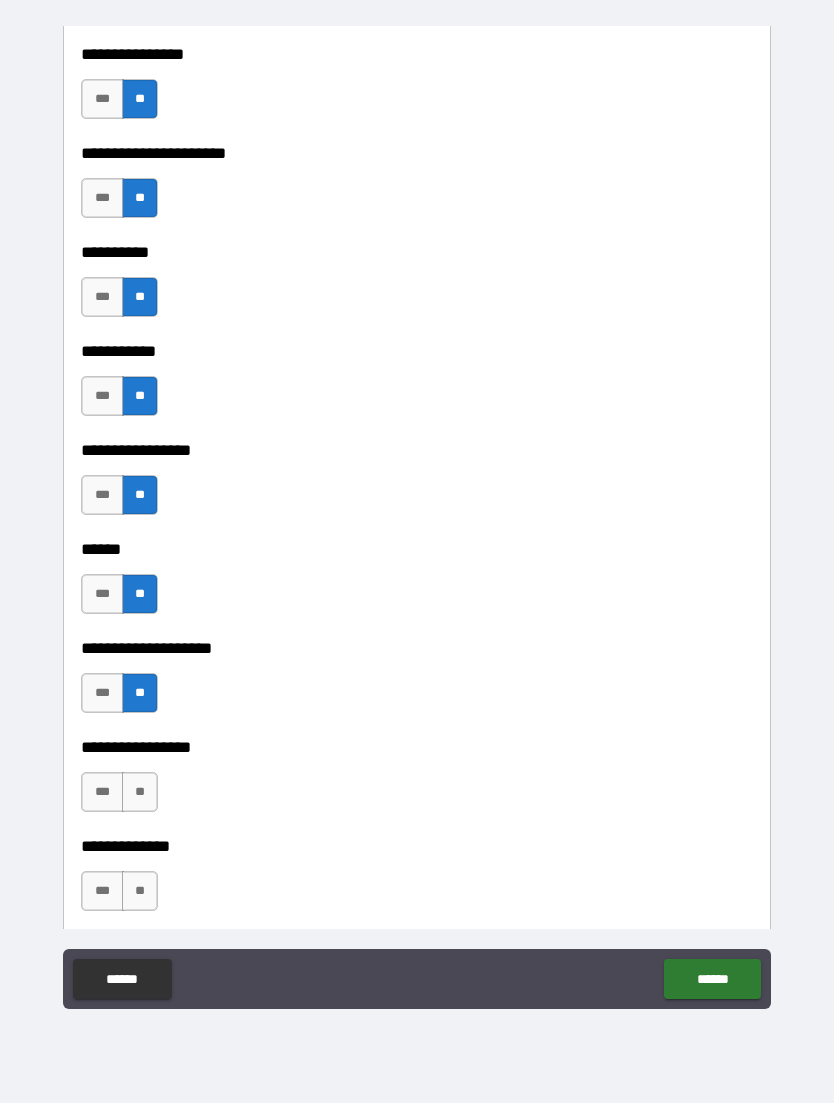 scroll, scrollTop: 6219, scrollLeft: 0, axis: vertical 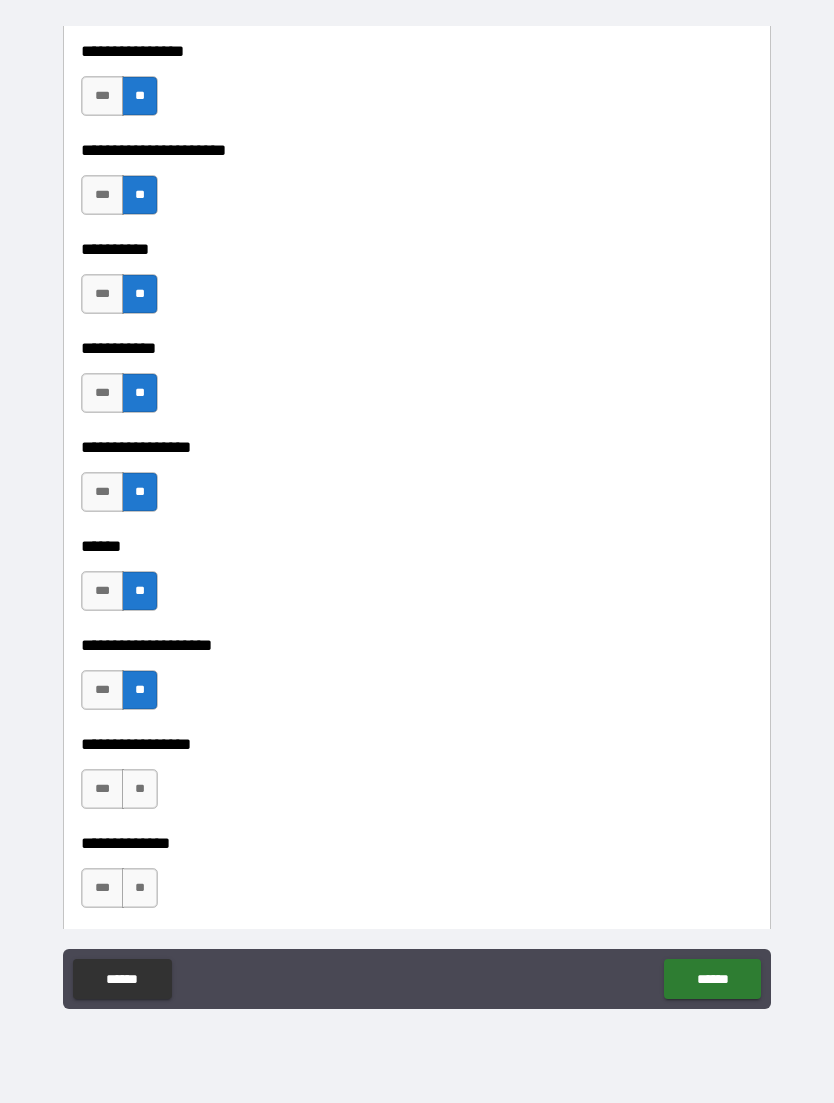 click on "**" at bounding box center [140, 789] 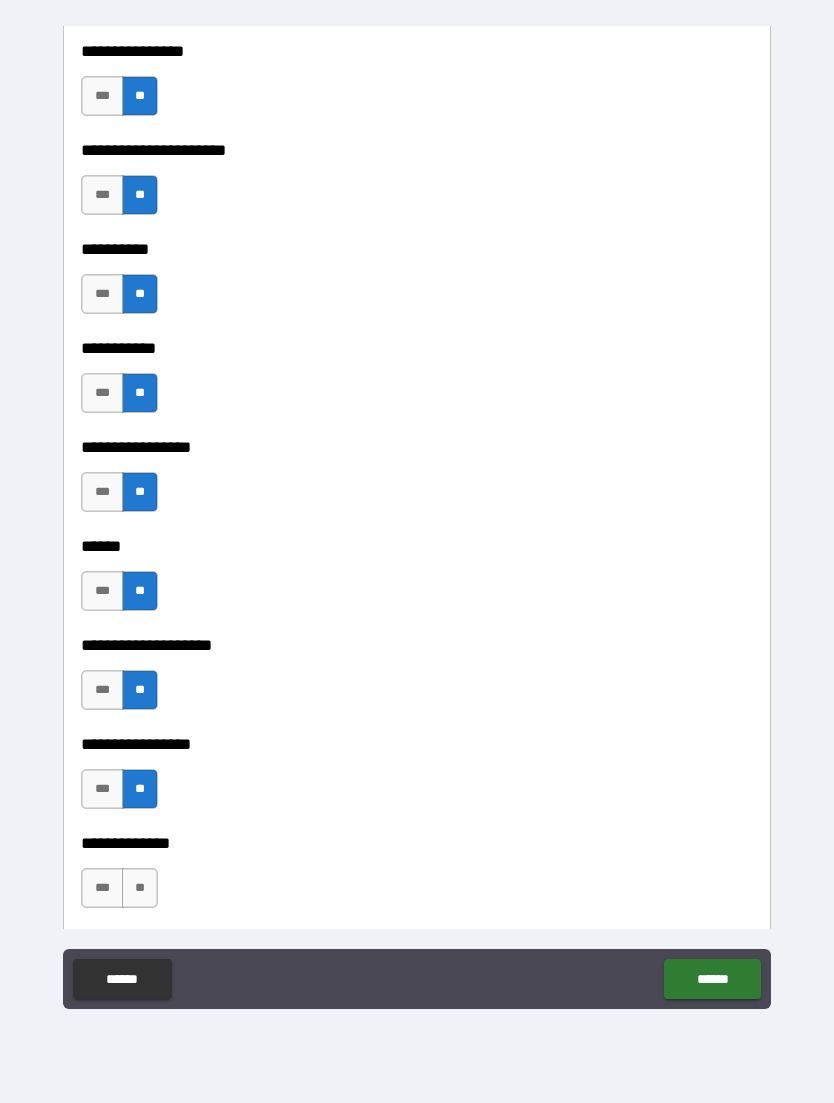 click on "**" at bounding box center (140, 888) 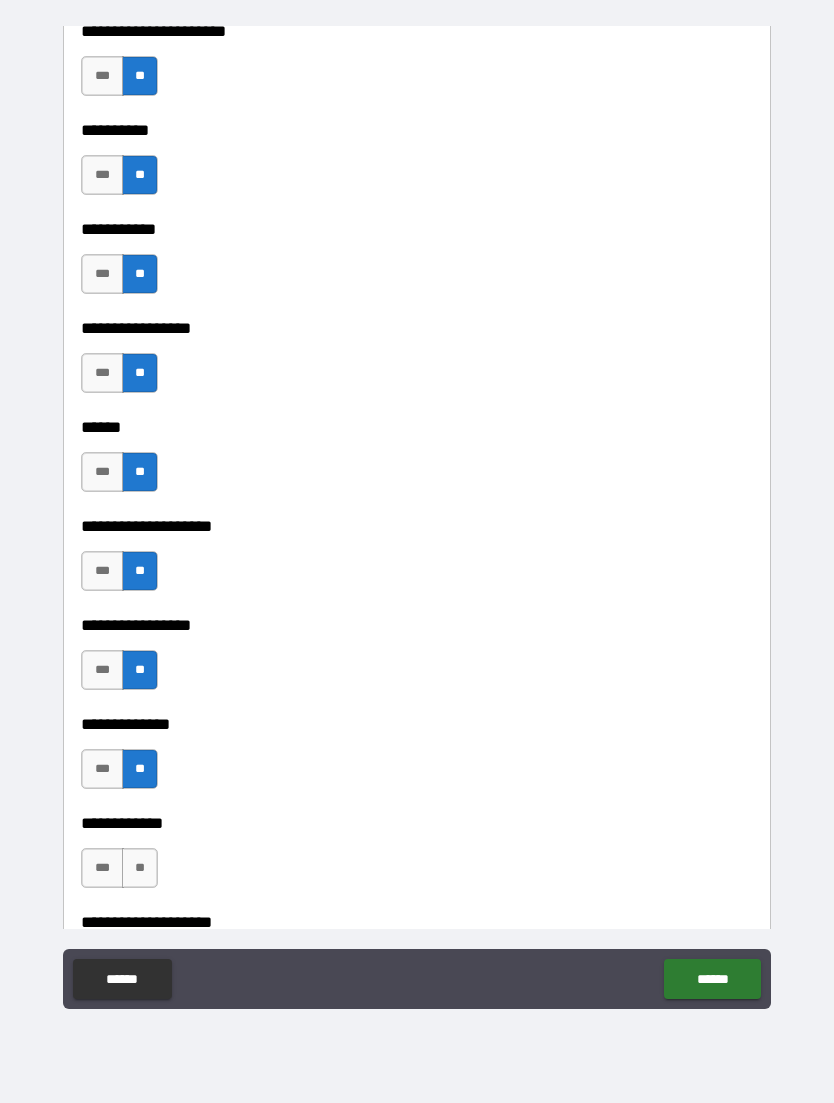 scroll, scrollTop: 6356, scrollLeft: 0, axis: vertical 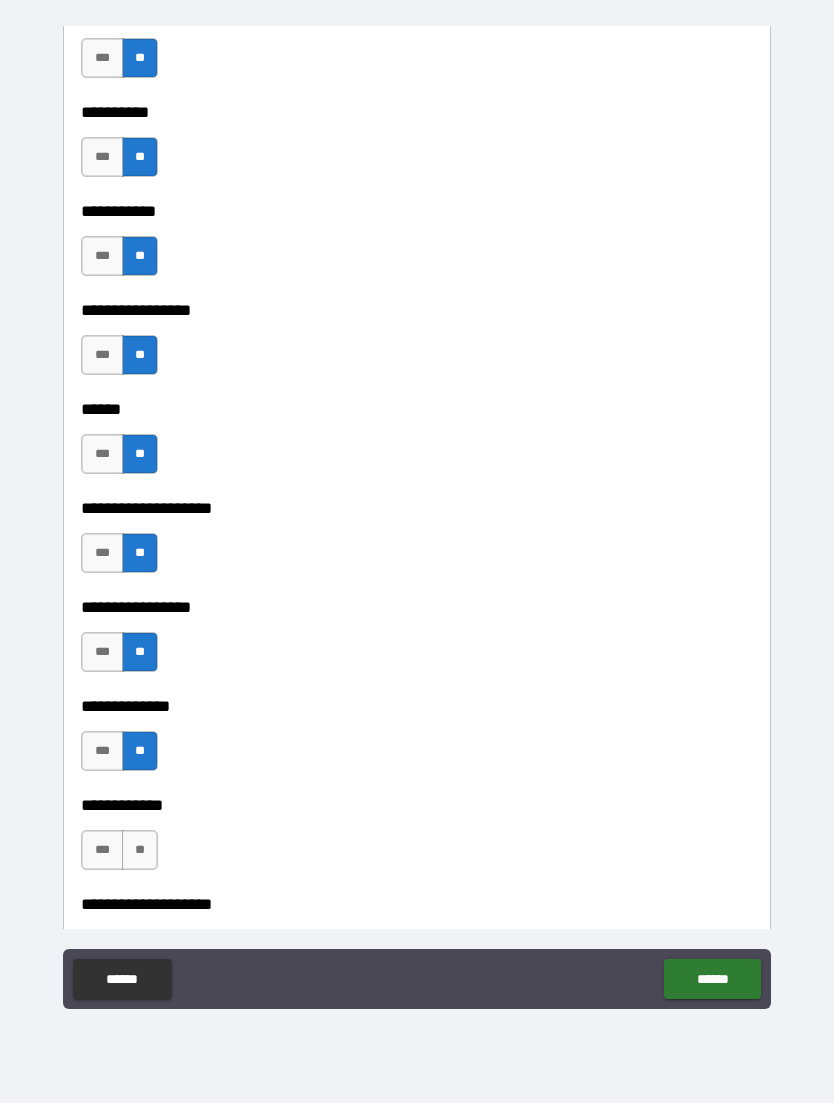 click on "**" at bounding box center (140, 850) 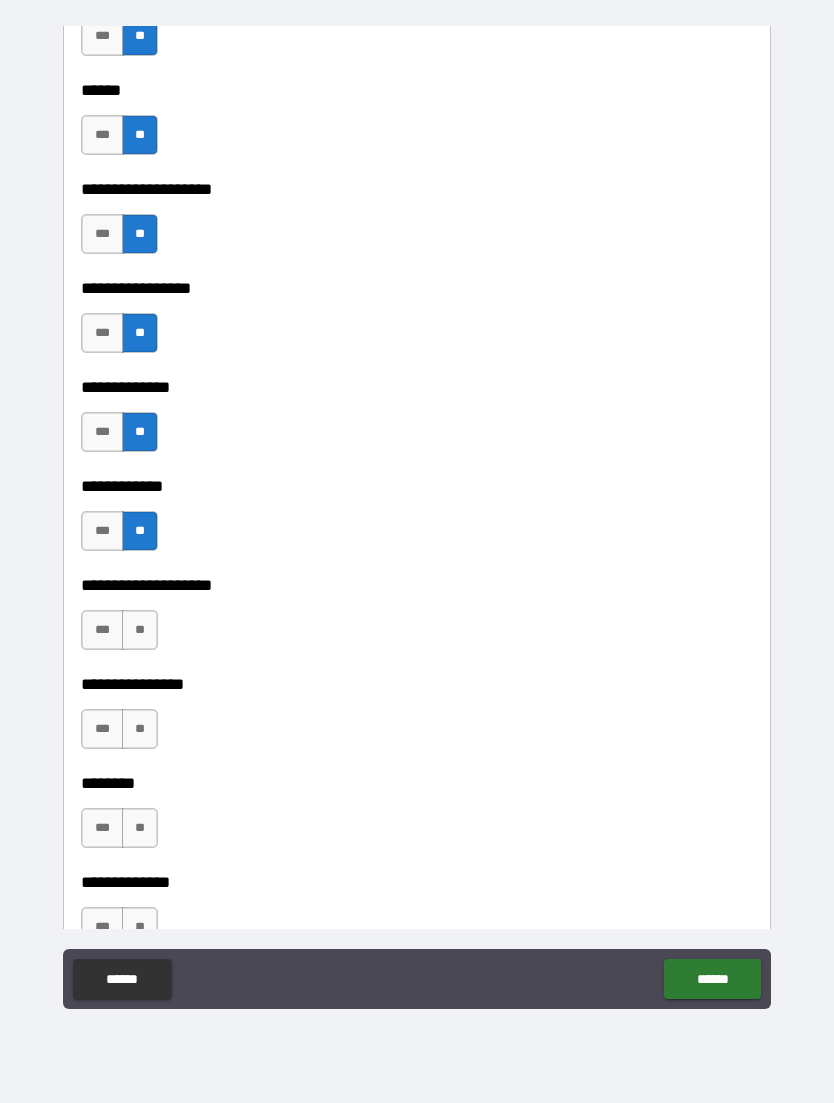 scroll, scrollTop: 6679, scrollLeft: 0, axis: vertical 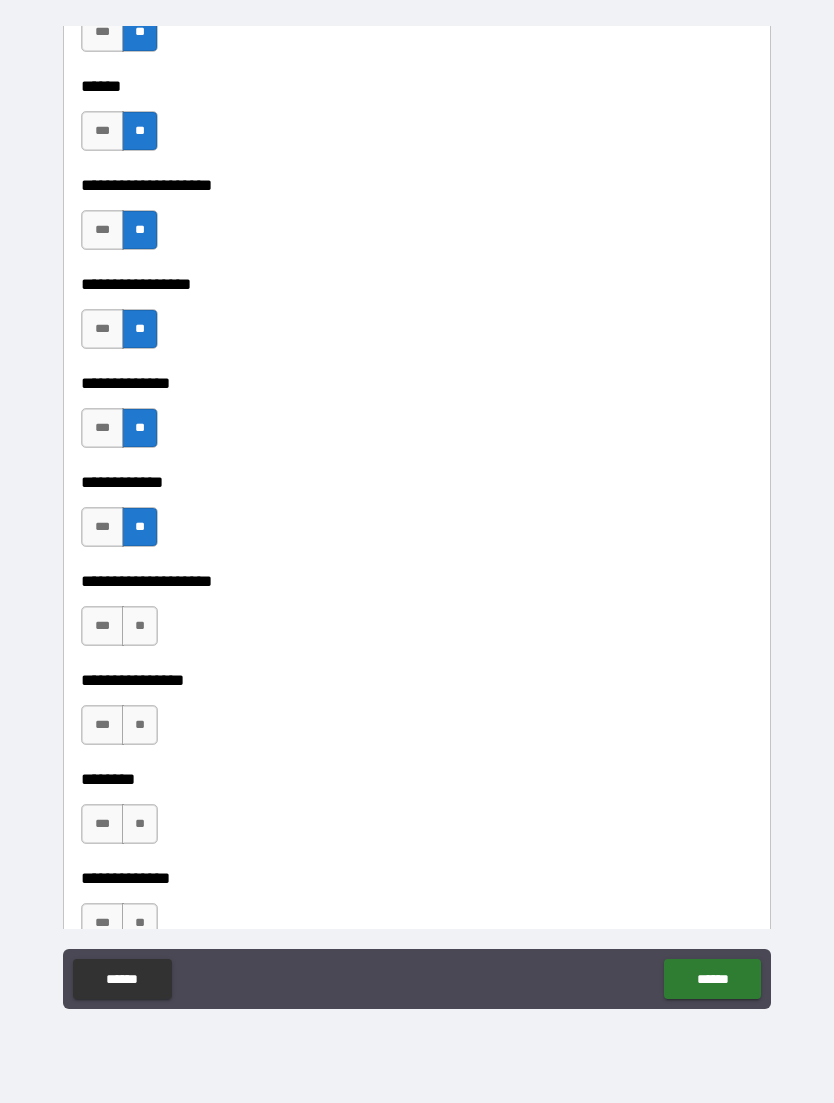 click on "**" at bounding box center [140, 626] 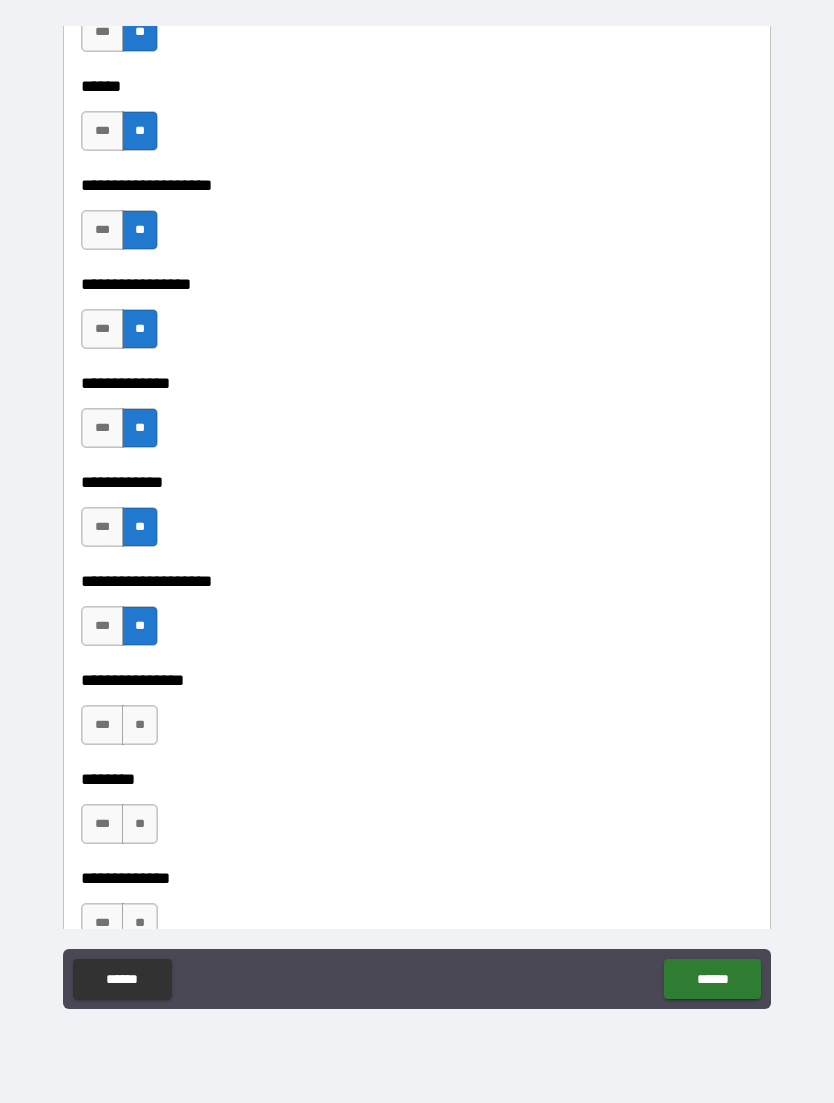 click on "**" at bounding box center (140, 725) 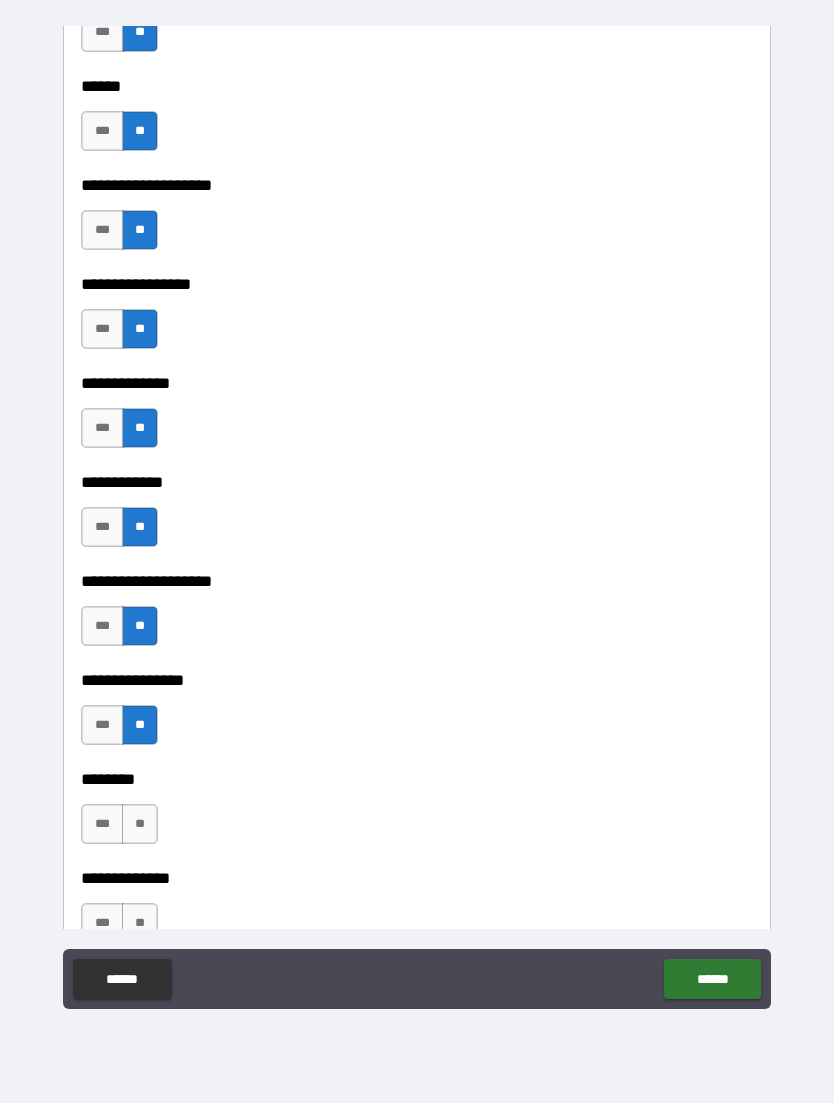 click on "**" at bounding box center [140, 824] 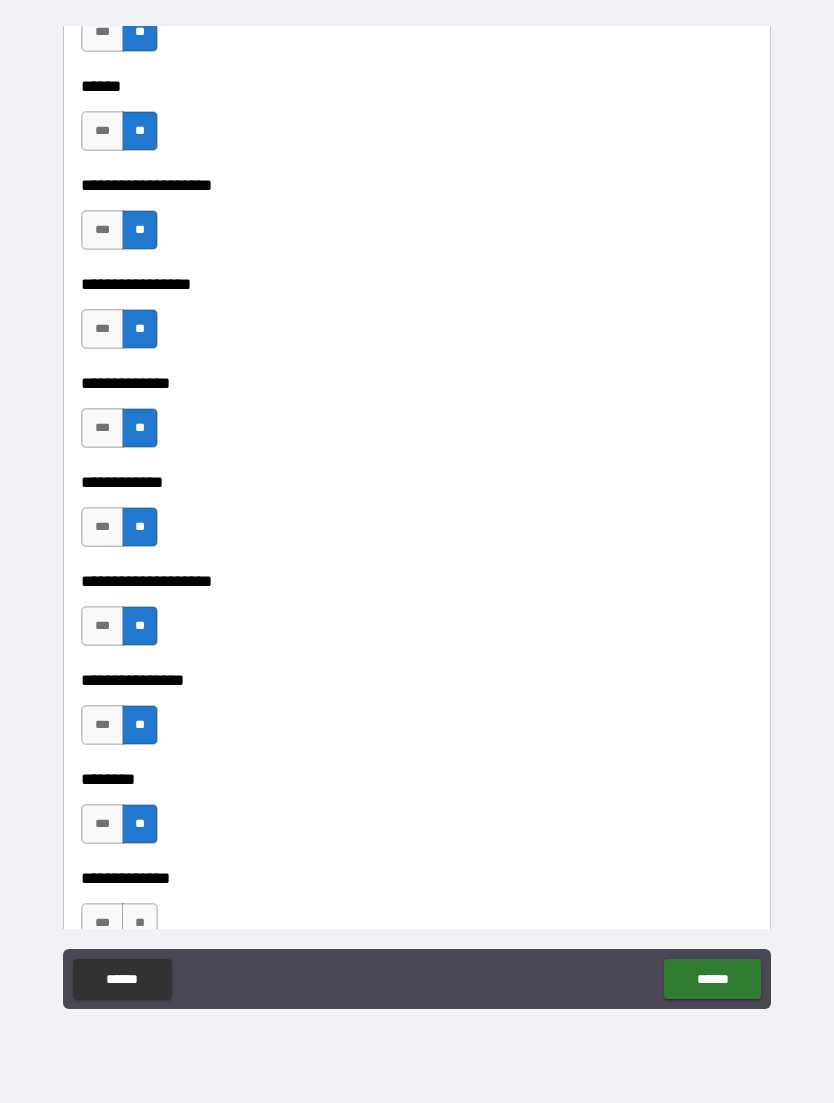 click on "**" at bounding box center (140, 923) 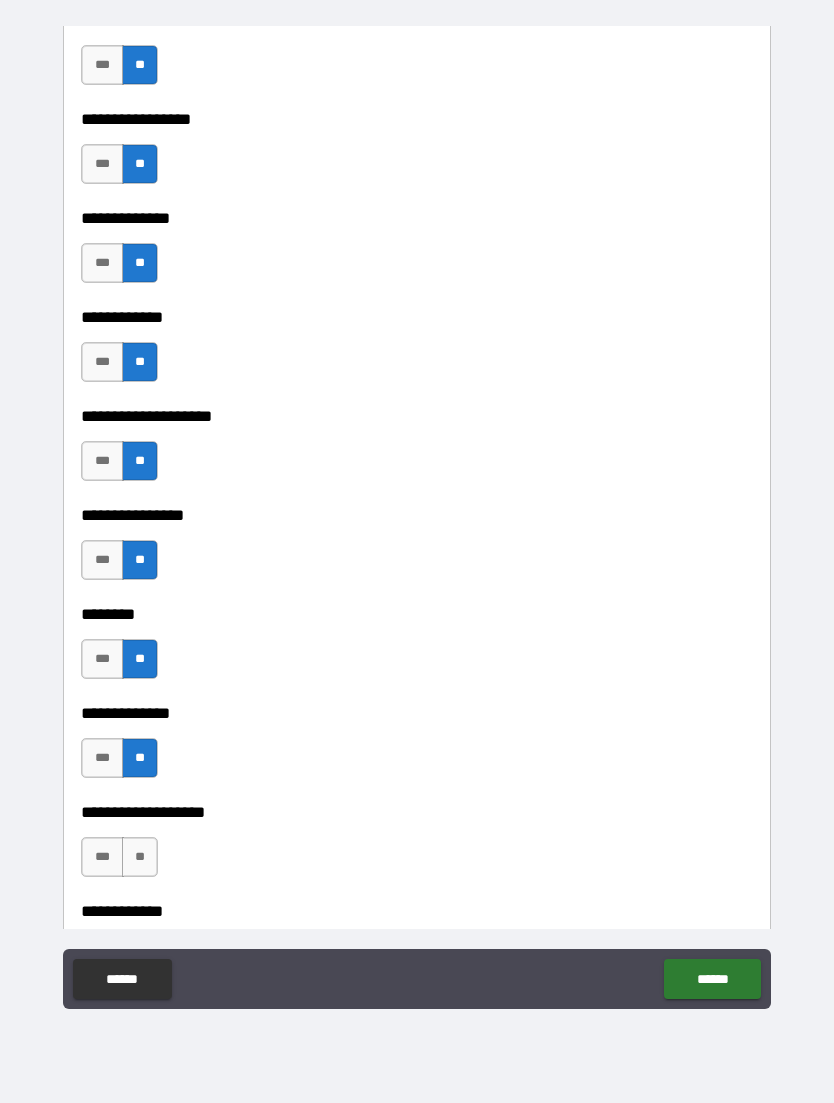 scroll, scrollTop: 6880, scrollLeft: 0, axis: vertical 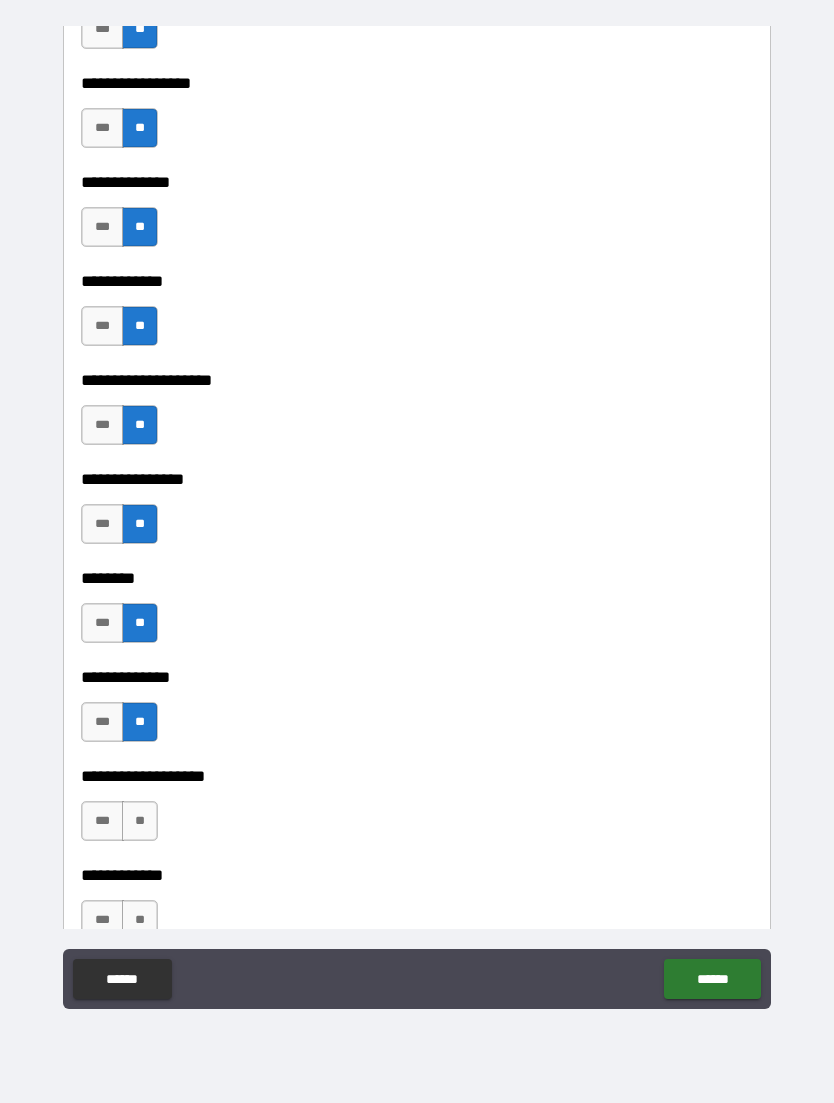 click on "**" at bounding box center (140, 821) 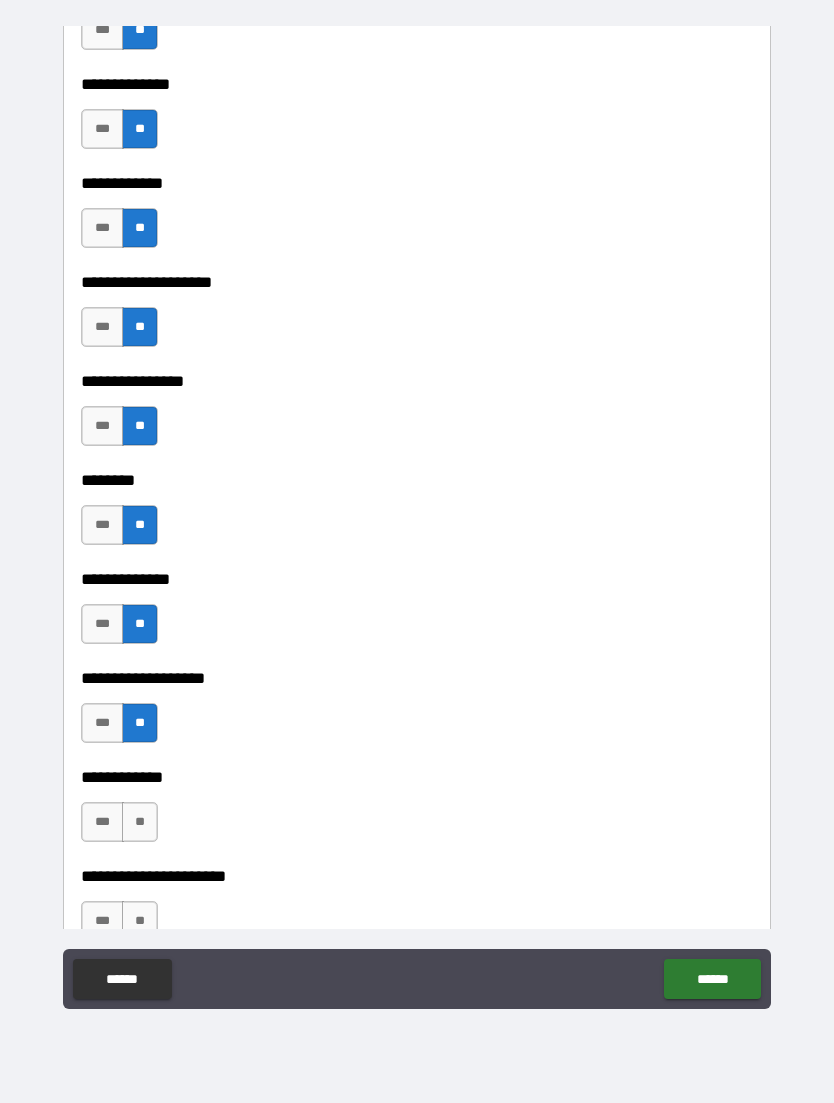 scroll, scrollTop: 6989, scrollLeft: 0, axis: vertical 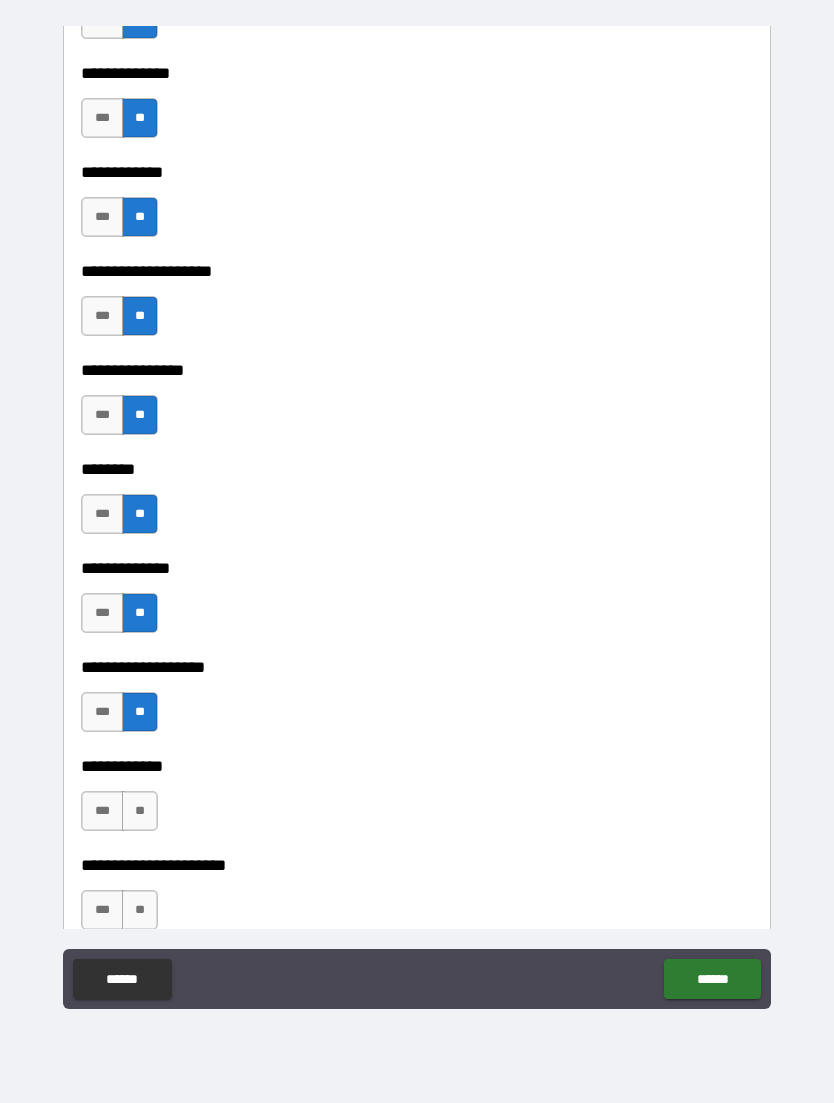 click on "**" at bounding box center (140, 811) 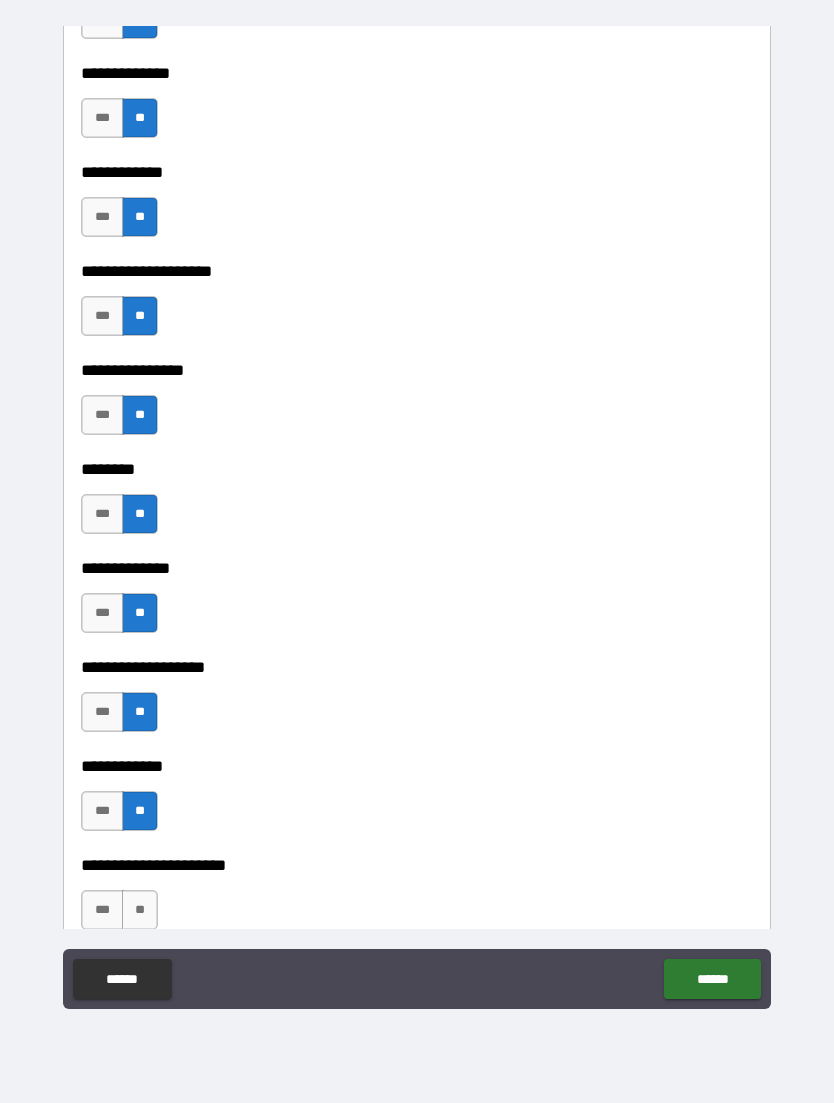 click on "**" at bounding box center [140, 910] 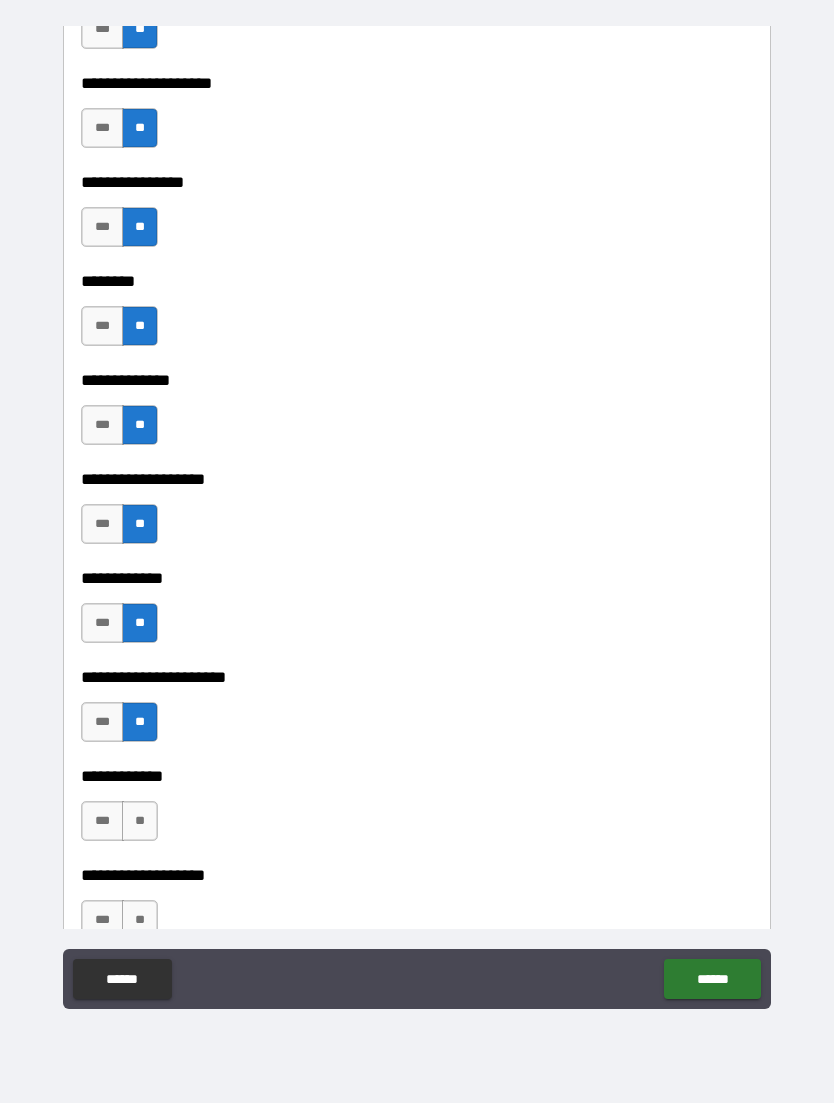 scroll, scrollTop: 7185, scrollLeft: 0, axis: vertical 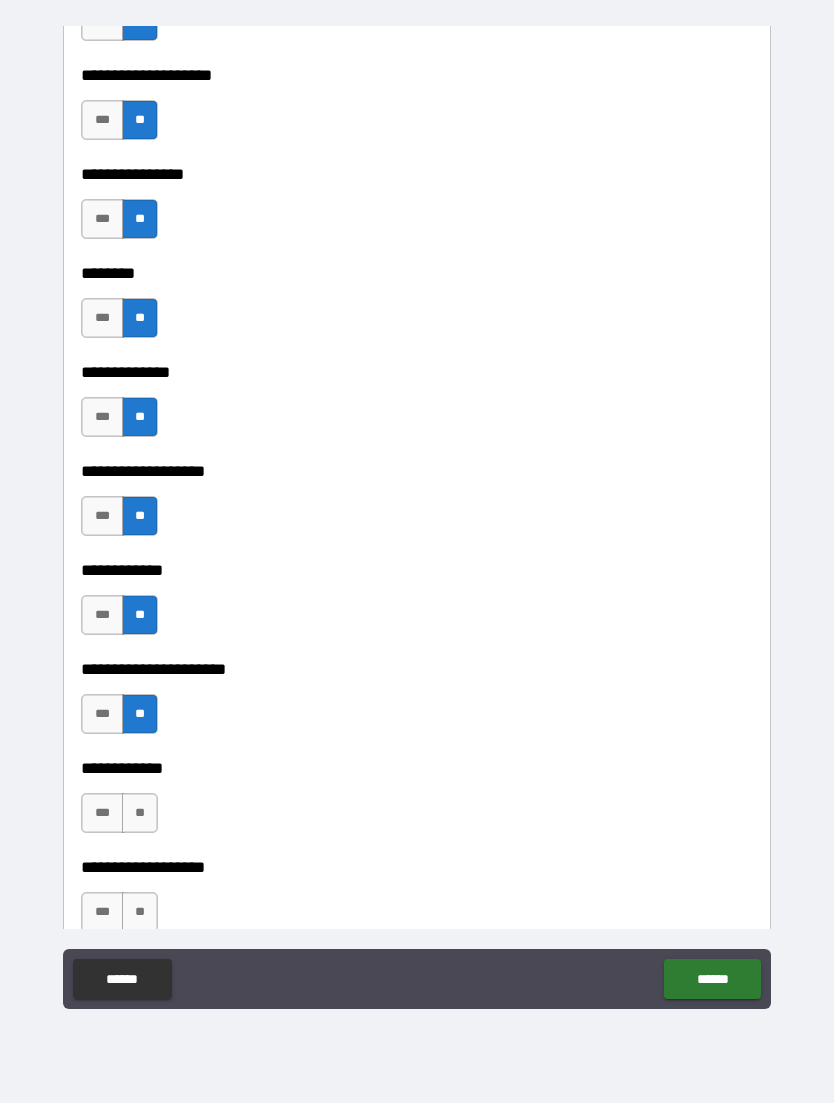 click on "**" at bounding box center [140, 813] 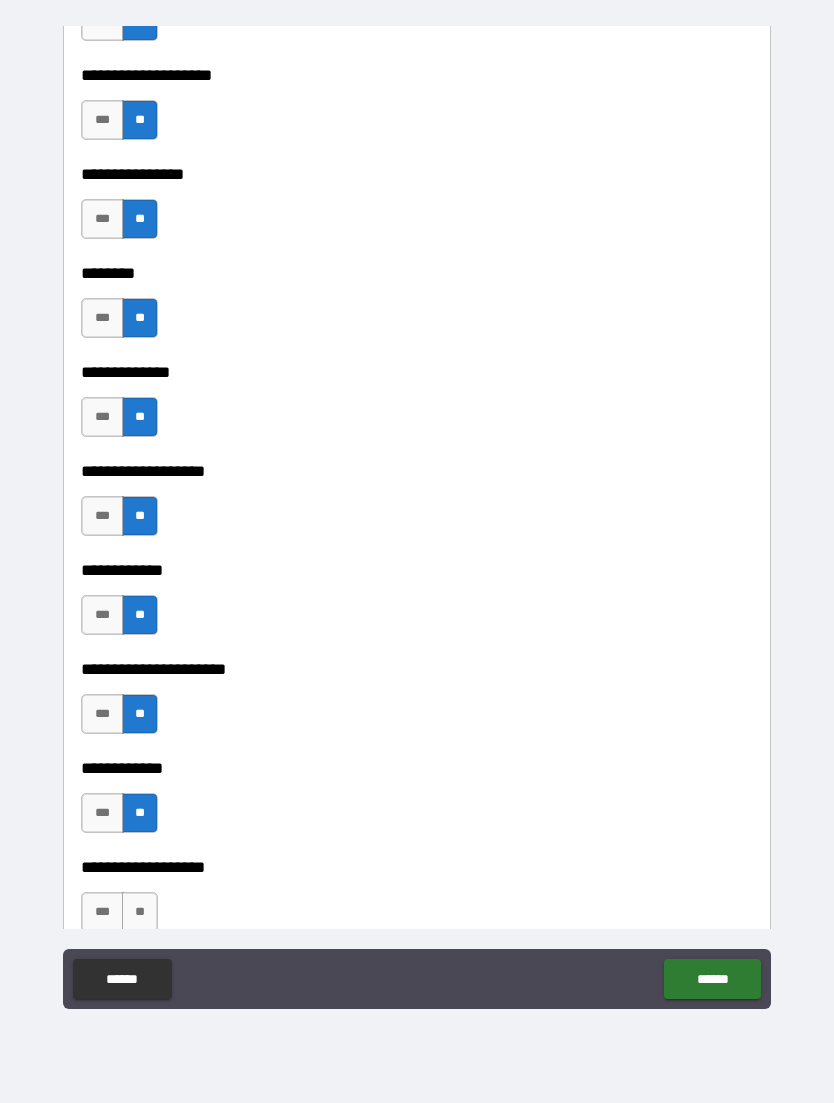 click on "**" at bounding box center [140, 912] 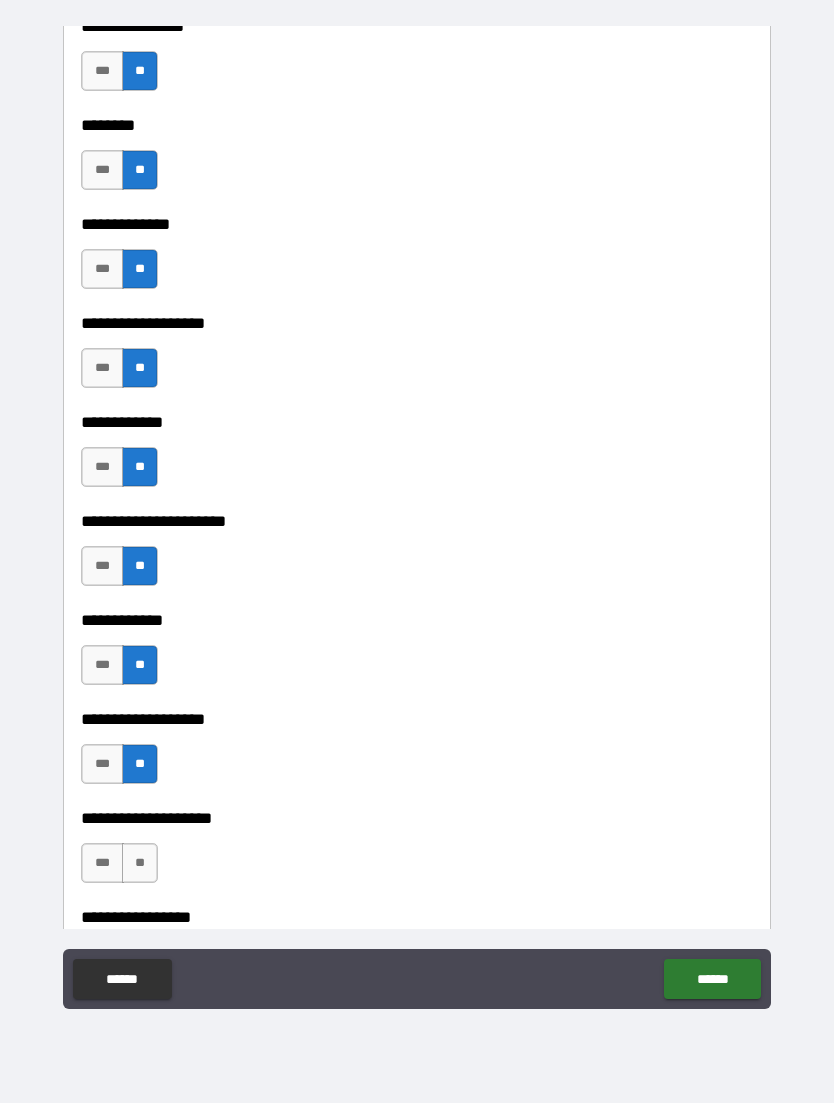scroll, scrollTop: 7370, scrollLeft: 0, axis: vertical 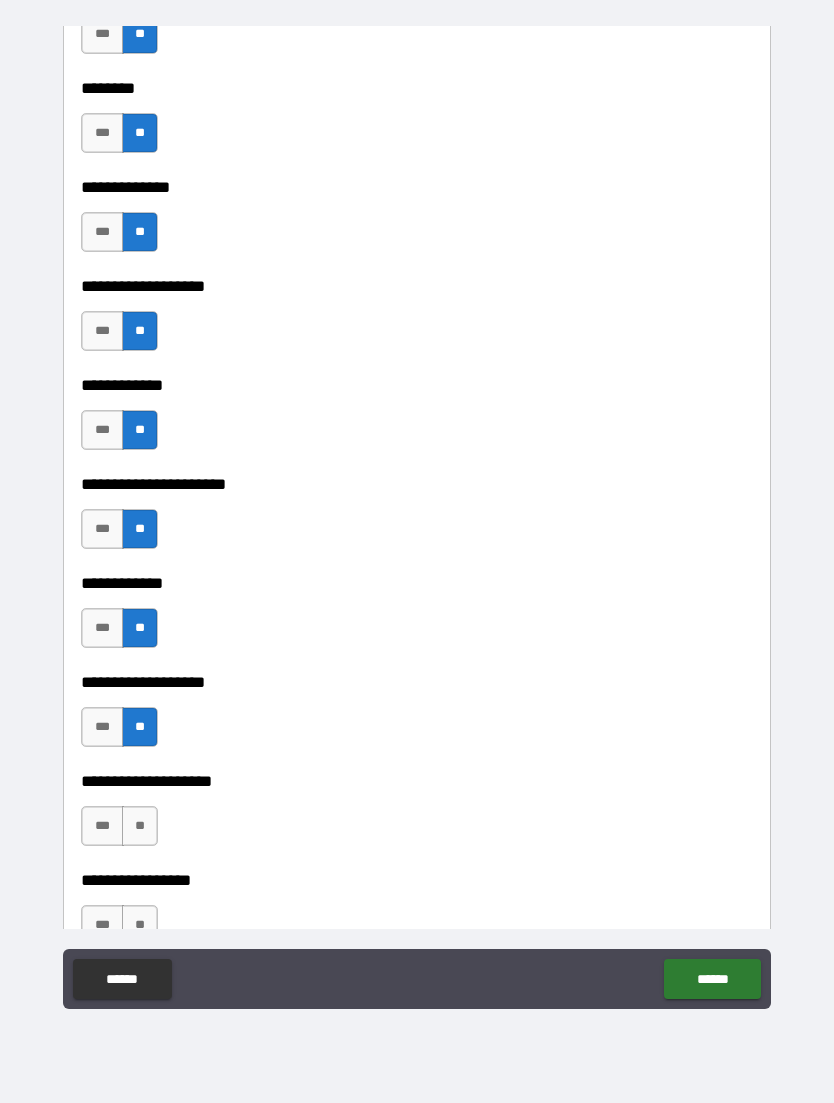 click on "***" at bounding box center [102, 826] 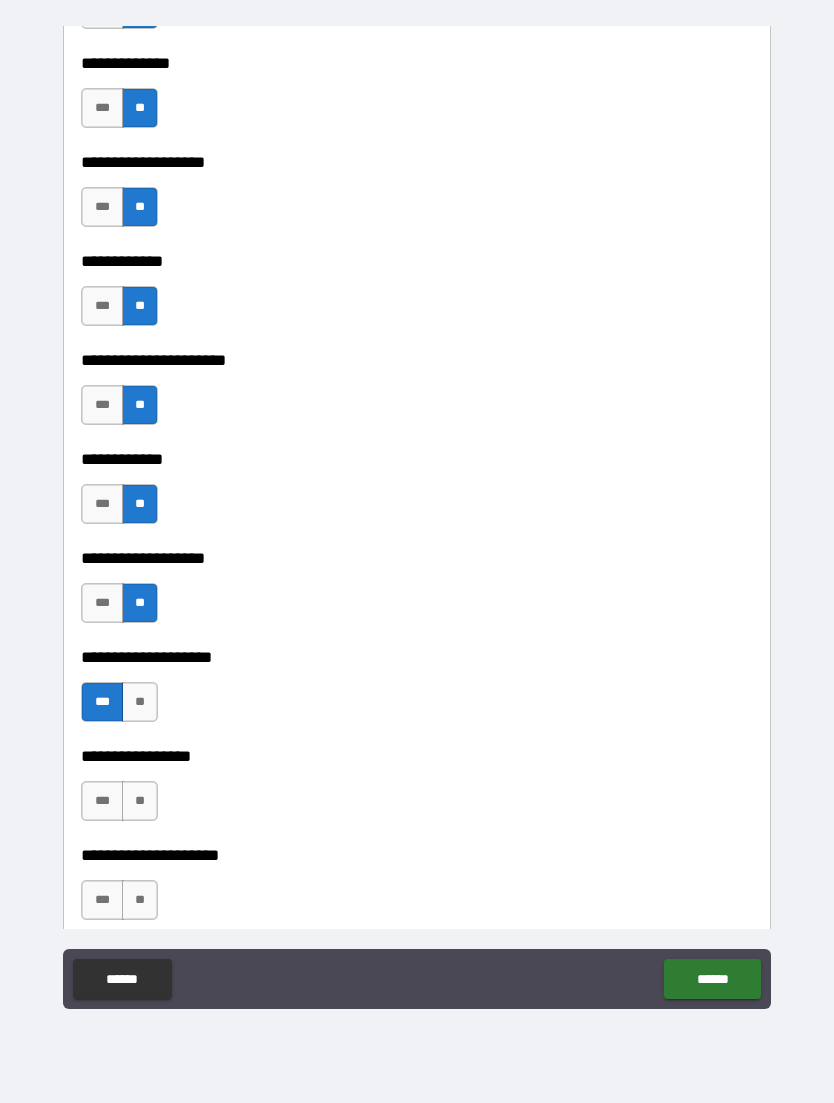 scroll, scrollTop: 7500, scrollLeft: 0, axis: vertical 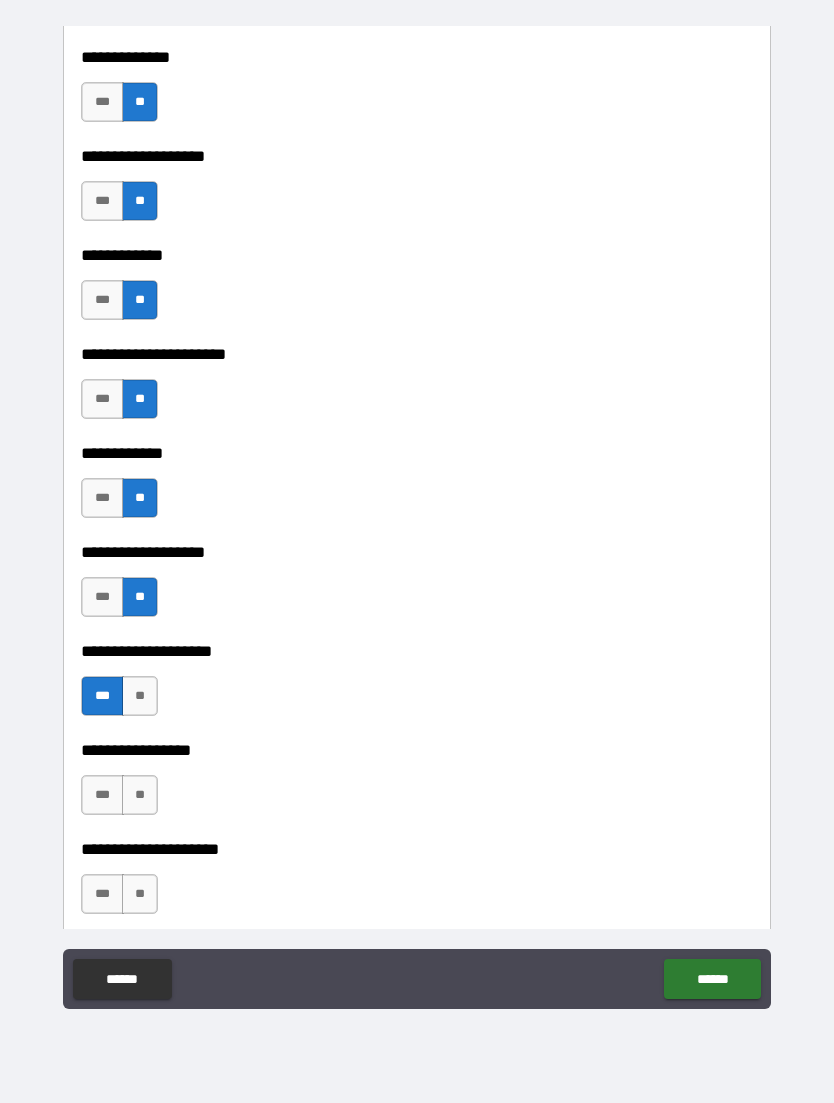click on "***" at bounding box center [102, 795] 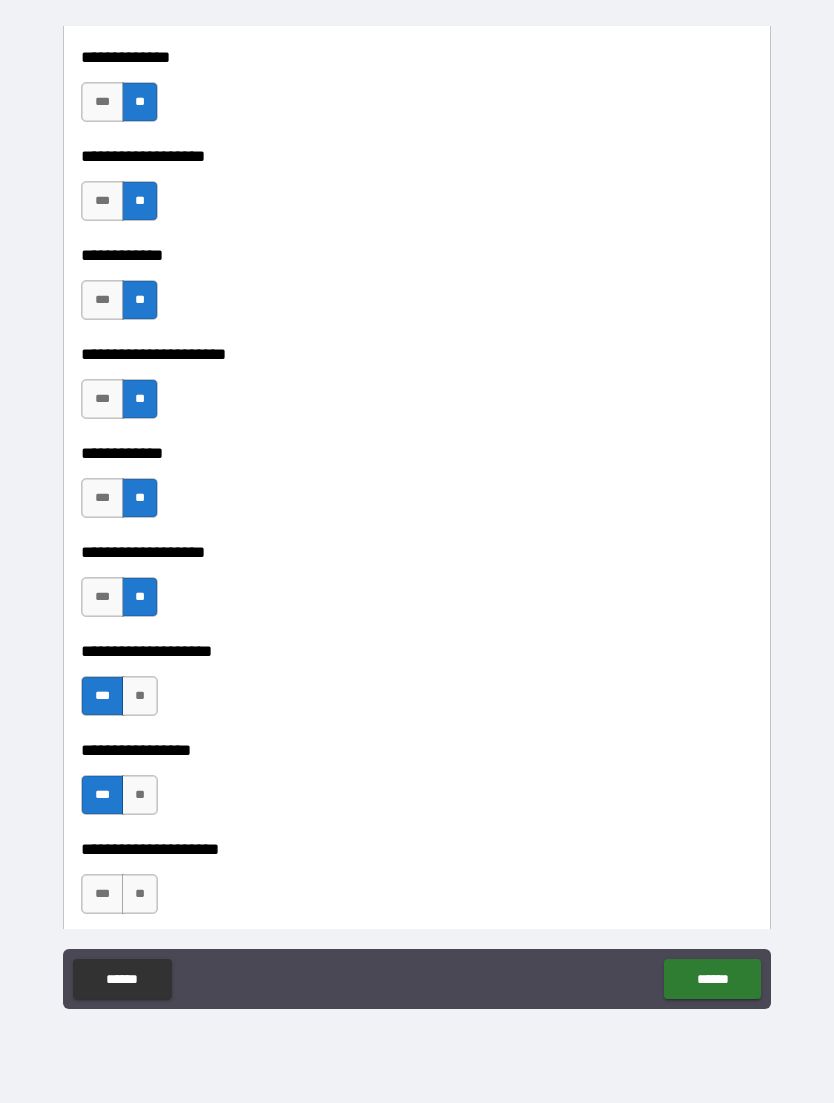 click on "**" at bounding box center (140, 894) 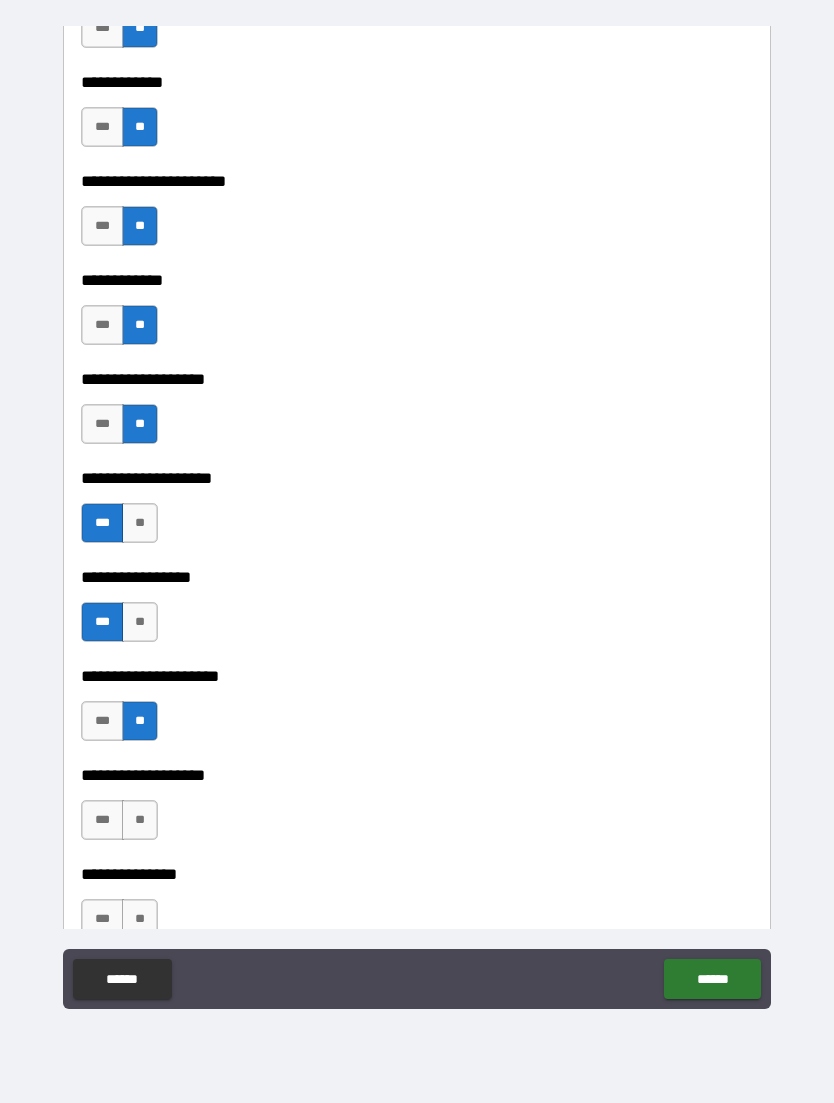 scroll, scrollTop: 7676, scrollLeft: 0, axis: vertical 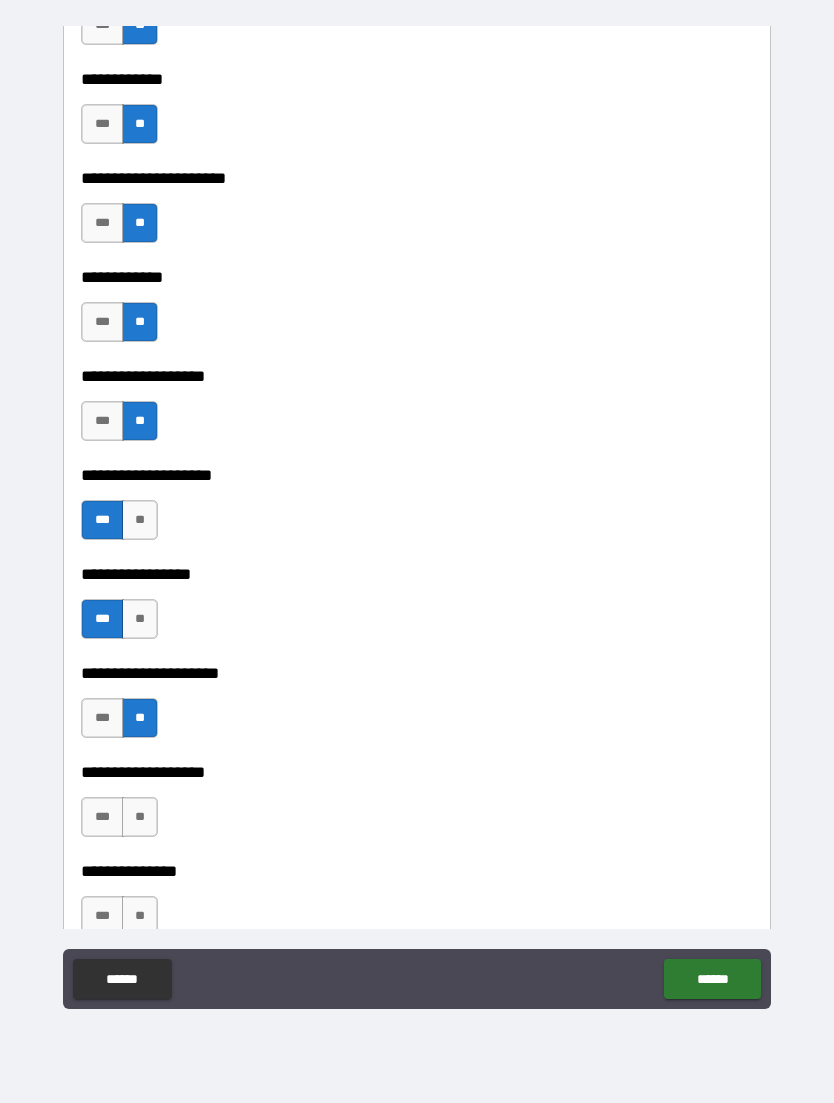 click on "**" at bounding box center (140, 817) 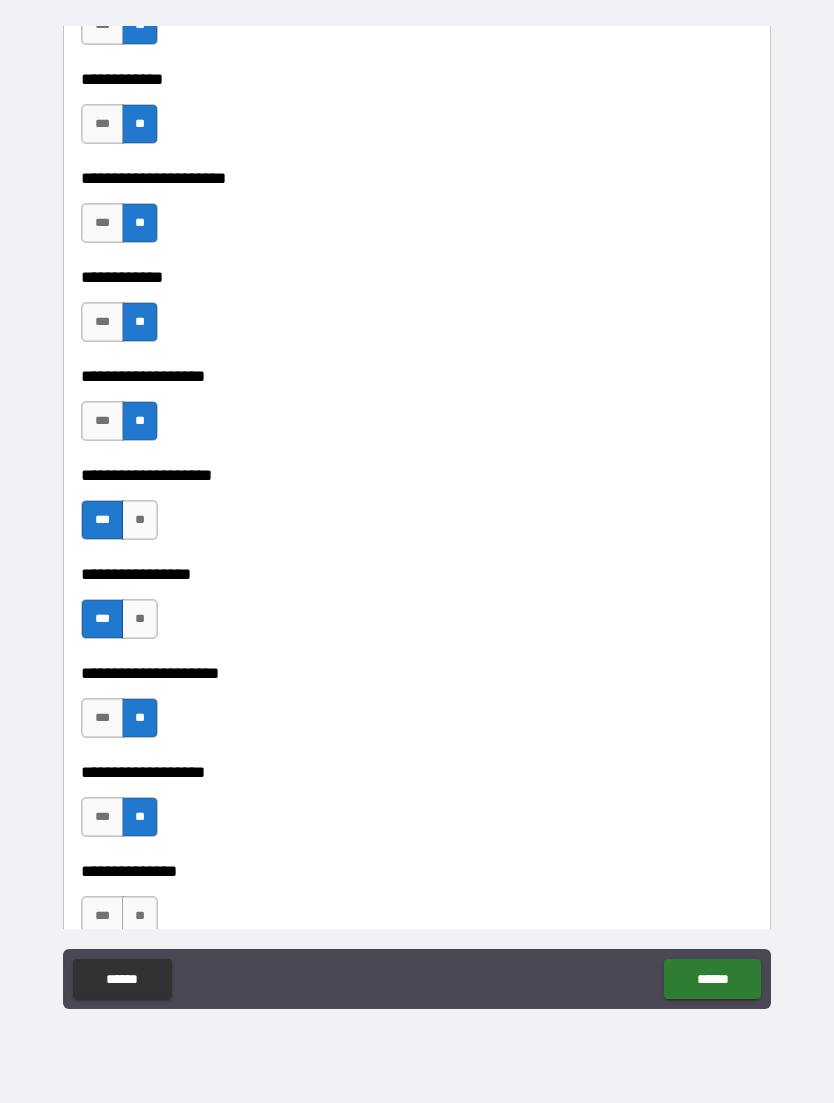 click on "**" at bounding box center (140, 817) 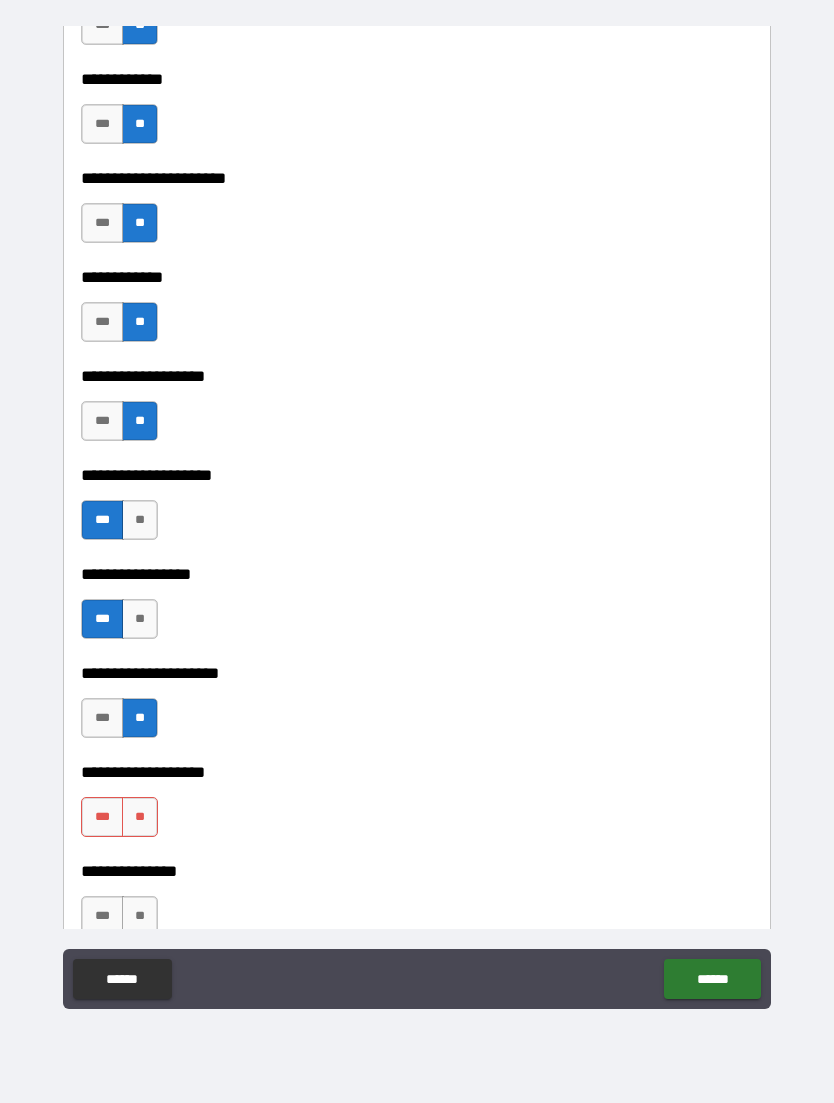 click on "***" at bounding box center [102, 817] 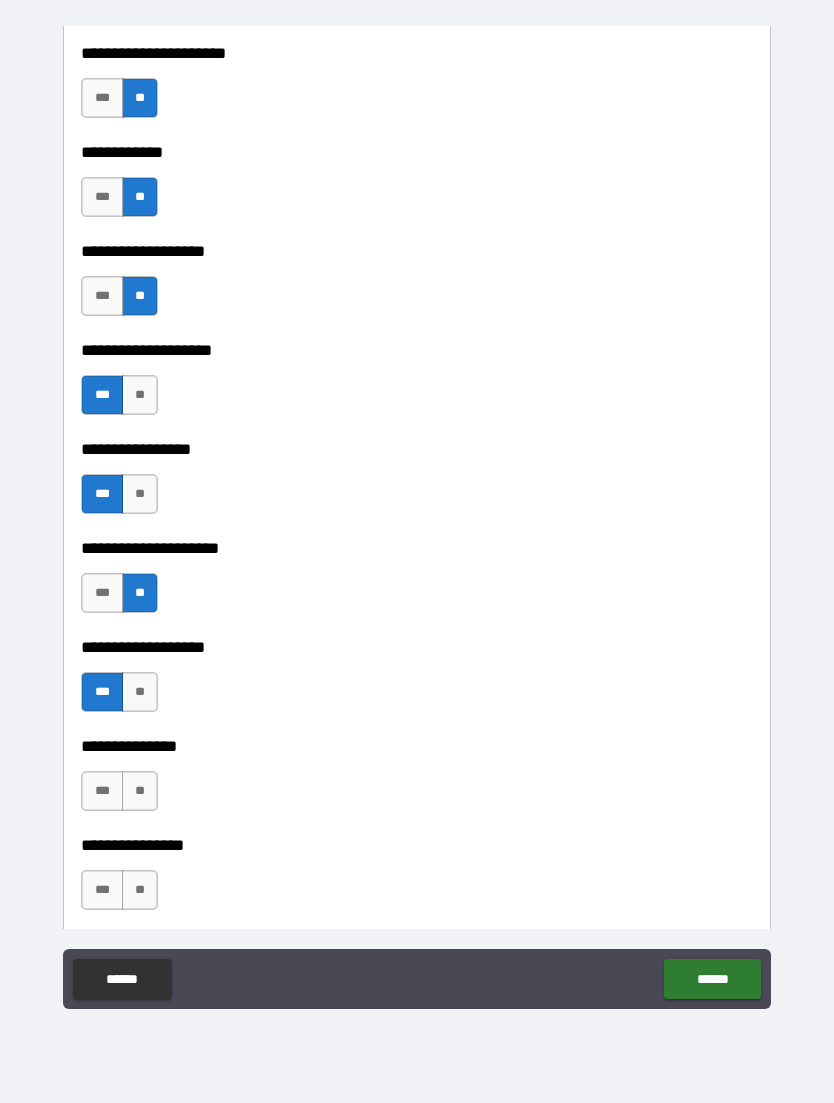 scroll, scrollTop: 7803, scrollLeft: 0, axis: vertical 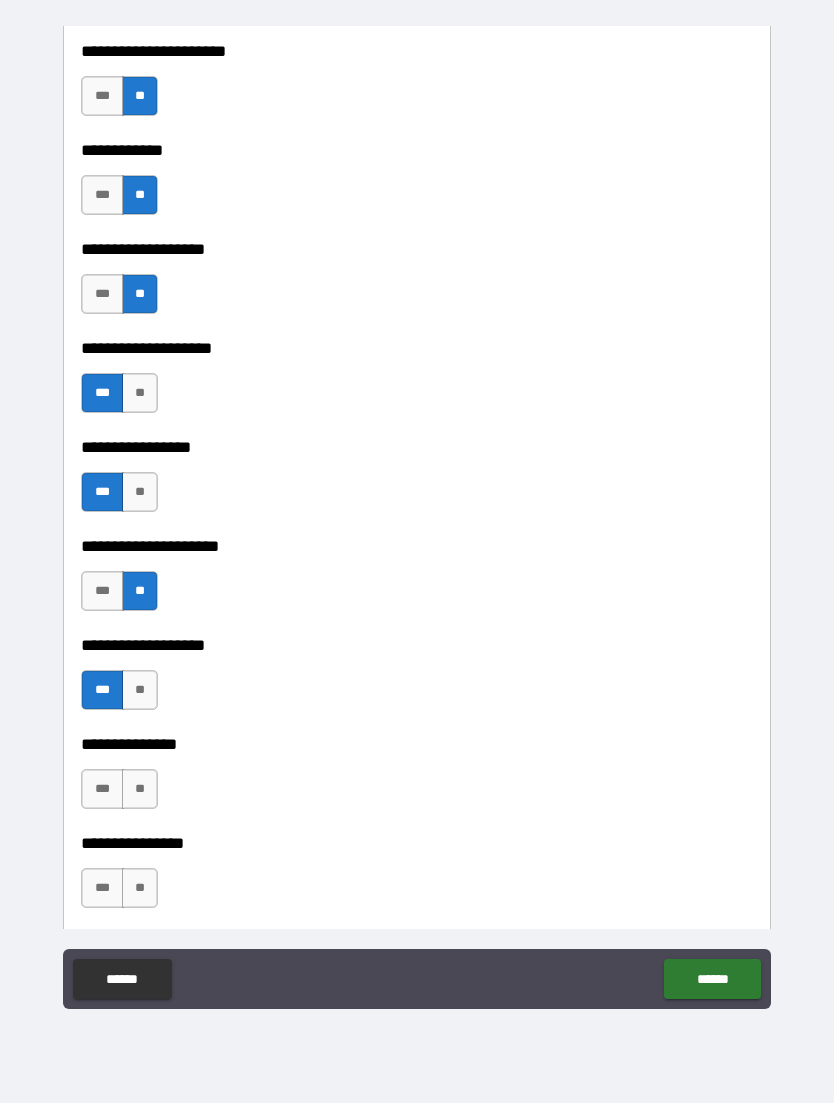 click on "**" at bounding box center (140, 789) 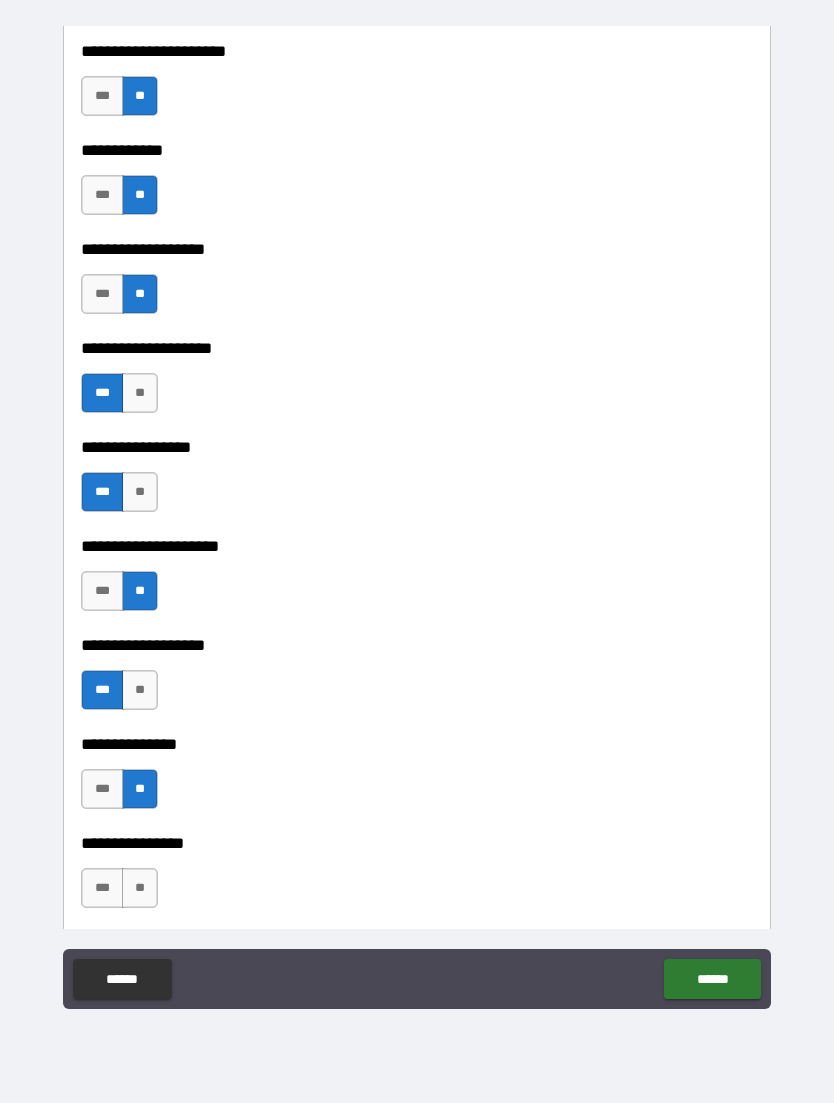 click on "**" at bounding box center (140, 888) 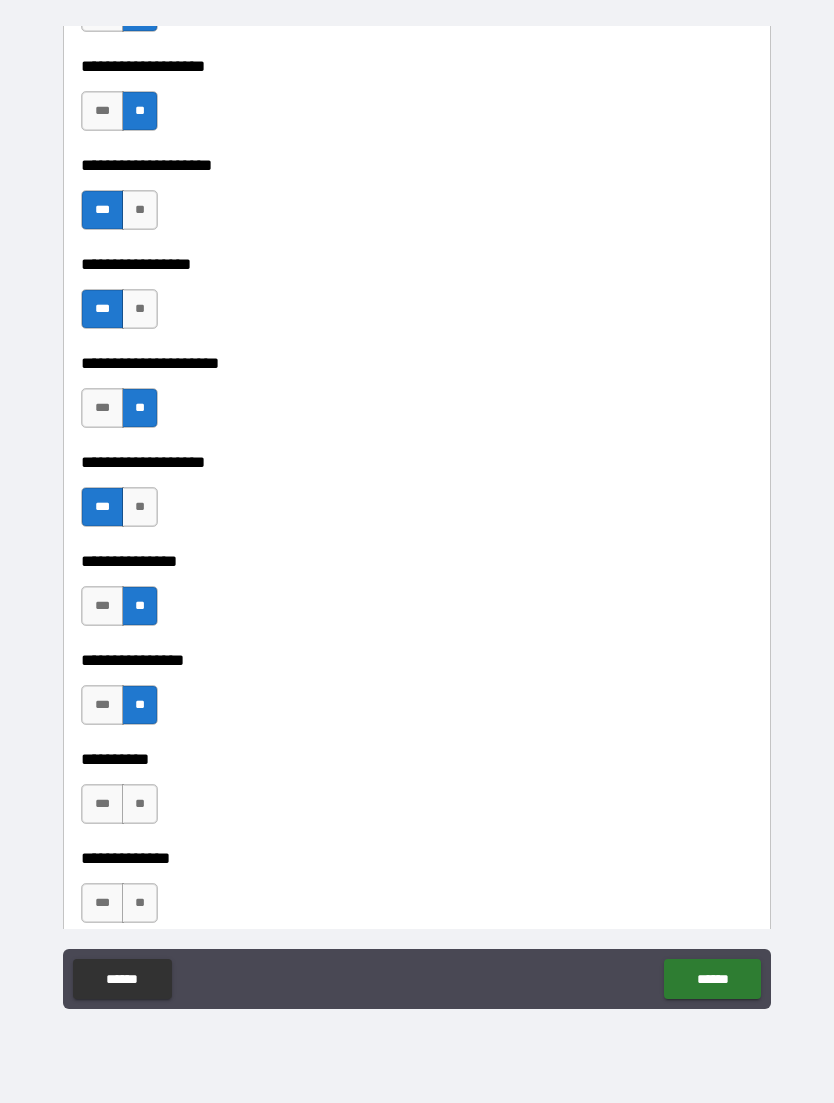 scroll, scrollTop: 7987, scrollLeft: 0, axis: vertical 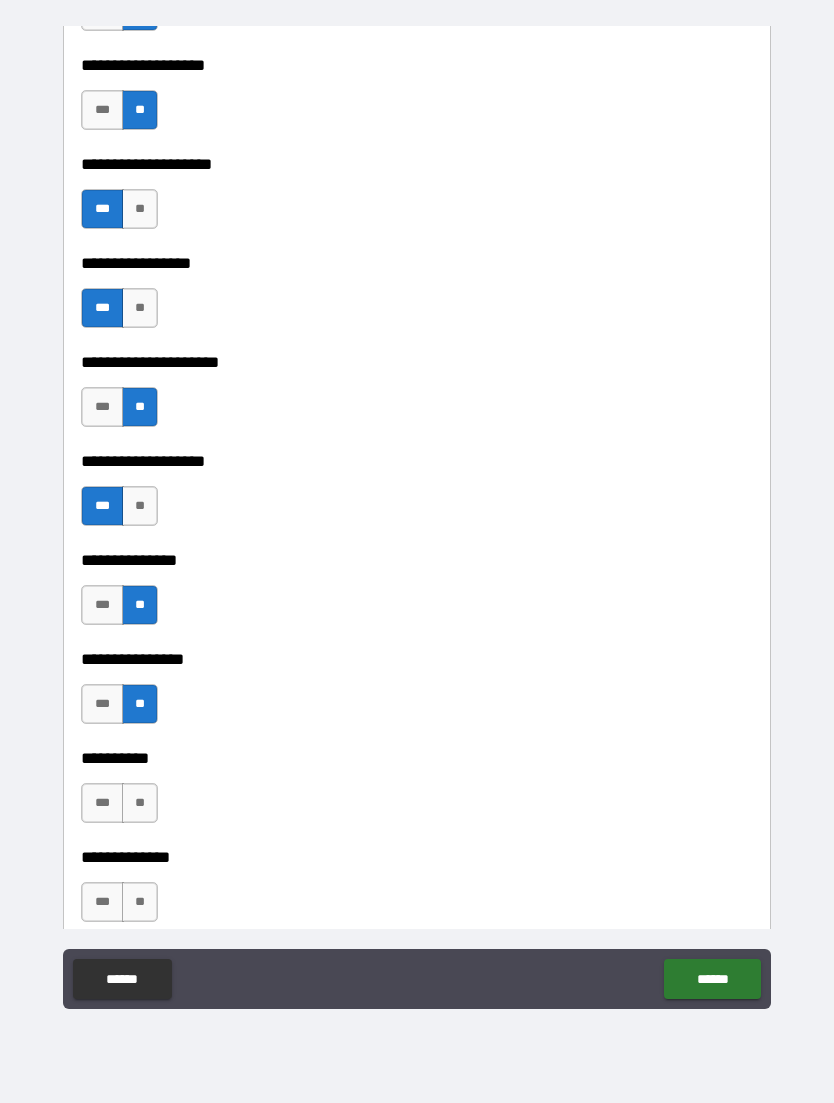 click on "**" at bounding box center [140, 803] 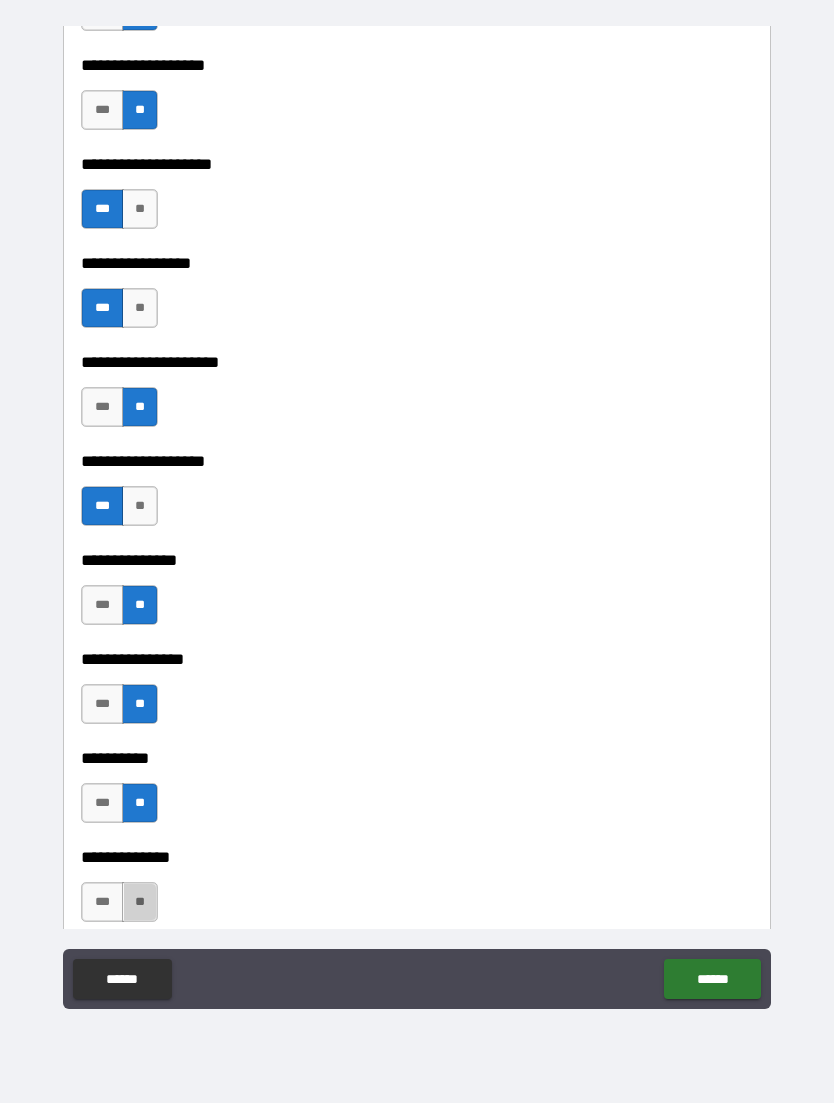 click on "**" at bounding box center [140, 902] 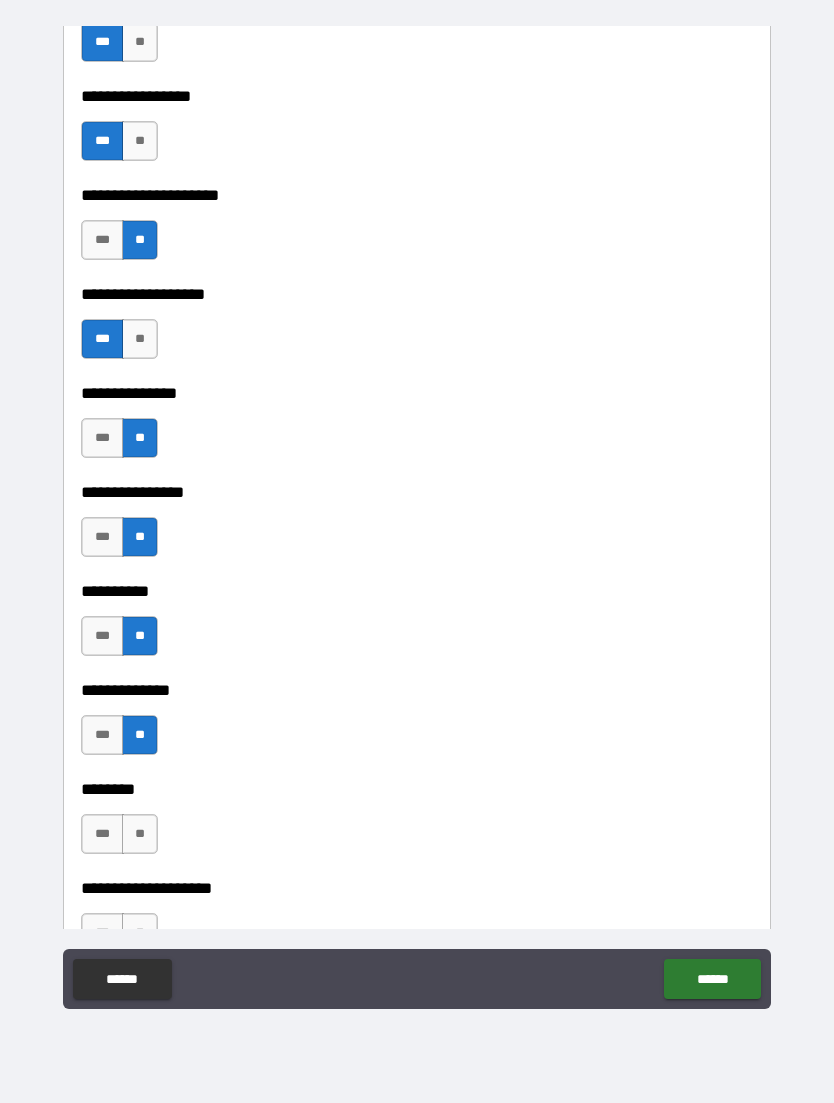 click on "**" at bounding box center (140, 834) 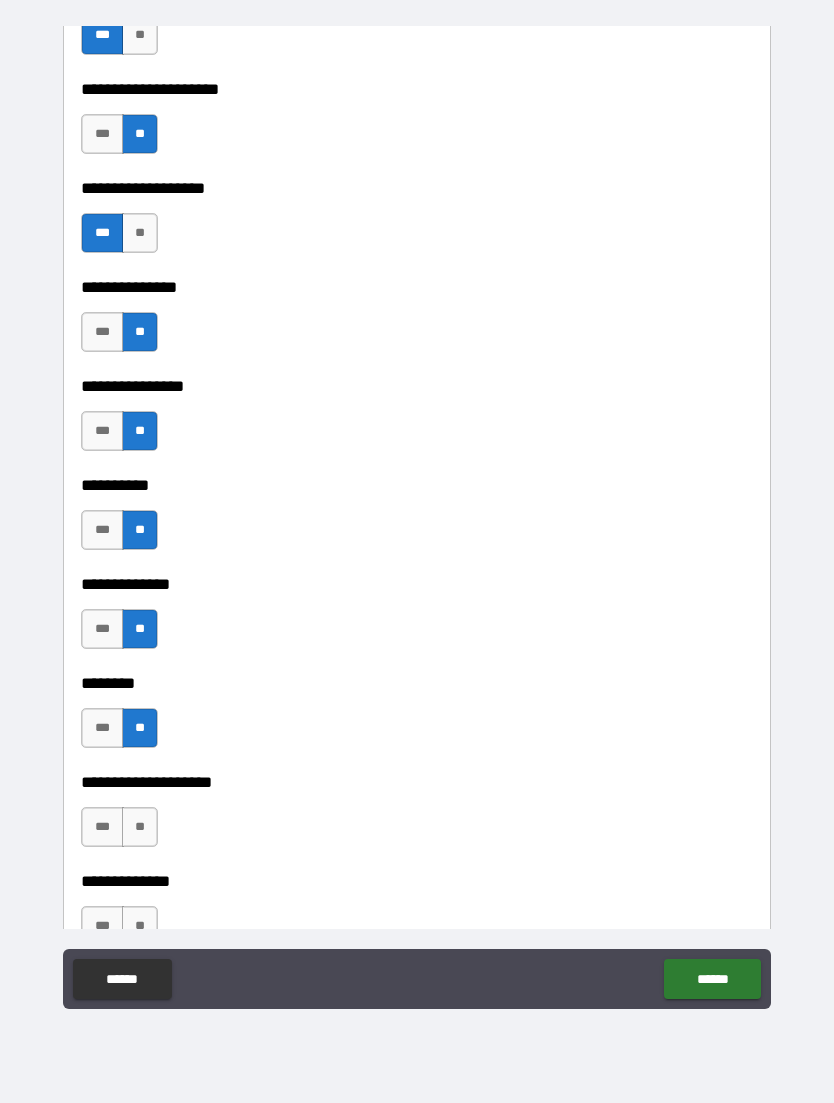 click on "**" at bounding box center [140, 827] 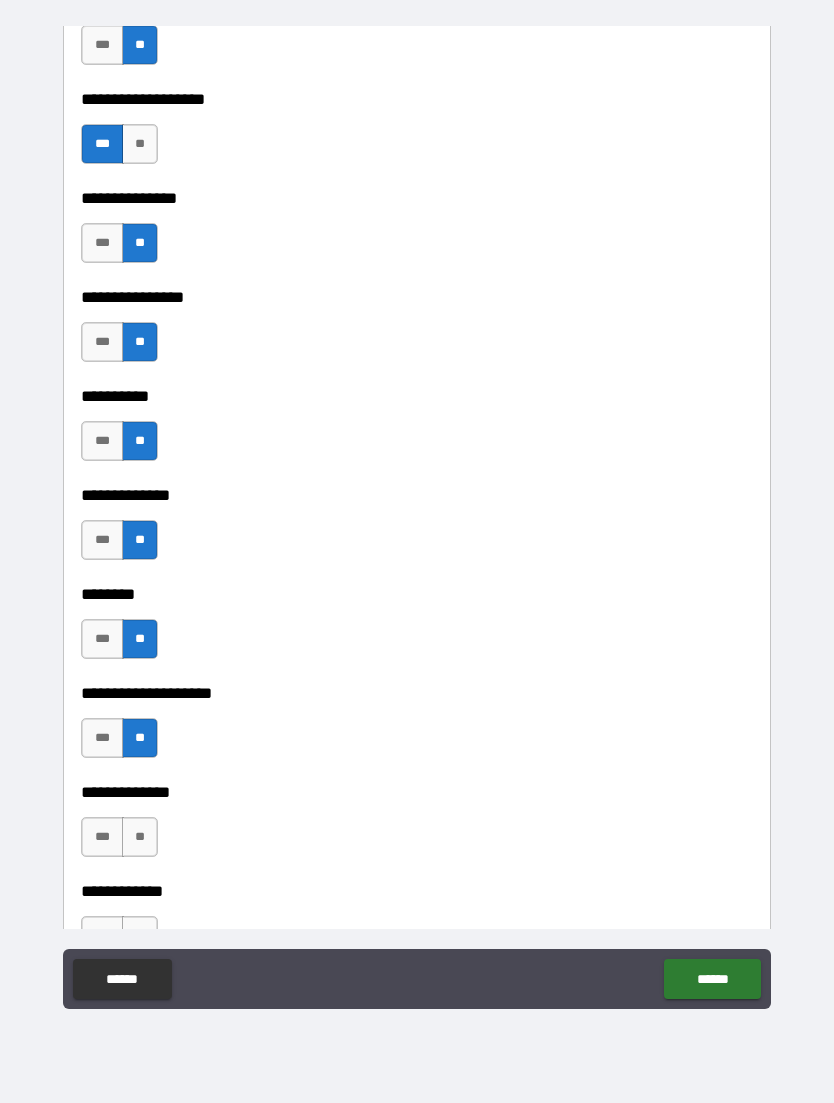 click on "*** **" at bounding box center [122, 842] 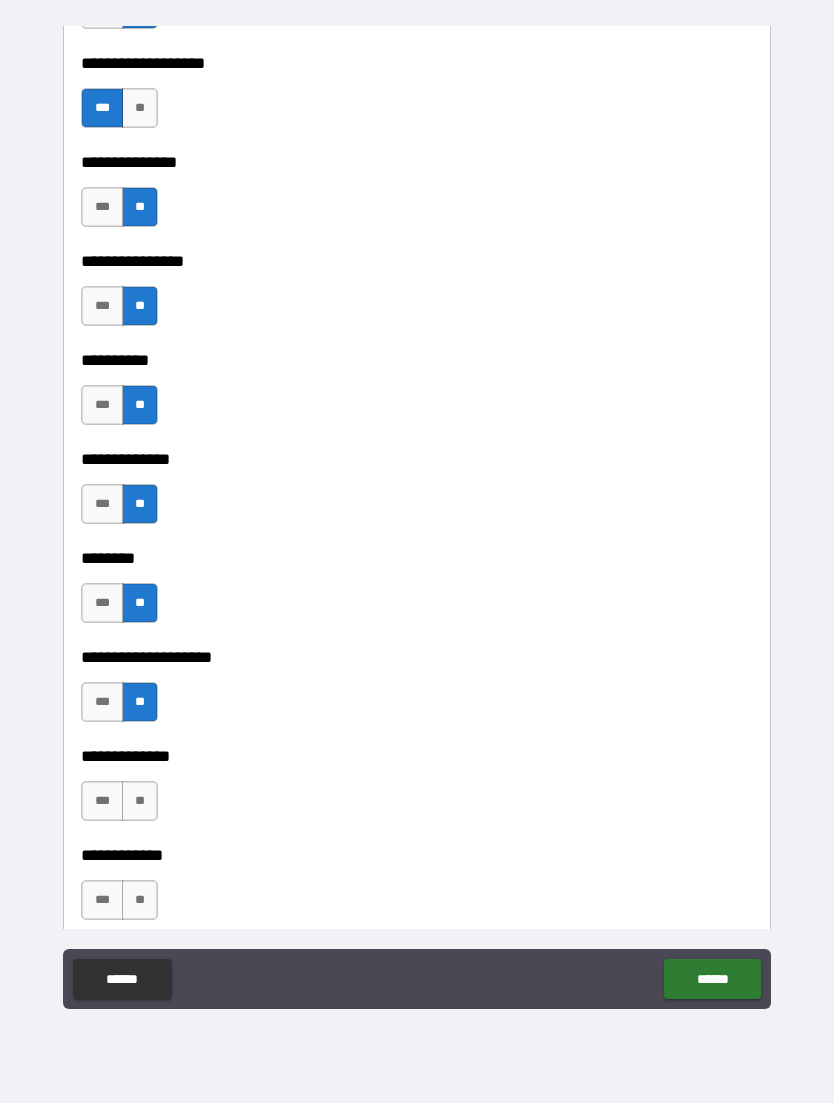 scroll, scrollTop: 8387, scrollLeft: 0, axis: vertical 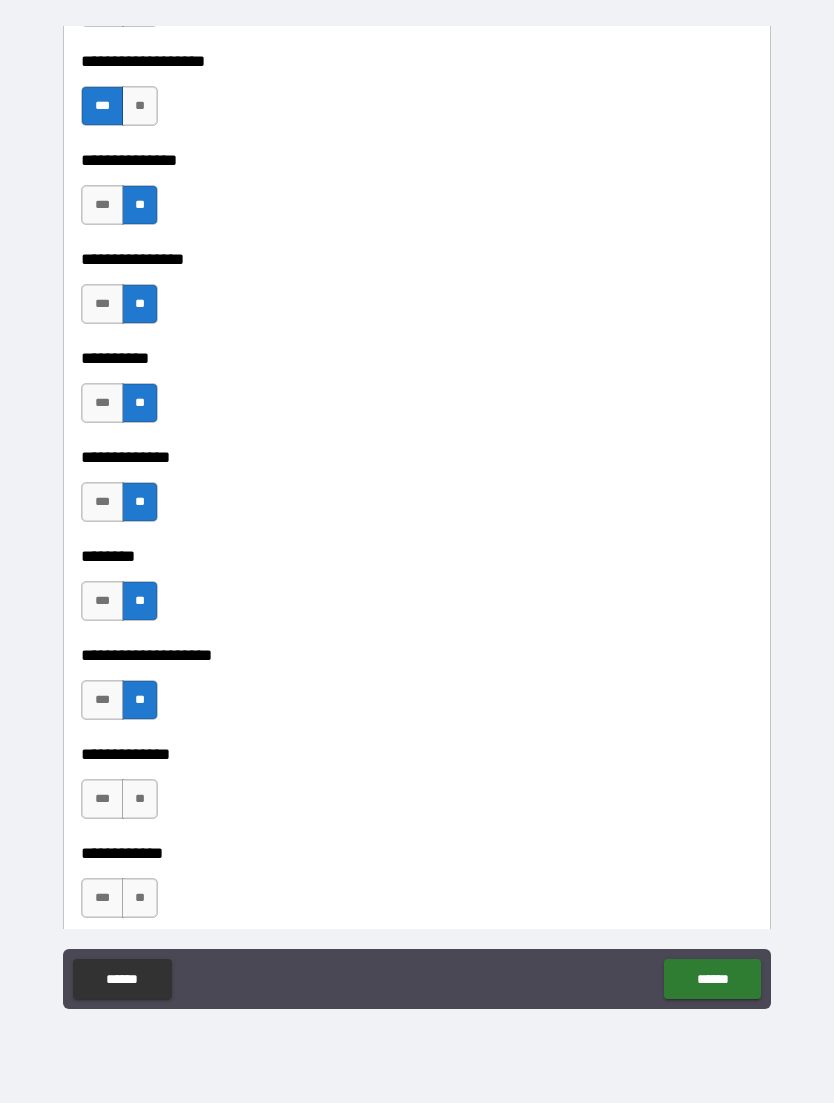 click on "**" at bounding box center (140, 799) 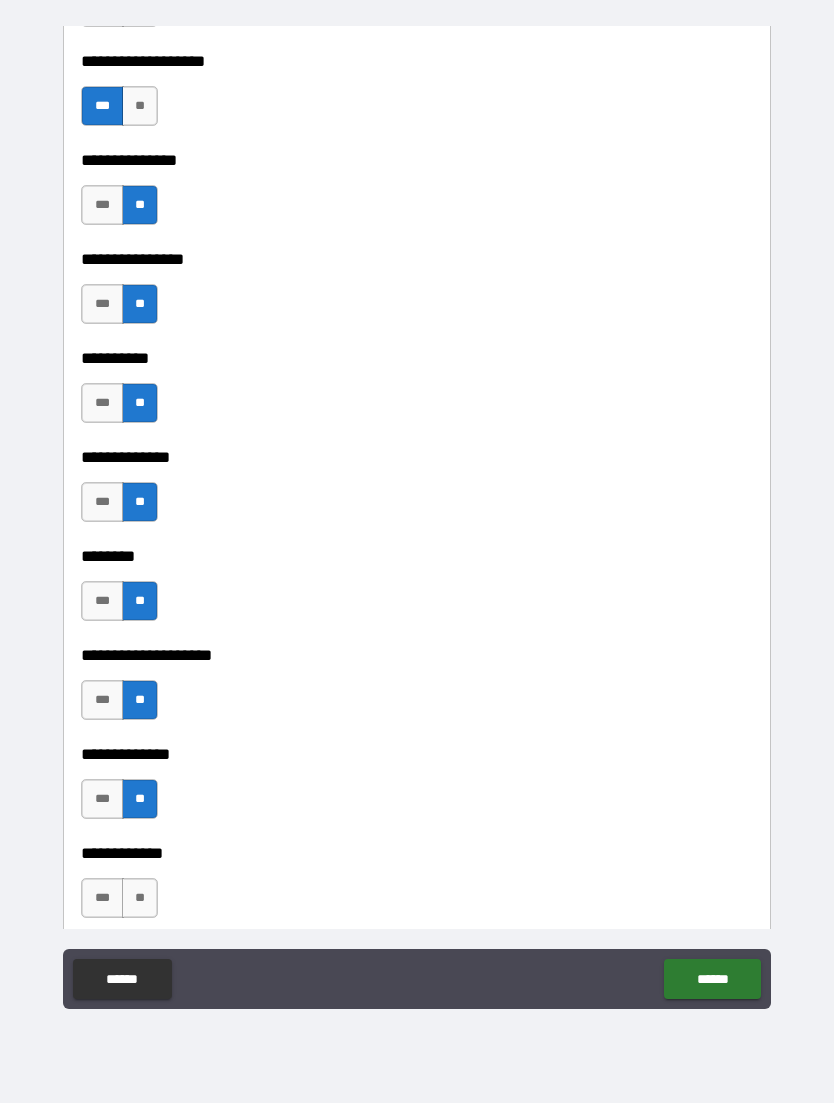 click on "**" at bounding box center (140, 898) 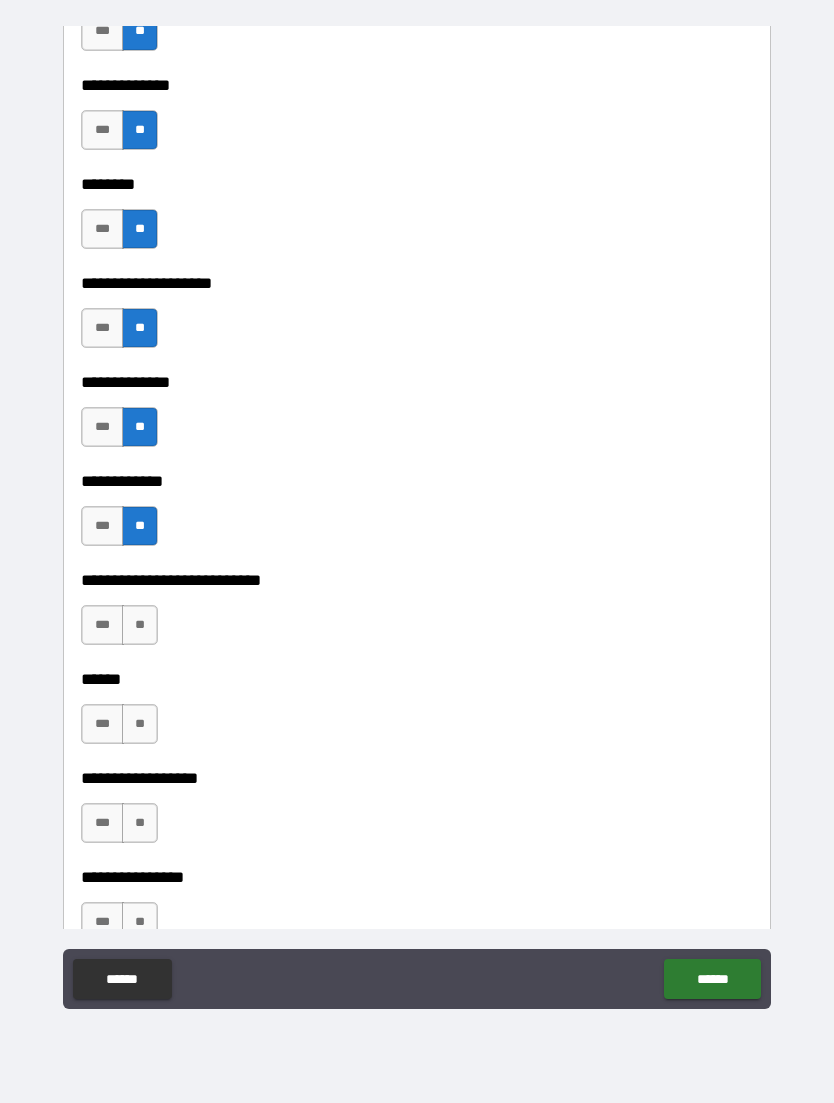 scroll, scrollTop: 8759, scrollLeft: 0, axis: vertical 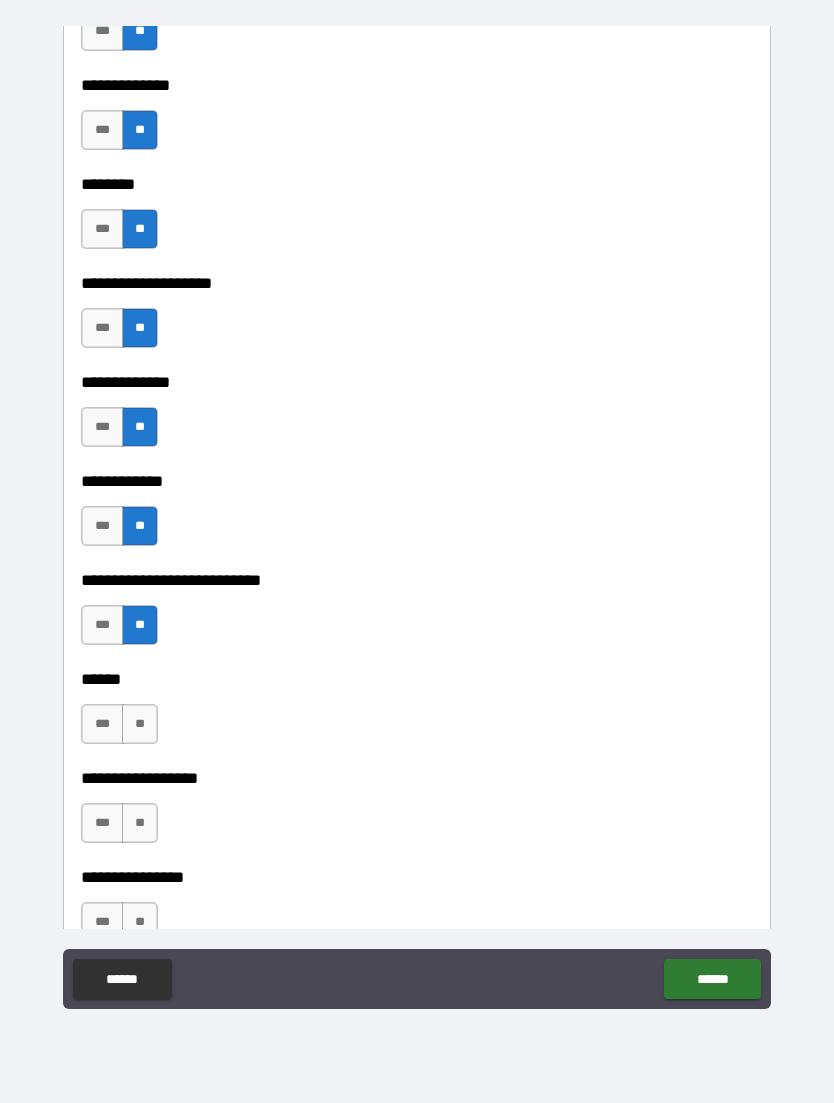 click on "**" at bounding box center [140, 724] 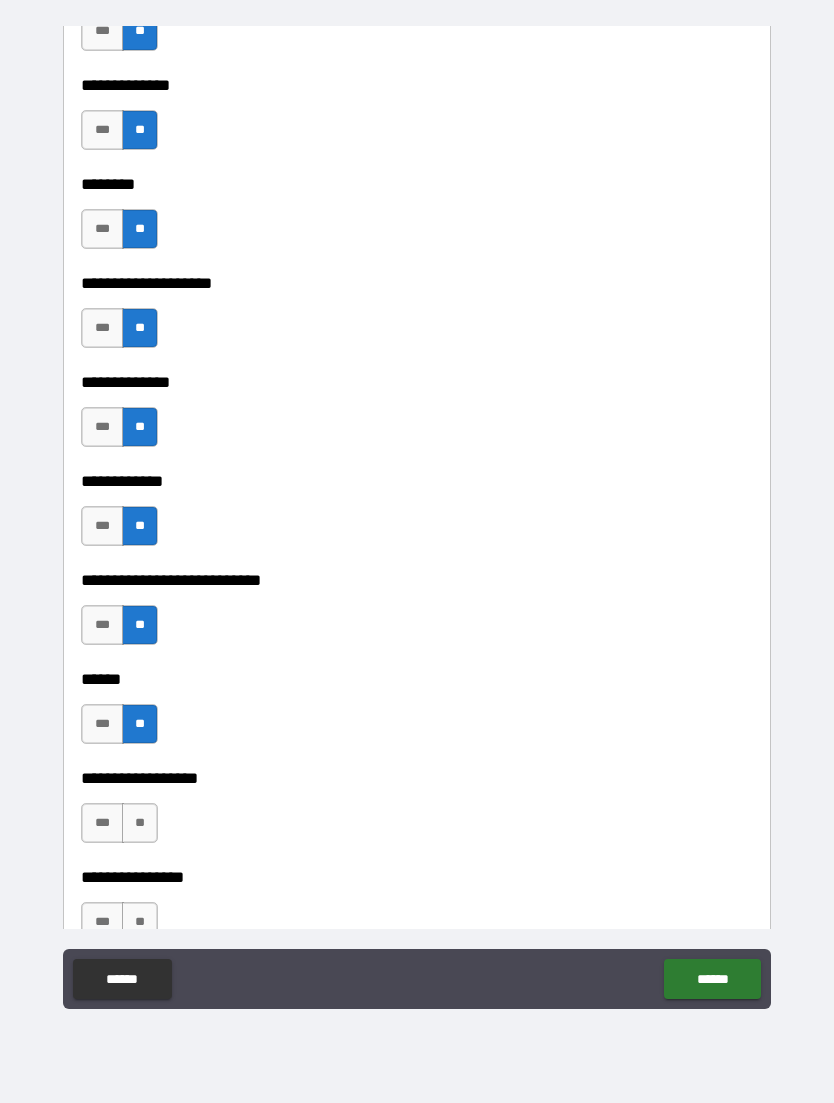 click on "**********" at bounding box center [417, 764] 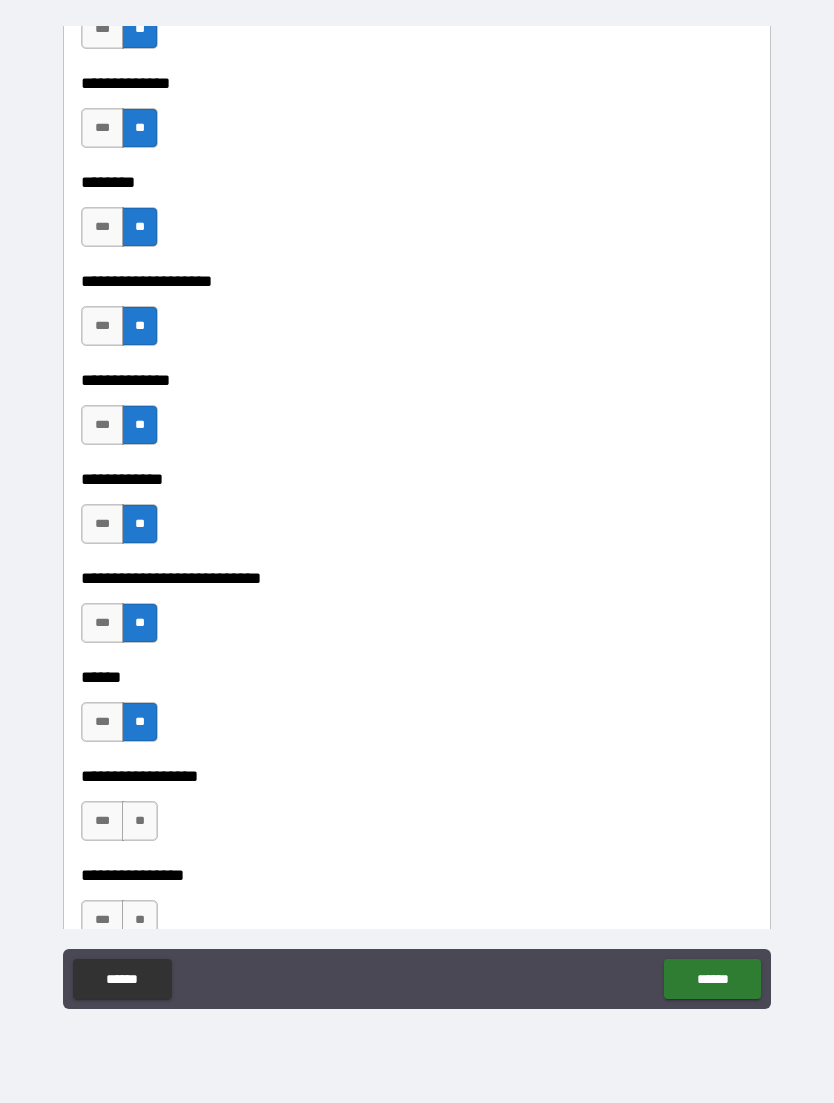 click on "**********" at bounding box center [417, 762] 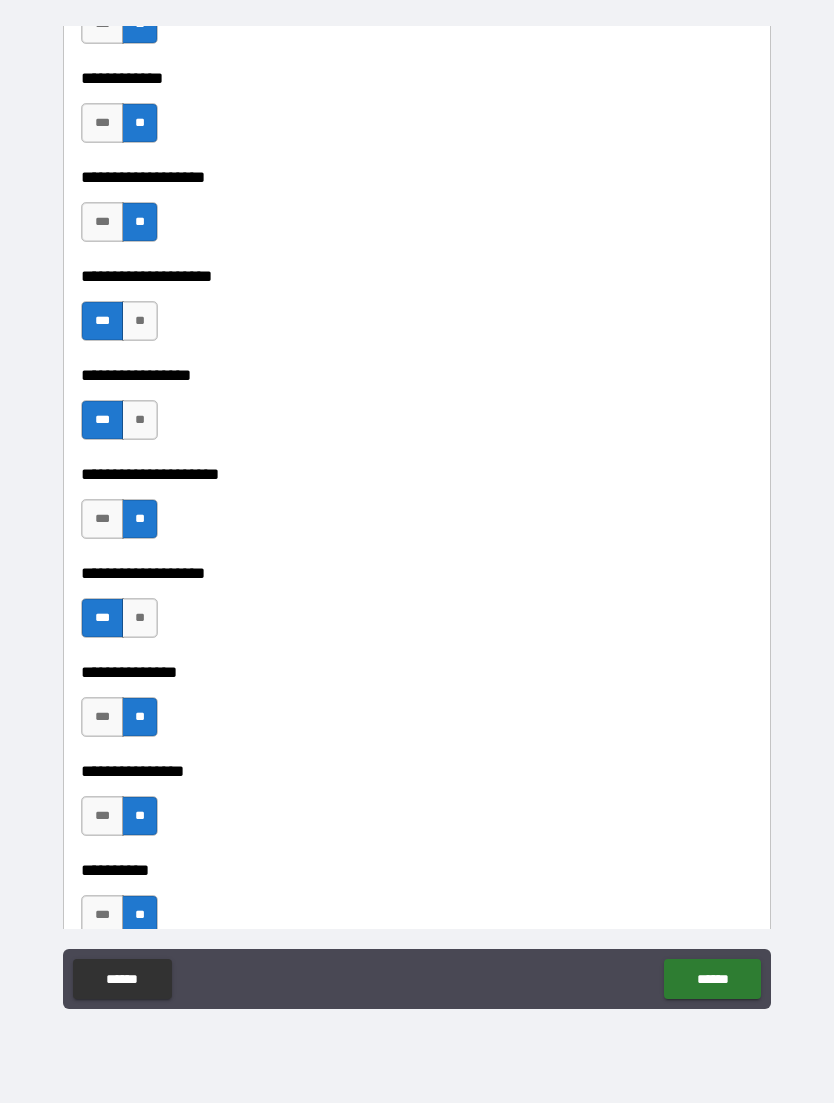 scroll, scrollTop: 7874, scrollLeft: 0, axis: vertical 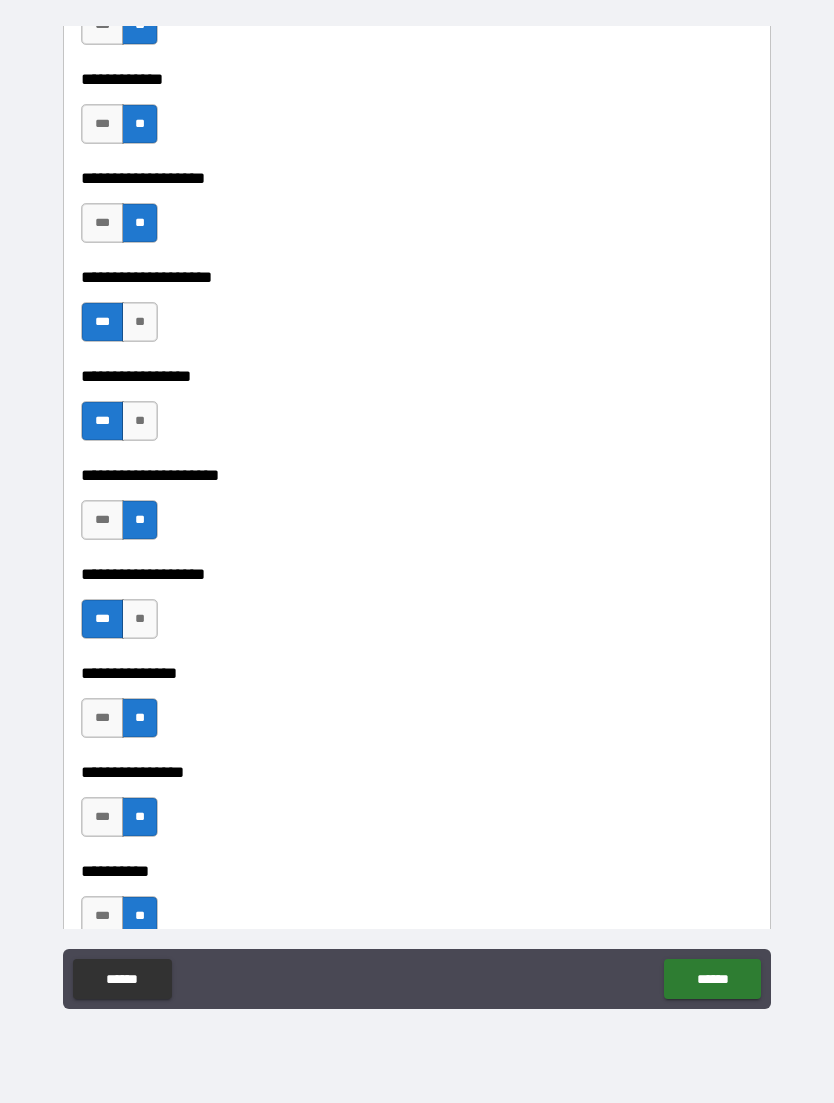 click on "**" at bounding box center (140, 322) 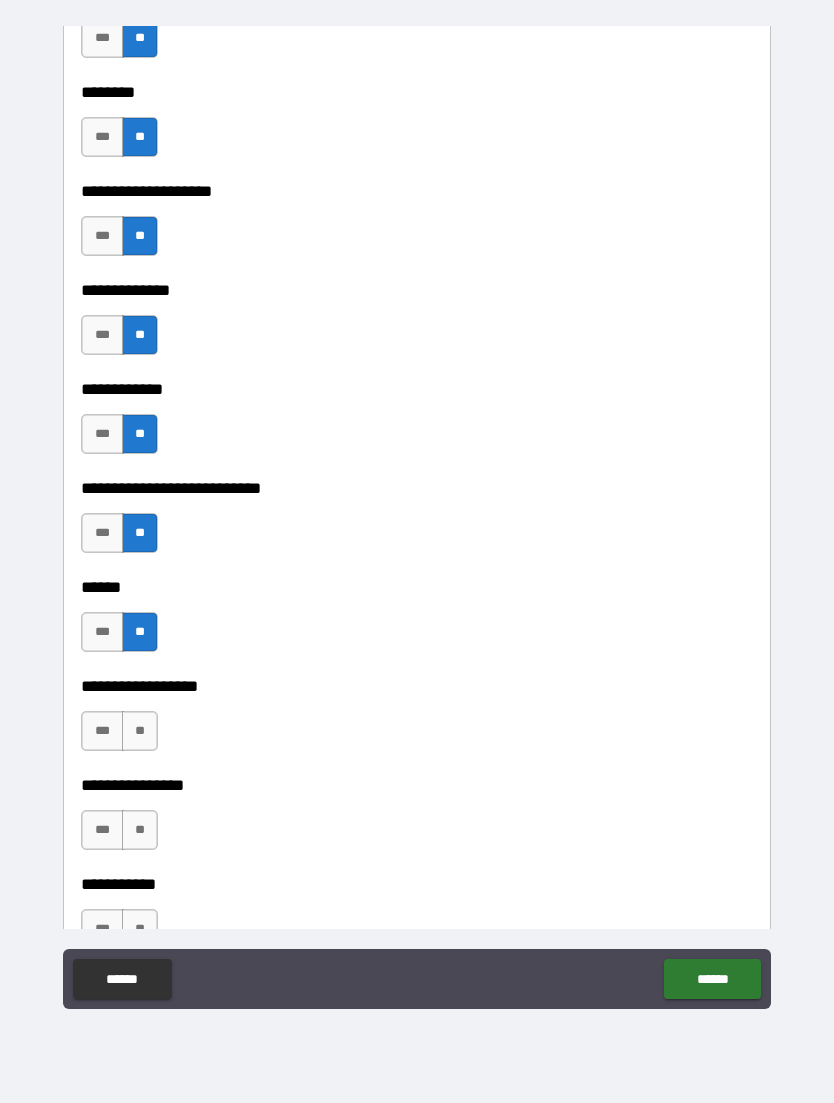 scroll, scrollTop: 8858, scrollLeft: 0, axis: vertical 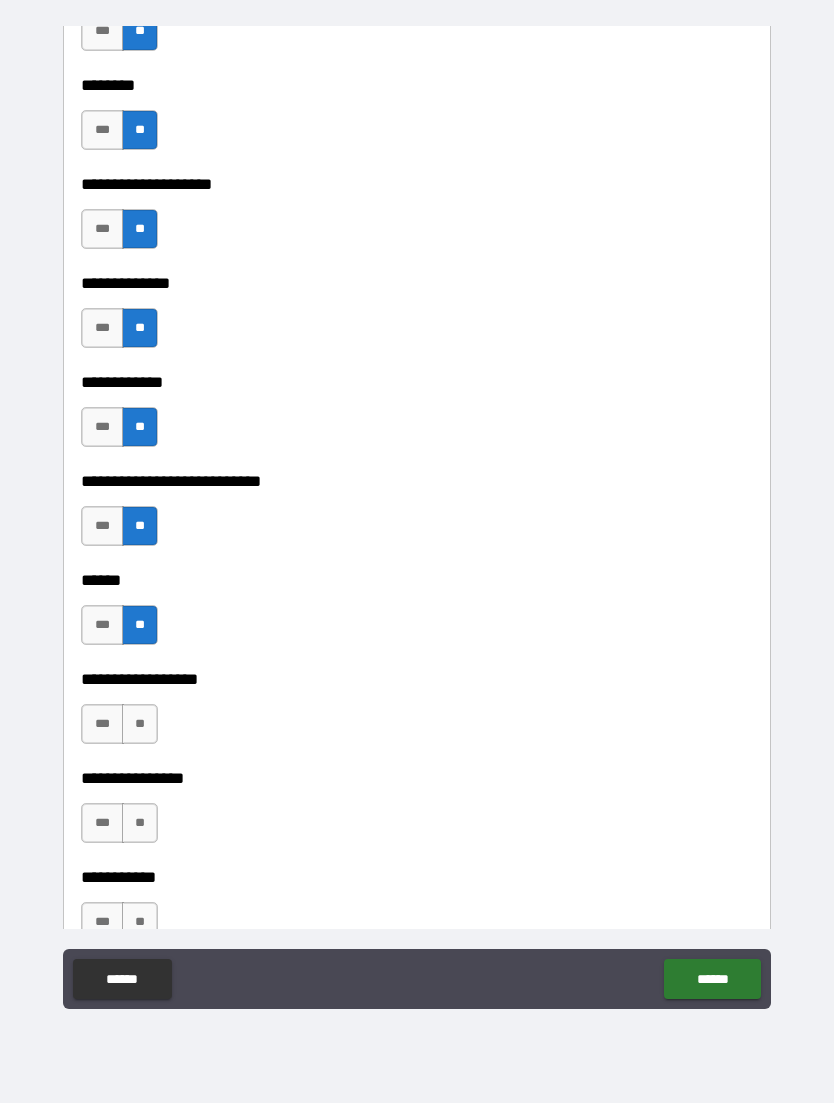 click on "**" at bounding box center (140, 724) 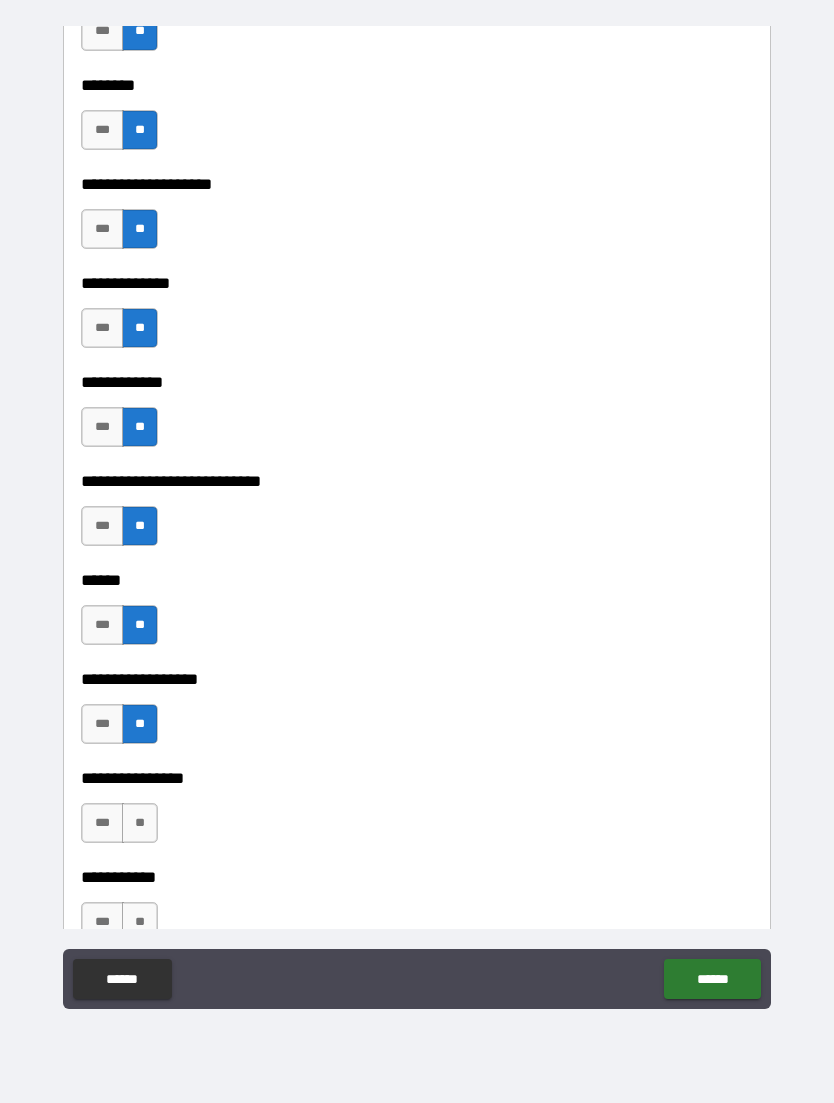 click on "***" at bounding box center [102, 823] 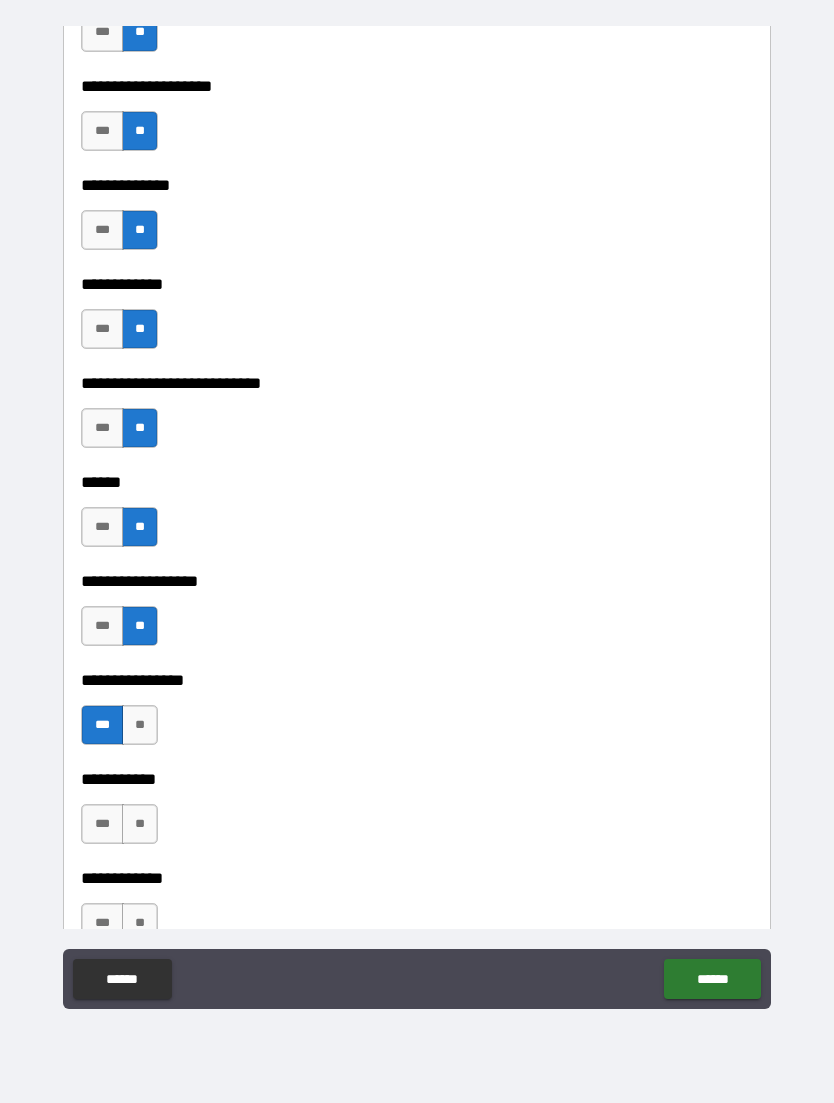click on "**" at bounding box center [140, 824] 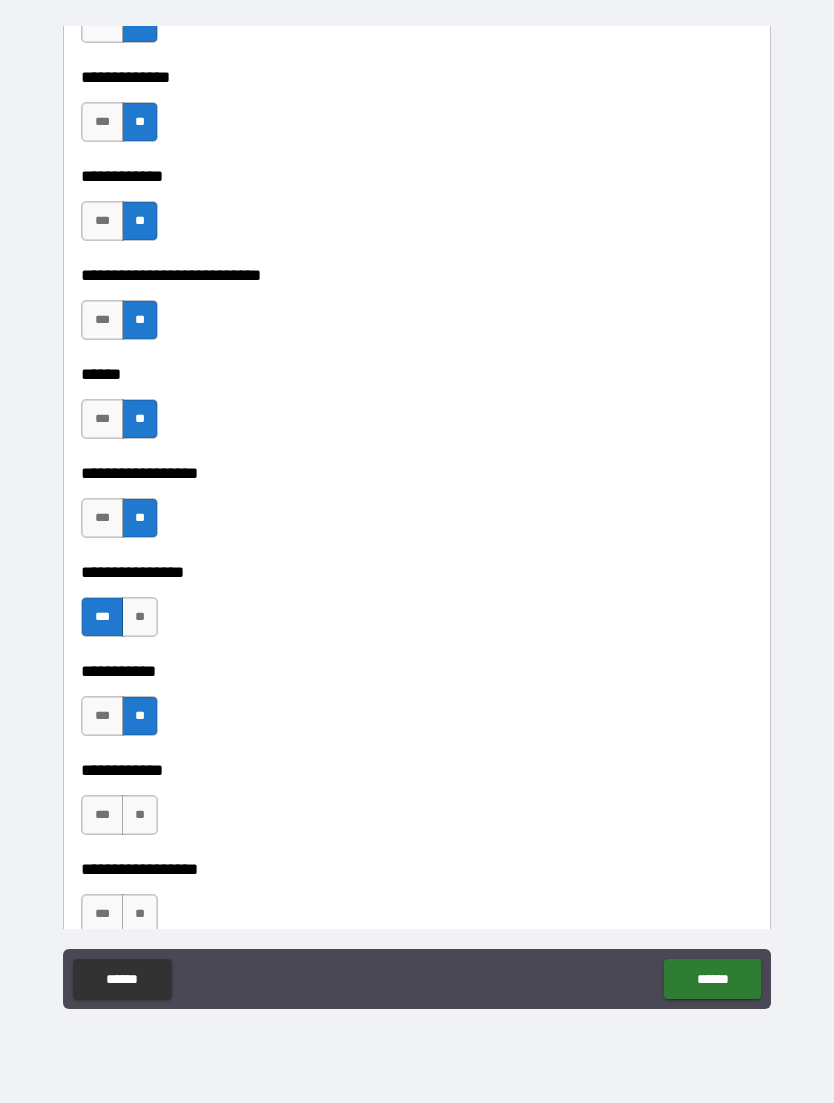click on "**" at bounding box center [140, 815] 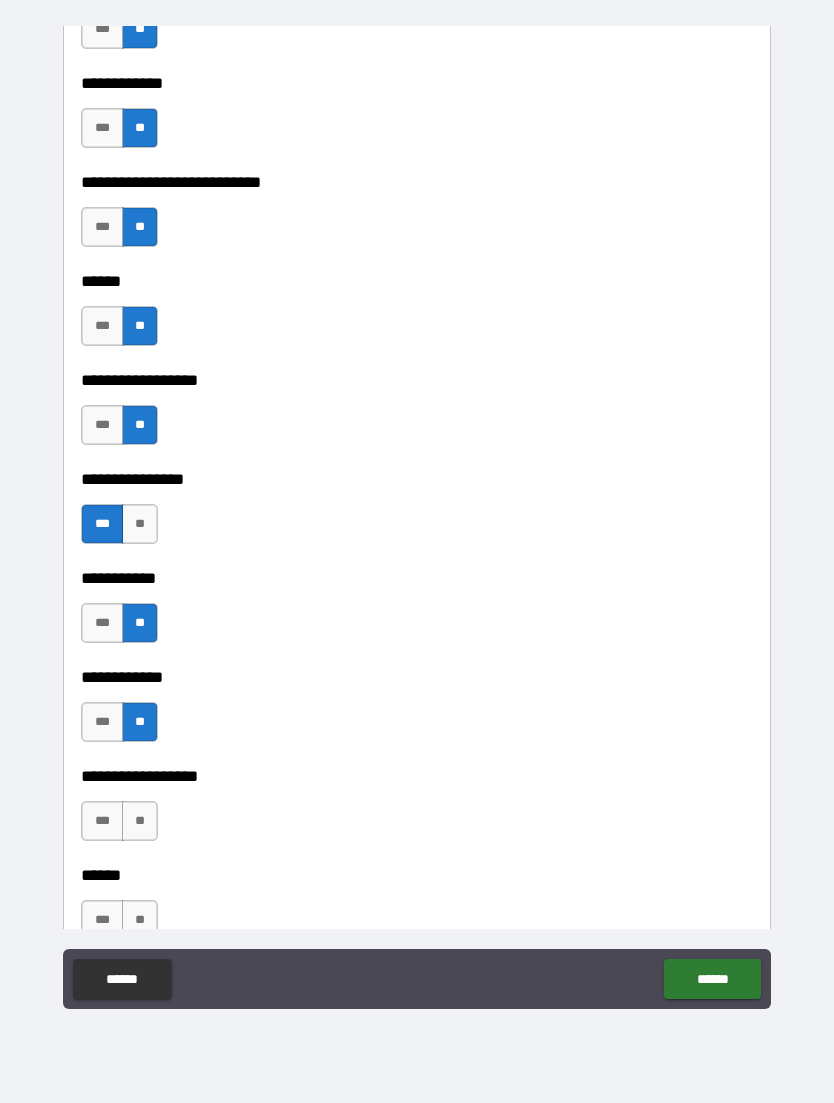 click on "**" at bounding box center [140, 821] 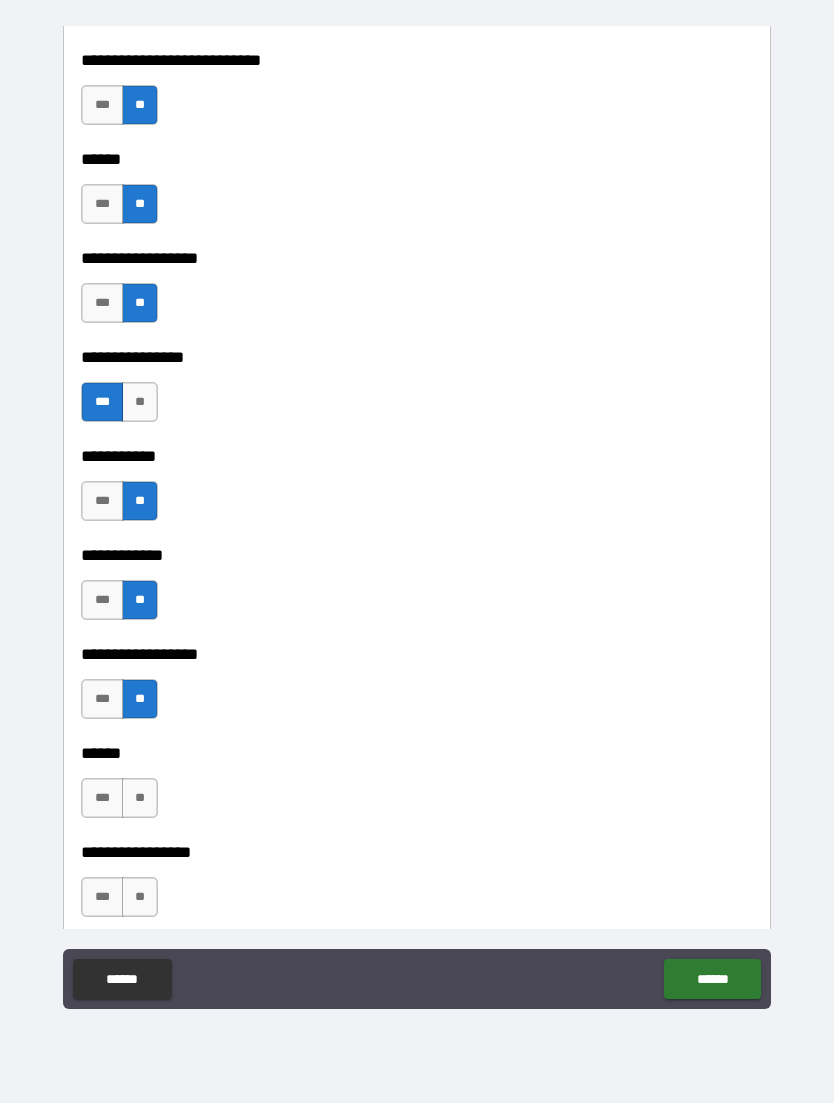 scroll, scrollTop: 9285, scrollLeft: 0, axis: vertical 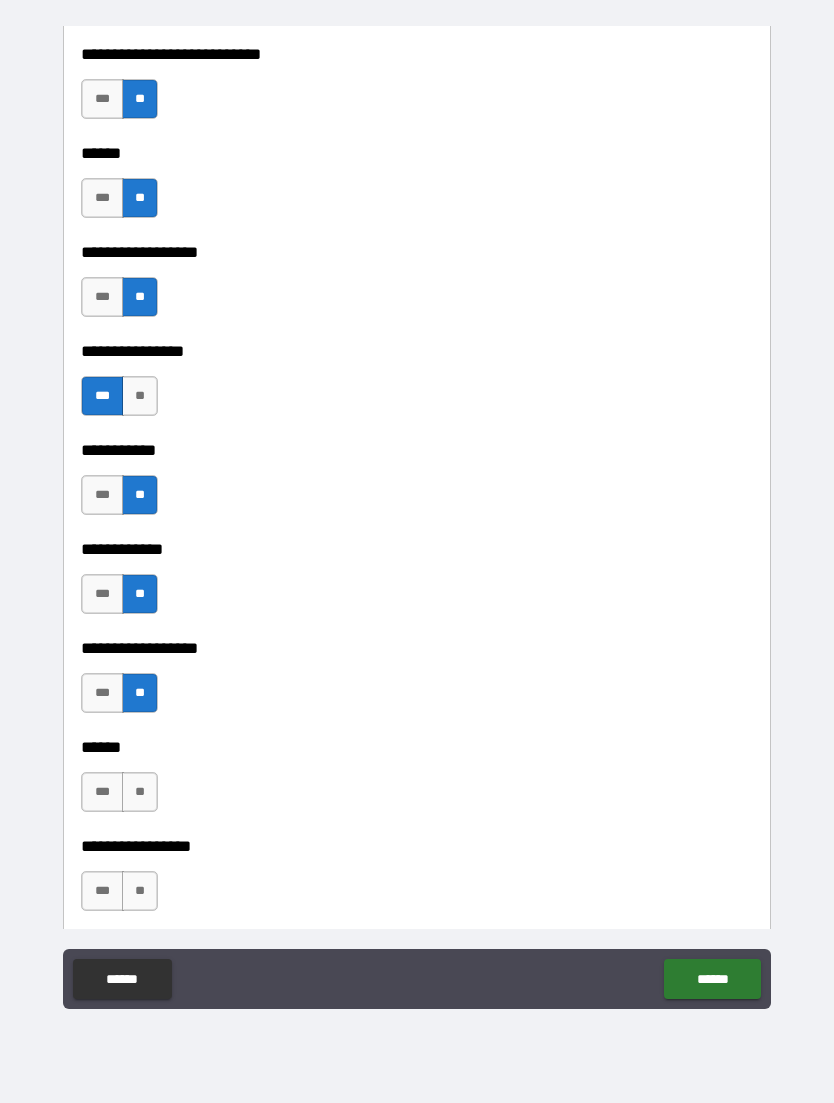 click on "**" at bounding box center [140, 792] 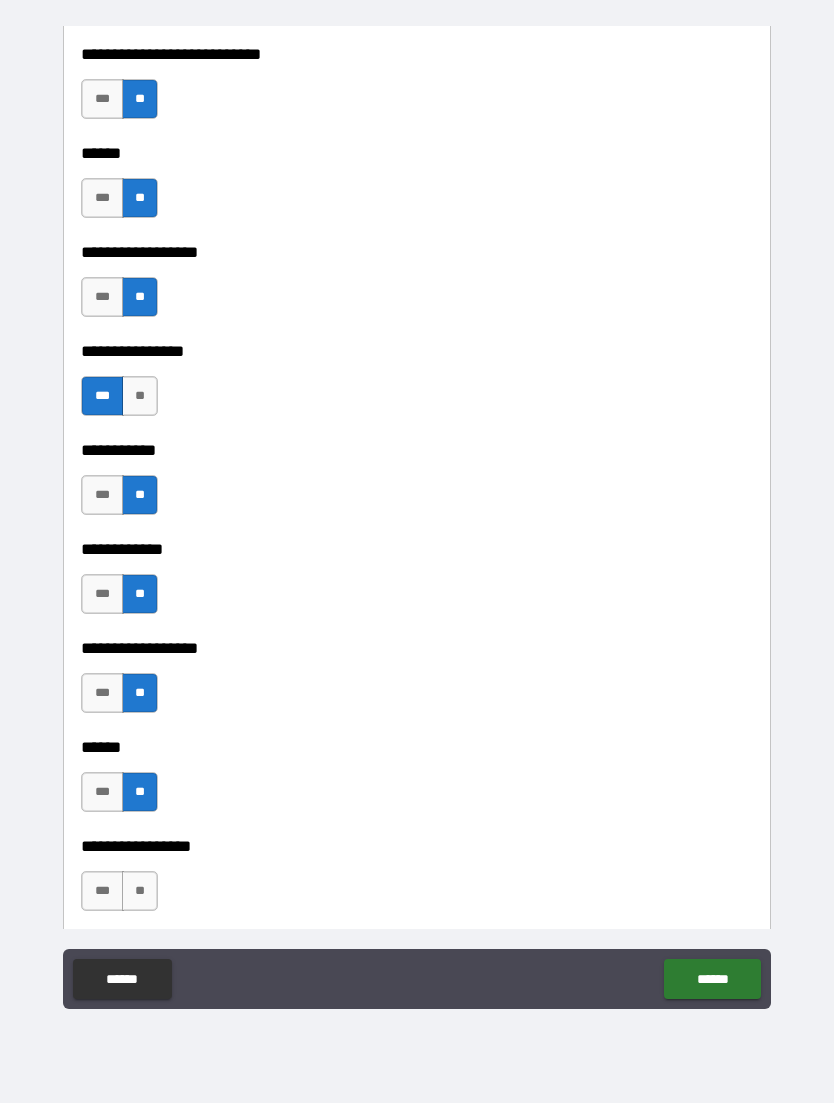 click on "**" at bounding box center (140, 891) 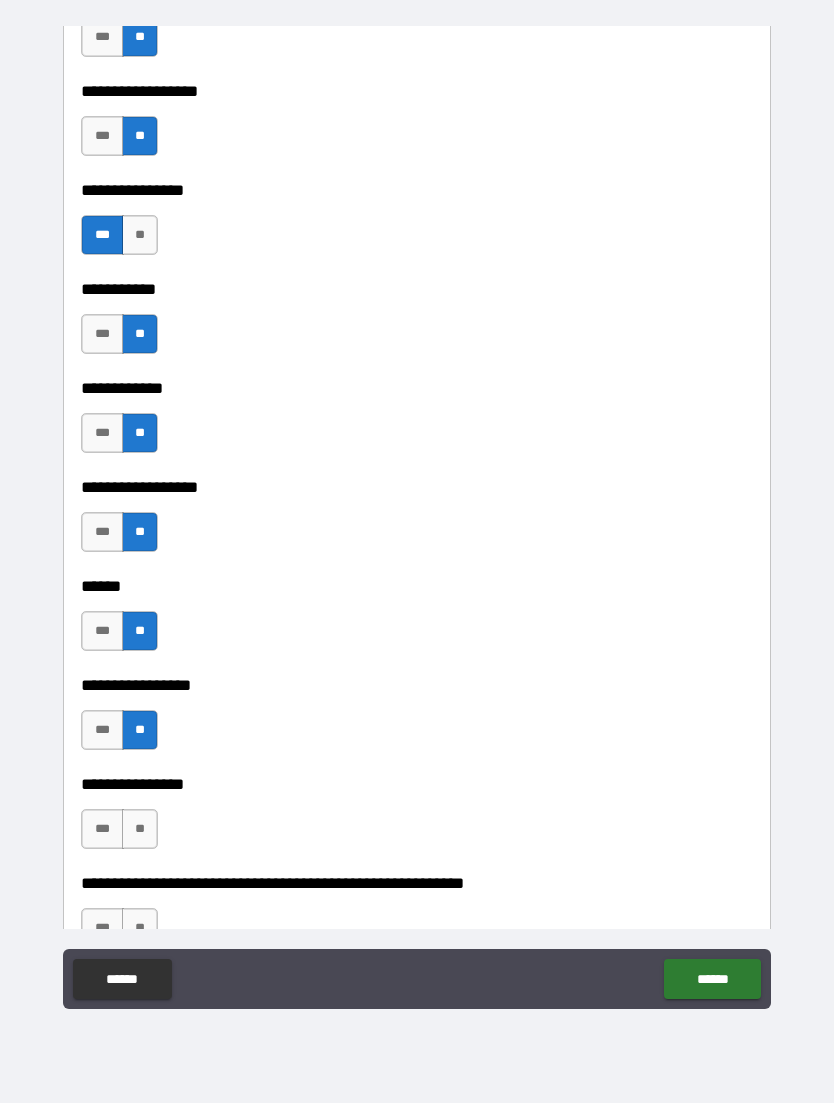 click on "**" at bounding box center [140, 829] 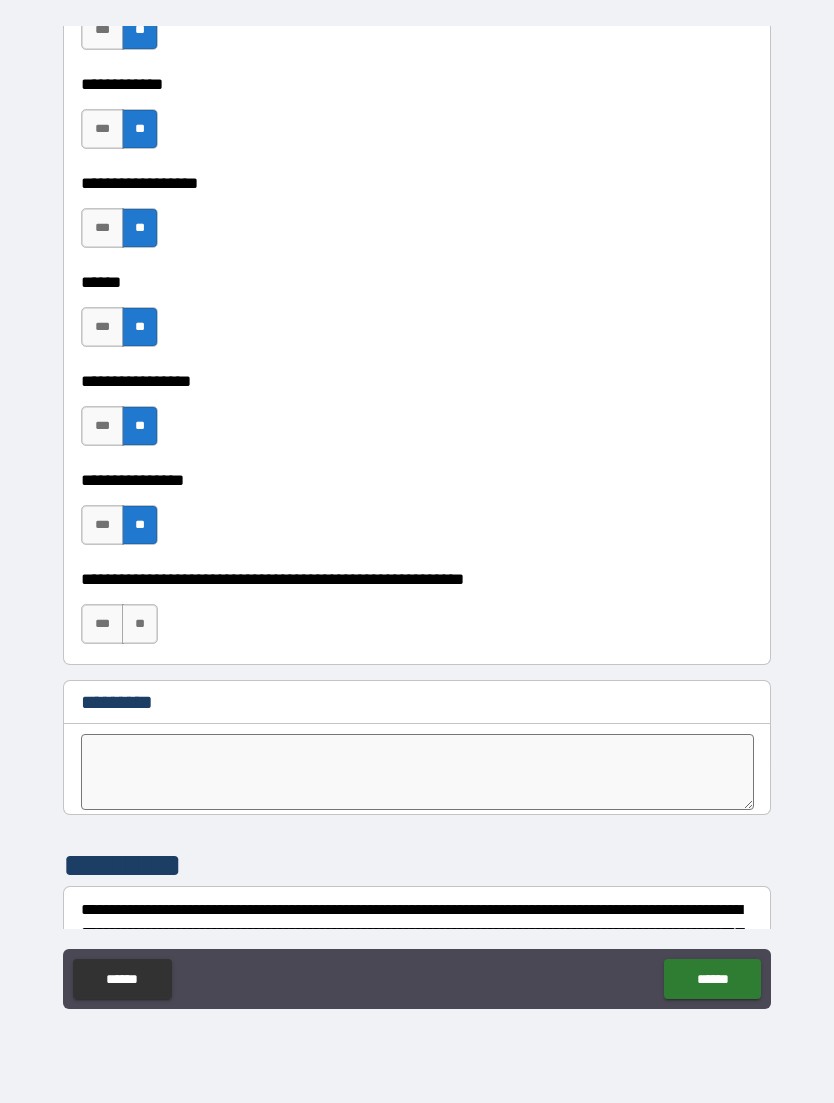 scroll, scrollTop: 9752, scrollLeft: 0, axis: vertical 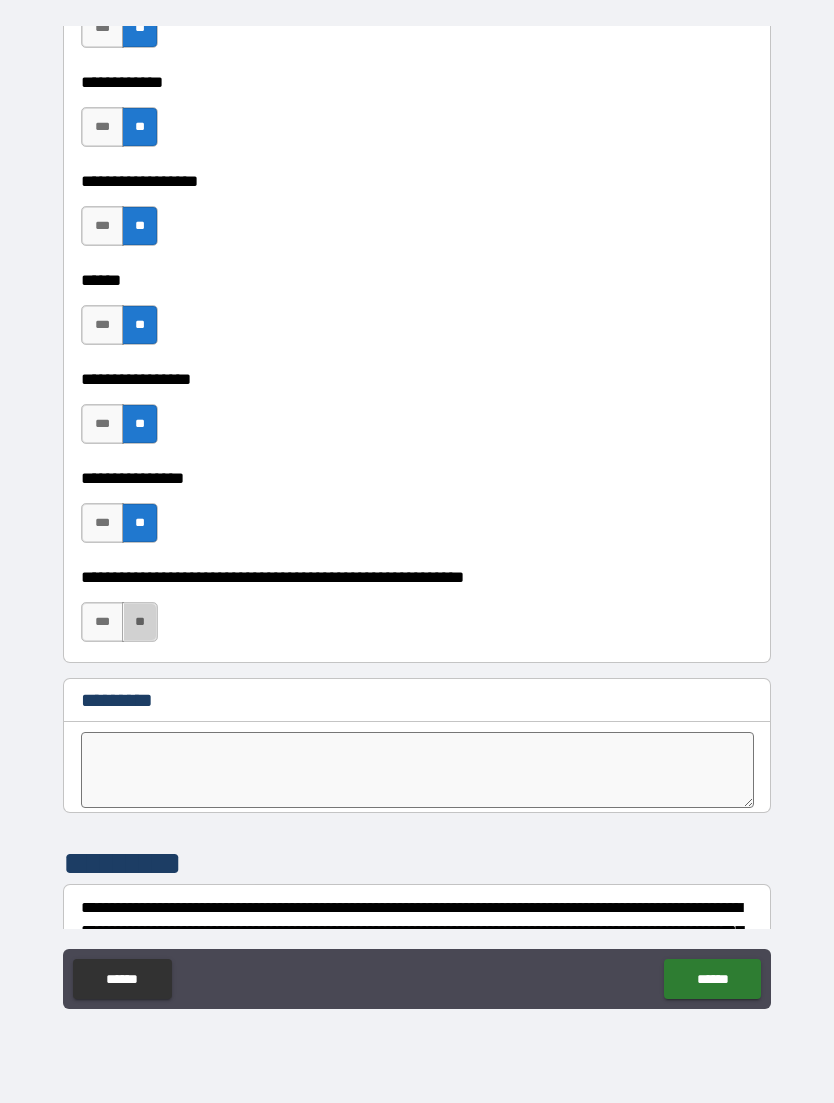 click on "**" at bounding box center [140, 622] 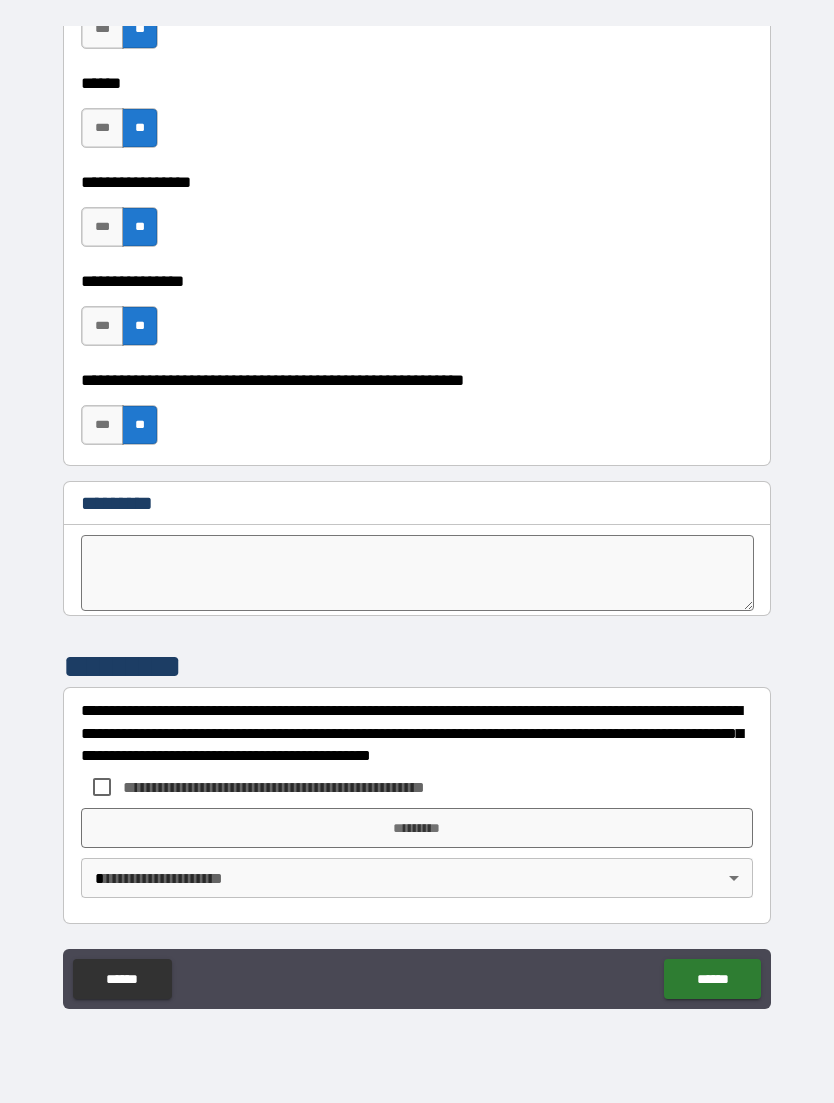 scroll, scrollTop: 9949, scrollLeft: 0, axis: vertical 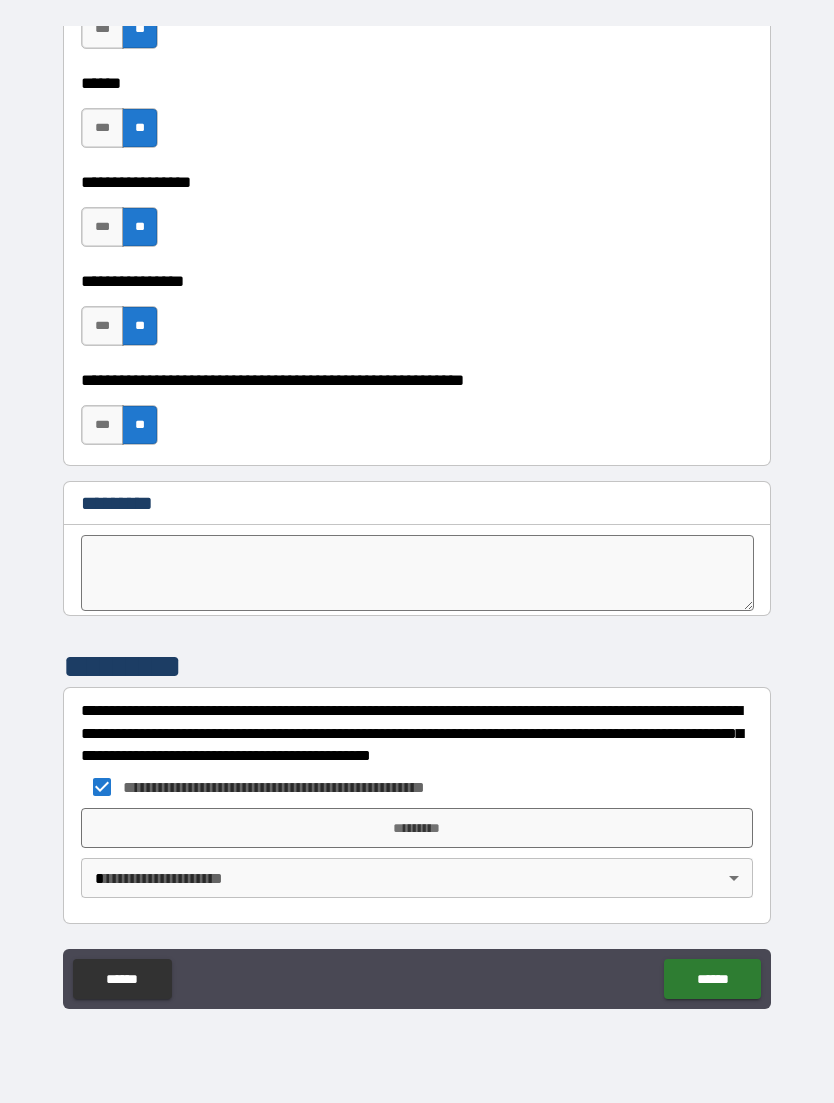 click on "**********" at bounding box center [417, 519] 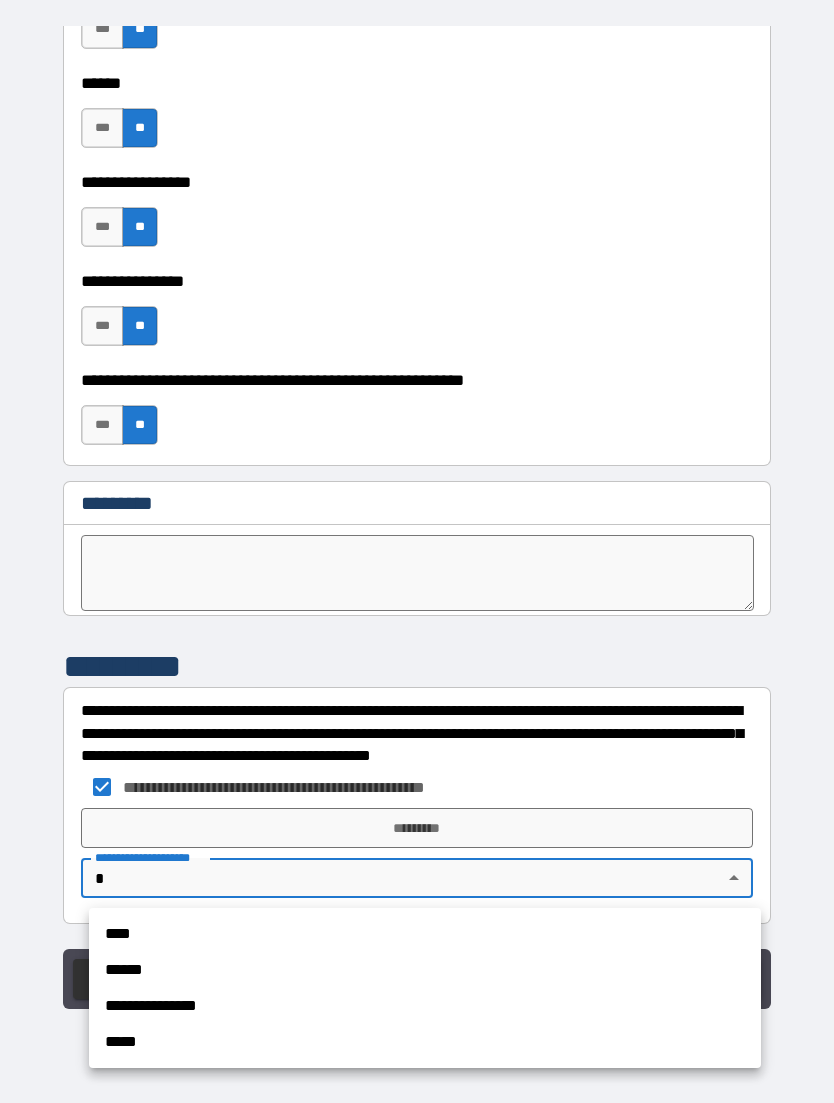 click on "****" at bounding box center [425, 934] 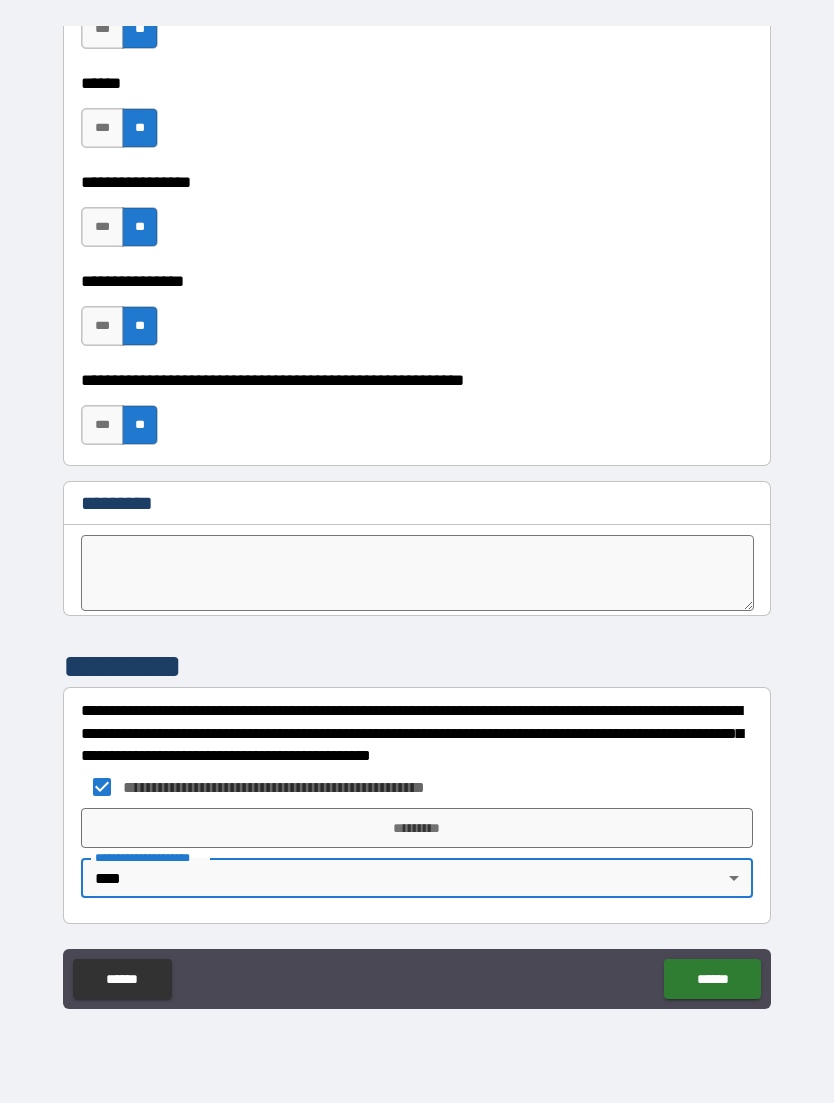 click on "*********" at bounding box center [417, 828] 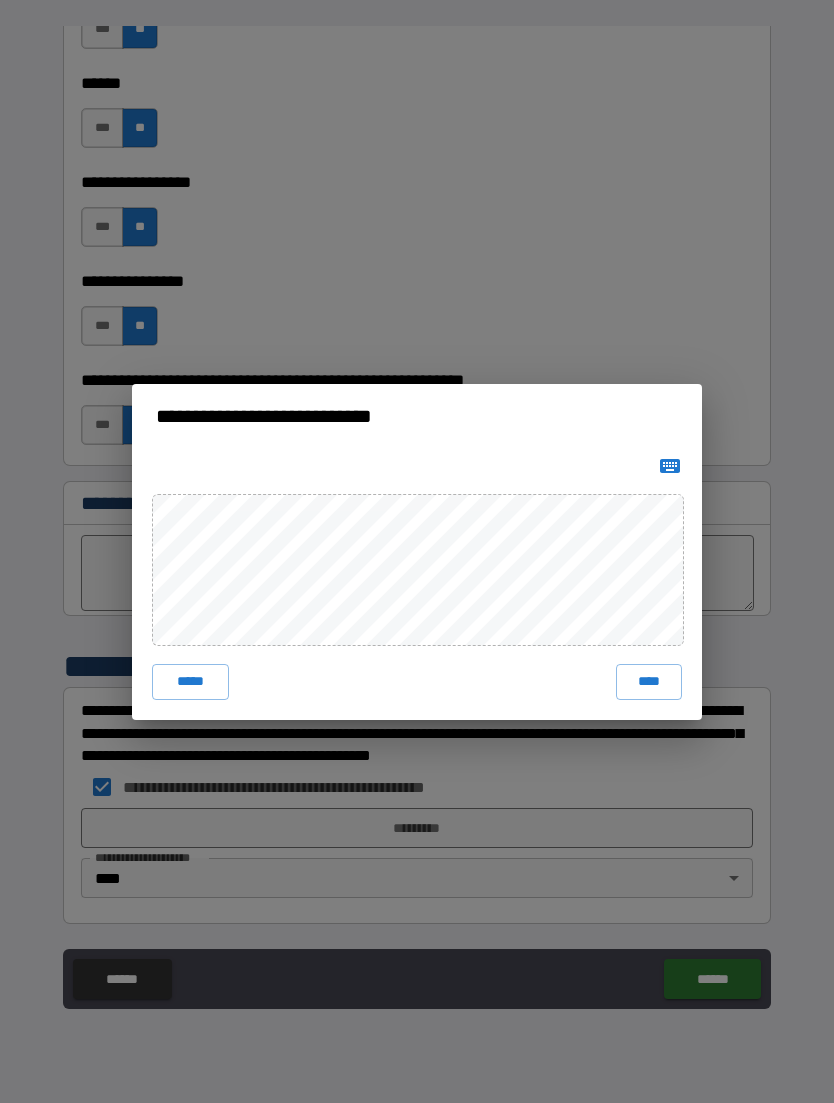click on "****" at bounding box center (649, 682) 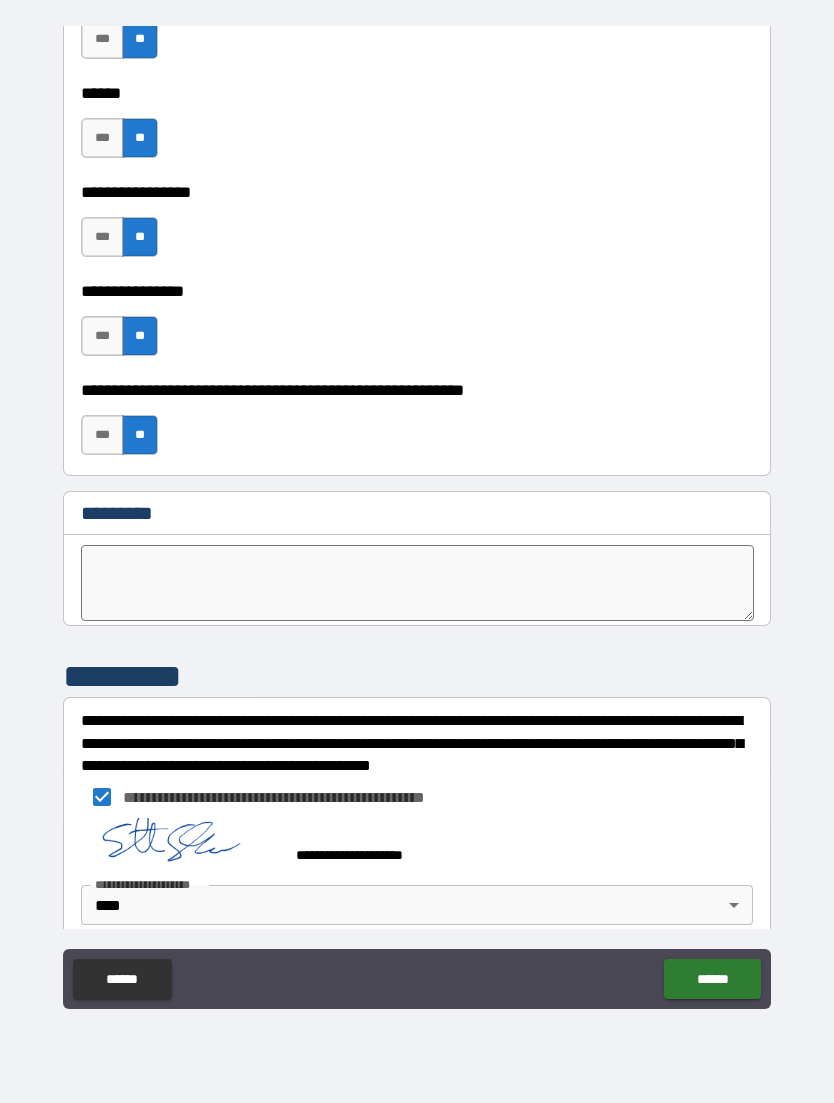 click on "******" at bounding box center (712, 979) 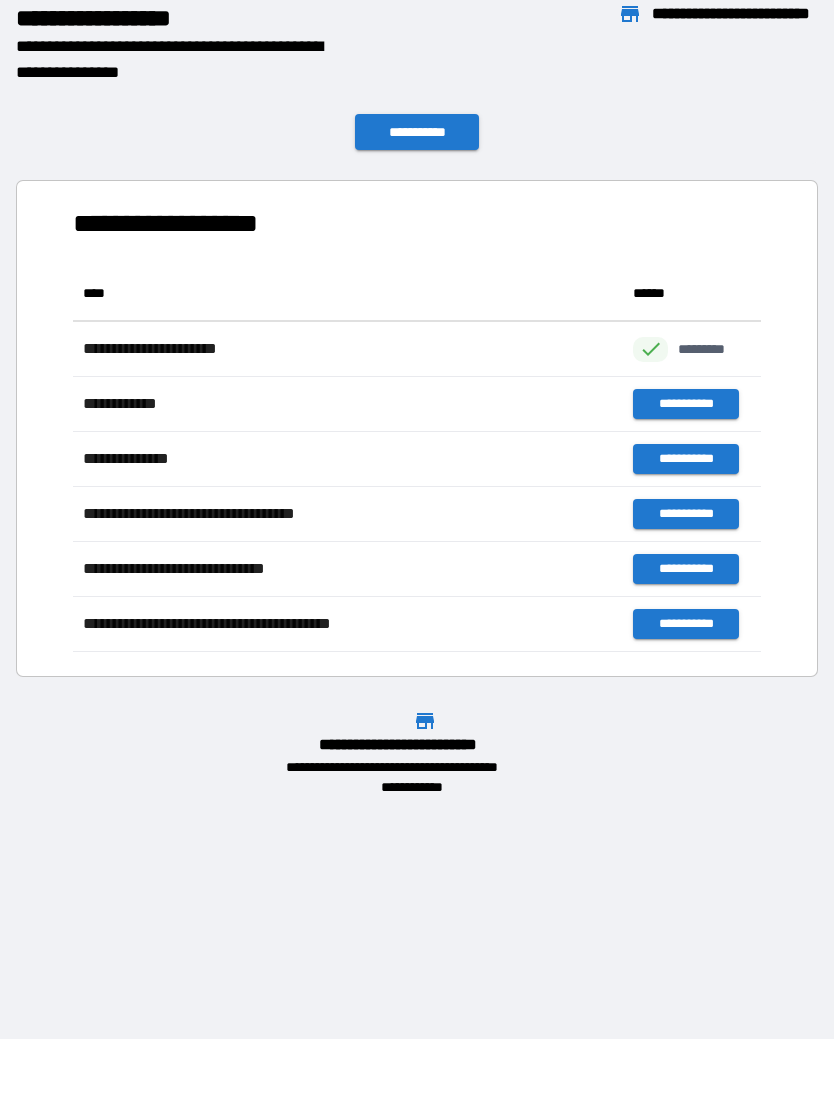 scroll, scrollTop: 1, scrollLeft: 1, axis: both 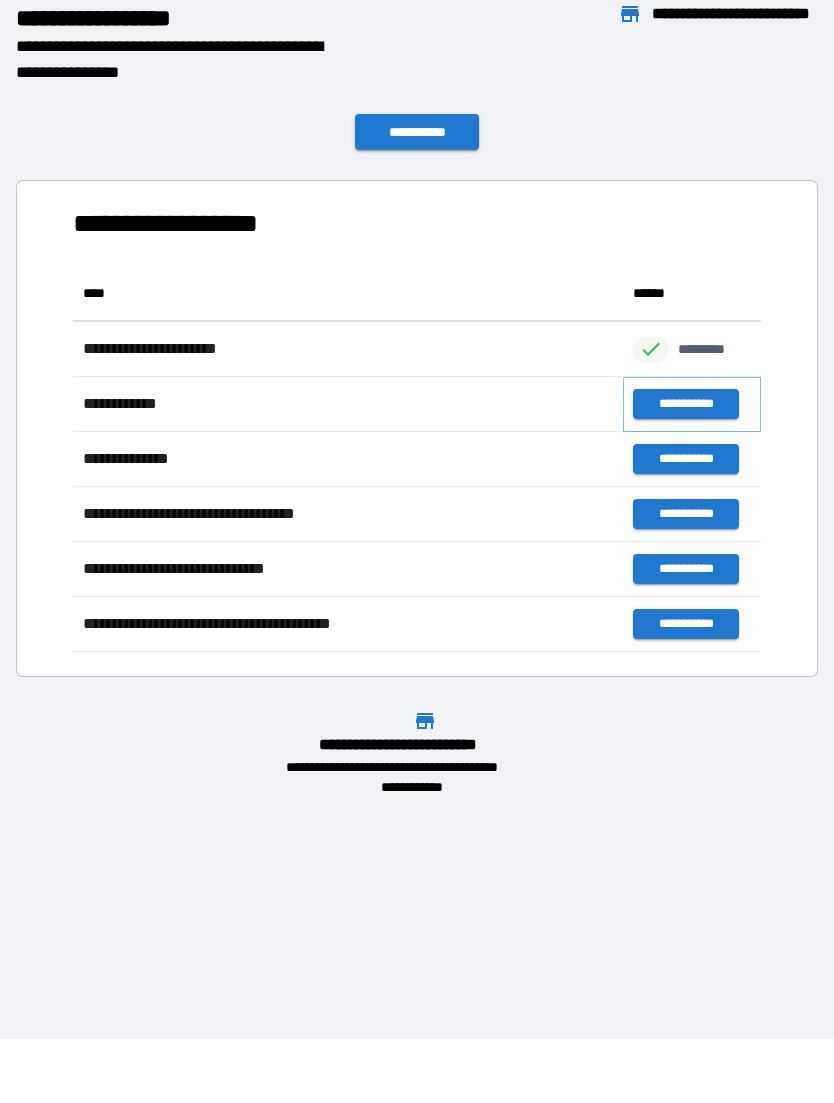 click on "**********" at bounding box center (685, 404) 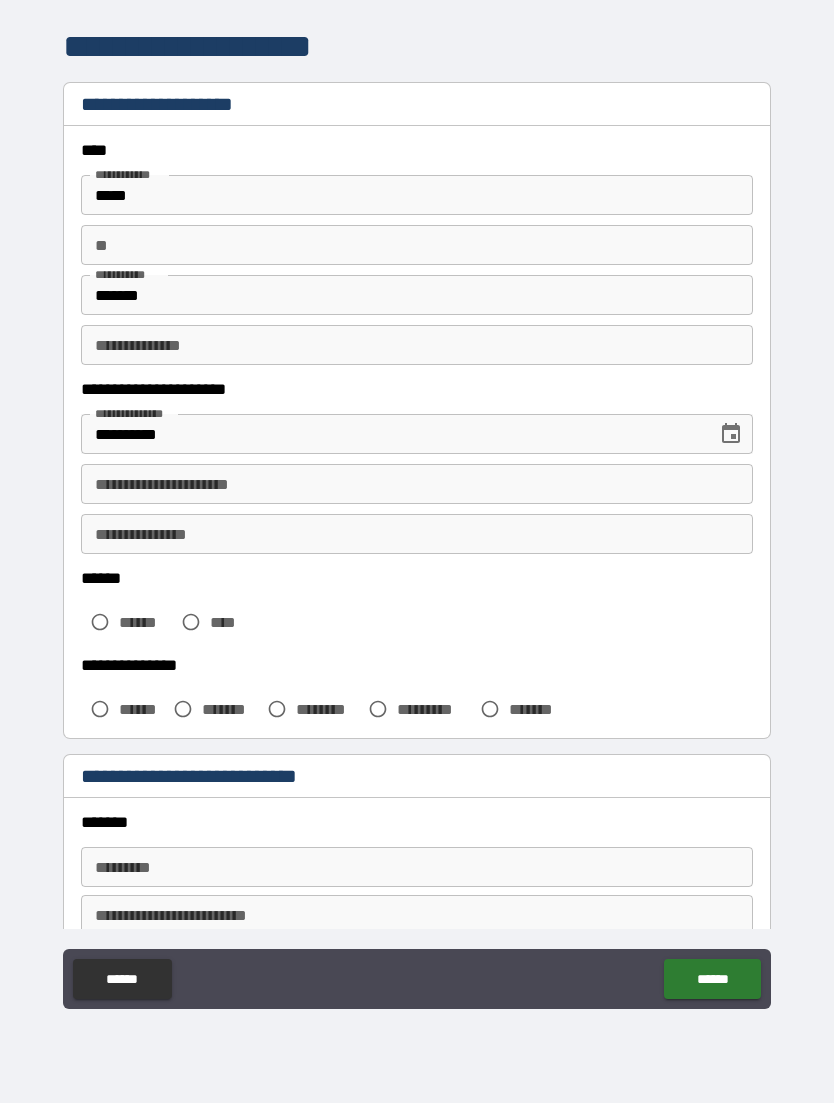 click on "**********" at bounding box center (417, 484) 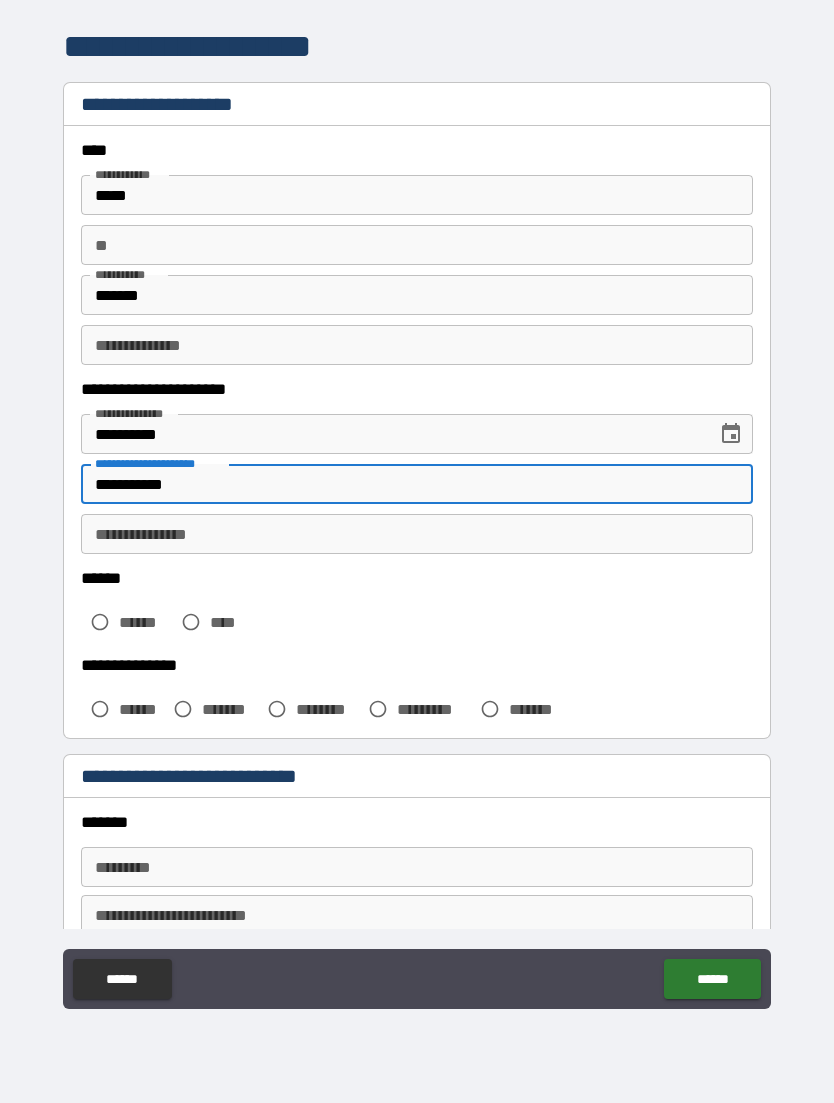 type on "**********" 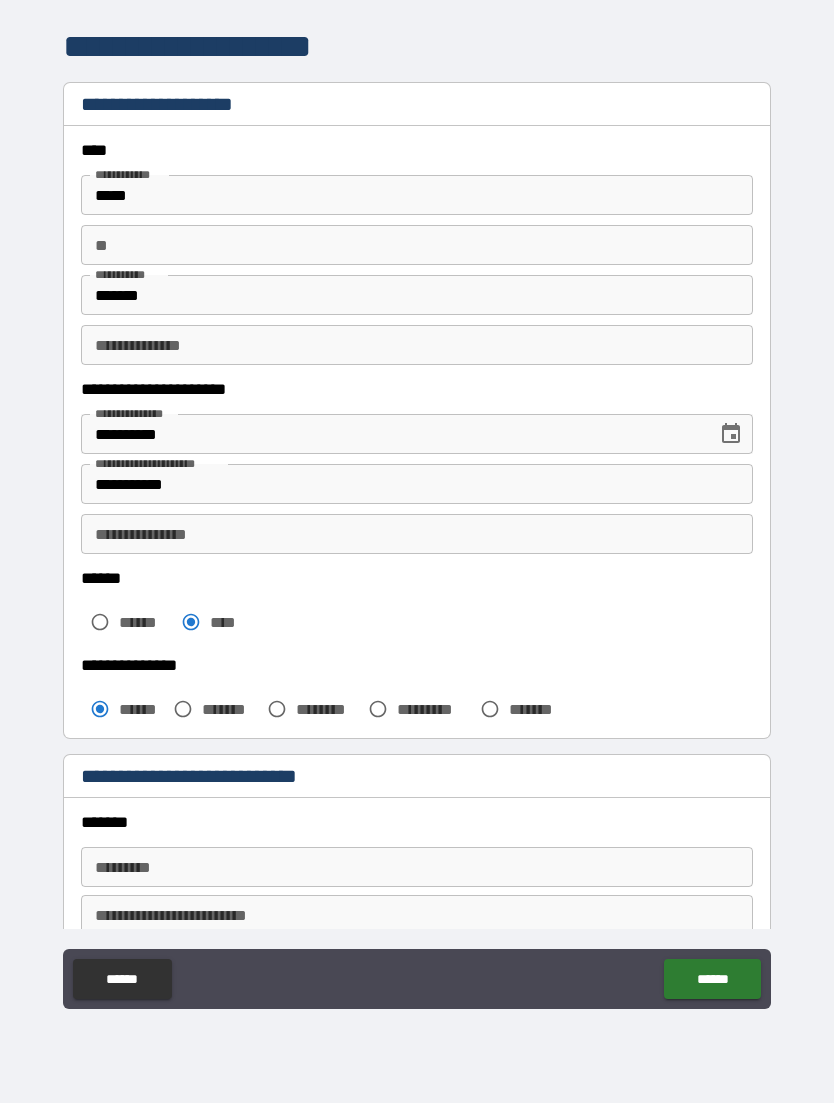 click on "*******   *" at bounding box center (417, 867) 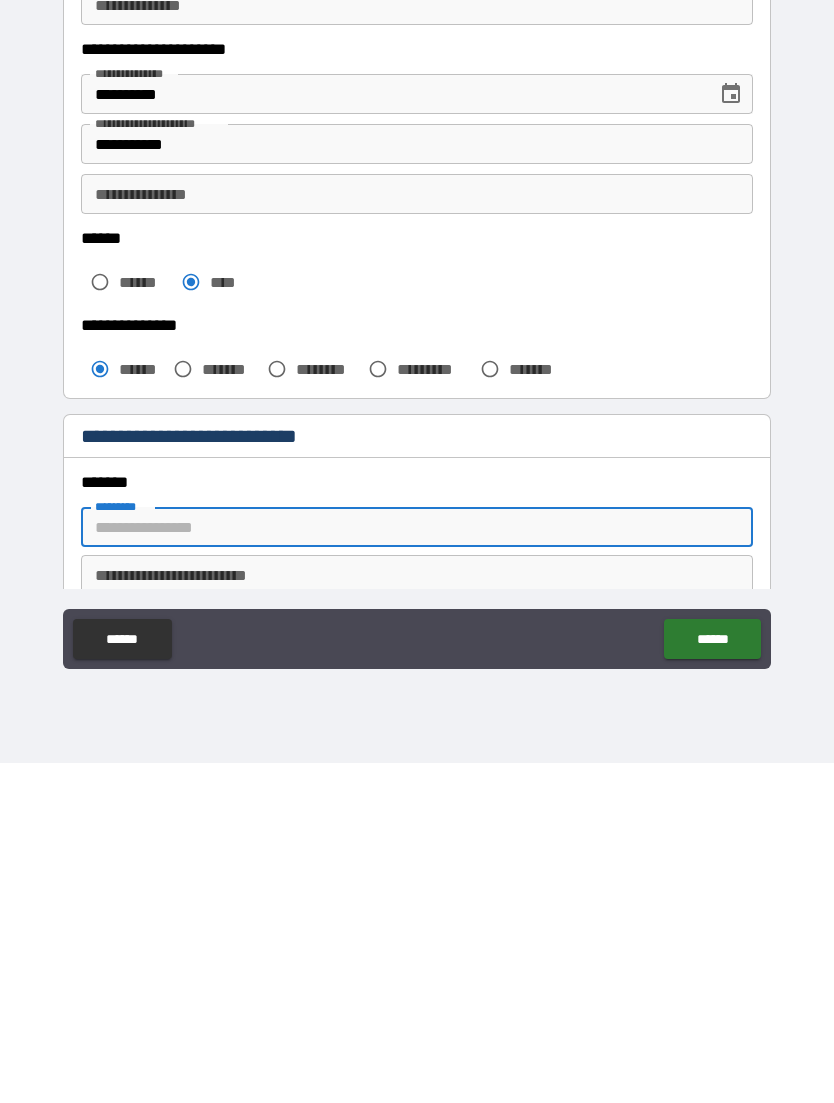 type on "*" 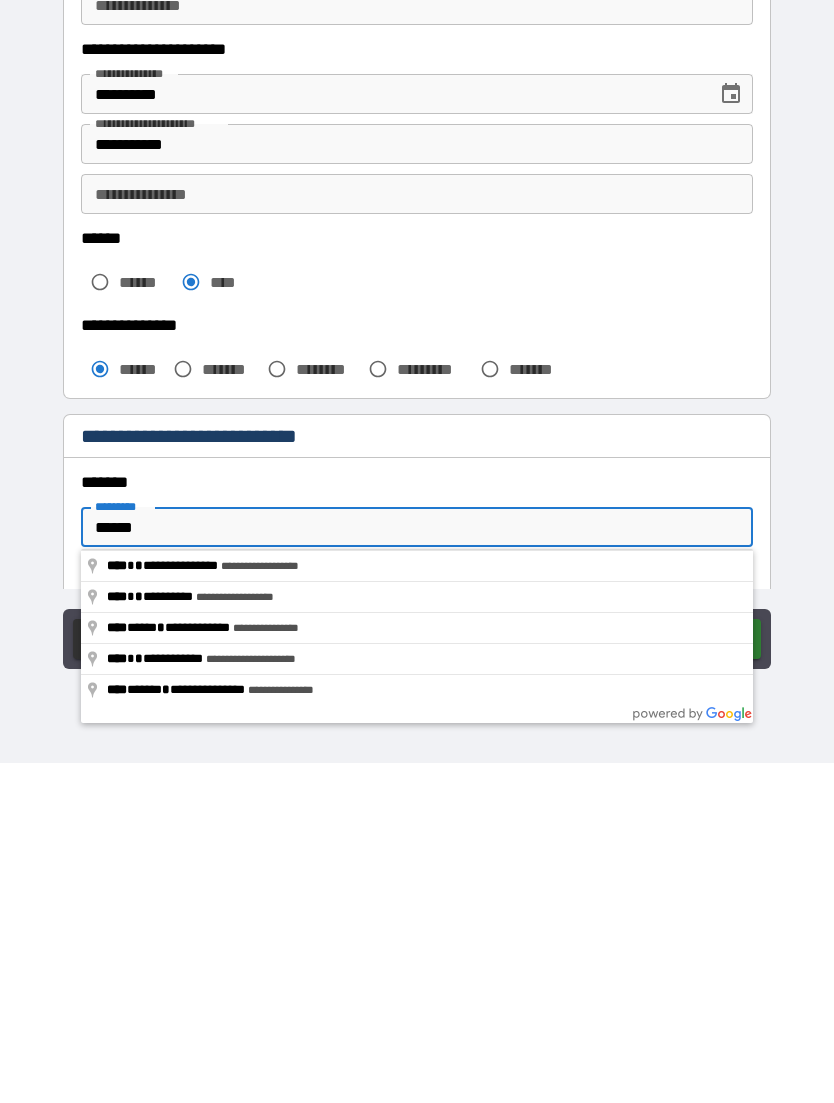 type on "**********" 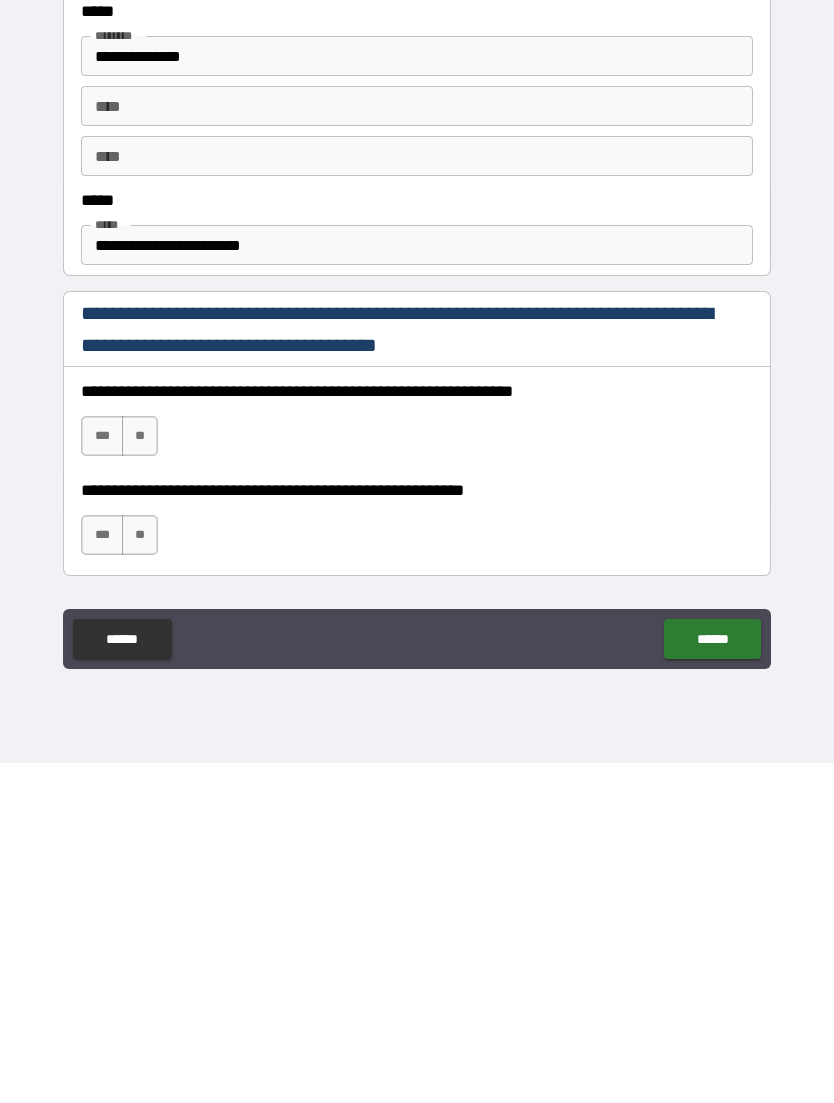 scroll, scrollTop: 753, scrollLeft: 0, axis: vertical 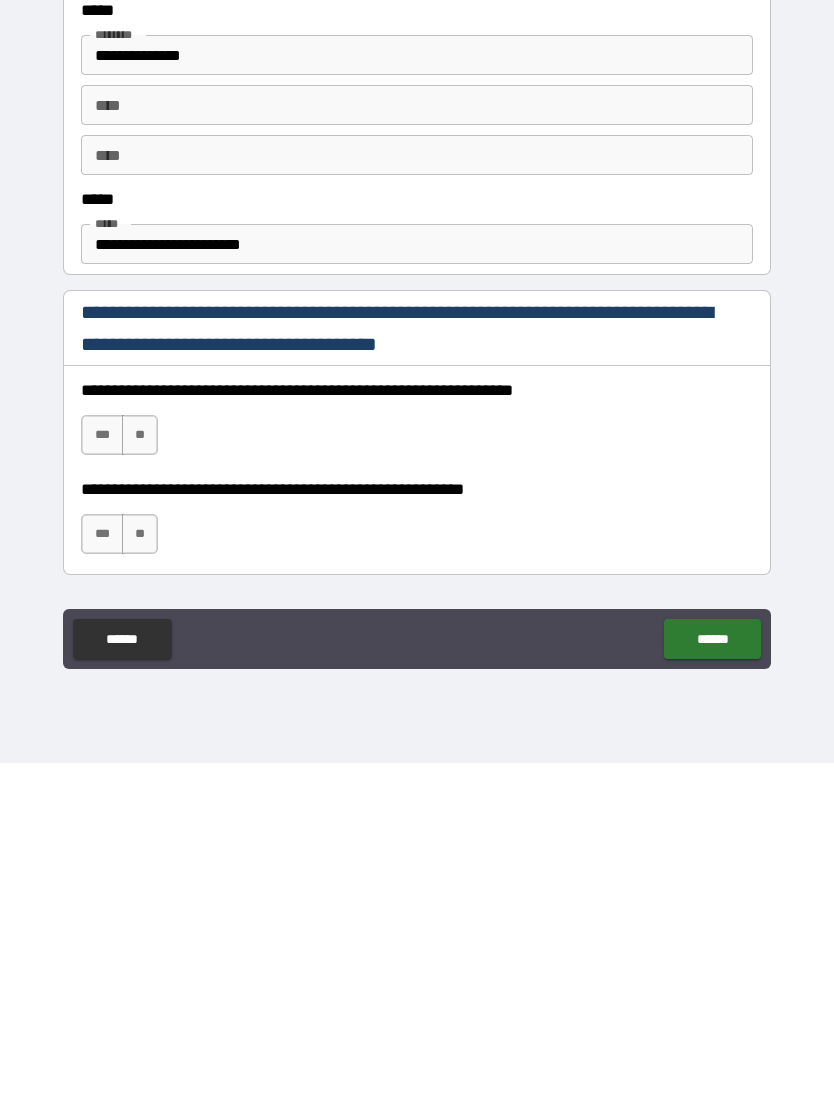 type on "**" 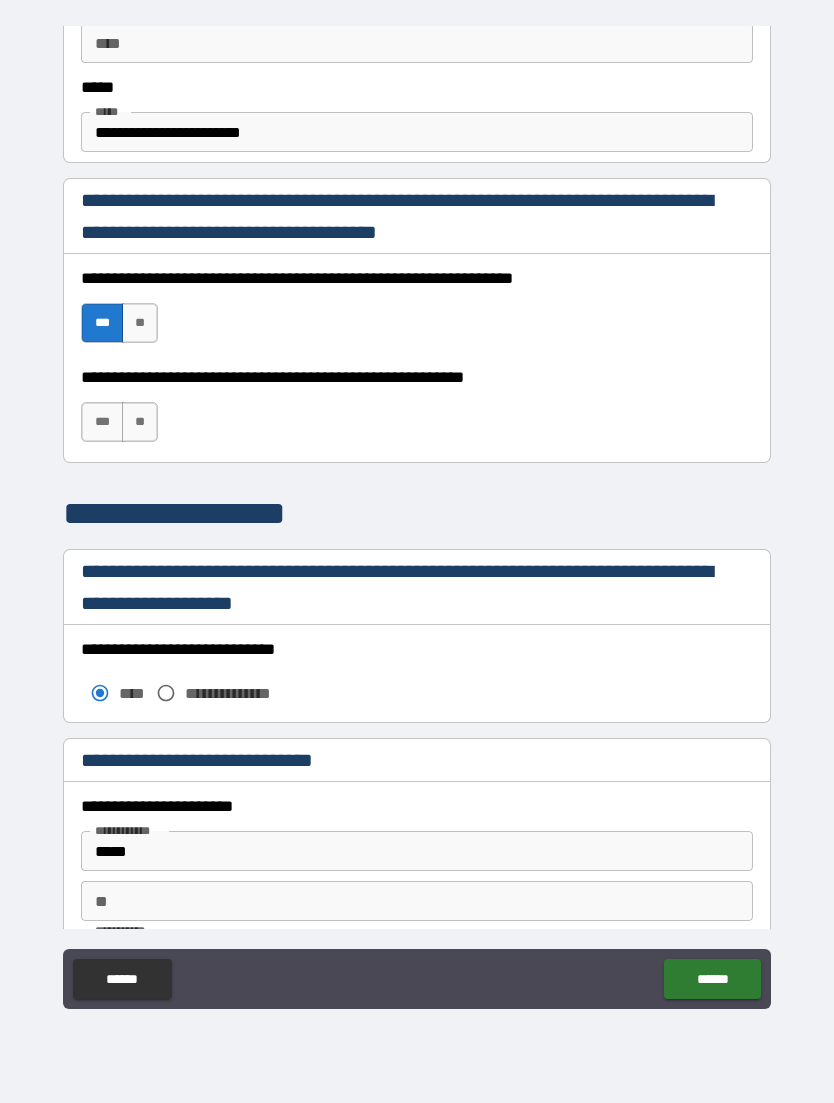 scroll, scrollTop: 1205, scrollLeft: 0, axis: vertical 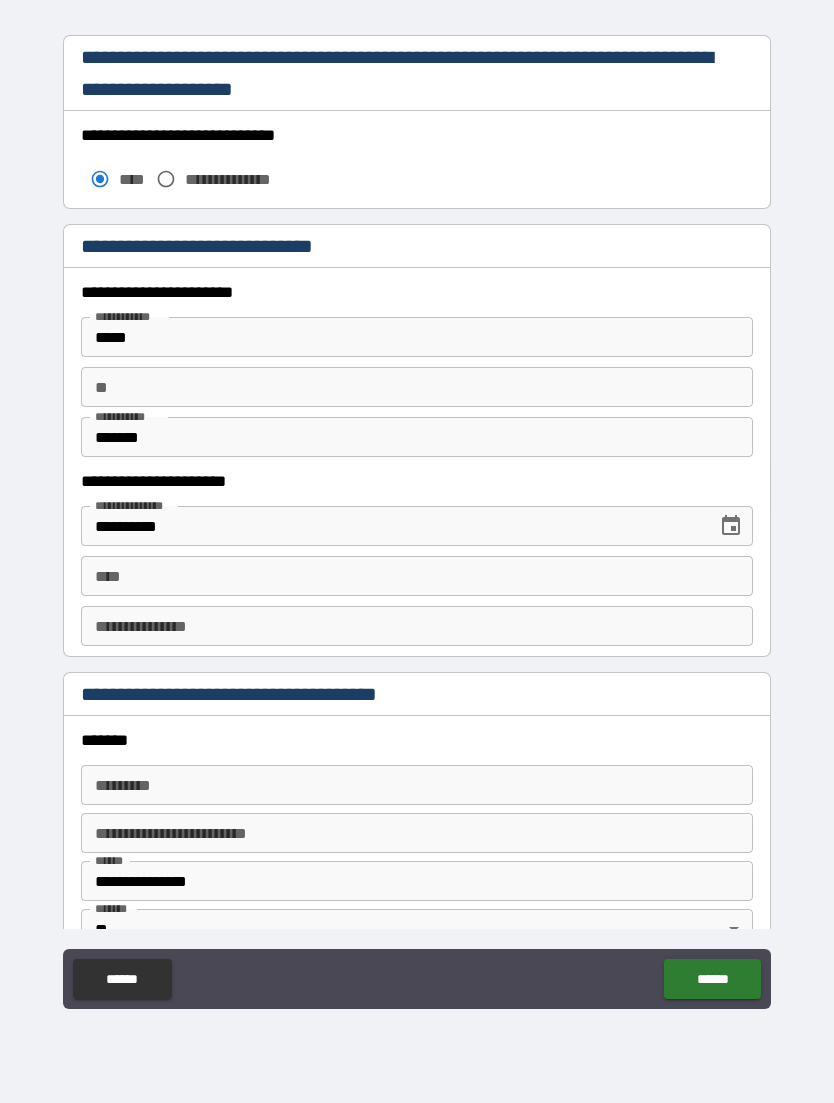 click on "**** ****" at bounding box center (417, 576) 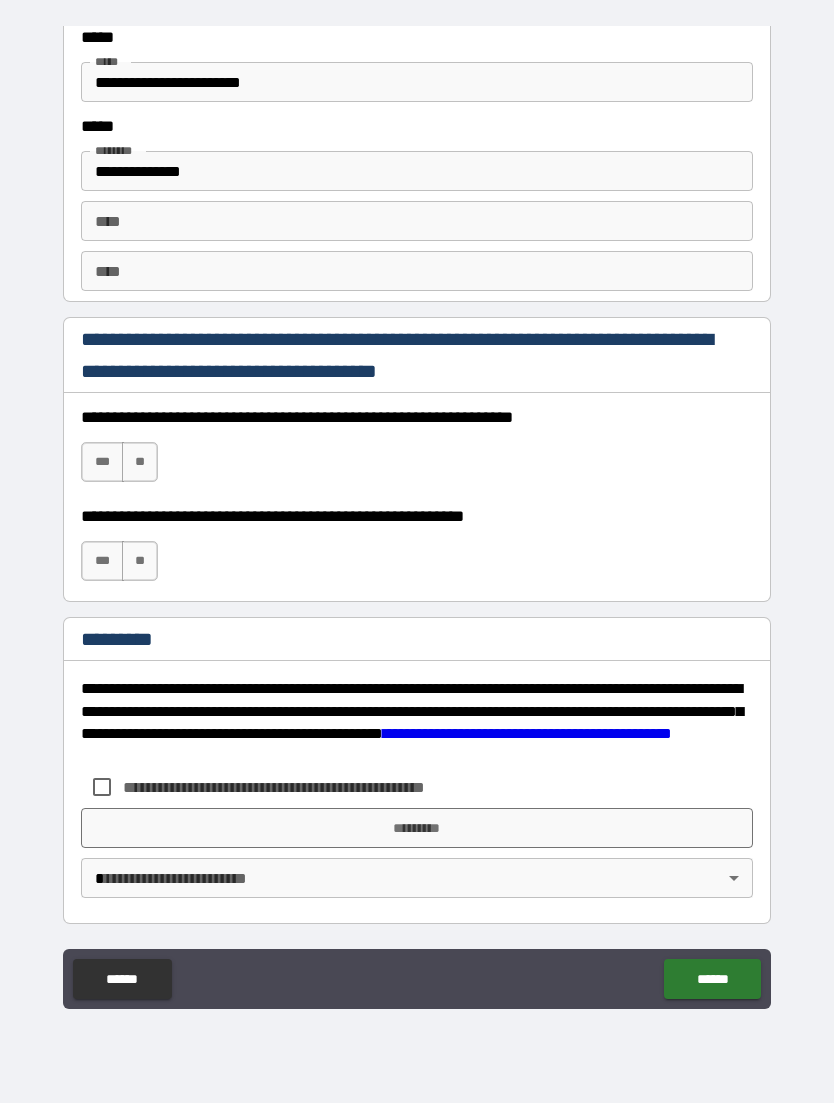 scroll, scrollTop: 2703, scrollLeft: 0, axis: vertical 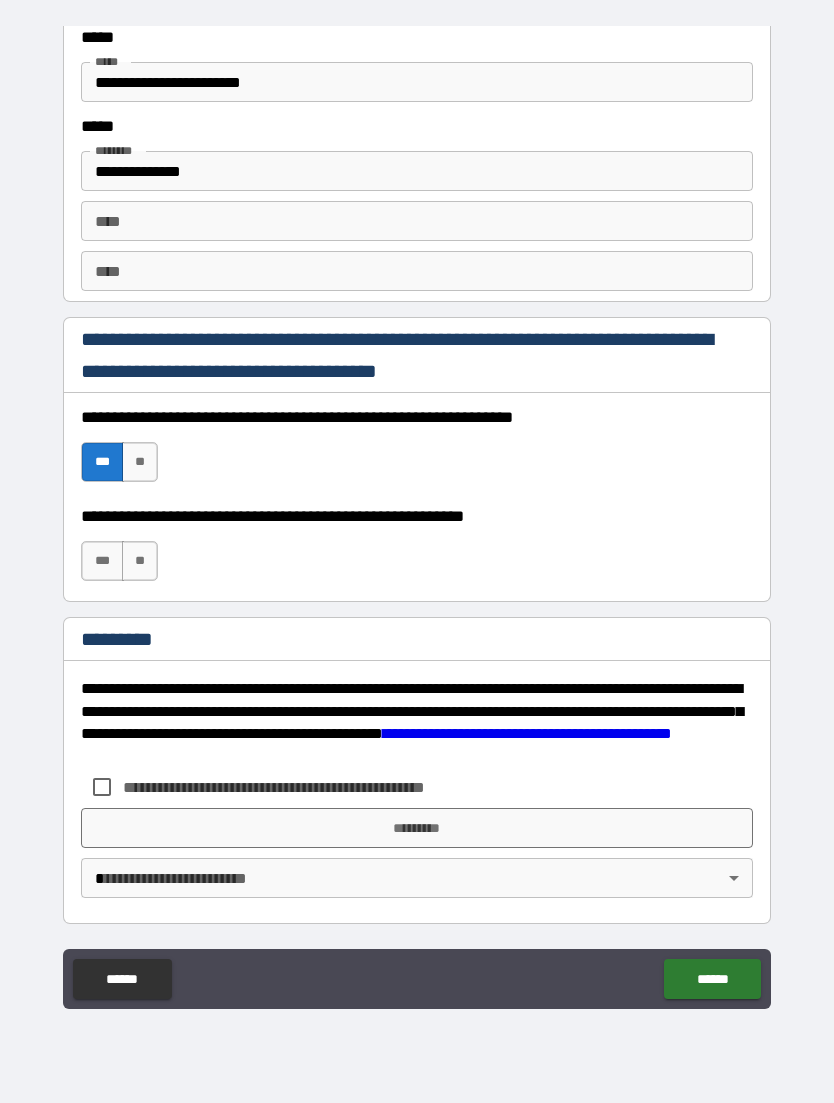click on "***" at bounding box center (102, 561) 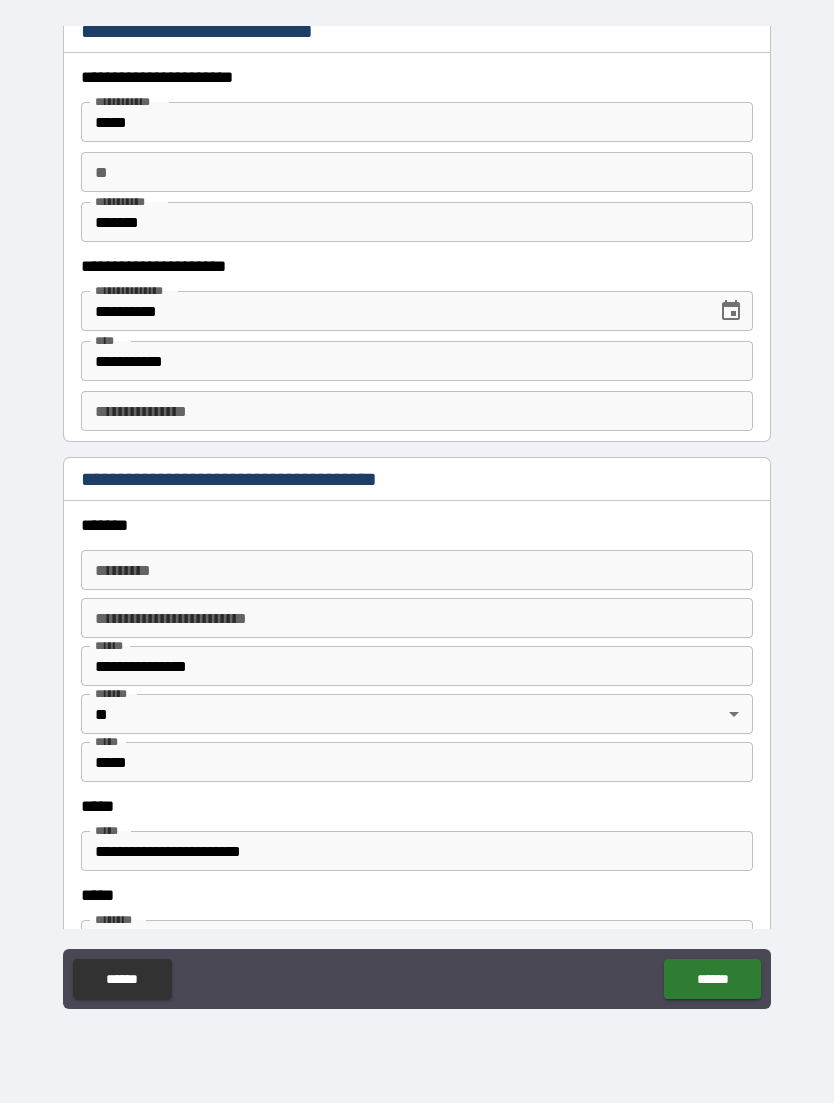 scroll, scrollTop: 1936, scrollLeft: 0, axis: vertical 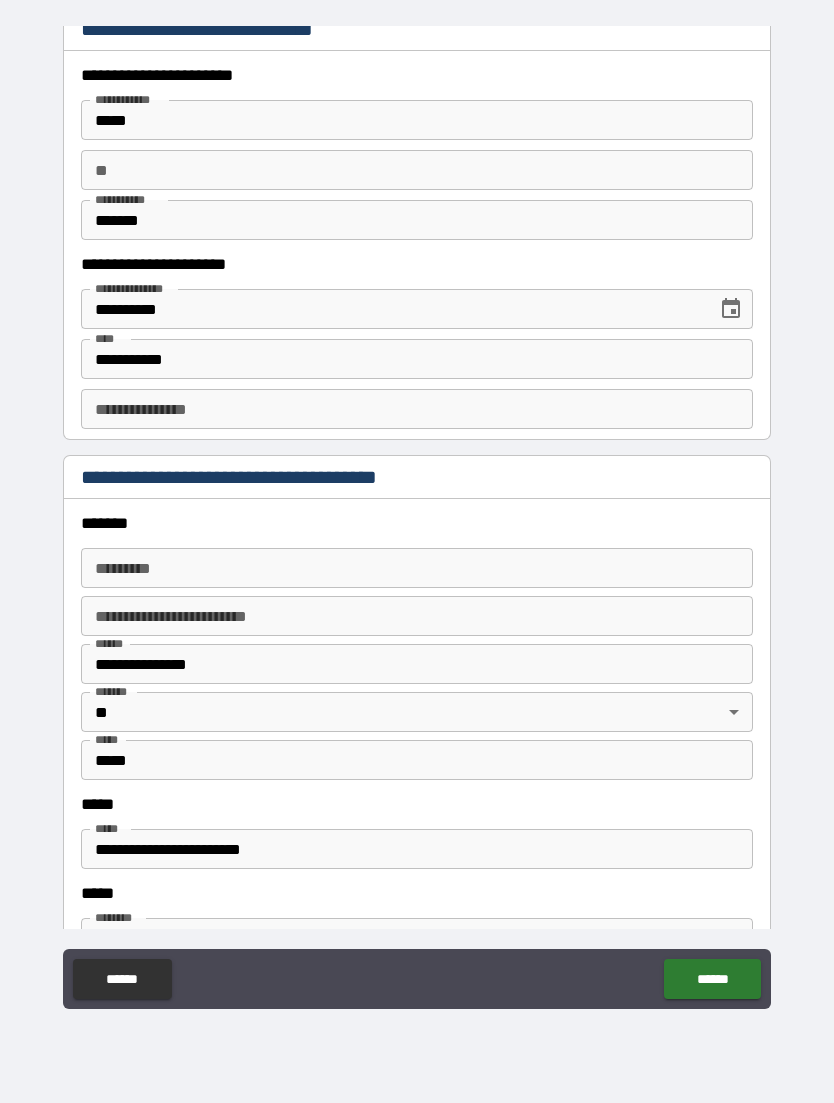 click on "*******   * *******   *" at bounding box center (417, 568) 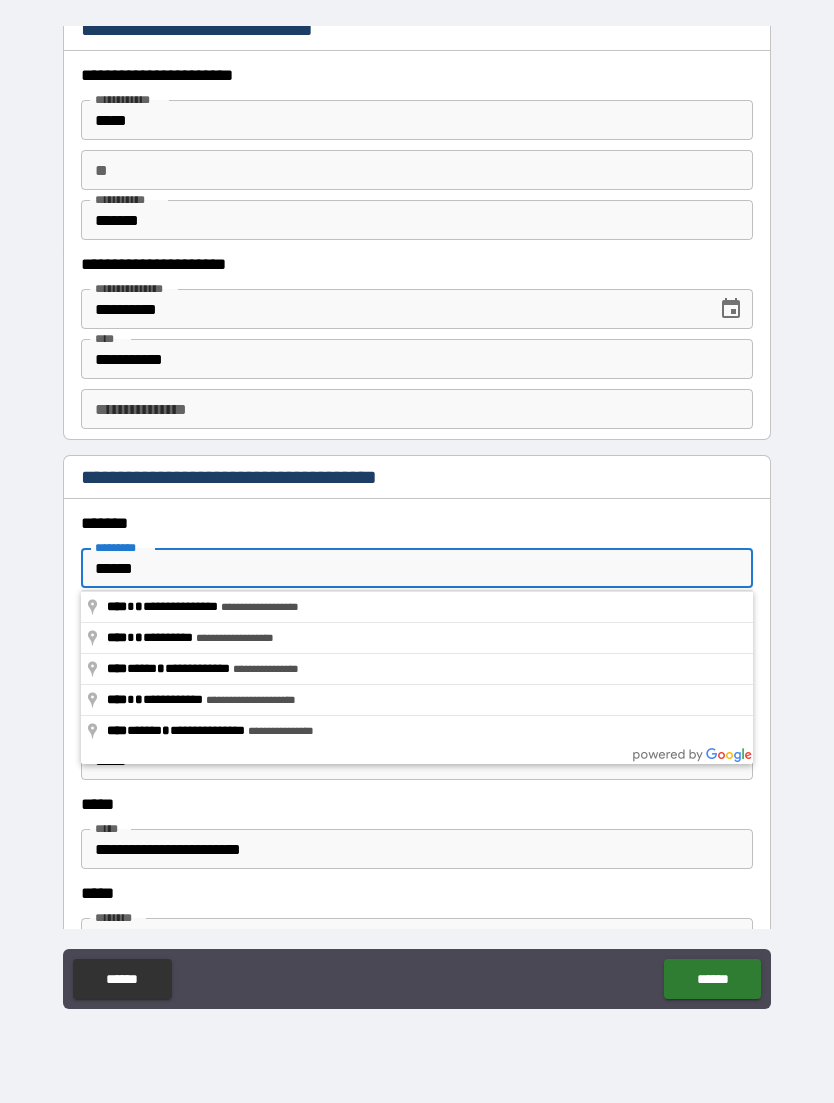 type on "**********" 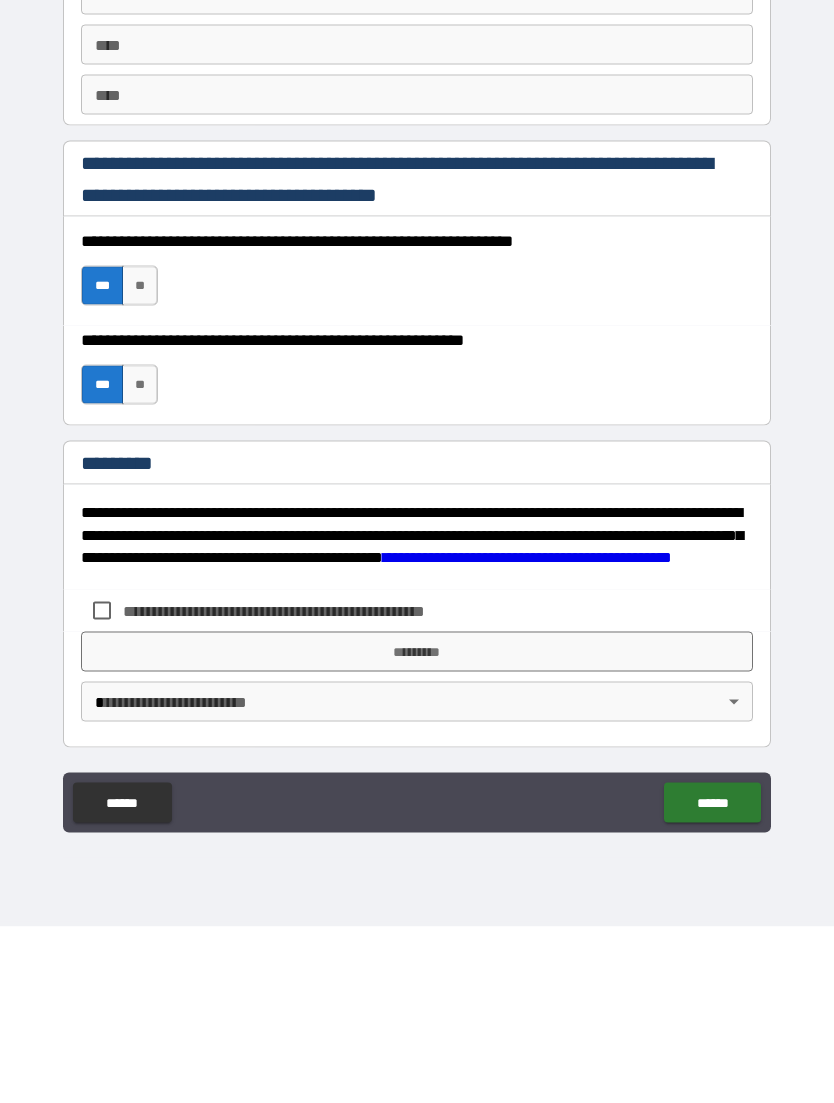 scroll, scrollTop: 2703, scrollLeft: 0, axis: vertical 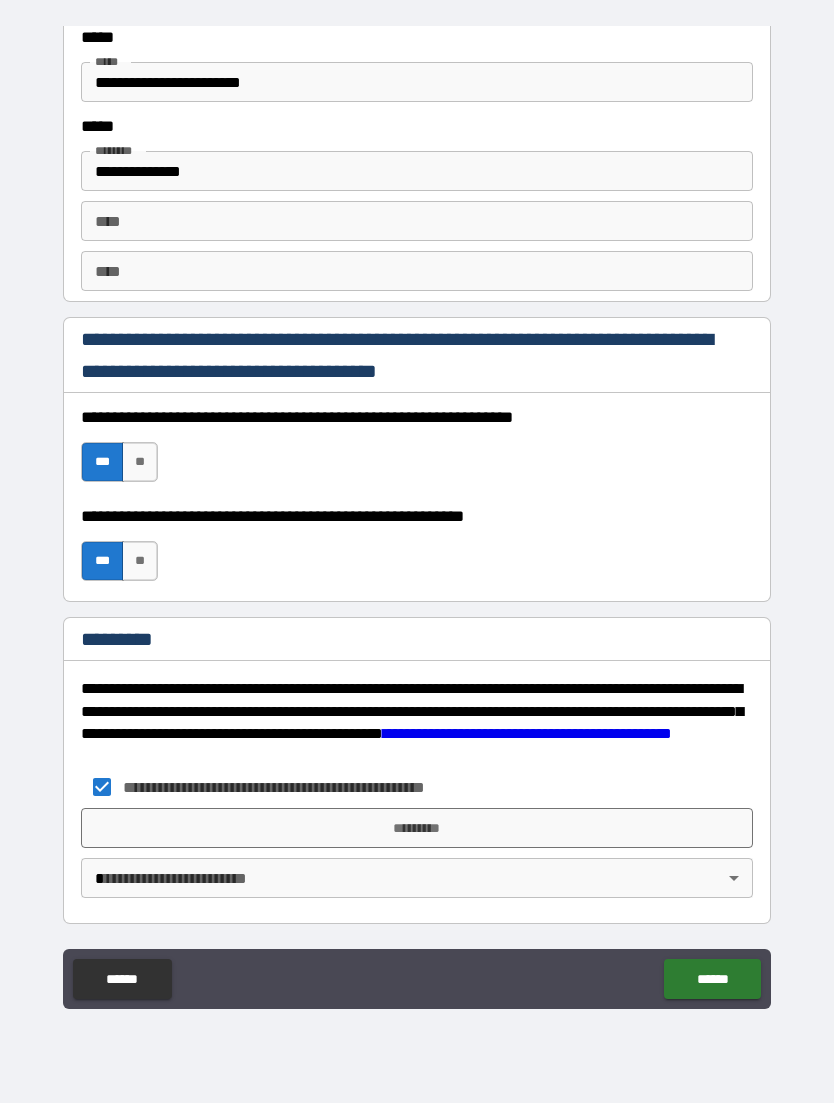 click on "*********" at bounding box center (417, 828) 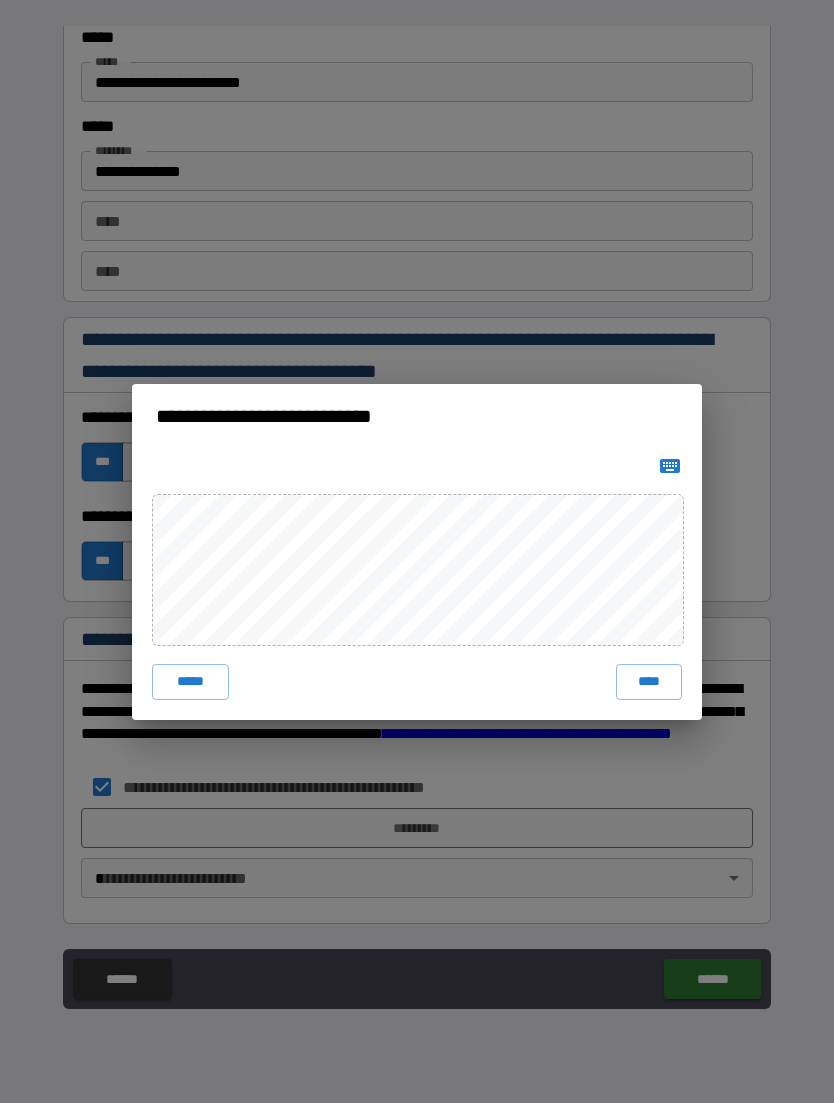click on "**********" at bounding box center [417, 551] 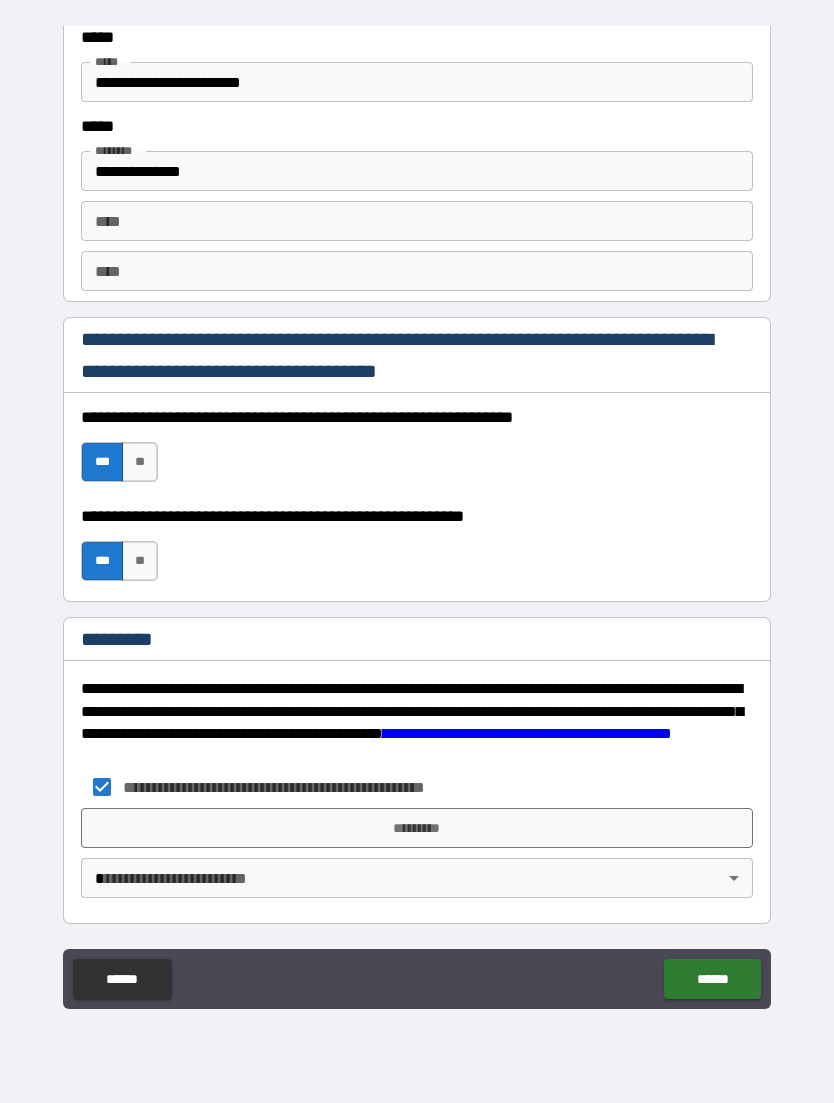 click on "**********" at bounding box center [417, 519] 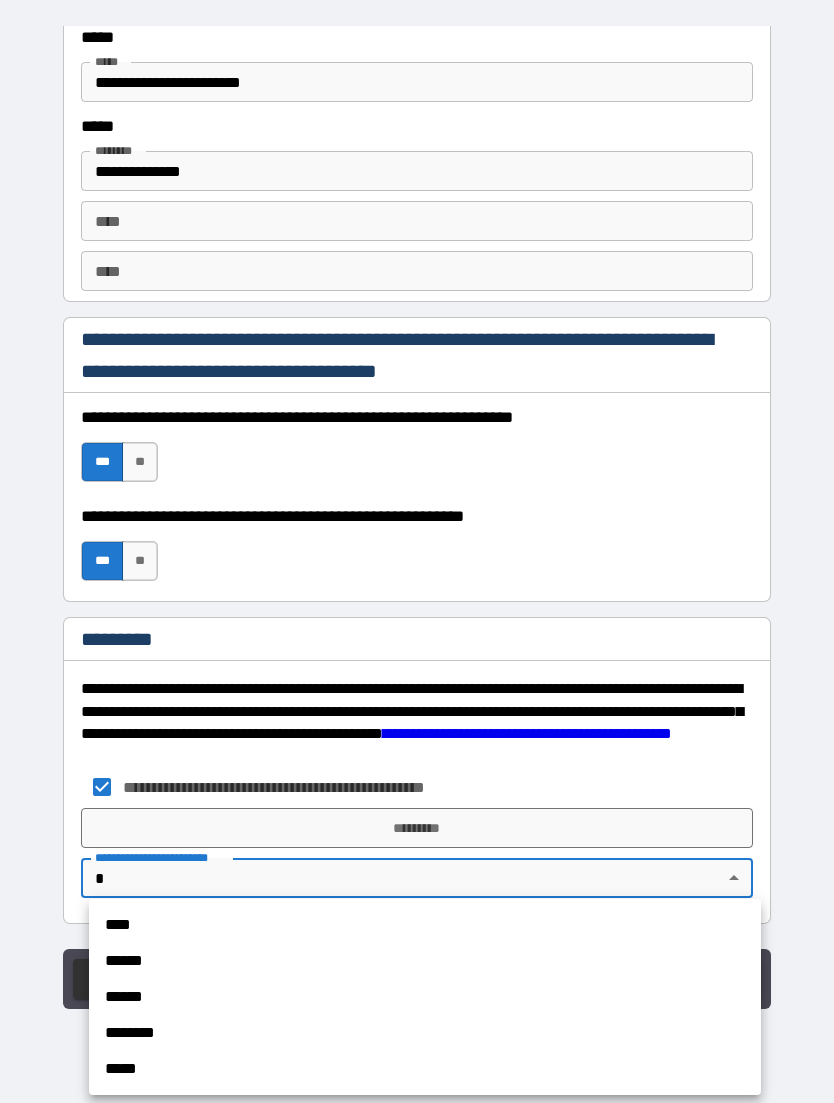 click on "****" at bounding box center (425, 925) 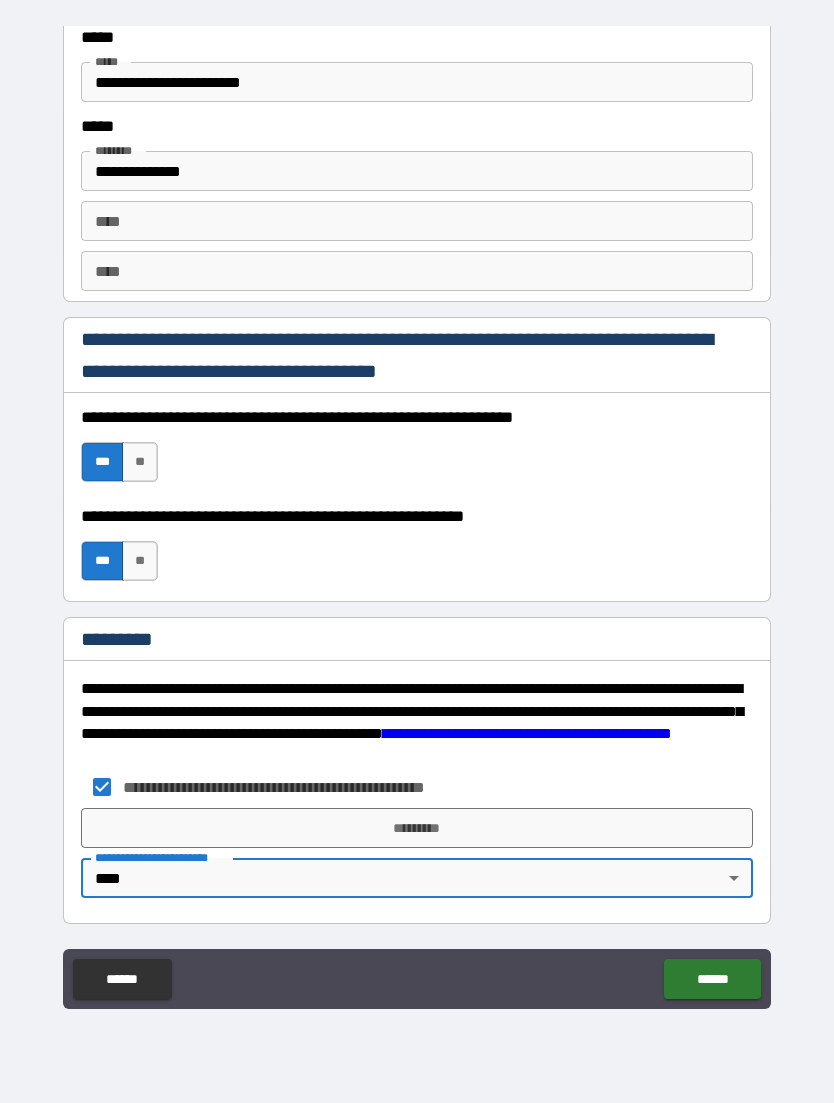 click on "*********" at bounding box center (417, 828) 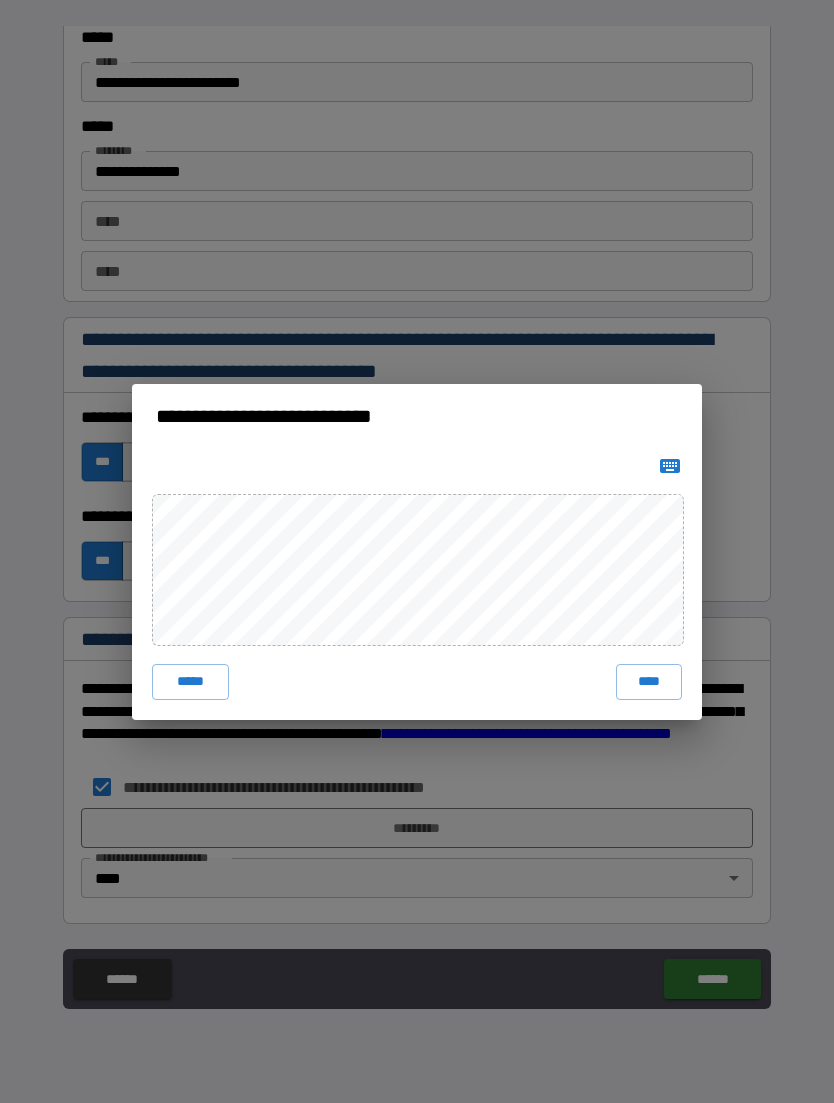 click on "****" at bounding box center (649, 682) 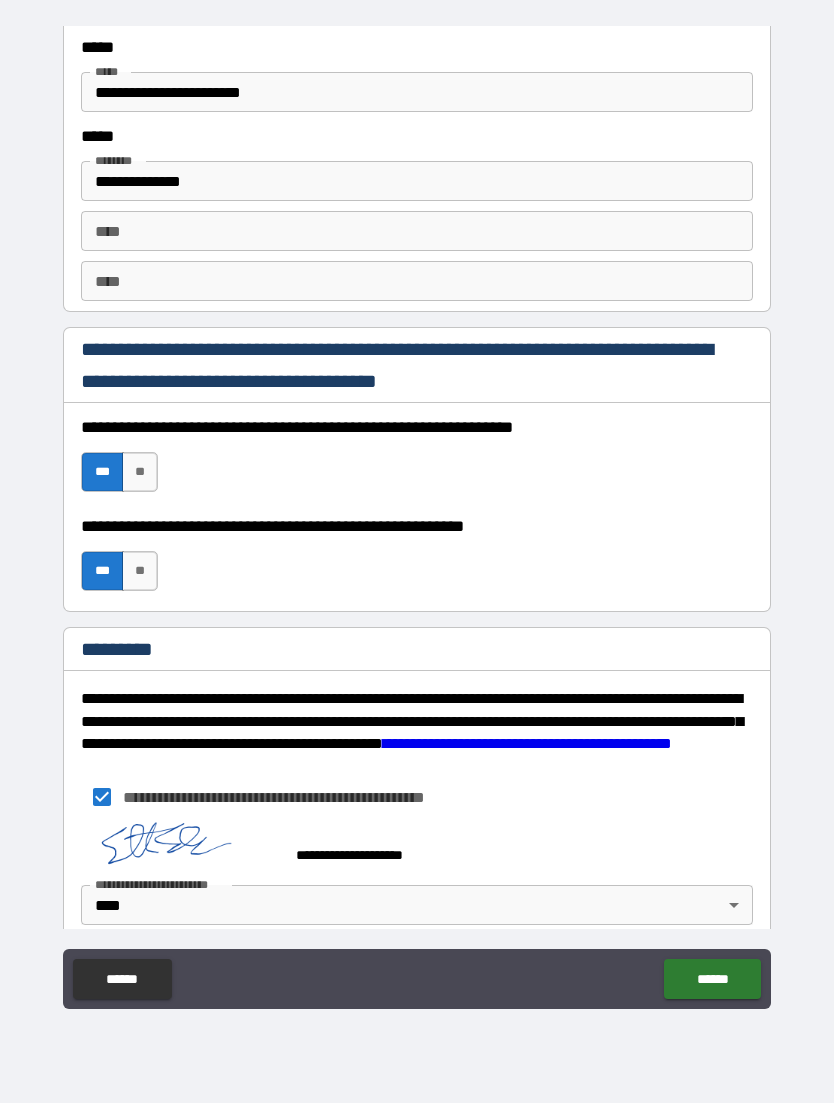 click on "******" at bounding box center (712, 979) 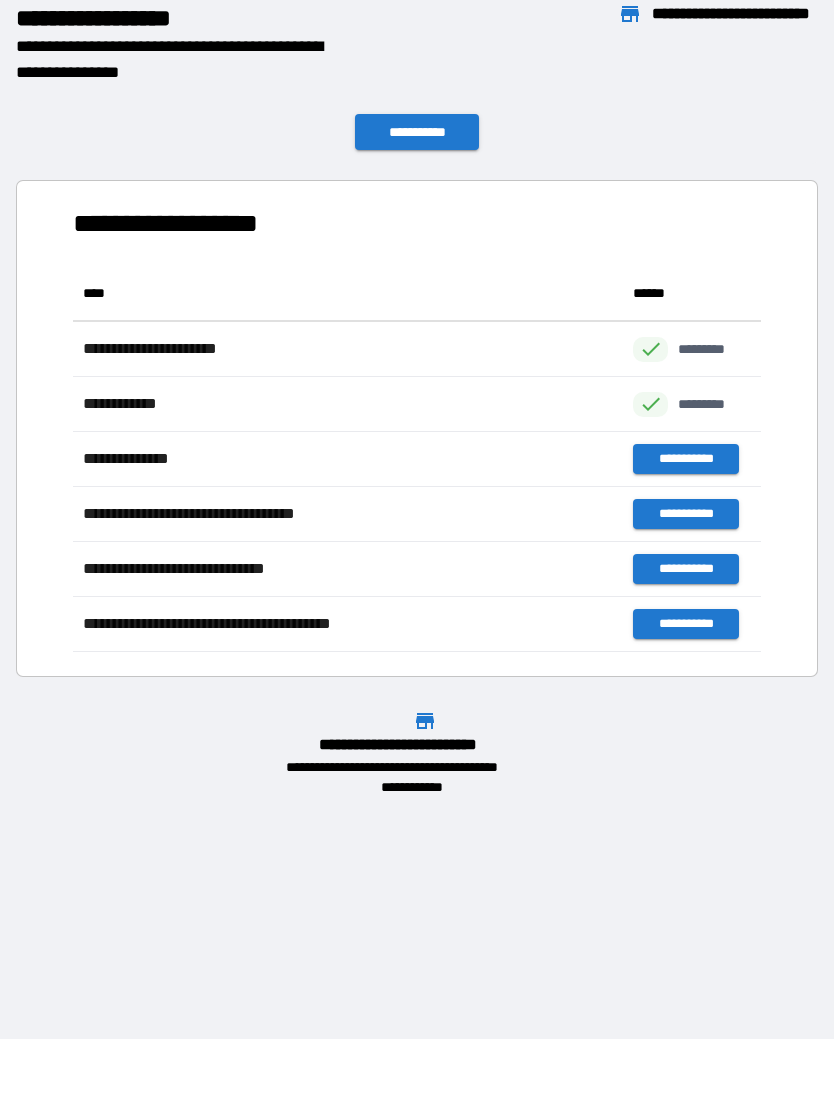 scroll, scrollTop: 1, scrollLeft: 1, axis: both 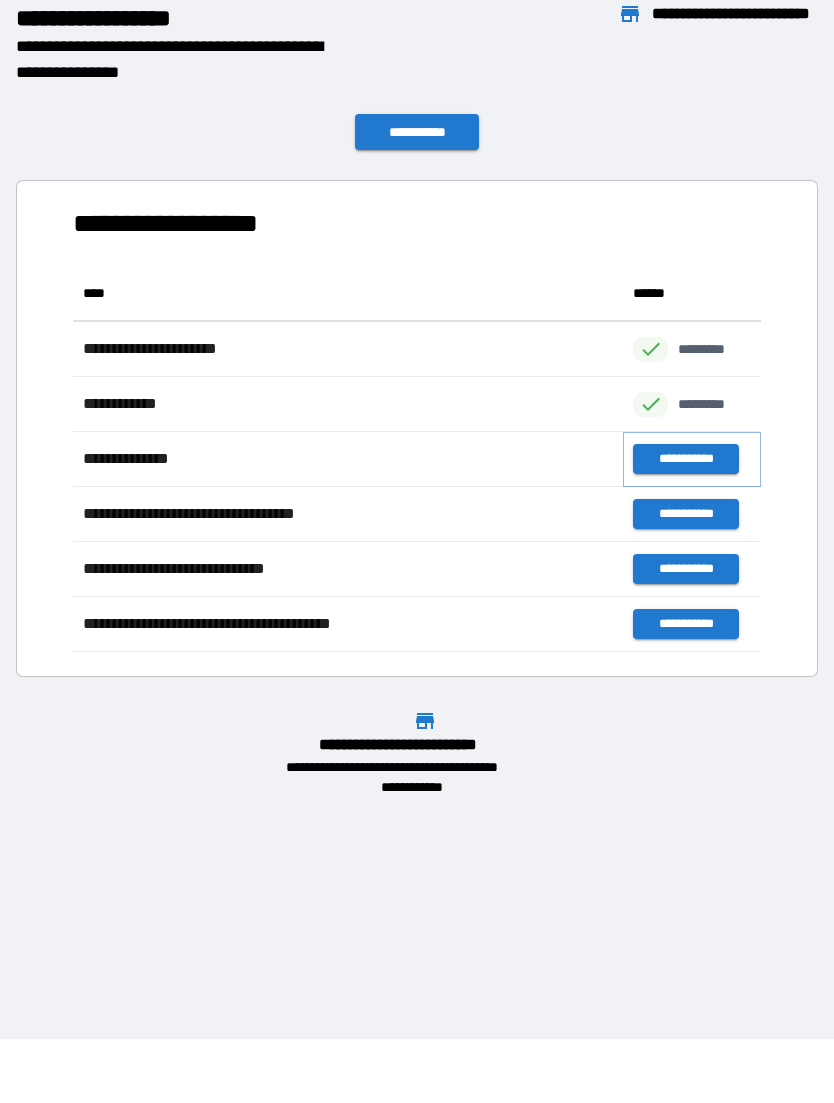 click on "**********" at bounding box center (685, 459) 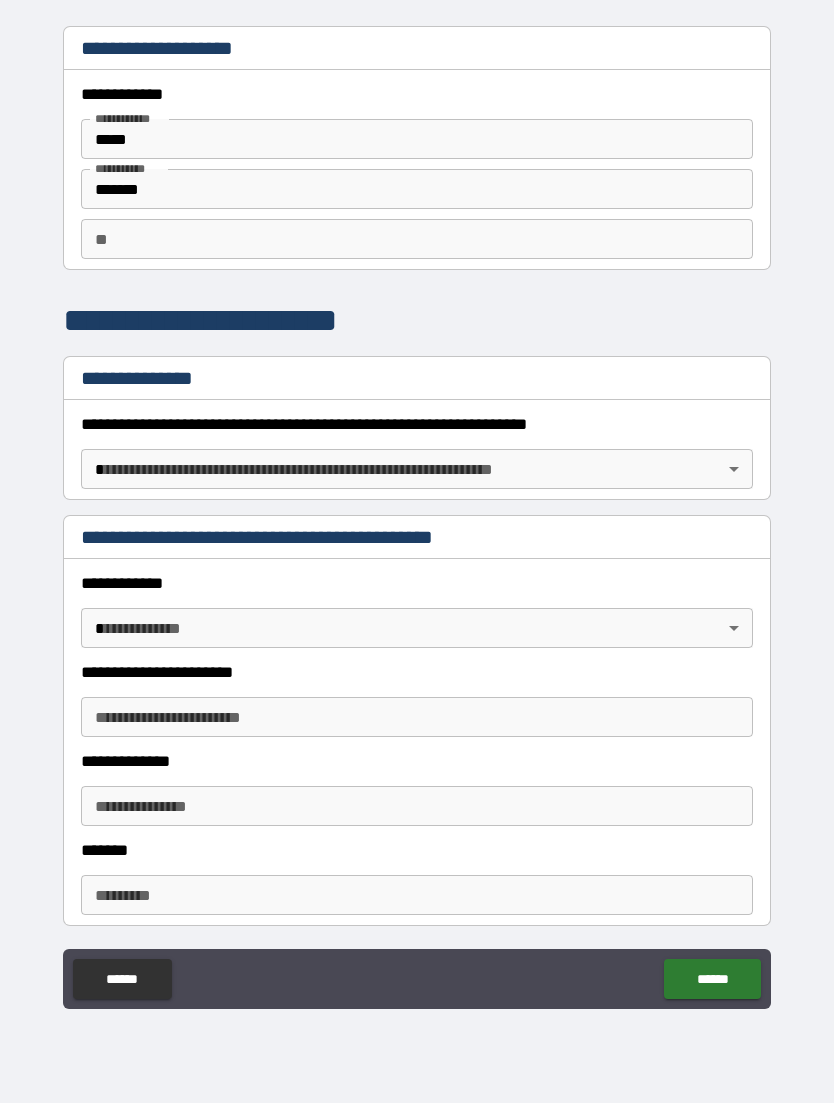 click on "**********" at bounding box center [417, 519] 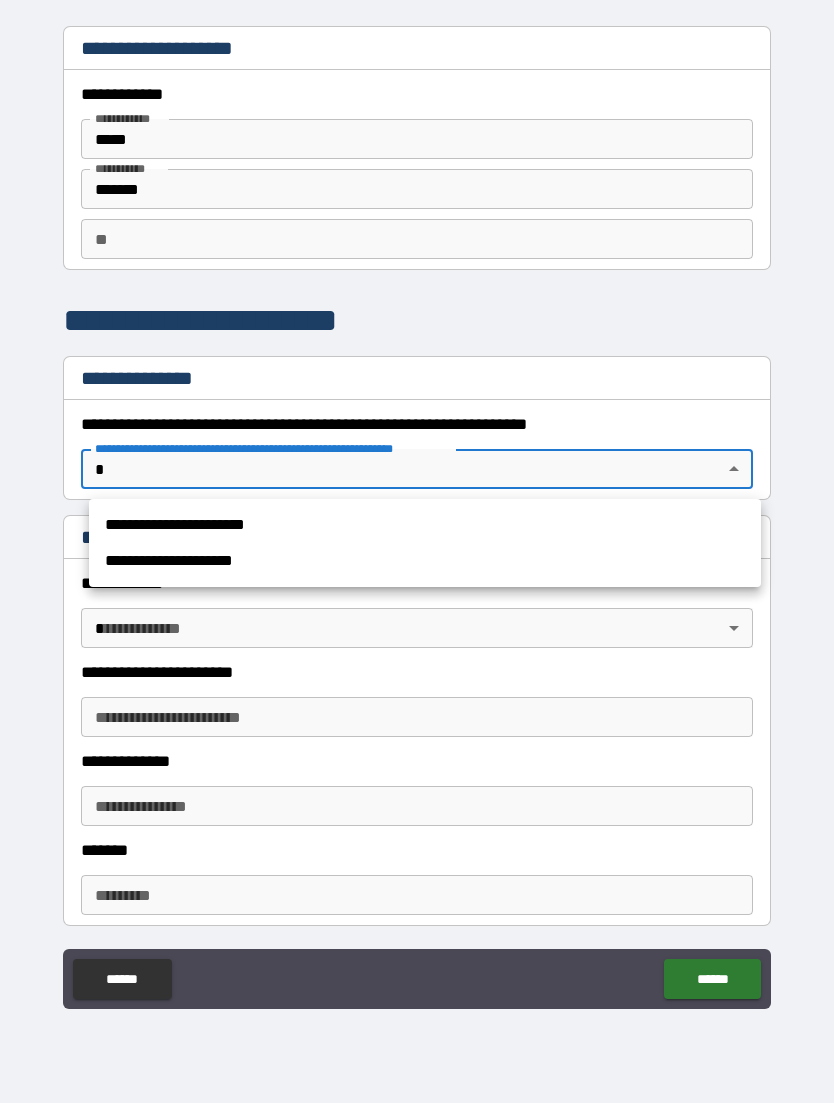 click on "**********" at bounding box center (425, 525) 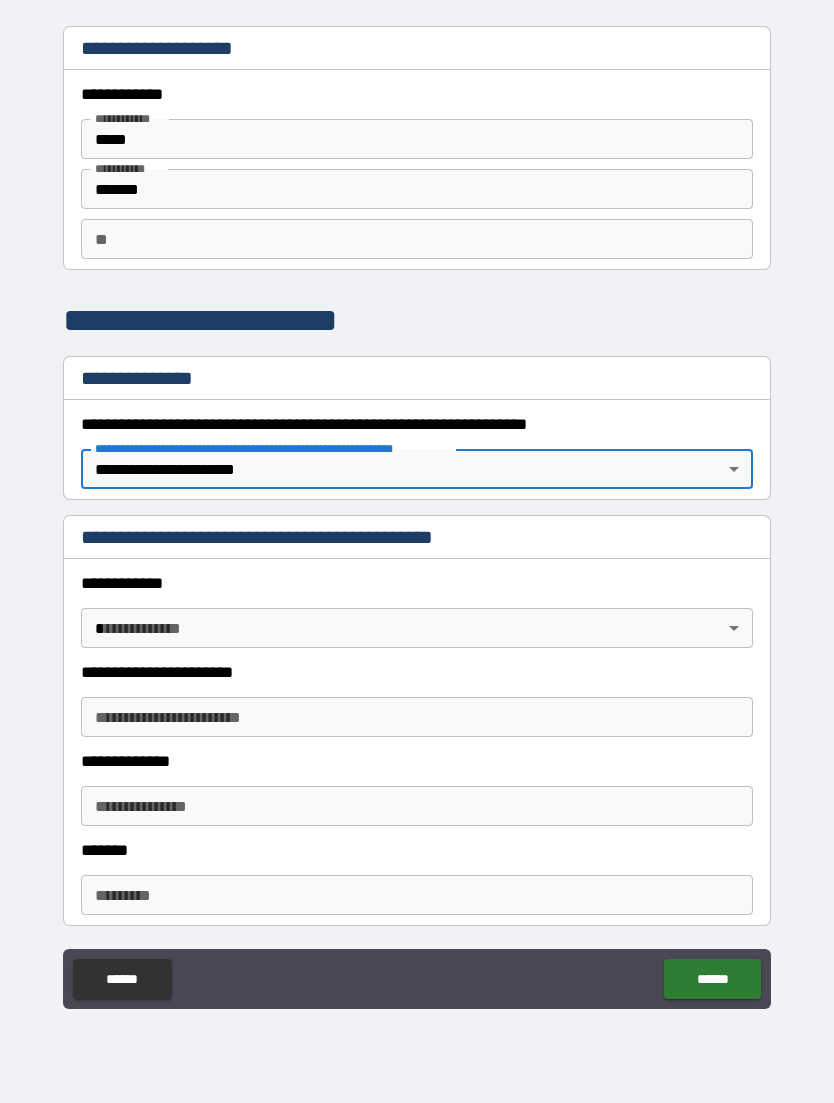 click on "**********" at bounding box center [417, 519] 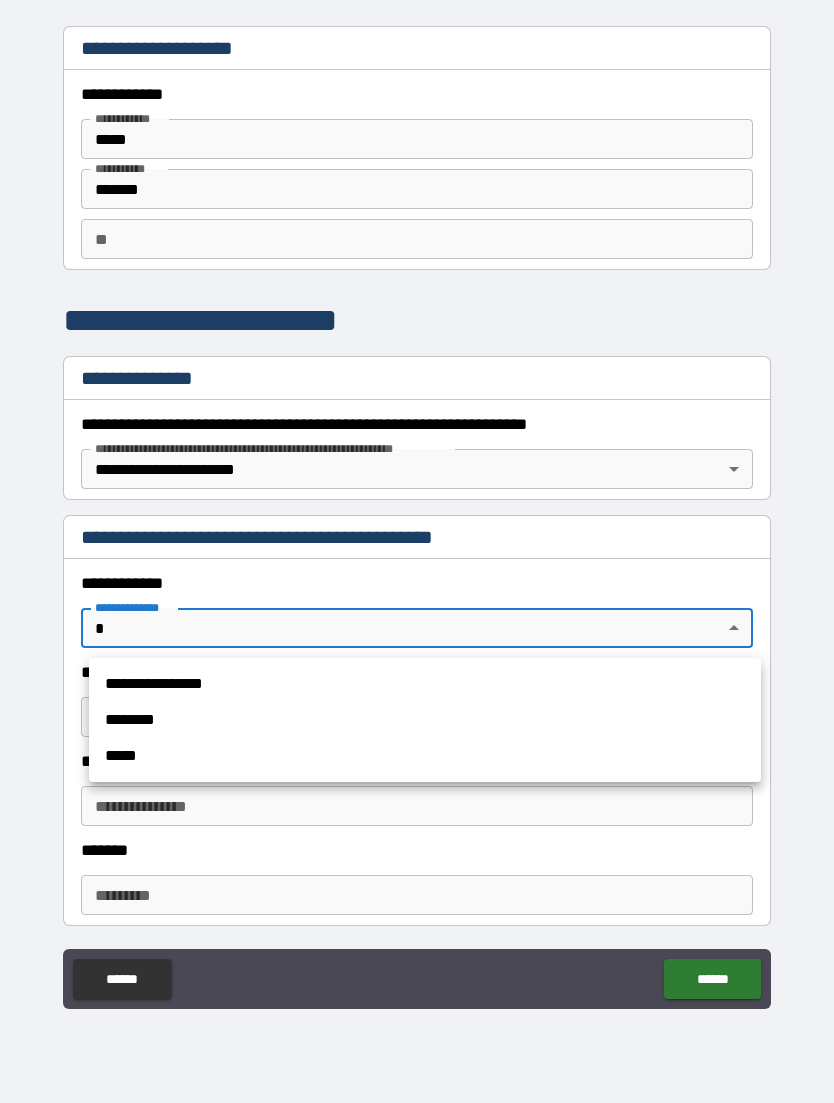 click on "**********" at bounding box center [425, 684] 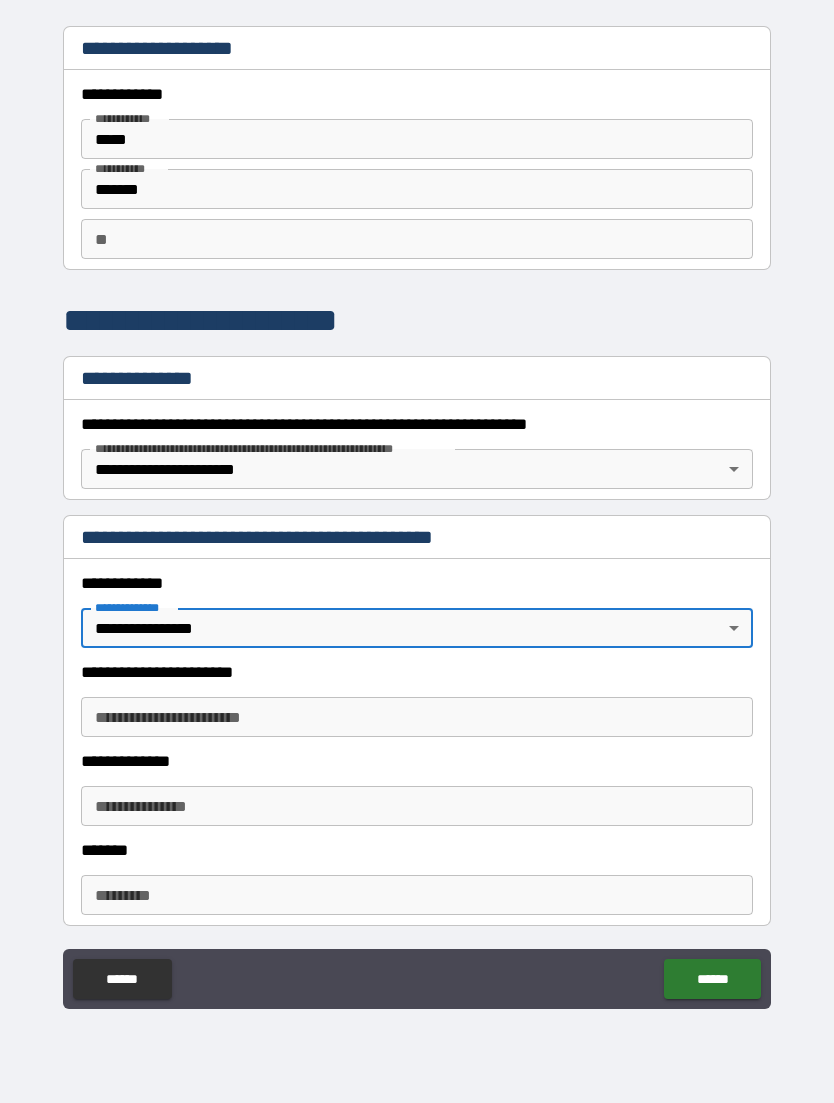 click on "**********" at bounding box center [417, 717] 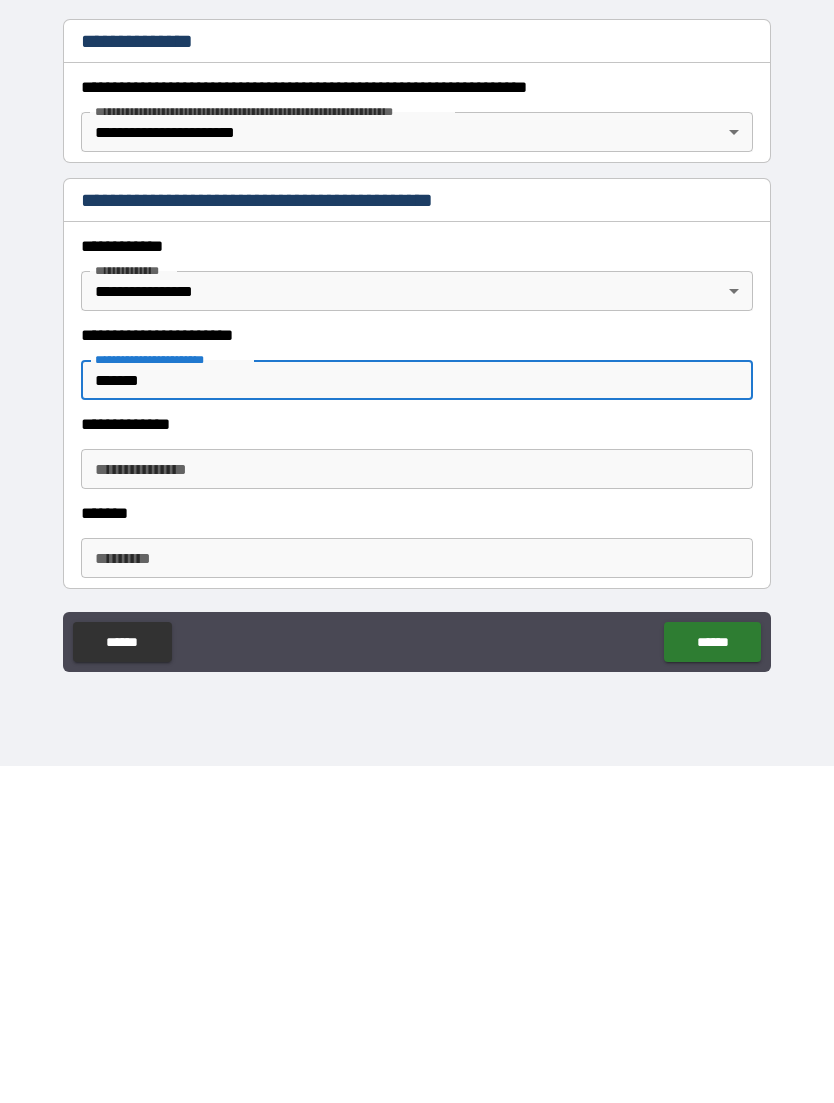 type on "*******" 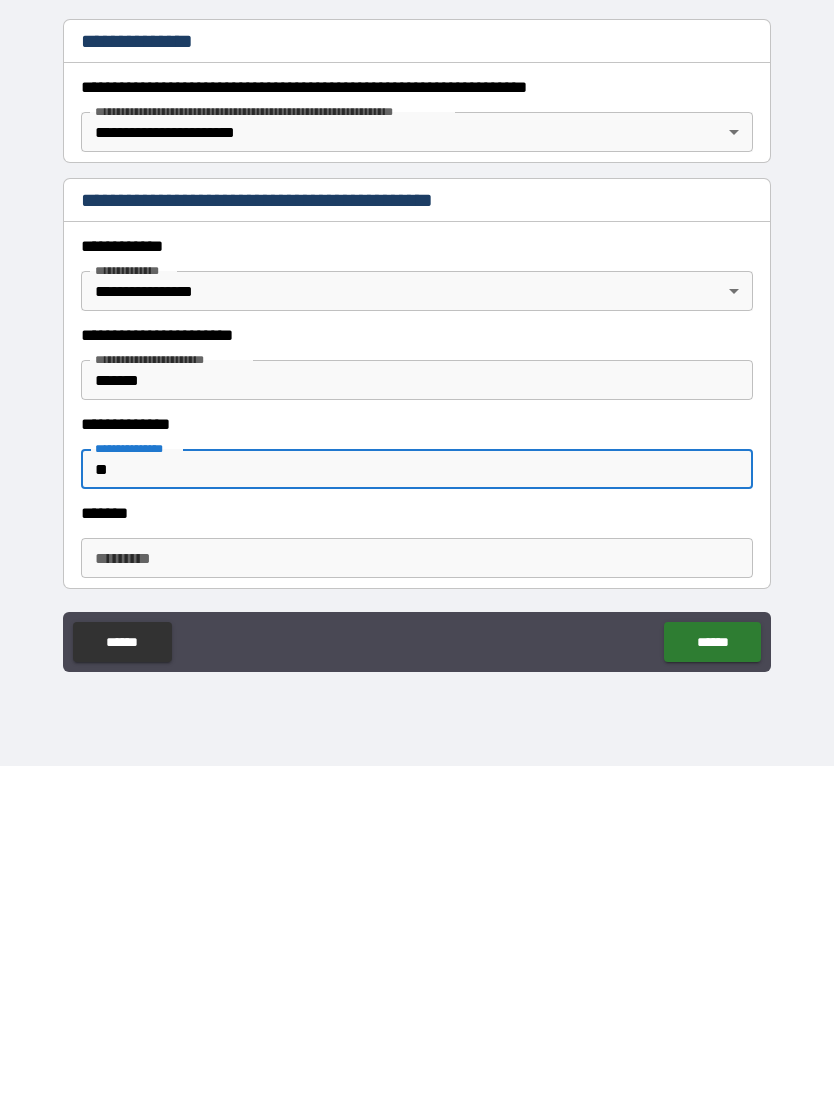 type on "*" 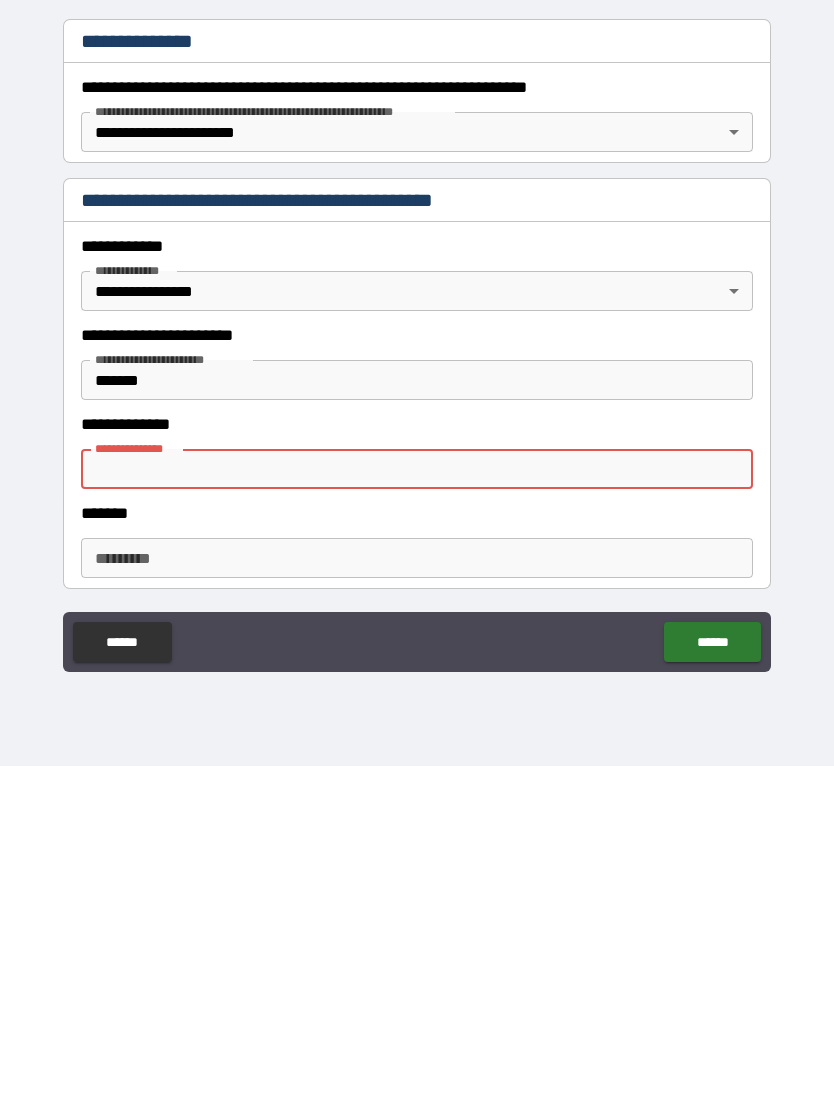 click on "*******   * *******   *" at bounding box center (417, 895) 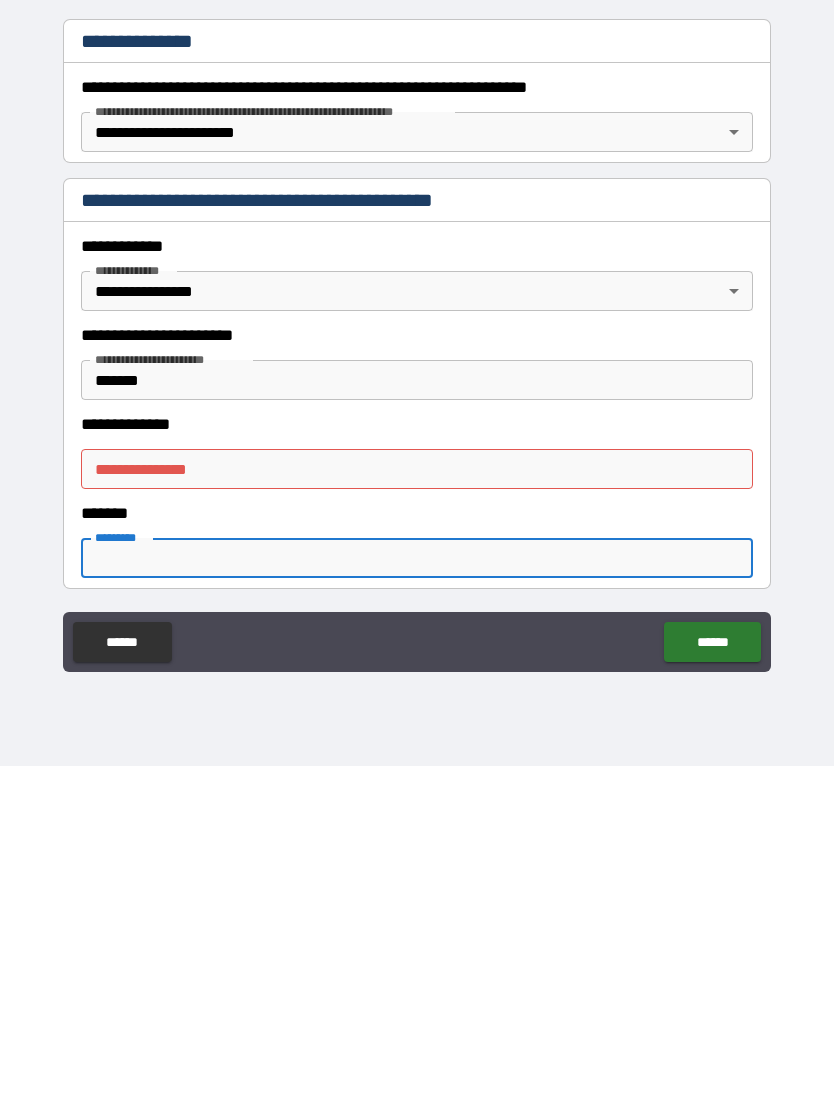 click on "**********" at bounding box center (417, 806) 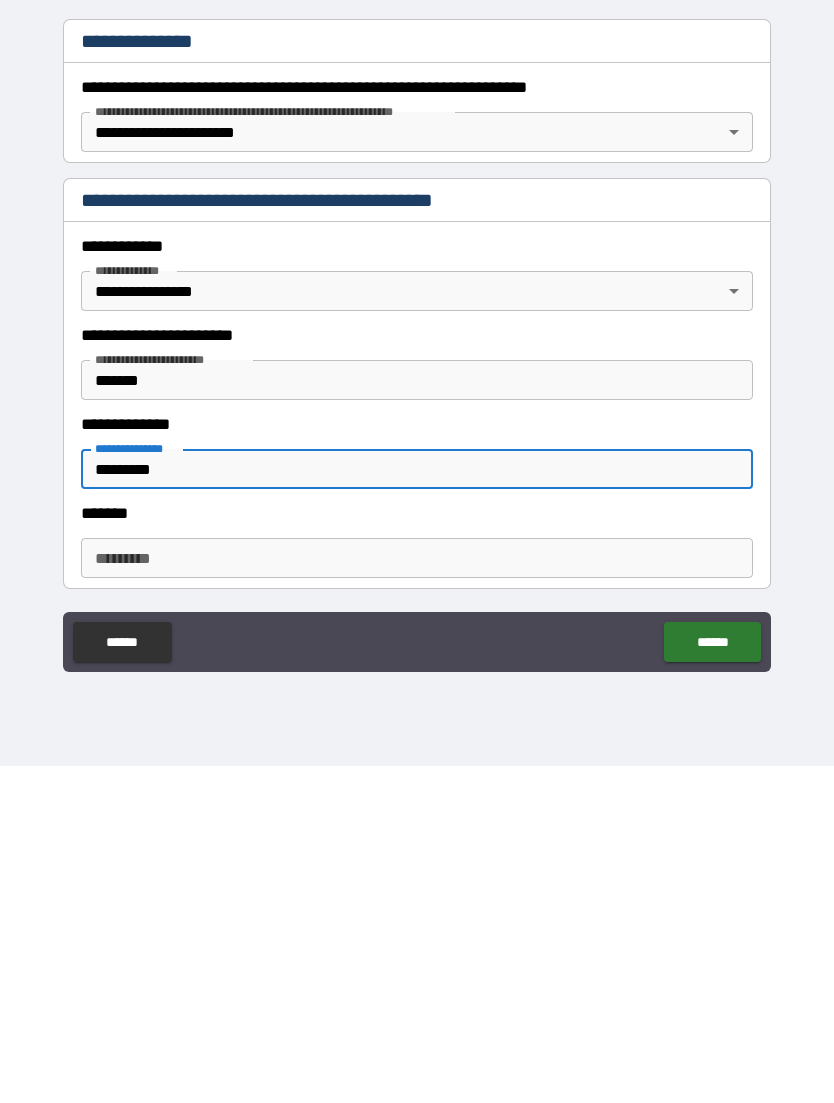 type on "*********" 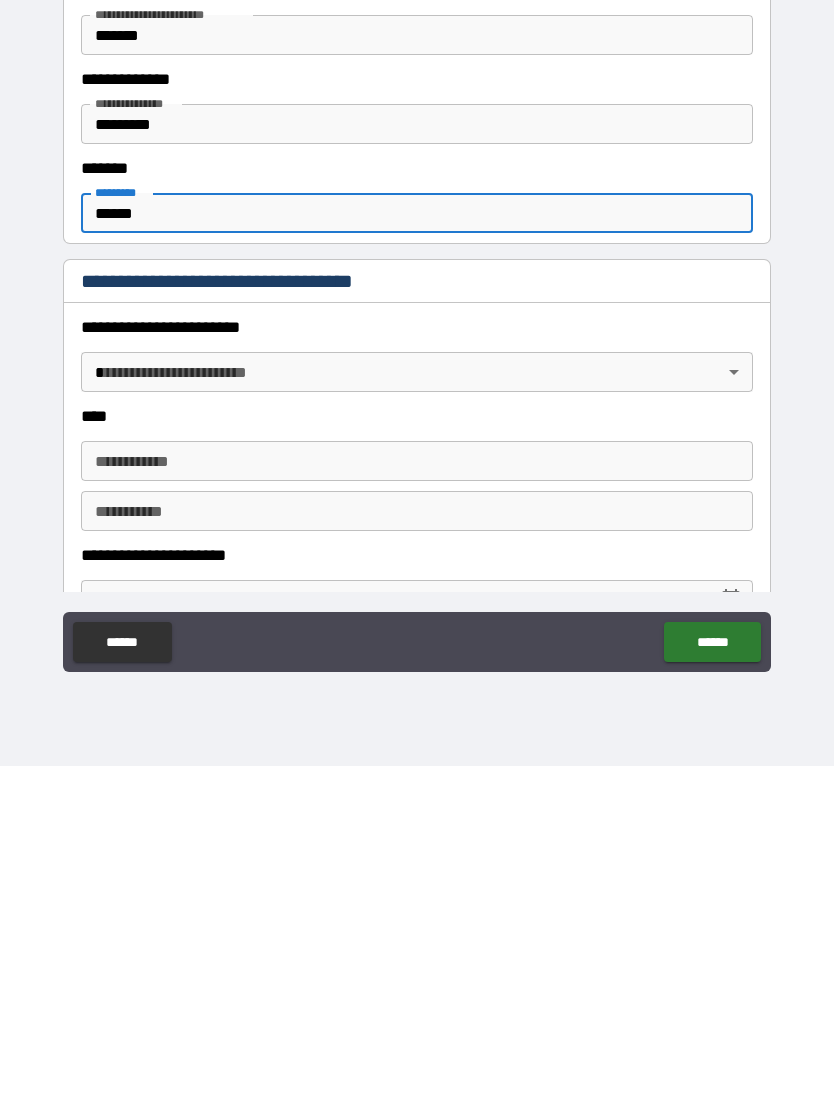 scroll, scrollTop: 347, scrollLeft: 0, axis: vertical 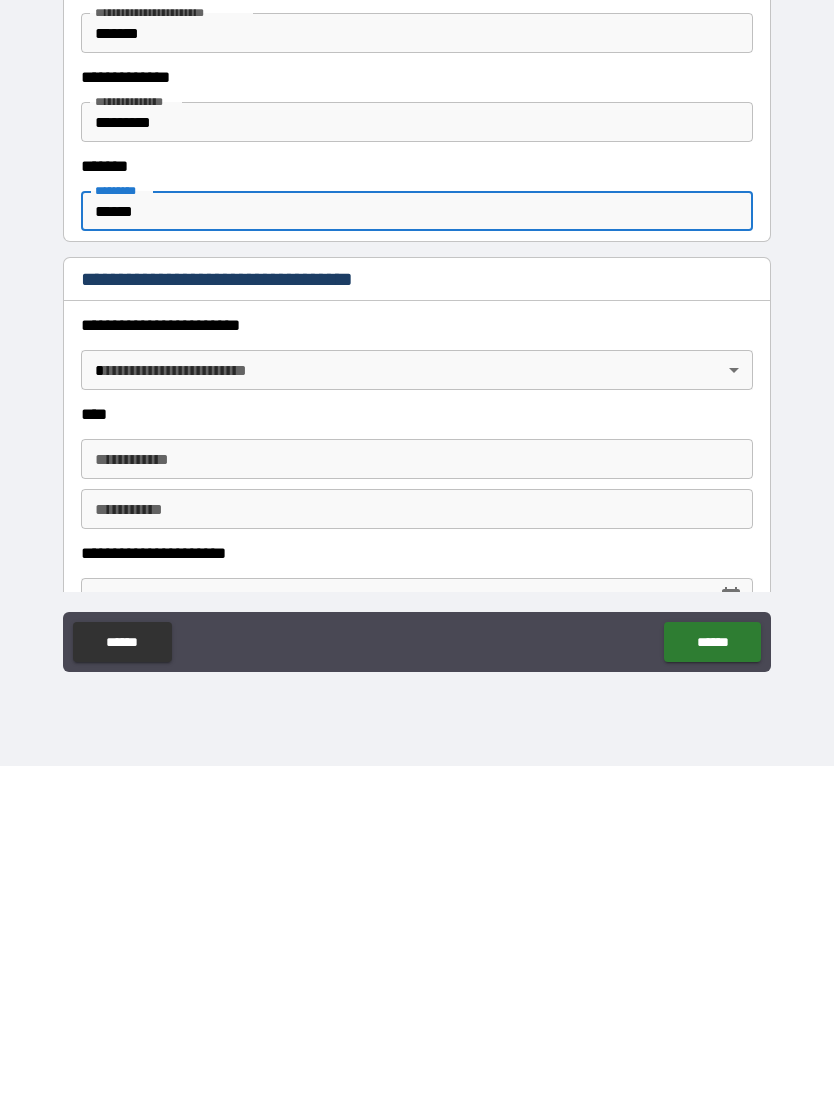 type on "******" 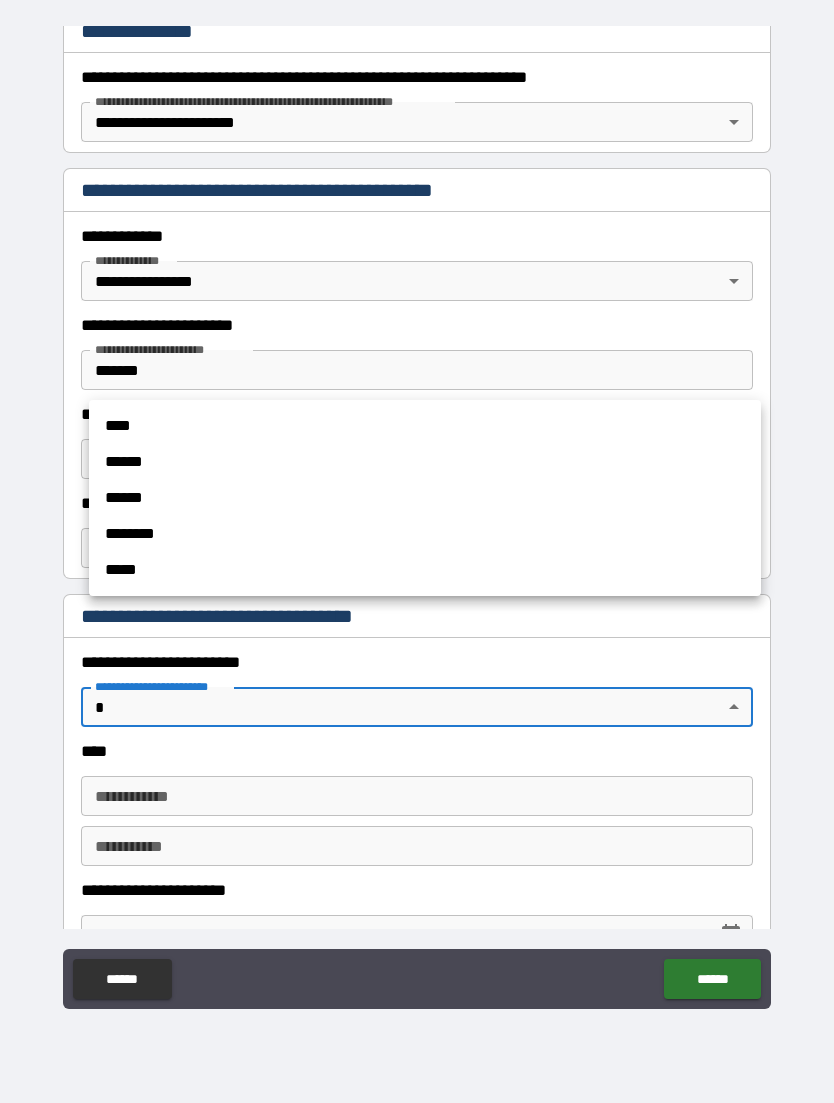 click on "****" at bounding box center (425, 426) 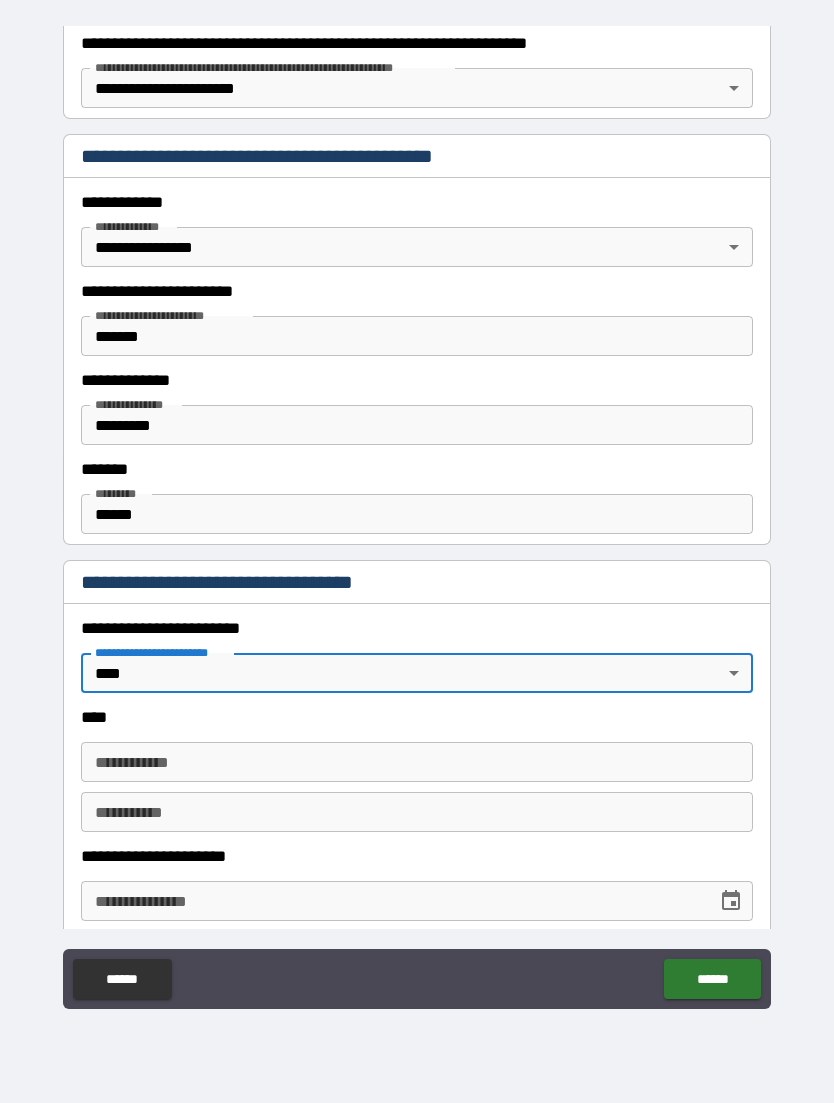 scroll, scrollTop: 391, scrollLeft: 0, axis: vertical 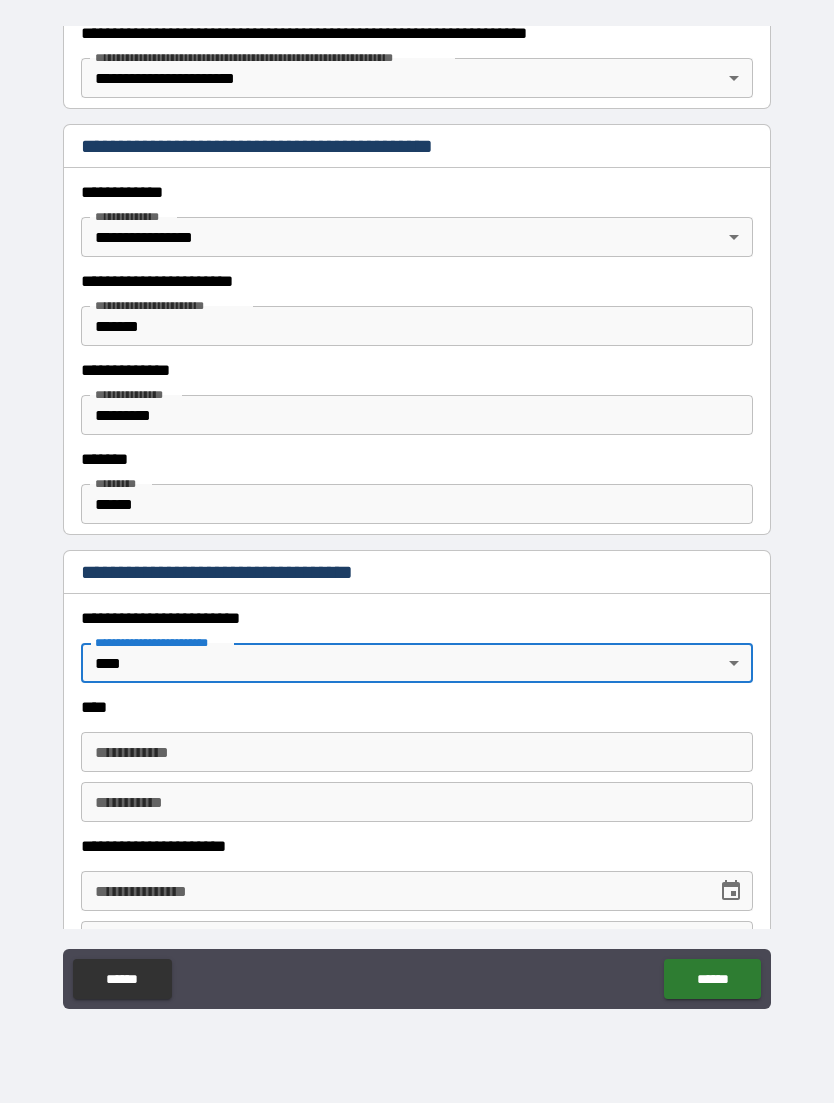 click on "**********" at bounding box center [417, 752] 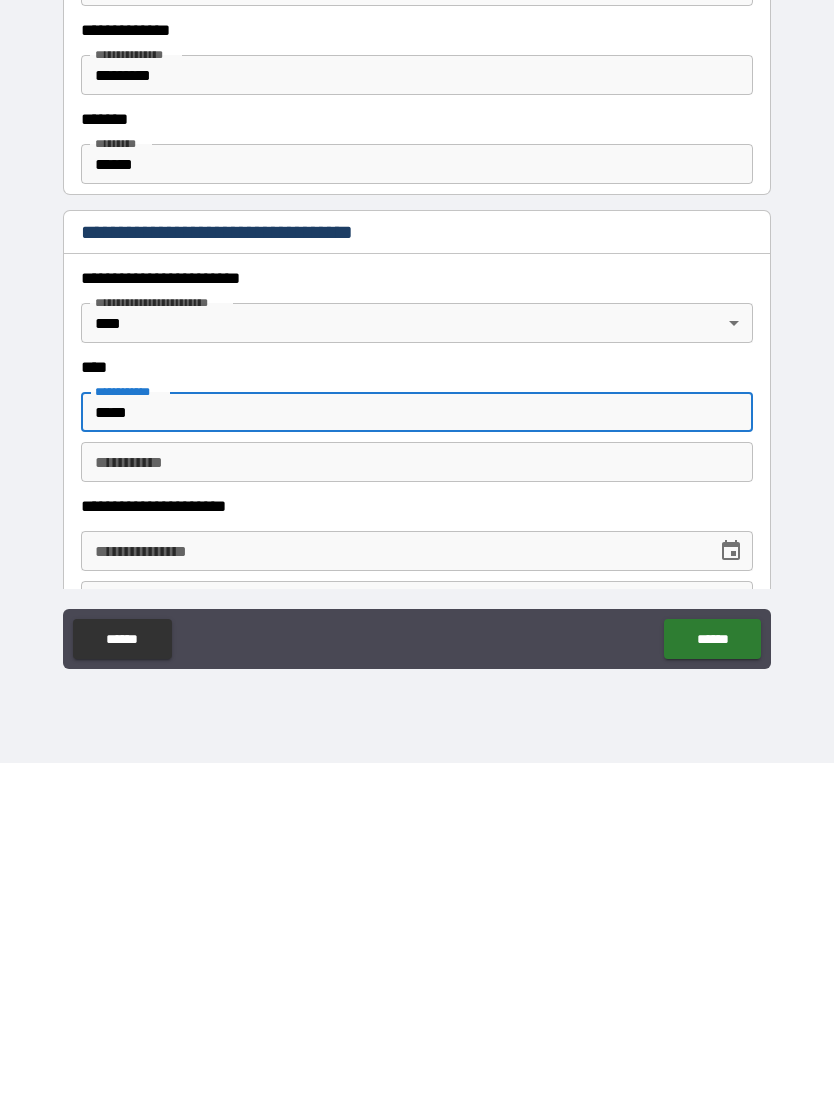type on "*****" 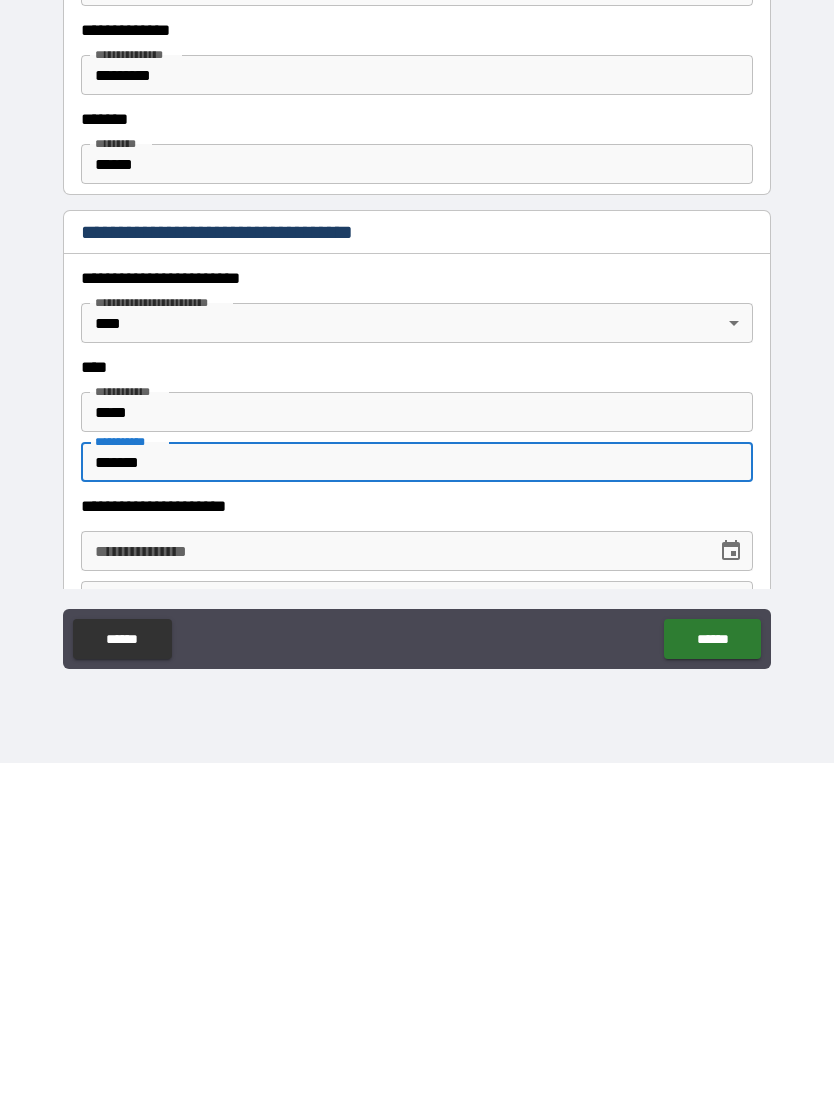 type on "*******" 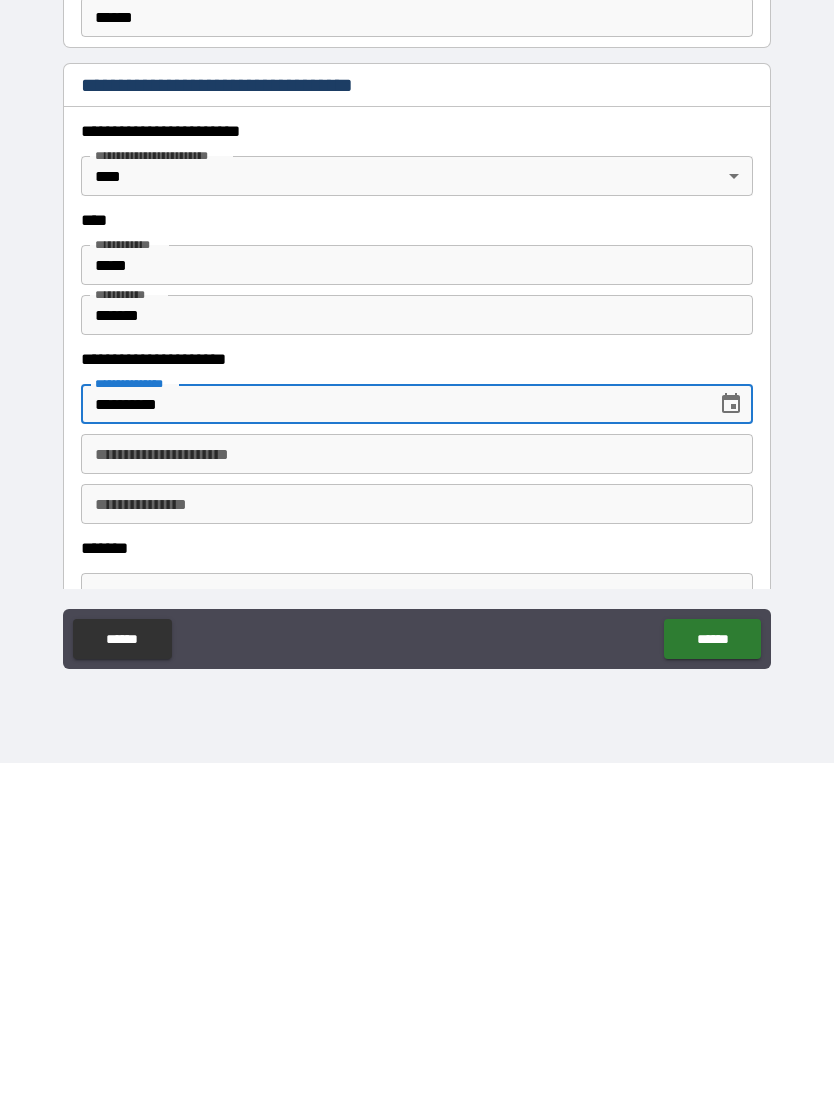 scroll, scrollTop: 556, scrollLeft: 0, axis: vertical 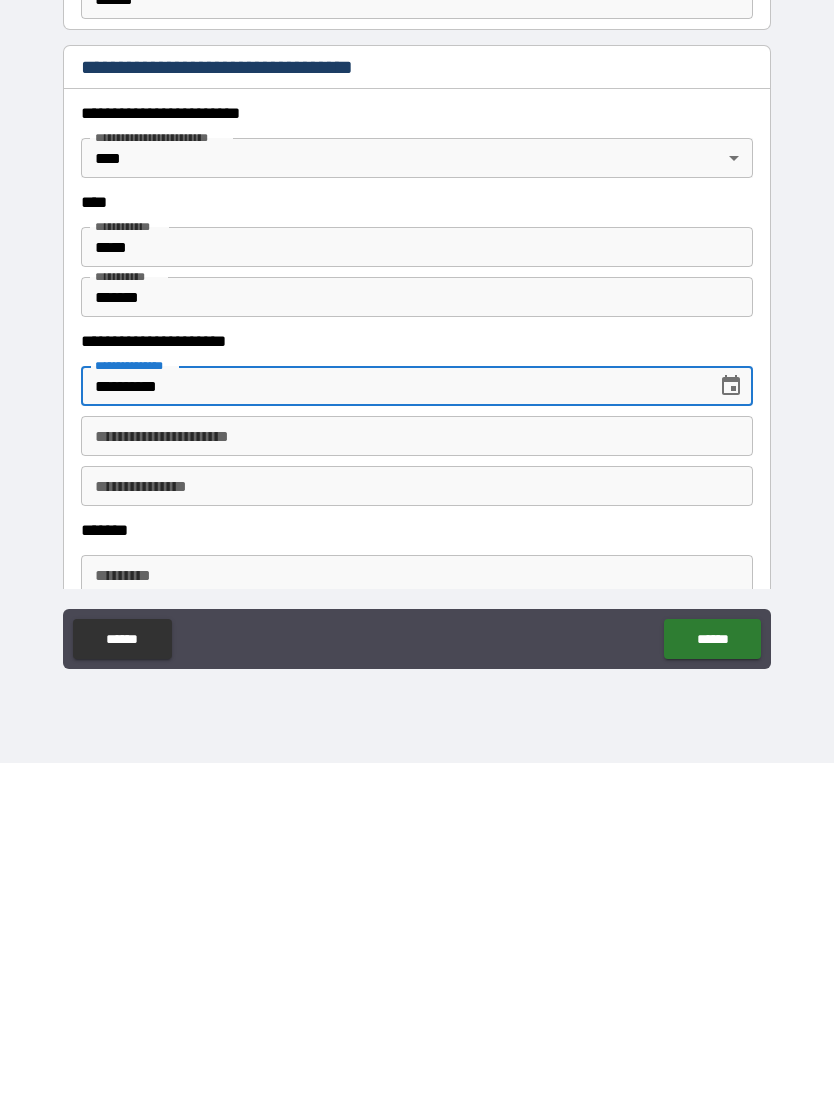 type on "**********" 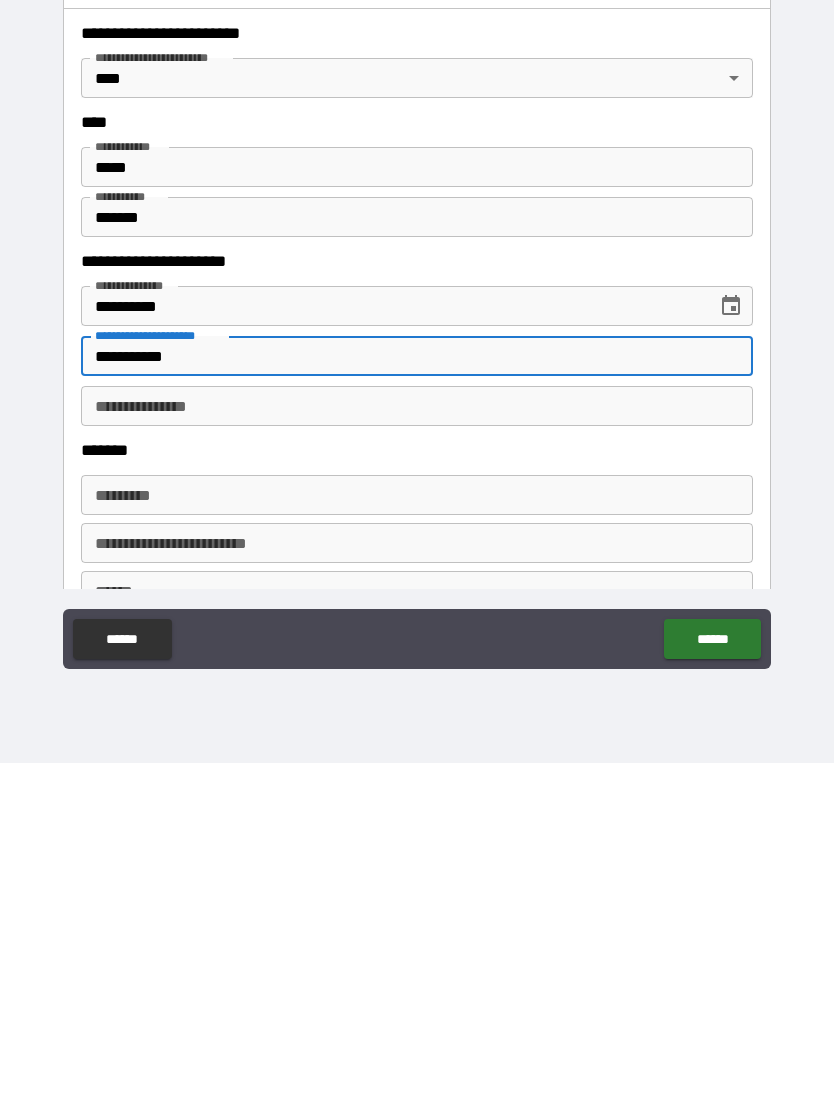 scroll, scrollTop: 638, scrollLeft: 0, axis: vertical 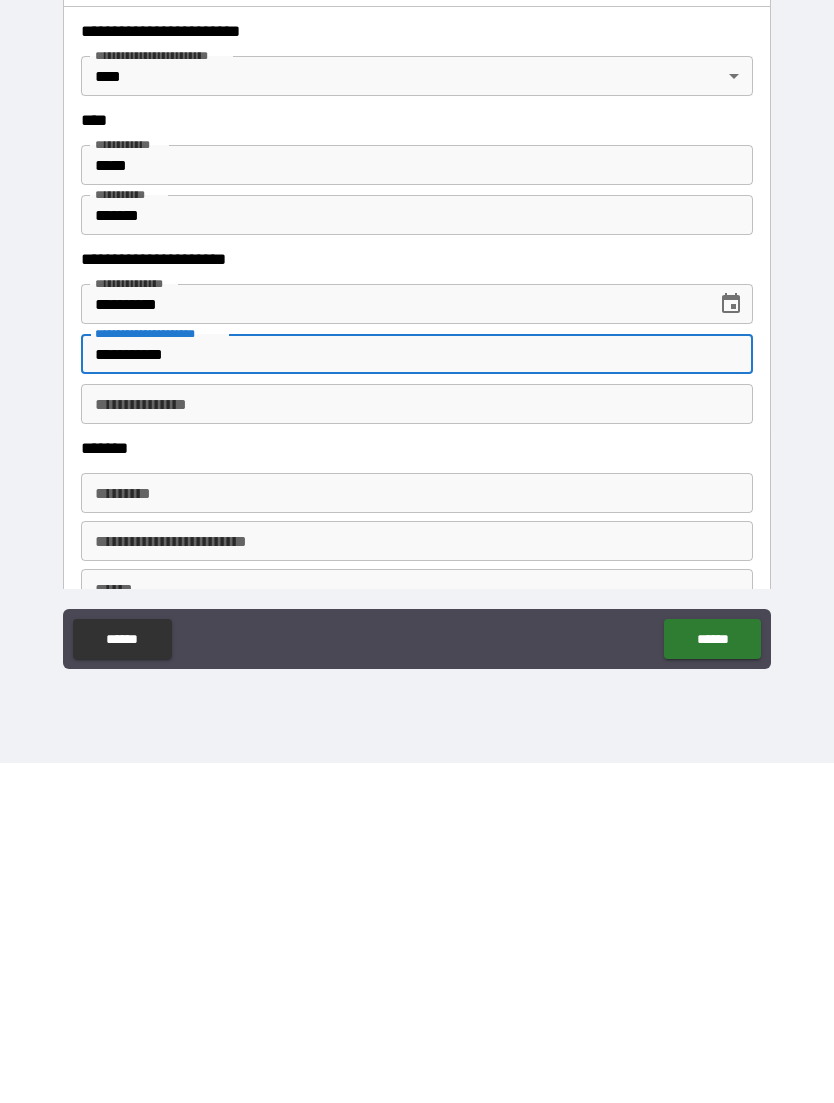 type on "**********" 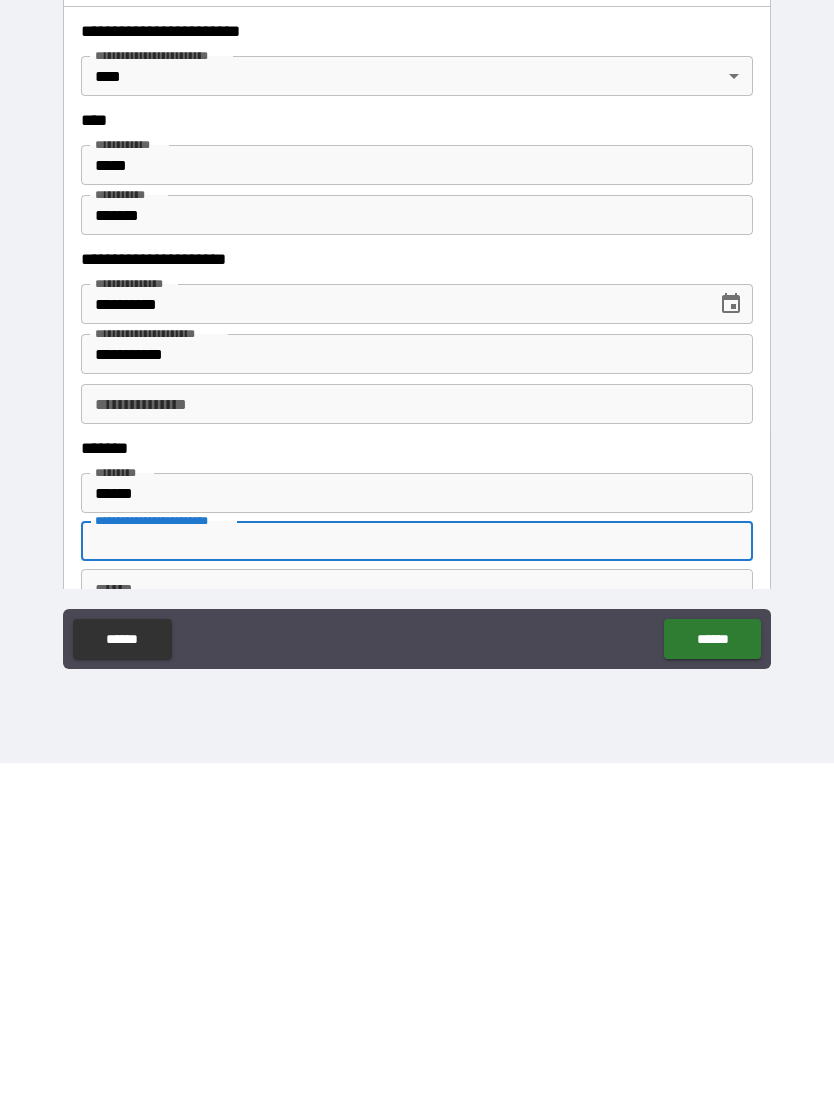 type on "**********" 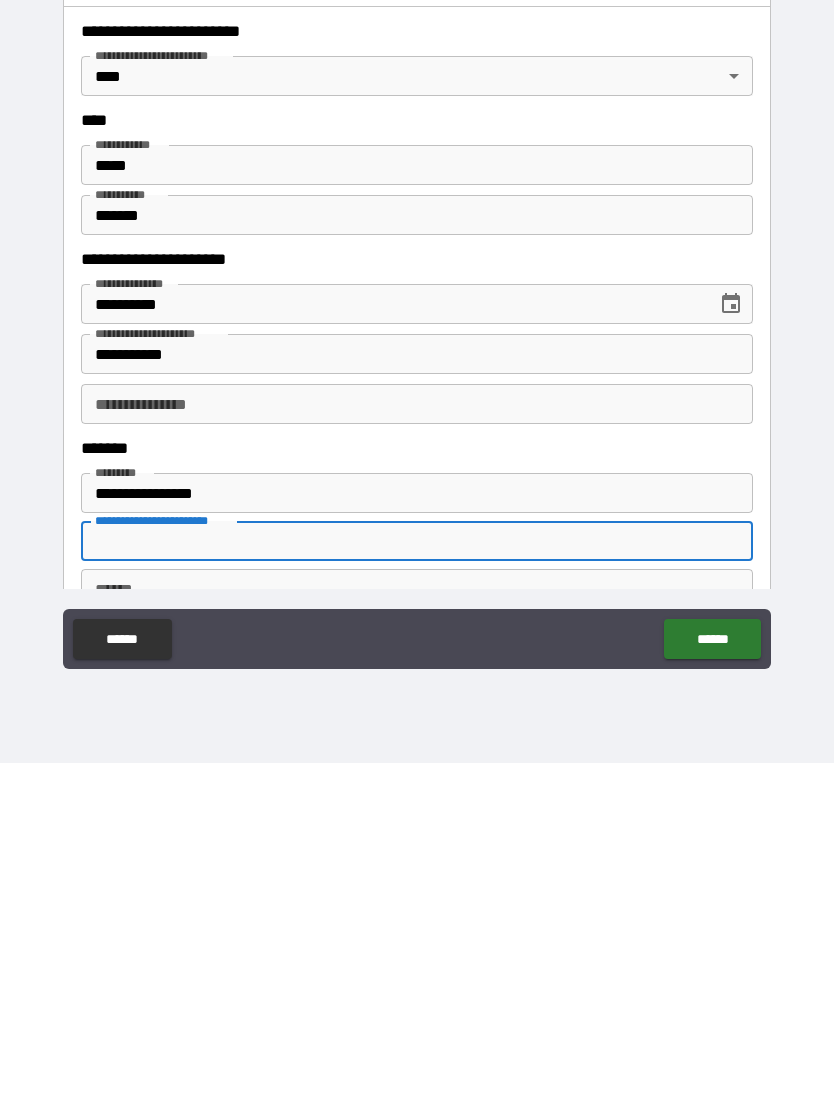 type on "**********" 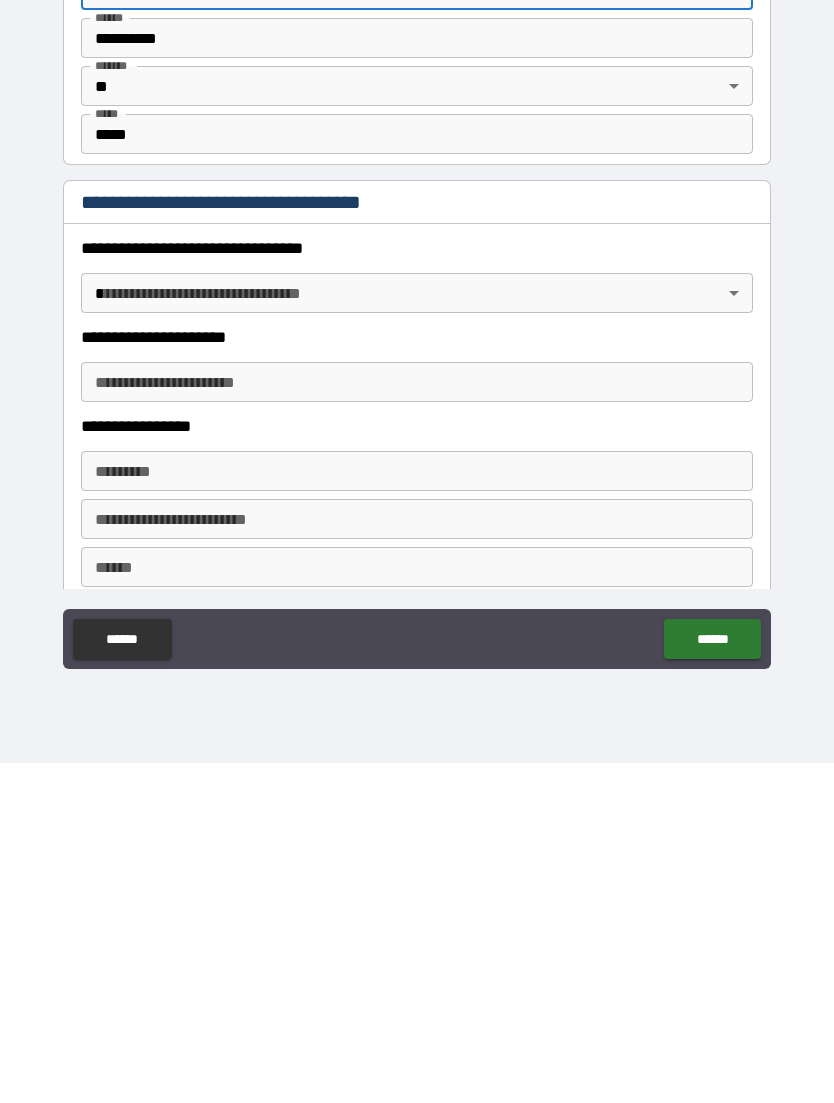 scroll, scrollTop: 1194, scrollLeft: 0, axis: vertical 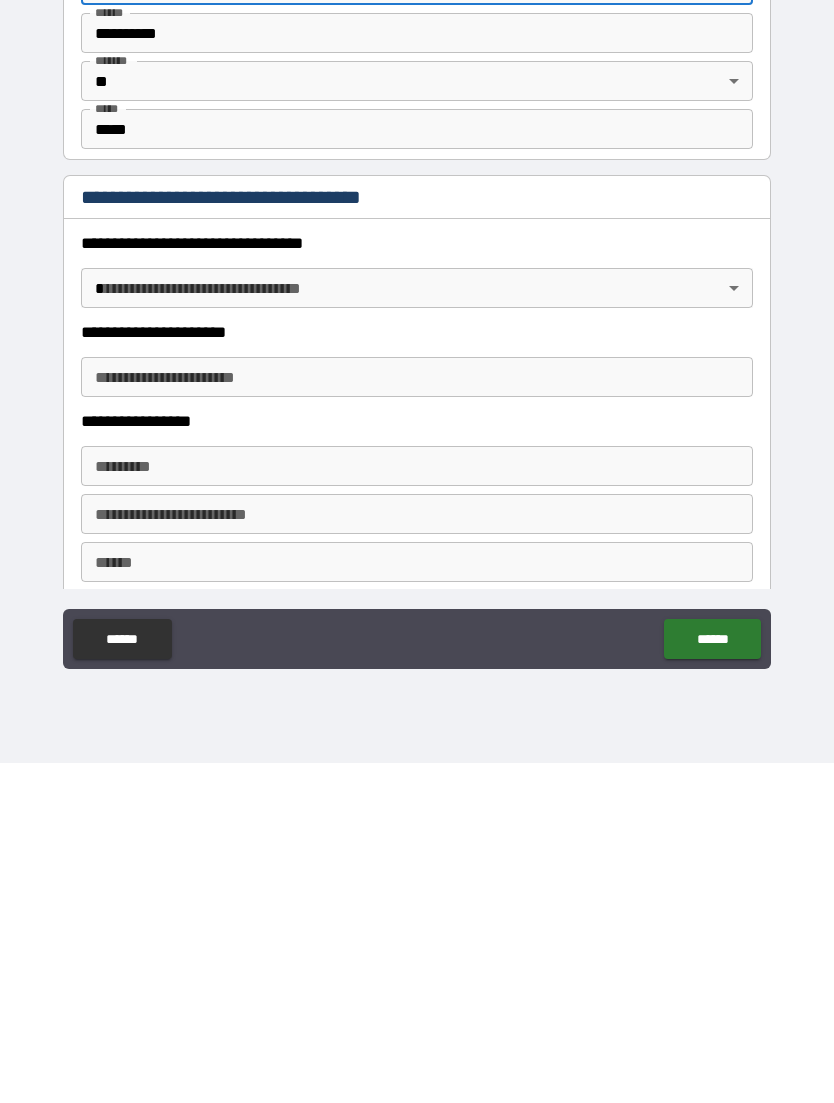 type on "**" 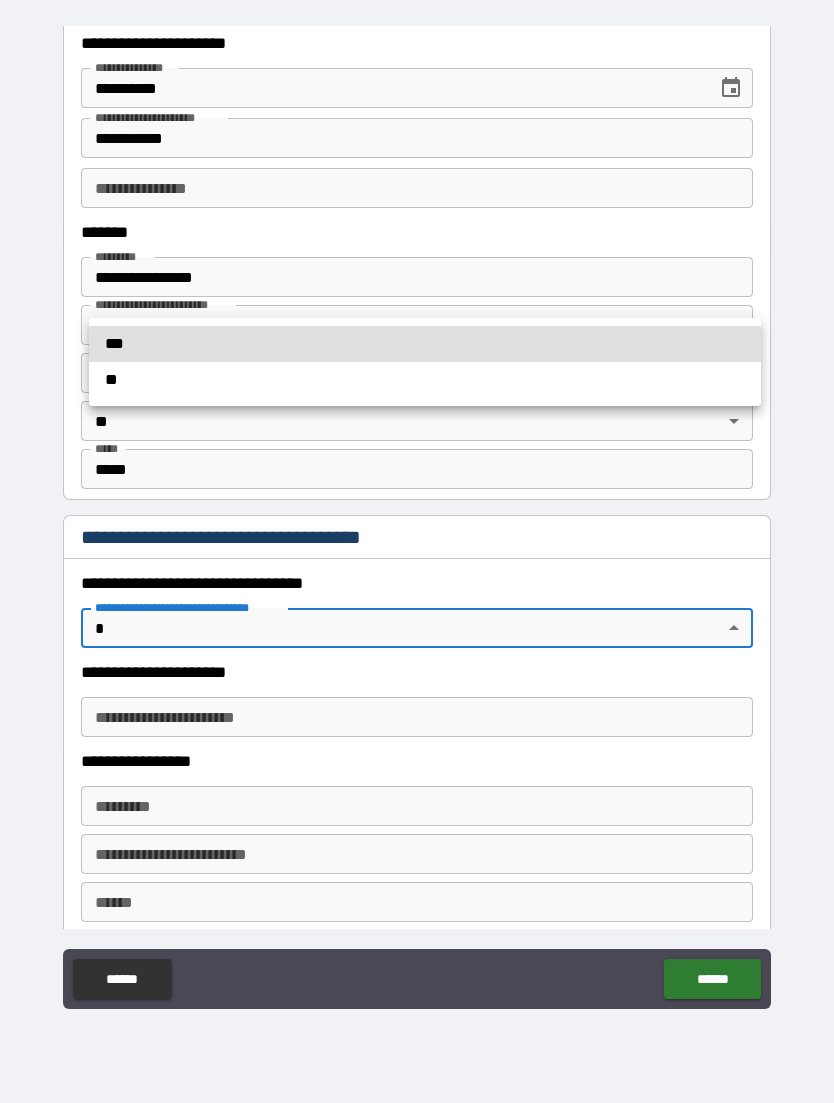 click on "***" at bounding box center [425, 344] 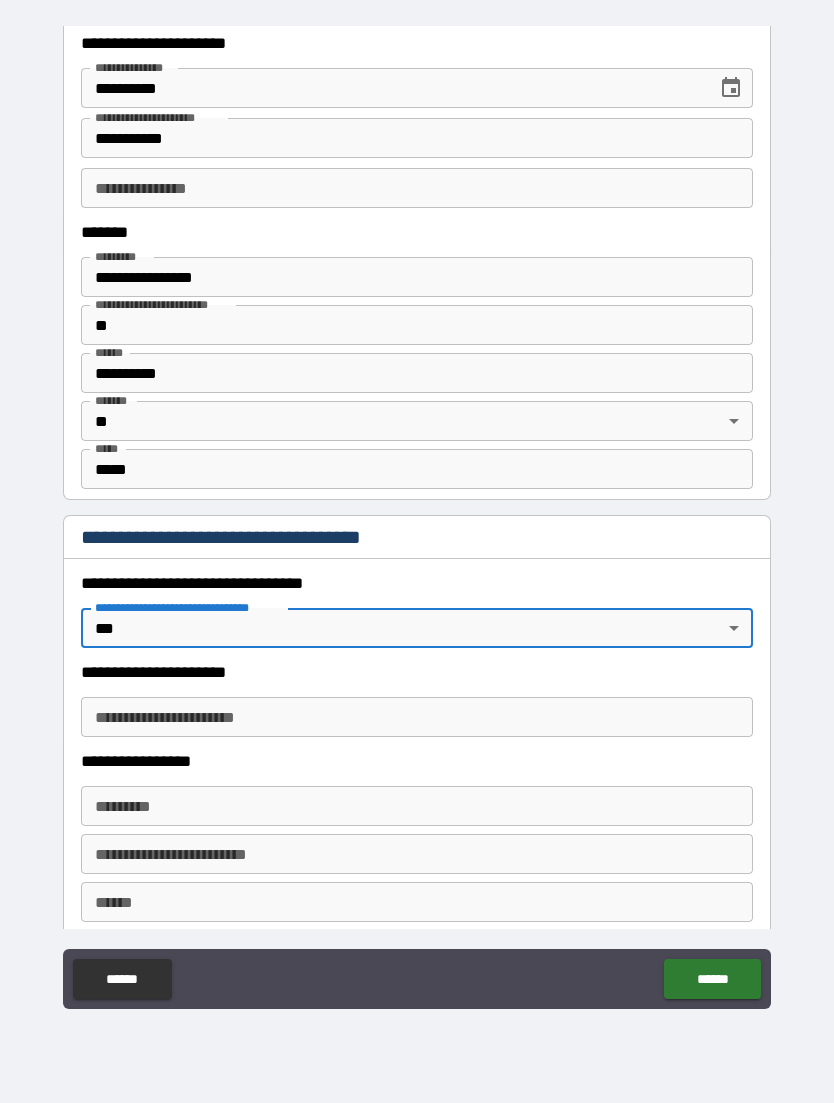 click on "**********" at bounding box center (417, 717) 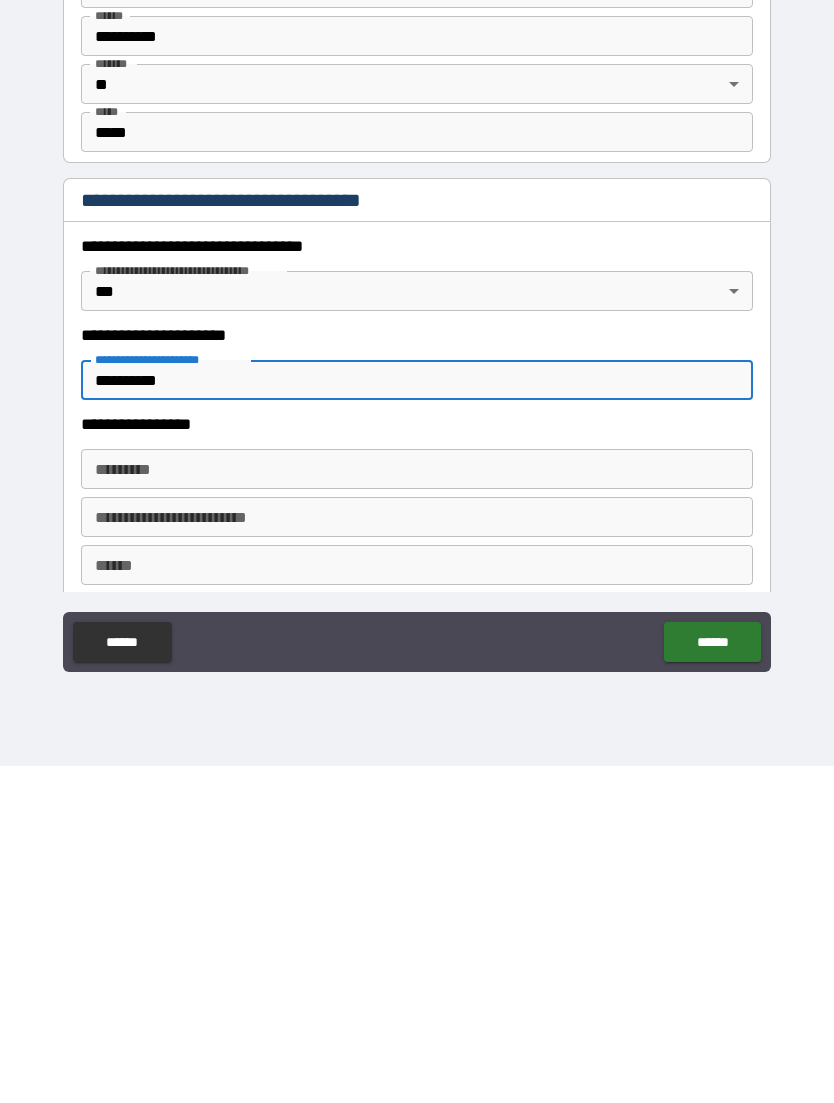 type on "**********" 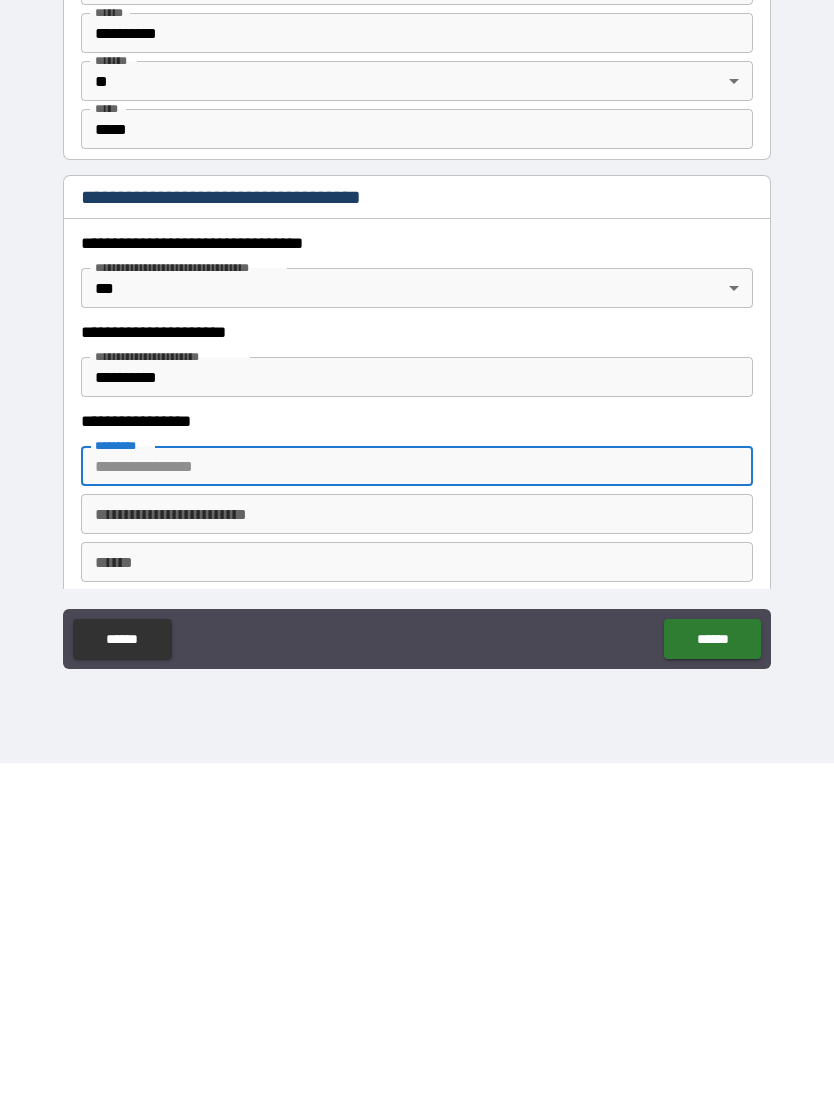 click on "******" at bounding box center (712, 979) 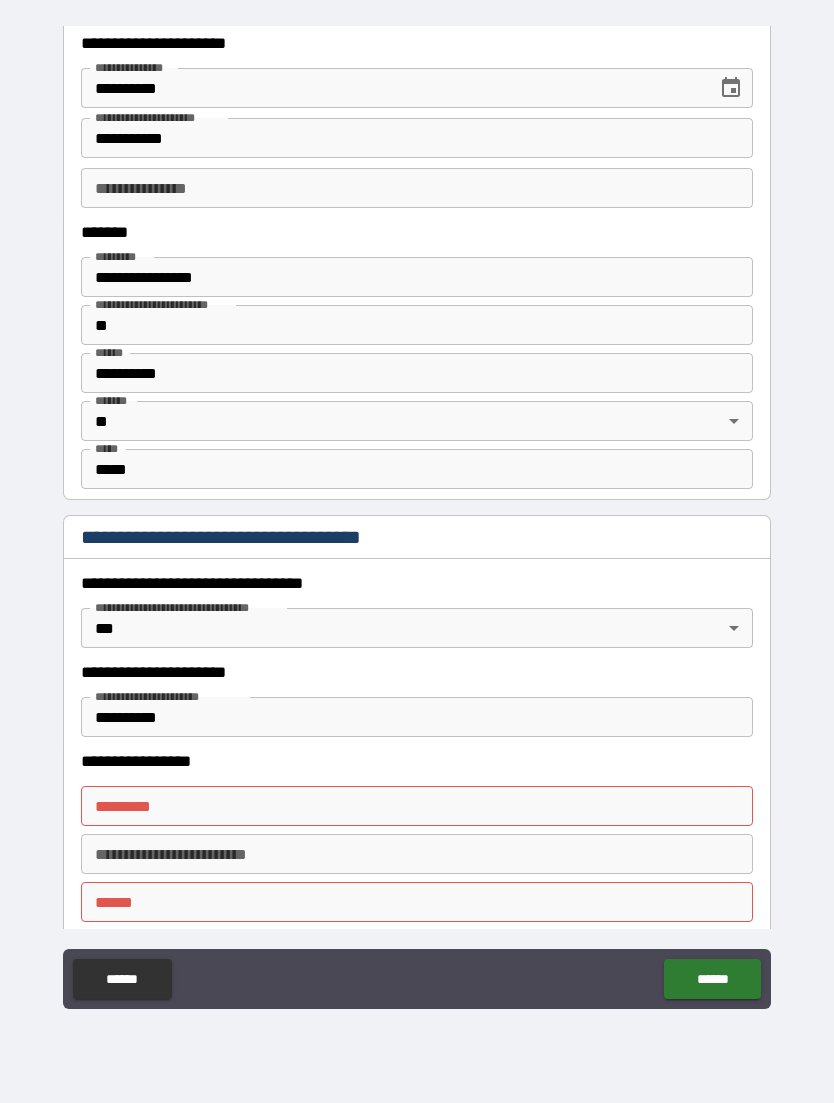 click on "*******   * *******   *" at bounding box center [417, 806] 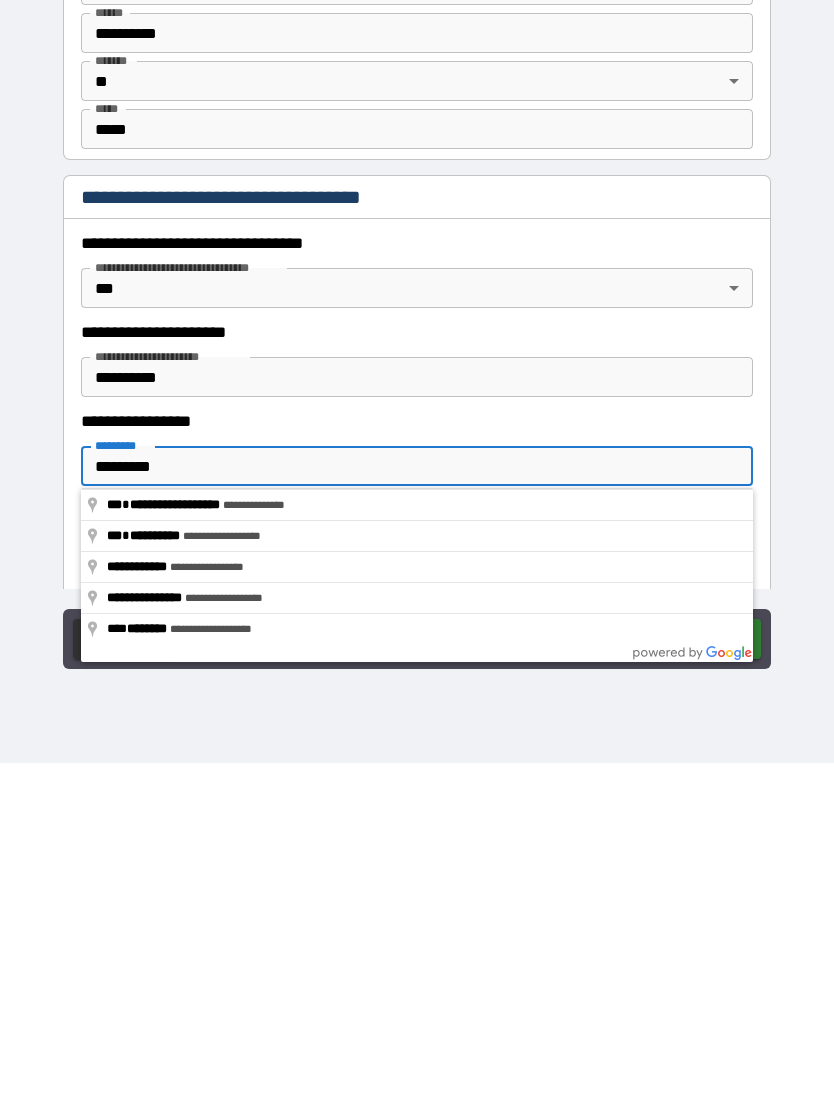 type on "**********" 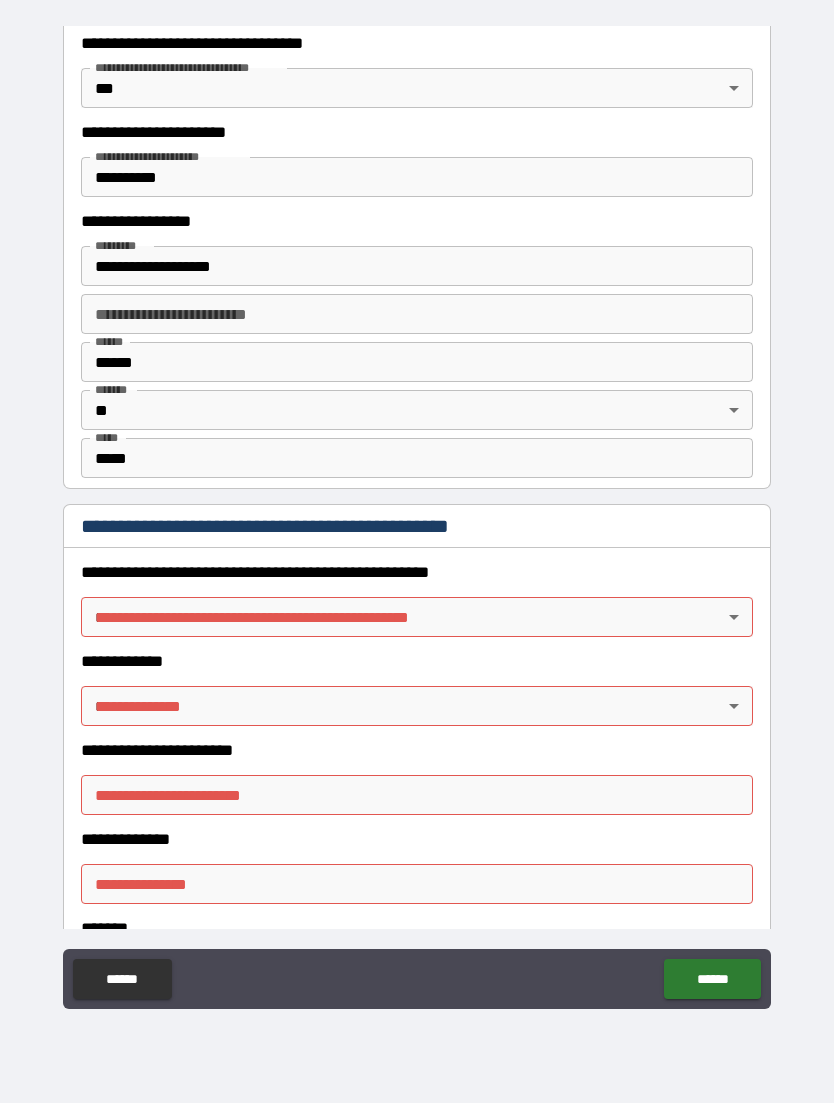 scroll, scrollTop: 1736, scrollLeft: 0, axis: vertical 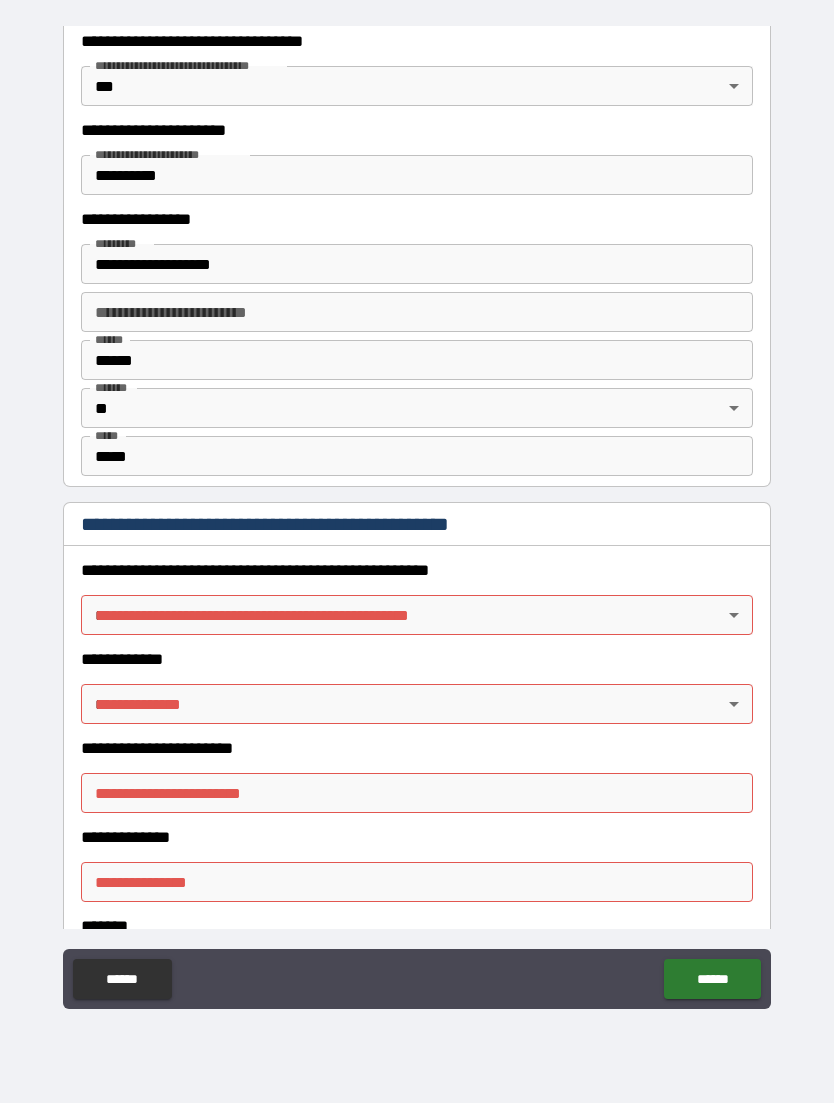 click on "**********" at bounding box center [417, 519] 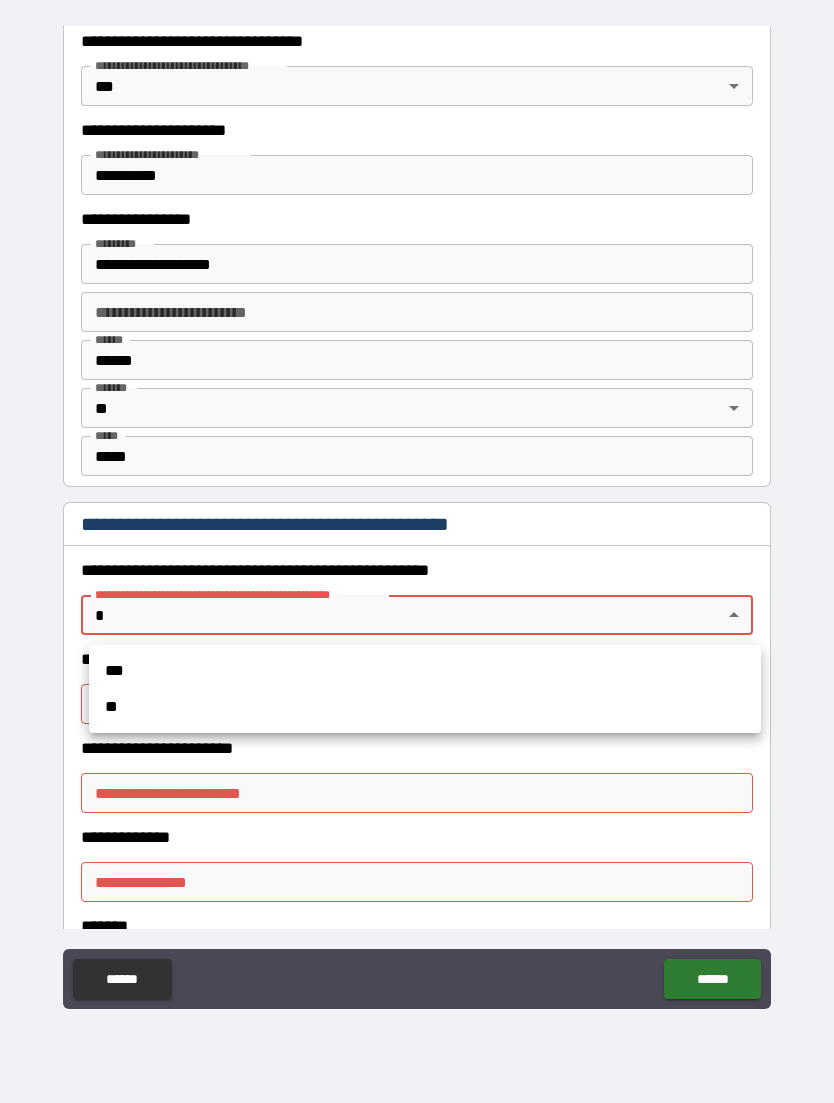 click on "**" at bounding box center [425, 707] 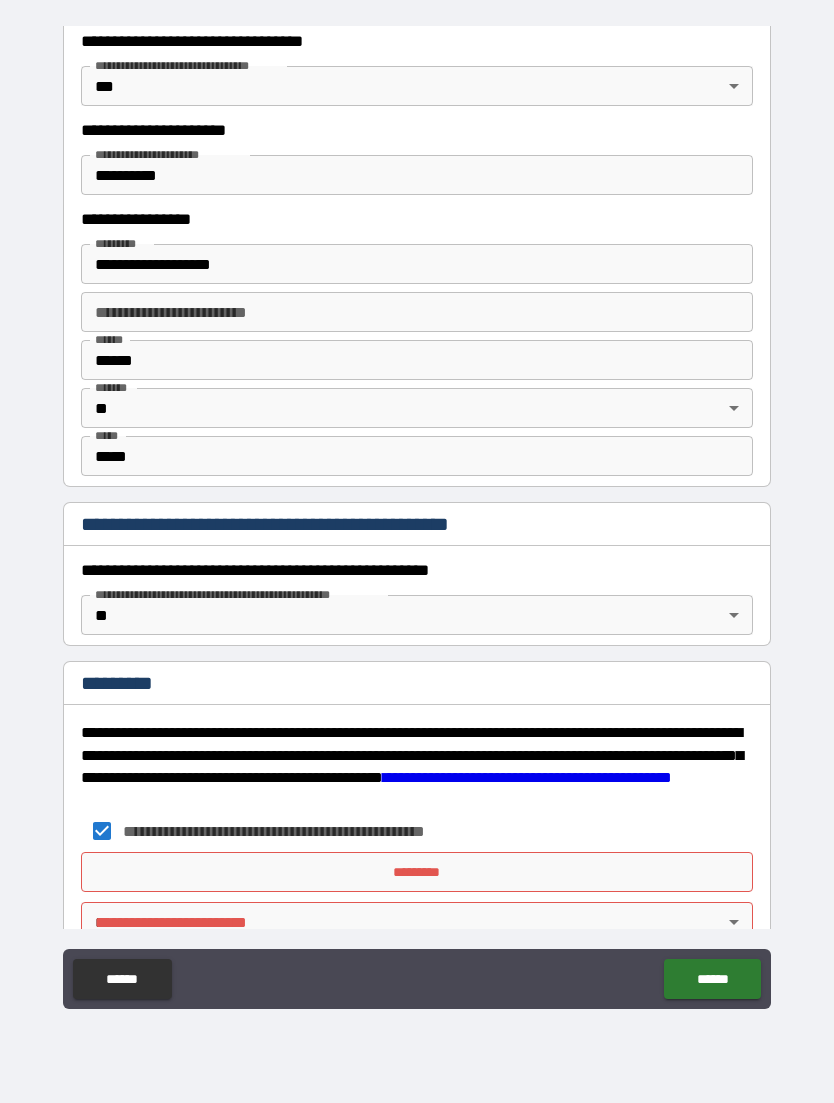 click on "**********" at bounding box center [417, 519] 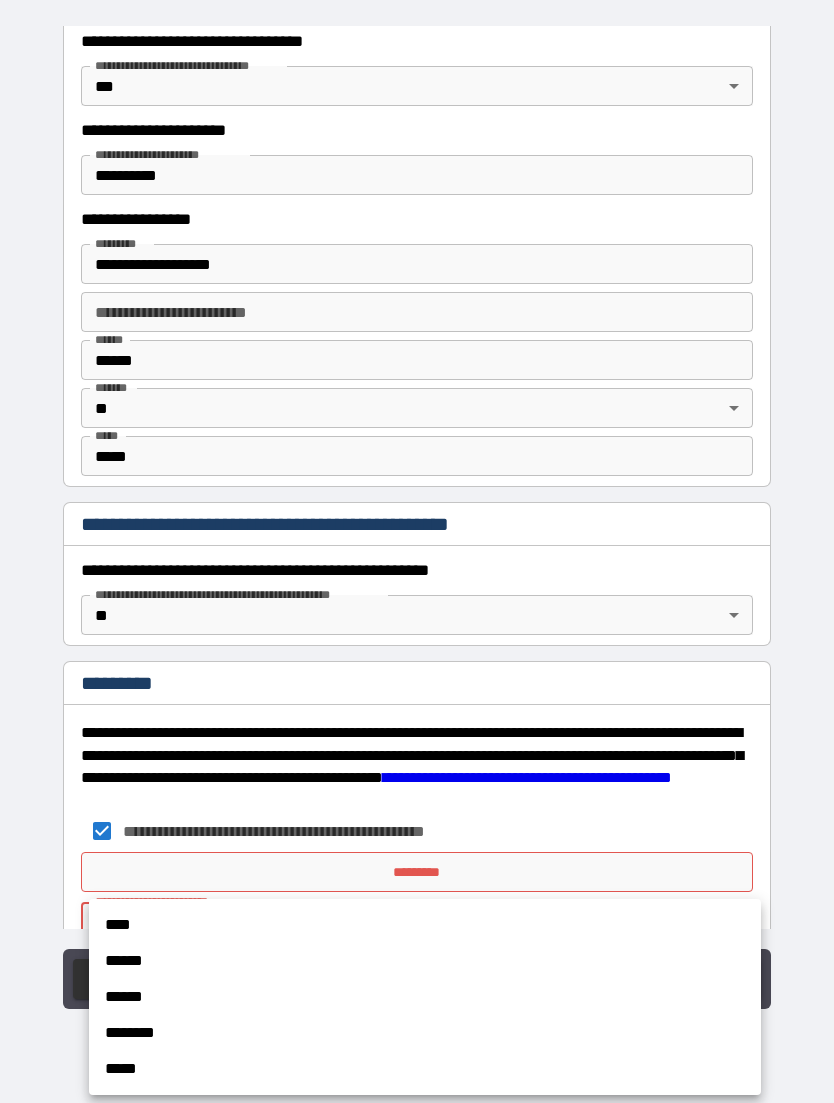 click on "****" at bounding box center (425, 925) 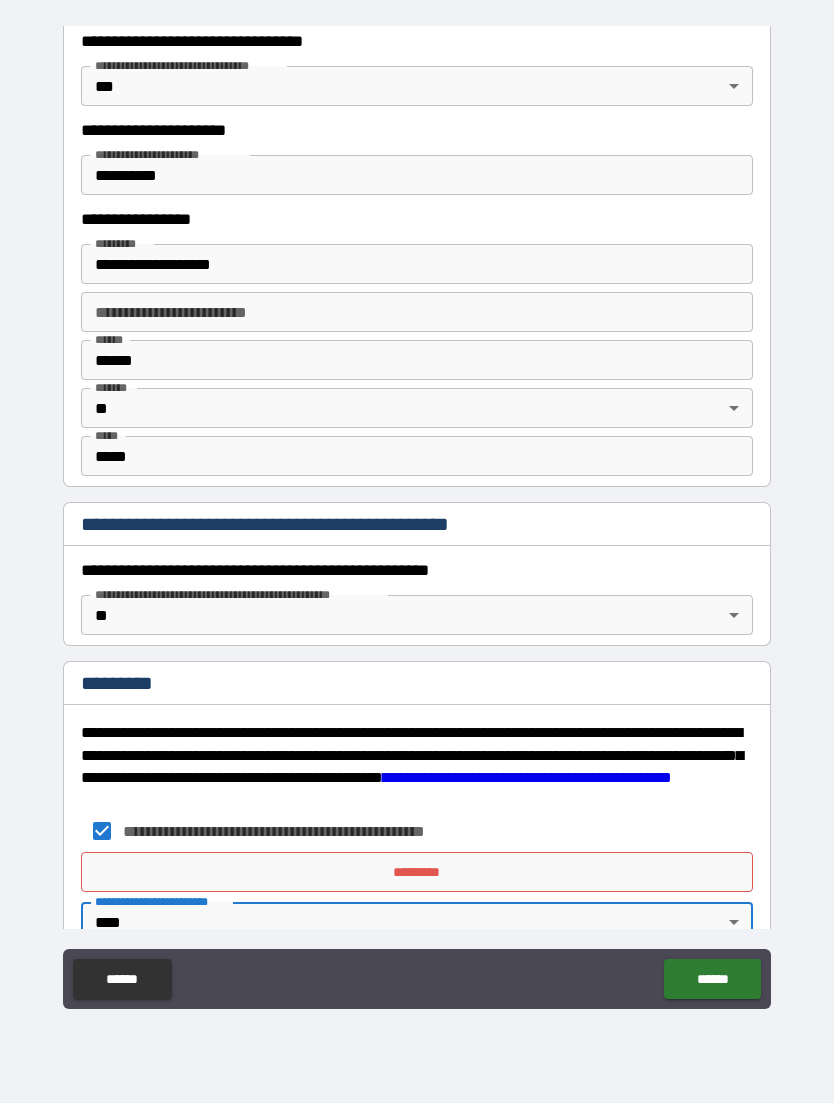 scroll, scrollTop: 1749, scrollLeft: 0, axis: vertical 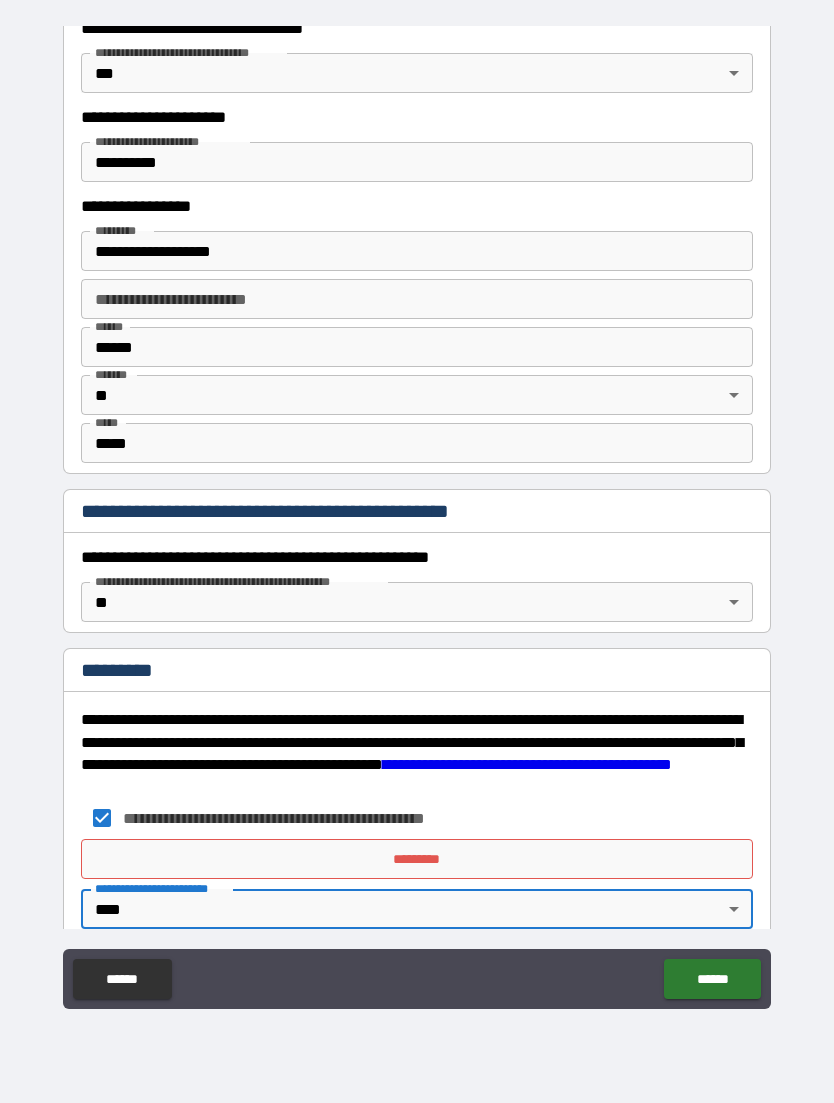 click on "*********" at bounding box center [417, 859] 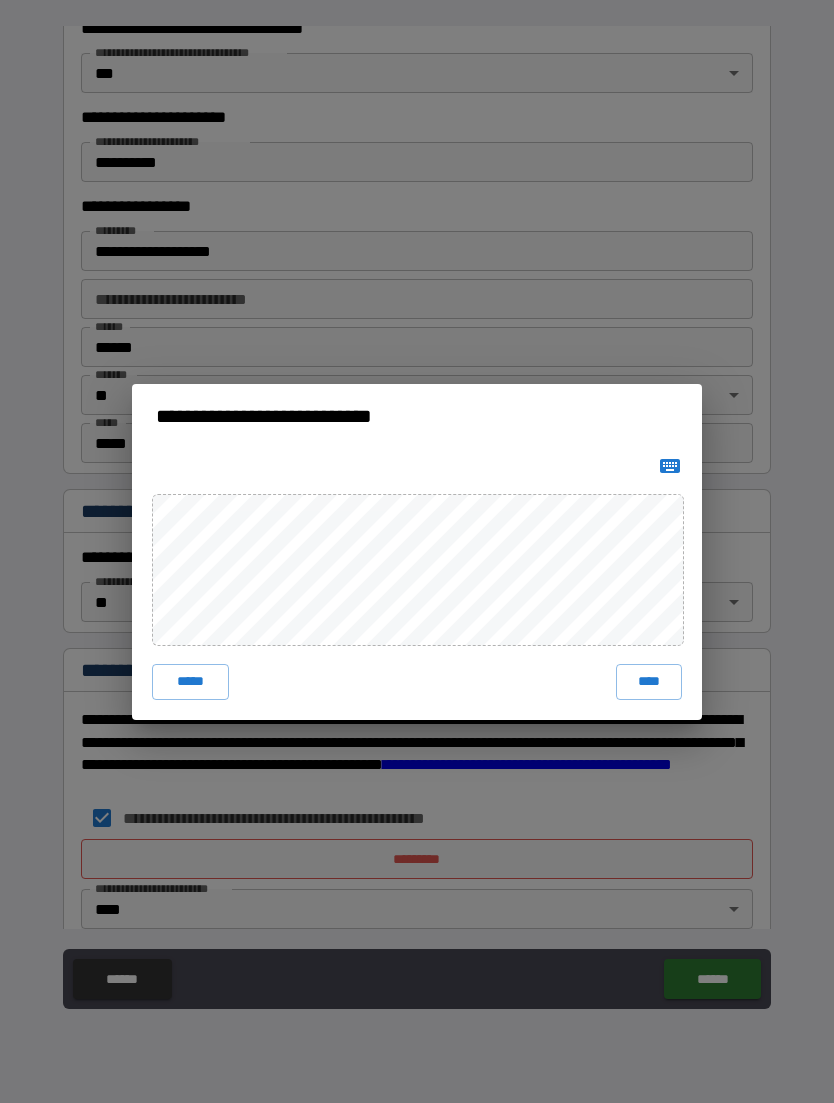 click on "****" at bounding box center [649, 682] 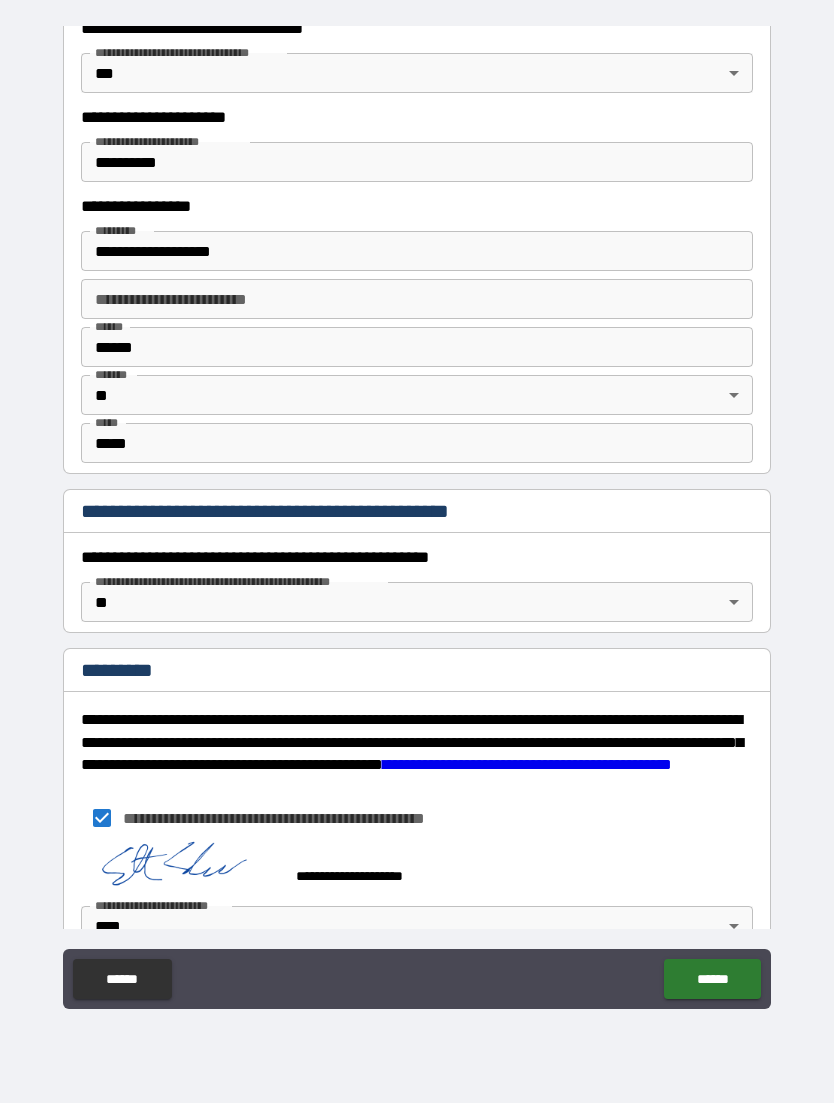 click on "******" at bounding box center [712, 979] 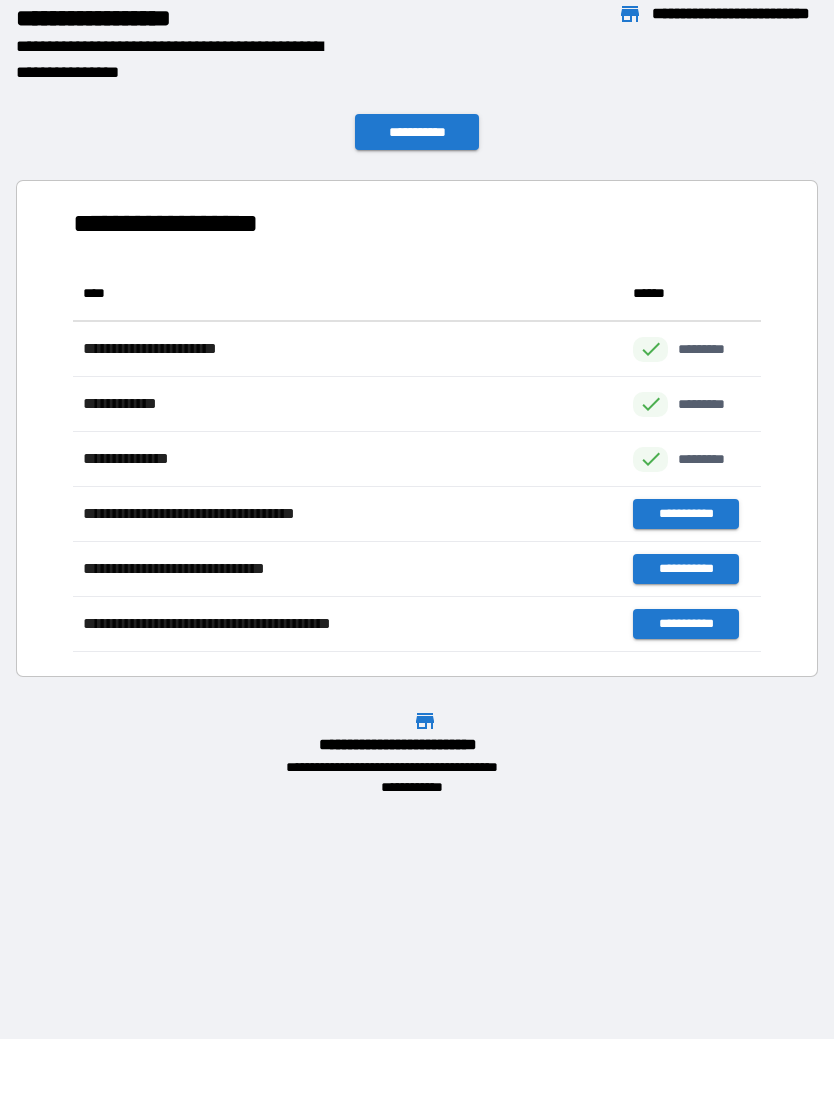 scroll, scrollTop: 1, scrollLeft: 1, axis: both 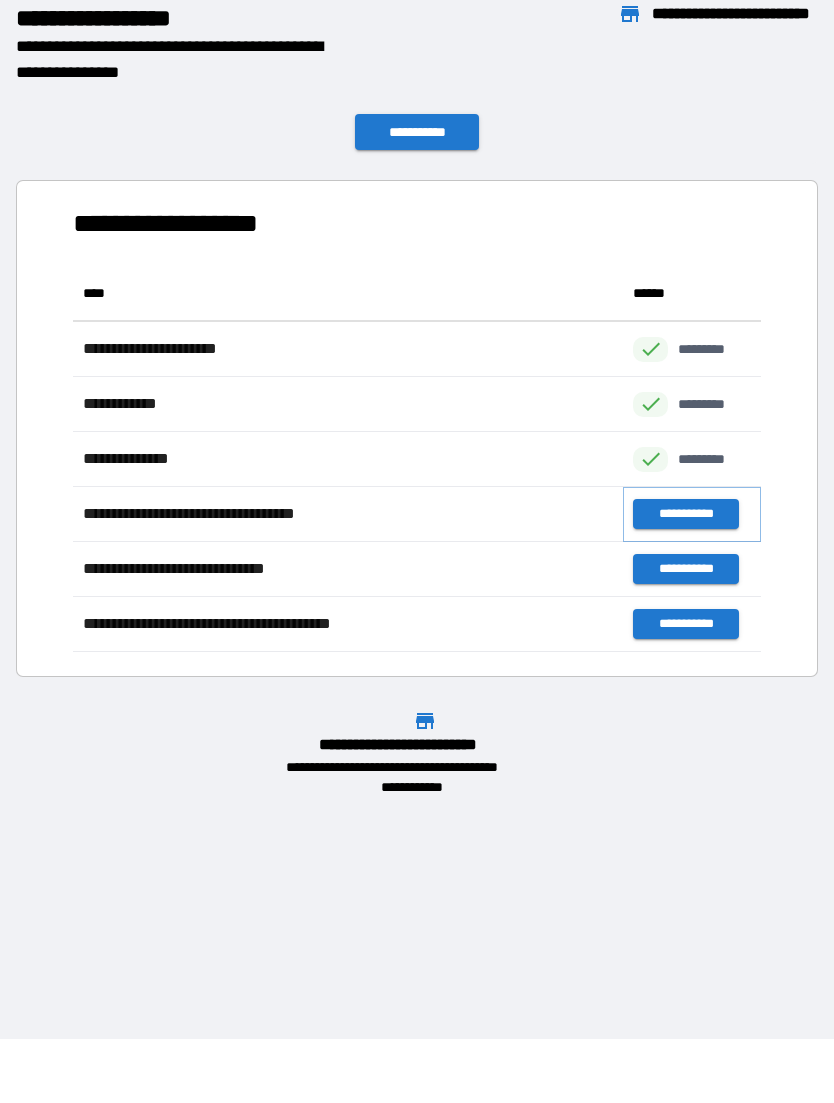 click on "**********" at bounding box center (685, 514) 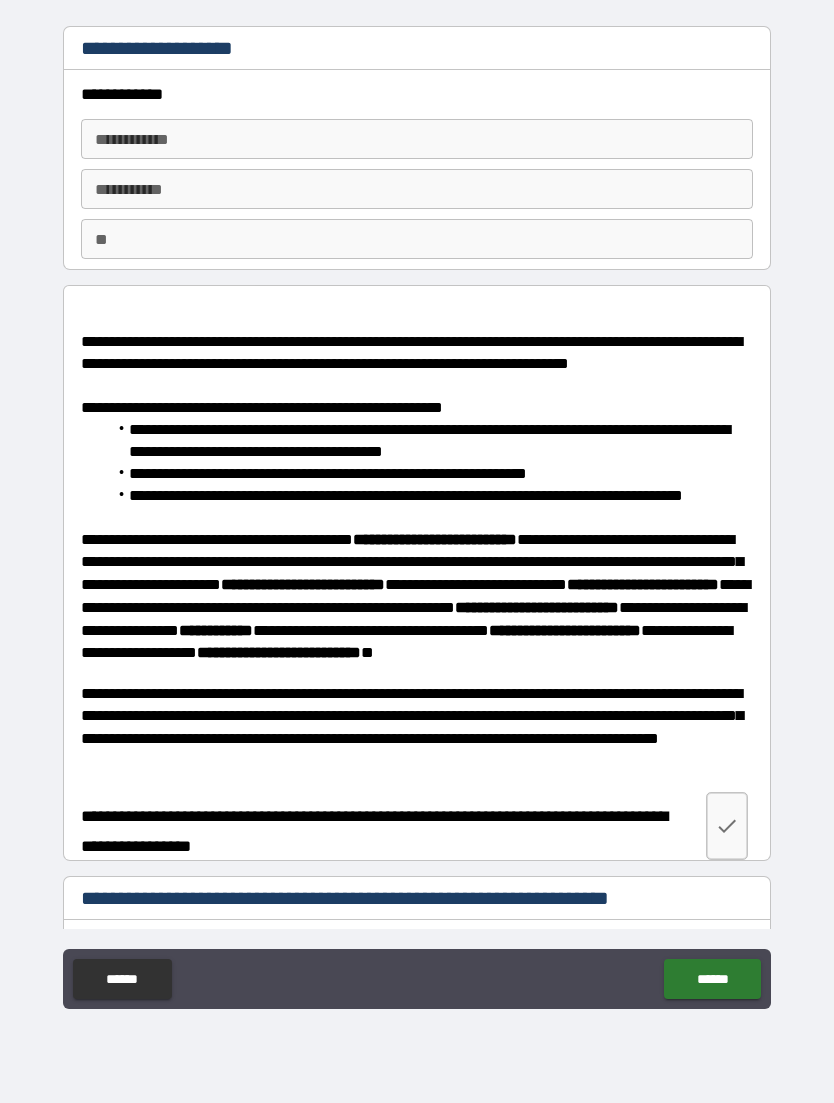 click on "**********" at bounding box center [417, 139] 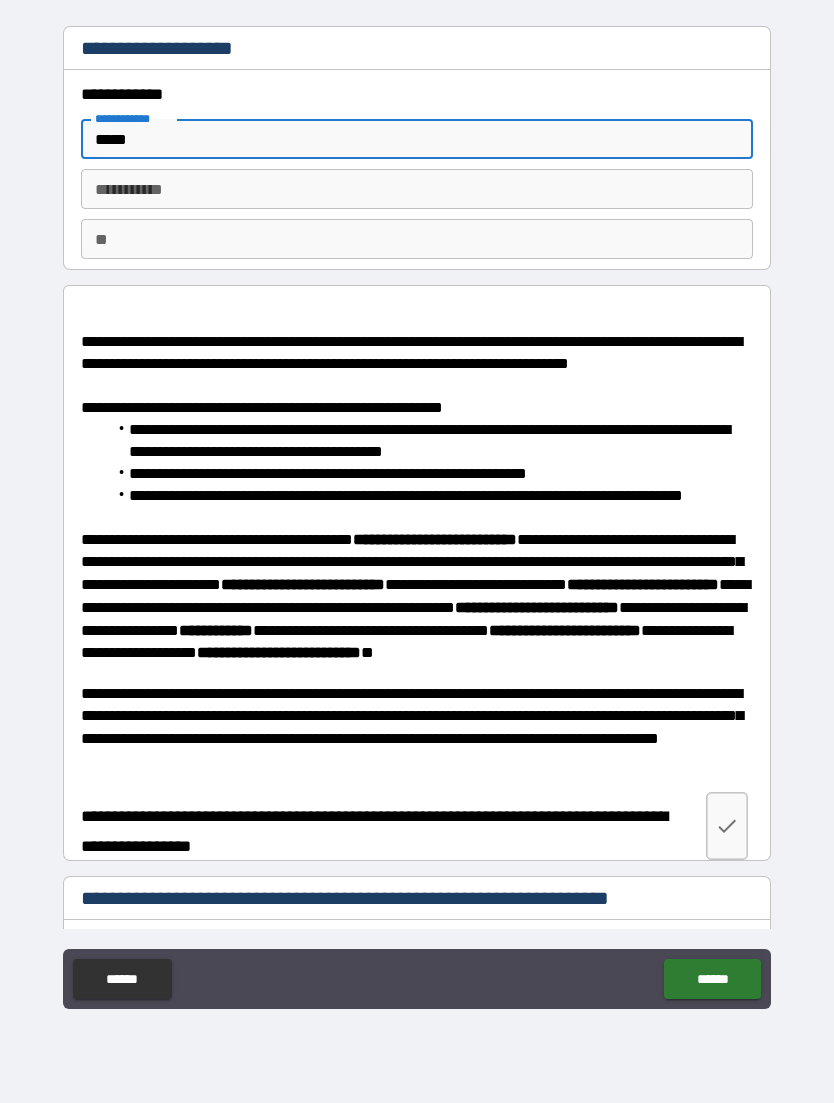 type on "*****" 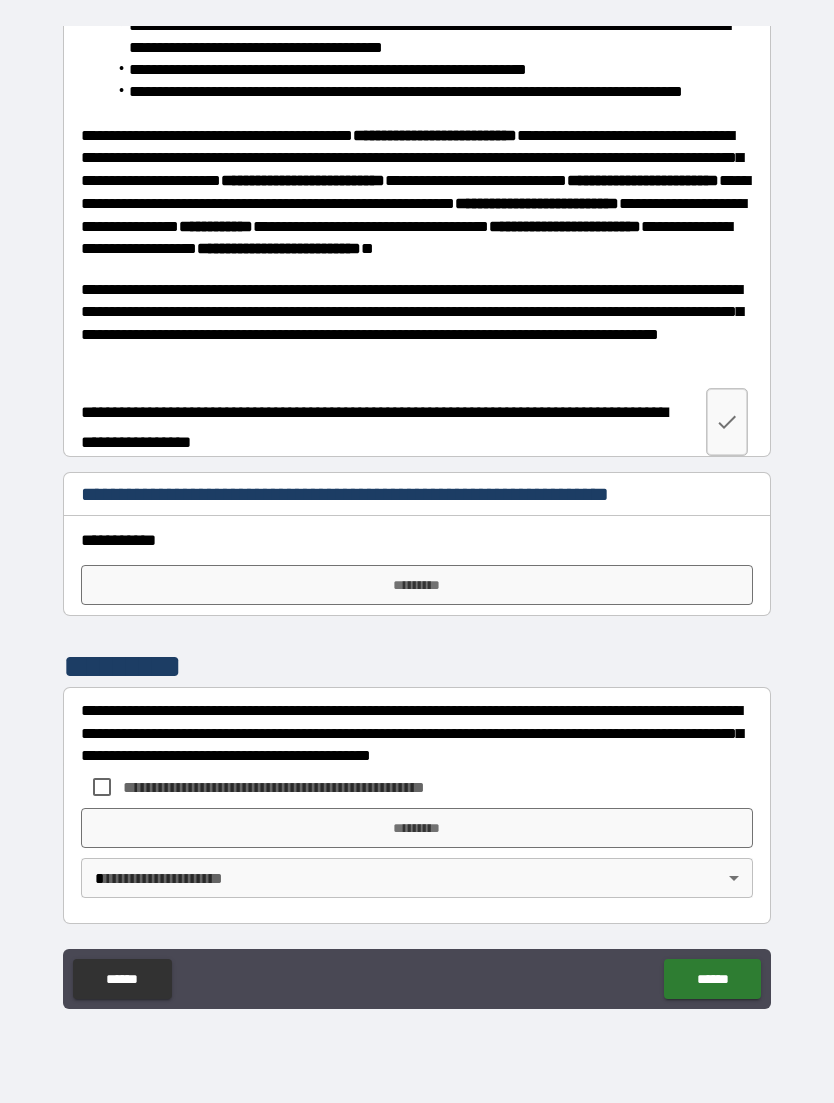 scroll, scrollTop: 404, scrollLeft: 0, axis: vertical 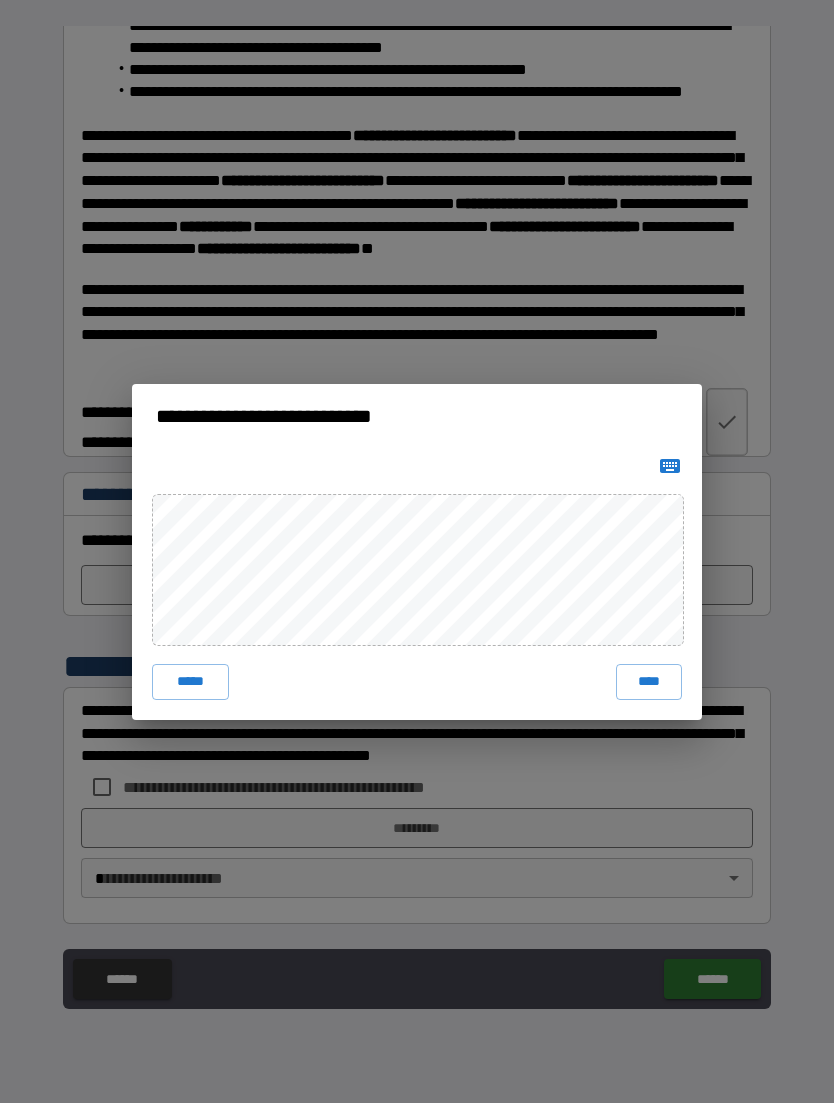 click on "****" at bounding box center [649, 682] 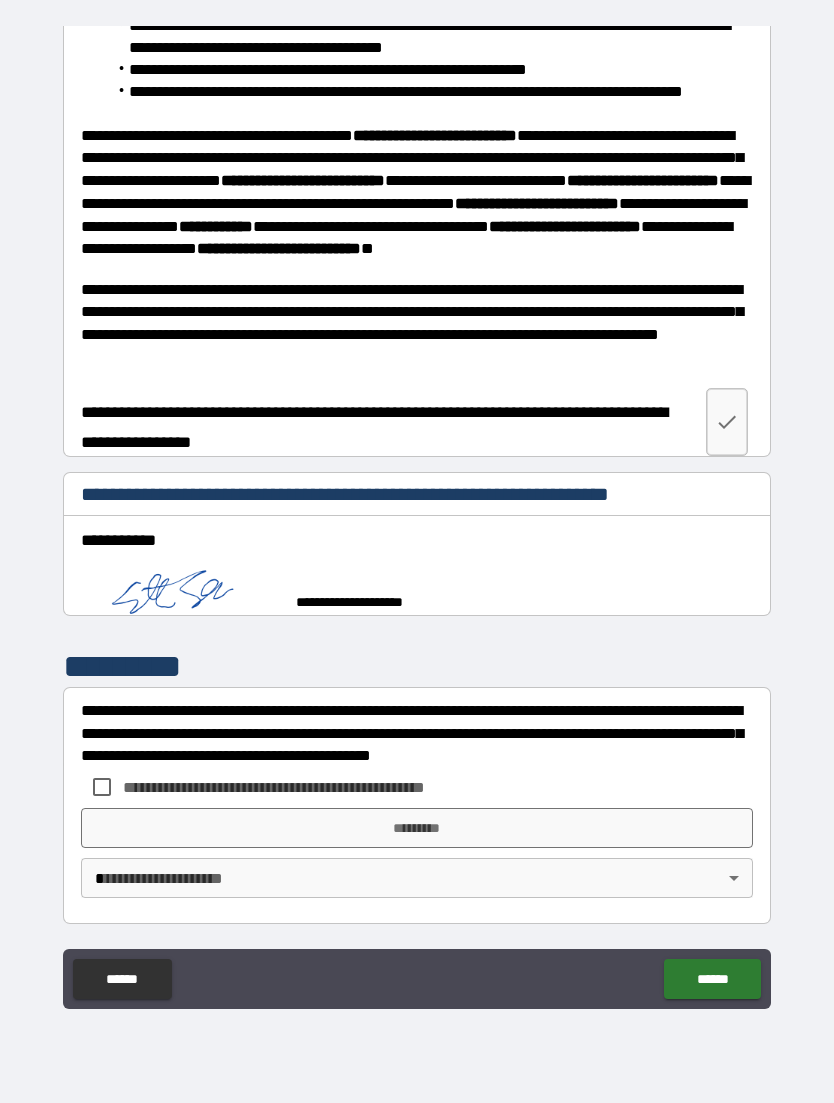 scroll, scrollTop: 394, scrollLeft: 0, axis: vertical 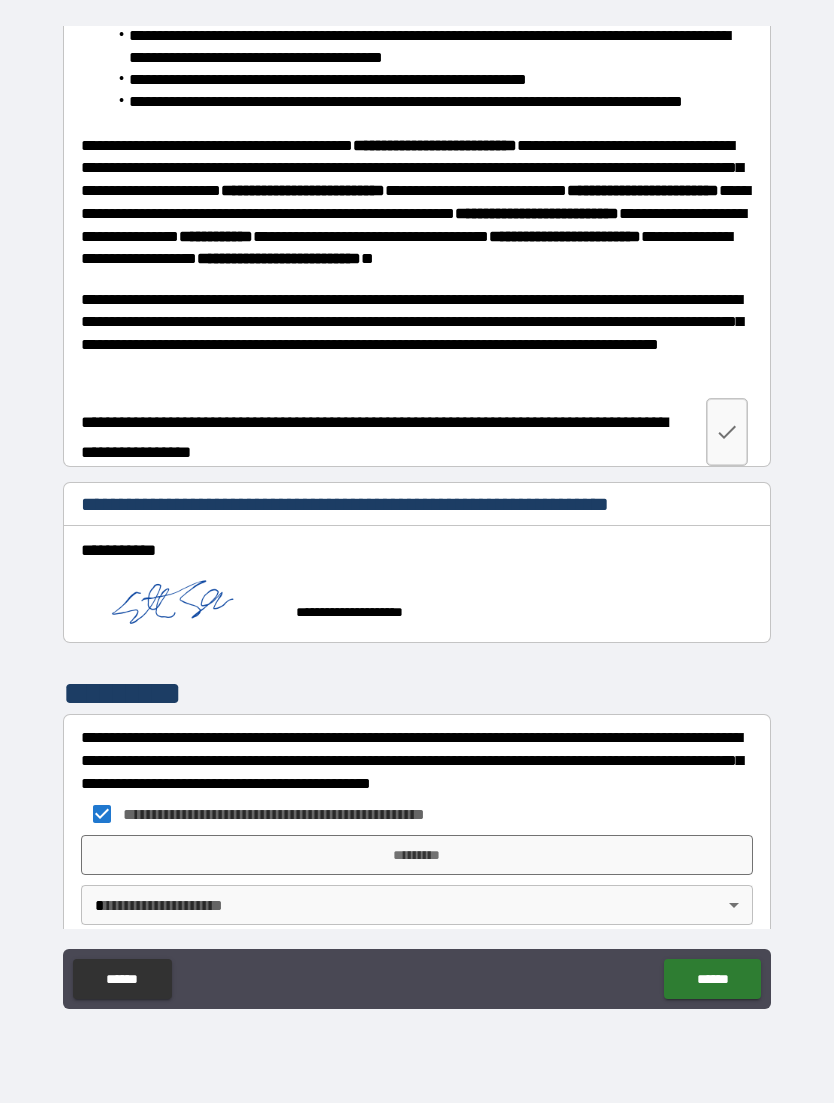 click on "**********" at bounding box center (417, 519) 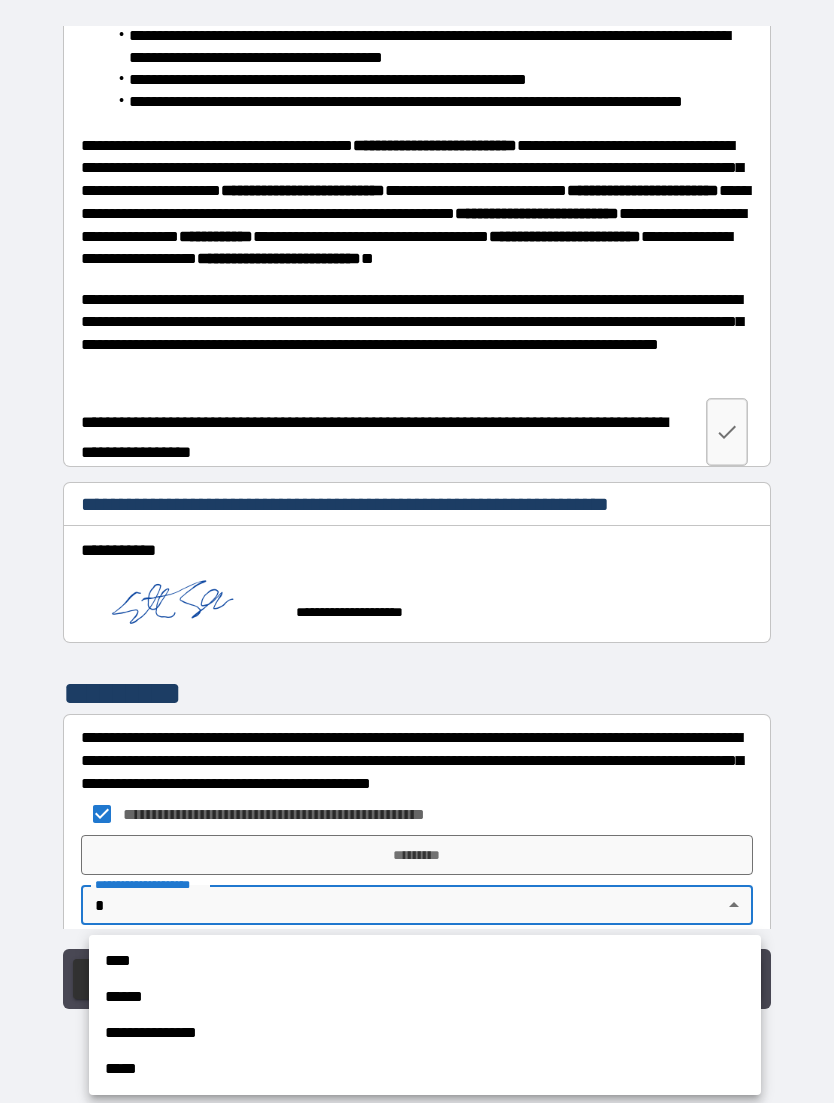 click on "****" at bounding box center [425, 961] 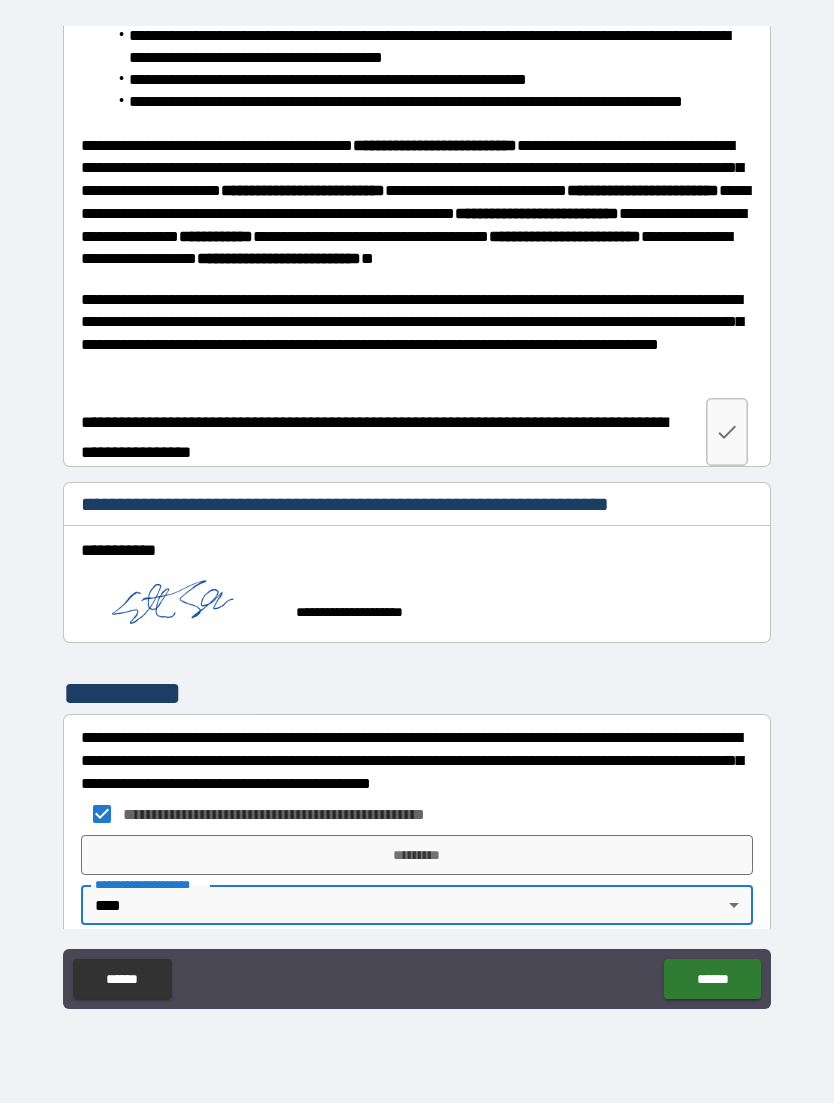 click on "******" at bounding box center (712, 979) 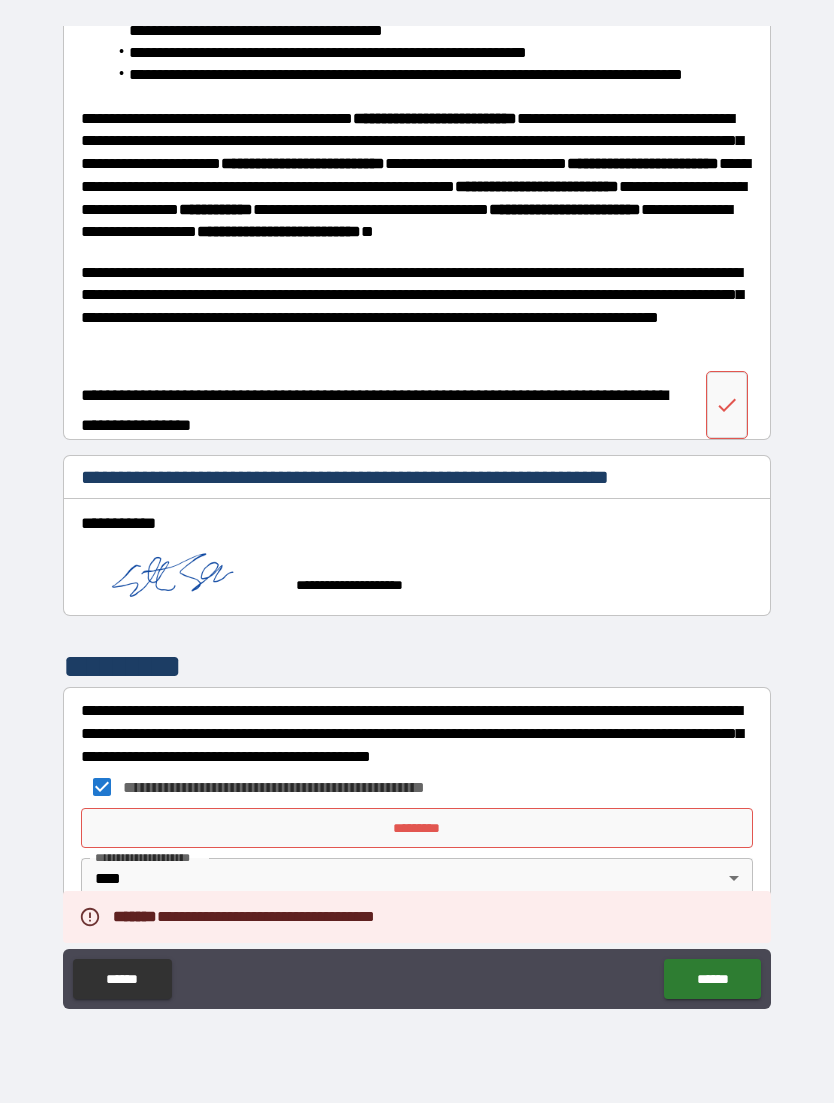 scroll, scrollTop: 421, scrollLeft: 0, axis: vertical 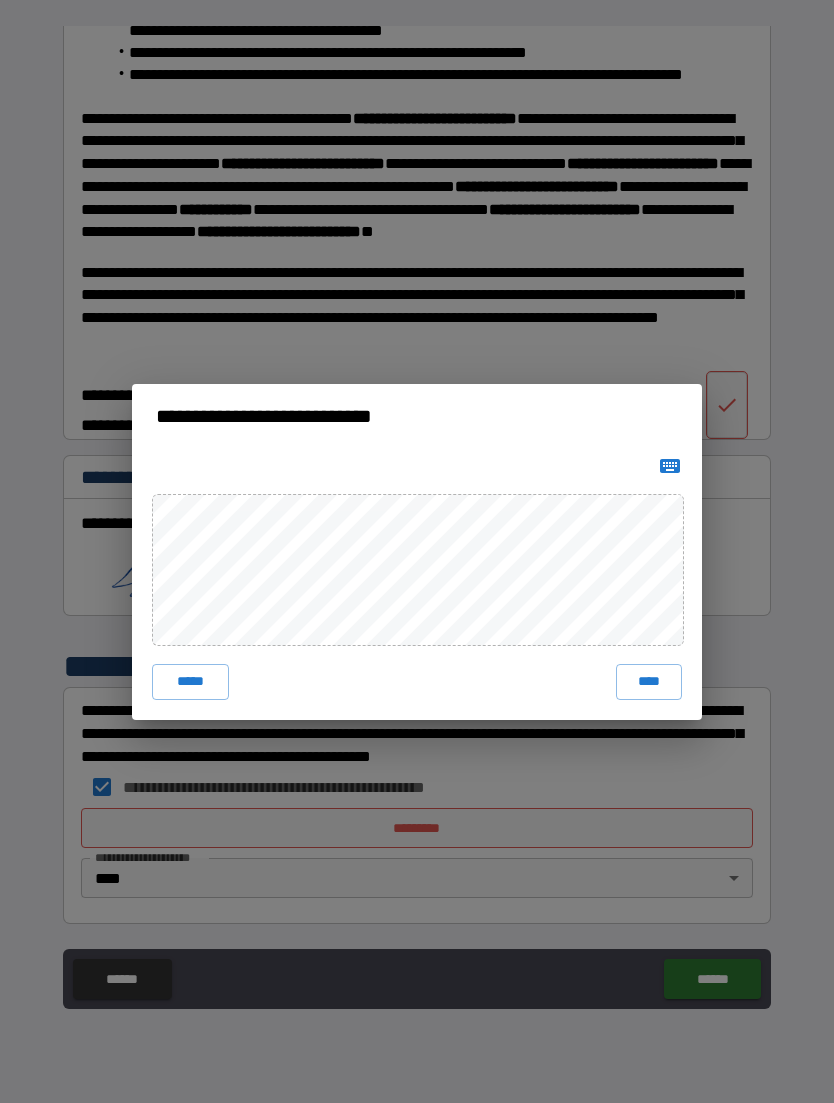 click on "****" at bounding box center [649, 682] 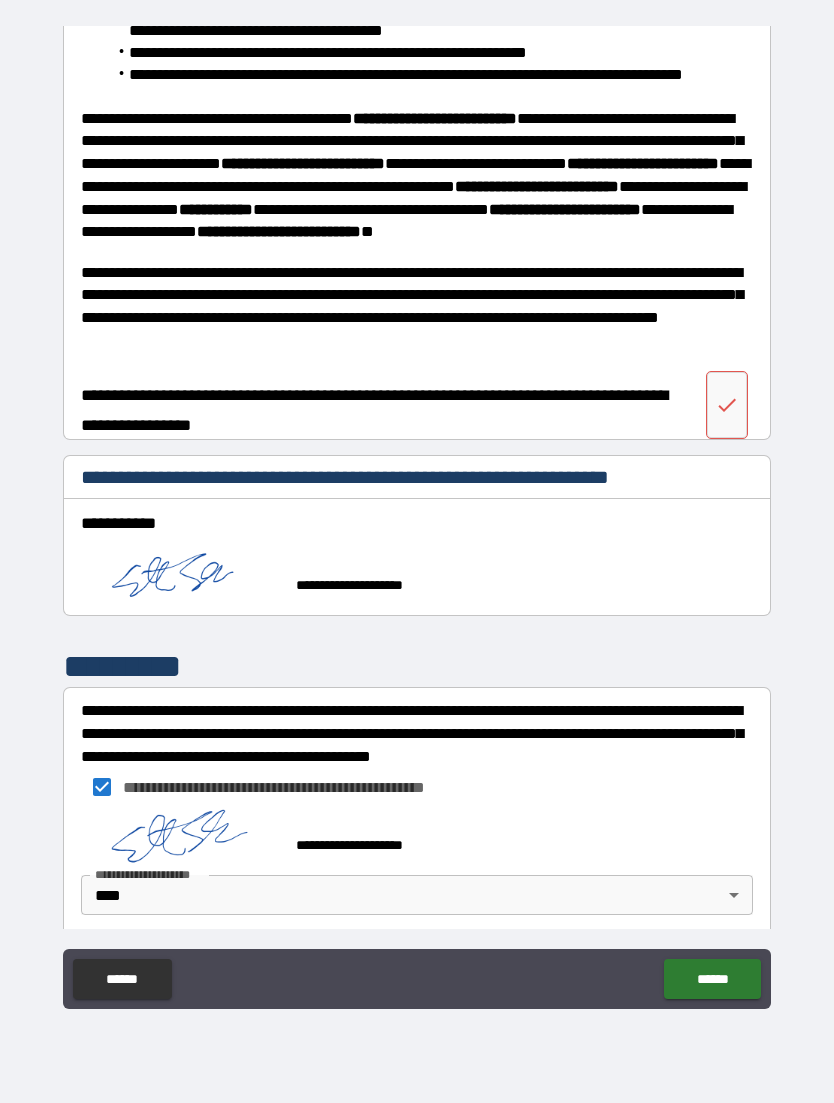 scroll, scrollTop: 411, scrollLeft: 0, axis: vertical 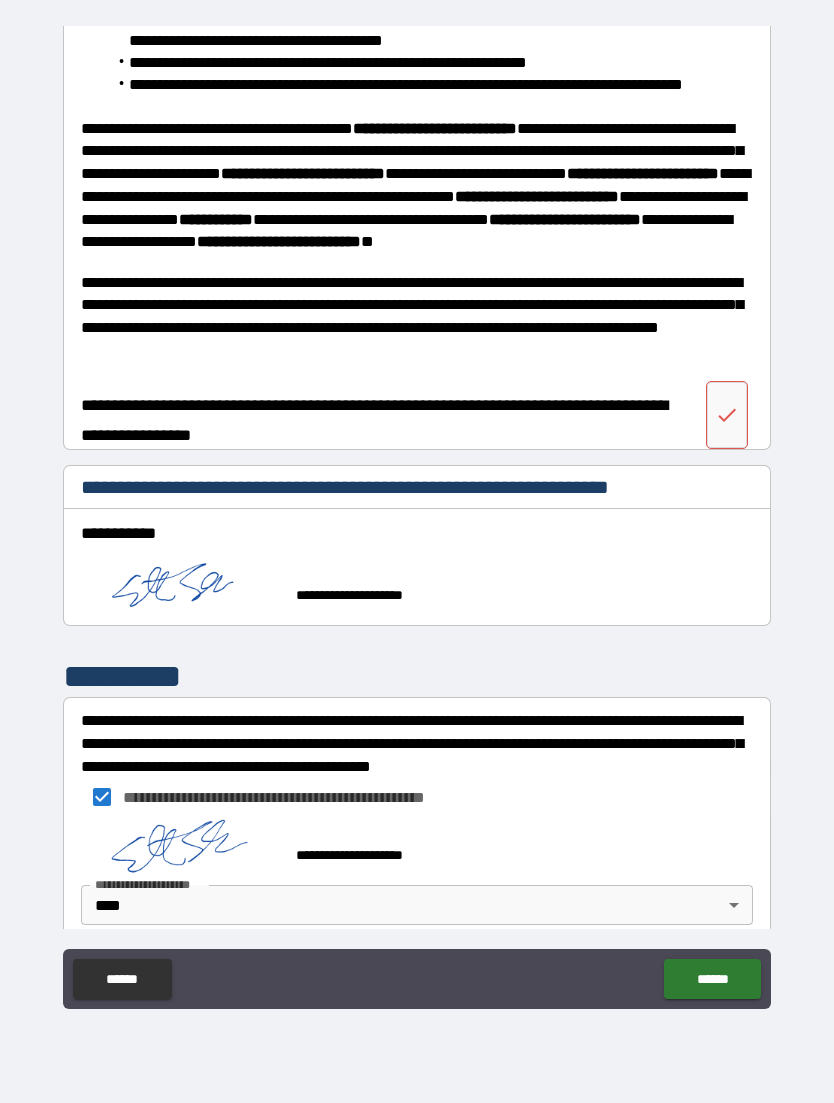 click on "******" at bounding box center (712, 979) 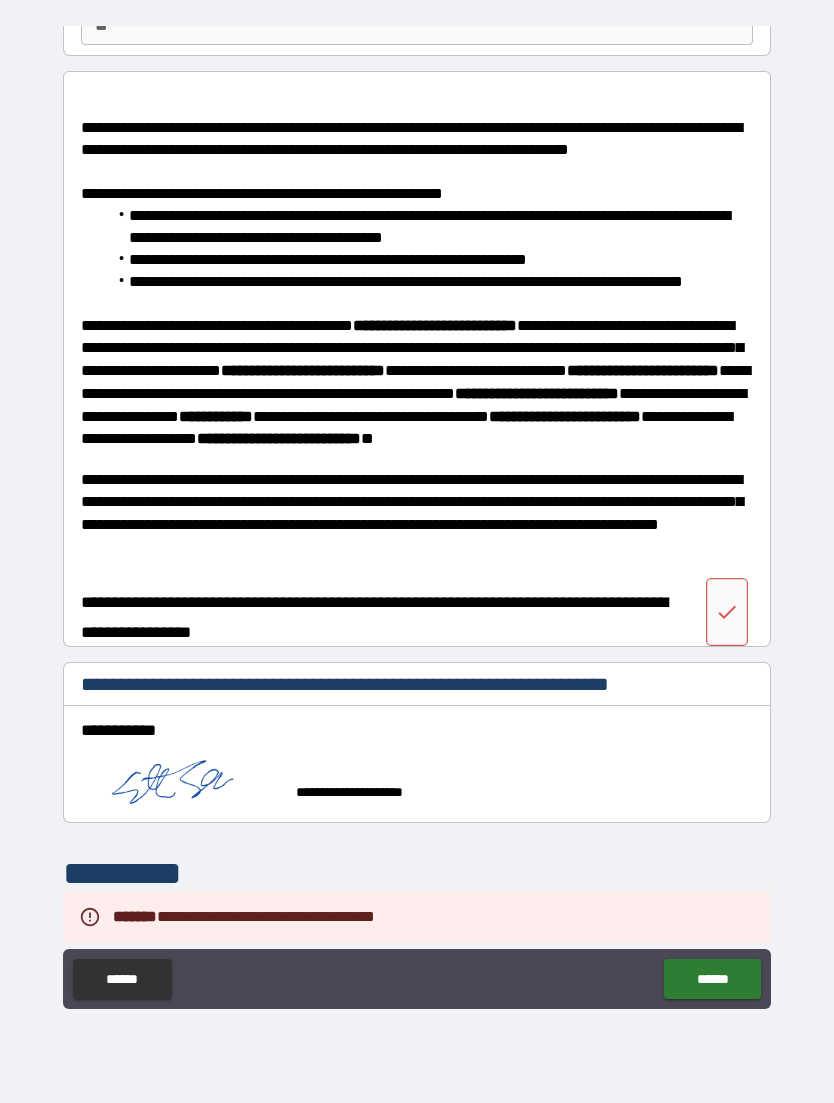 scroll, scrollTop: 214, scrollLeft: 0, axis: vertical 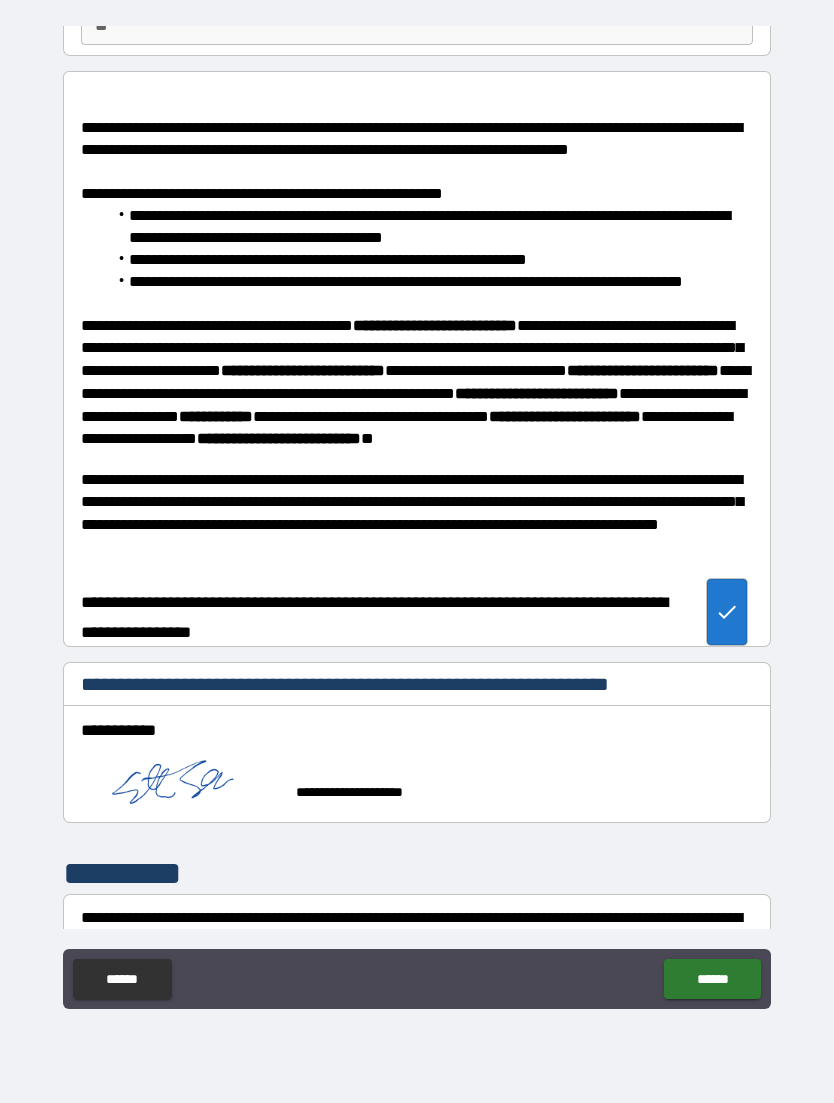 click on "******" at bounding box center [712, 979] 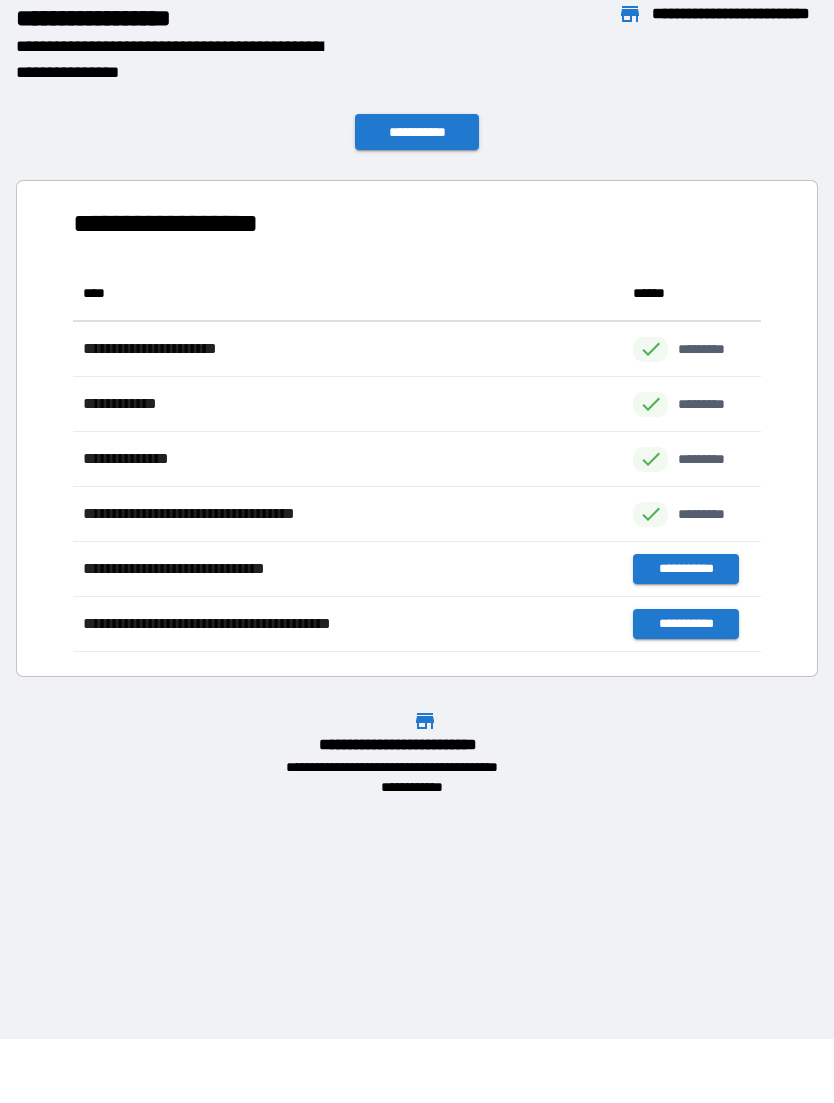 scroll, scrollTop: 1, scrollLeft: 1, axis: both 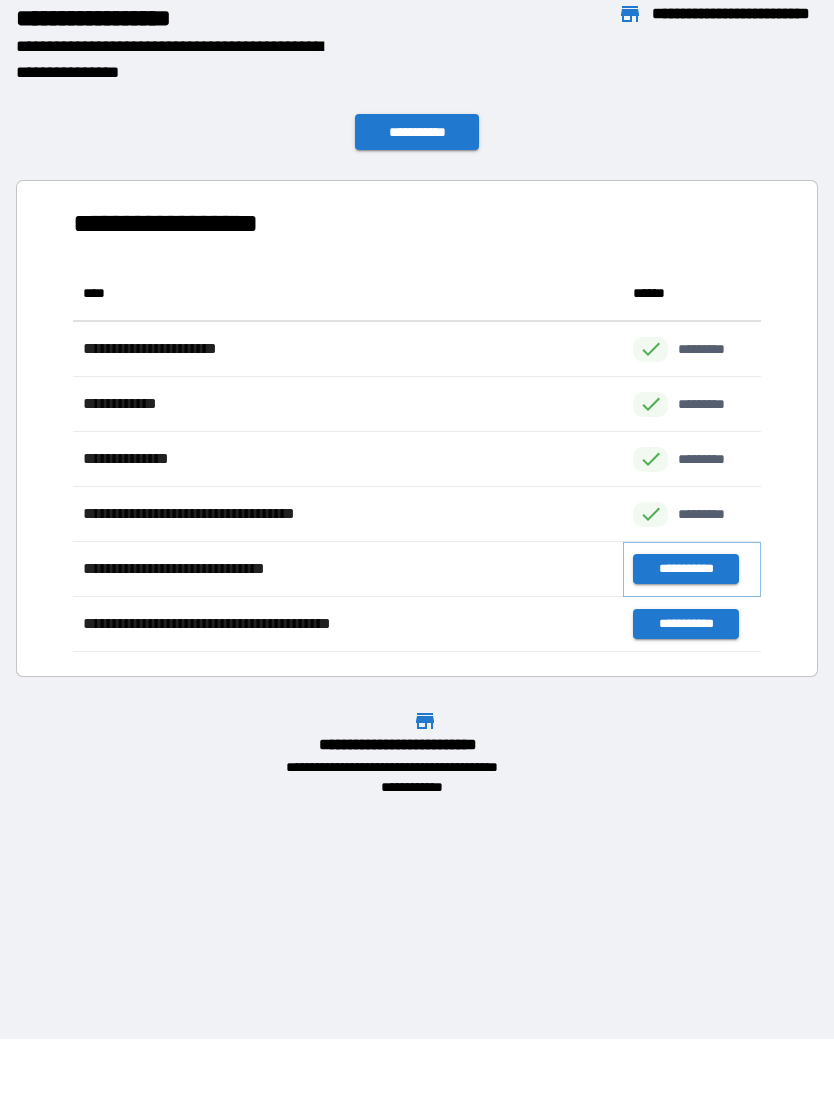 click on "**********" at bounding box center (685, 569) 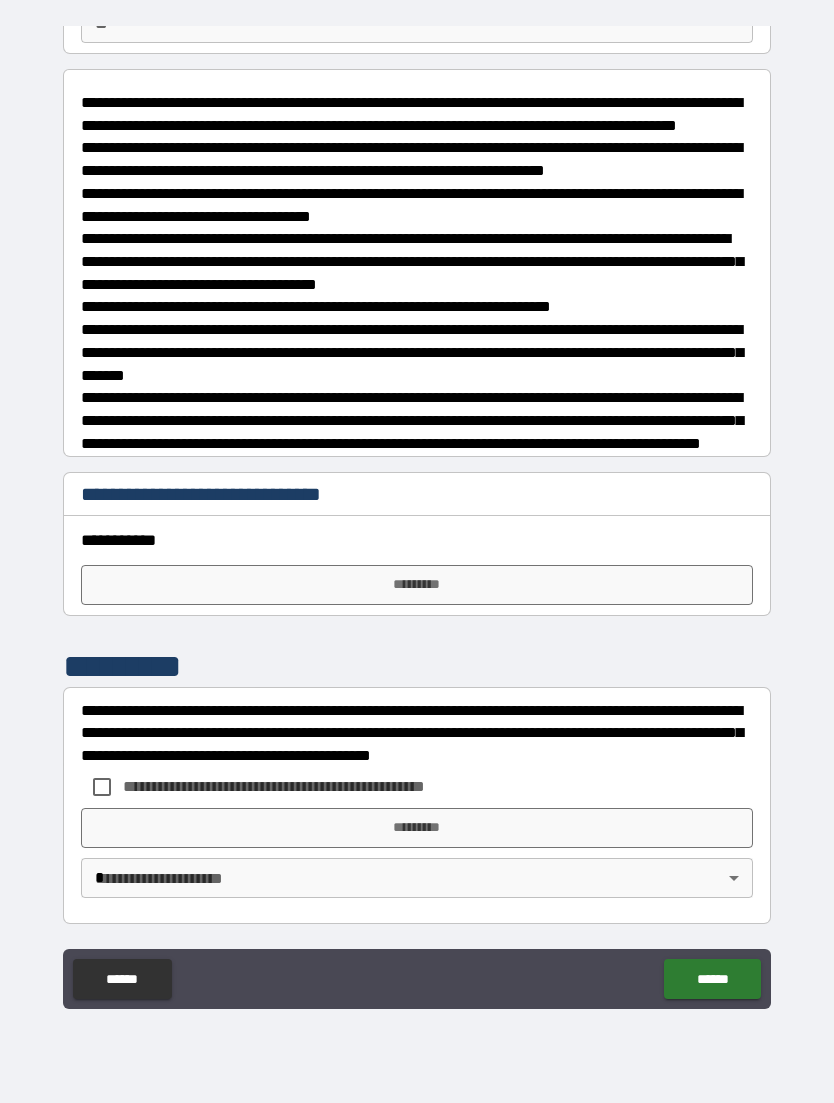 scroll, scrollTop: 270, scrollLeft: 0, axis: vertical 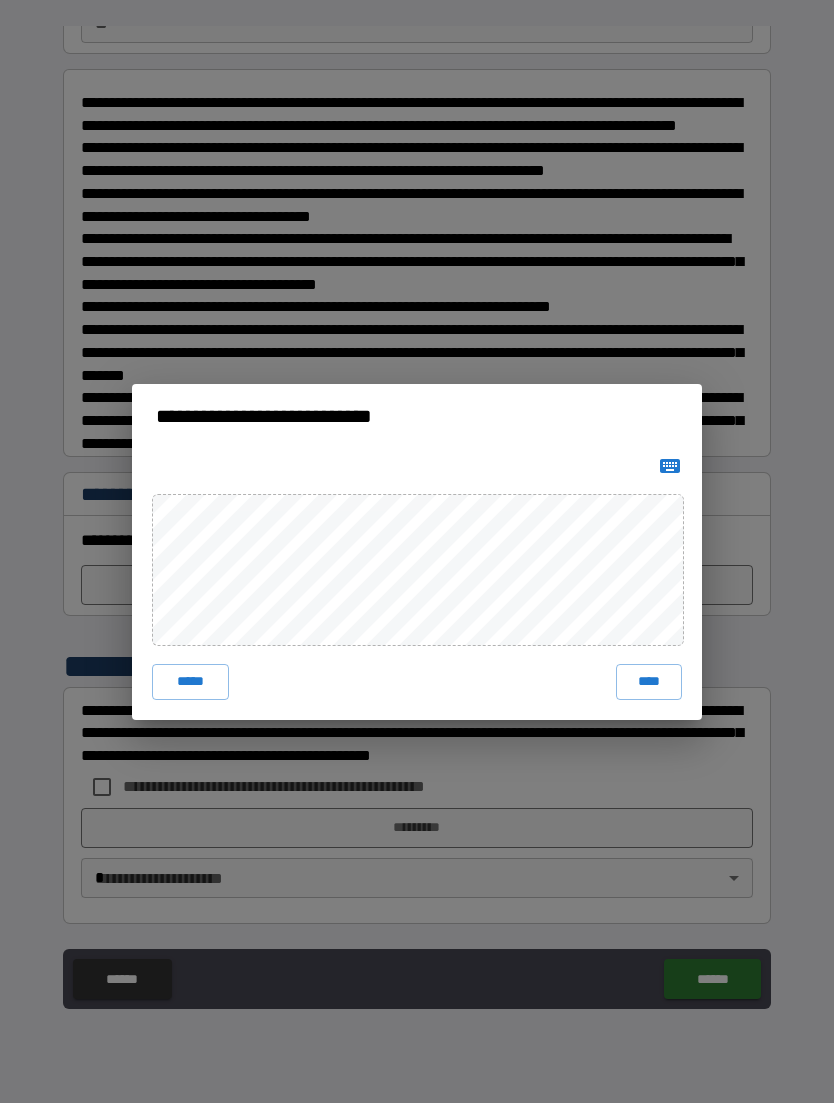 click on "****" at bounding box center (649, 682) 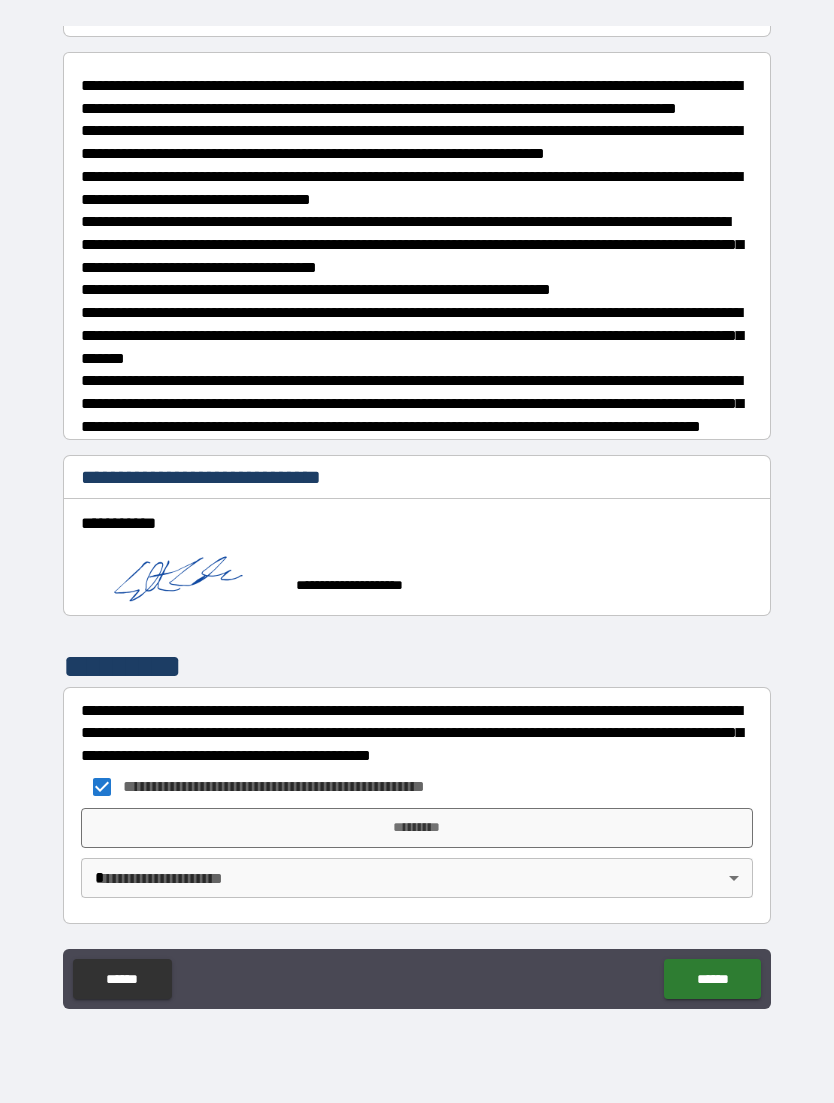 click on "**********" at bounding box center (417, 519) 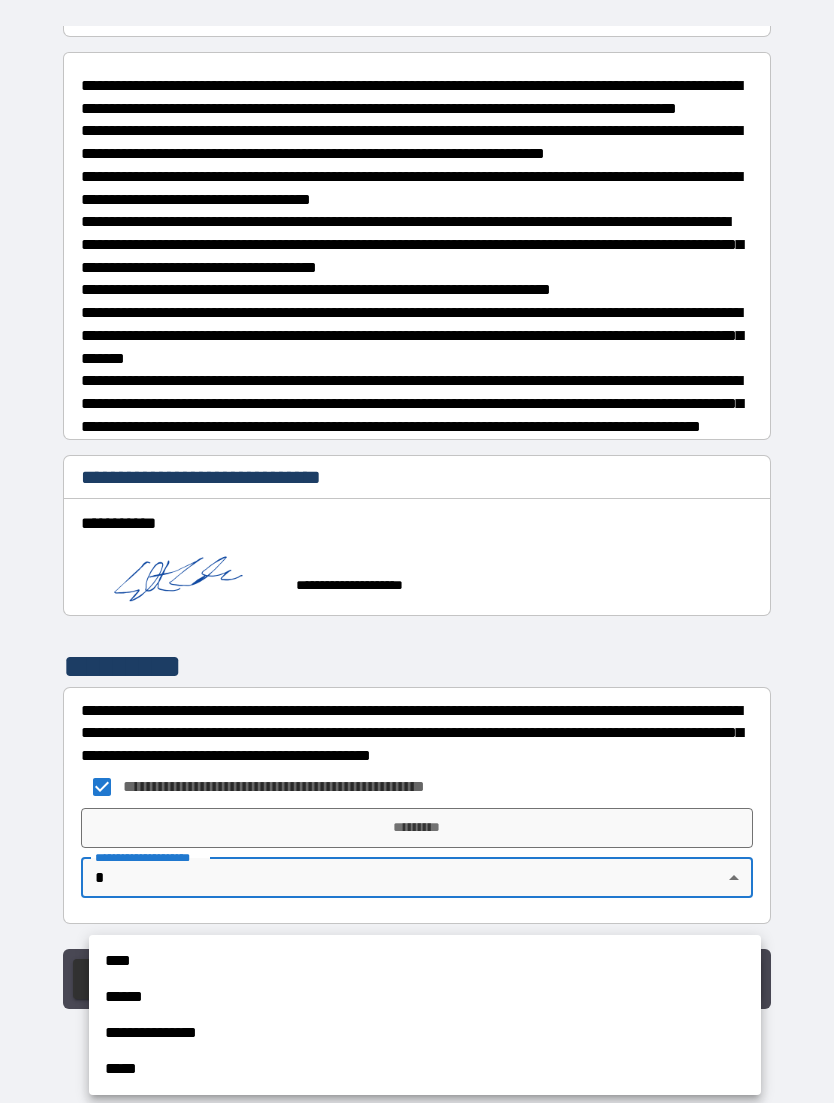 click on "****" at bounding box center (425, 961) 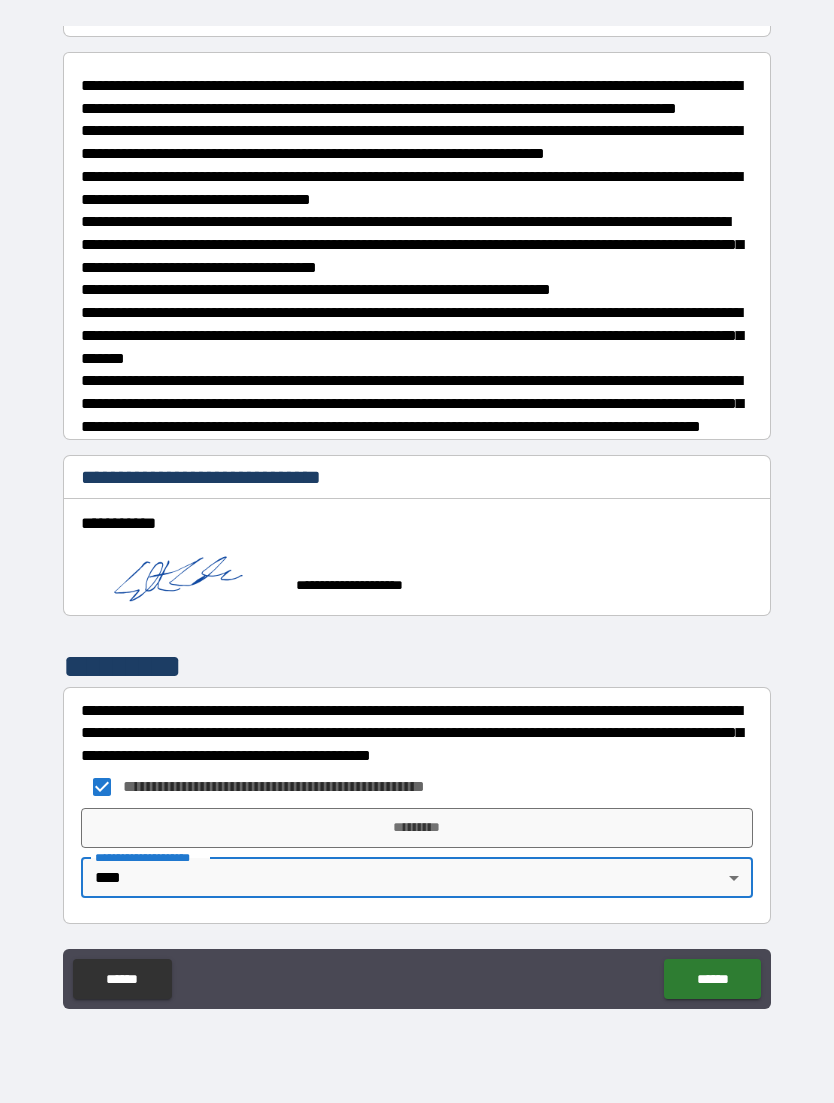 click on "**********" at bounding box center (286, 787) 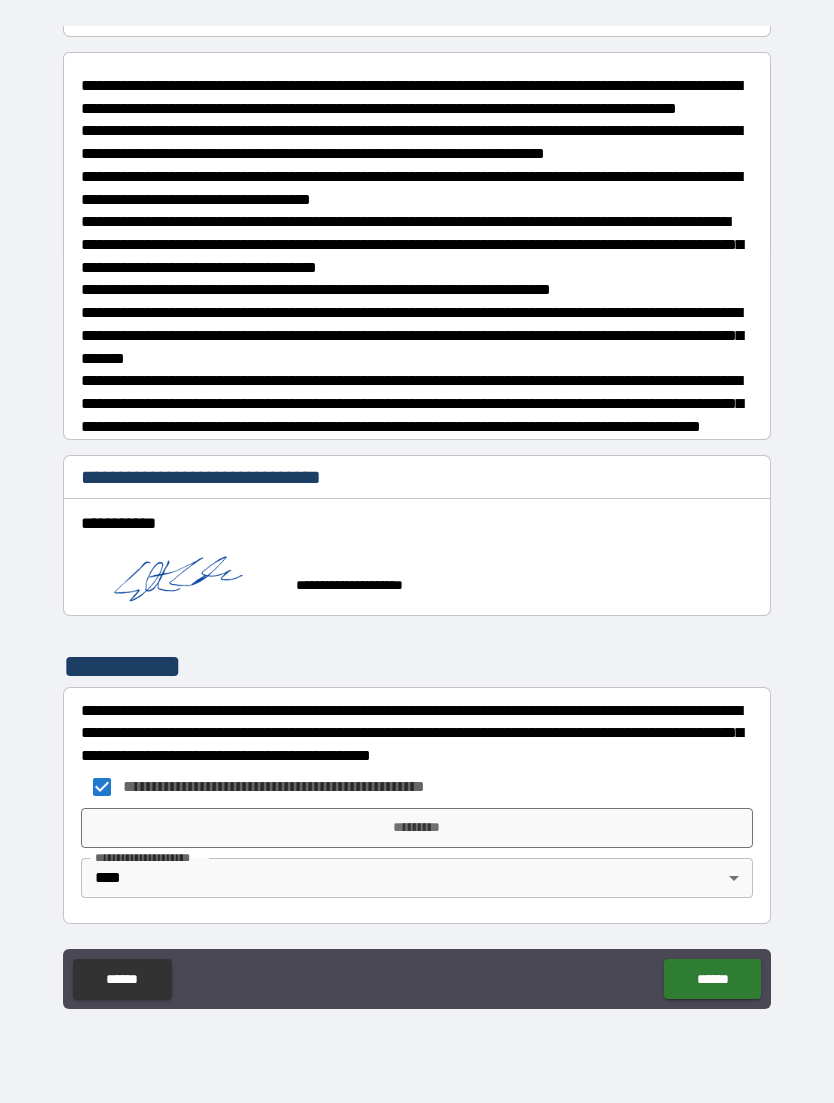 scroll, scrollTop: 287, scrollLeft: 0, axis: vertical 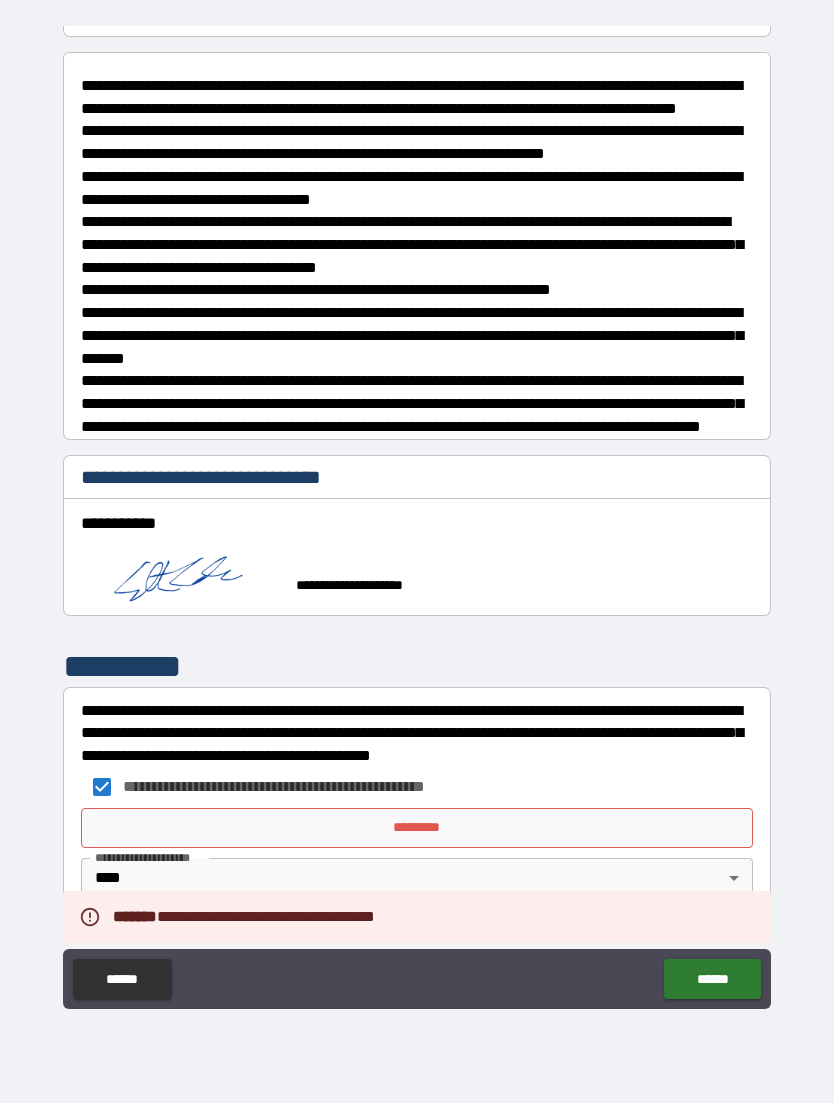 click on "*********" at bounding box center [417, 828] 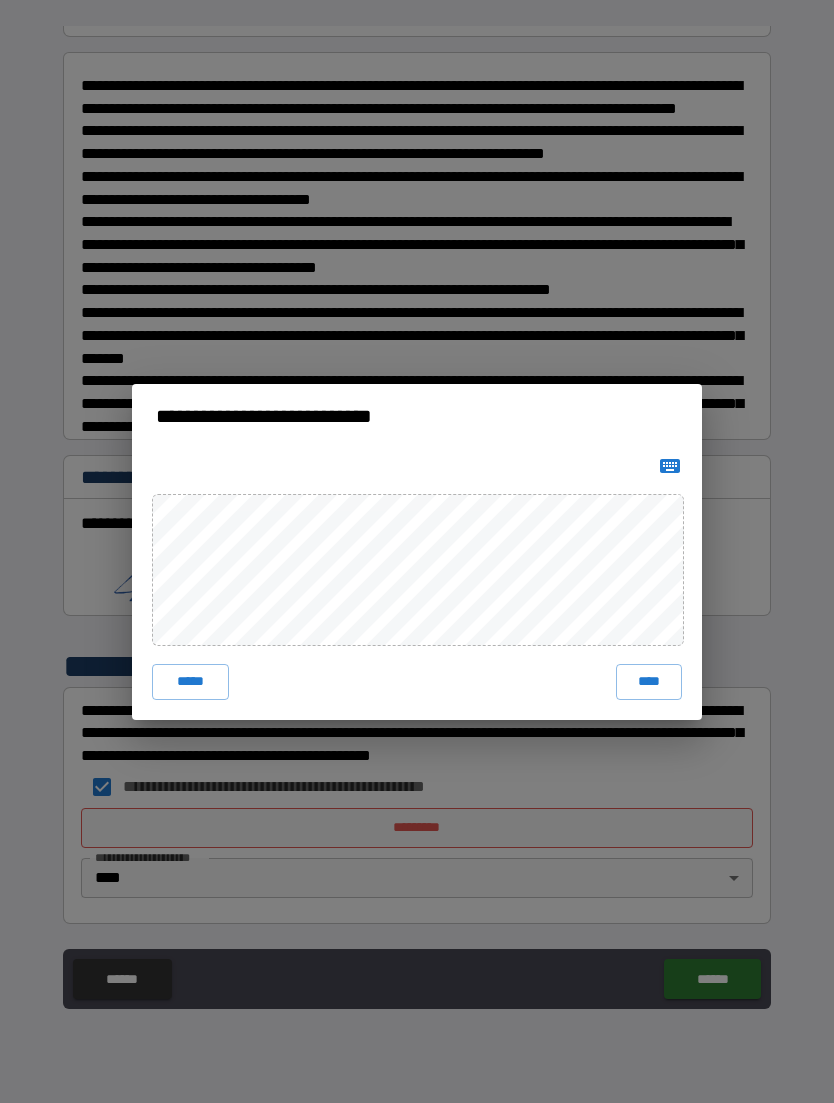 click on "****" at bounding box center (649, 682) 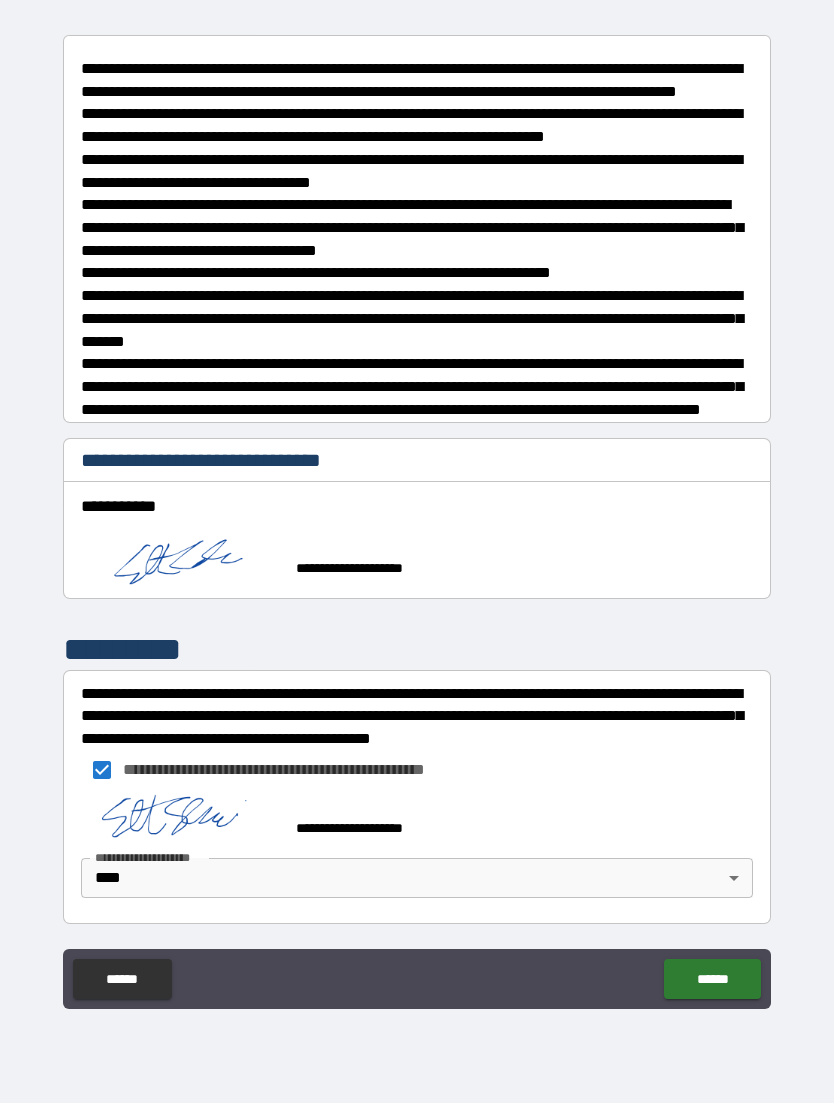 click on "******" at bounding box center (712, 979) 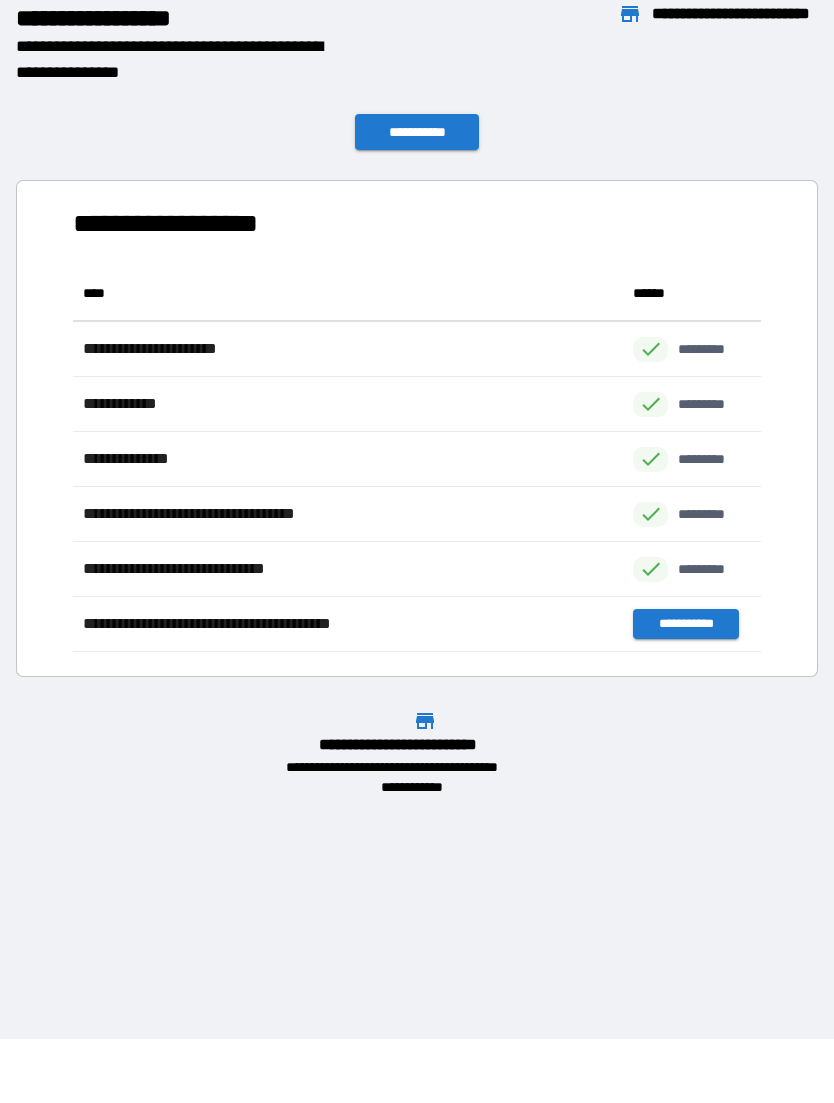 scroll, scrollTop: 1, scrollLeft: 1, axis: both 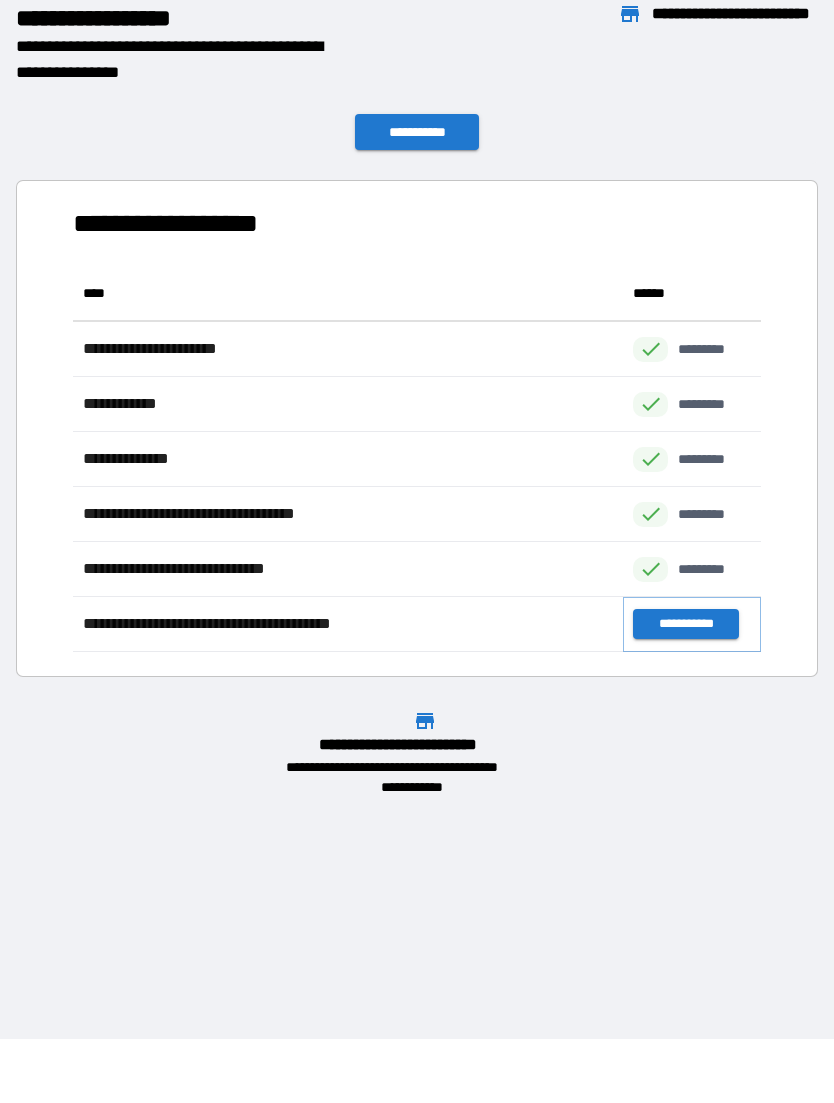 click on "**********" at bounding box center [685, 624] 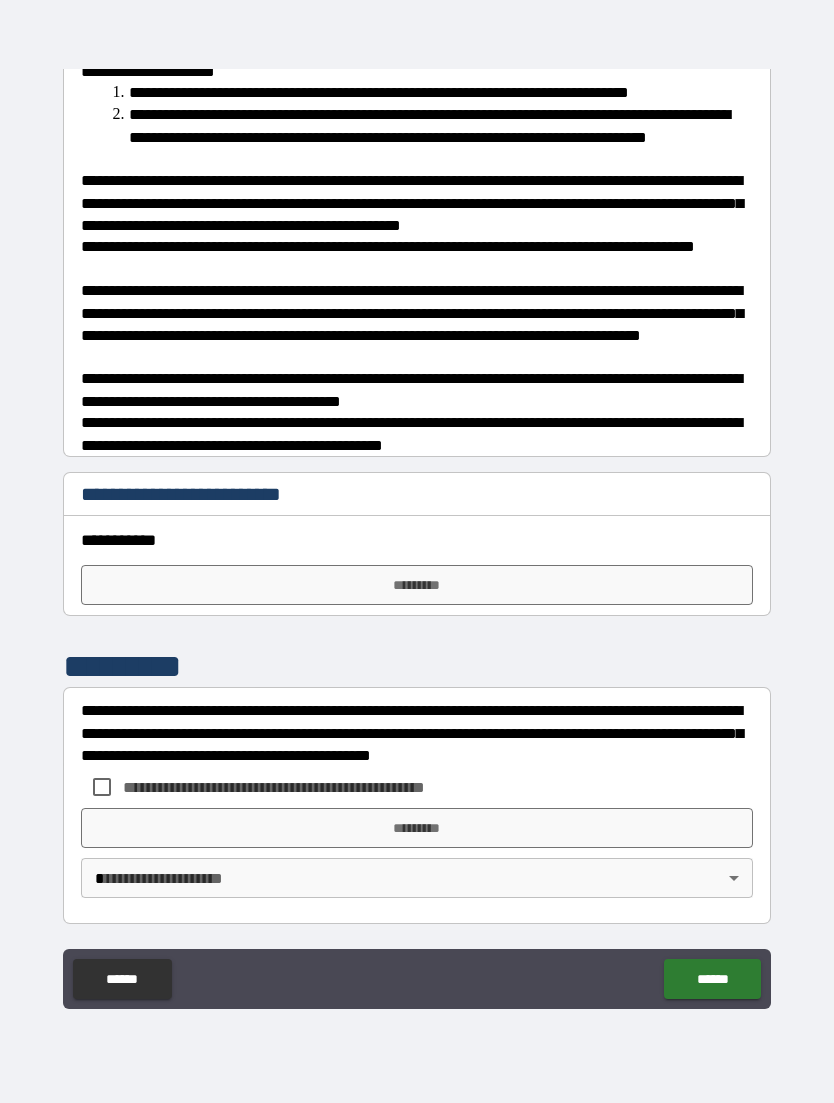 scroll, scrollTop: 467, scrollLeft: 0, axis: vertical 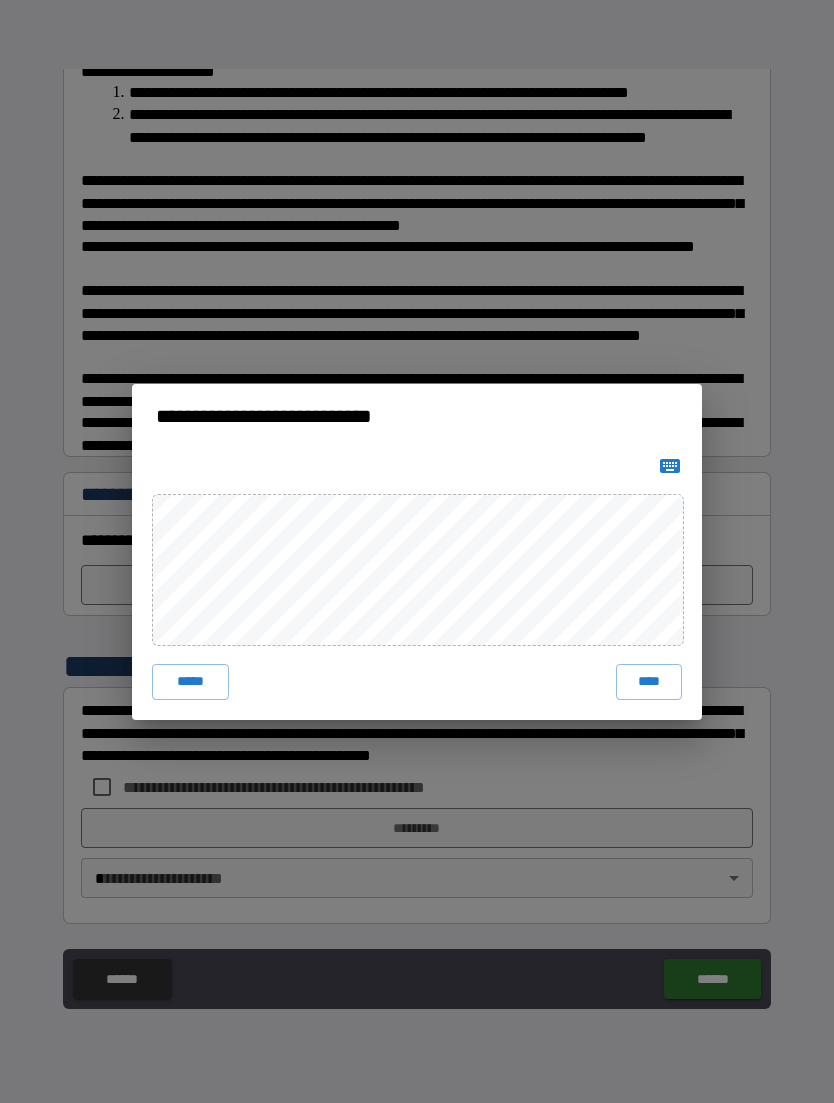 click on "****" at bounding box center [649, 682] 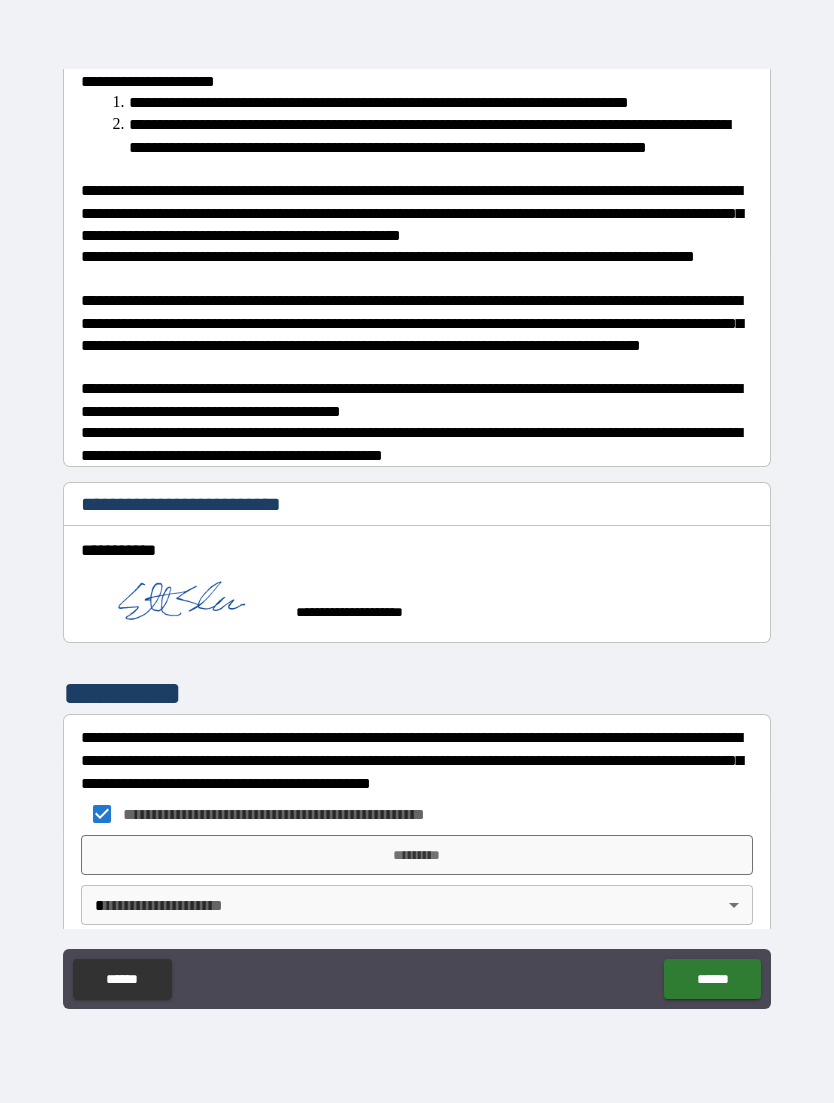 click on "*********" at bounding box center (417, 855) 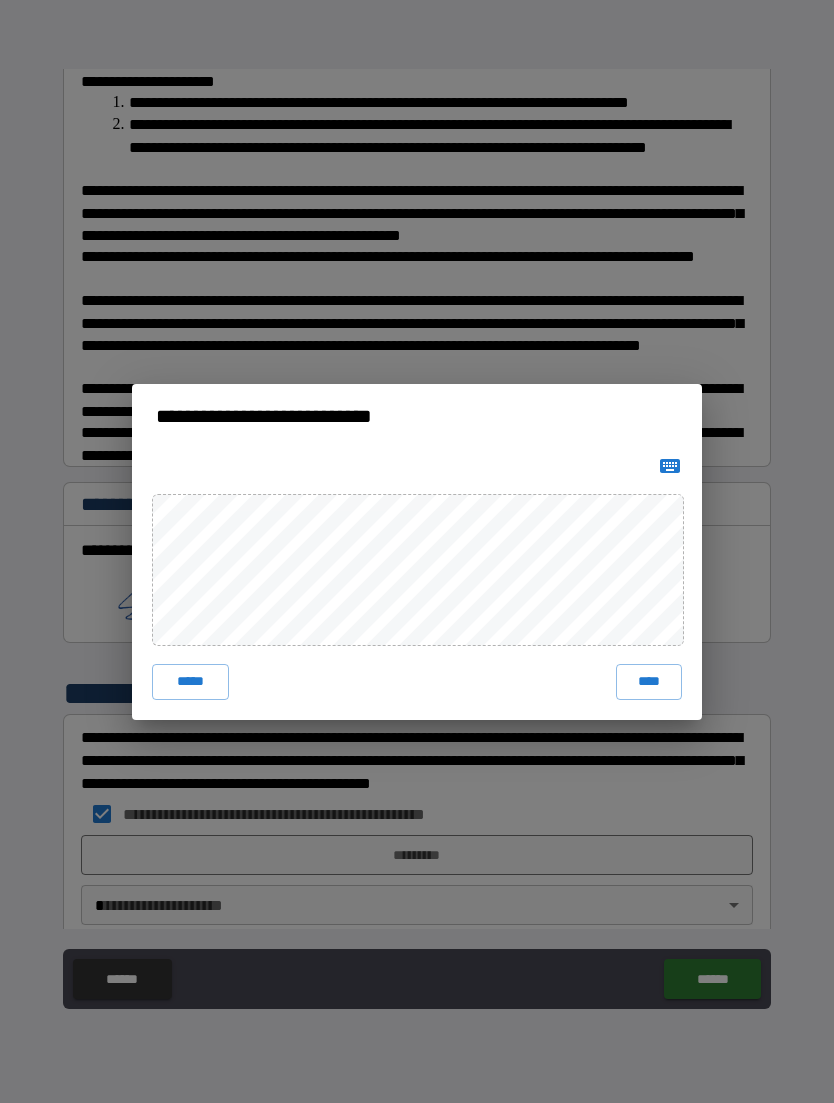 click on "****" at bounding box center (649, 682) 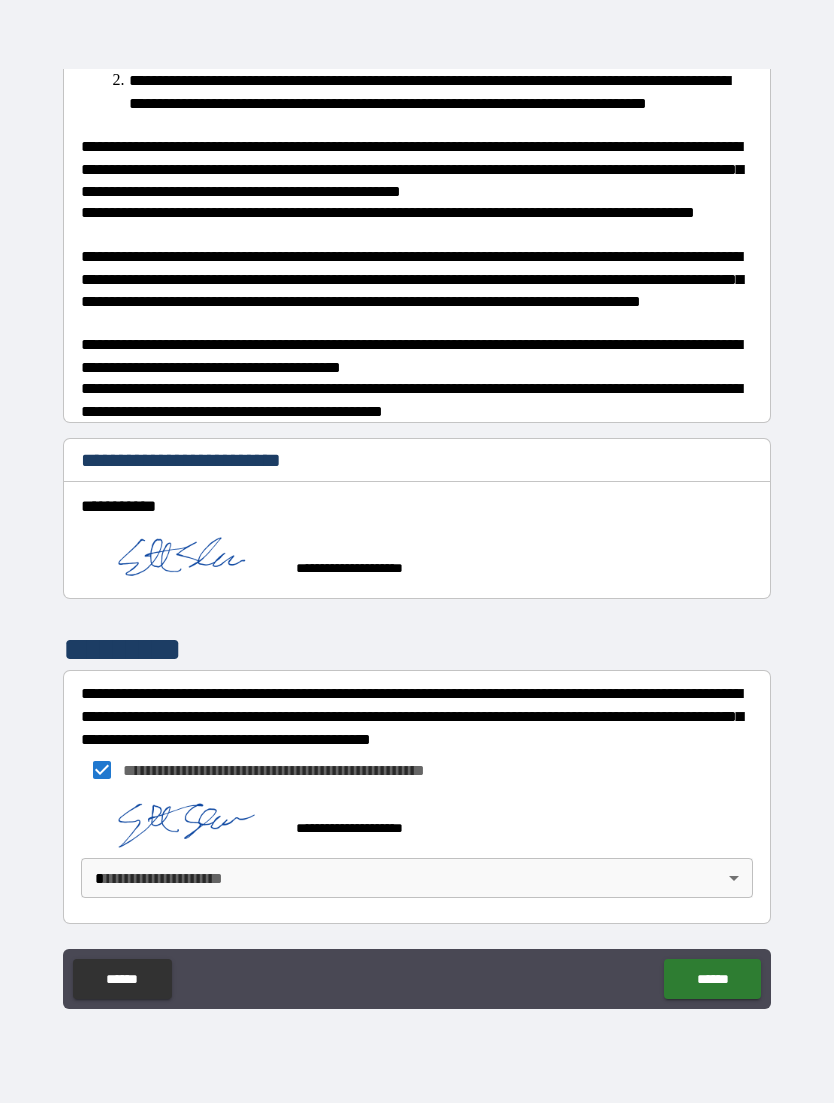 scroll, scrollTop: 501, scrollLeft: 0, axis: vertical 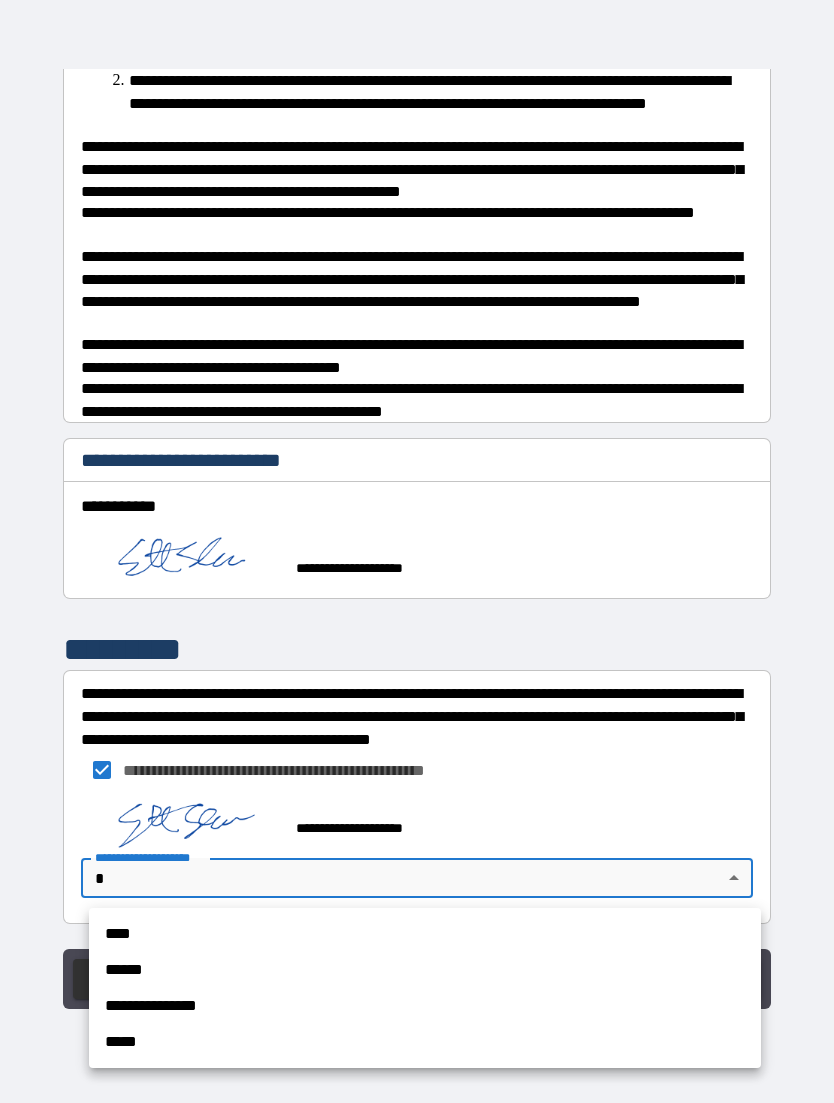 click on "****" at bounding box center [425, 934] 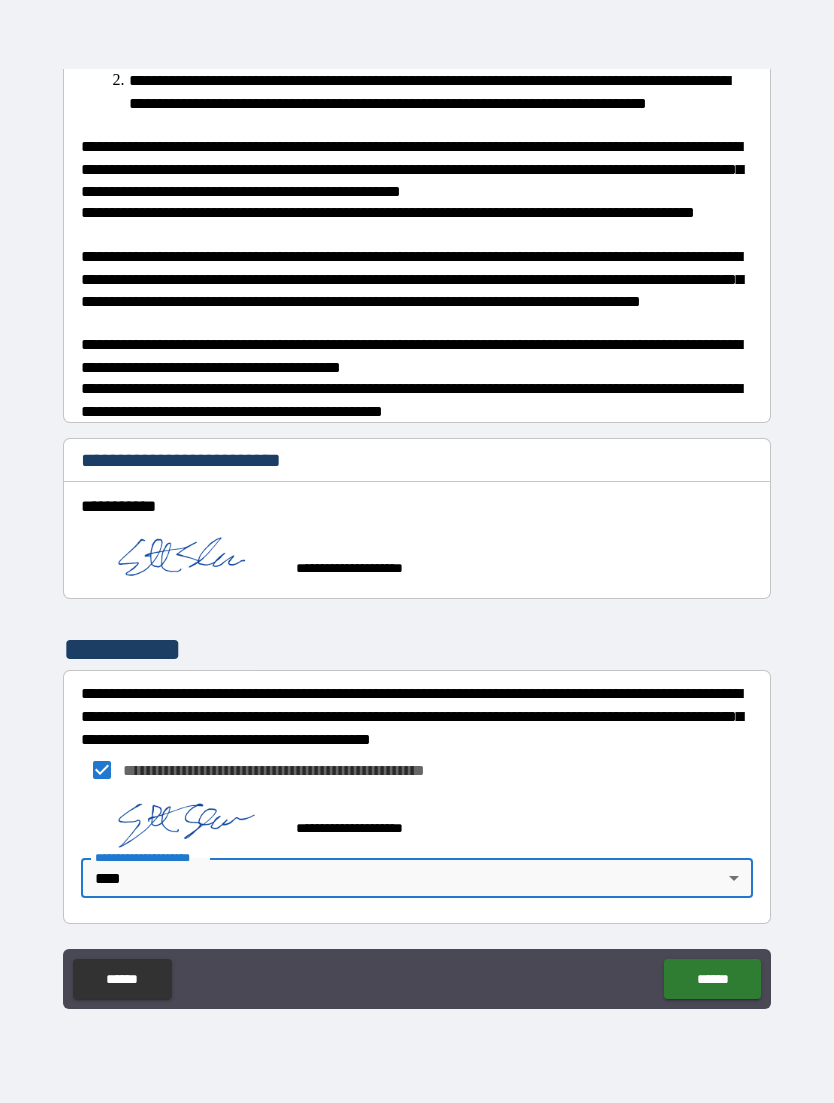 click on "******" at bounding box center (712, 979) 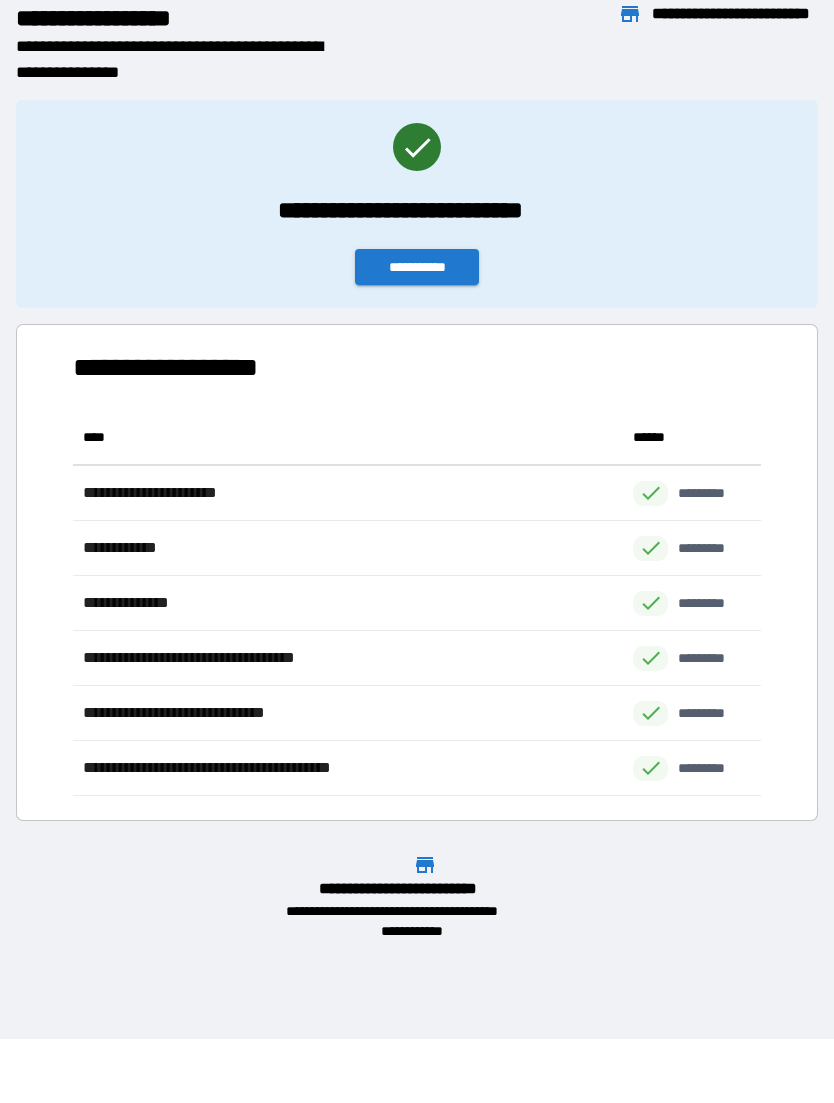 scroll, scrollTop: 1, scrollLeft: 1, axis: both 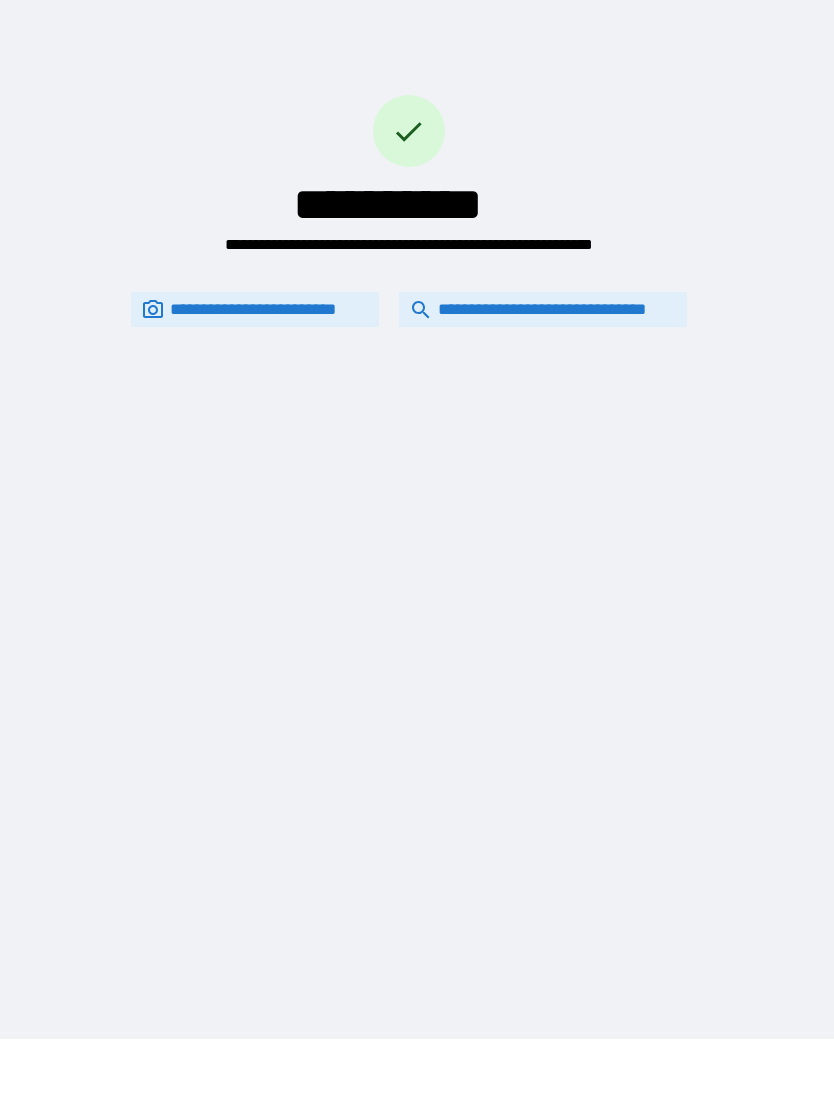 click on "**********" at bounding box center (543, 309) 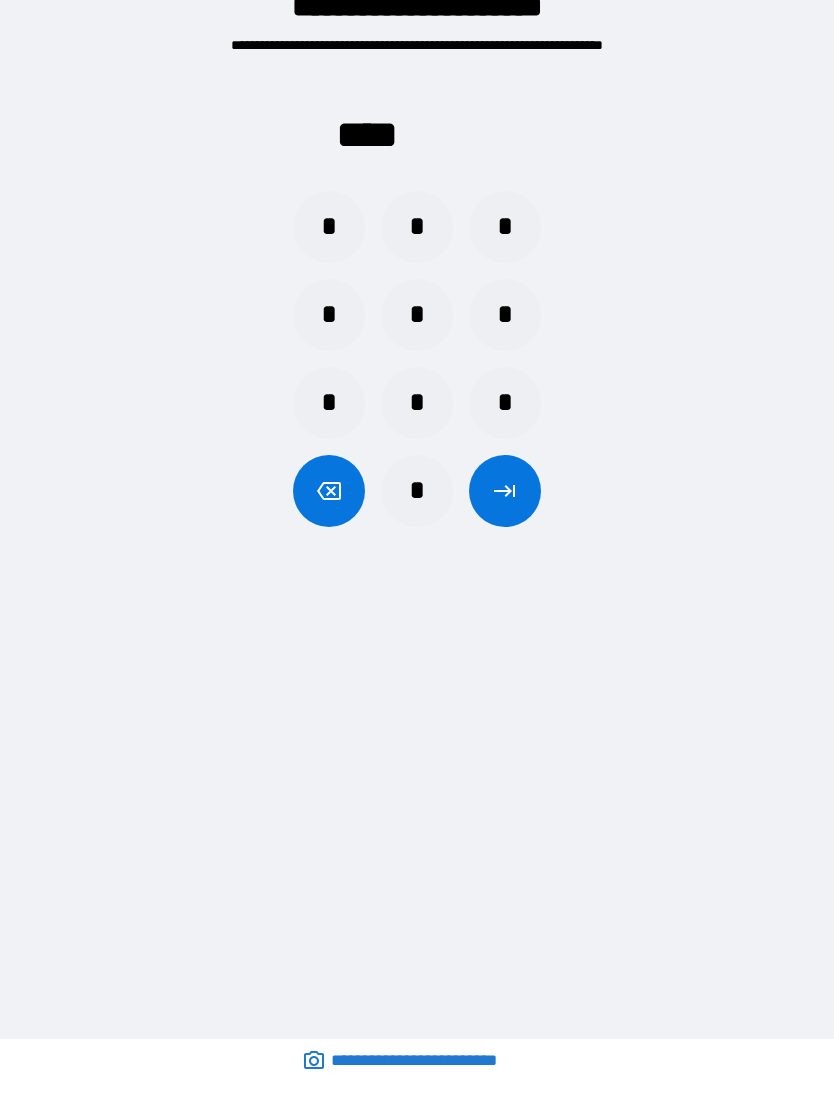 click on "*" at bounding box center [505, 315] 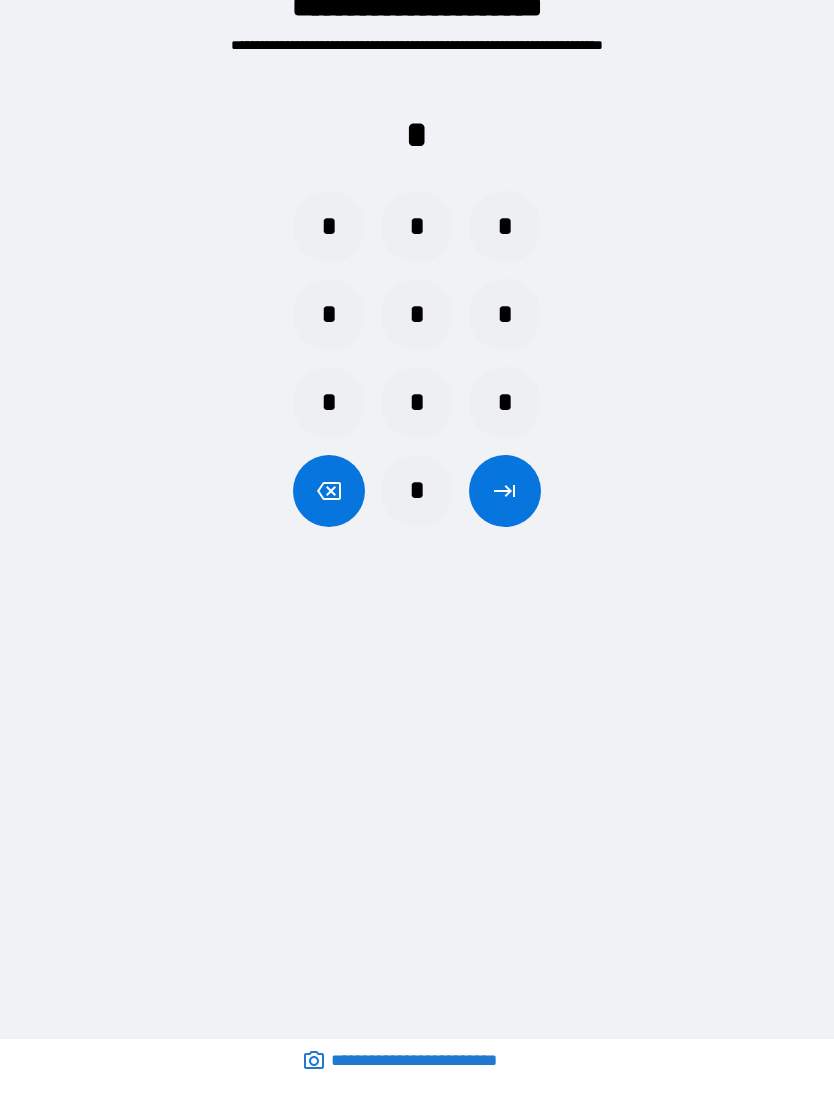 click on "*" at bounding box center (417, 491) 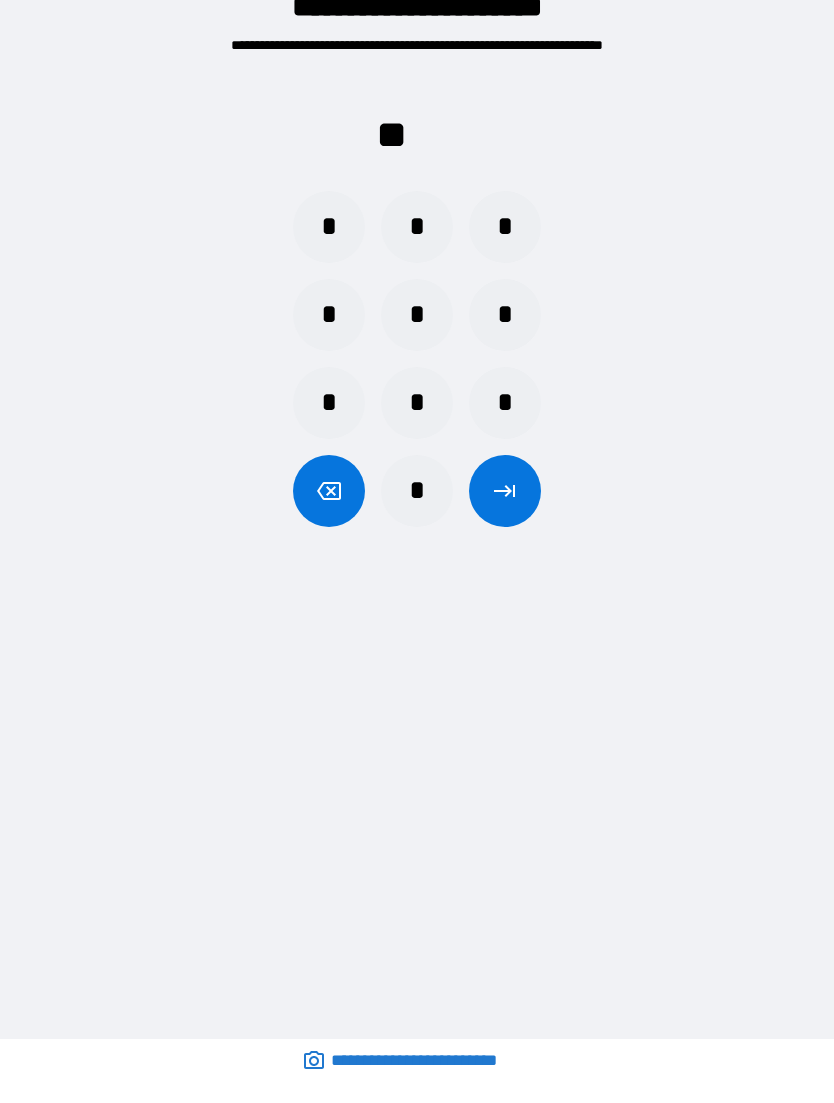 click on "*" at bounding box center [417, 315] 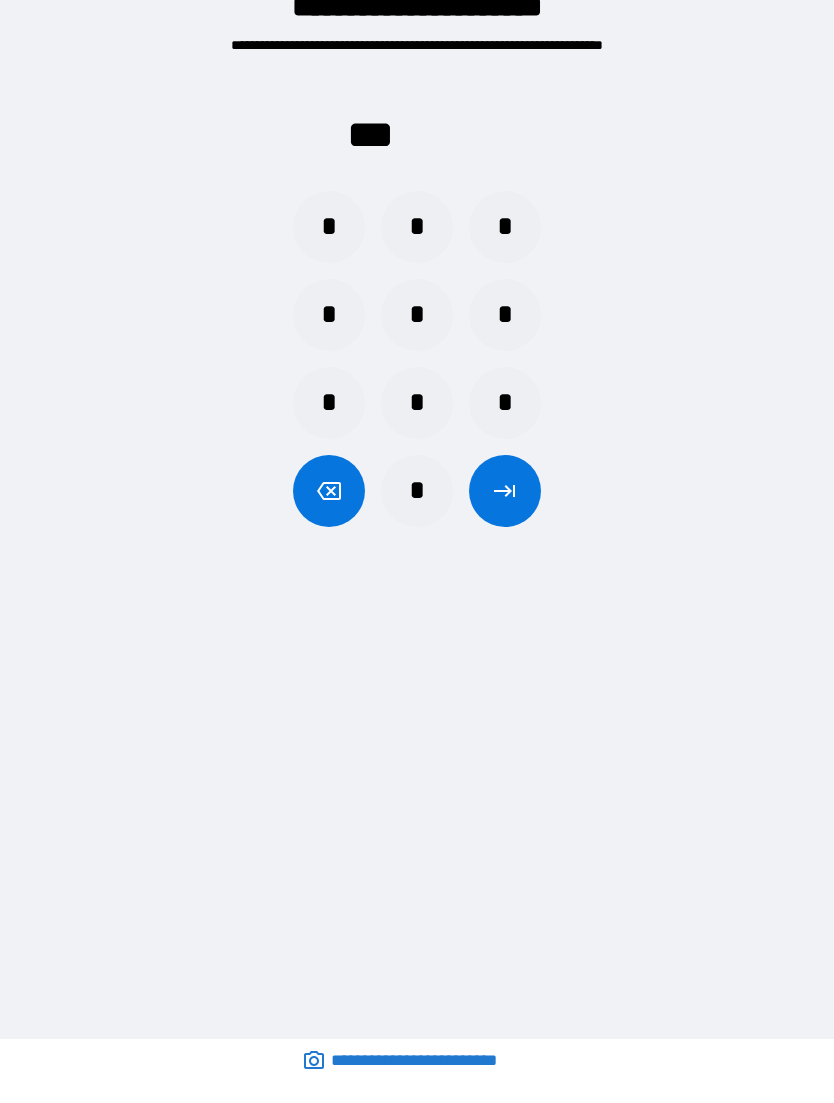 click on "*" at bounding box center [417, 315] 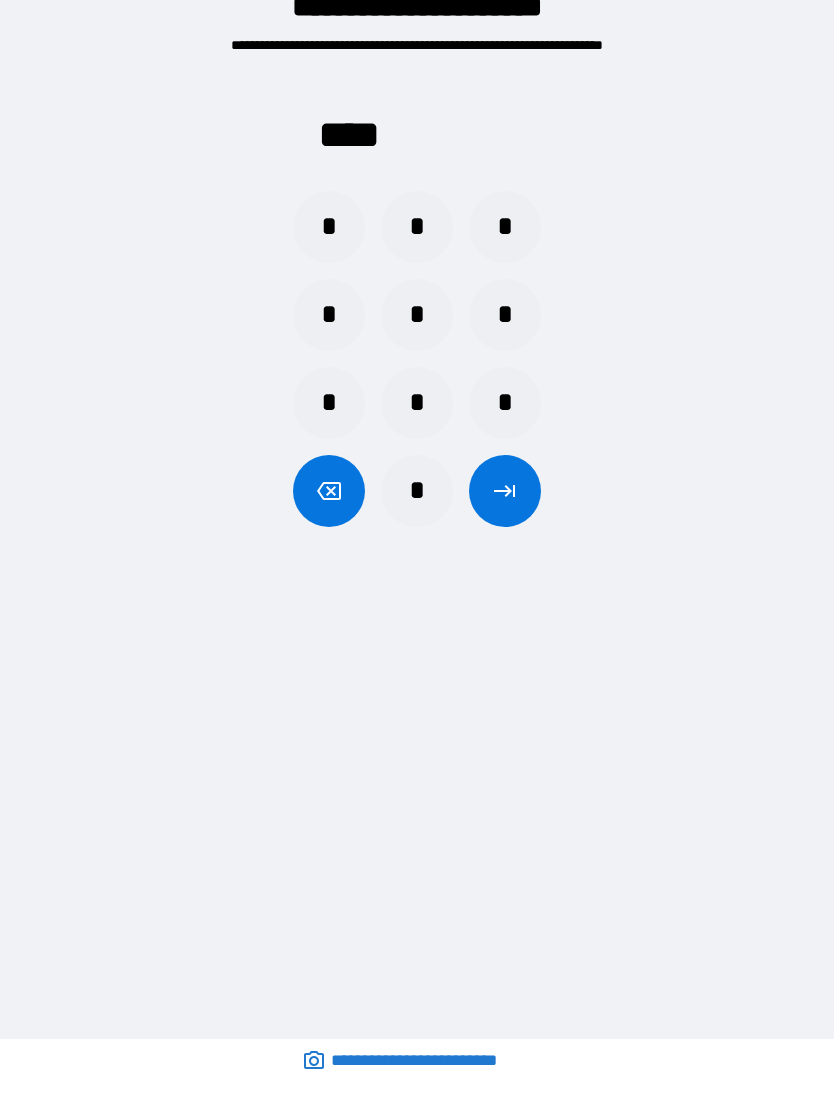 click at bounding box center (505, 491) 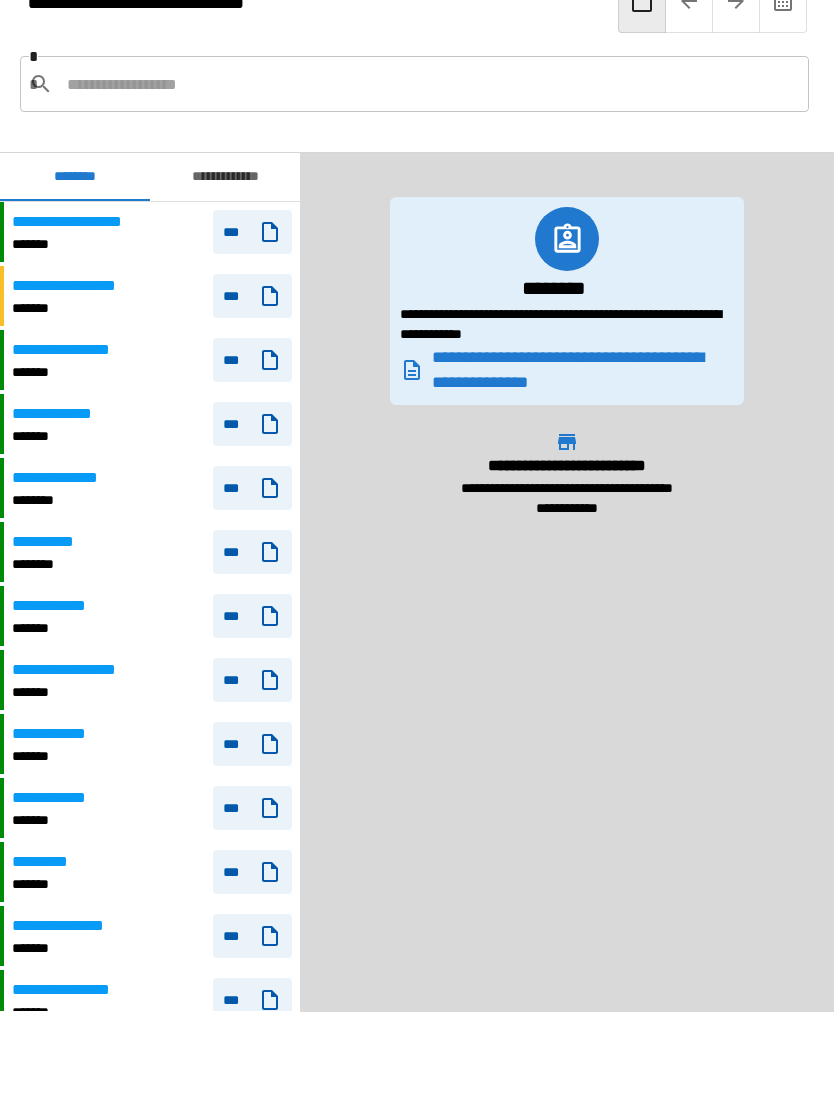 click on "**********" at bounding box center (60, 414) 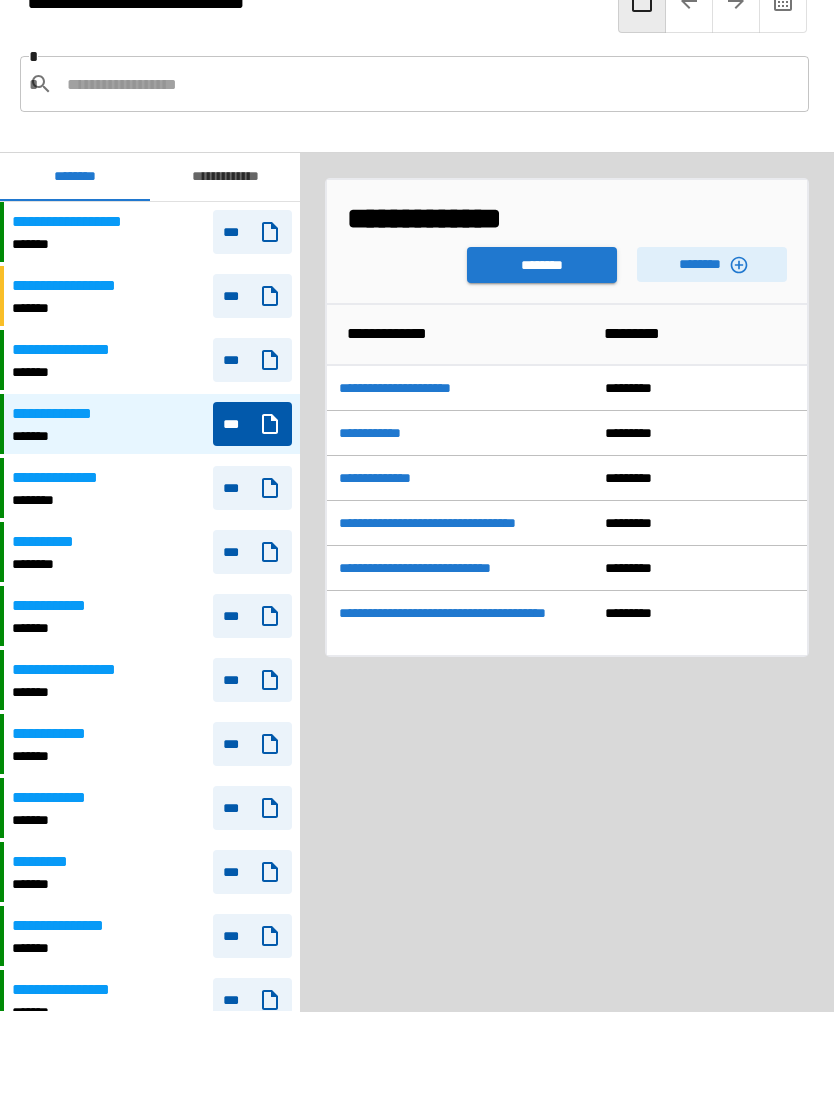 click on "**********" at bounding box center (412, 388) 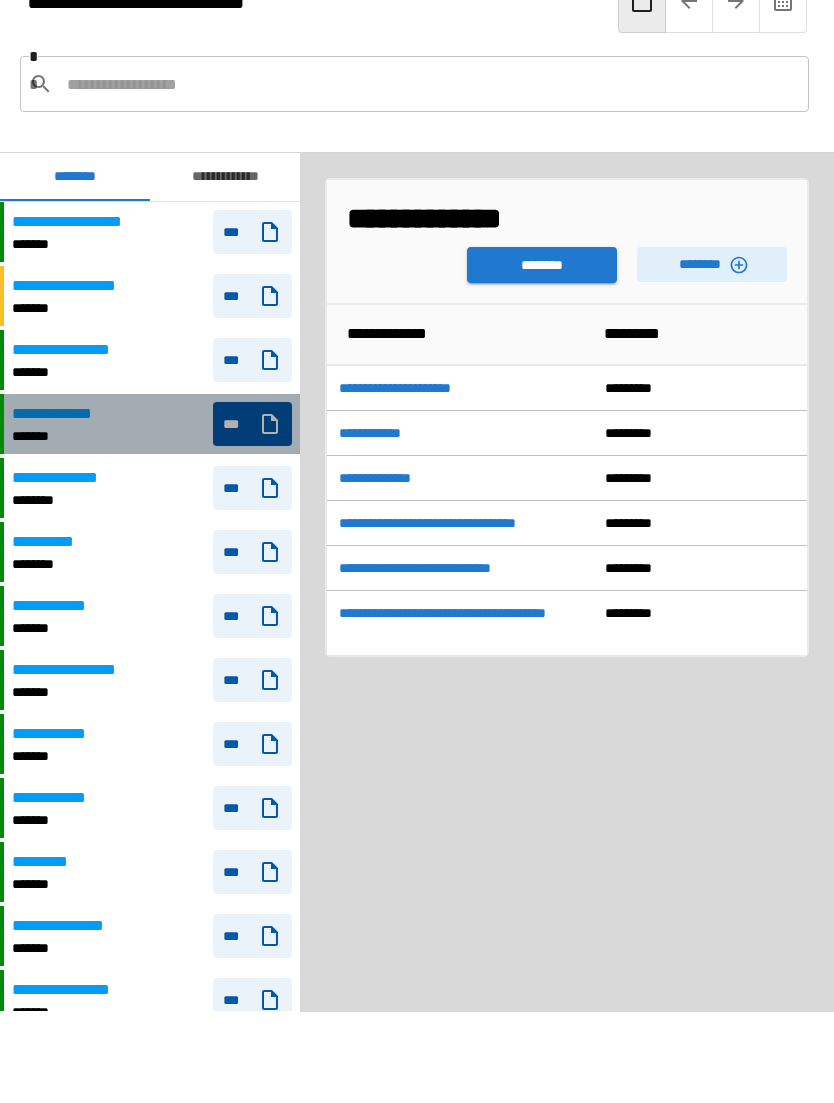 click on "***" at bounding box center [252, 424] 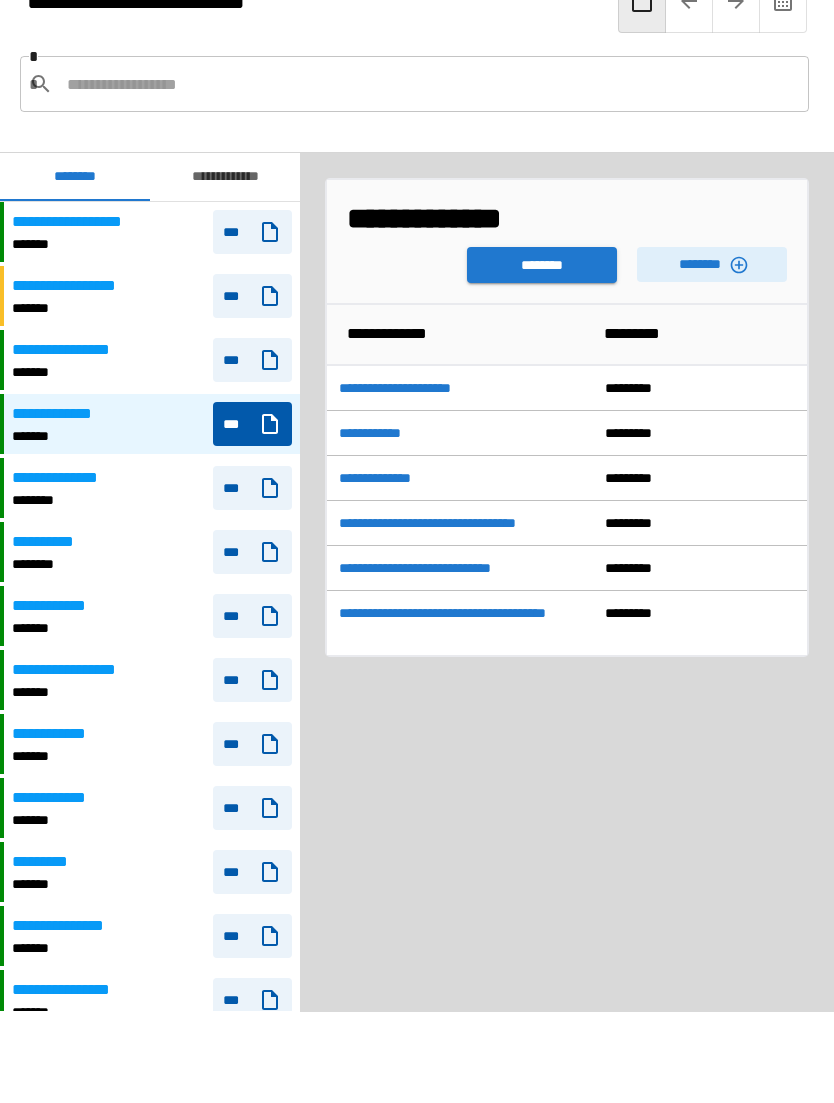 click on "*********" at bounding box center (700, 388) 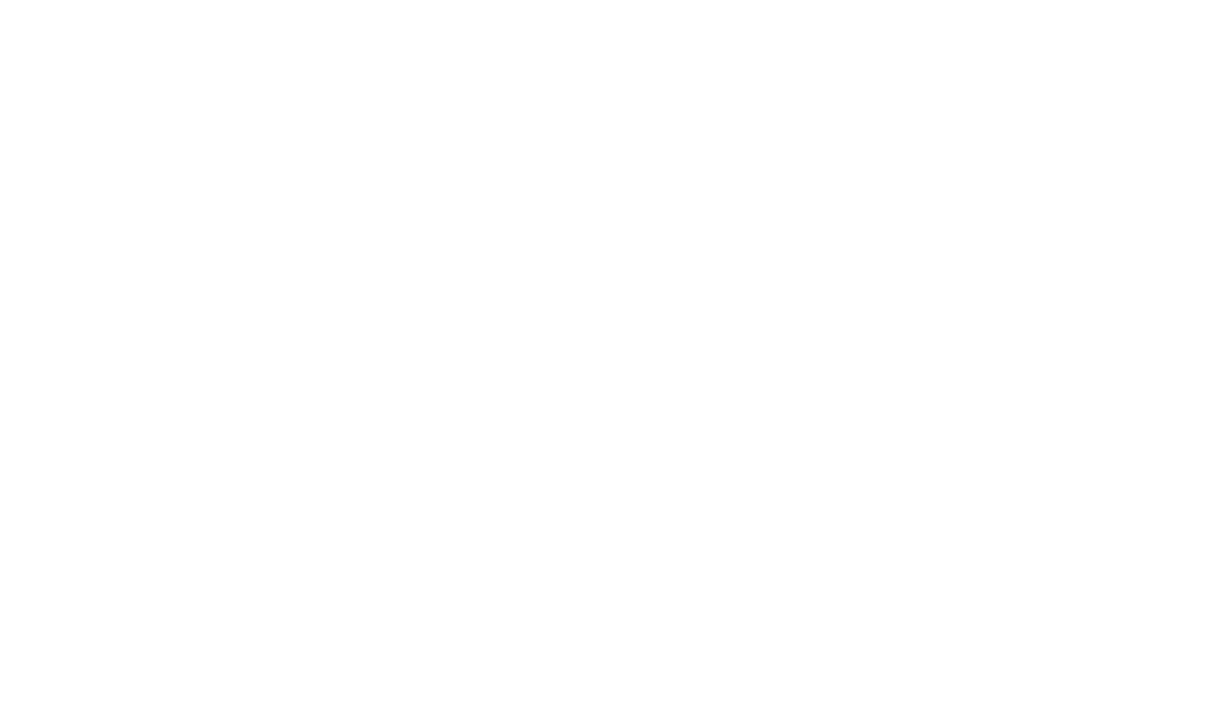 scroll, scrollTop: 0, scrollLeft: 0, axis: both 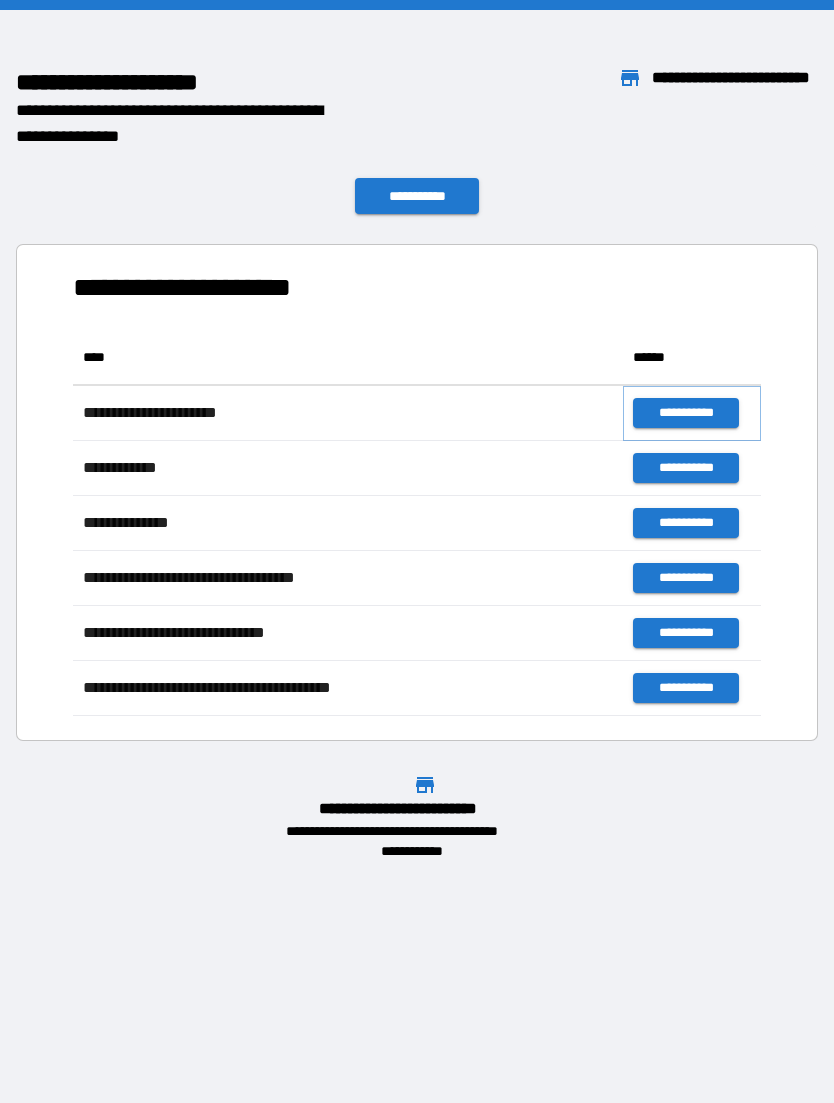 click on "**********" at bounding box center (685, 413) 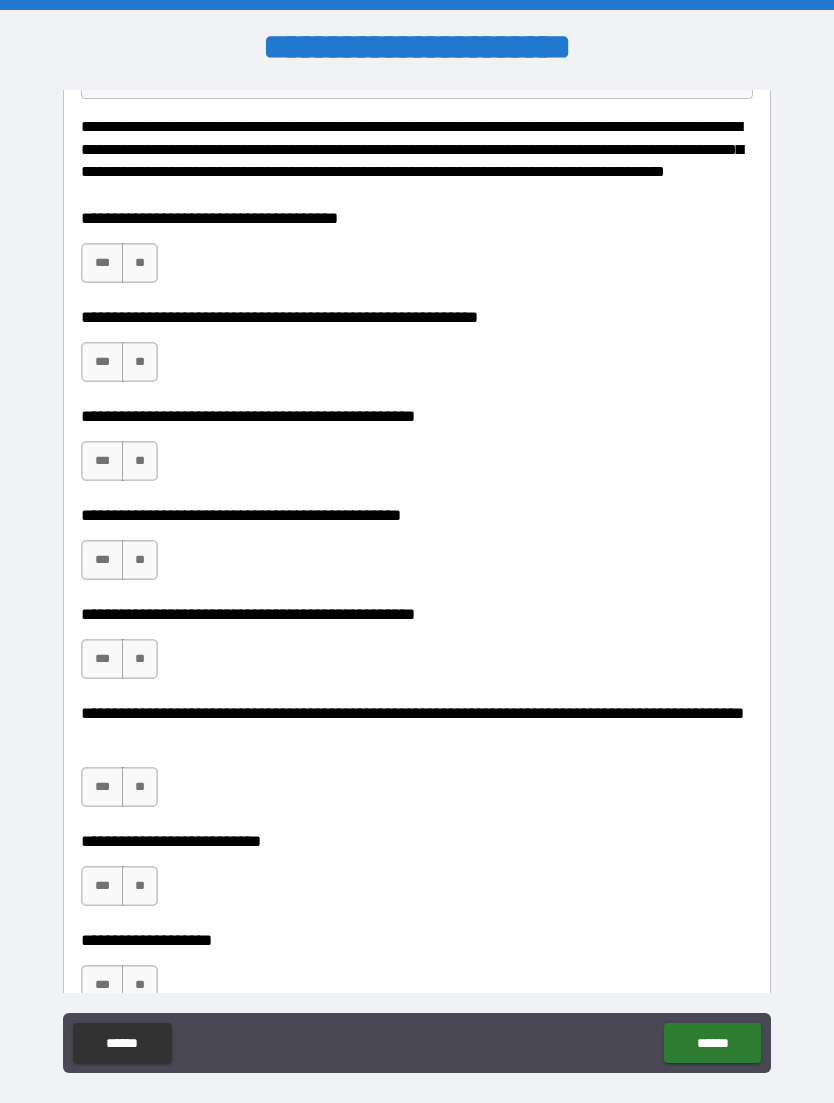 scroll, scrollTop: 233, scrollLeft: 0, axis: vertical 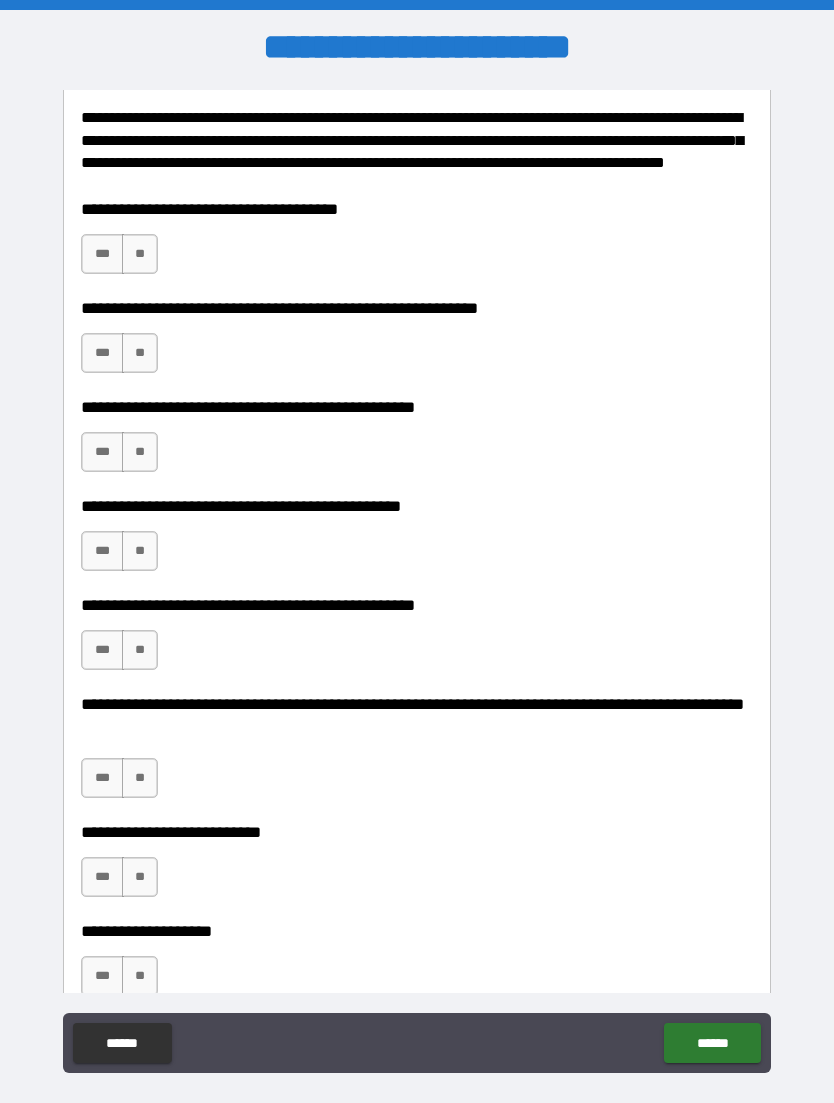 click on "***" at bounding box center [102, 353] 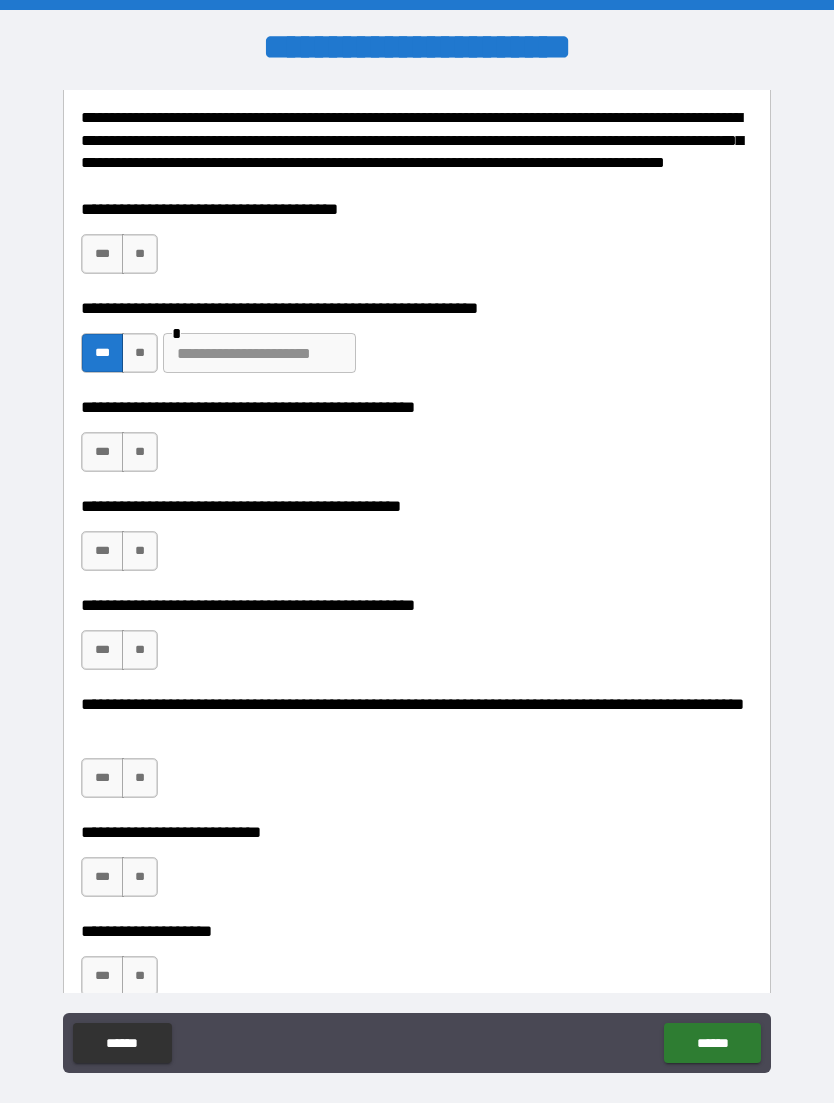 click on "**" at bounding box center (140, 452) 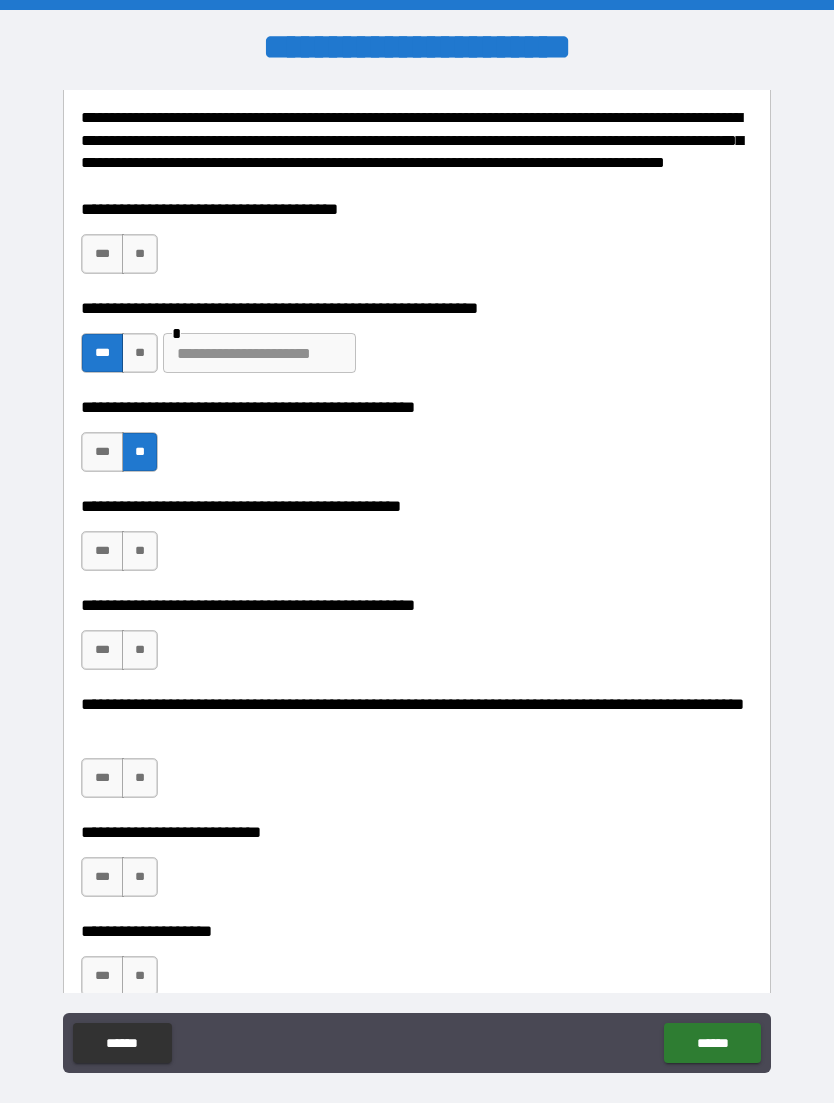 click on "***" at bounding box center (102, 254) 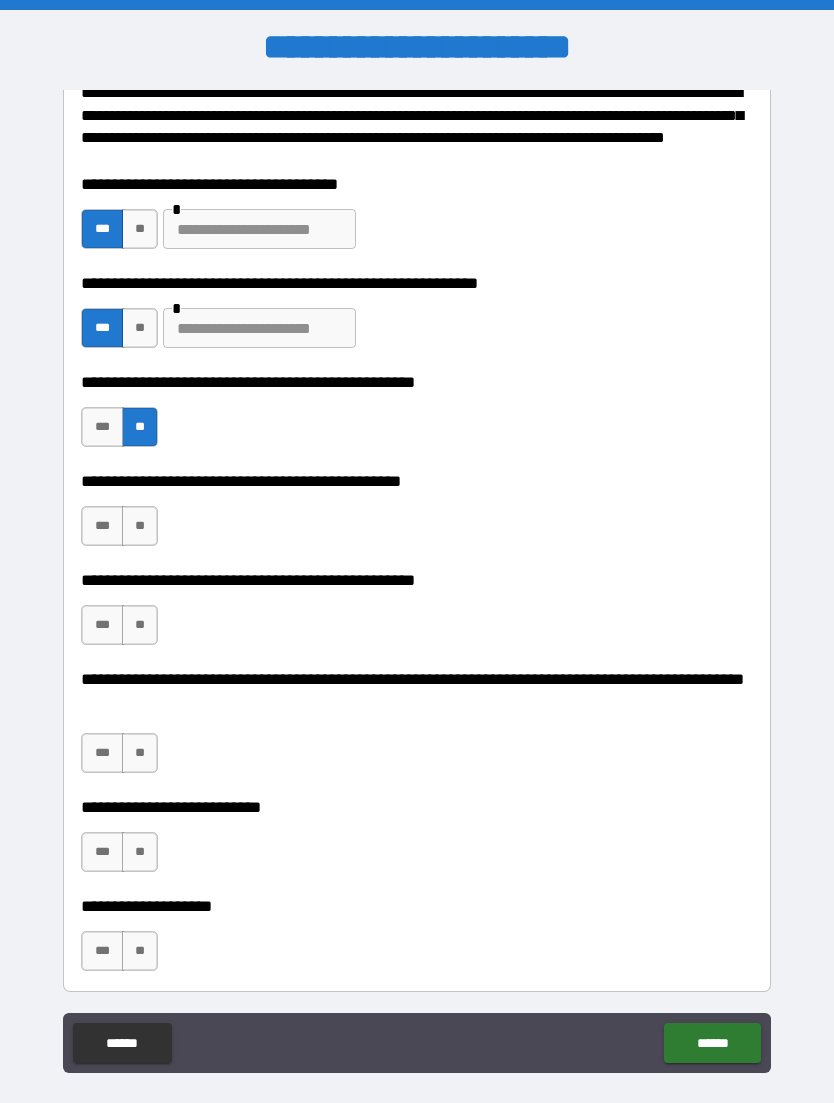 scroll, scrollTop: 249, scrollLeft: 0, axis: vertical 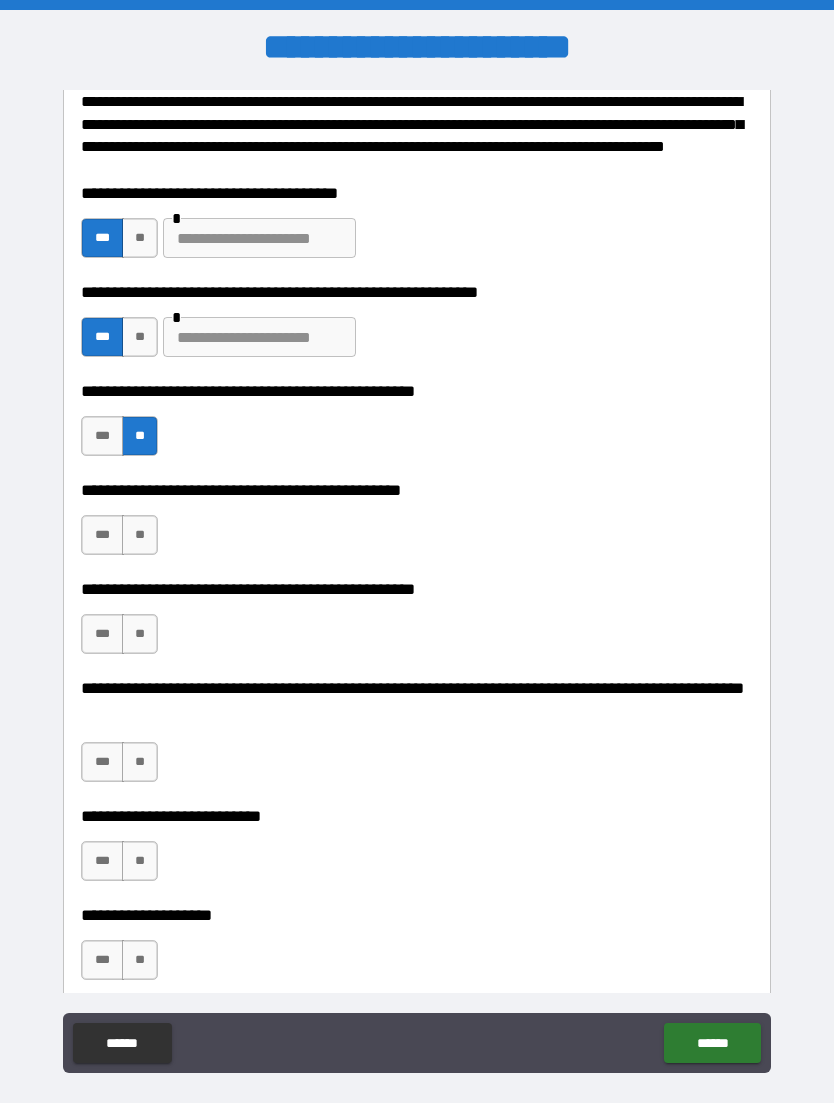 click on "**" at bounding box center (140, 238) 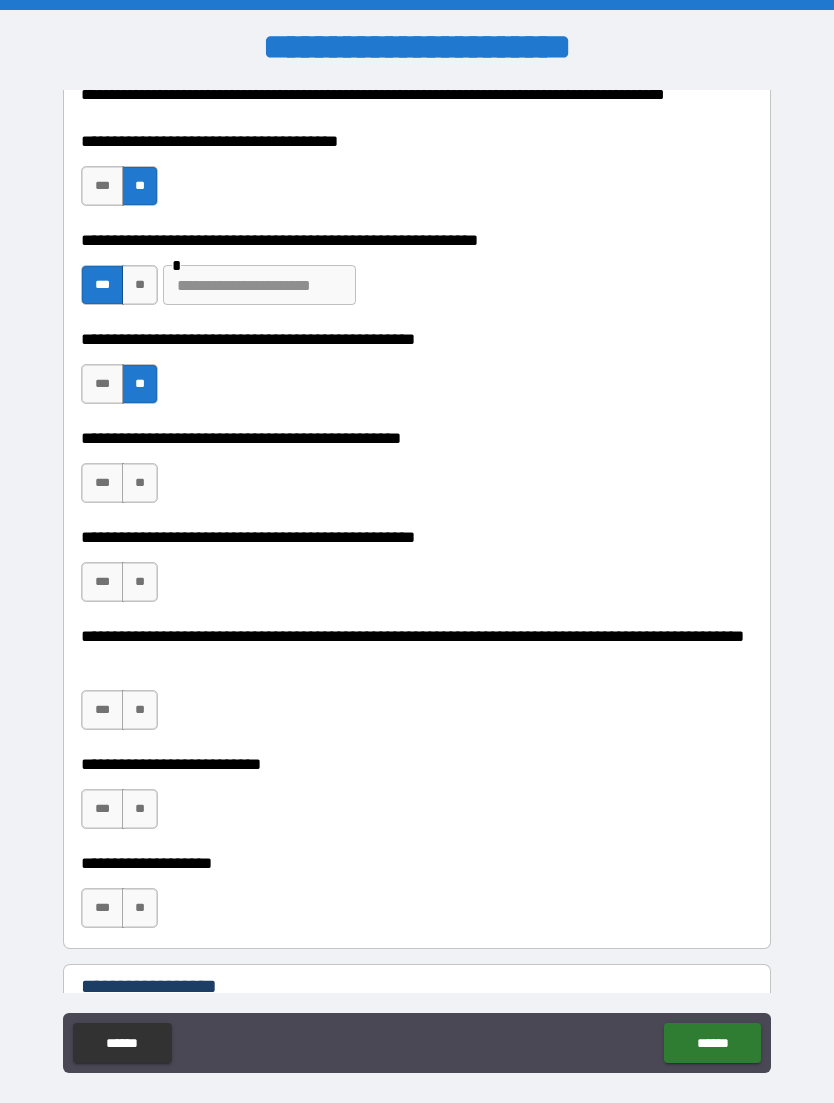 scroll, scrollTop: 330, scrollLeft: 0, axis: vertical 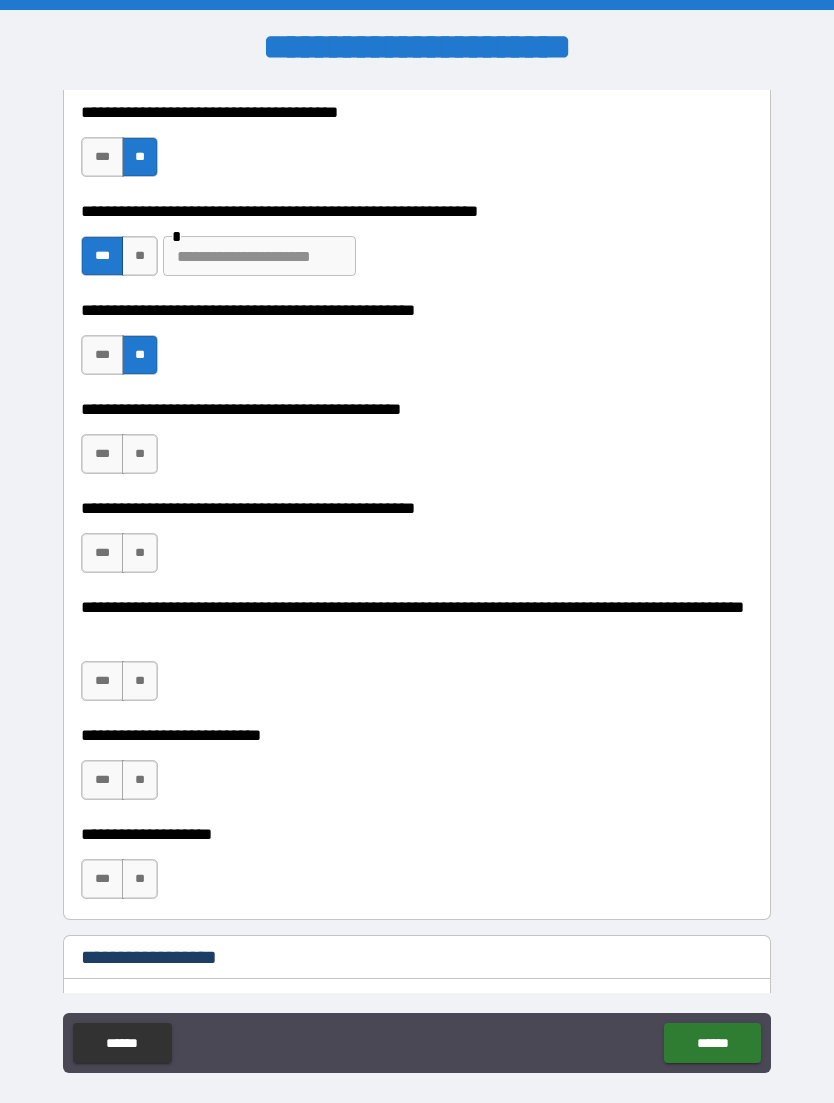 click on "***" at bounding box center (102, 454) 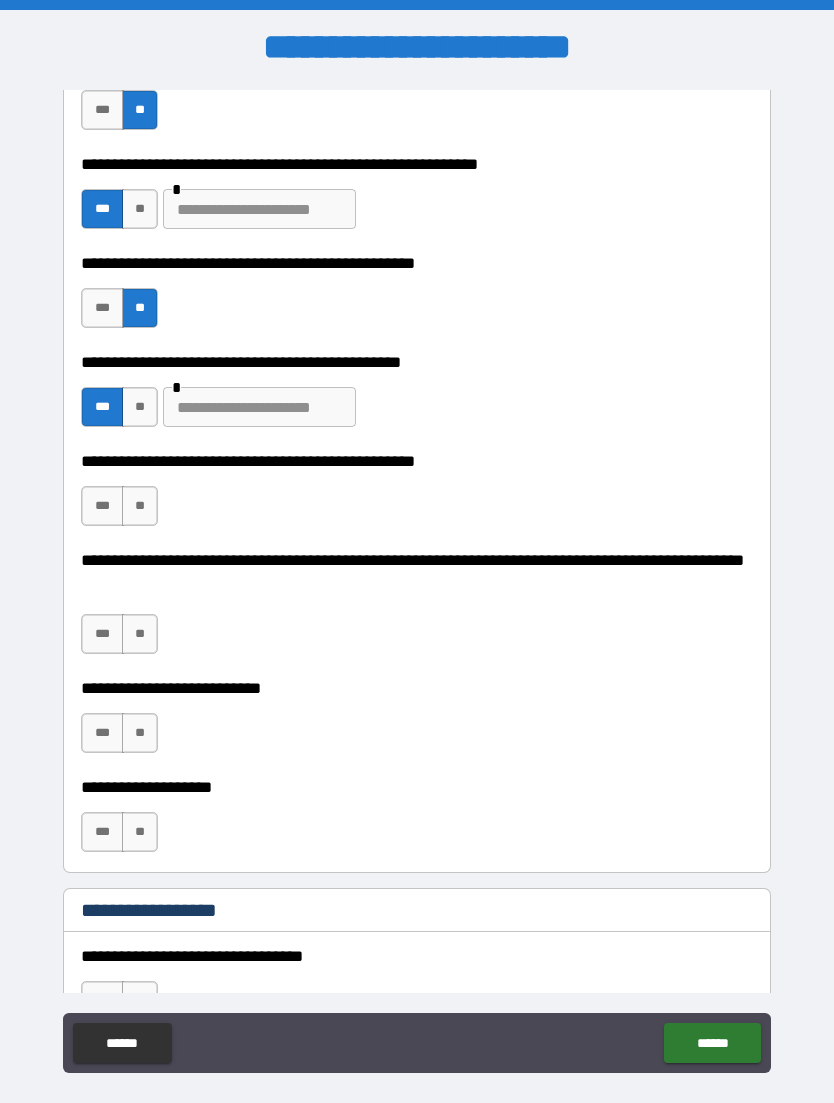 click on "**" at bounding box center [140, 506] 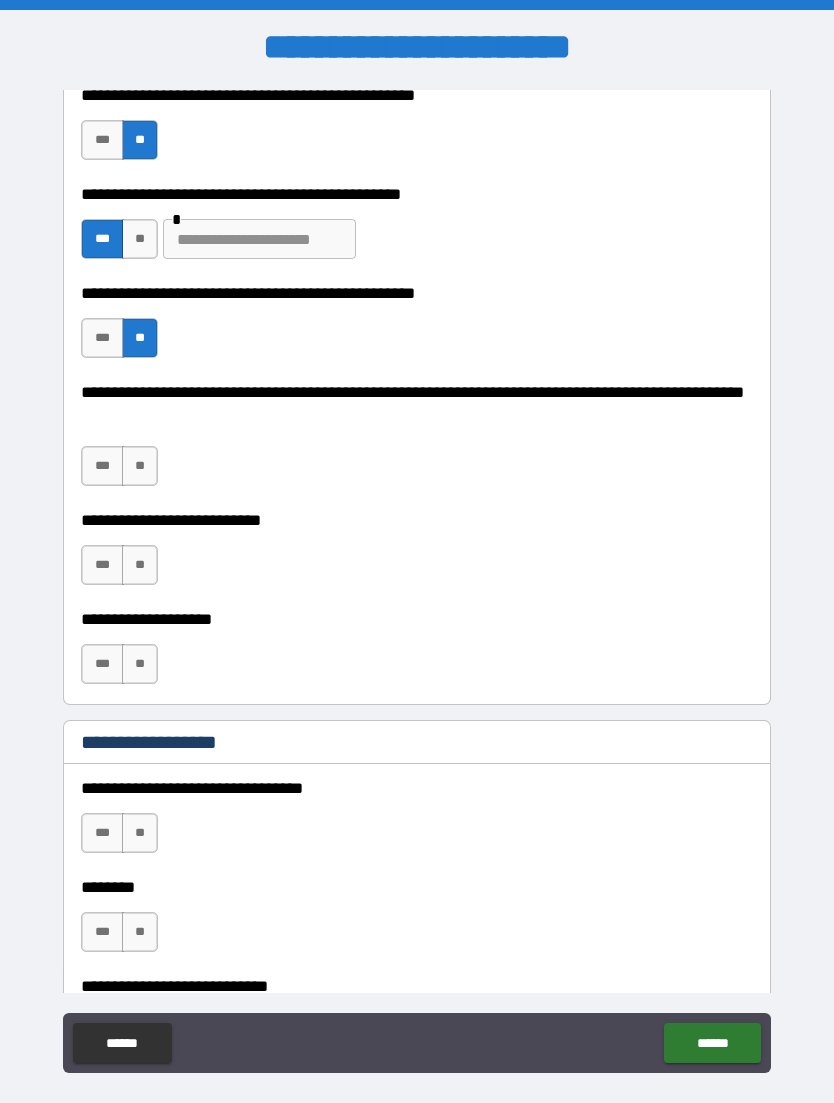 click on "**" at bounding box center [140, 466] 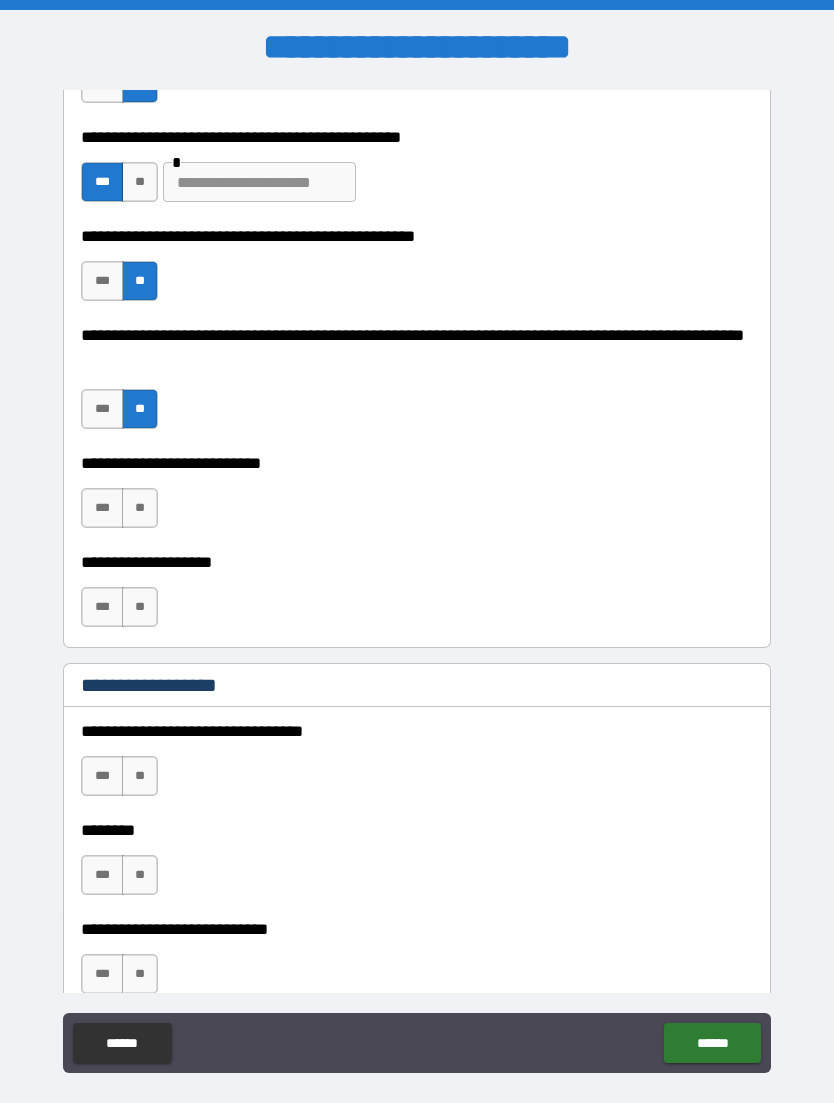 scroll, scrollTop: 604, scrollLeft: 0, axis: vertical 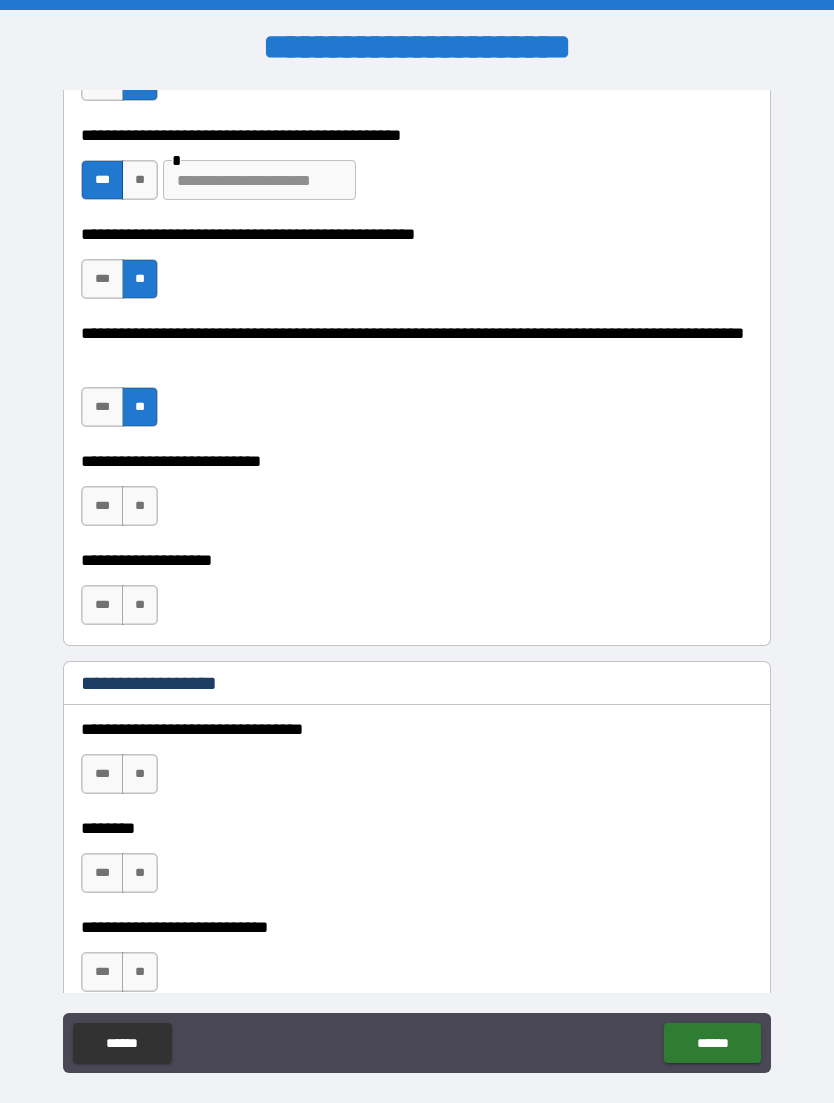 click on "**" at bounding box center (140, 506) 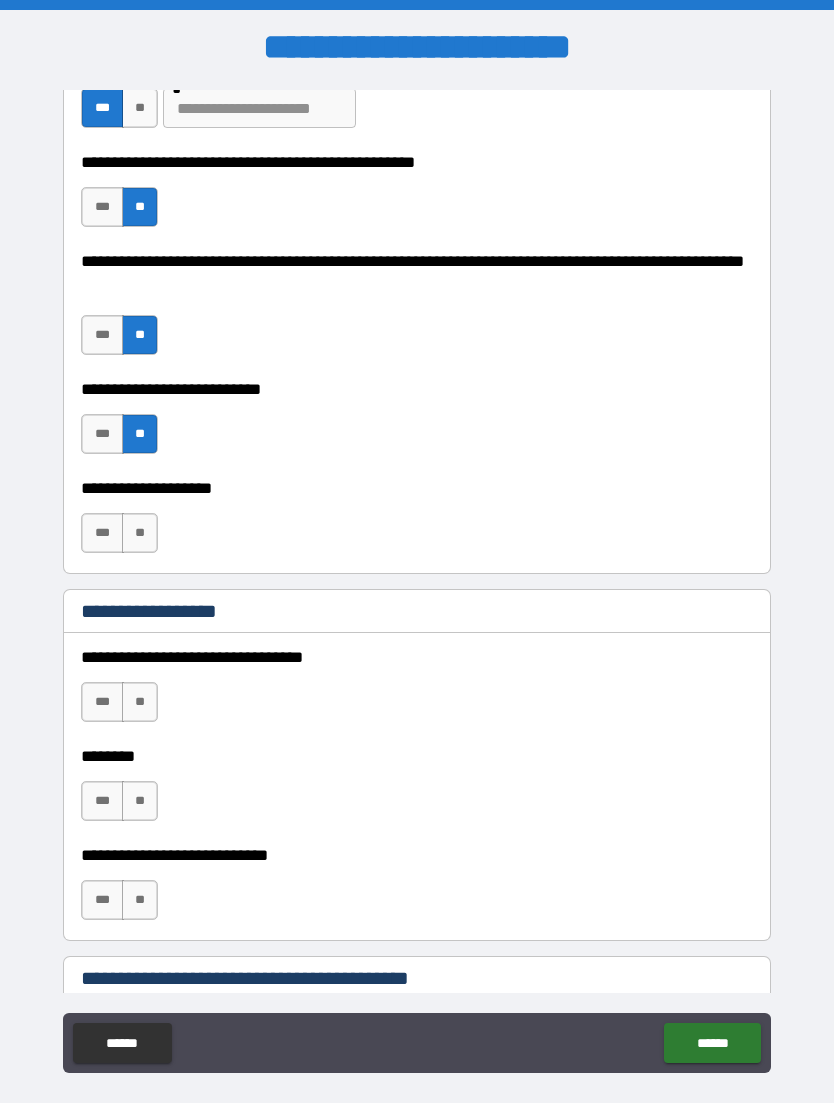 scroll, scrollTop: 681, scrollLeft: 0, axis: vertical 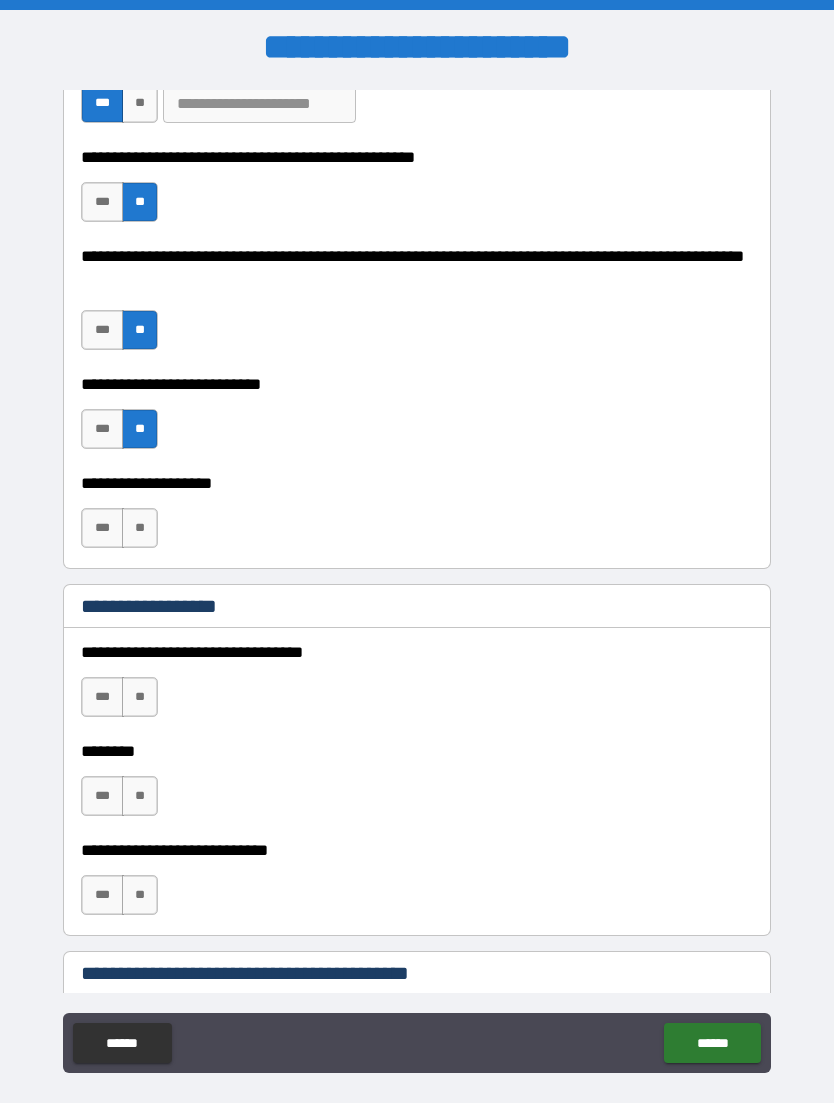 click on "**" at bounding box center (140, 528) 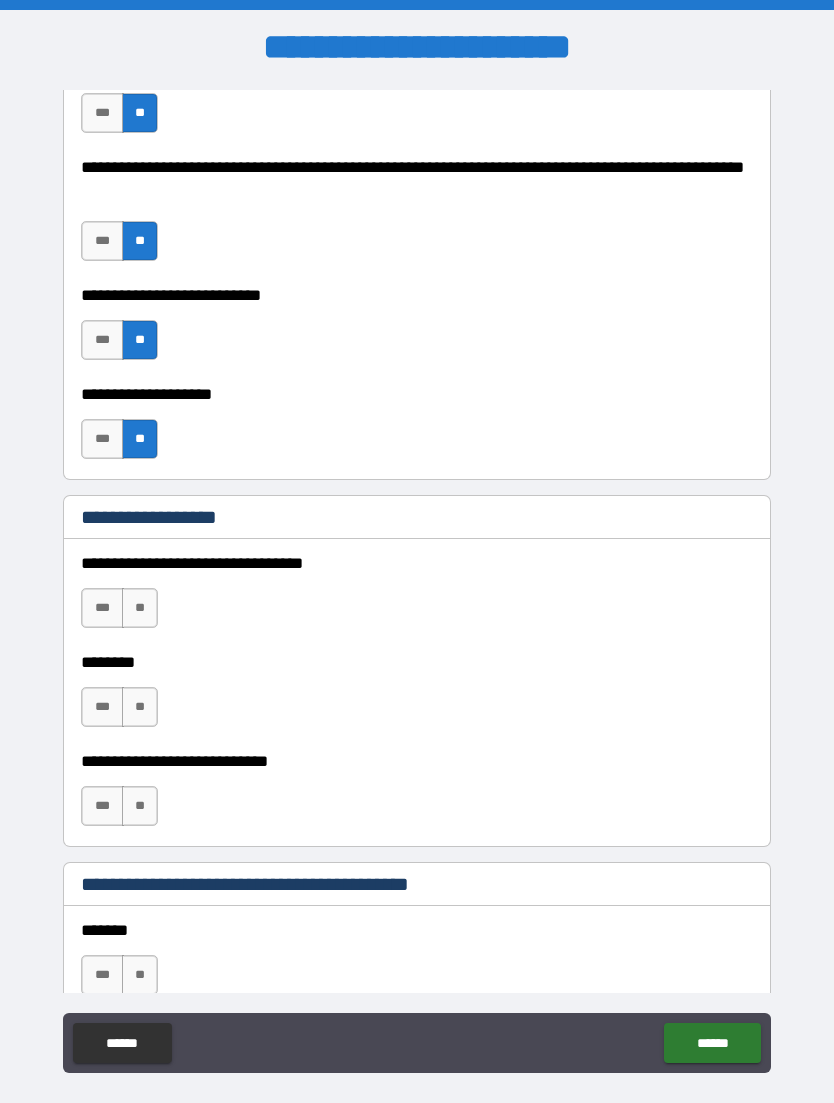 click on "**" at bounding box center [140, 608] 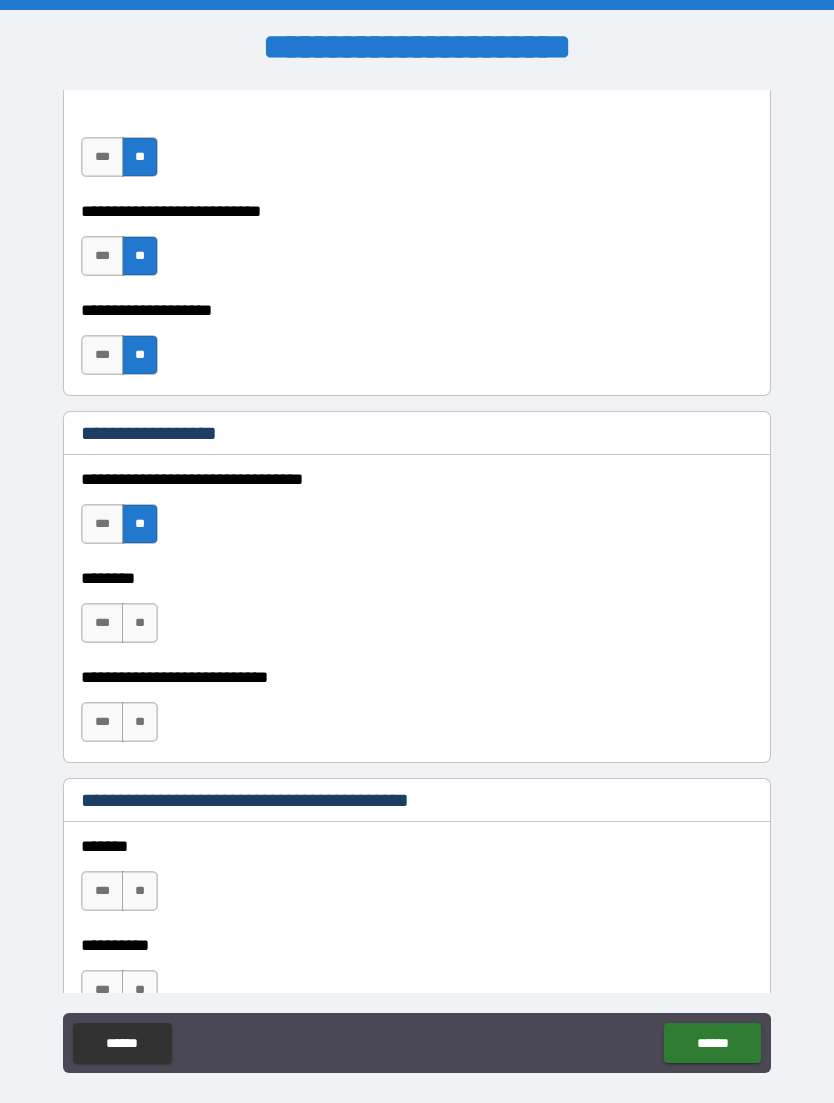 click on "**" at bounding box center (140, 623) 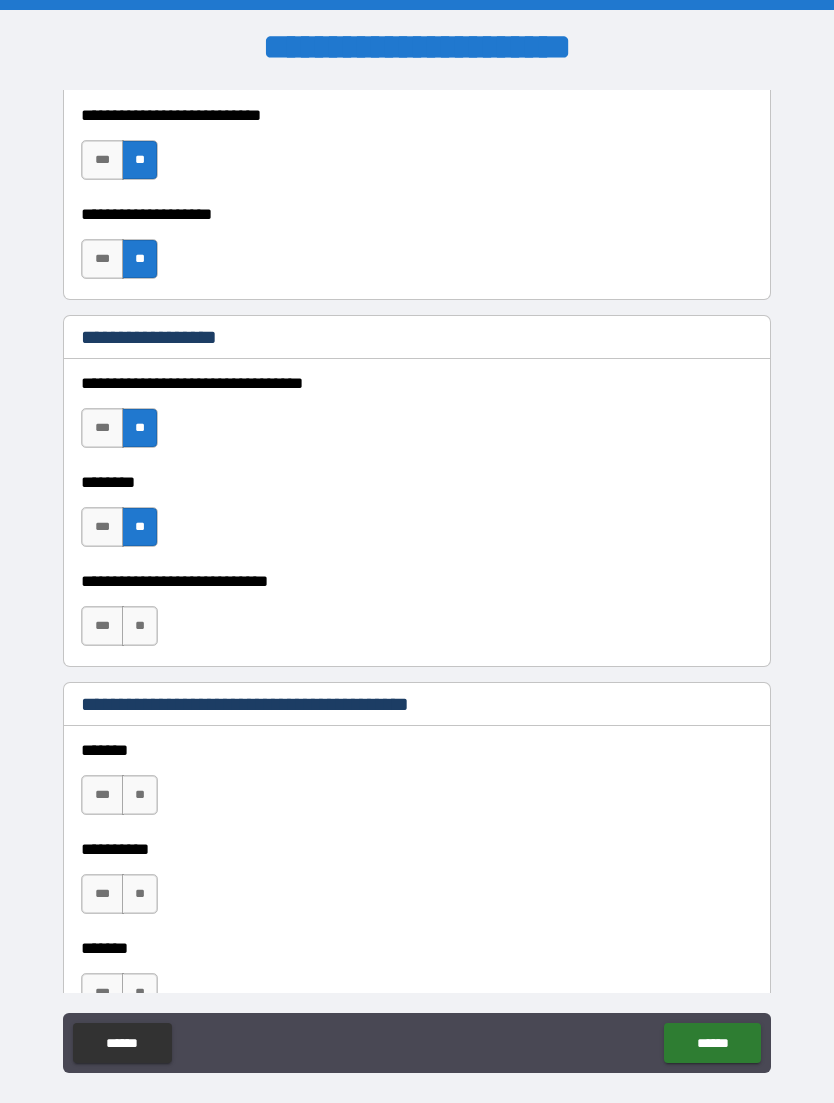 scroll, scrollTop: 953, scrollLeft: 0, axis: vertical 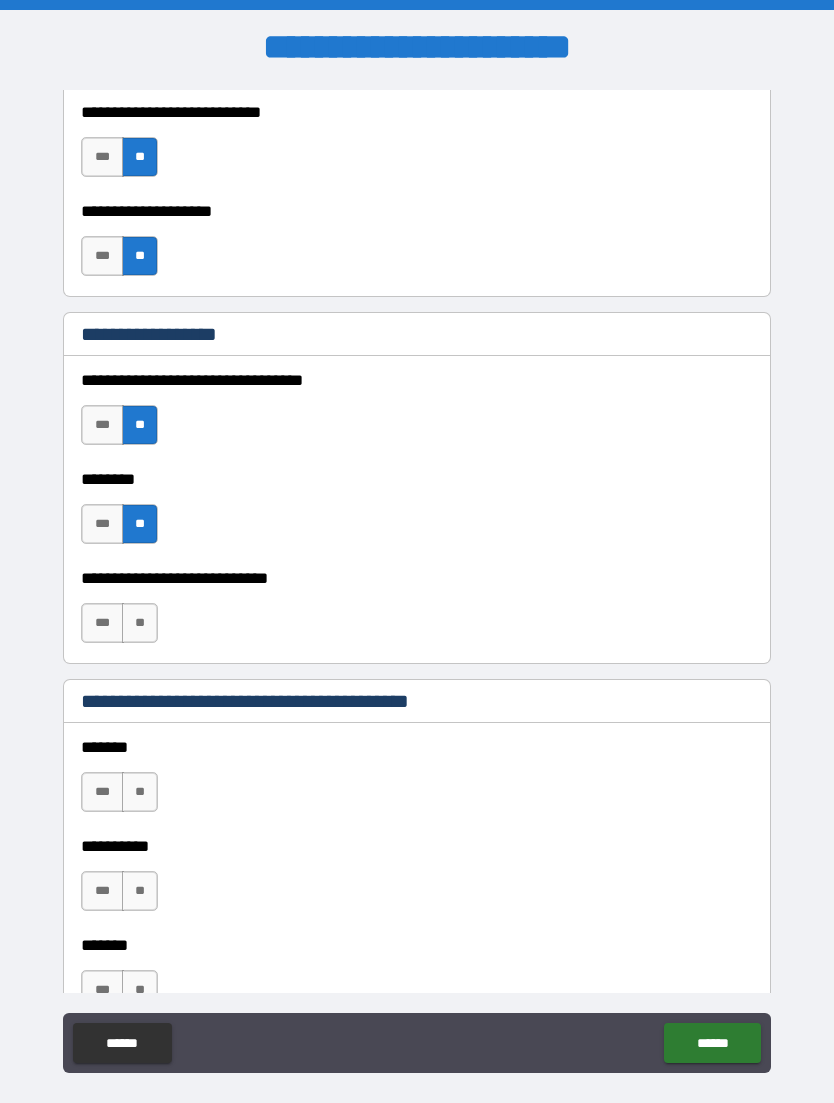 click on "**" at bounding box center (140, 623) 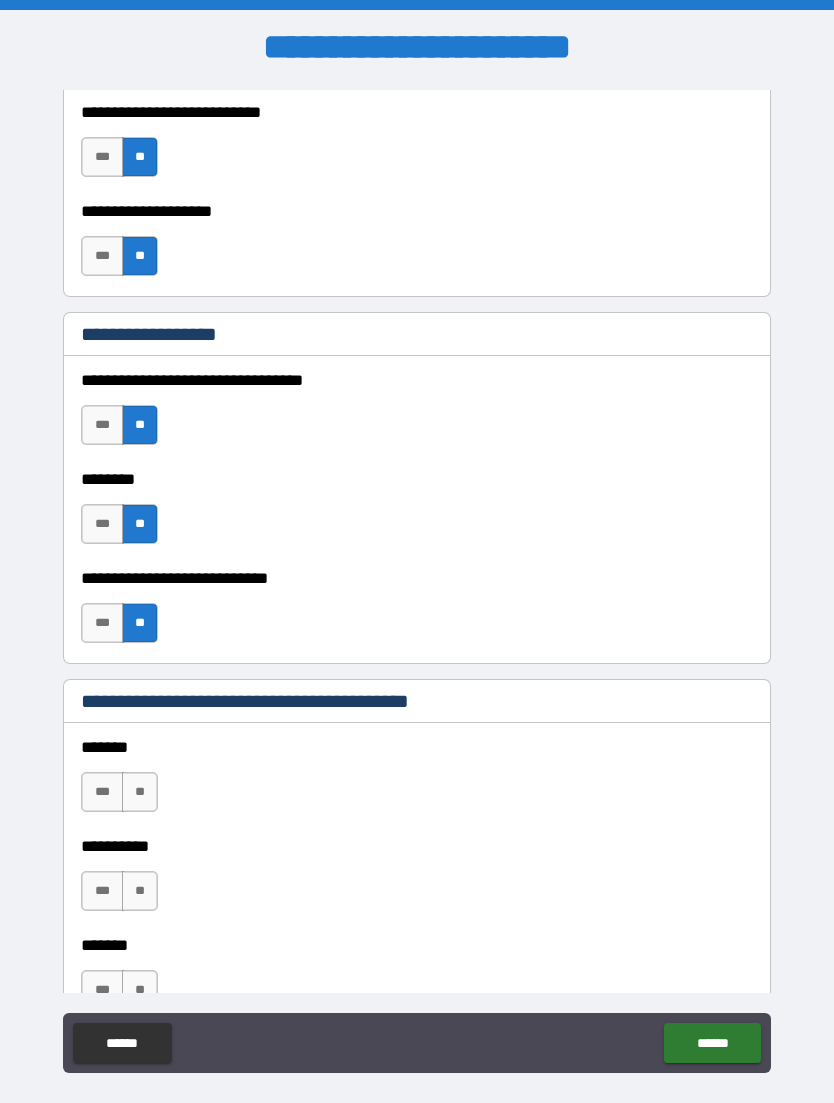 click on "***" at bounding box center [102, 623] 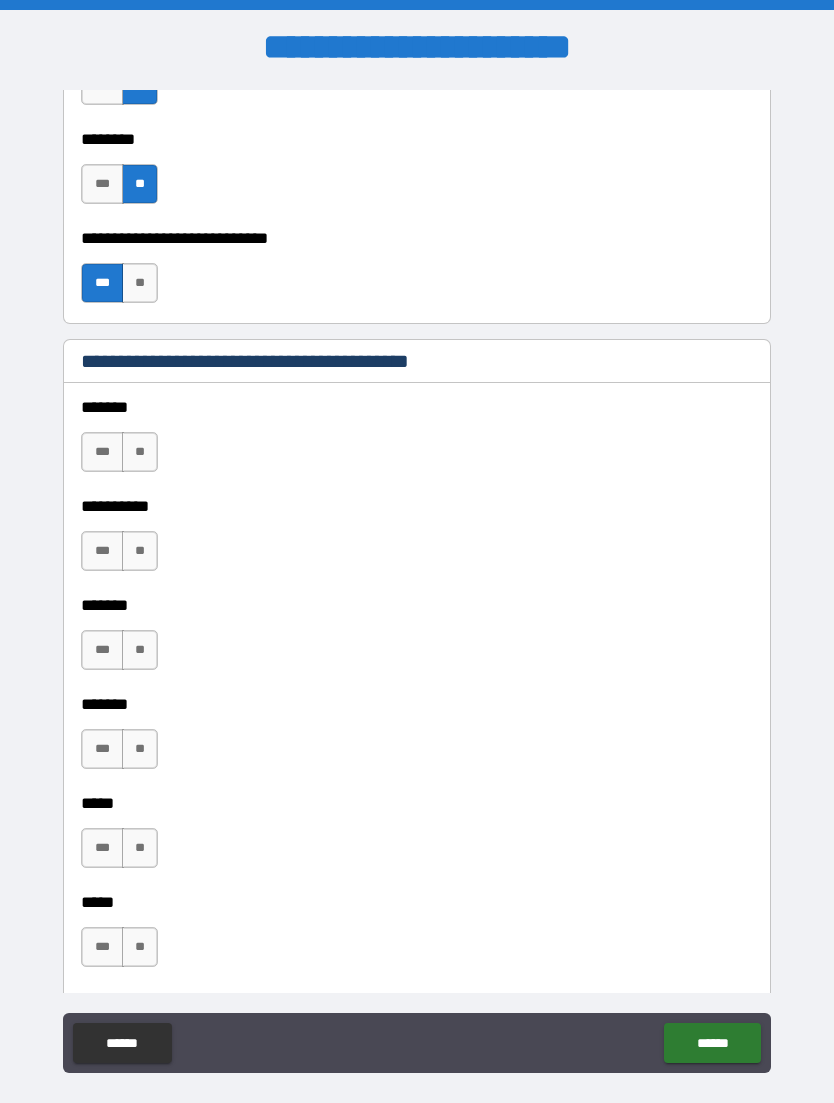 scroll, scrollTop: 1298, scrollLeft: 0, axis: vertical 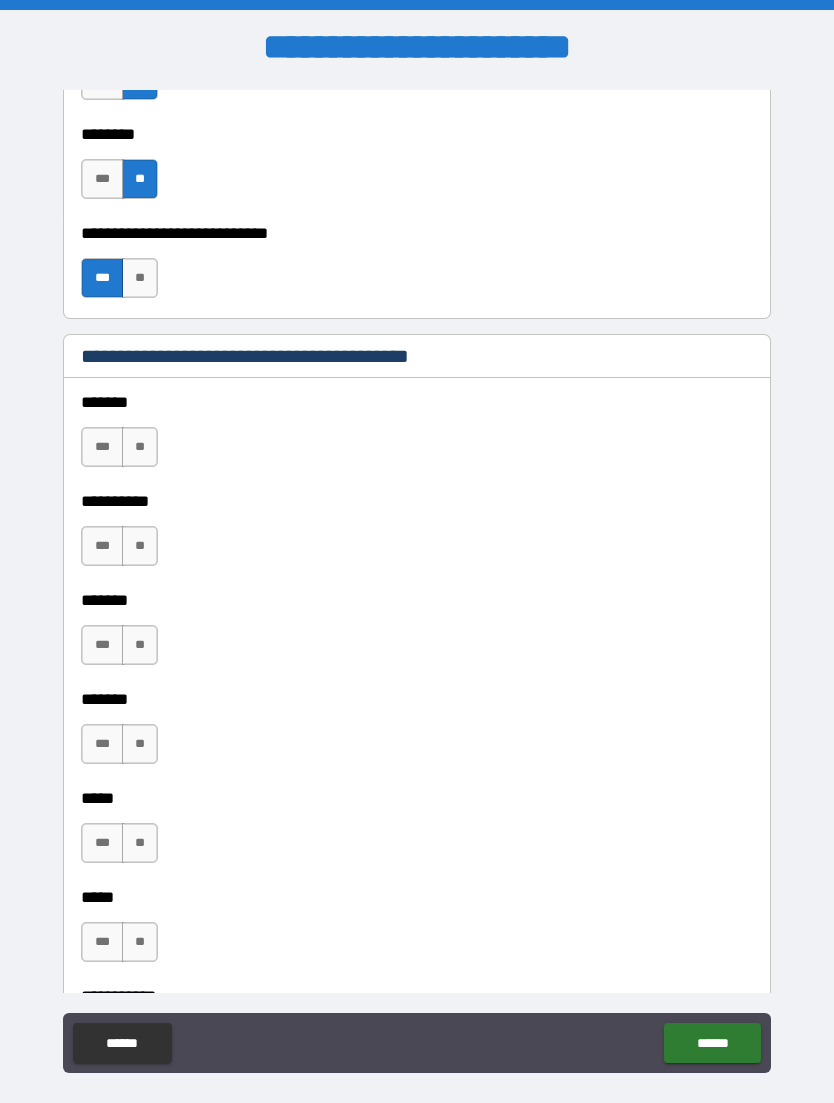 click on "**" at bounding box center (140, 447) 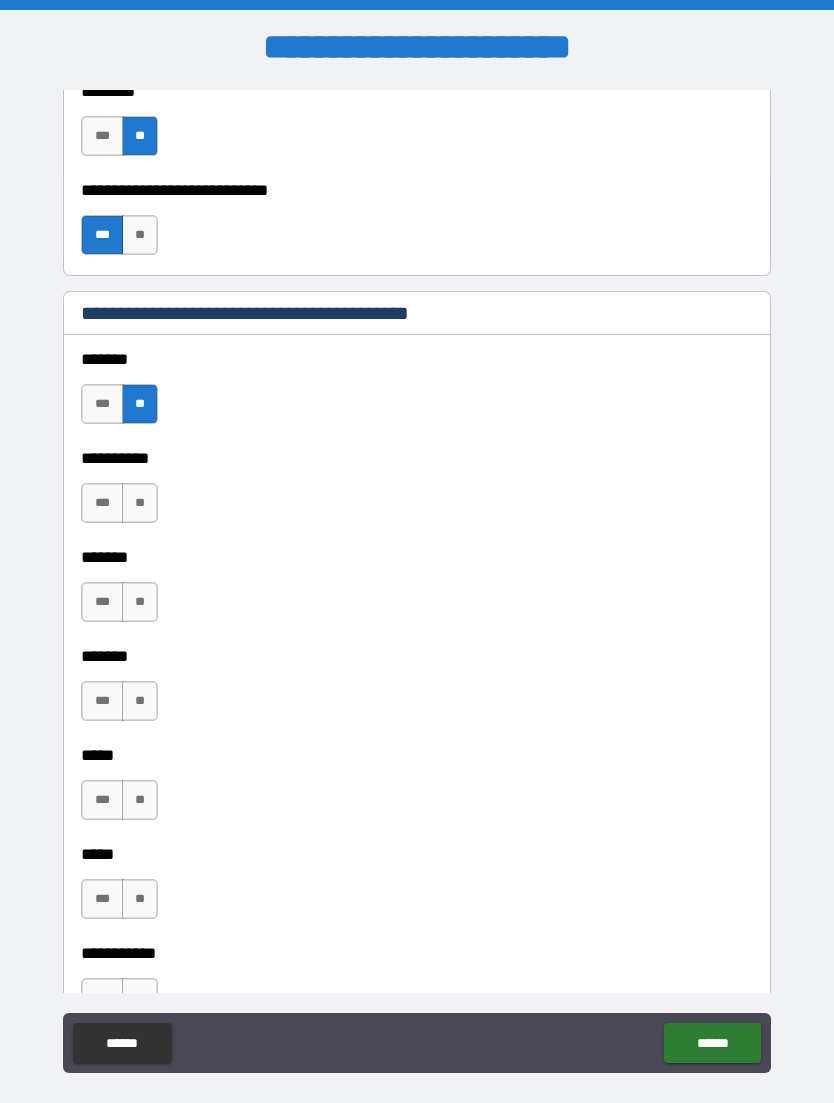 click on "**" at bounding box center [140, 503] 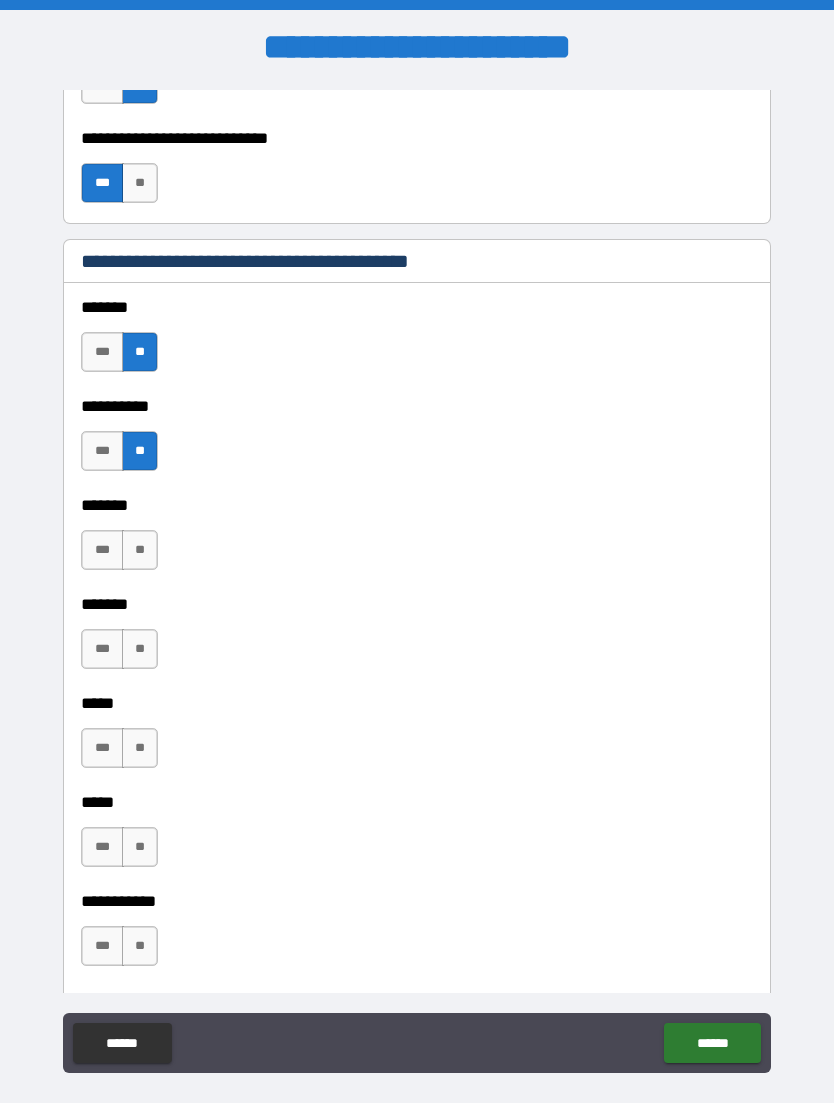 click on "**" at bounding box center [140, 550] 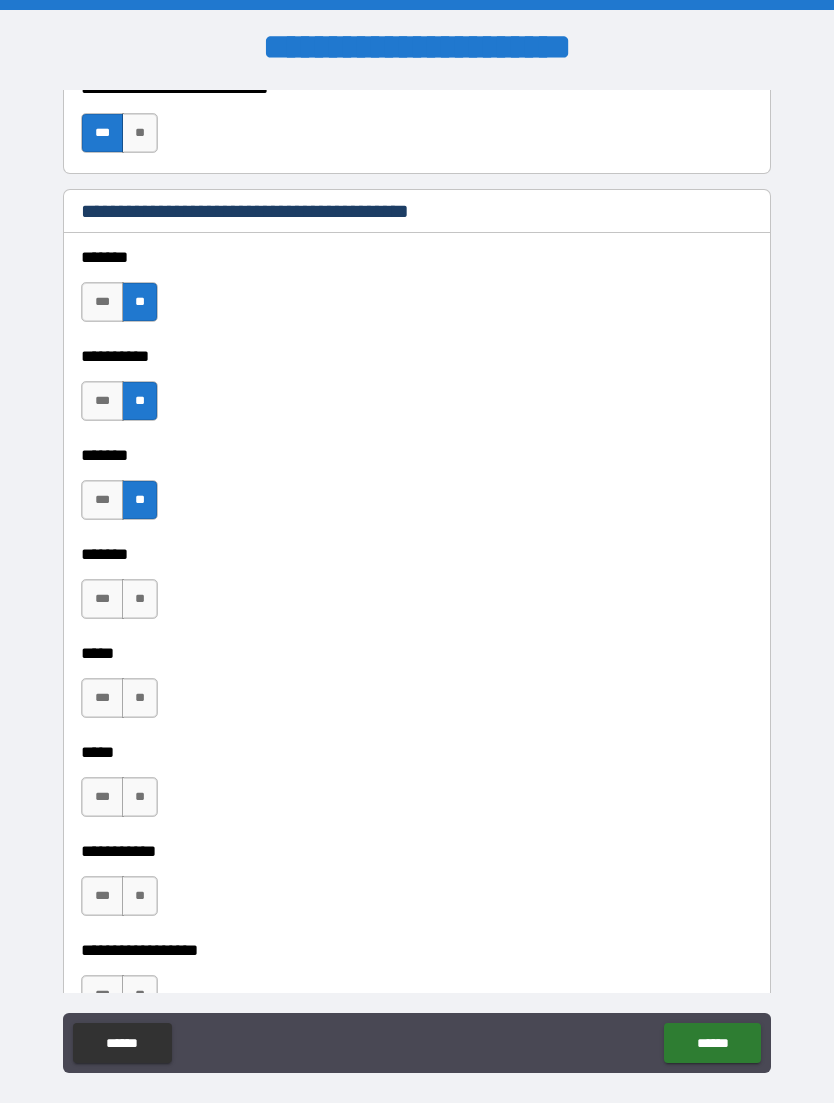 click on "***" at bounding box center [102, 500] 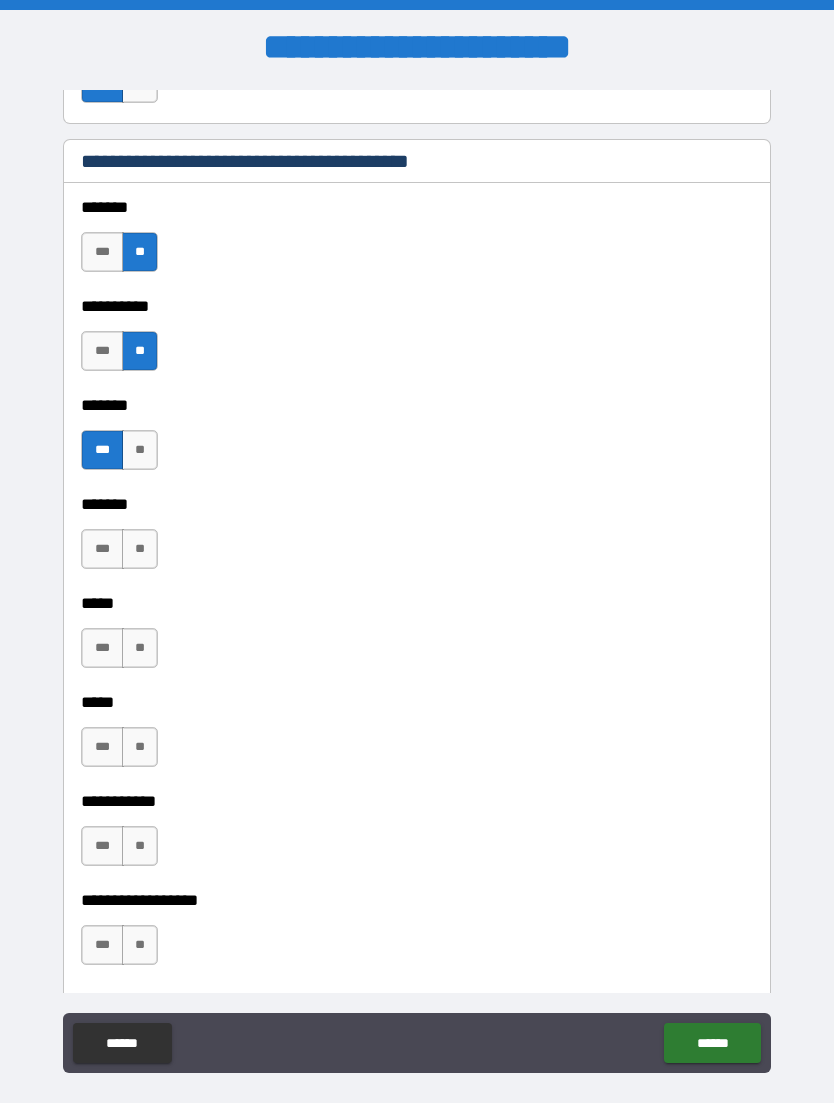 click on "**" at bounding box center [140, 549] 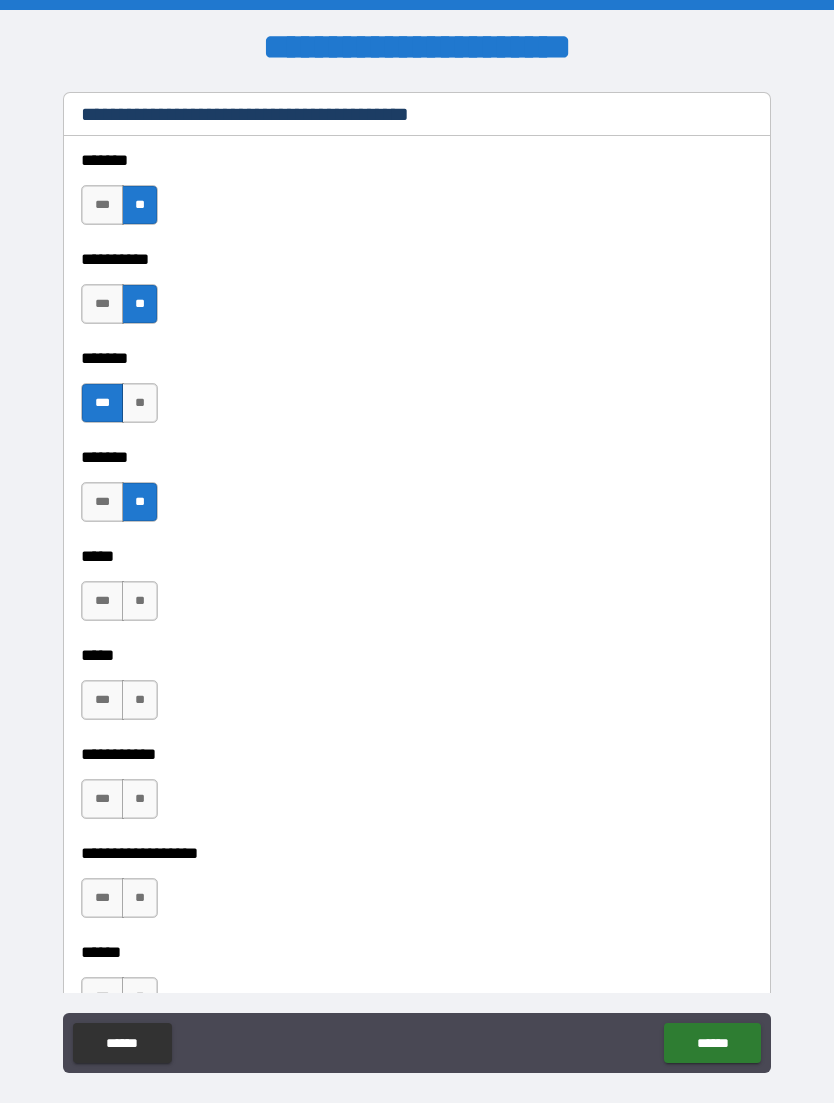 click on "**" at bounding box center (140, 601) 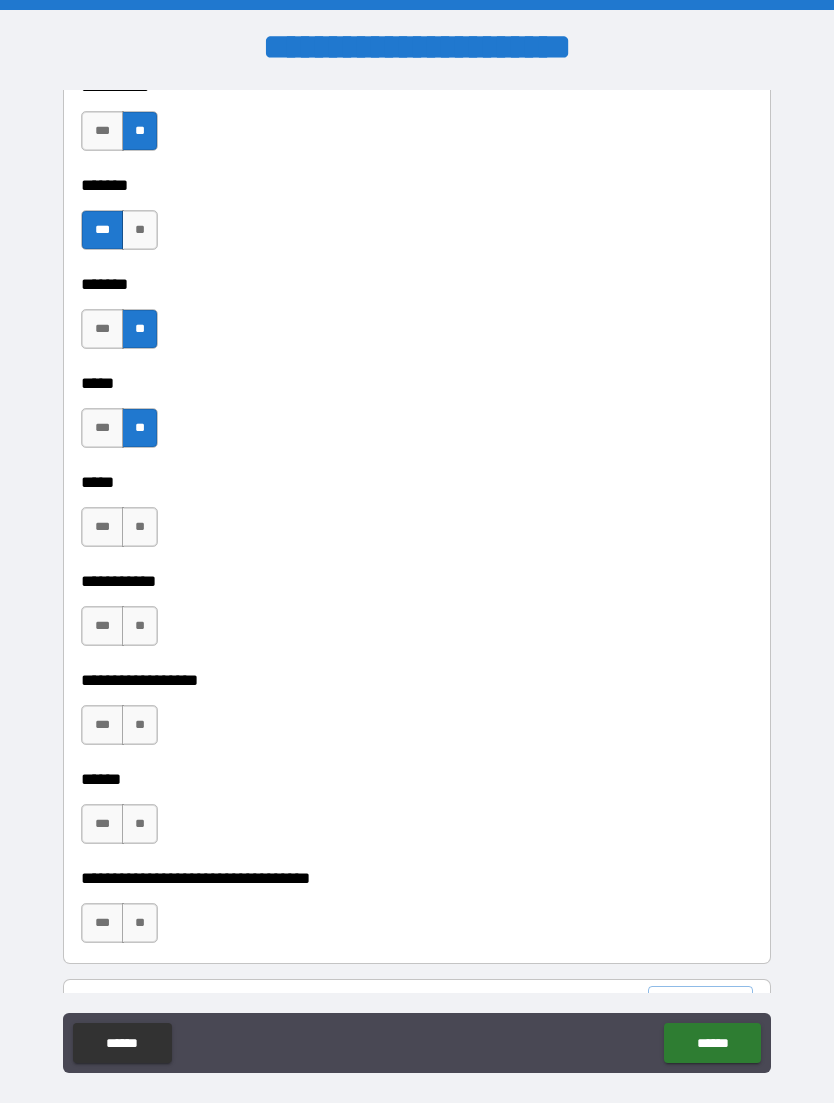 scroll, scrollTop: 1722, scrollLeft: 0, axis: vertical 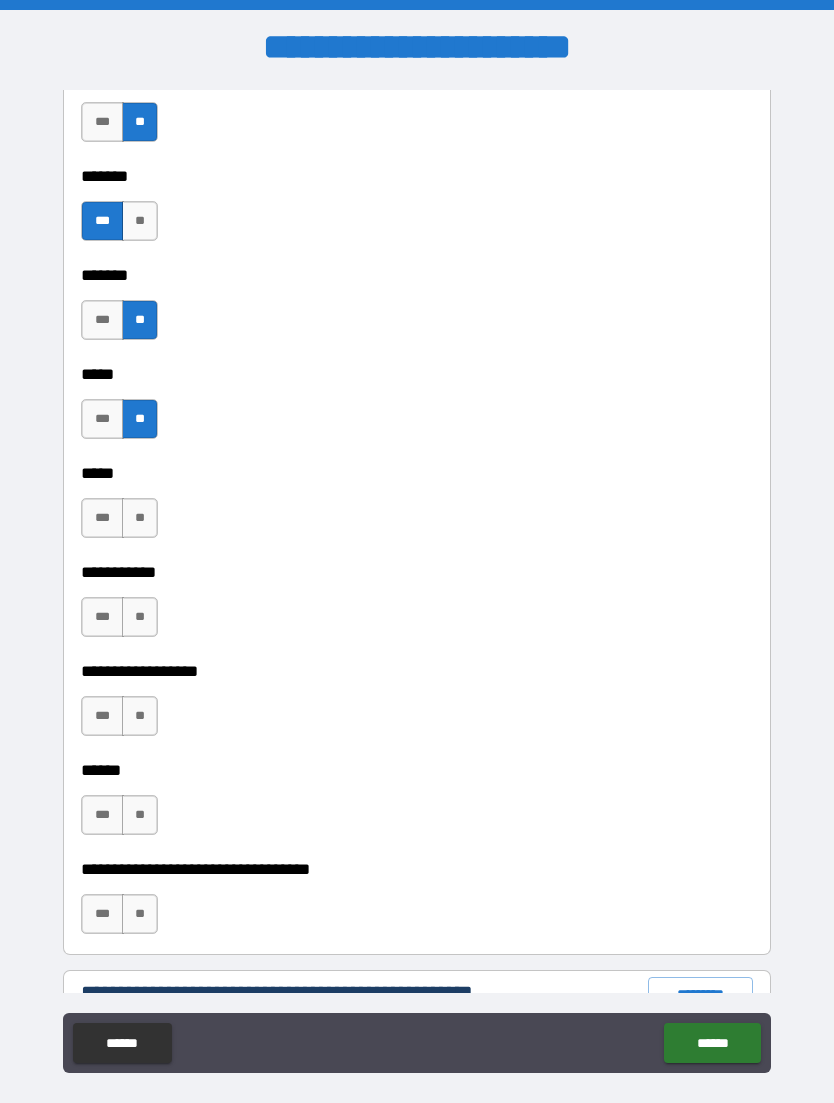 click on "**" at bounding box center [140, 518] 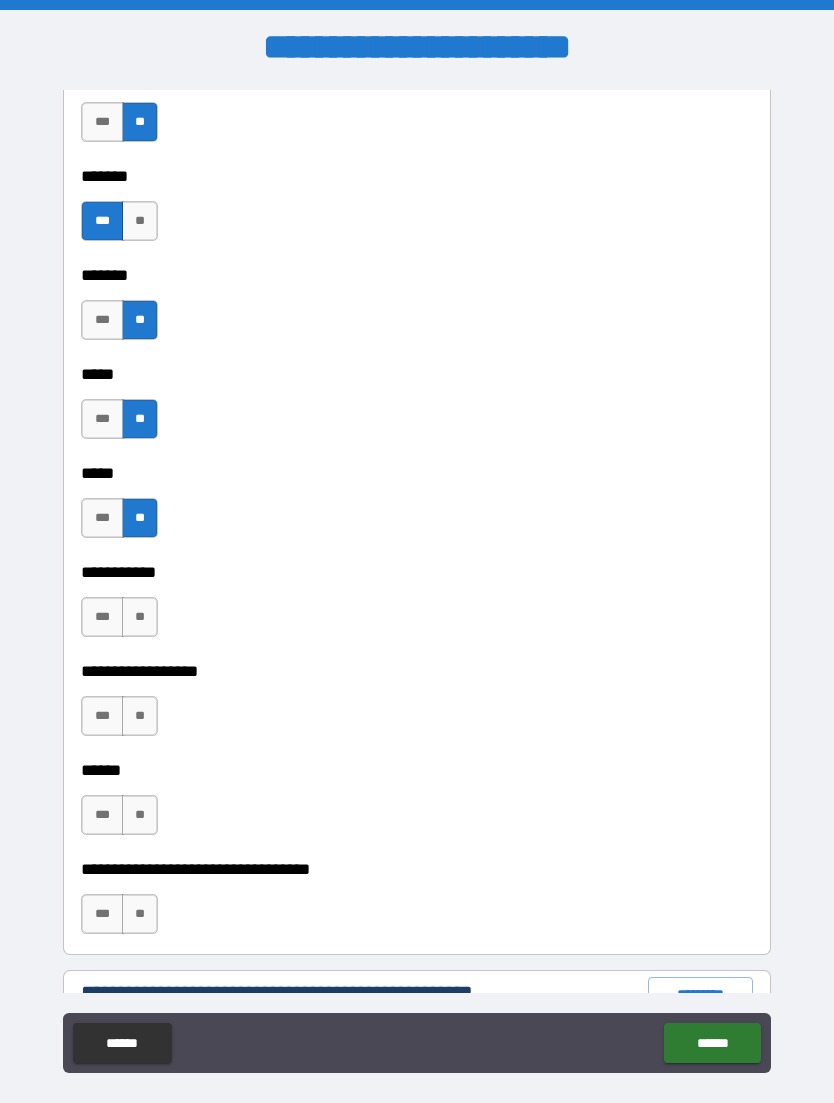 click on "**" at bounding box center [140, 617] 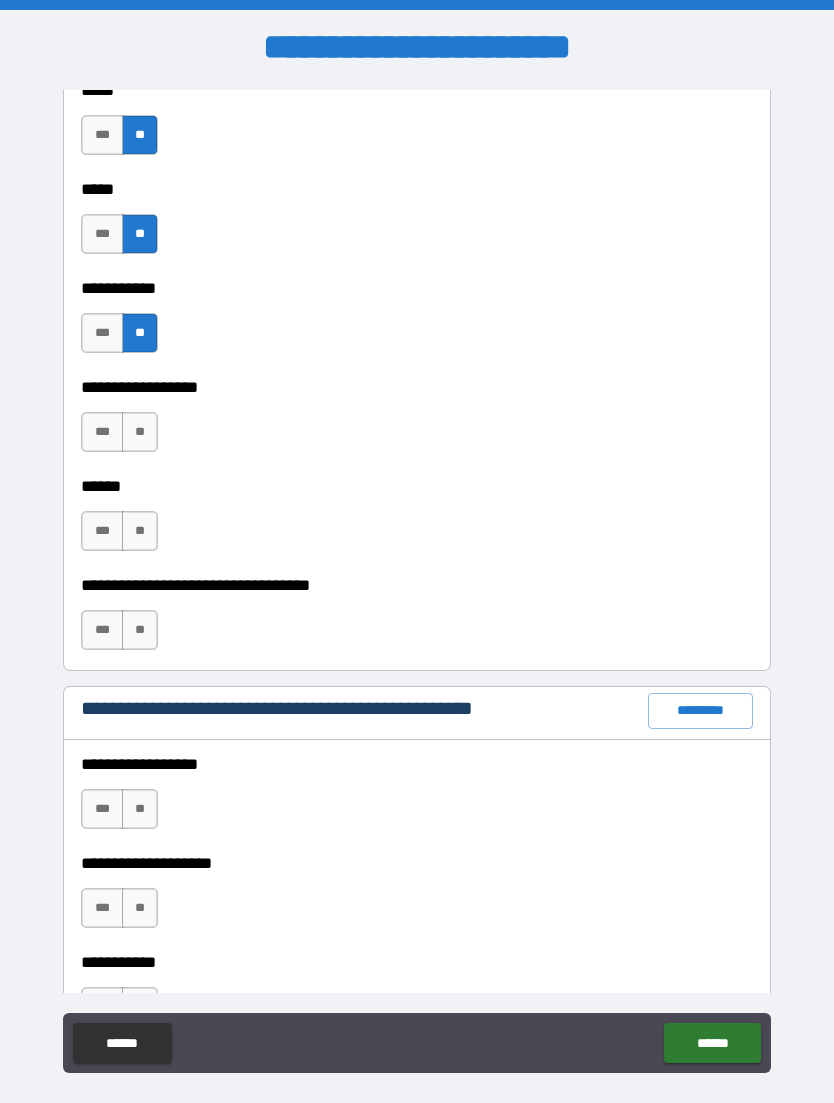 click on "**********" at bounding box center (417, 586) 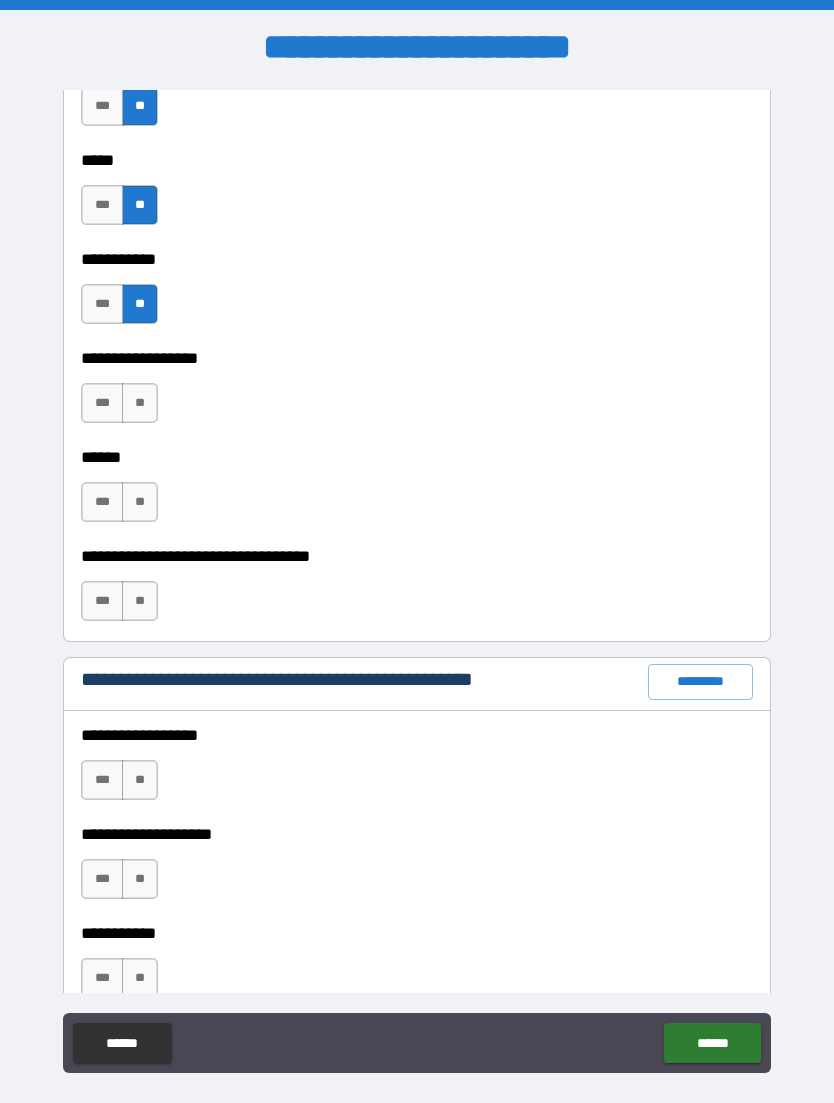 scroll, scrollTop: 2033, scrollLeft: 0, axis: vertical 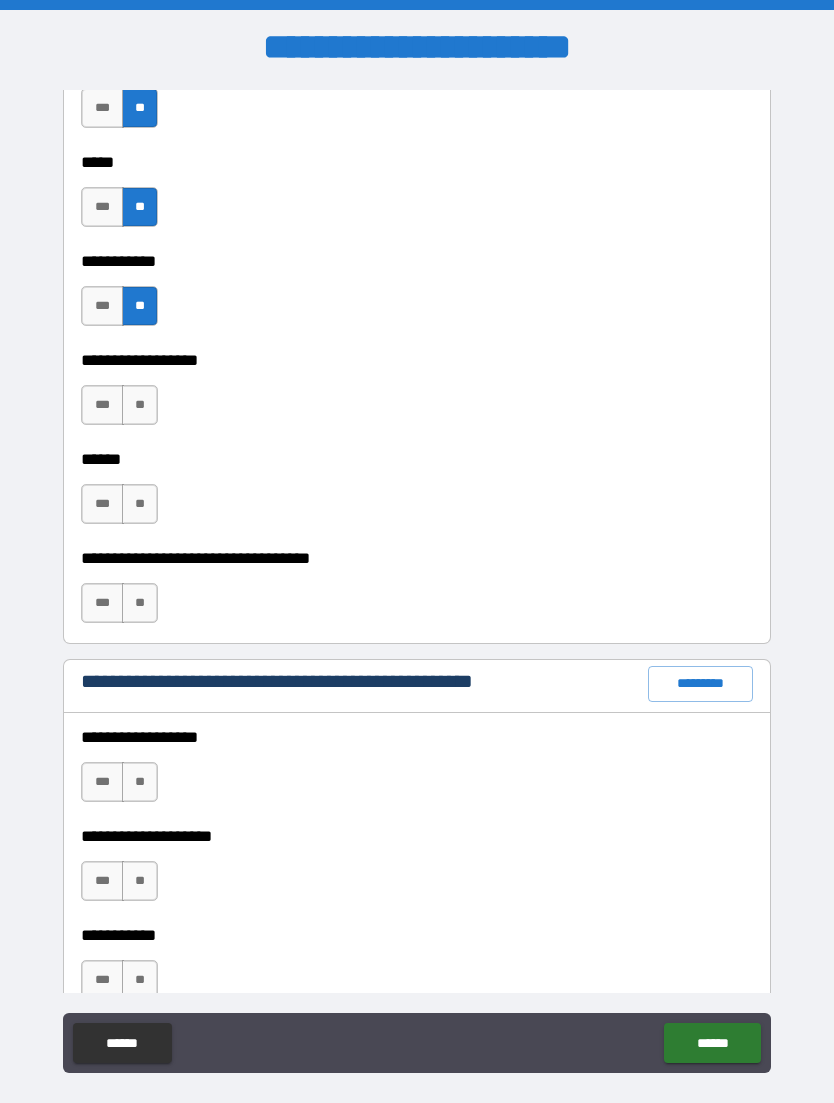 click on "**" at bounding box center [140, 405] 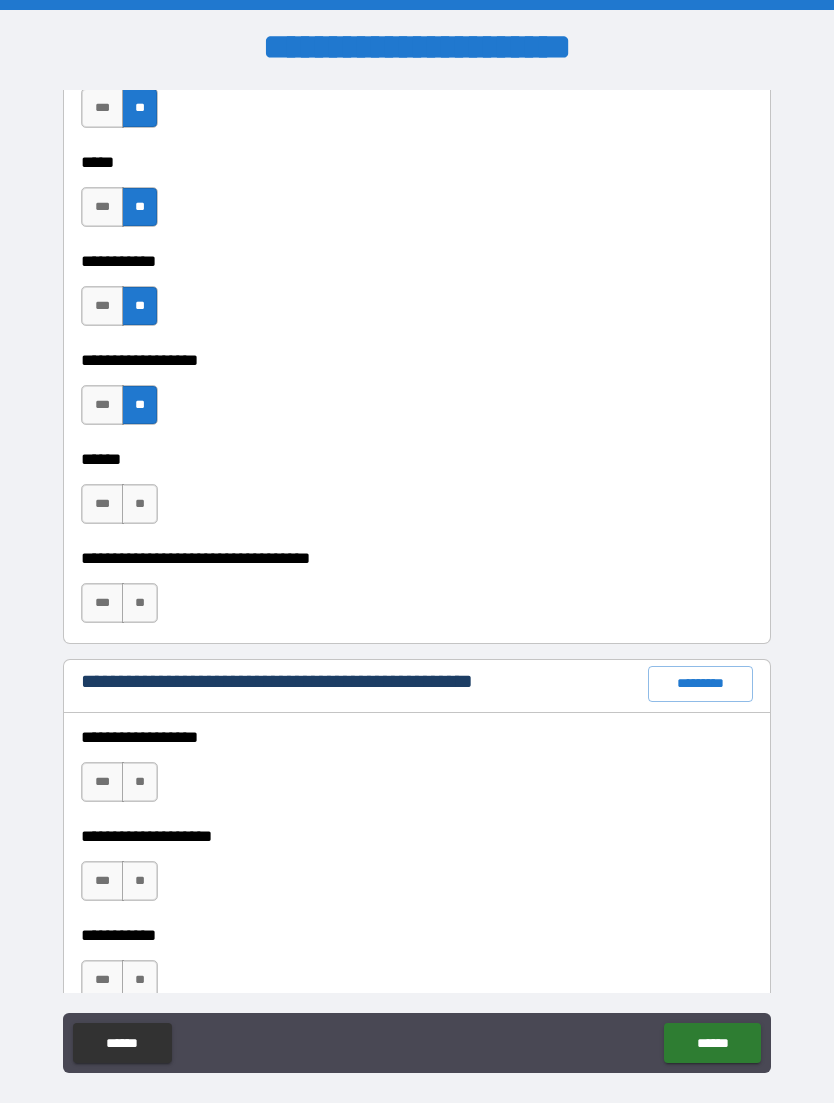 click on "**" at bounding box center [140, 504] 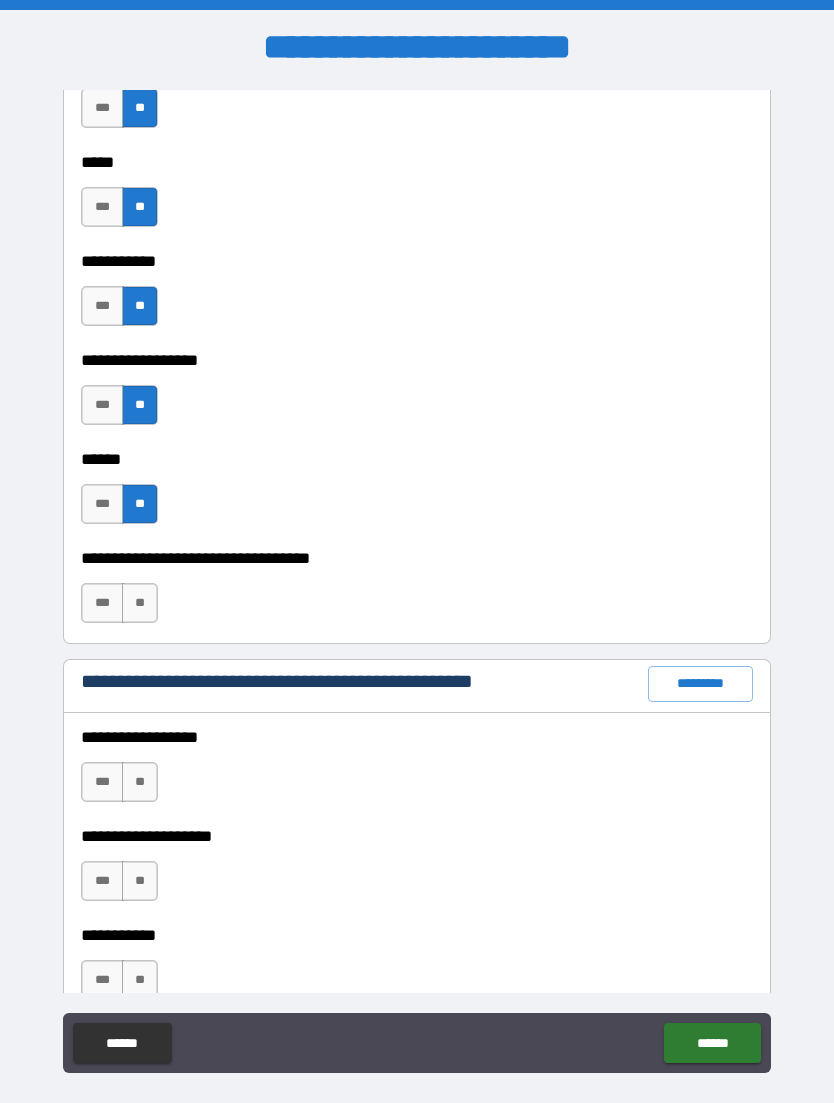 click on "**" at bounding box center (140, 603) 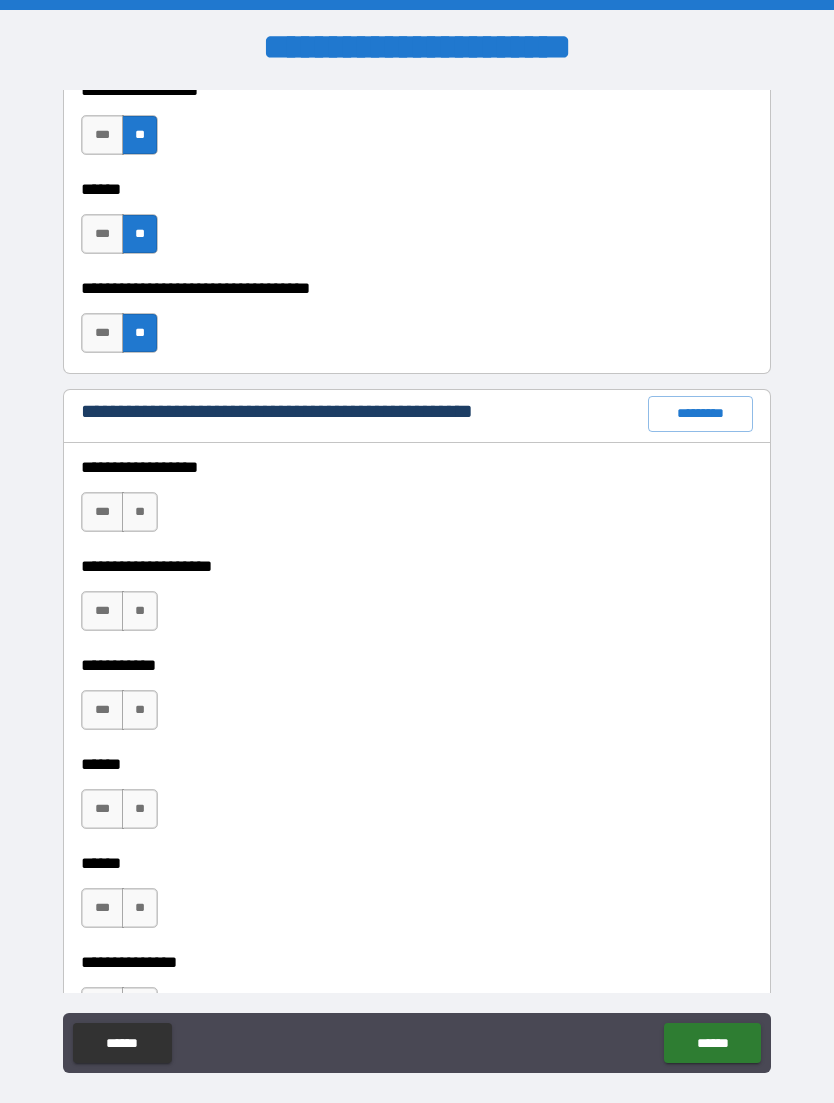 click on "**" at bounding box center [140, 512] 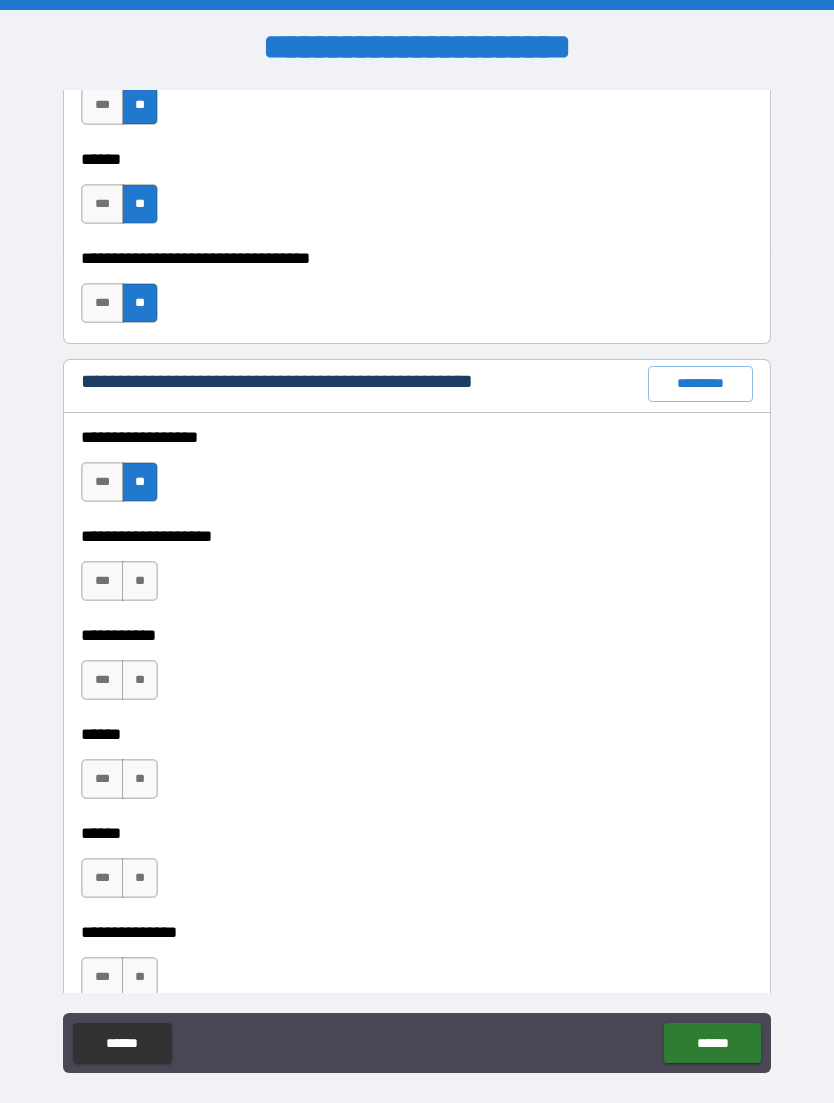 click on "**" at bounding box center (140, 581) 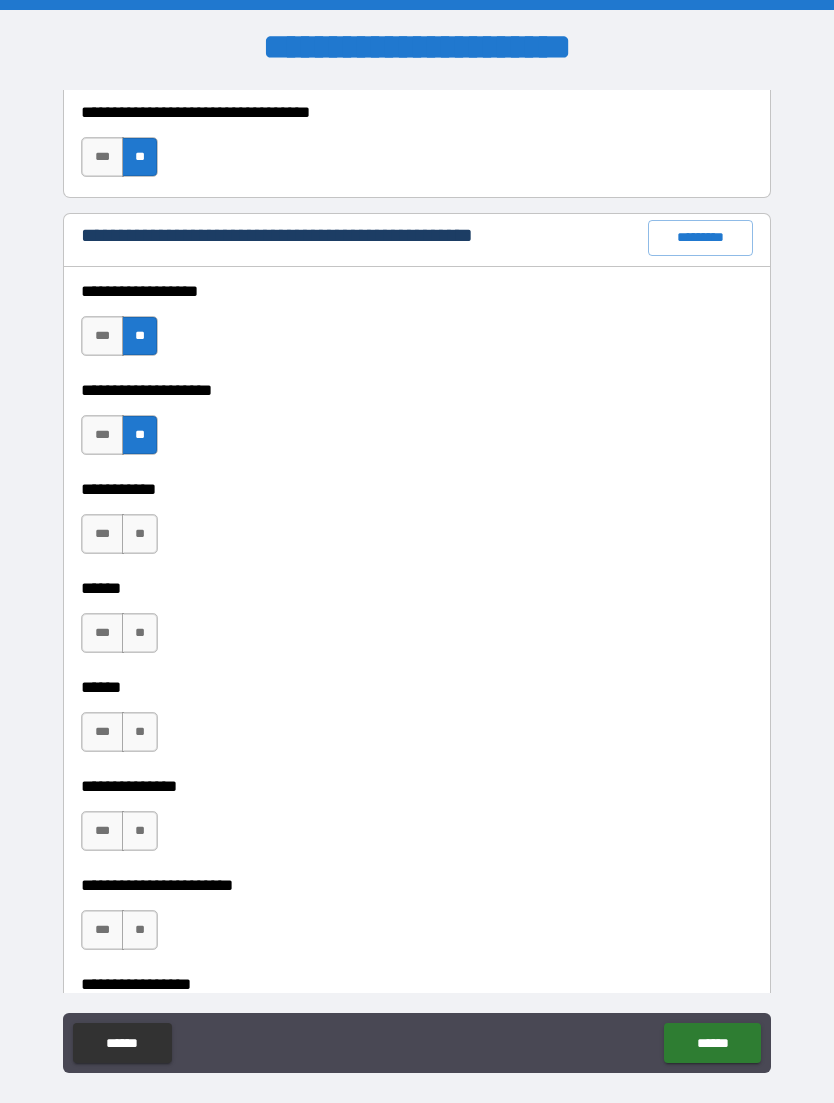 scroll, scrollTop: 2480, scrollLeft: 0, axis: vertical 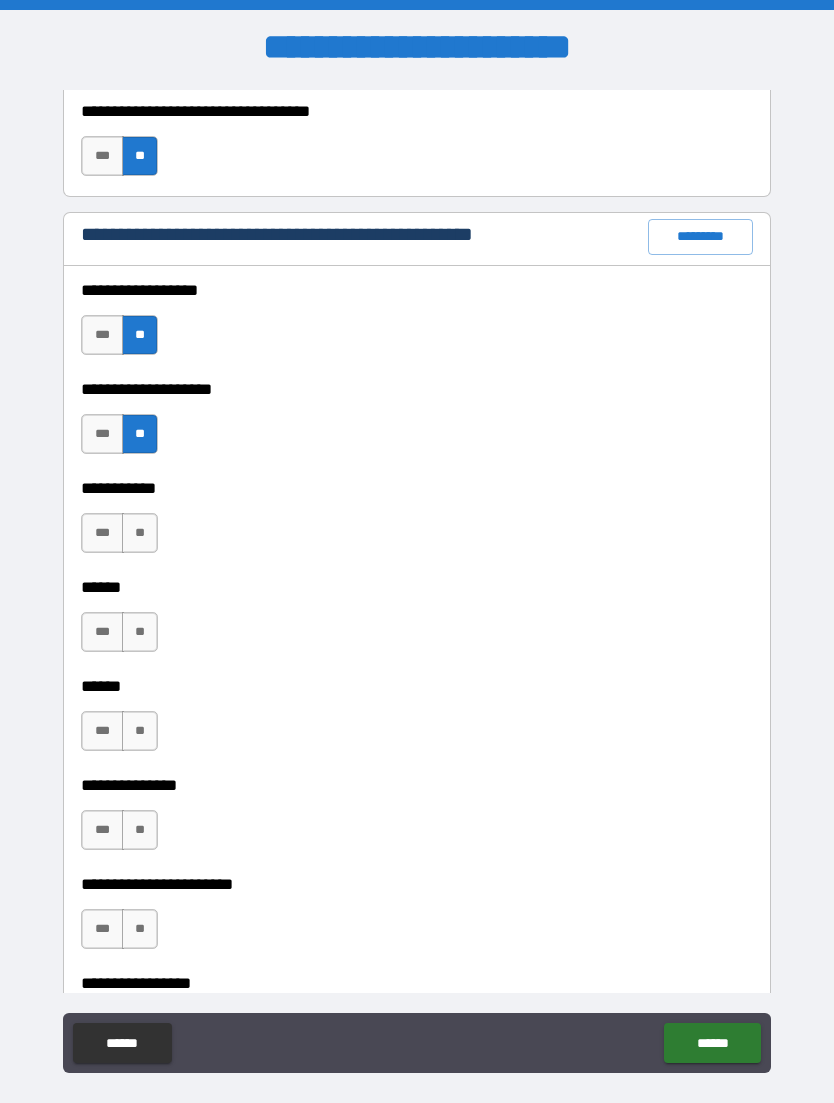 click on "**" at bounding box center (140, 533) 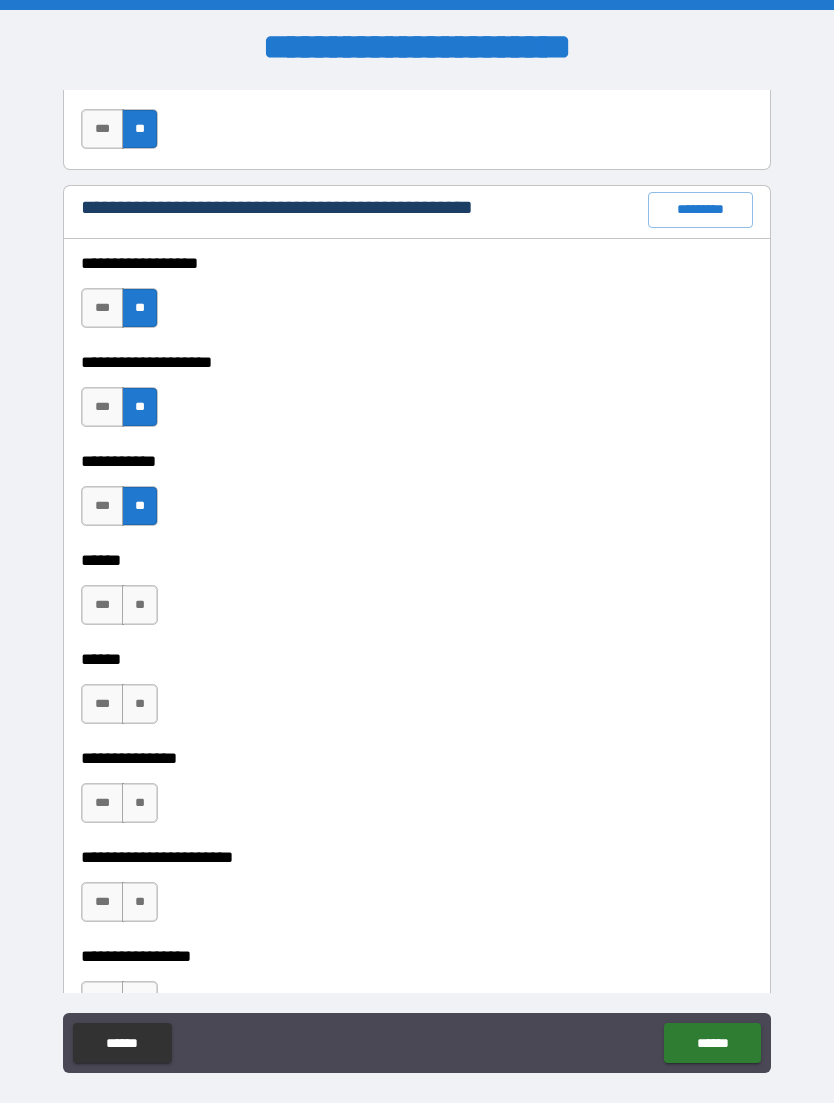 click on "**" at bounding box center (140, 605) 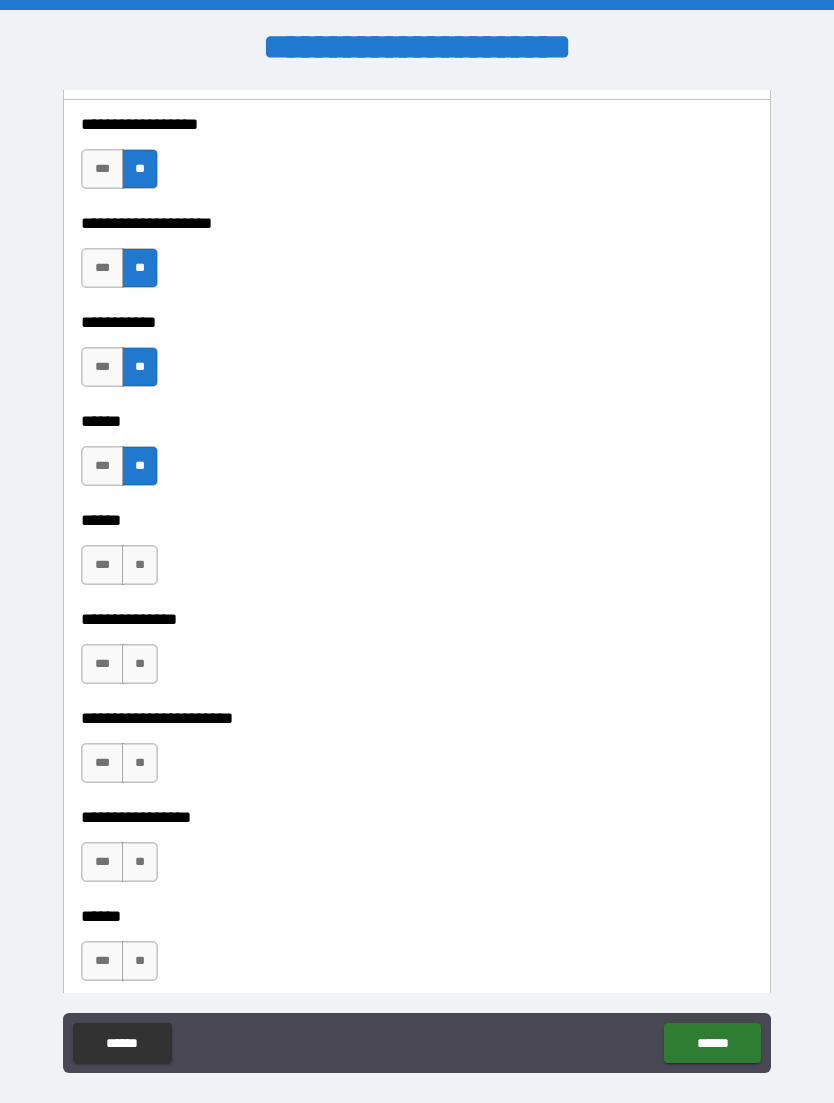 click on "**" at bounding box center [140, 565] 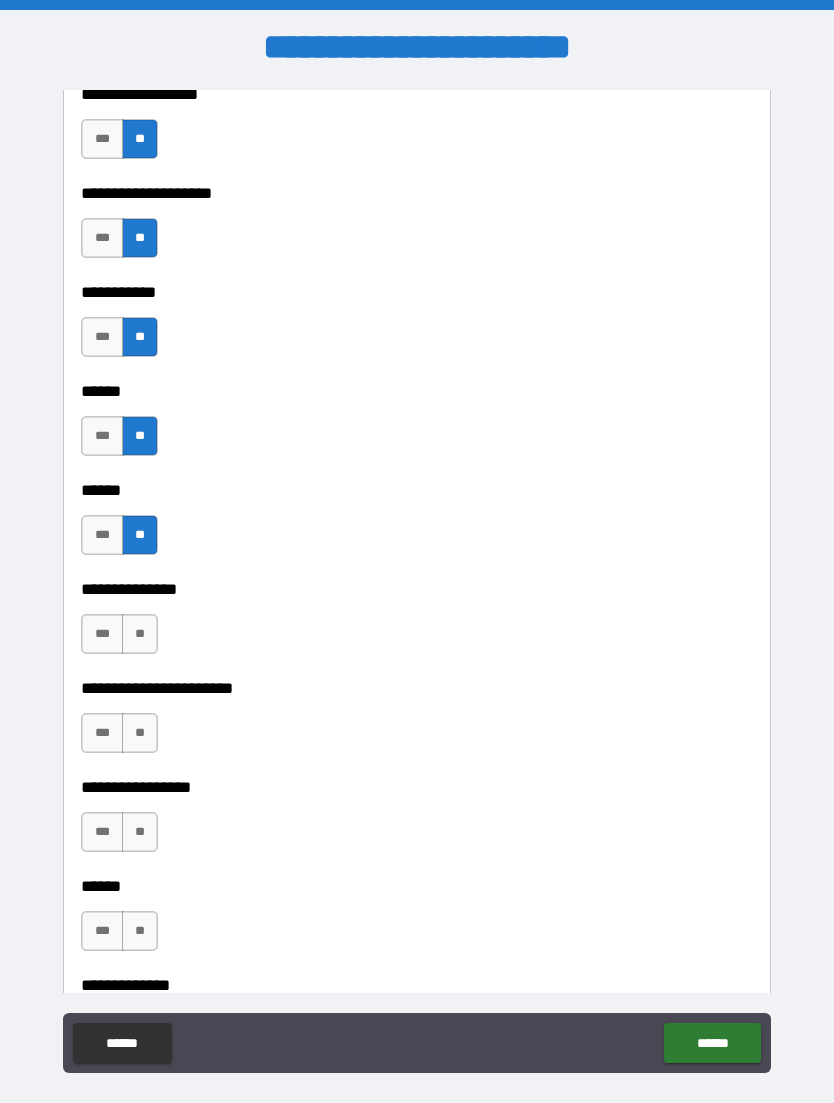 scroll, scrollTop: 2719, scrollLeft: 0, axis: vertical 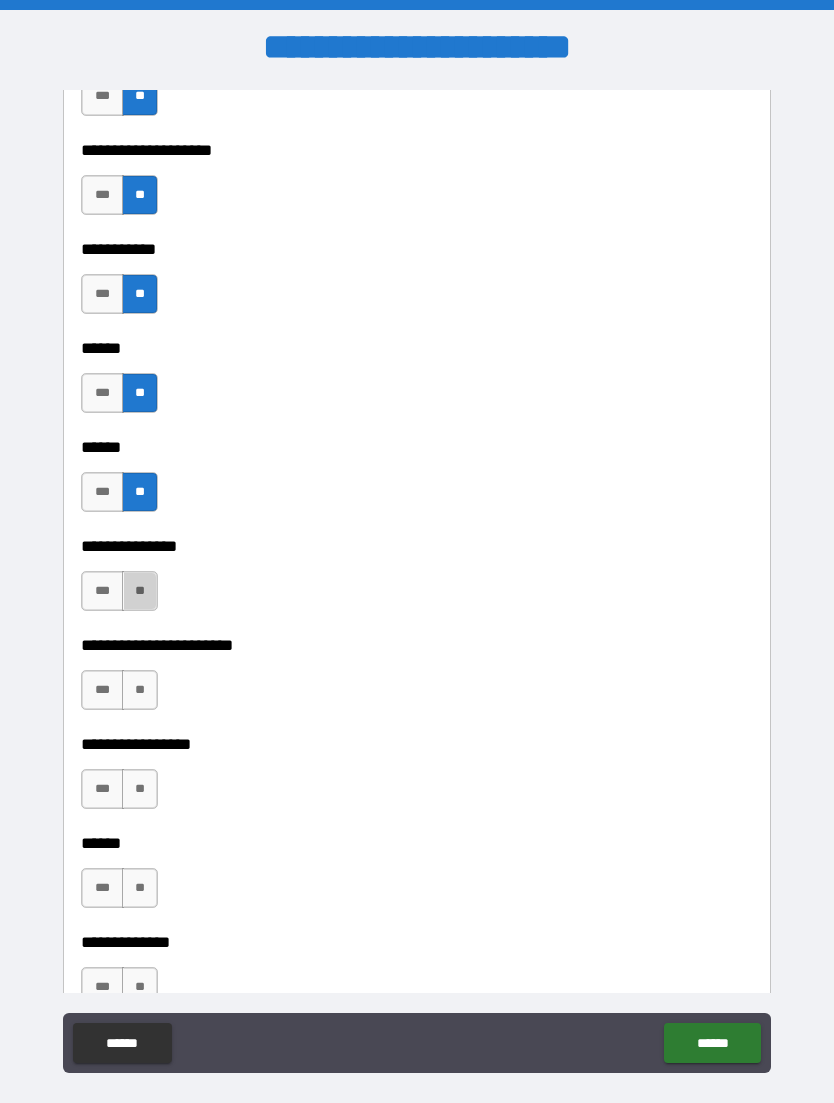 click on "**" at bounding box center [140, 591] 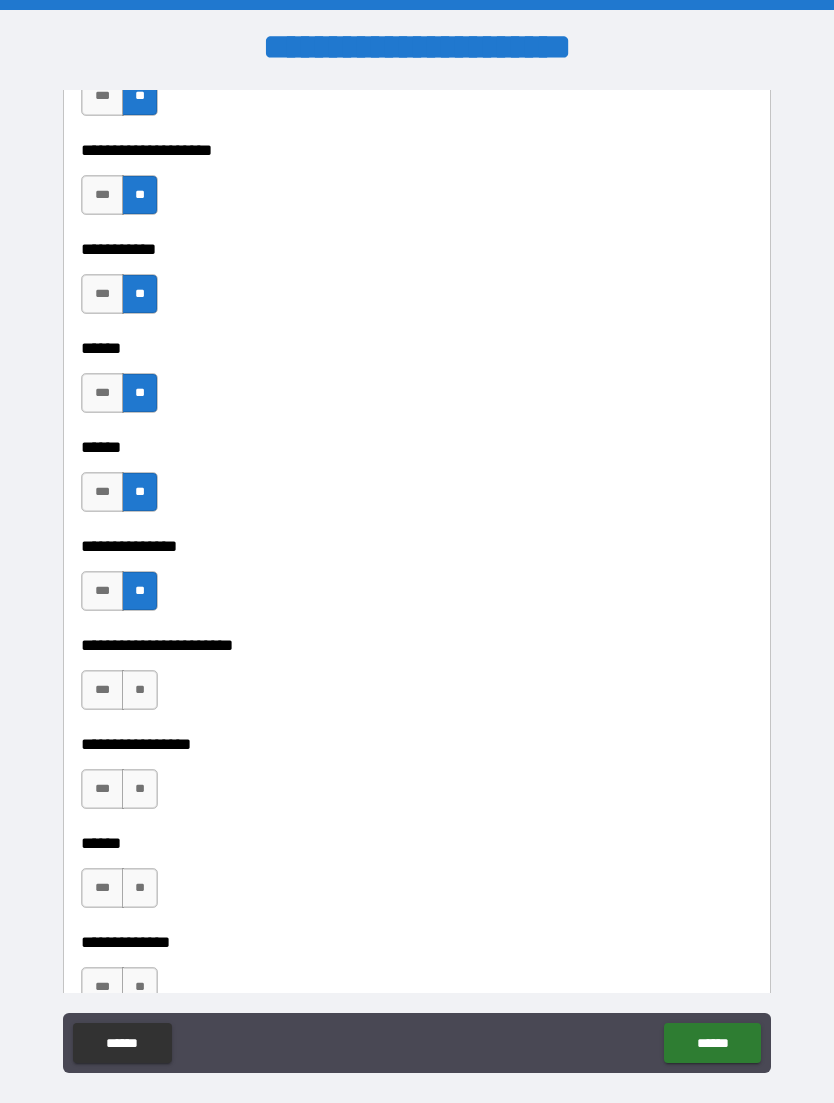 click on "**" at bounding box center (140, 690) 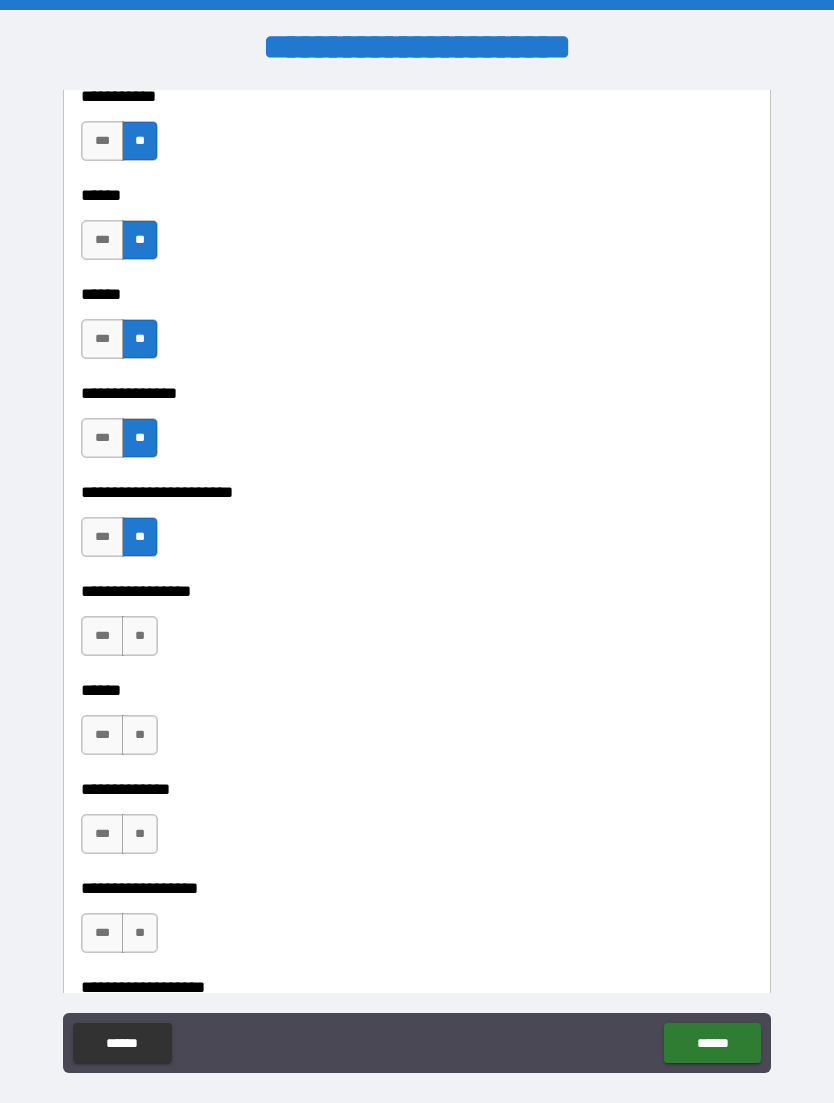 click on "**" at bounding box center [140, 636] 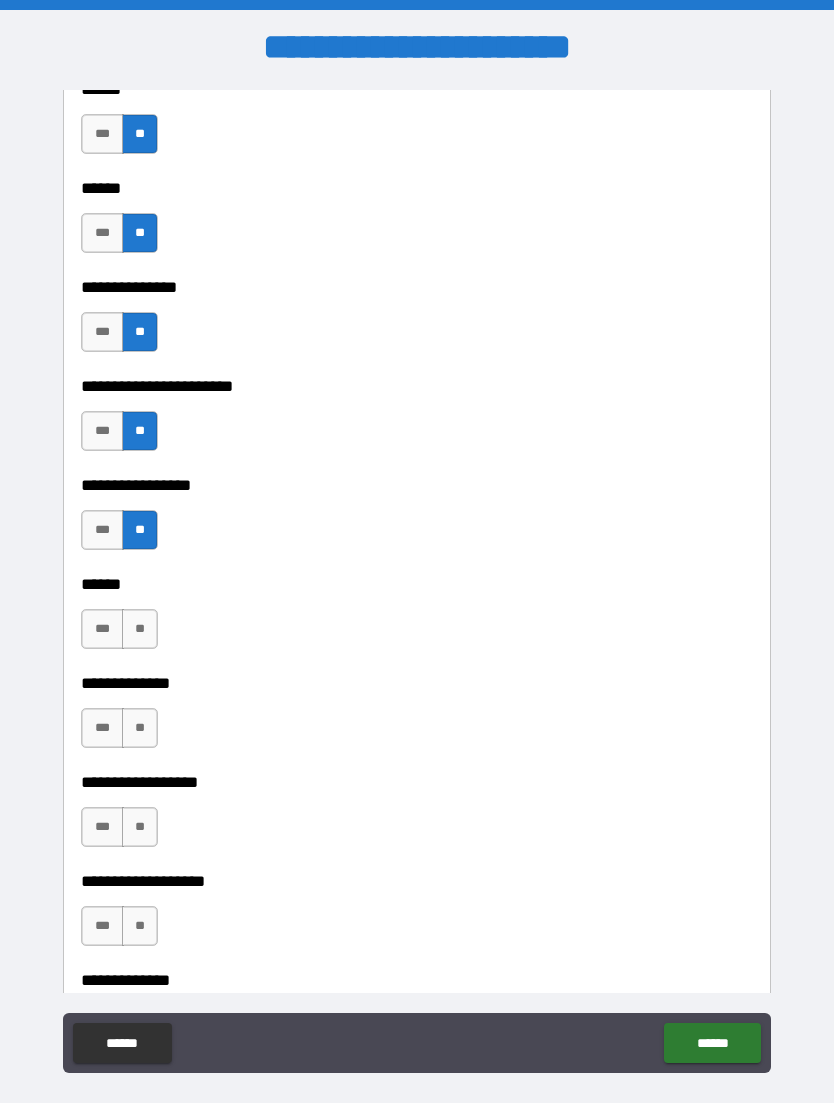 scroll, scrollTop: 2987, scrollLeft: 0, axis: vertical 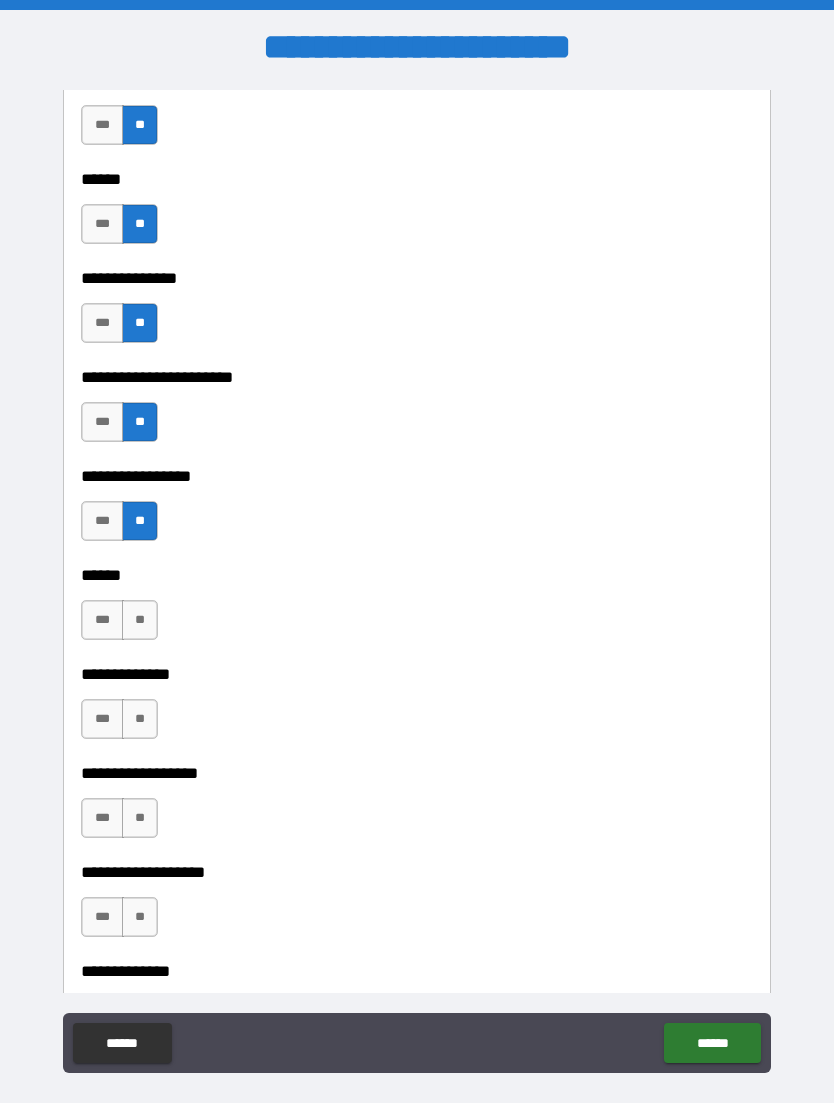 click on "**" at bounding box center (140, 620) 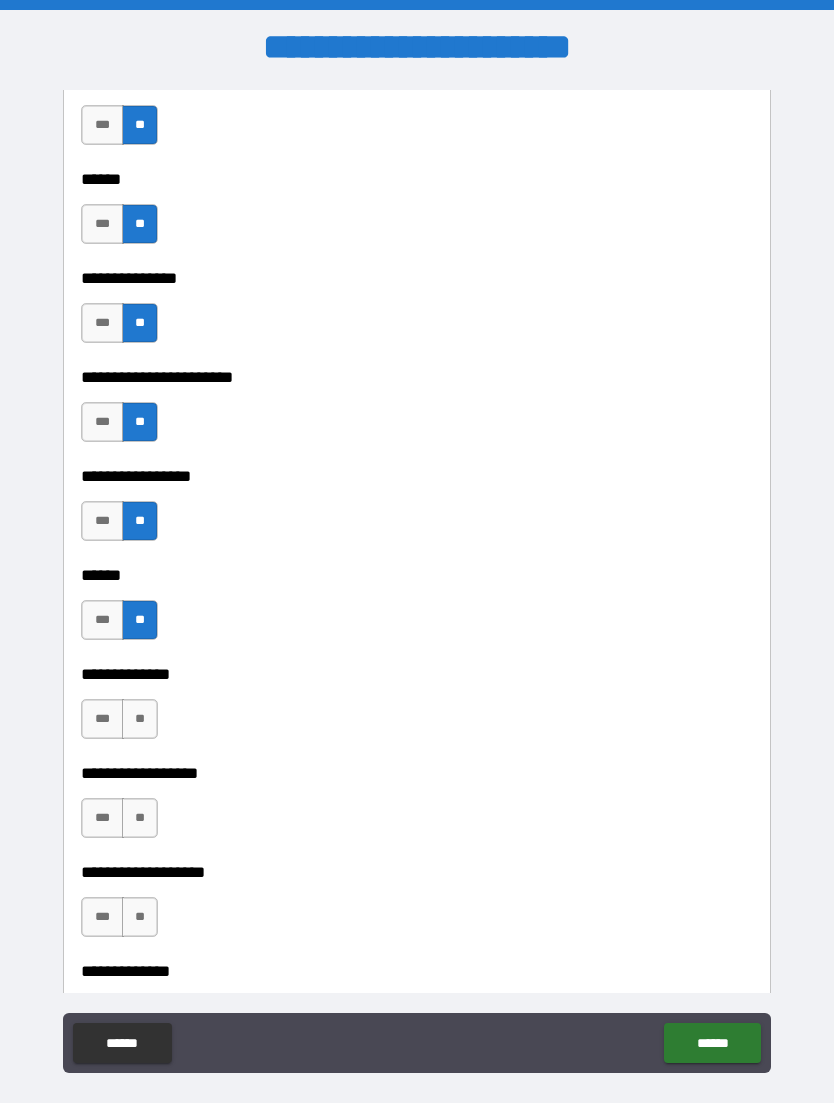 click on "**" at bounding box center (140, 719) 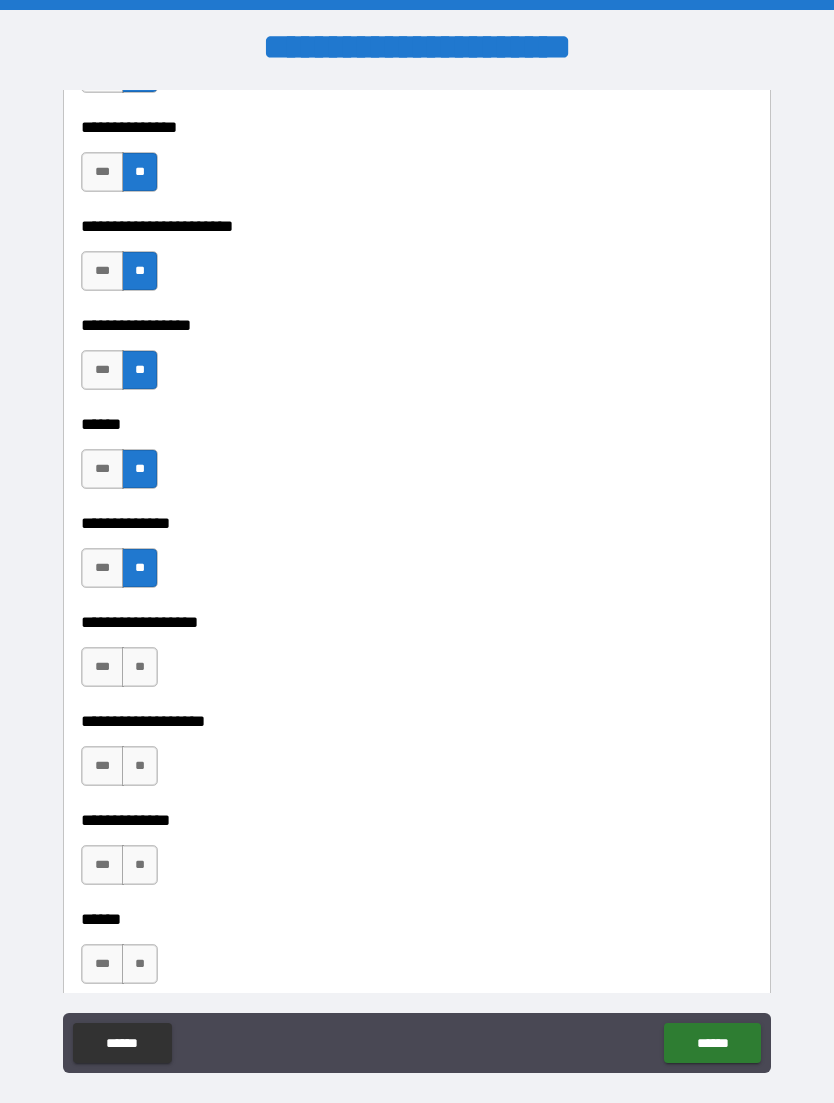 click on "**" at bounding box center (140, 667) 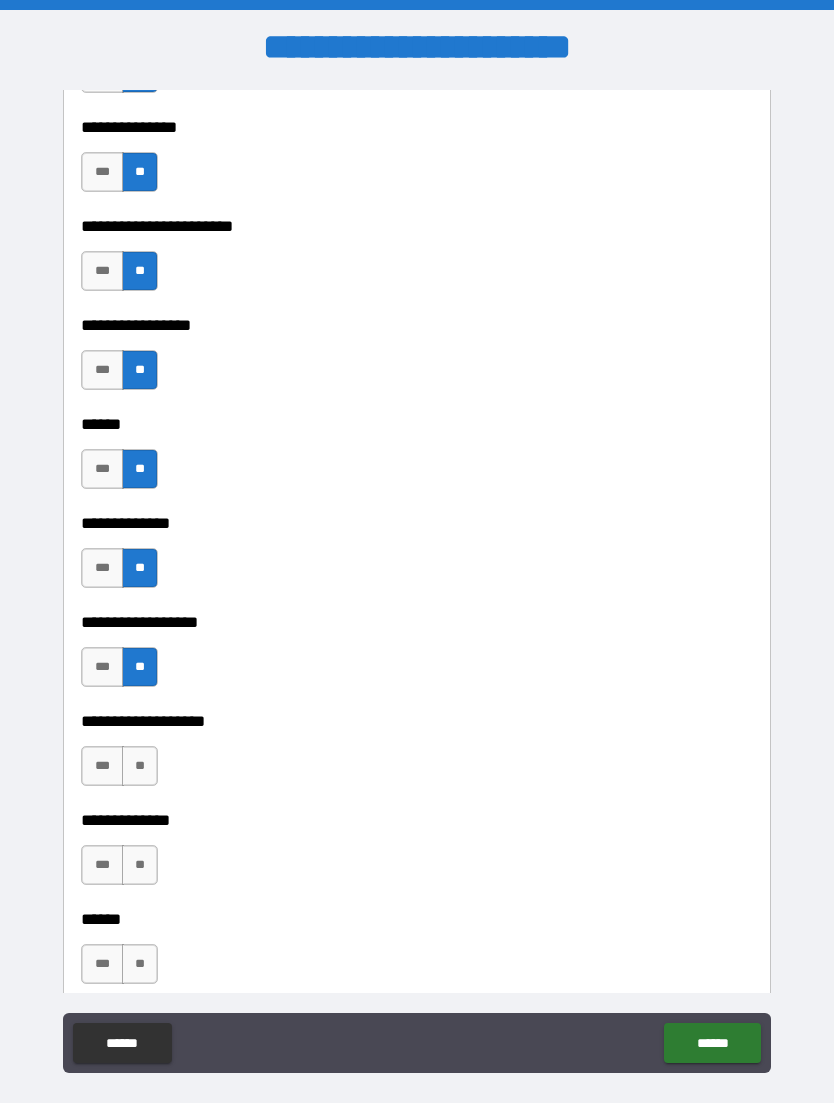 scroll, scrollTop: 3315, scrollLeft: 0, axis: vertical 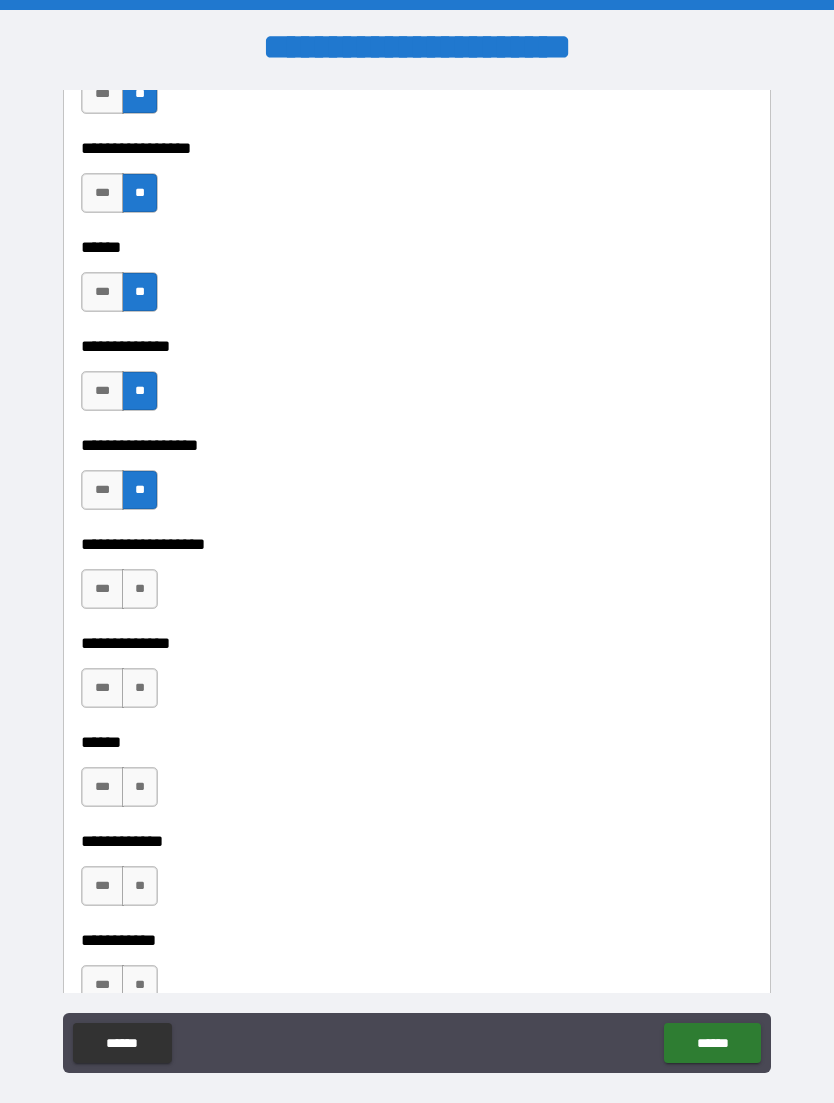 click on "**********" at bounding box center [417, 530] 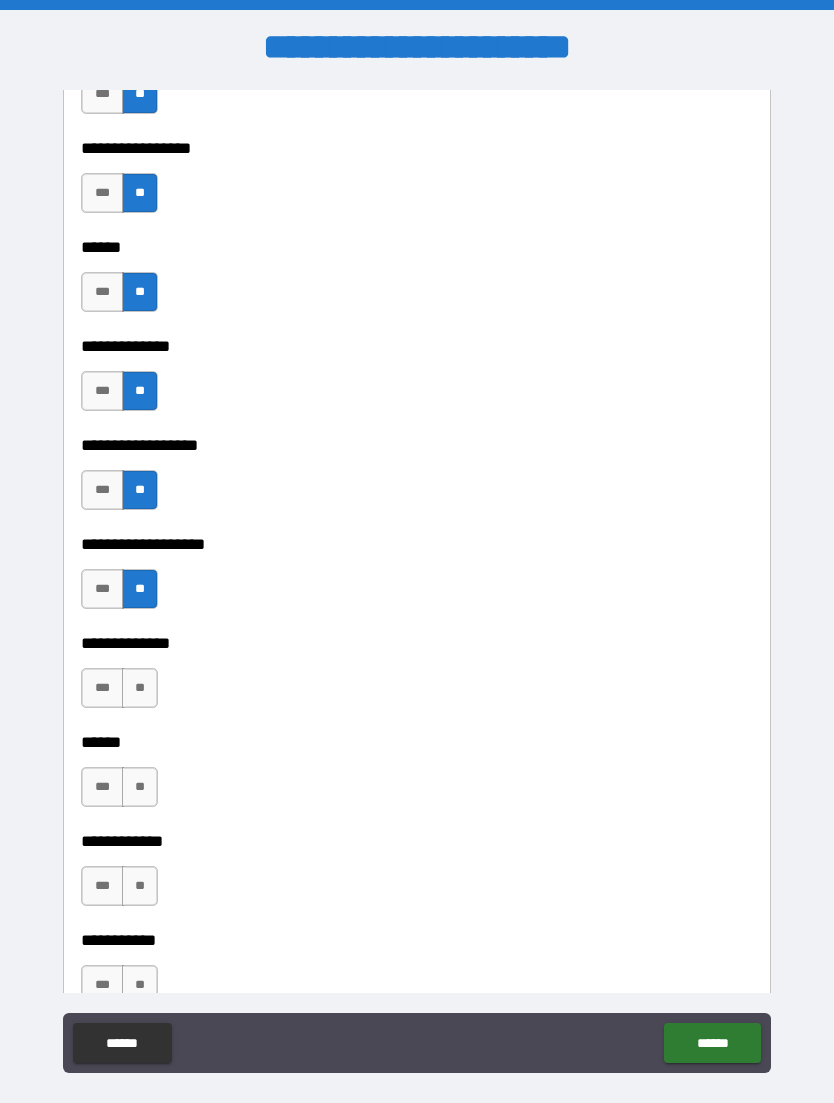 click on "**" at bounding box center (140, 688) 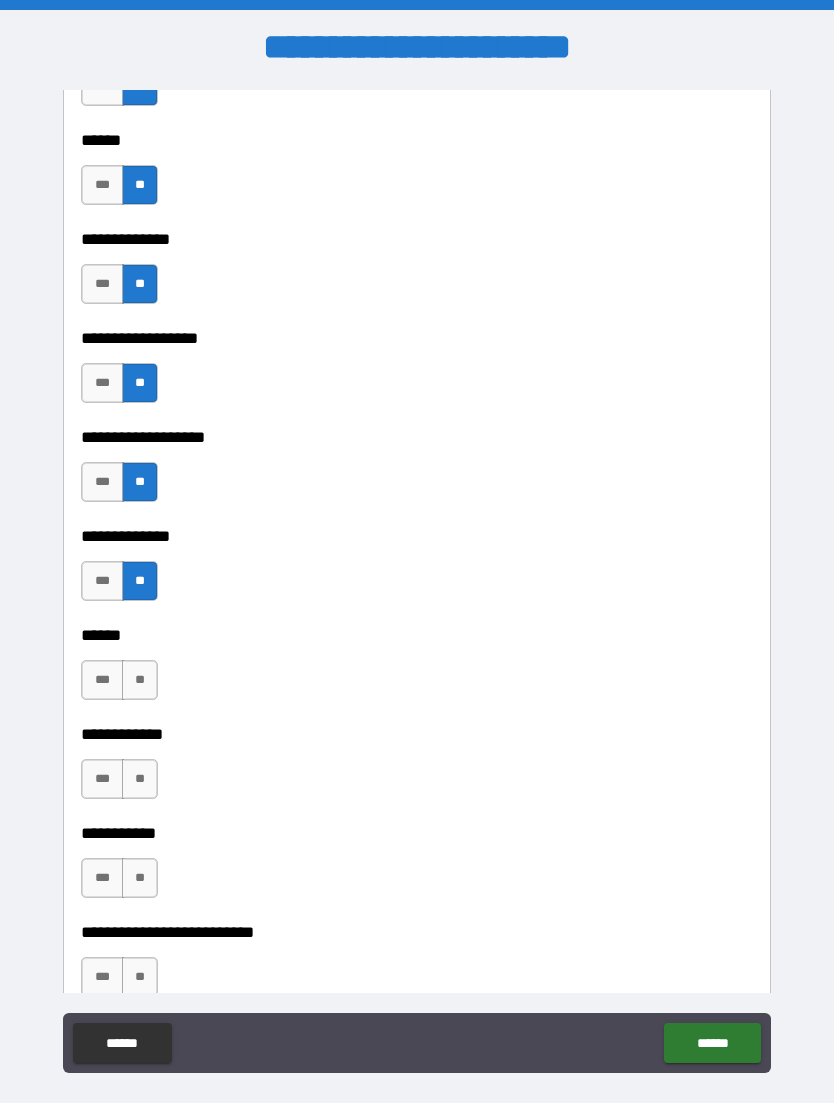 scroll, scrollTop: 3440, scrollLeft: 0, axis: vertical 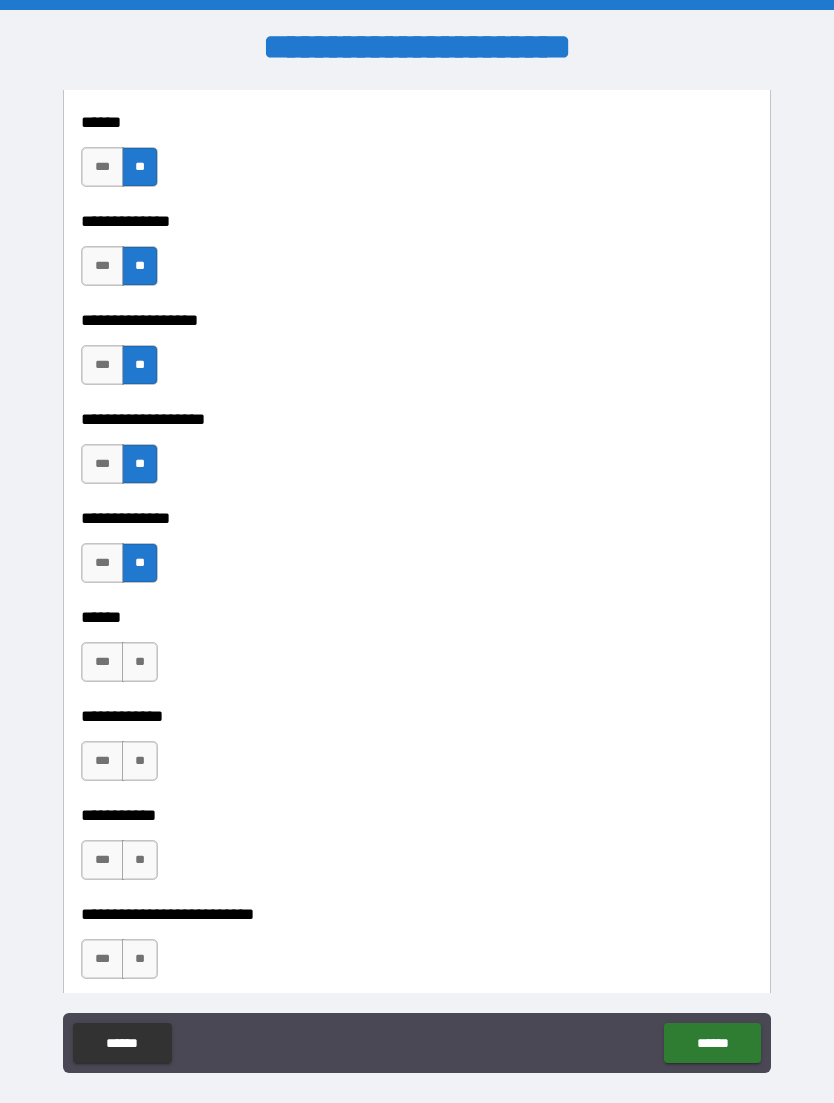 click on "**" at bounding box center (140, 662) 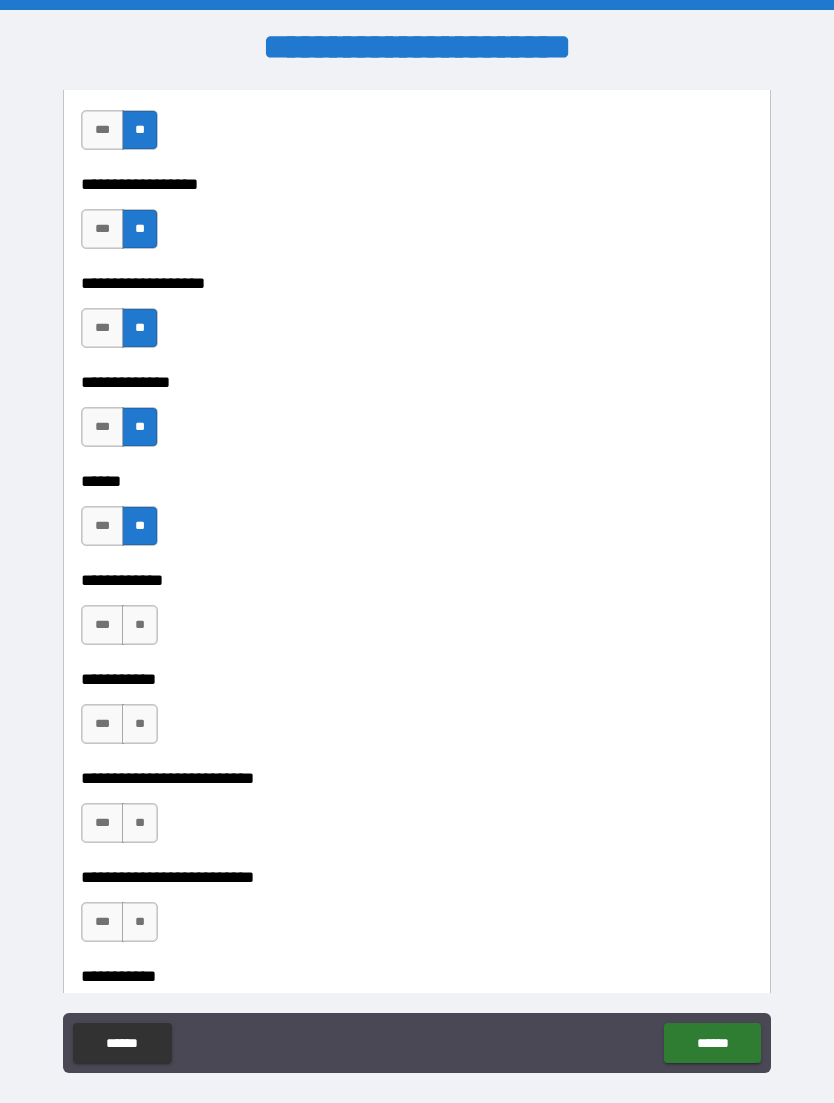 scroll, scrollTop: 3581, scrollLeft: 0, axis: vertical 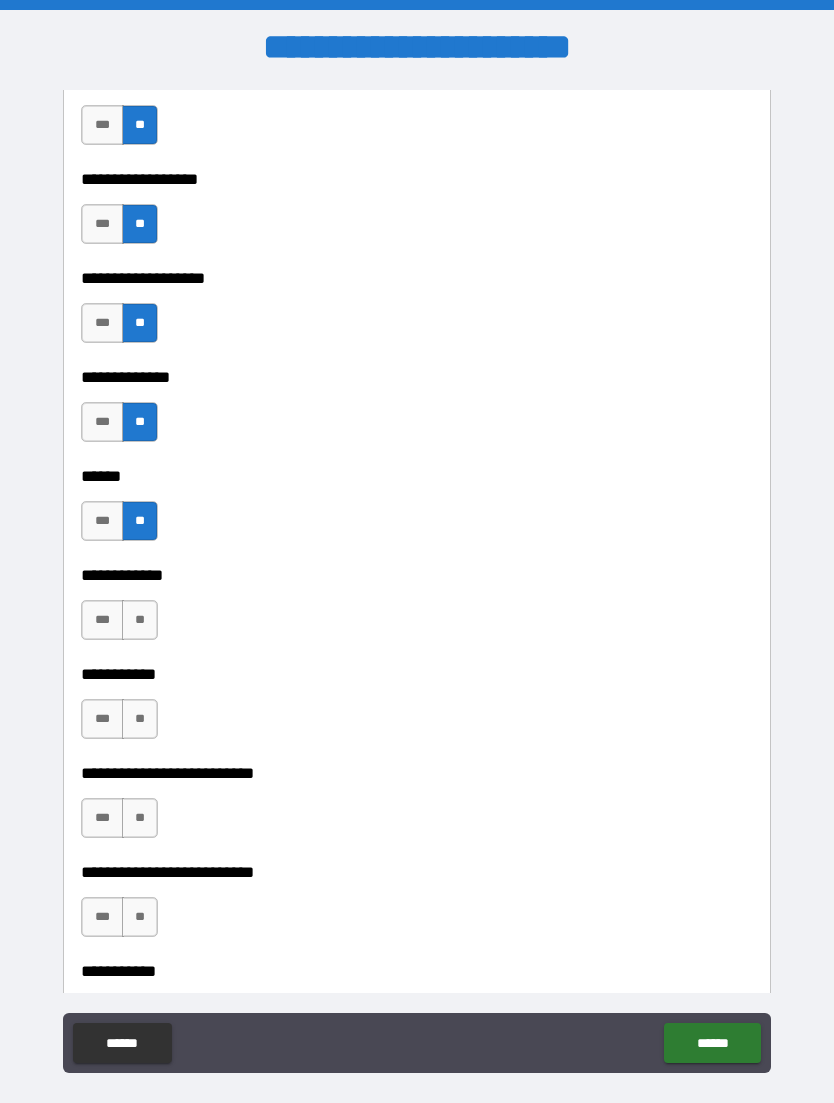 click on "**" at bounding box center (140, 620) 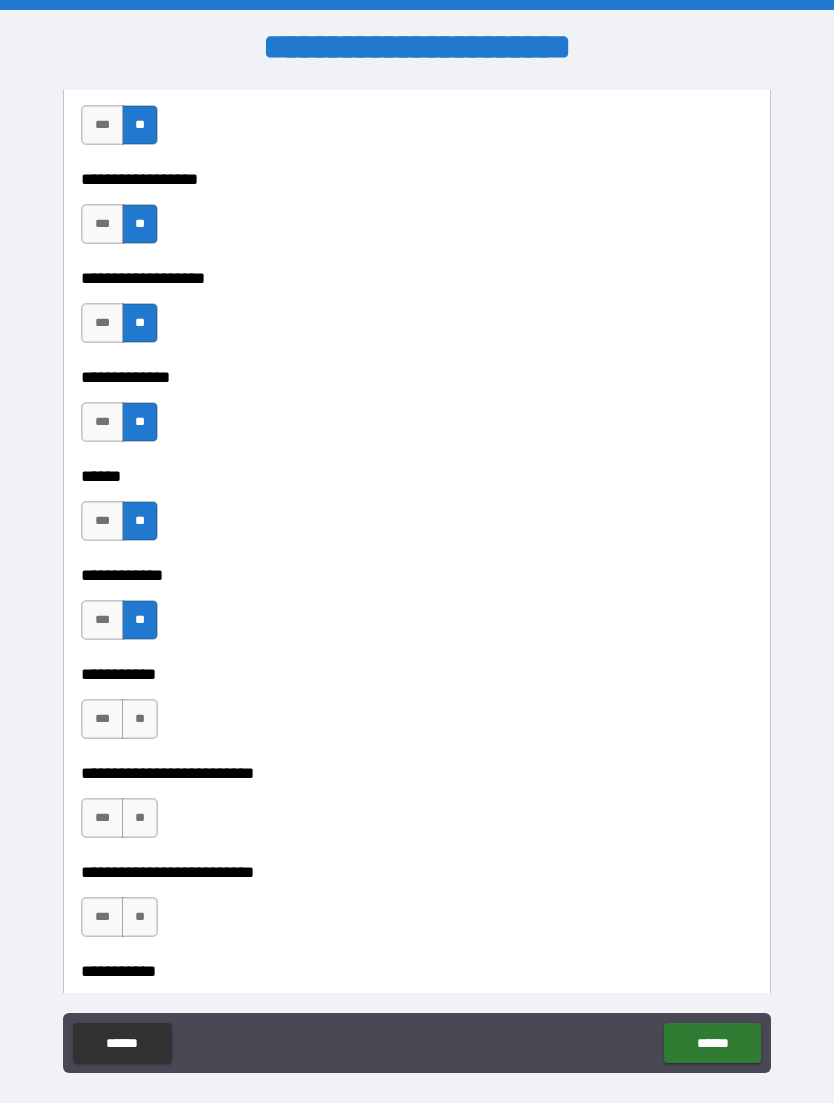 click on "**" at bounding box center (140, 719) 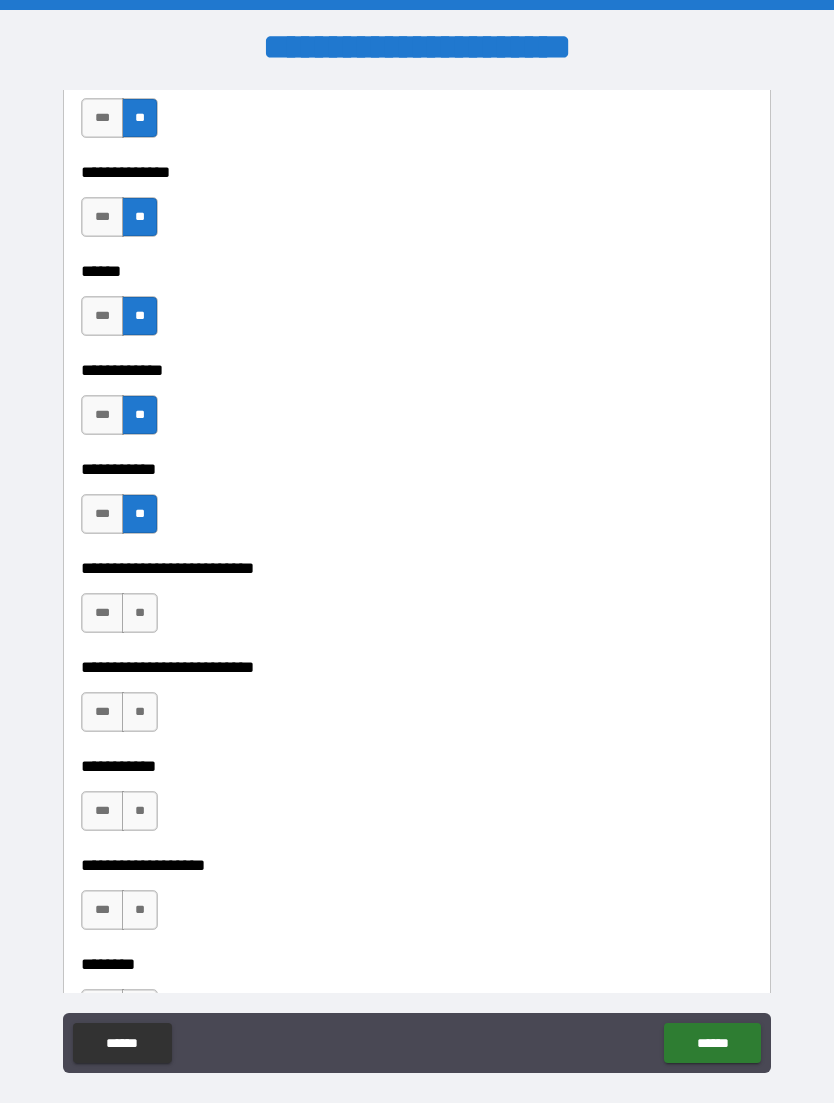 click on "**********" at bounding box center (417, 455) 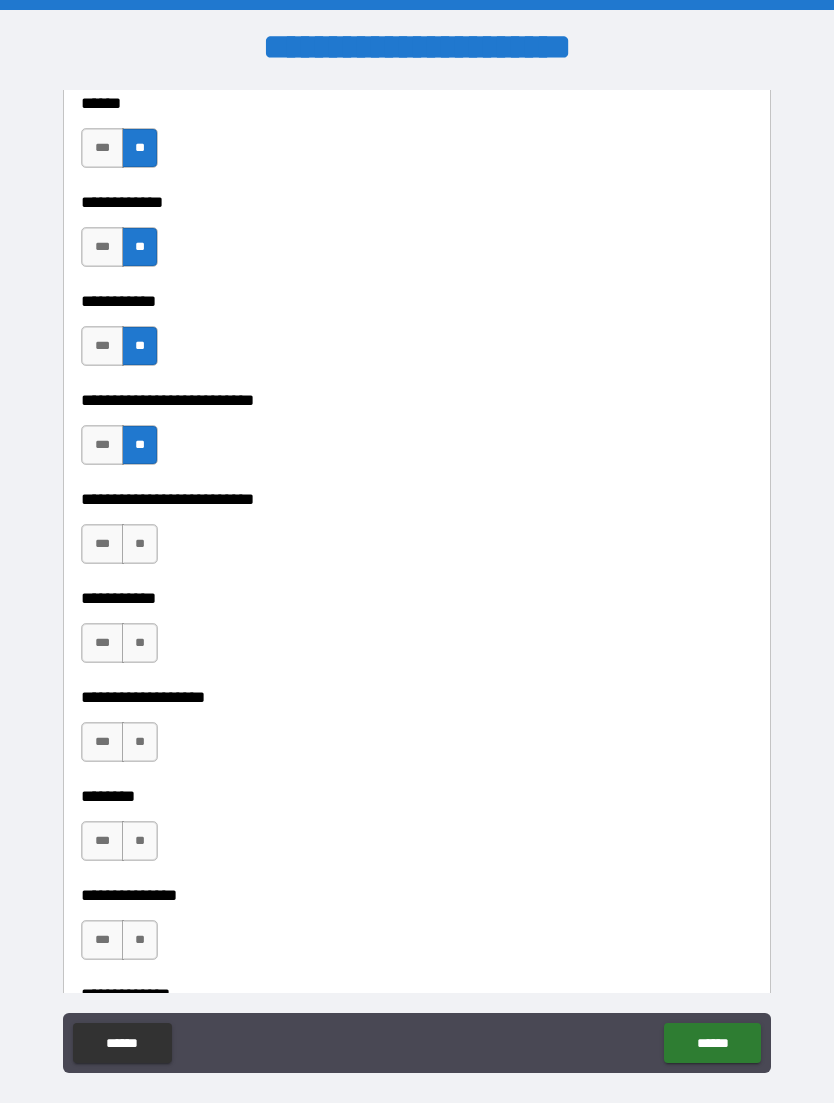 scroll, scrollTop: 3955, scrollLeft: 0, axis: vertical 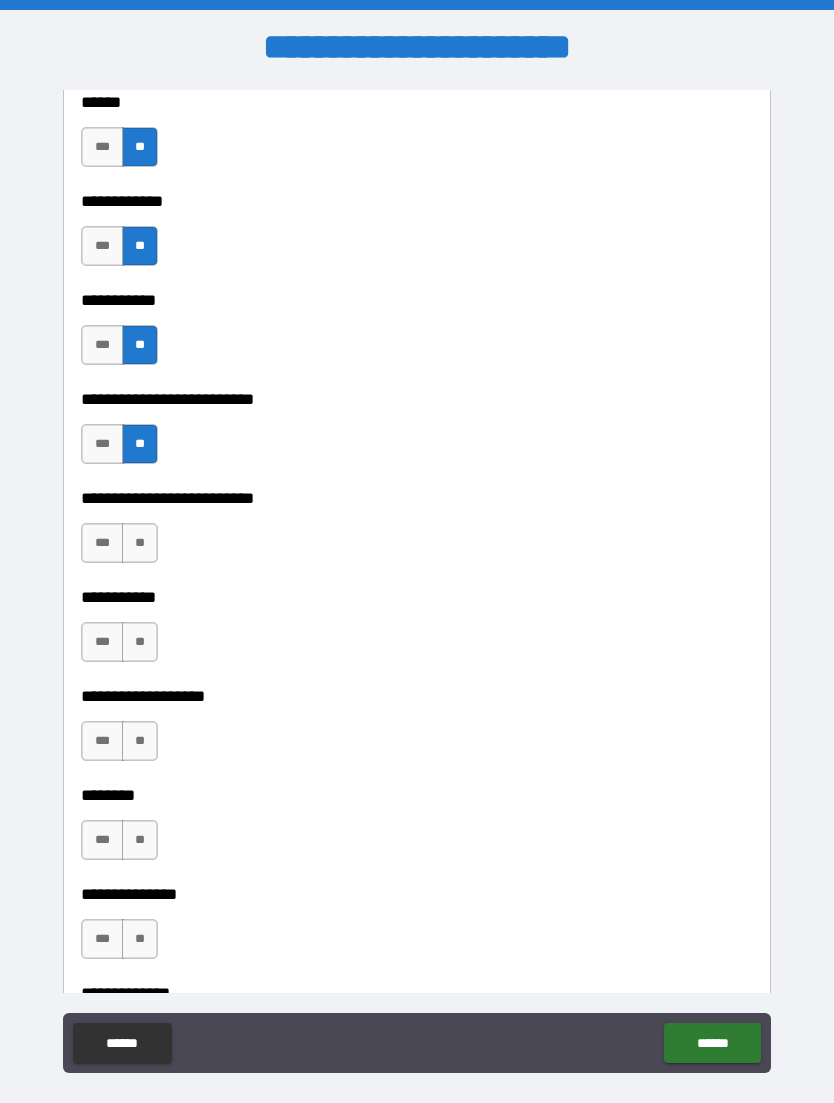 click on "**" at bounding box center [140, 543] 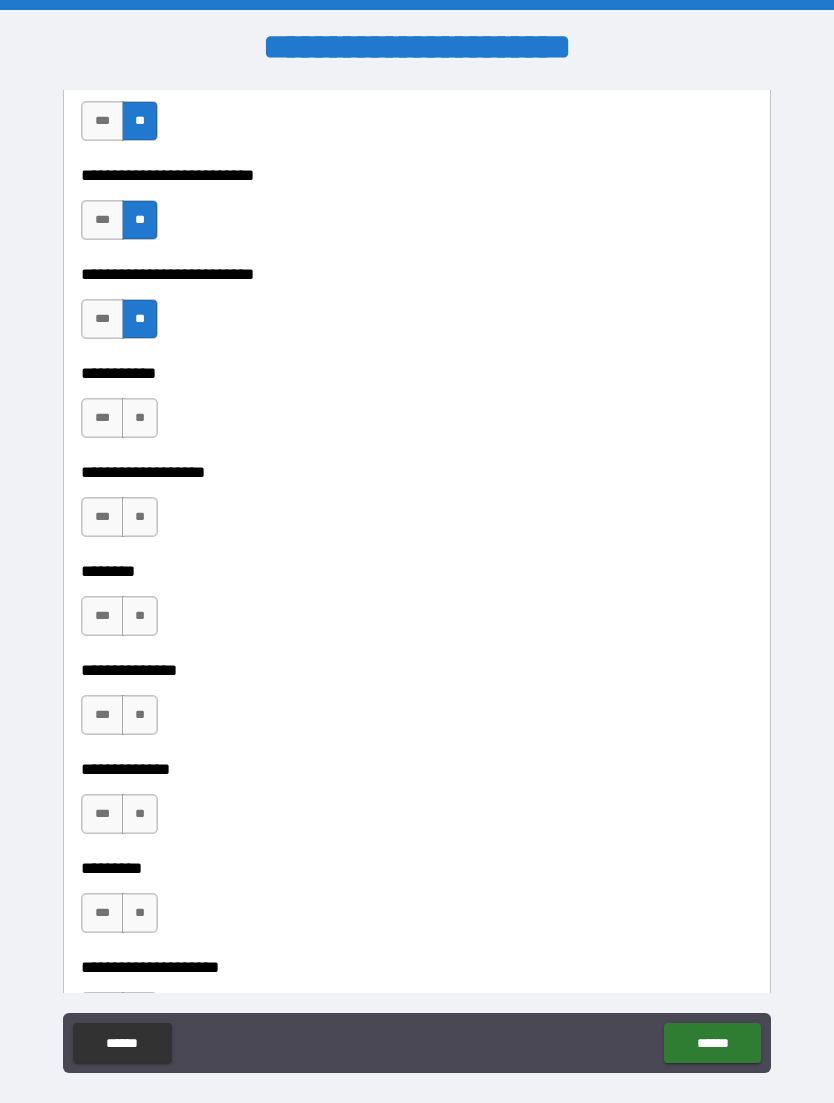 click on "**********" at bounding box center [417, 586] 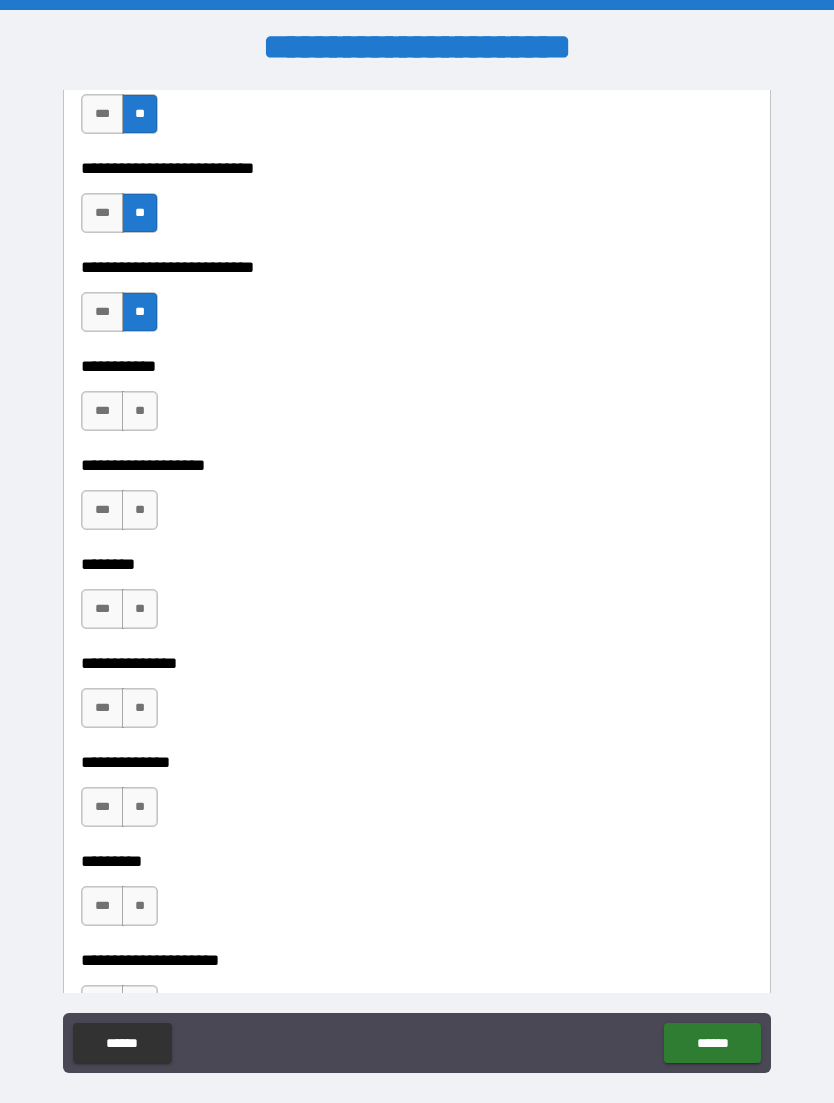 scroll, scrollTop: 4201, scrollLeft: 0, axis: vertical 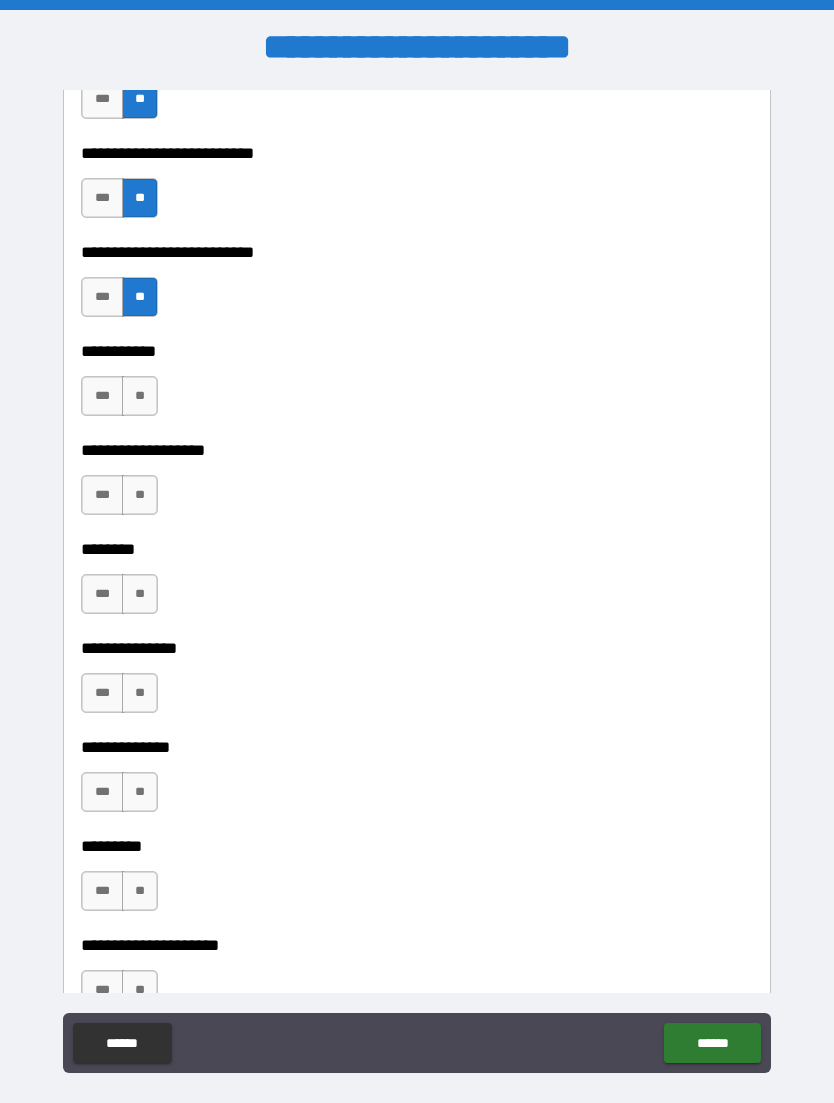 click on "**" at bounding box center (140, 396) 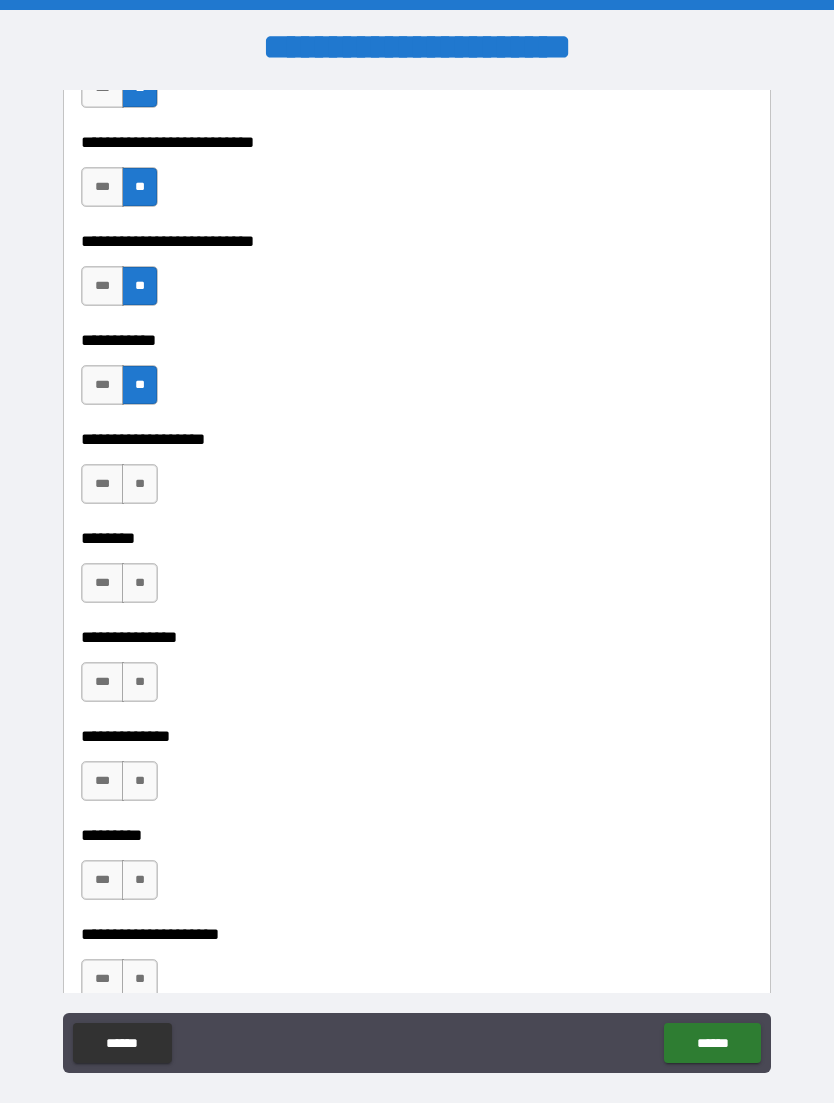 scroll, scrollTop: 4214, scrollLeft: 0, axis: vertical 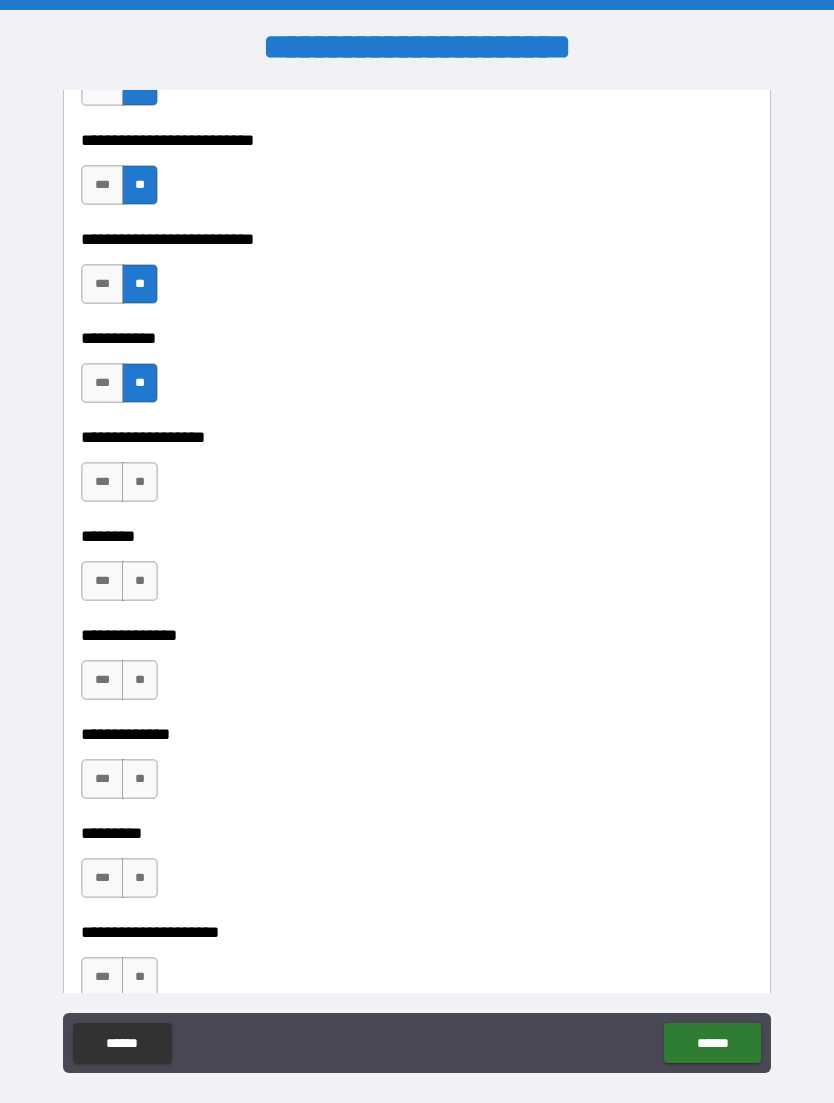 click on "**" at bounding box center (140, 482) 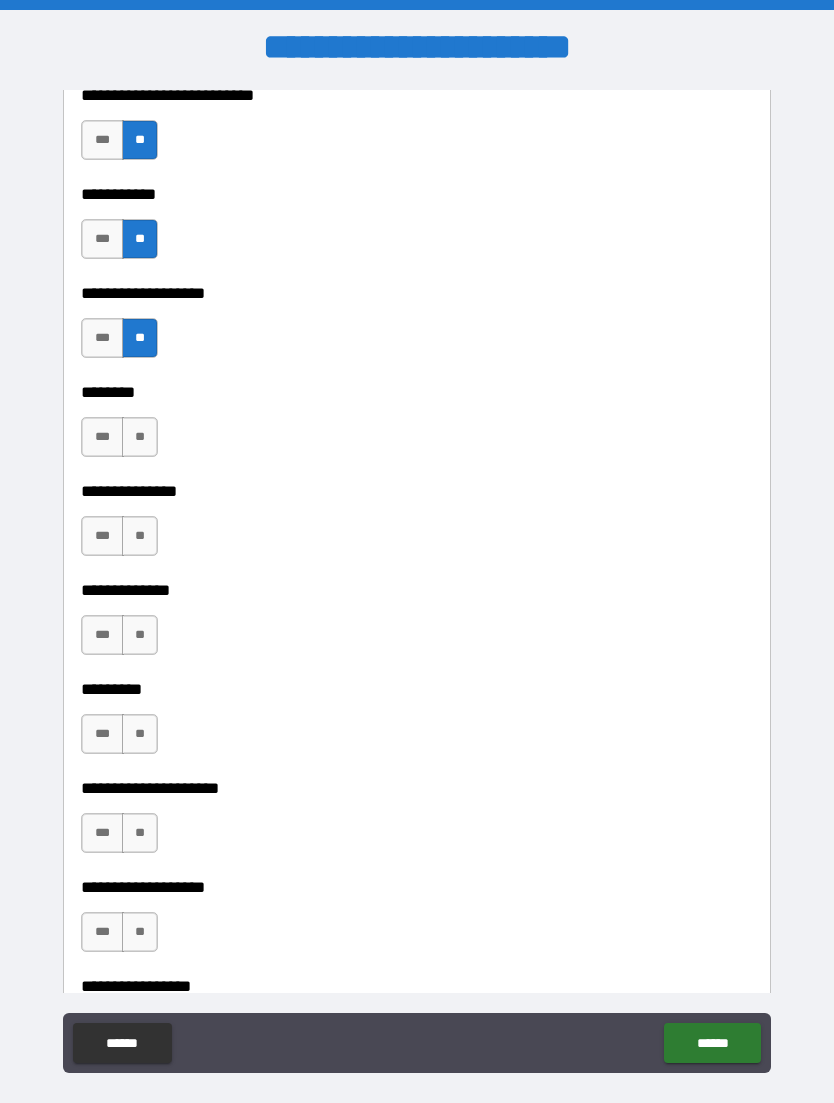 click on "**********" at bounding box center (417, 586) 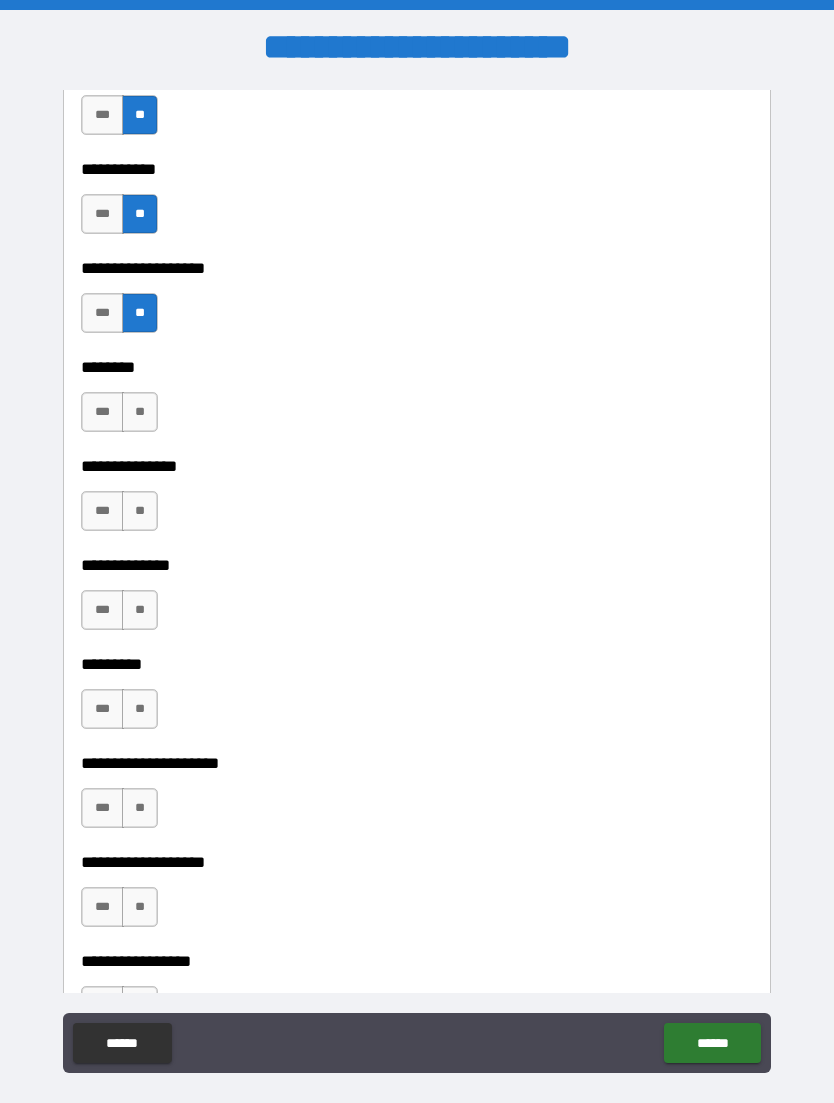 scroll, scrollTop: 4401, scrollLeft: 0, axis: vertical 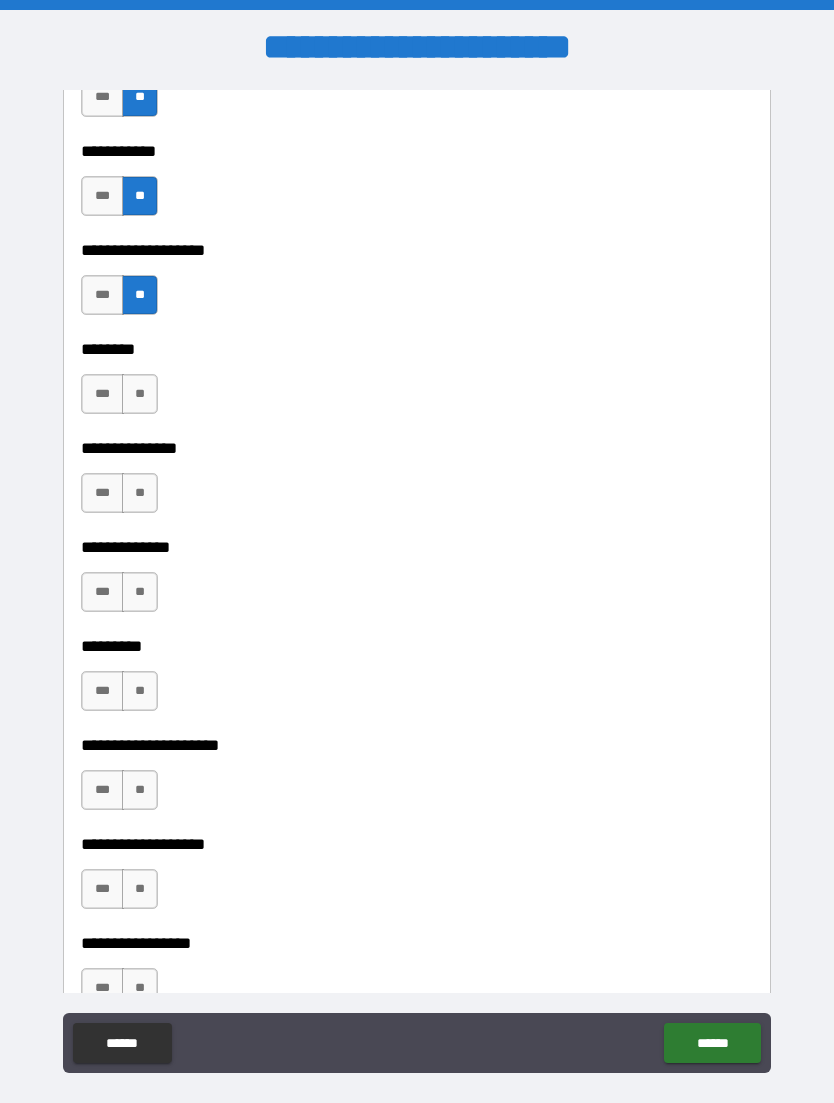 click on "**" at bounding box center [140, 394] 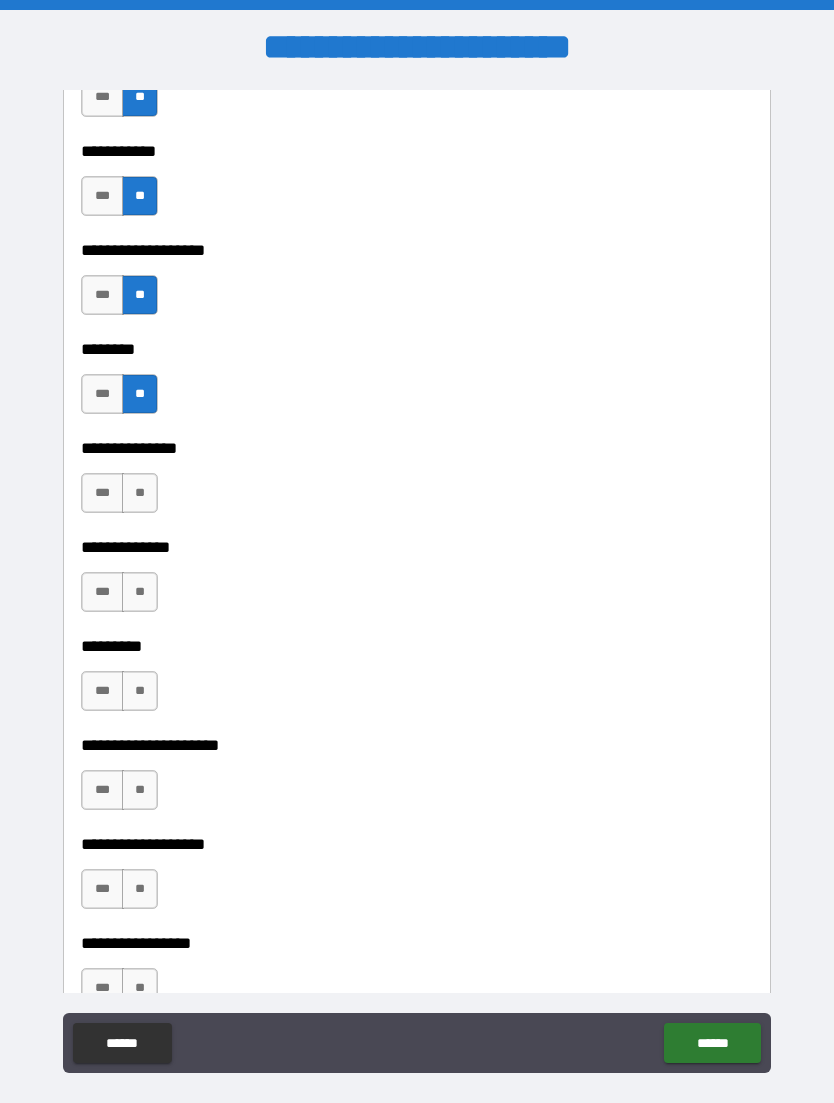 click on "**" at bounding box center [140, 493] 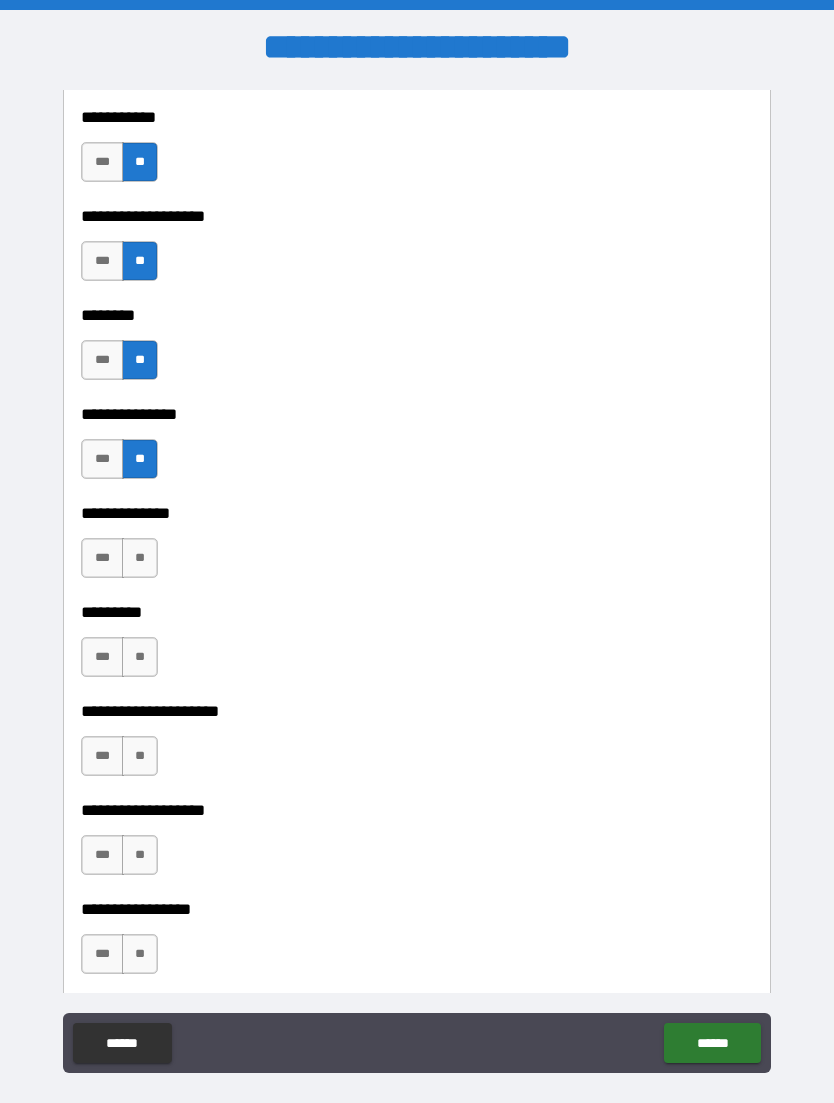 click on "**" at bounding box center (140, 558) 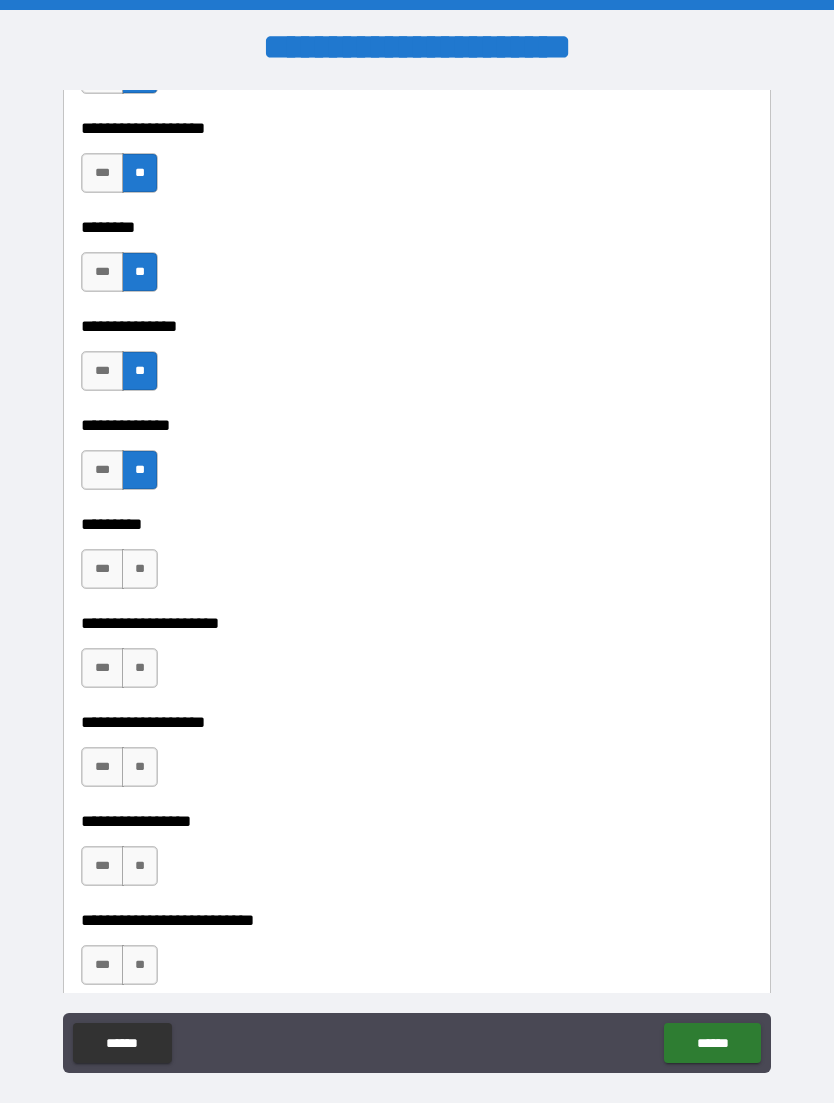 click on "**" at bounding box center [140, 569] 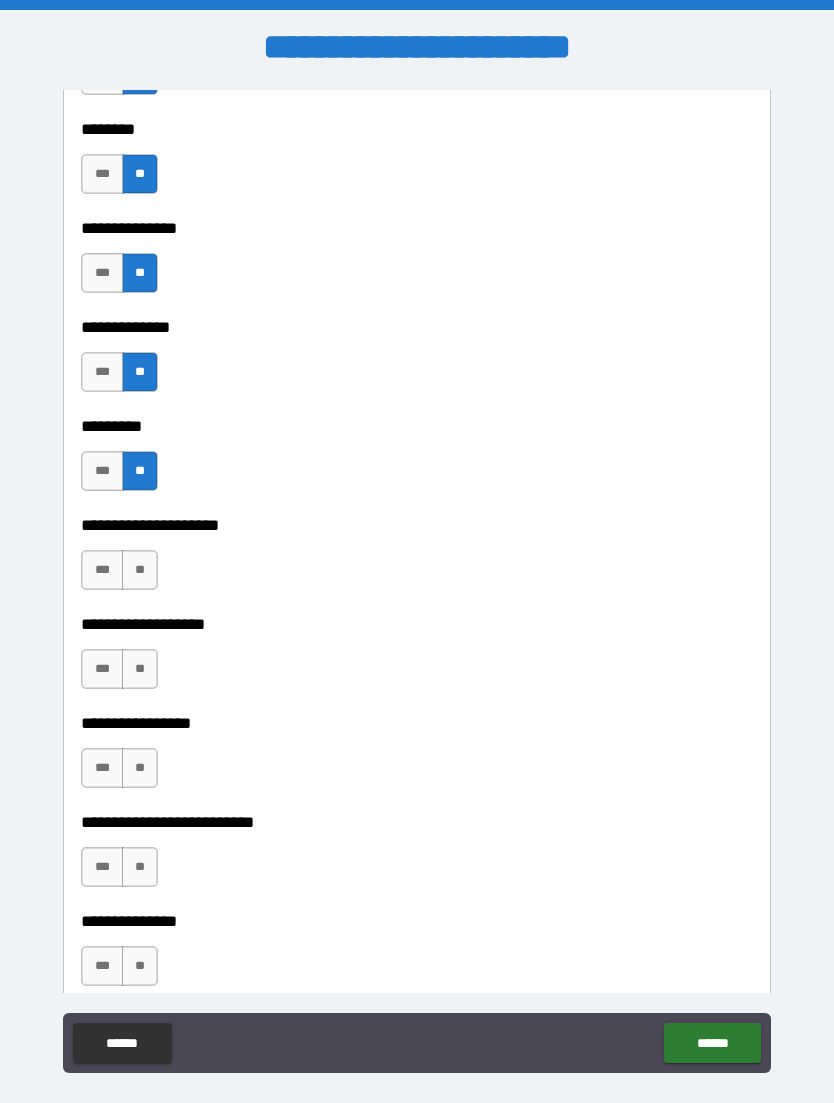 scroll, scrollTop: 4734, scrollLeft: 0, axis: vertical 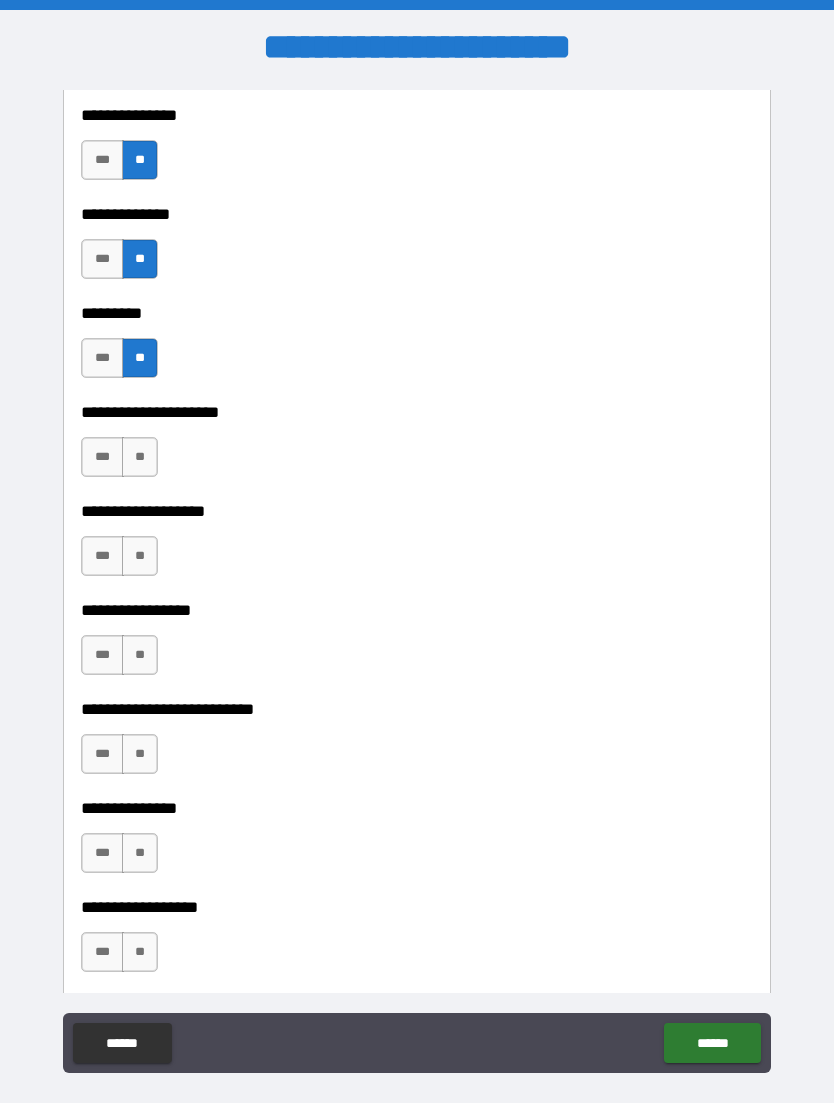 click on "**" at bounding box center (140, 457) 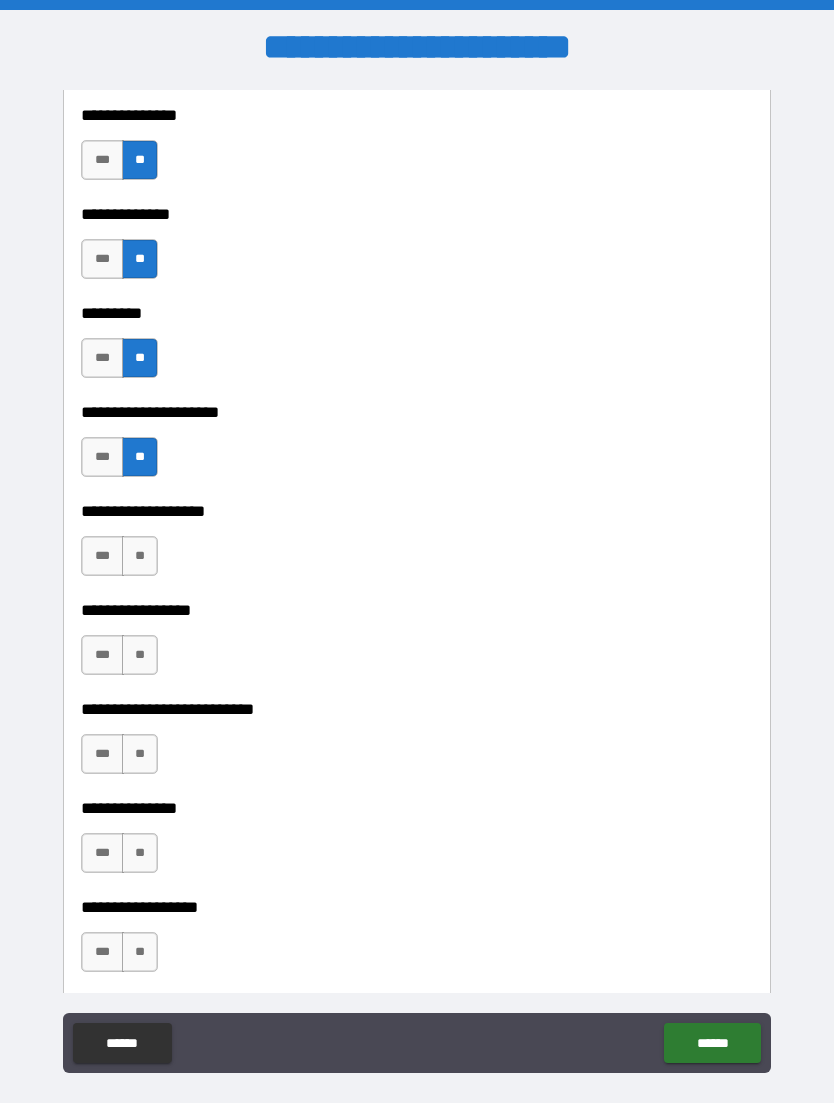 click on "**" at bounding box center [140, 556] 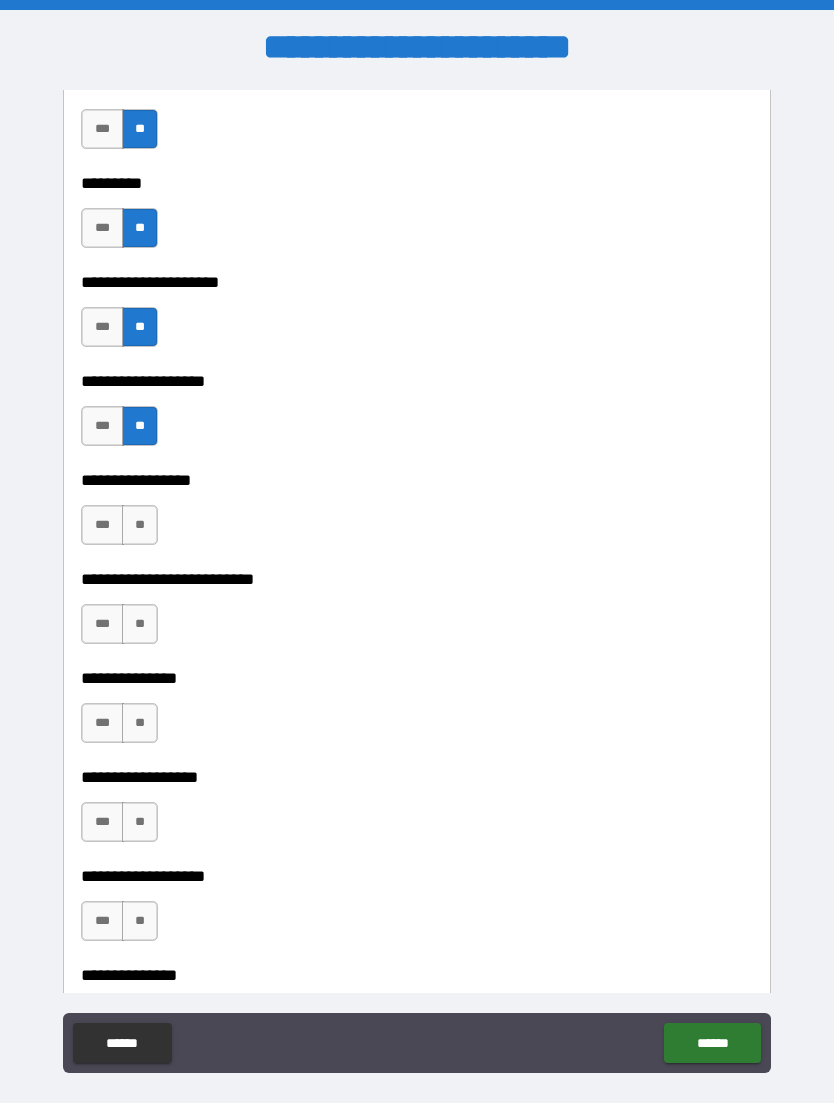 click on "**" at bounding box center (140, 525) 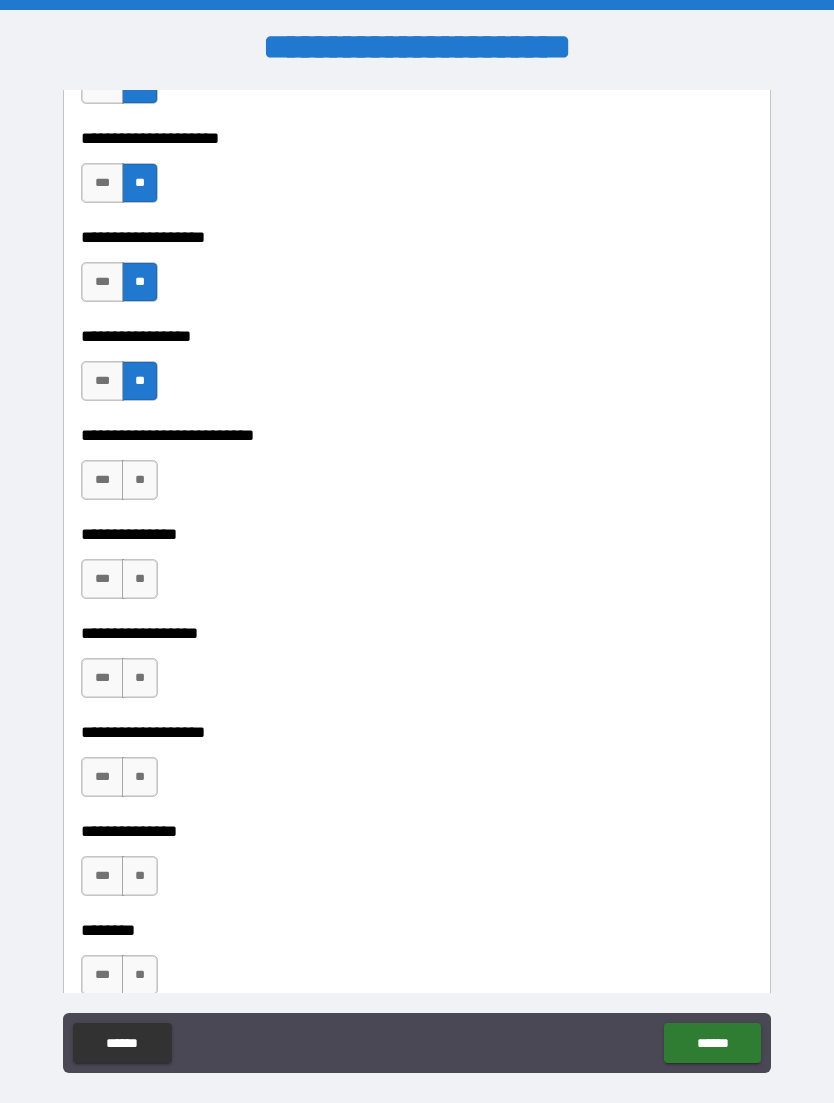 scroll, scrollTop: 5056, scrollLeft: 0, axis: vertical 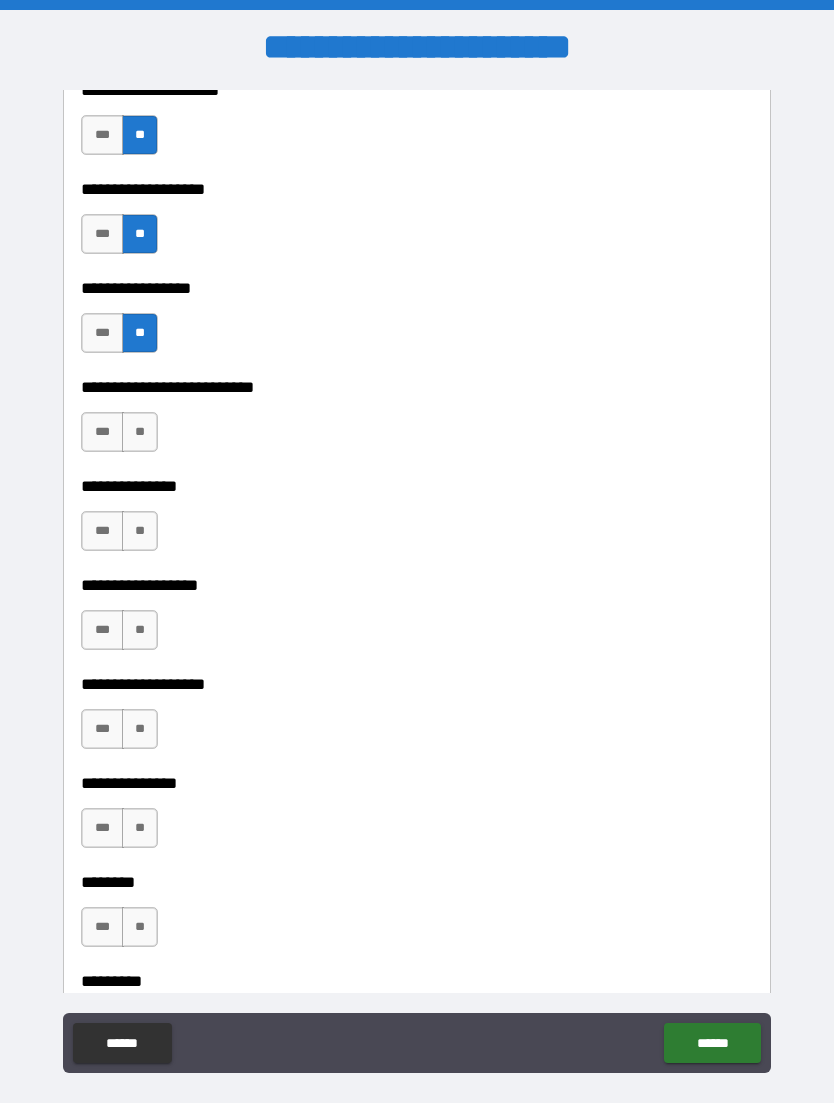 click on "**" at bounding box center (140, 432) 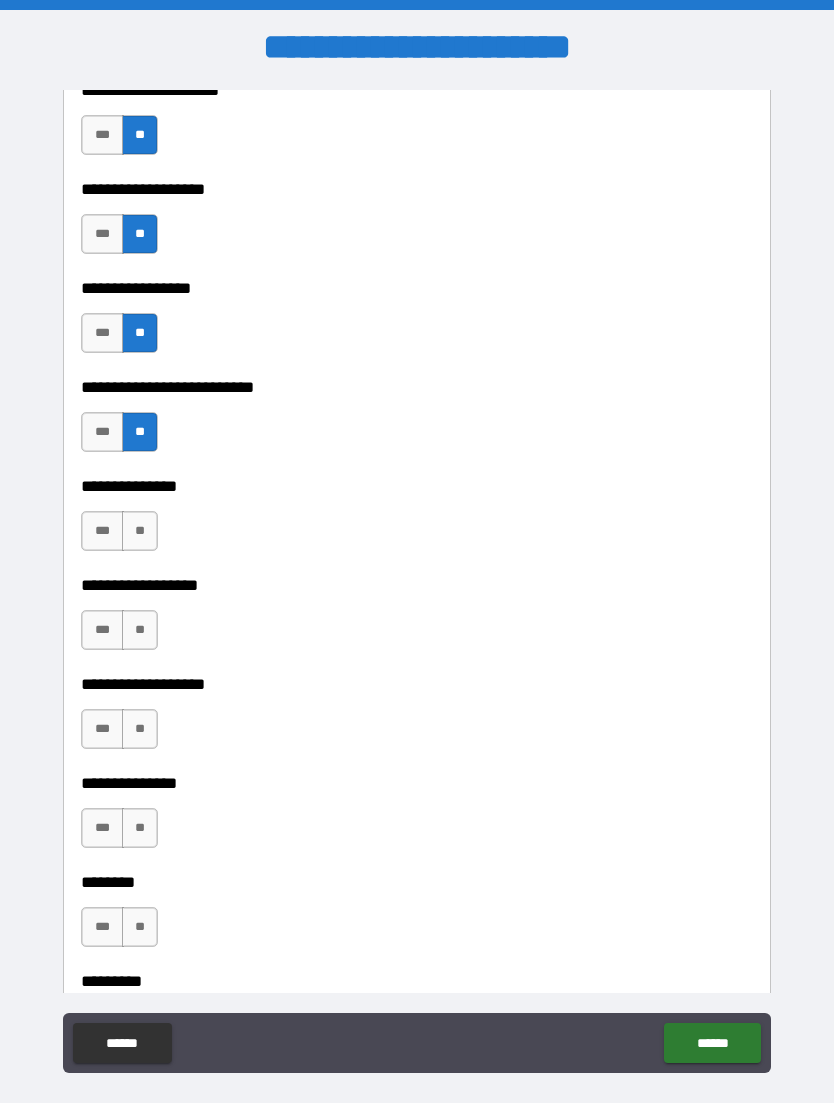 click on "**" at bounding box center (140, 531) 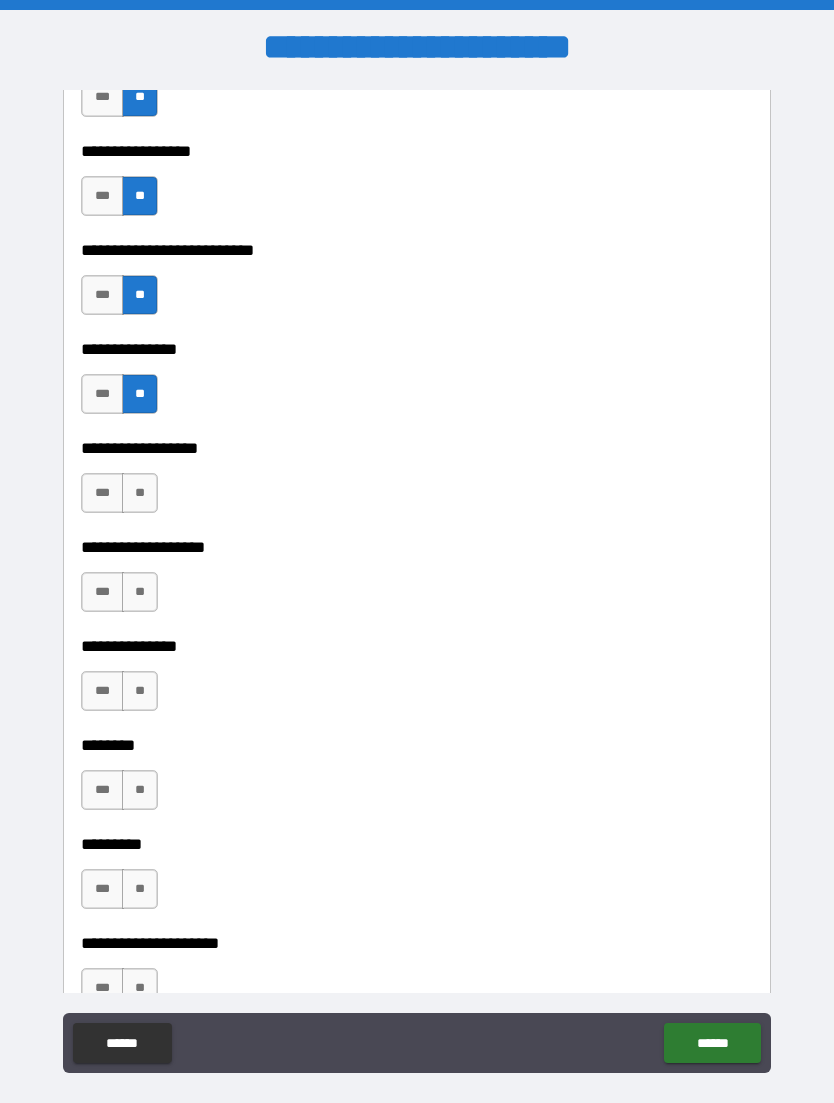 scroll, scrollTop: 5205, scrollLeft: 0, axis: vertical 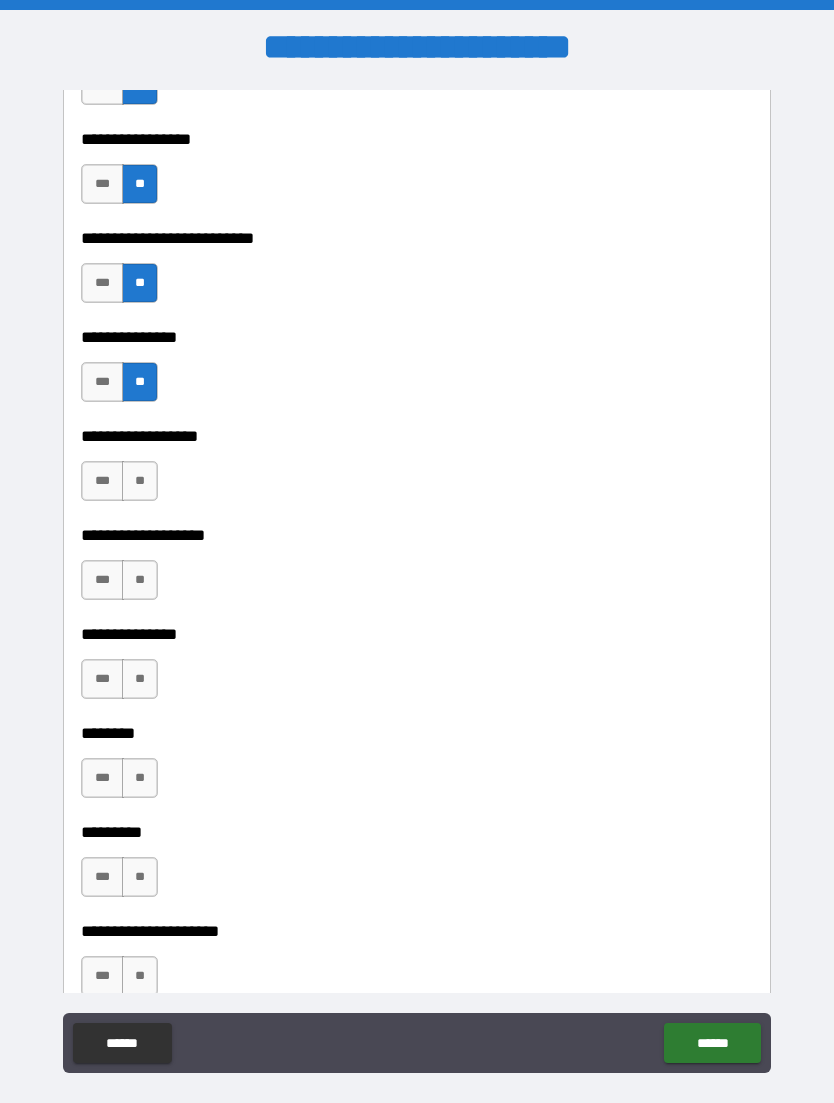 click on "**" at bounding box center [140, 481] 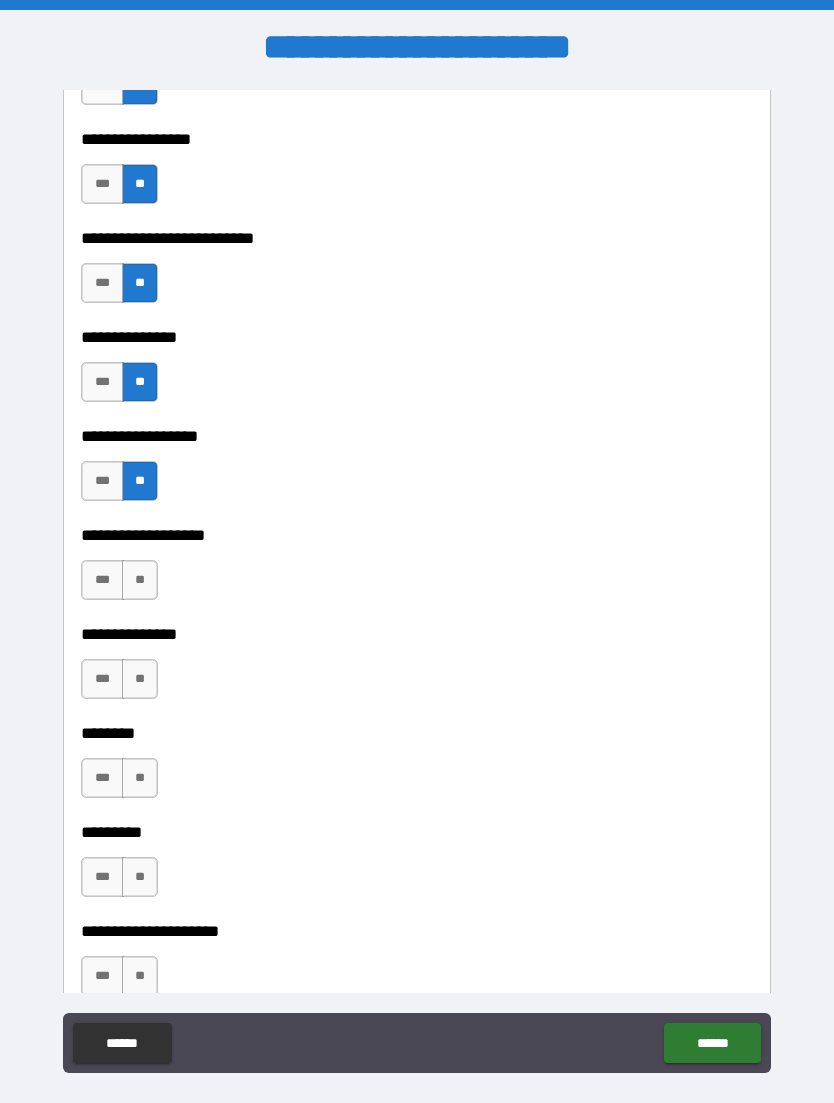click on "**" at bounding box center (140, 580) 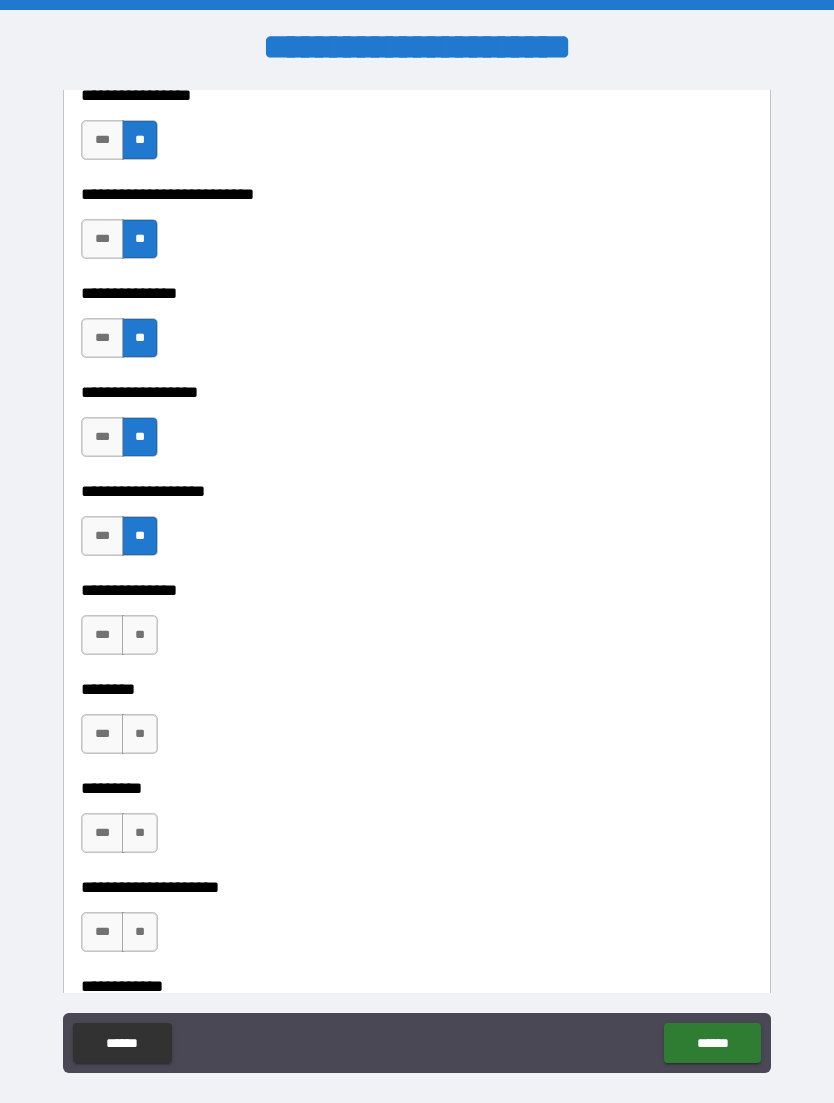 scroll, scrollTop: 5250, scrollLeft: 0, axis: vertical 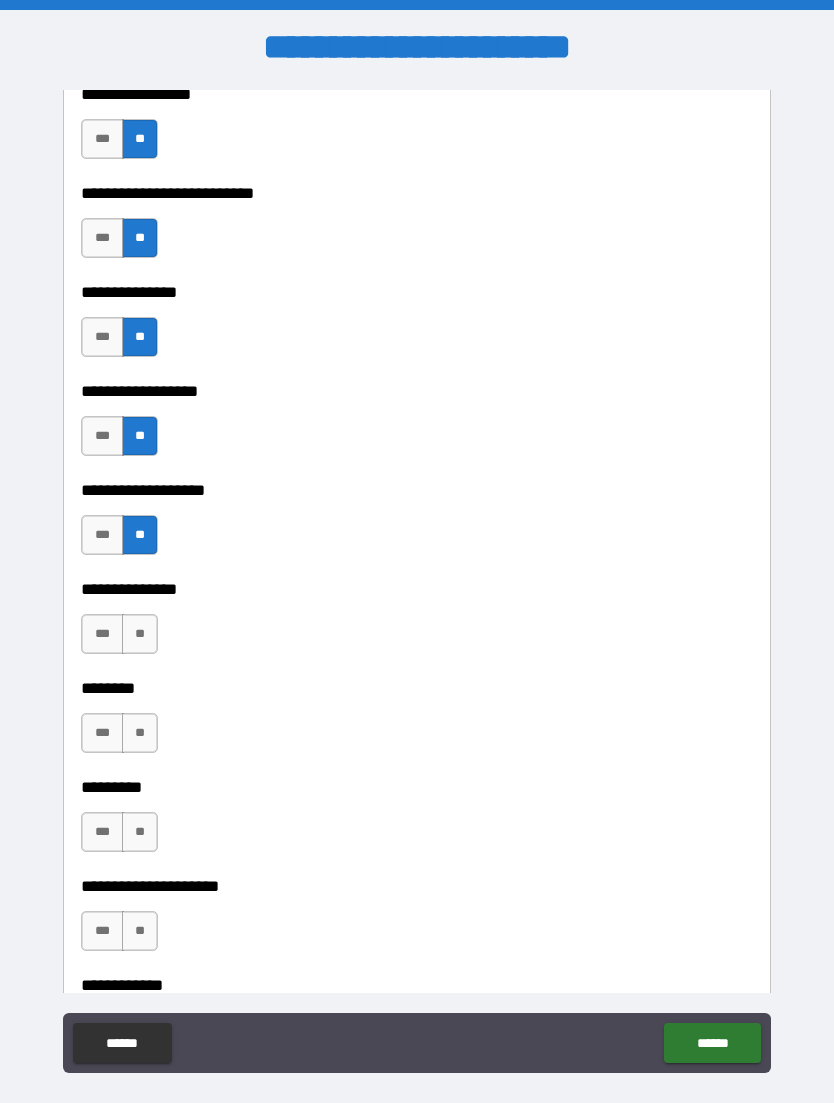 click on "**" at bounding box center (140, 634) 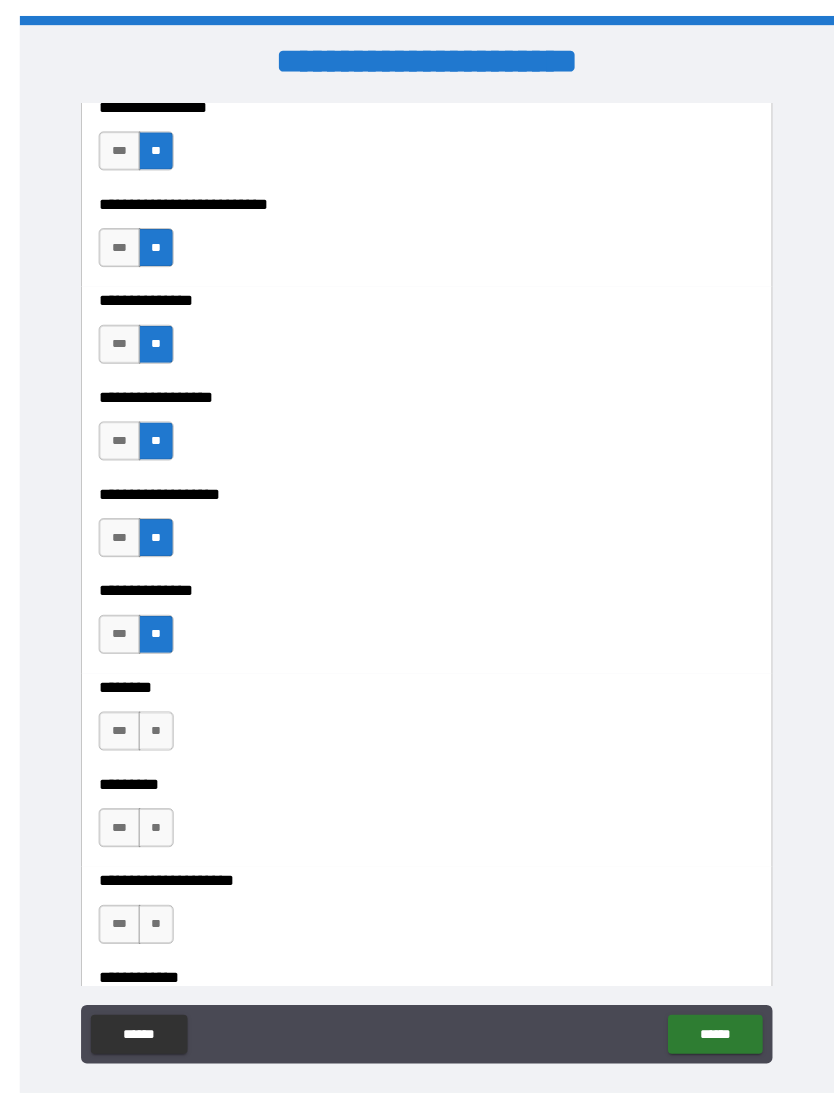 scroll, scrollTop: 13, scrollLeft: 0, axis: vertical 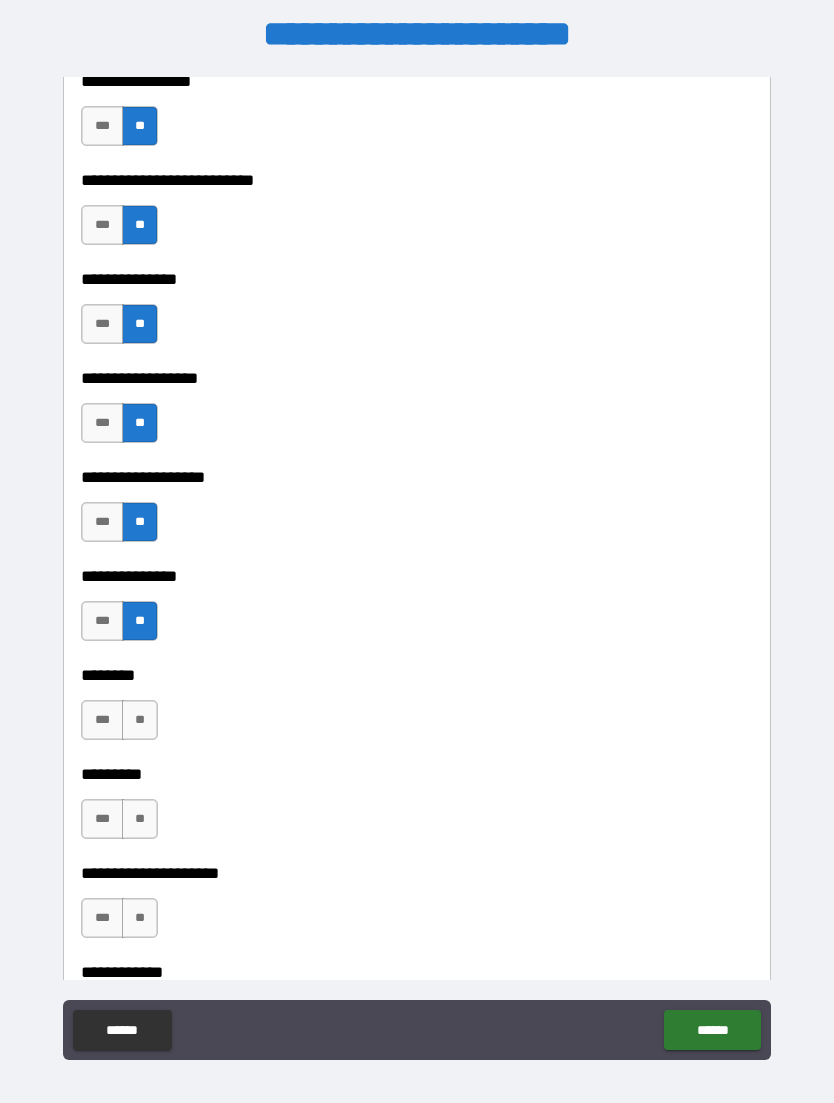 click on "**" at bounding box center (140, 720) 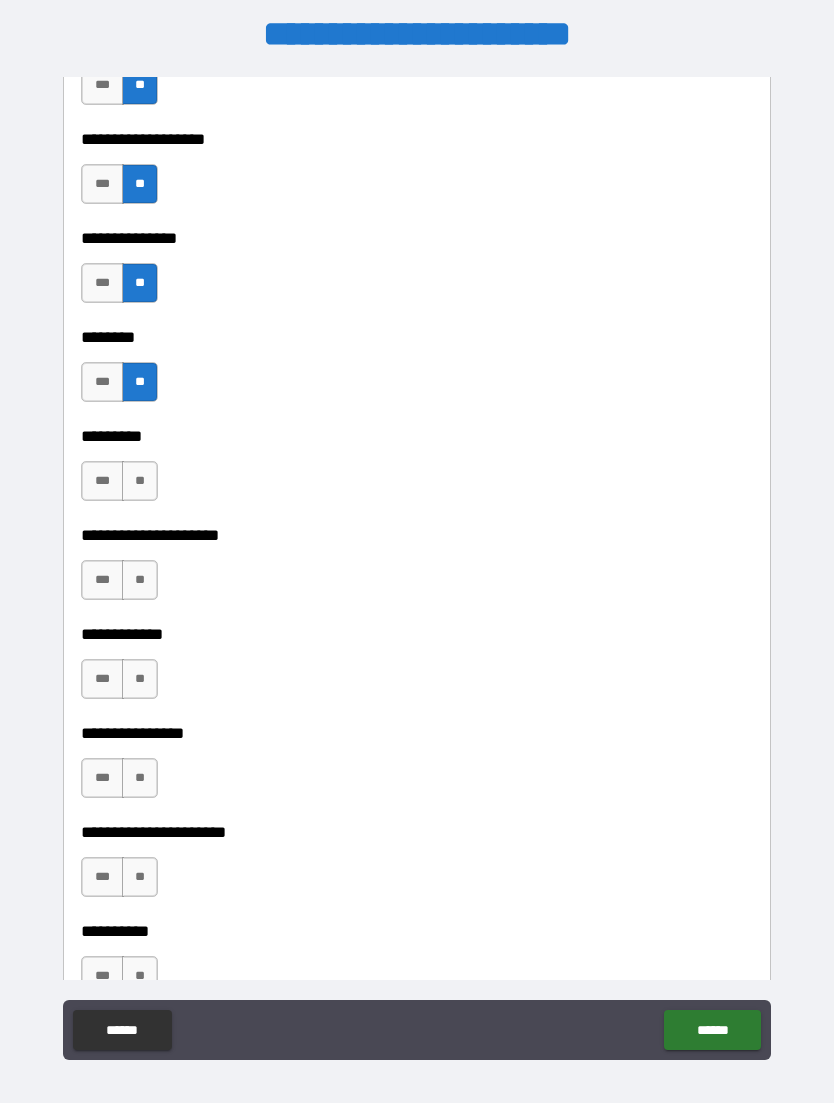 scroll, scrollTop: 5590, scrollLeft: 0, axis: vertical 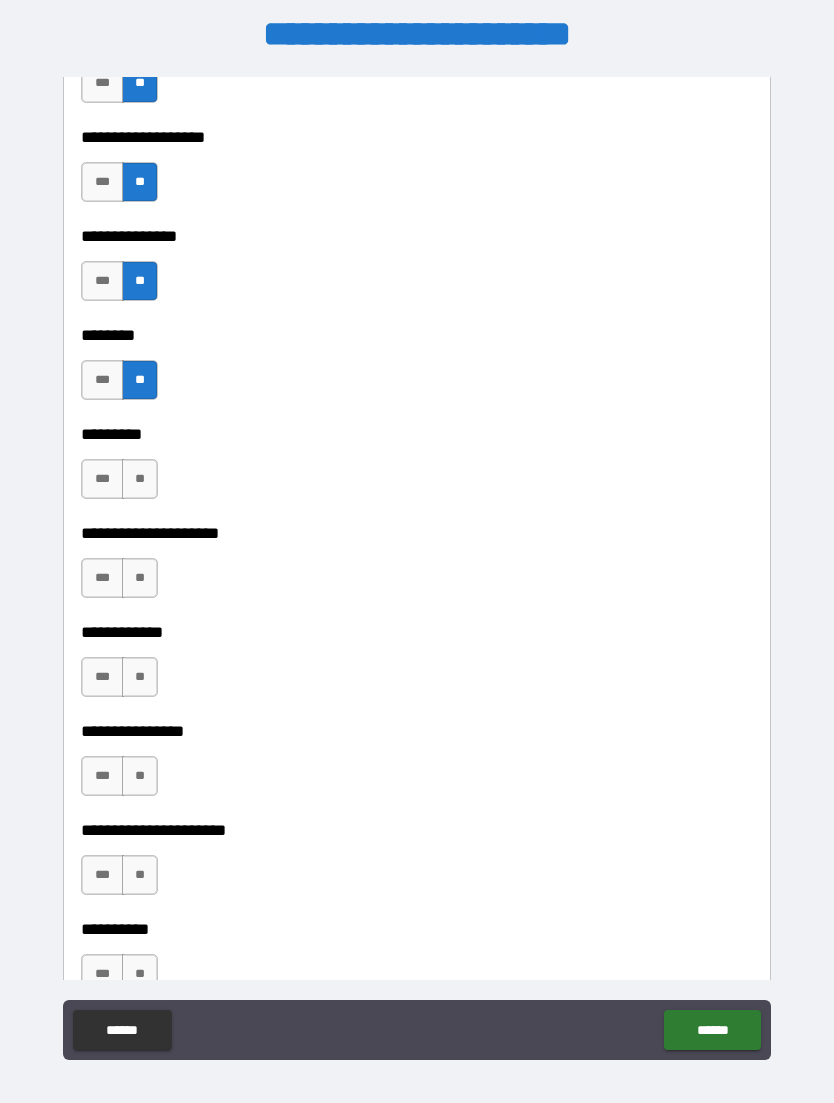 click on "**" at bounding box center [140, 479] 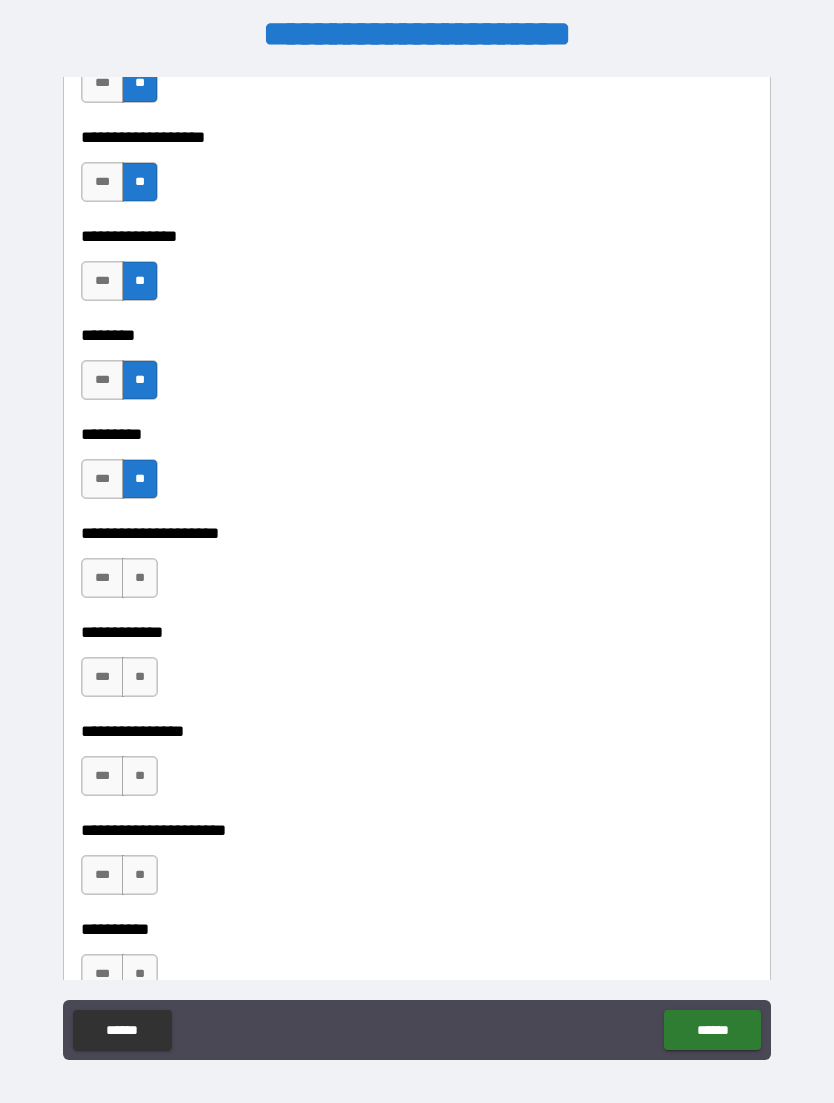 click on "**" at bounding box center (140, 578) 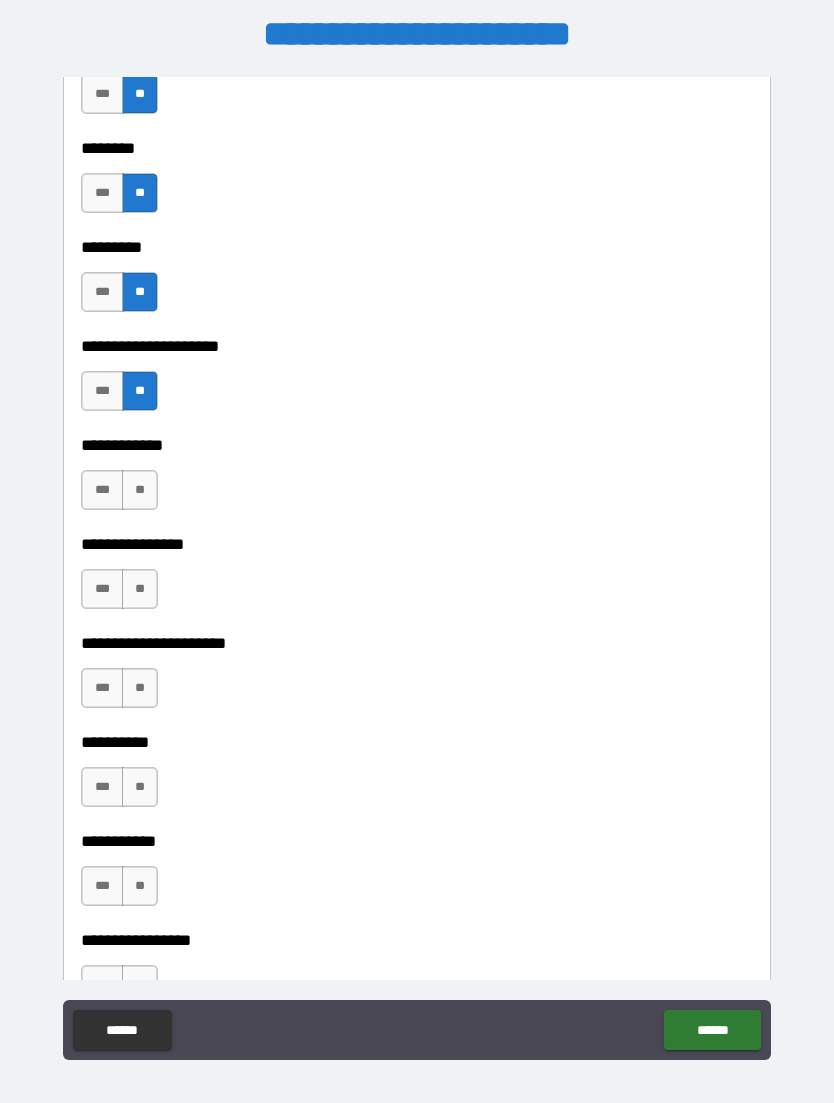 scroll, scrollTop: 5778, scrollLeft: 0, axis: vertical 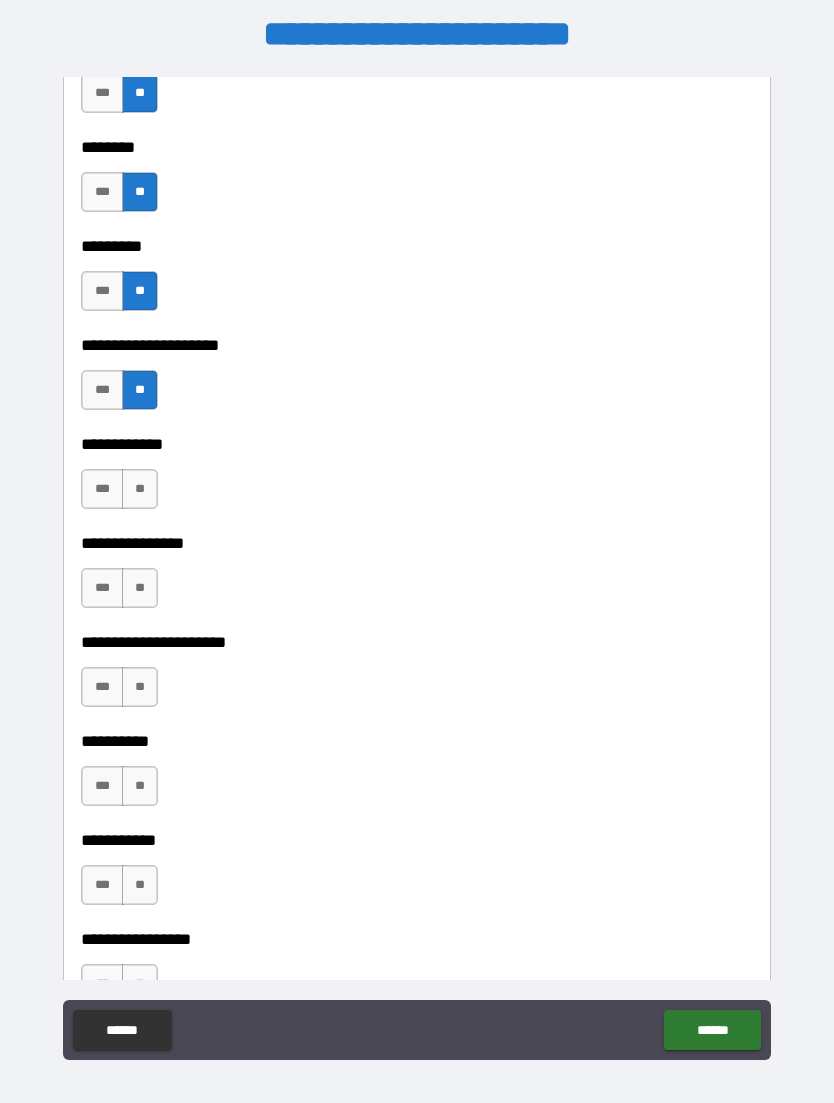click on "**" at bounding box center [140, 489] 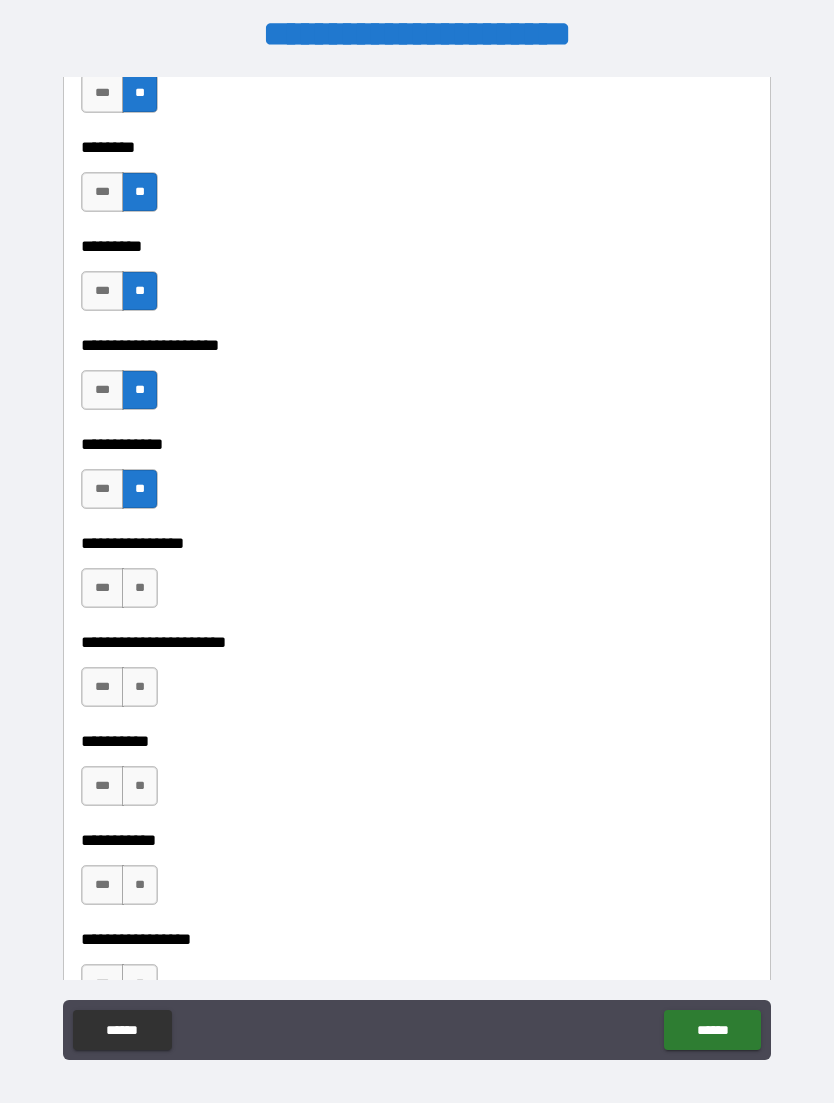 click on "**********" at bounding box center [417, 628] 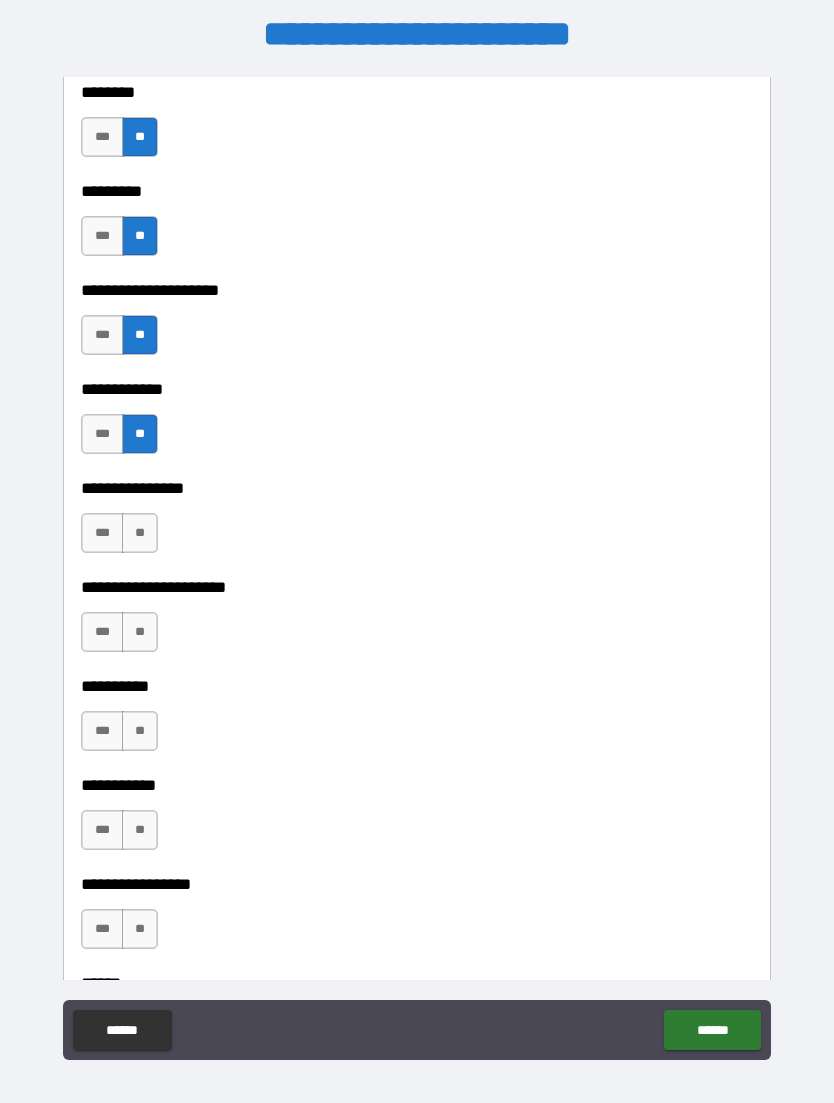 click on "**" at bounding box center [140, 533] 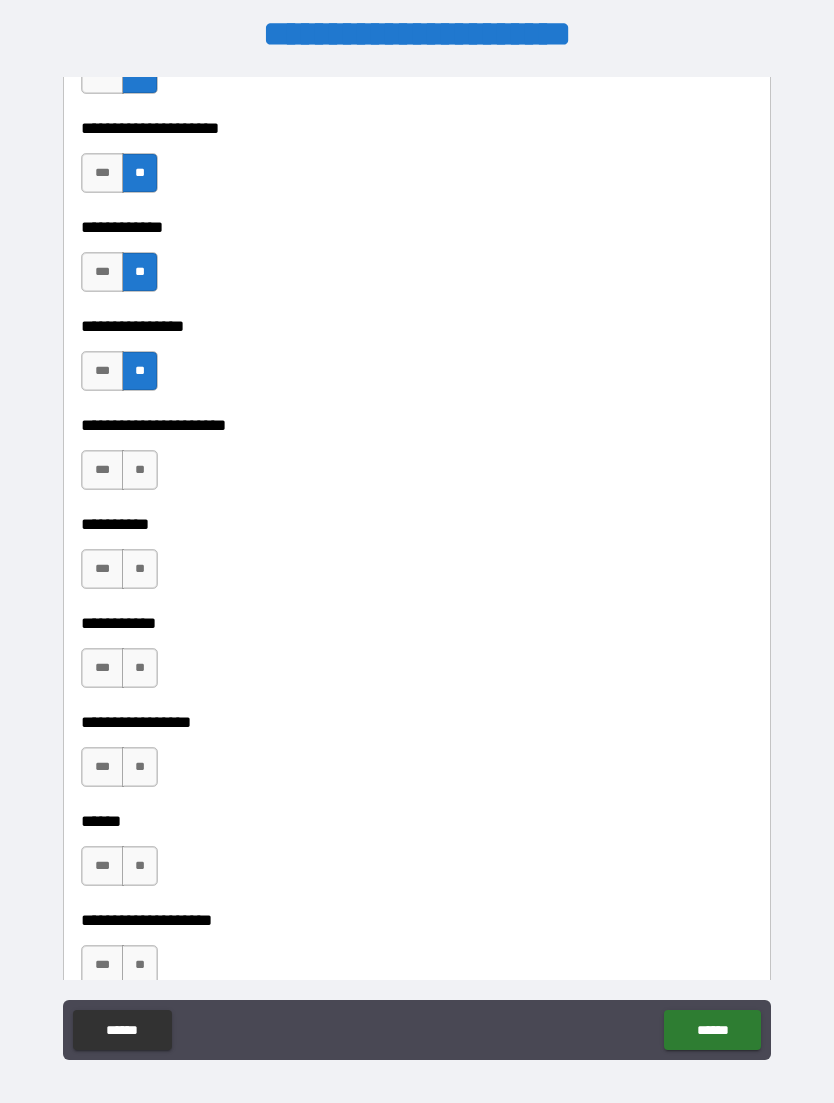 click on "**" at bounding box center (140, 470) 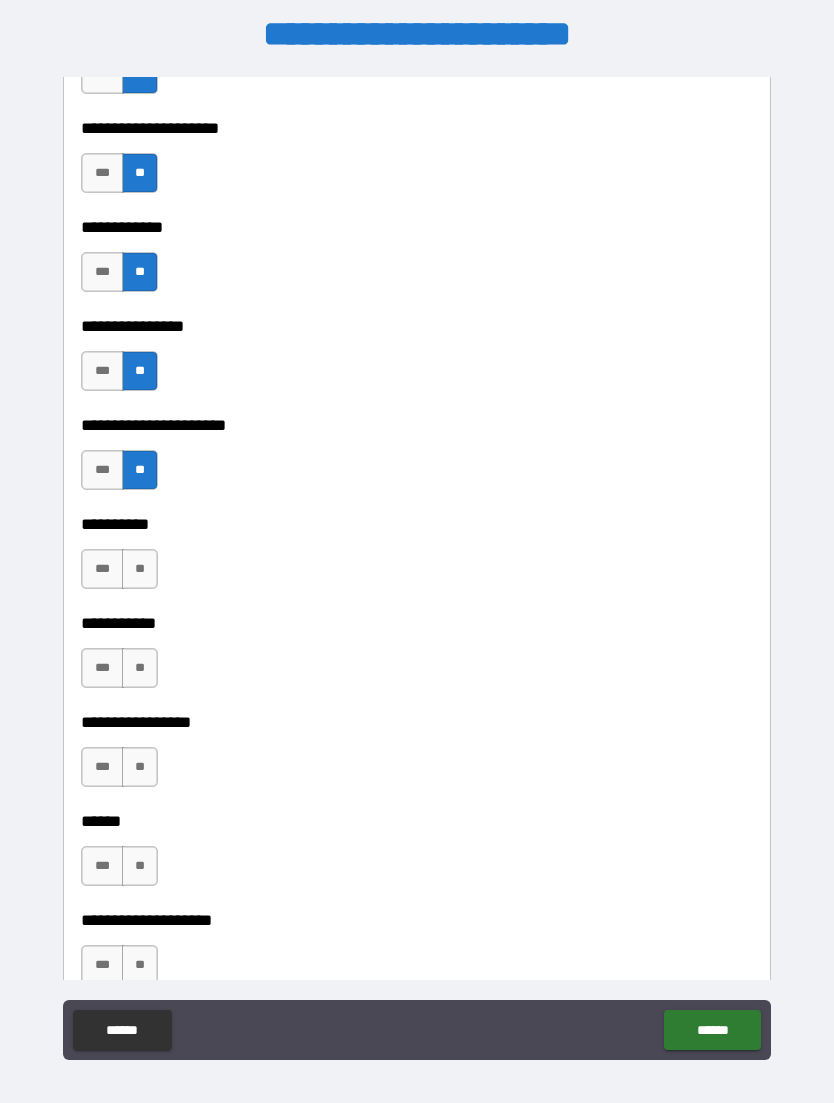 click on "**" at bounding box center (140, 569) 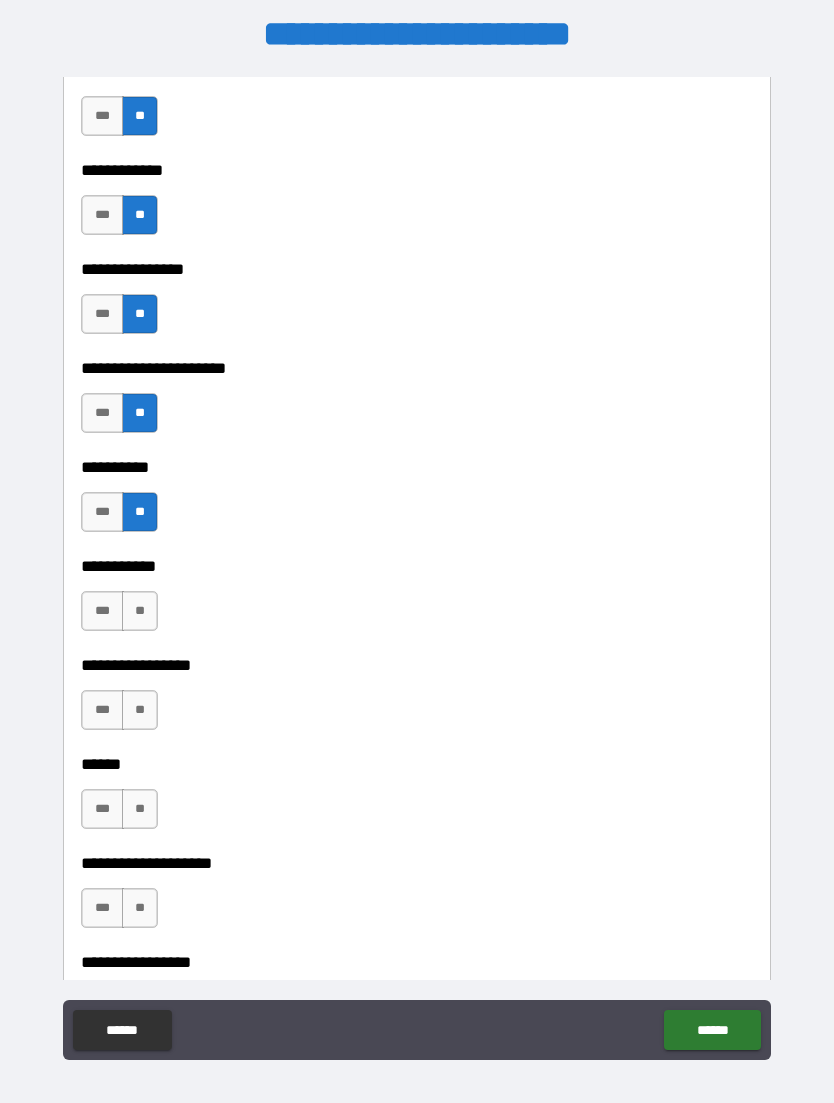 scroll, scrollTop: 6175, scrollLeft: 0, axis: vertical 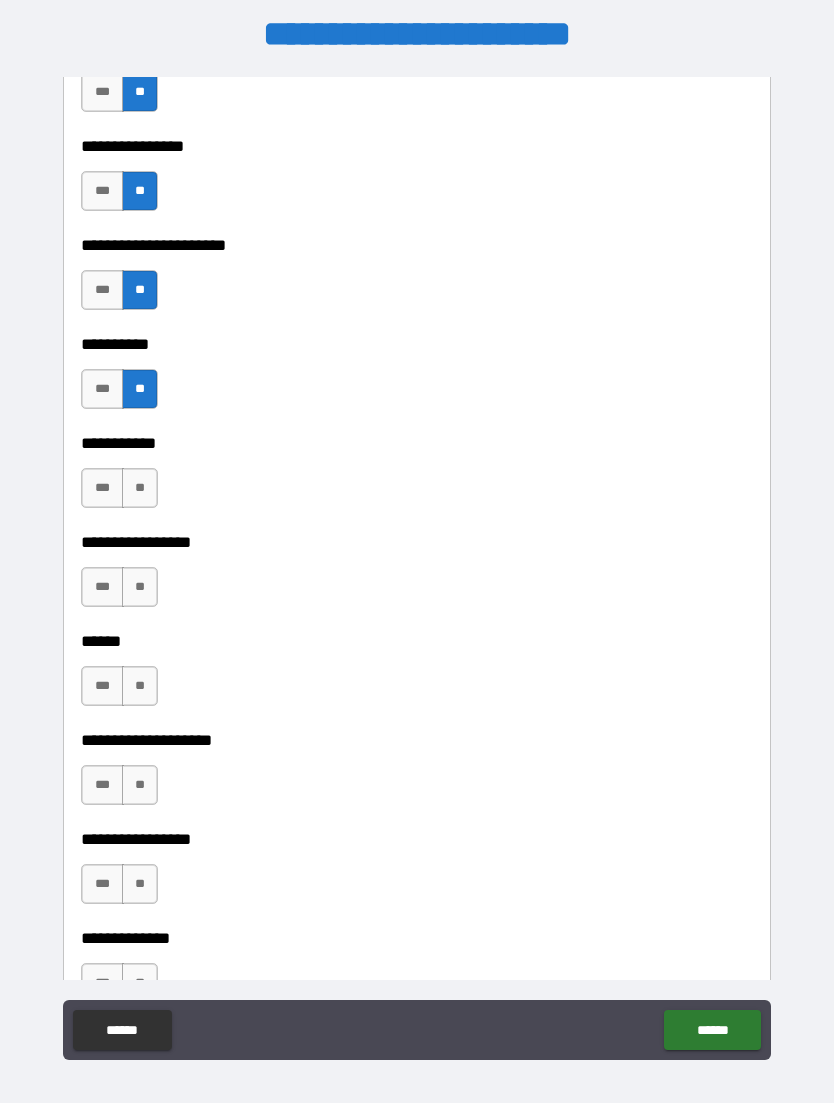 click on "**" at bounding box center [140, 488] 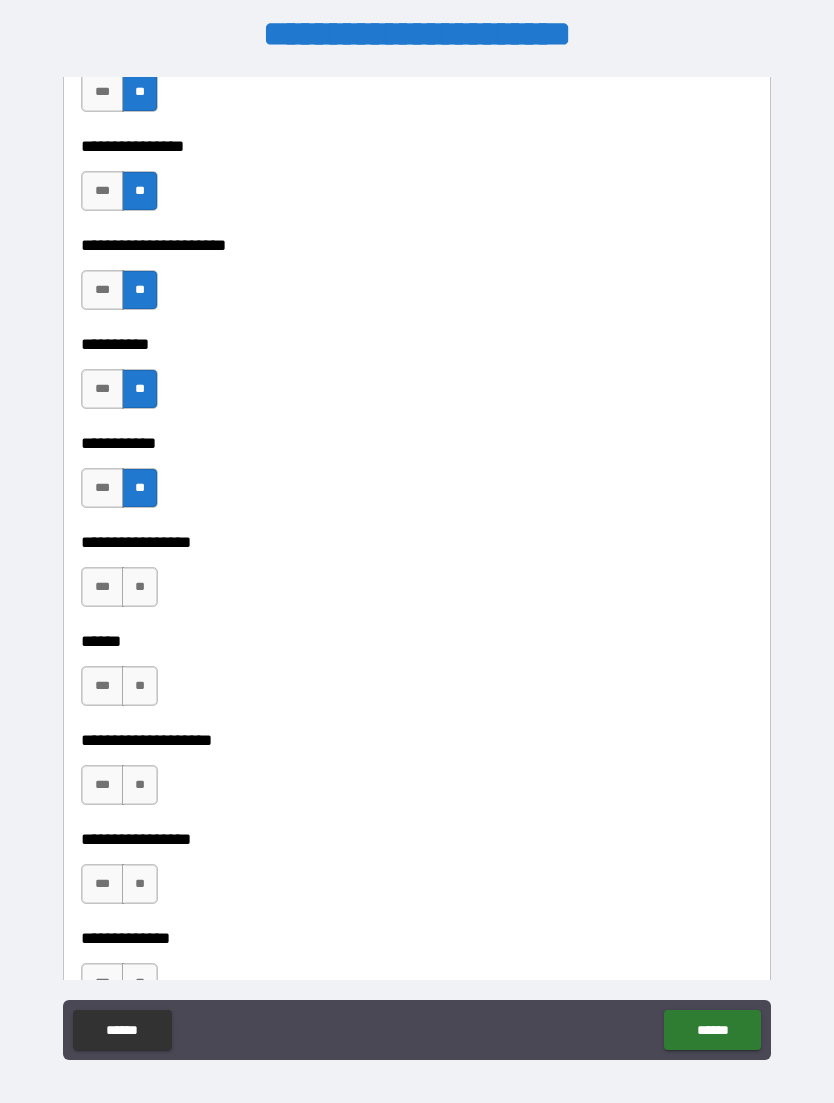 click on "**" at bounding box center [140, 587] 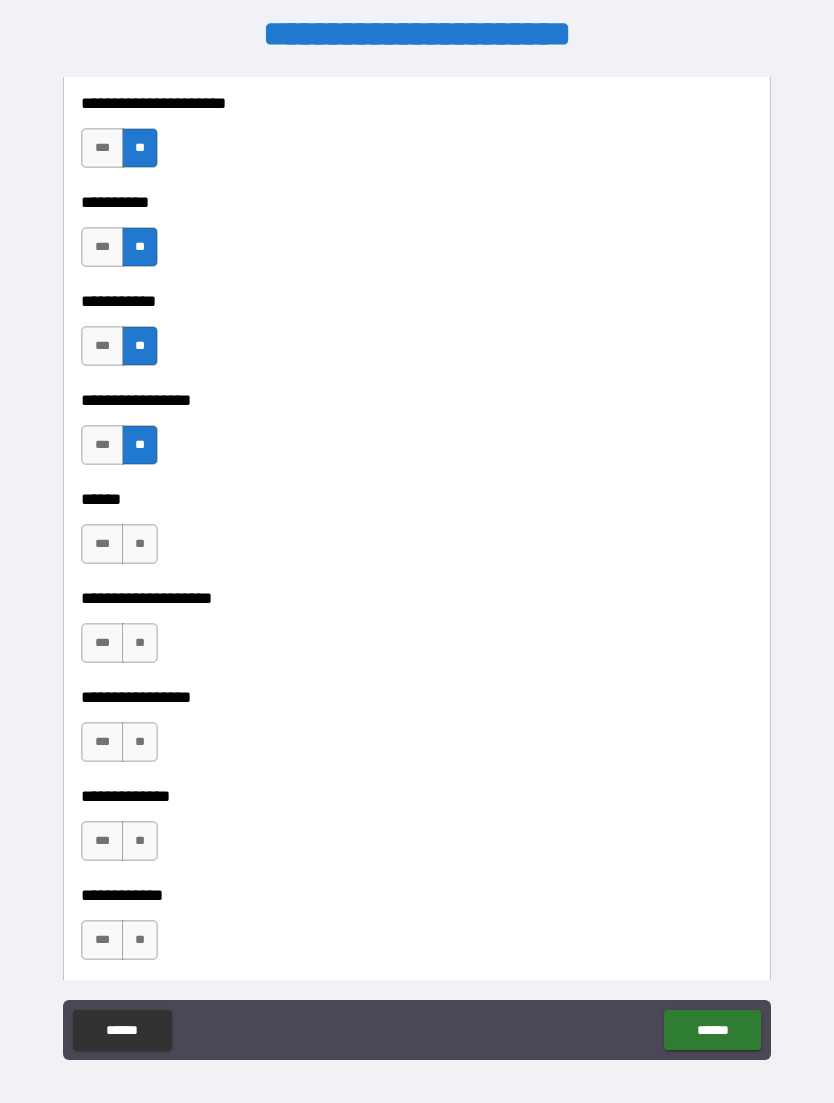 click on "**" at bounding box center [140, 544] 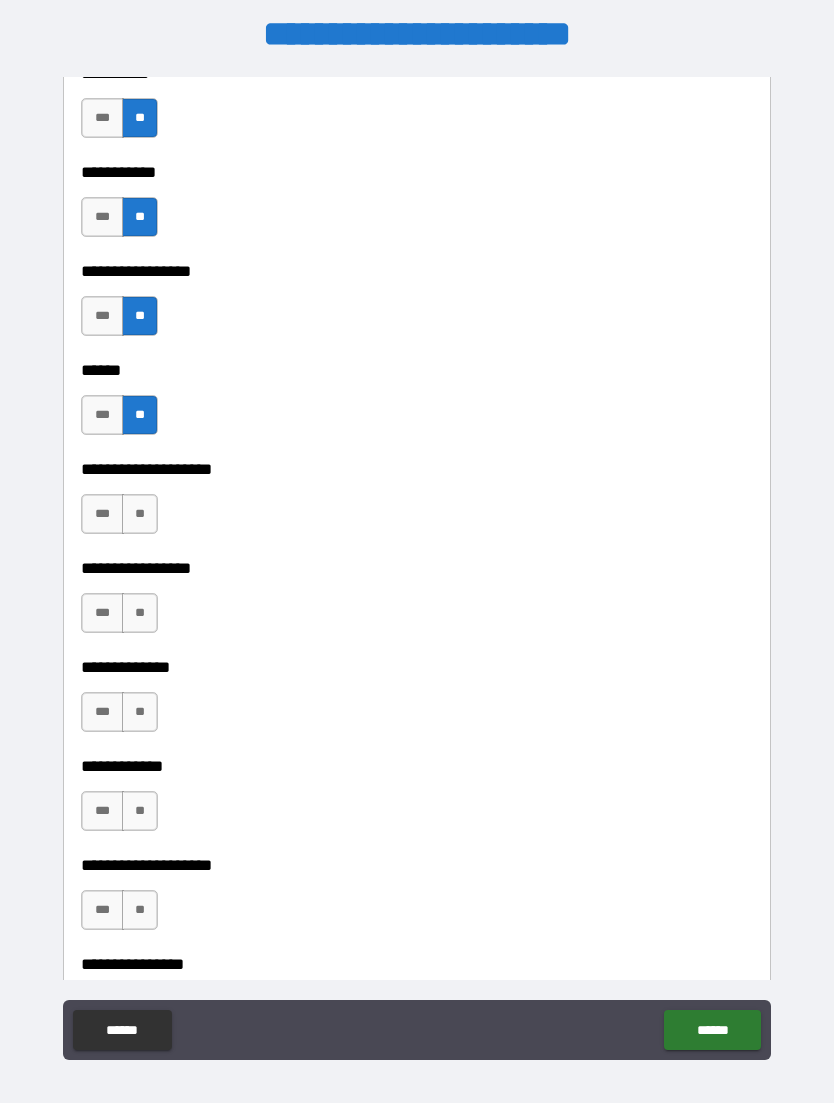 scroll, scrollTop: 6468, scrollLeft: 0, axis: vertical 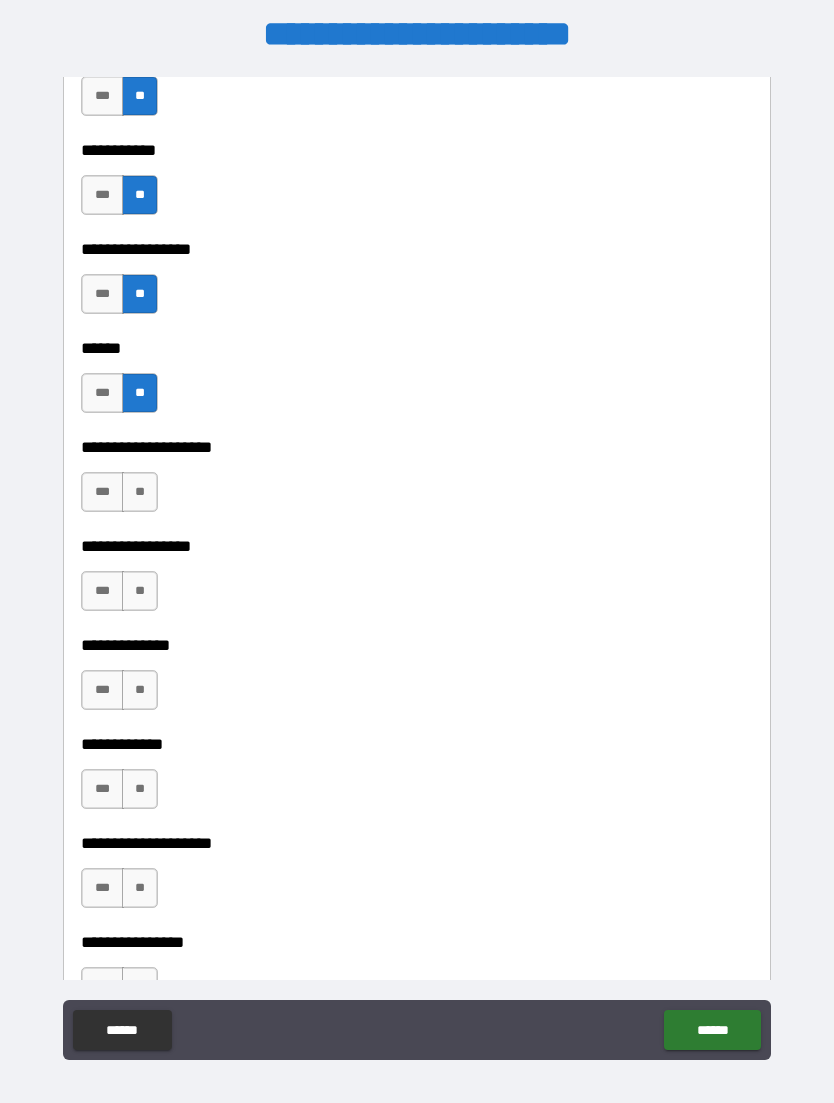 click on "**" at bounding box center (140, 492) 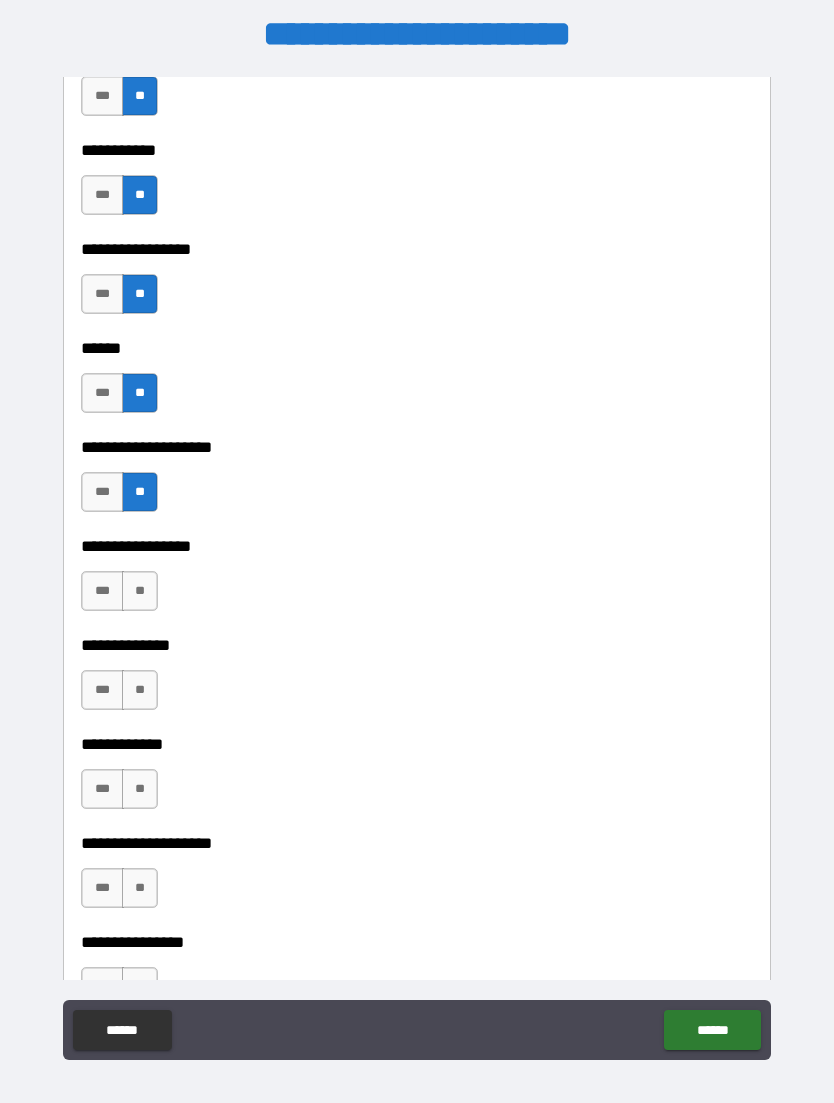 click on "**" at bounding box center (140, 591) 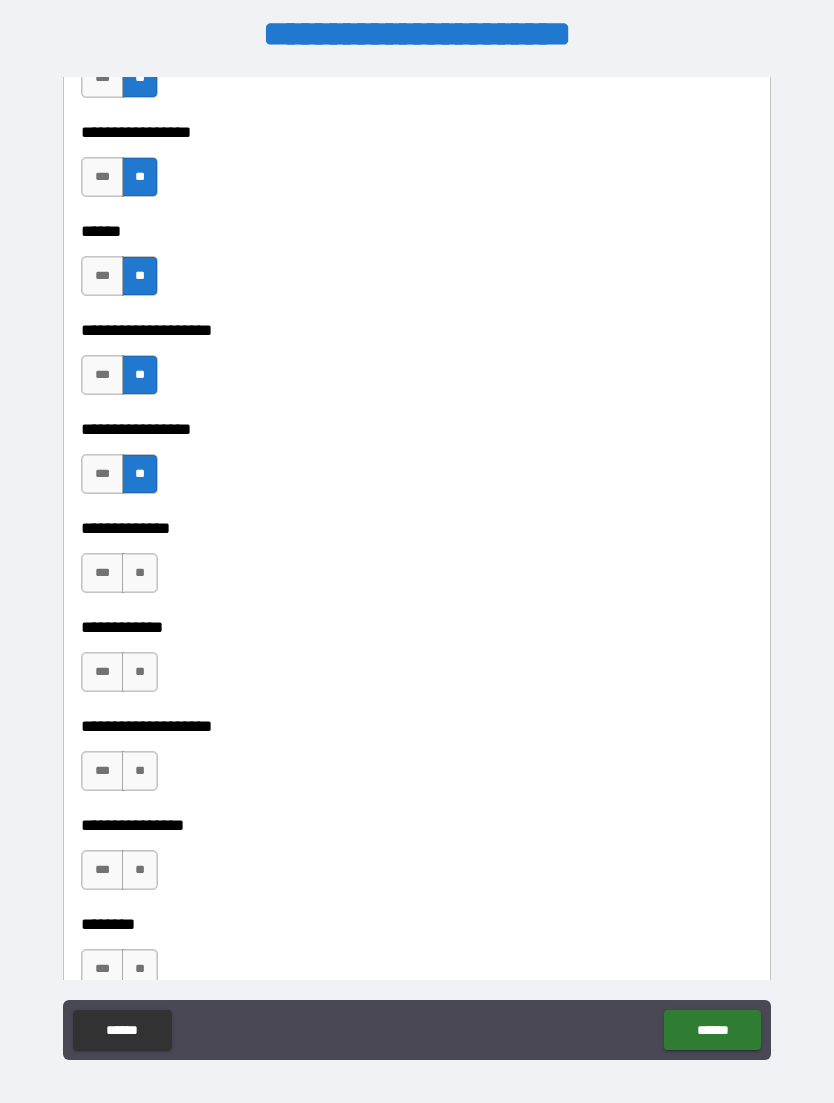 scroll, scrollTop: 6698, scrollLeft: 0, axis: vertical 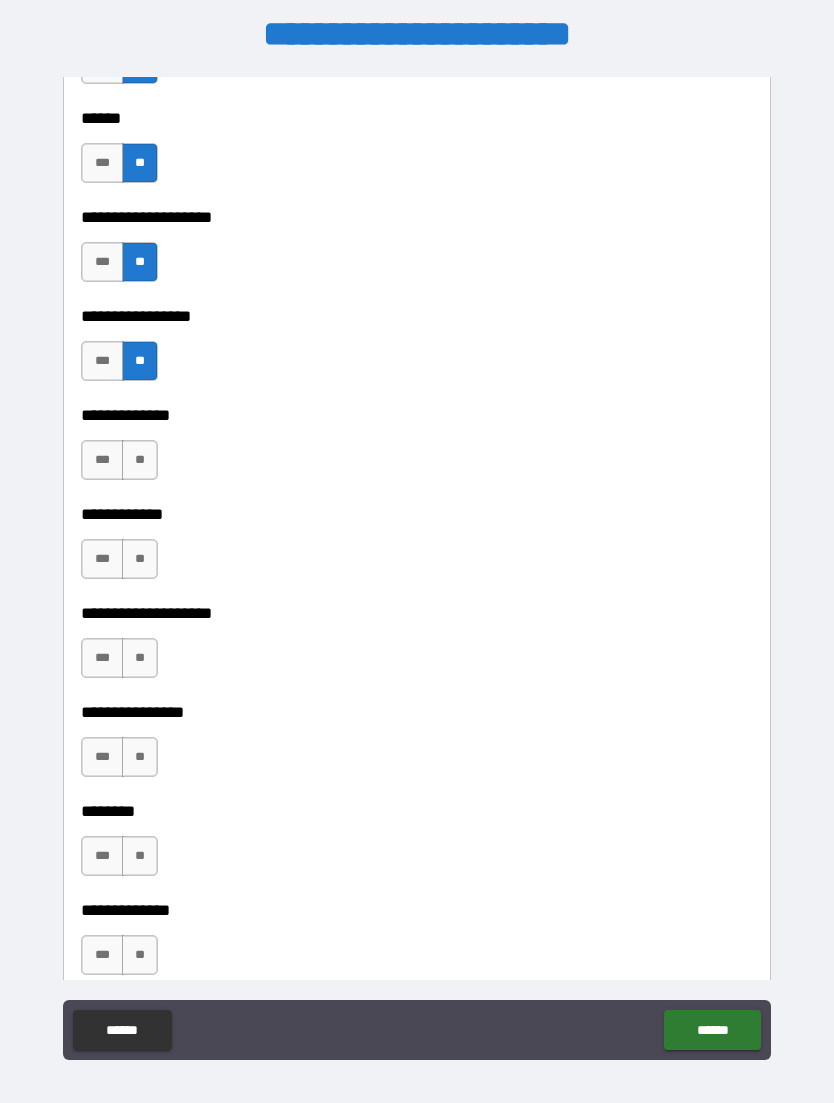 click on "**" at bounding box center (140, 460) 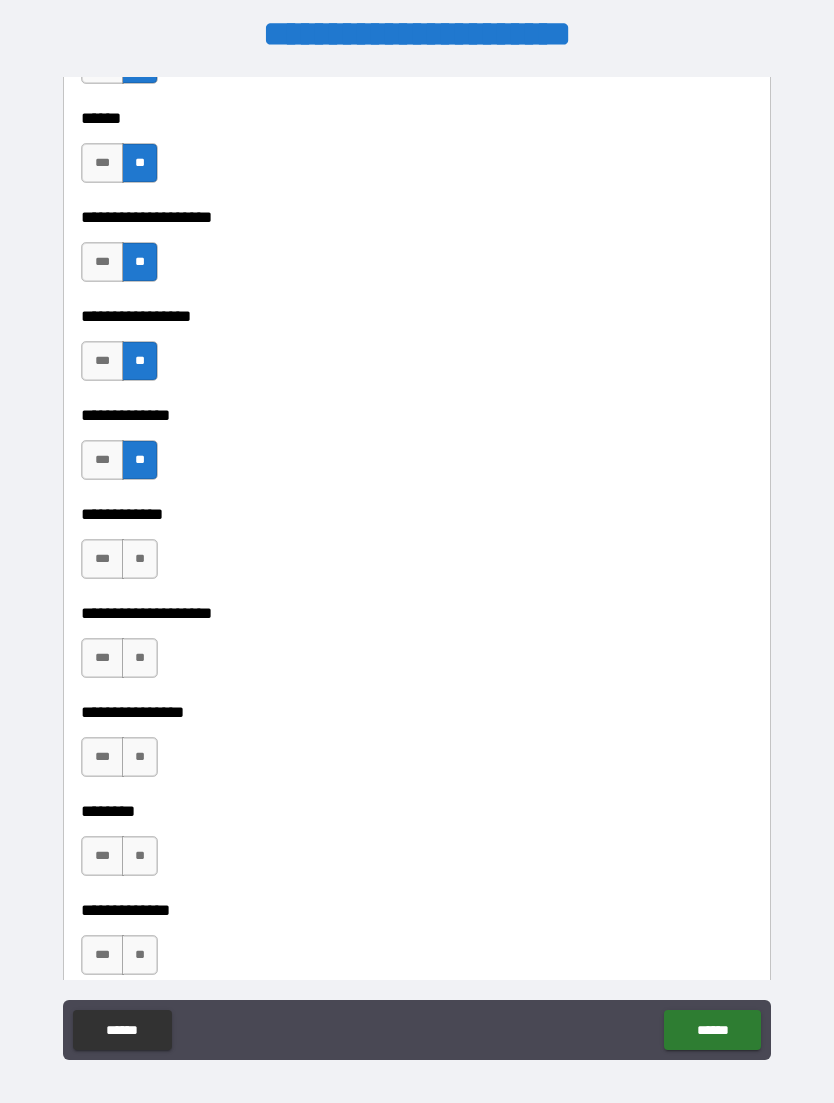 click on "**" at bounding box center [140, 559] 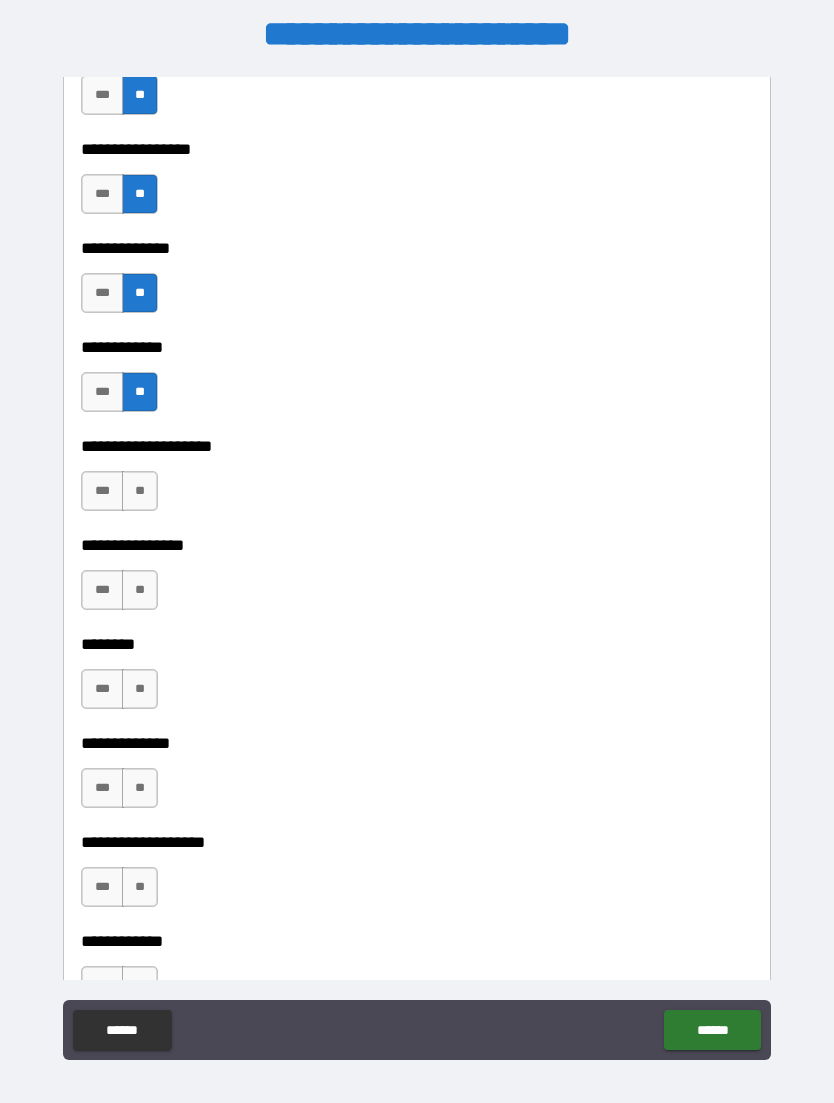 scroll, scrollTop: 6876, scrollLeft: 0, axis: vertical 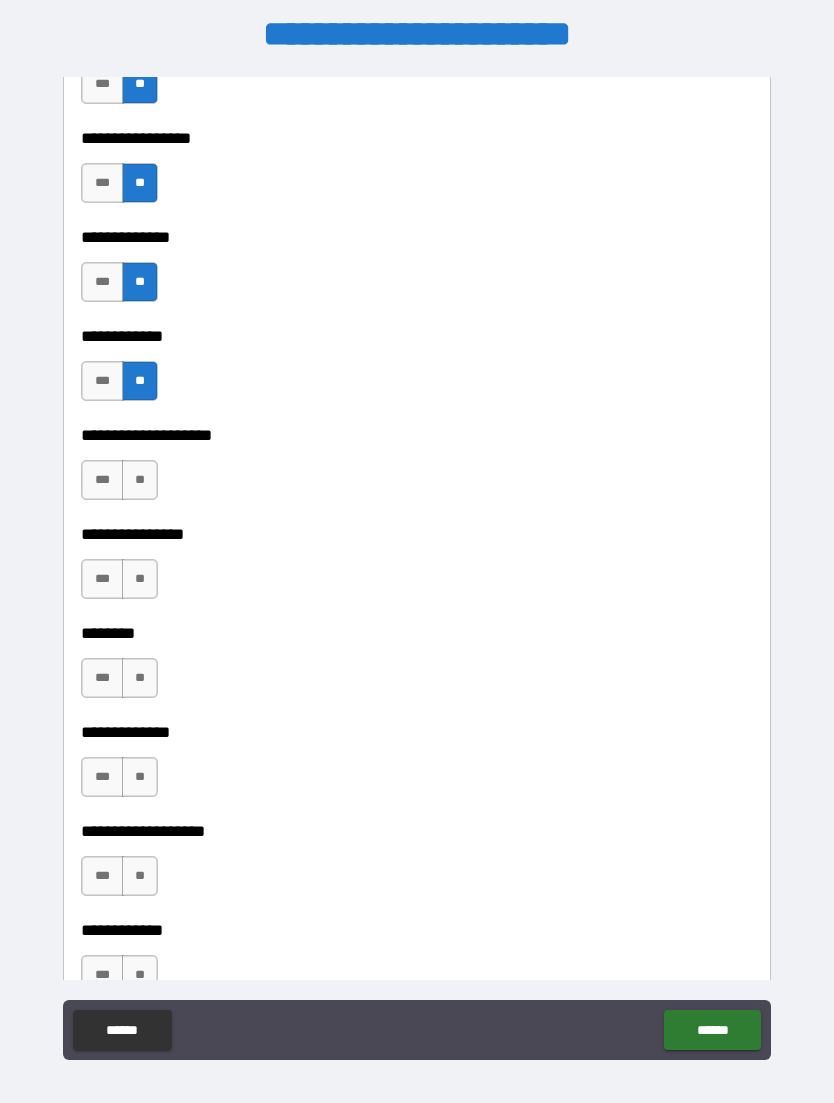 click on "**" at bounding box center (140, 480) 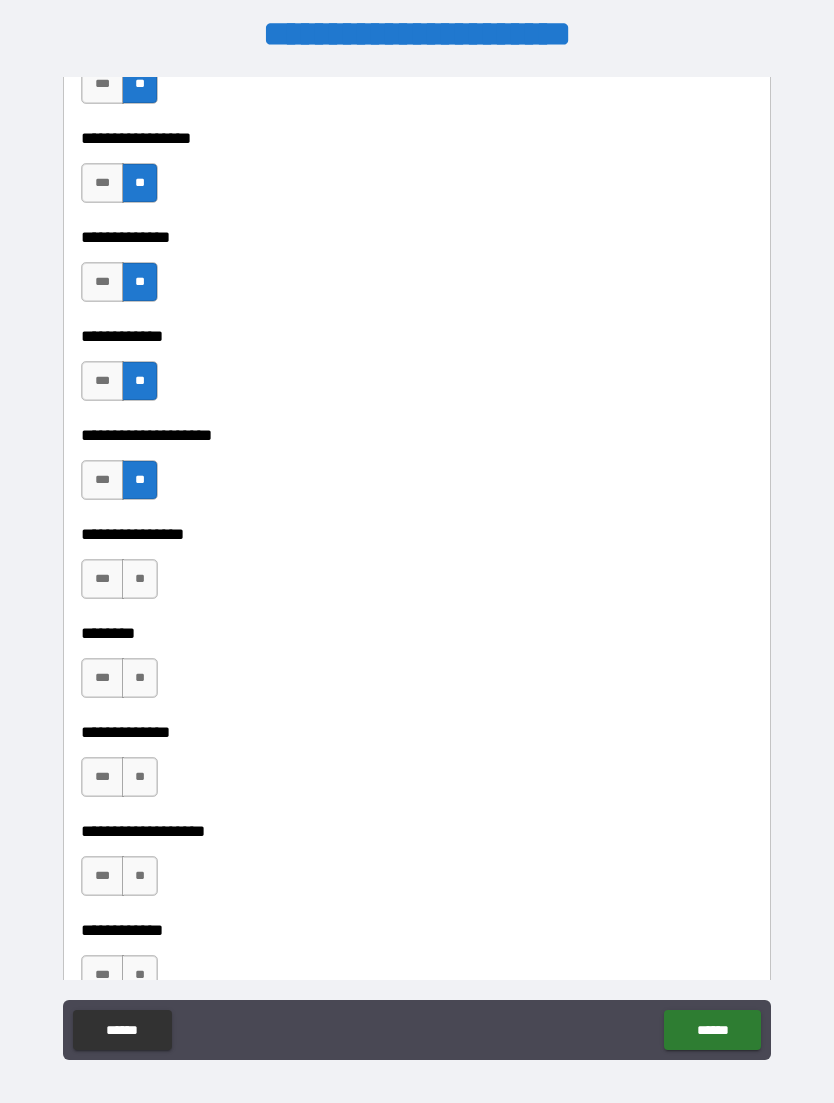 click on "**" at bounding box center [140, 579] 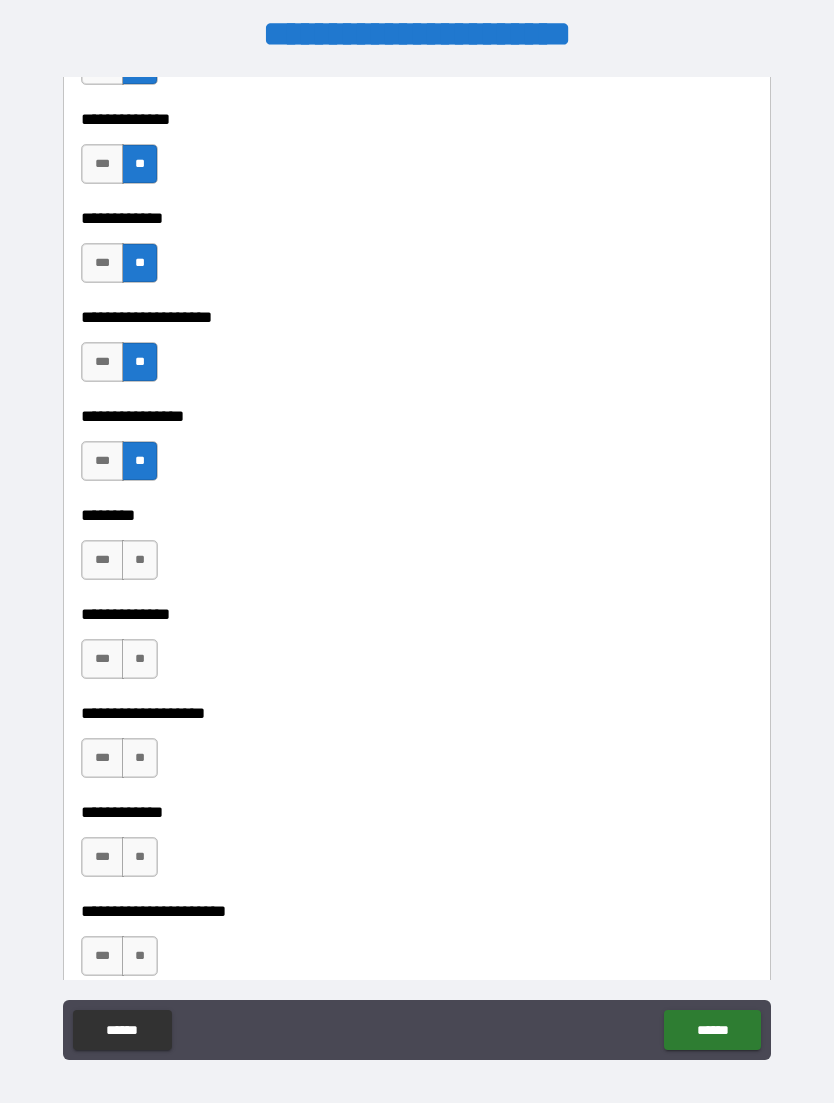 scroll, scrollTop: 7141, scrollLeft: 0, axis: vertical 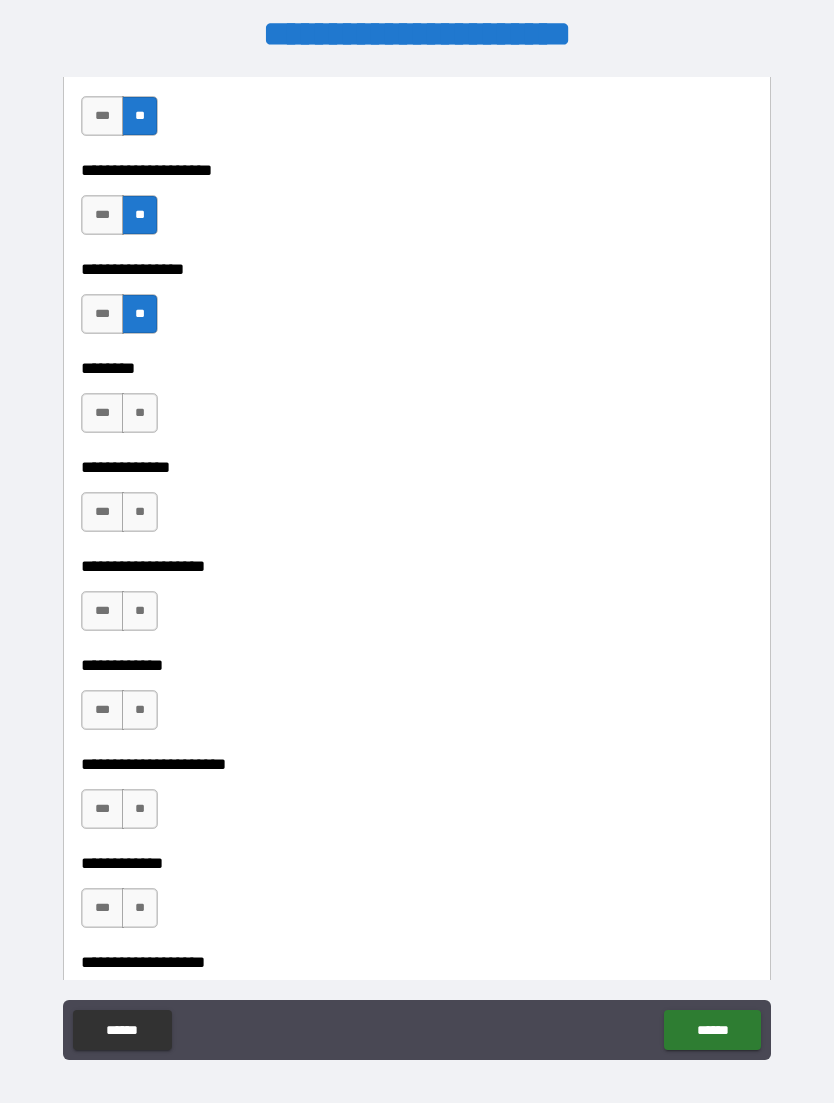 click on "**" at bounding box center [140, 413] 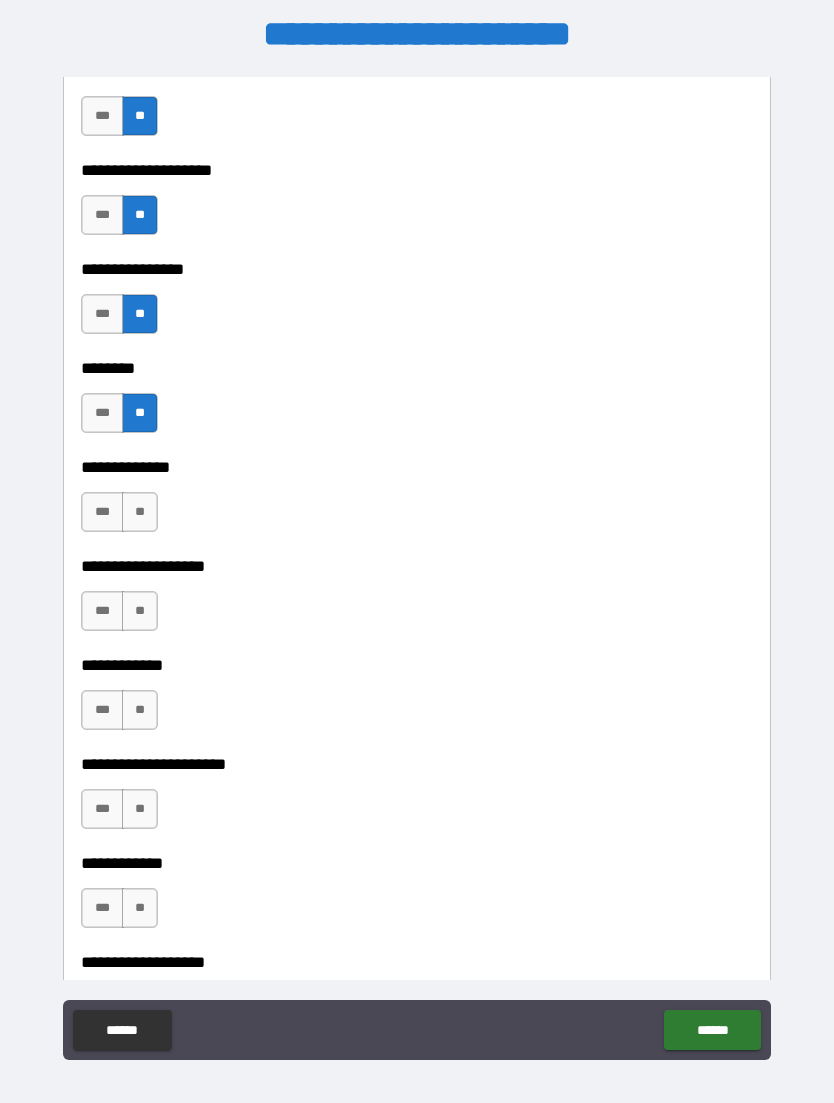 click on "**" at bounding box center [140, 512] 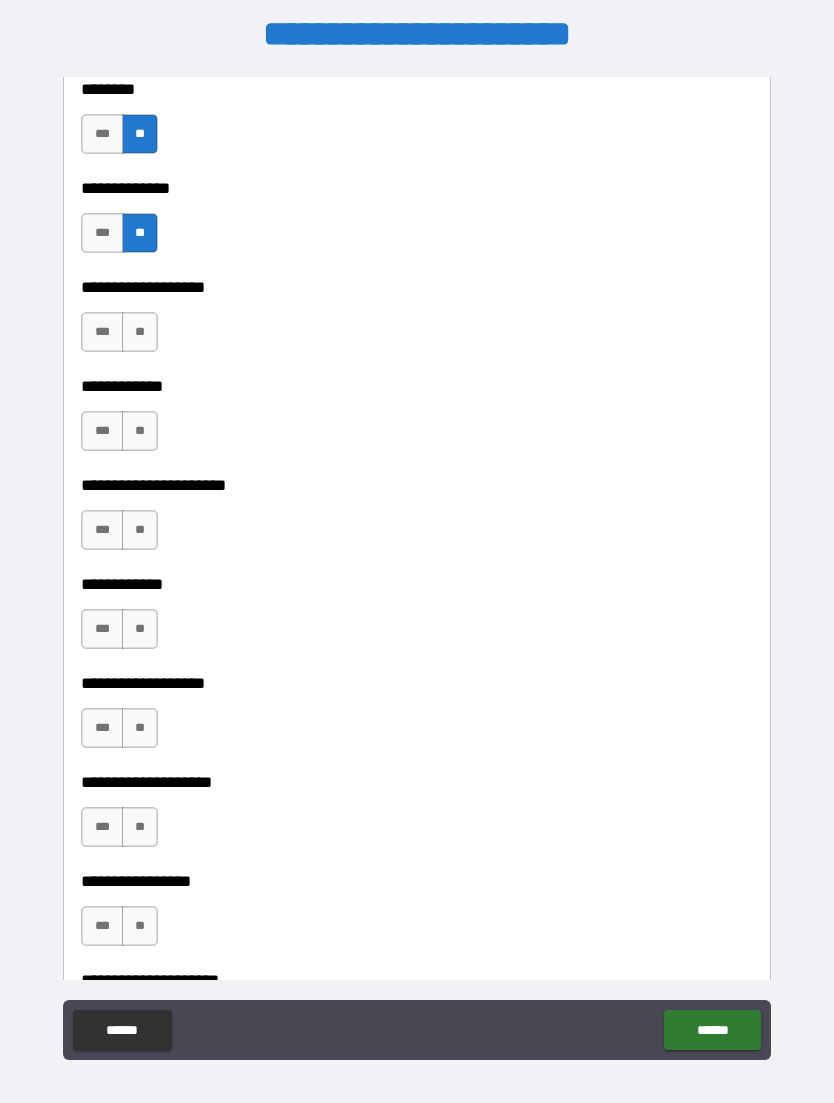 scroll, scrollTop: 7430, scrollLeft: 0, axis: vertical 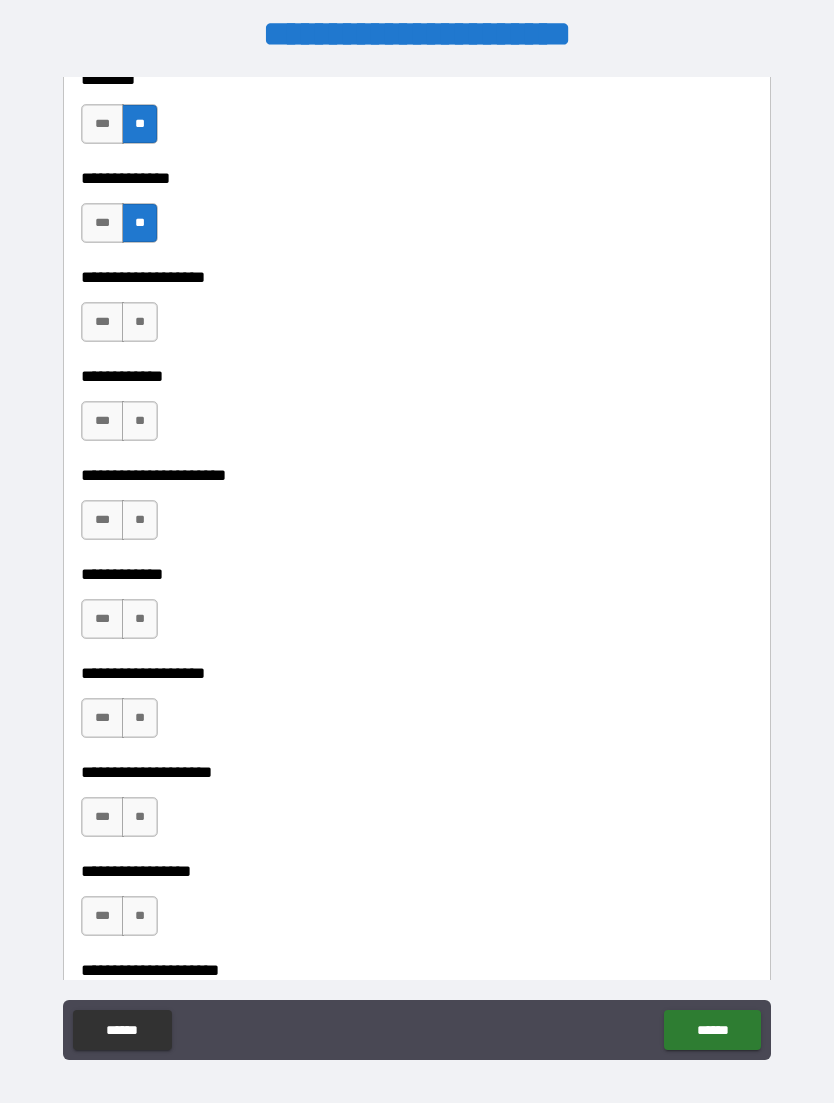 click on "**" at bounding box center (140, 520) 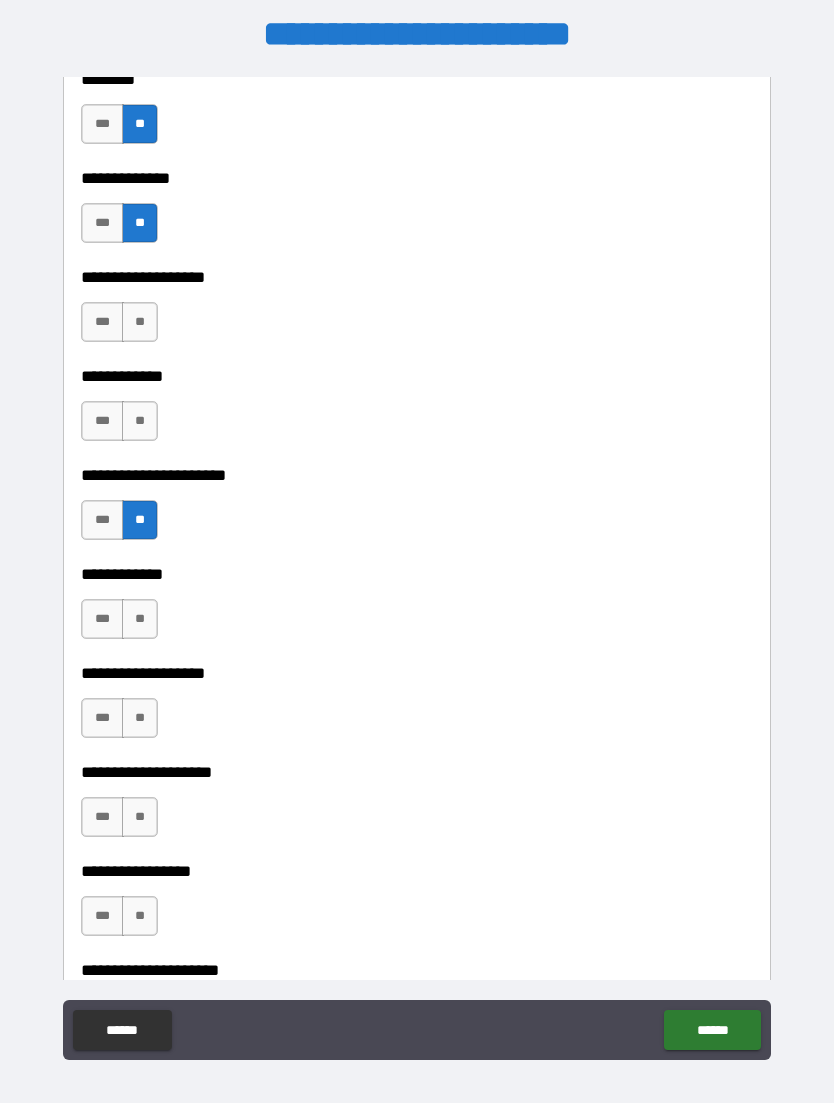 click on "**" at bounding box center (140, 421) 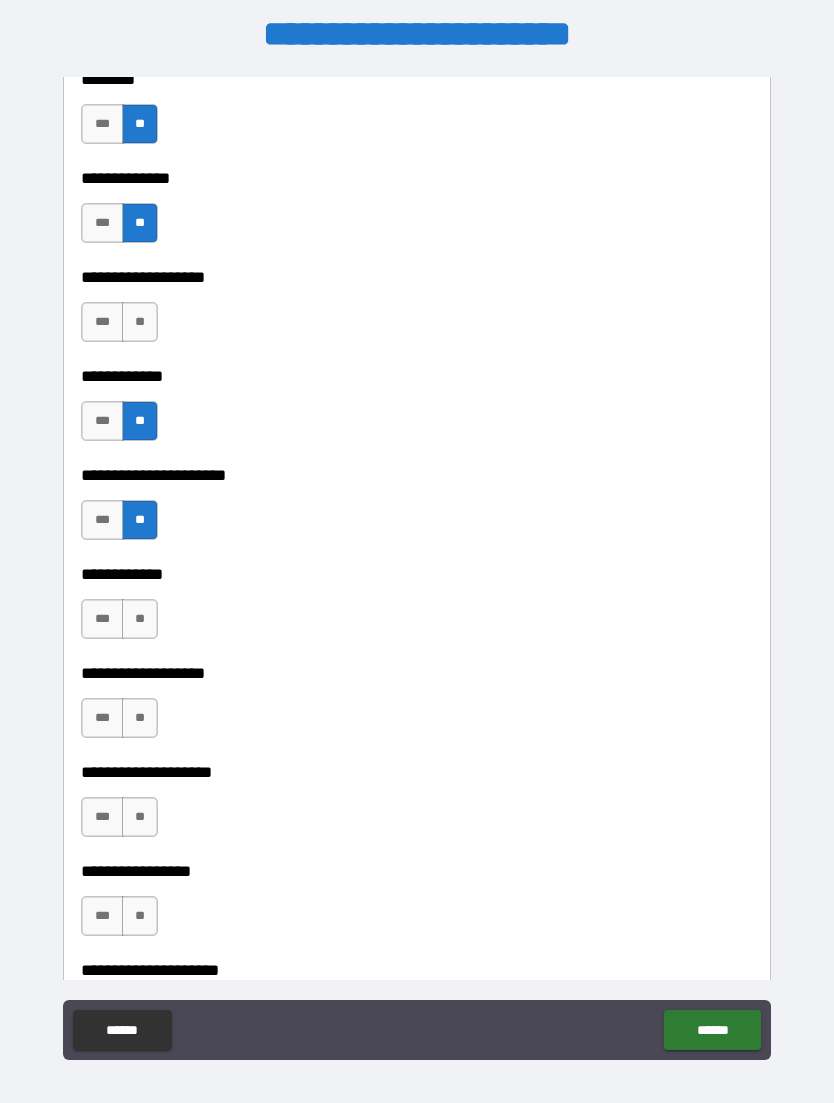 click on "**" at bounding box center [140, 322] 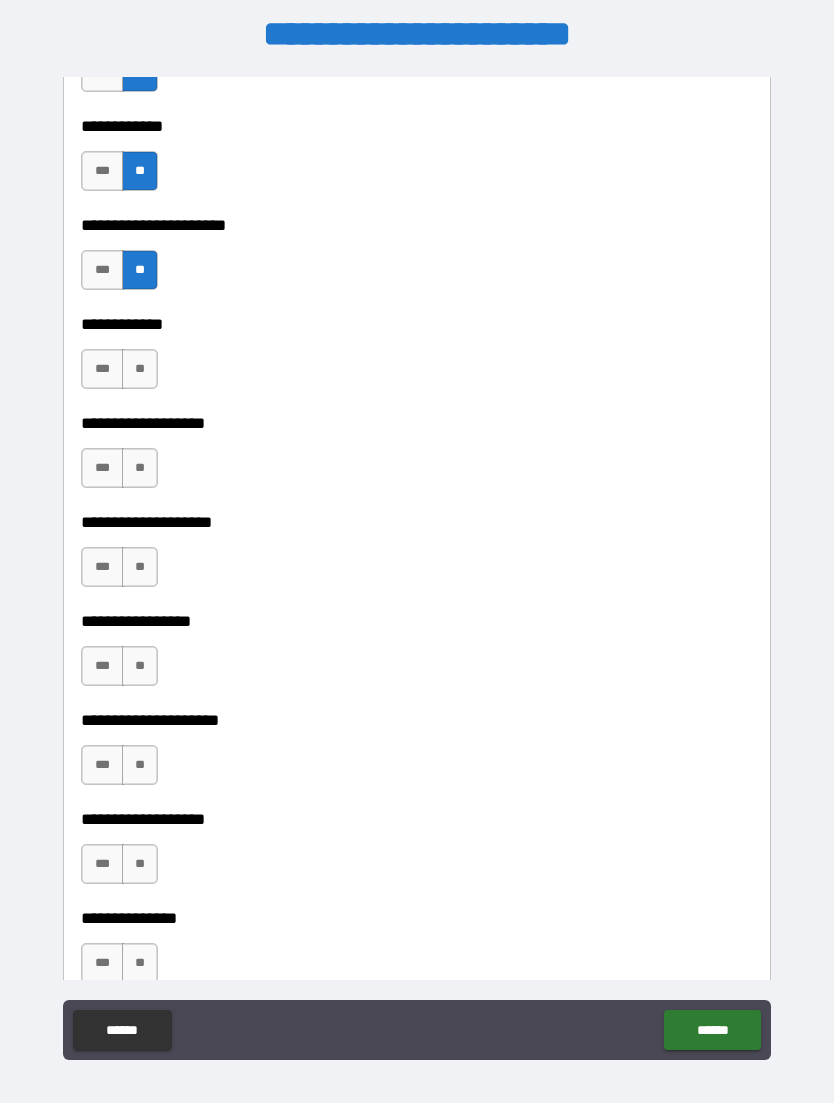 scroll, scrollTop: 7683, scrollLeft: 0, axis: vertical 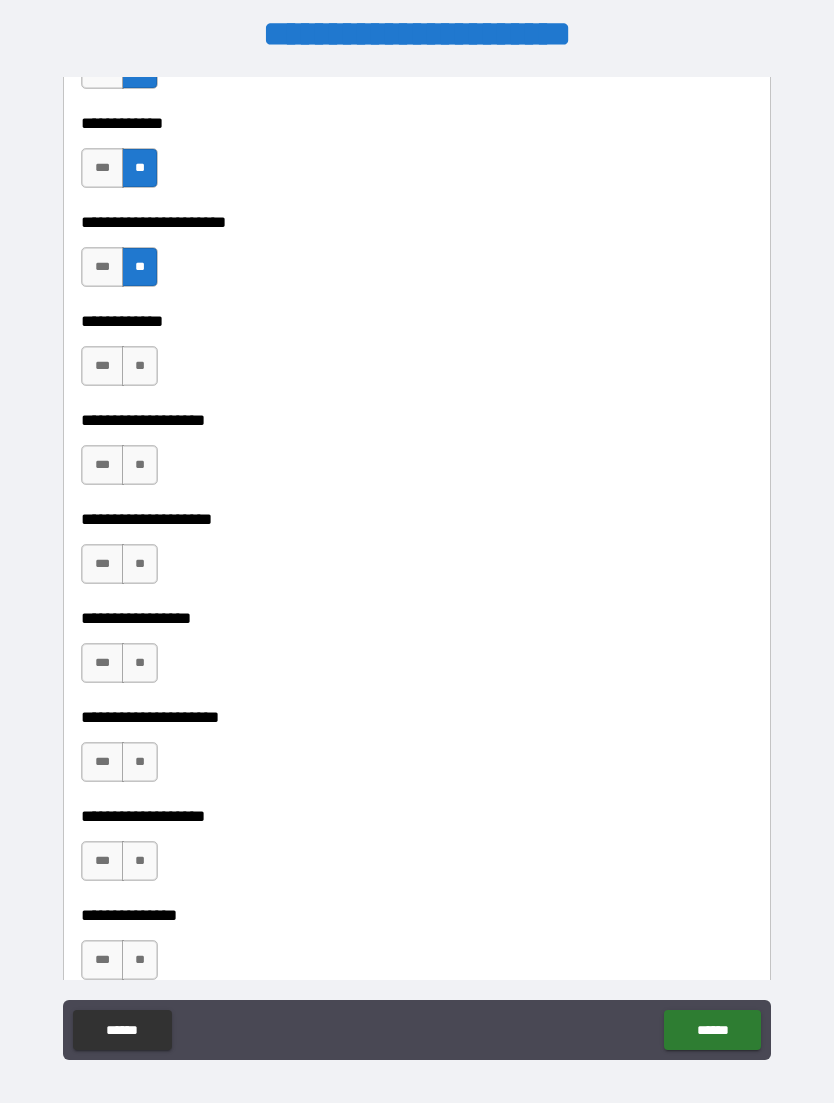 click on "**" at bounding box center [140, 663] 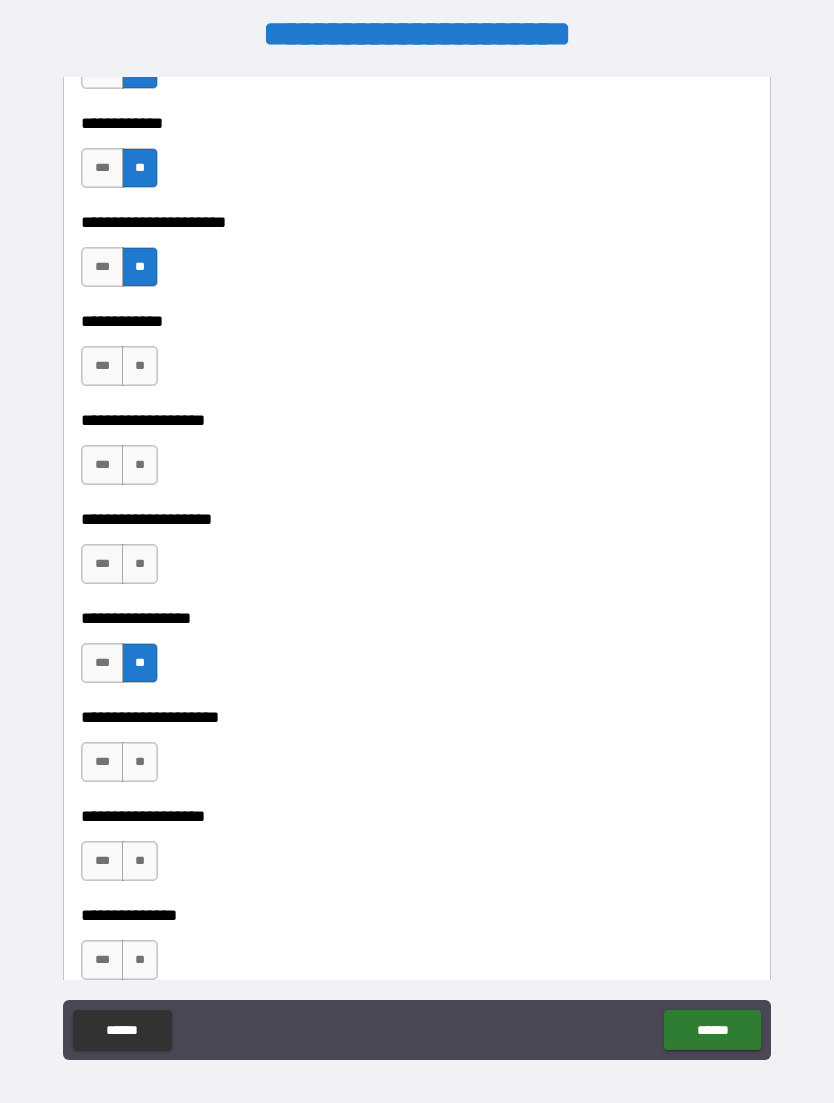 click on "***" at bounding box center [102, 663] 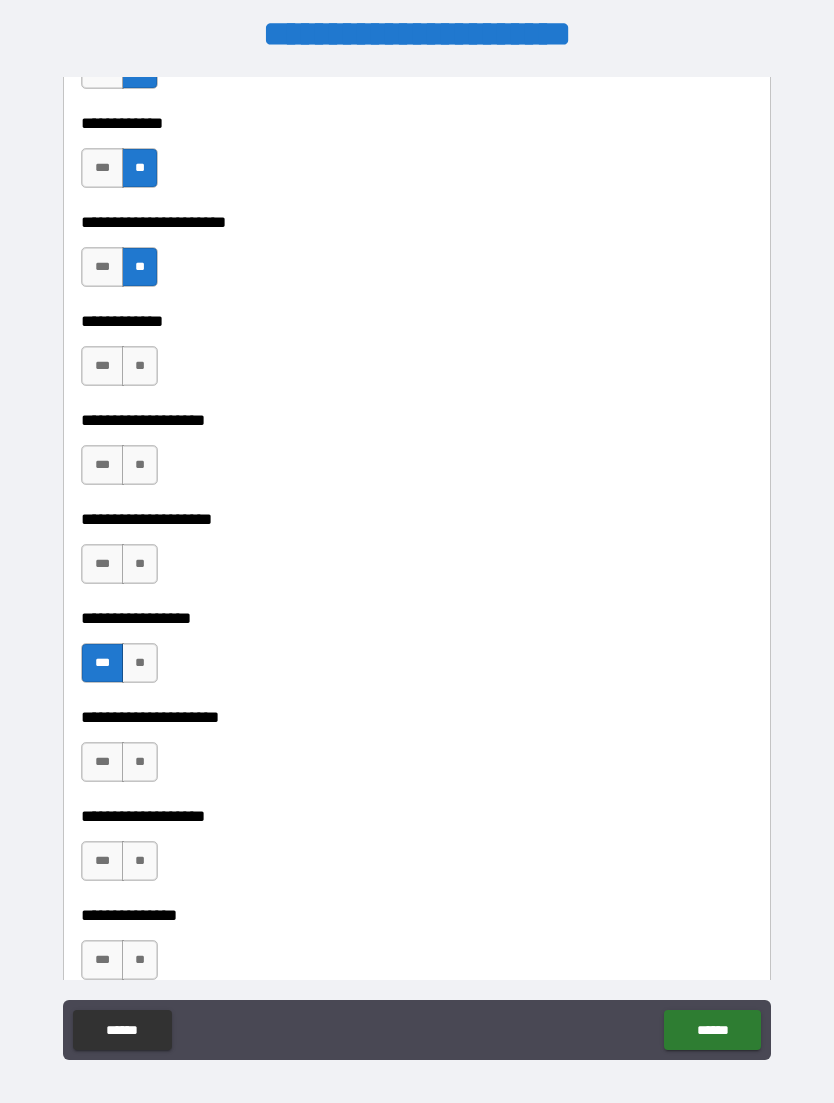 click on "**" at bounding box center (140, 564) 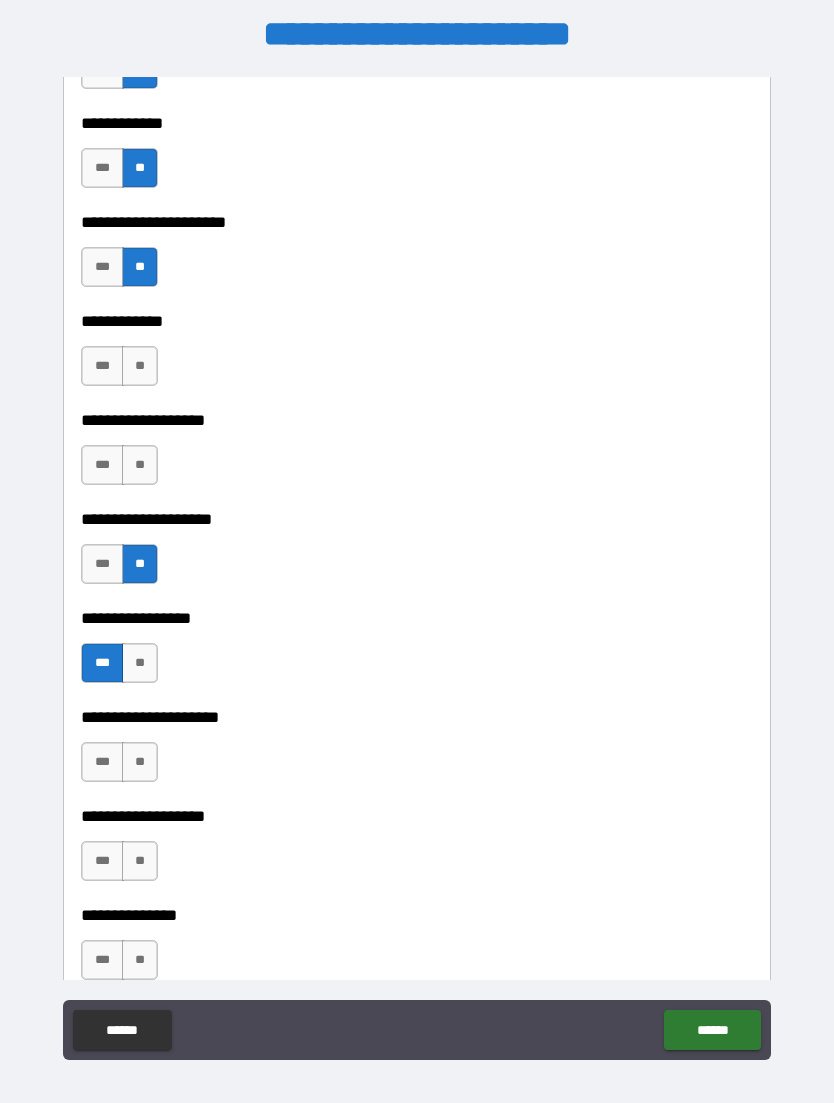 click on "**" at bounding box center (140, 465) 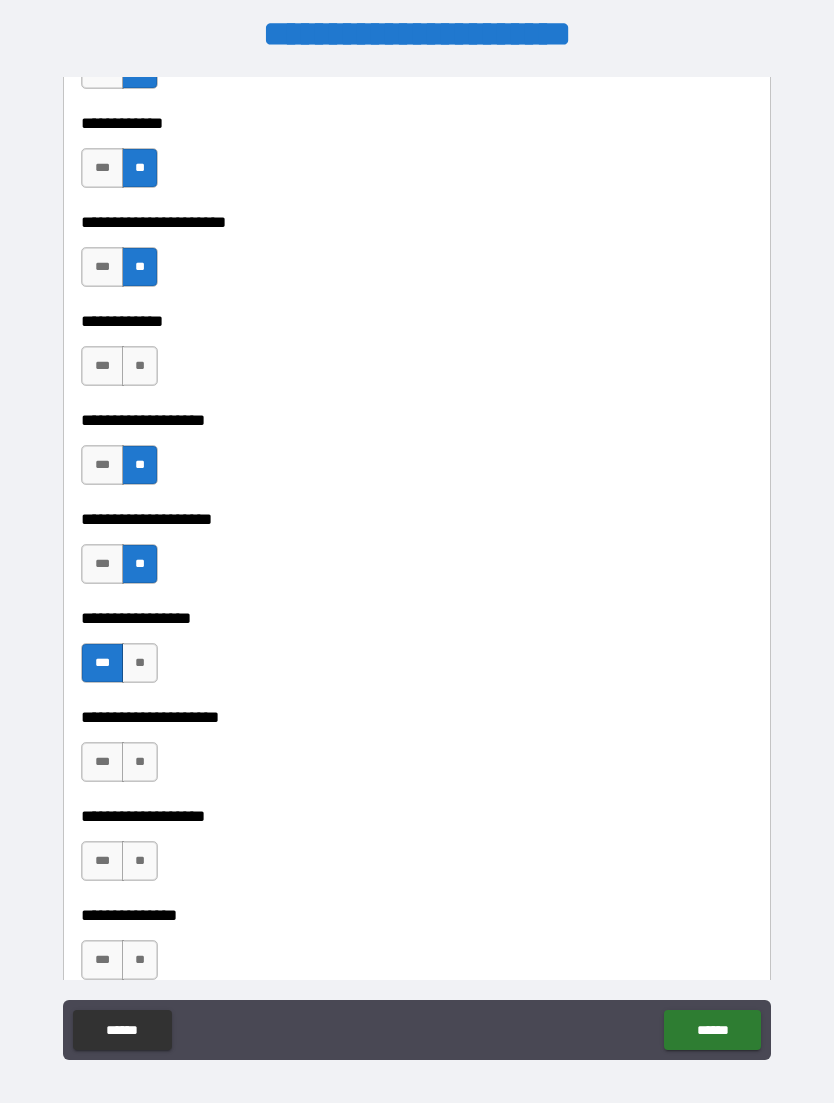 click on "**" at bounding box center [140, 366] 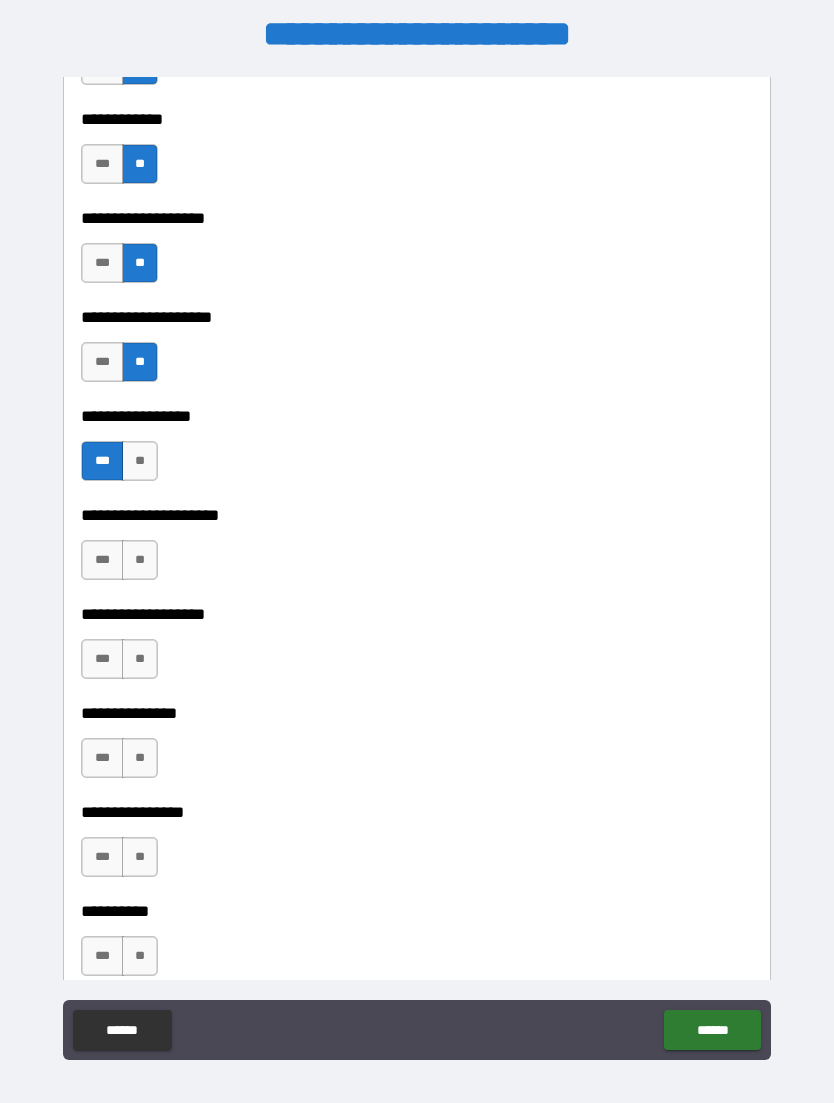click on "**" at bounding box center [140, 560] 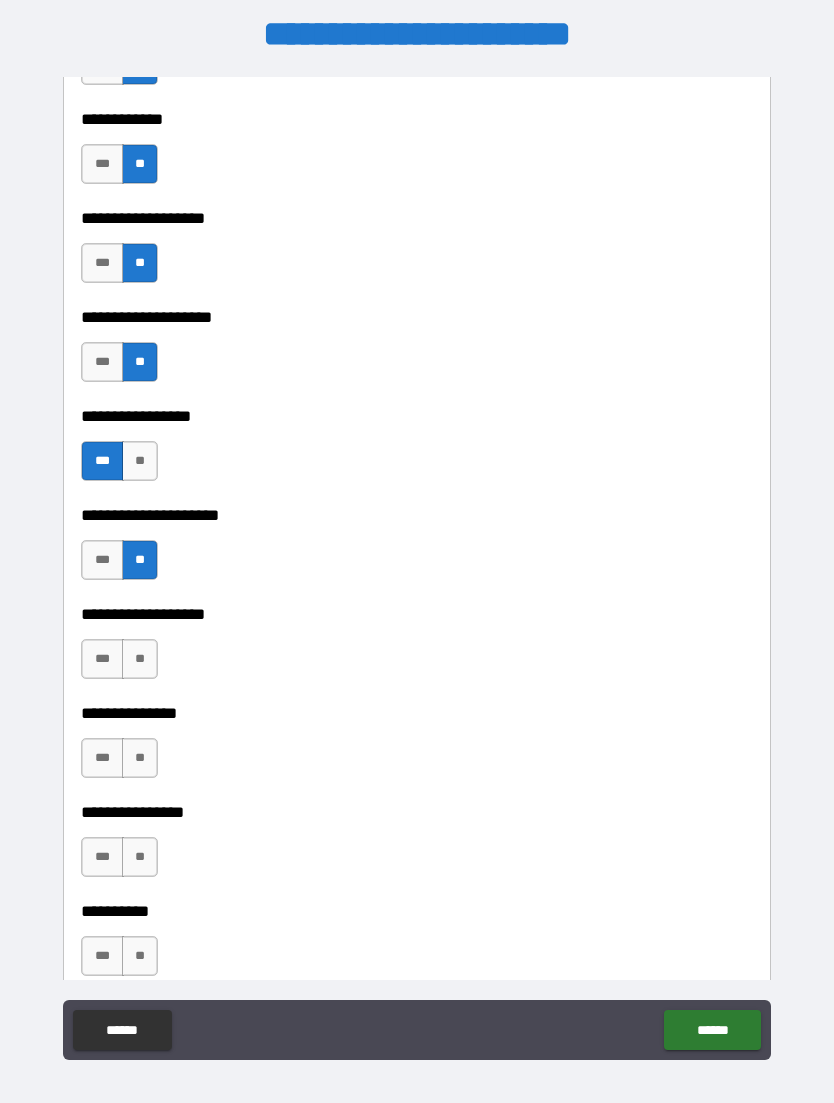 click on "**" at bounding box center (140, 659) 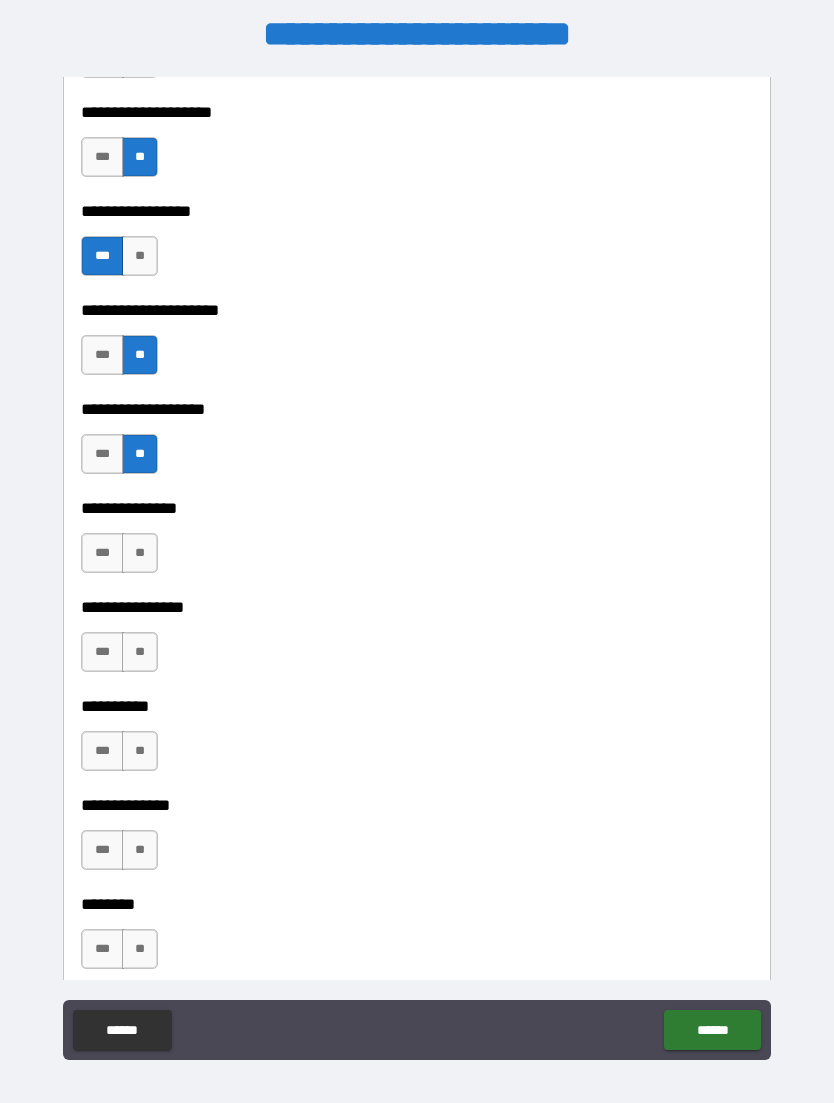 scroll, scrollTop: 8094, scrollLeft: 0, axis: vertical 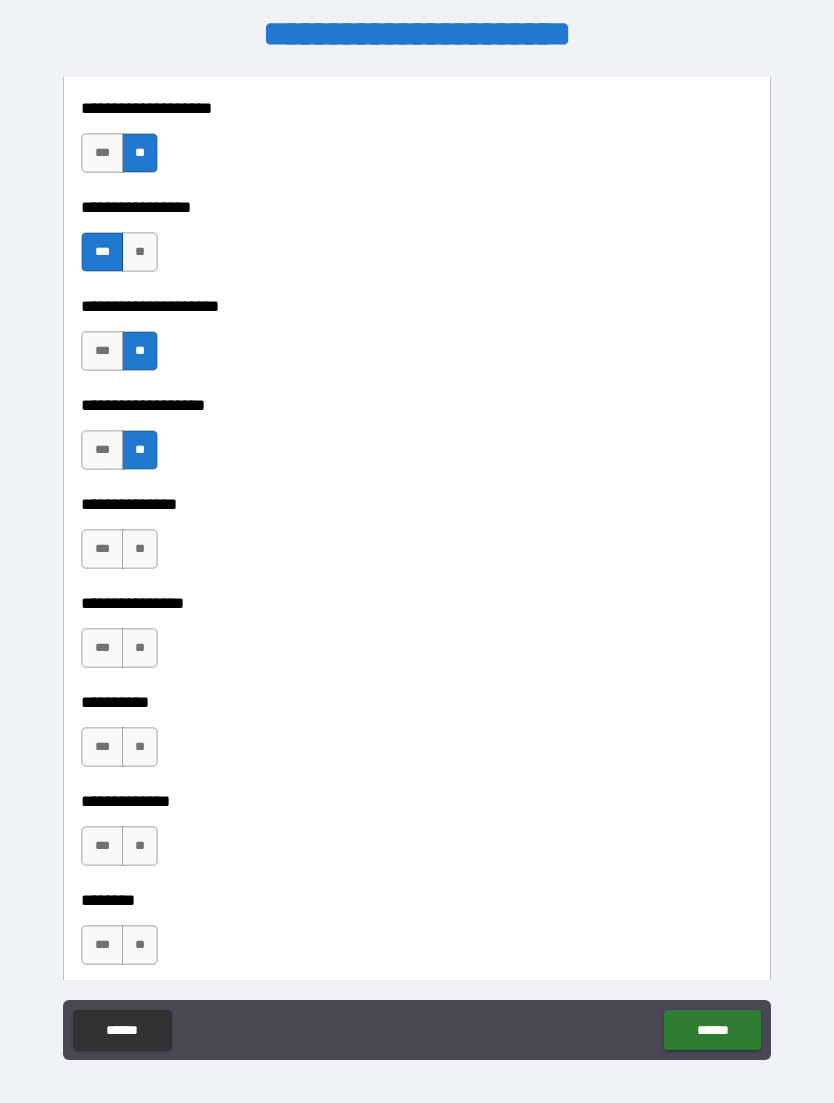 click on "***" at bounding box center (102, 450) 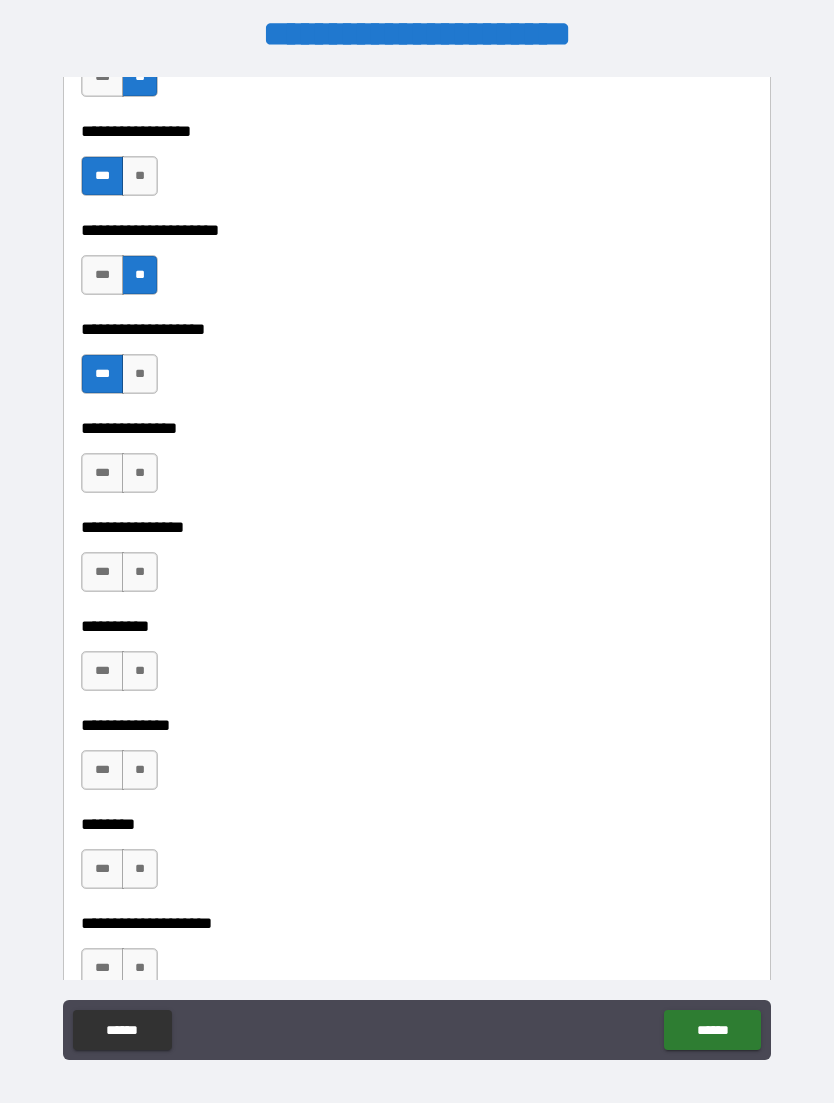 click on "**" at bounding box center (140, 473) 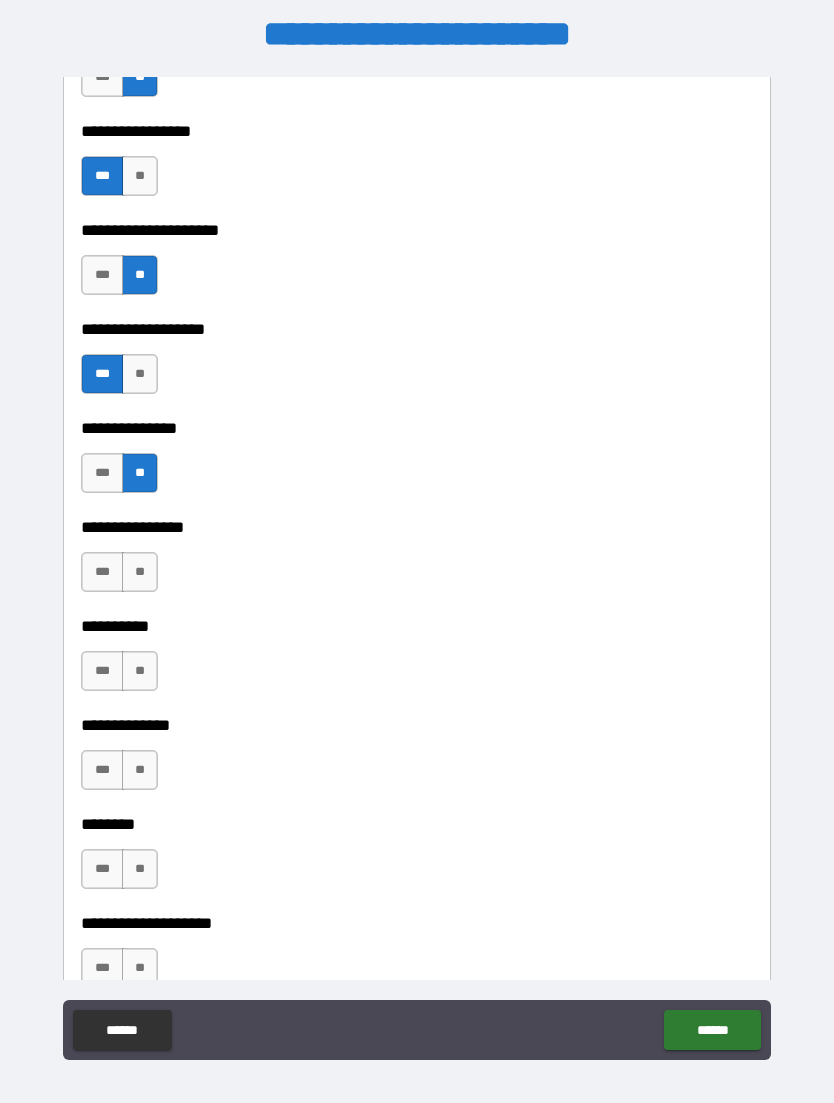 click on "**" at bounding box center [140, 572] 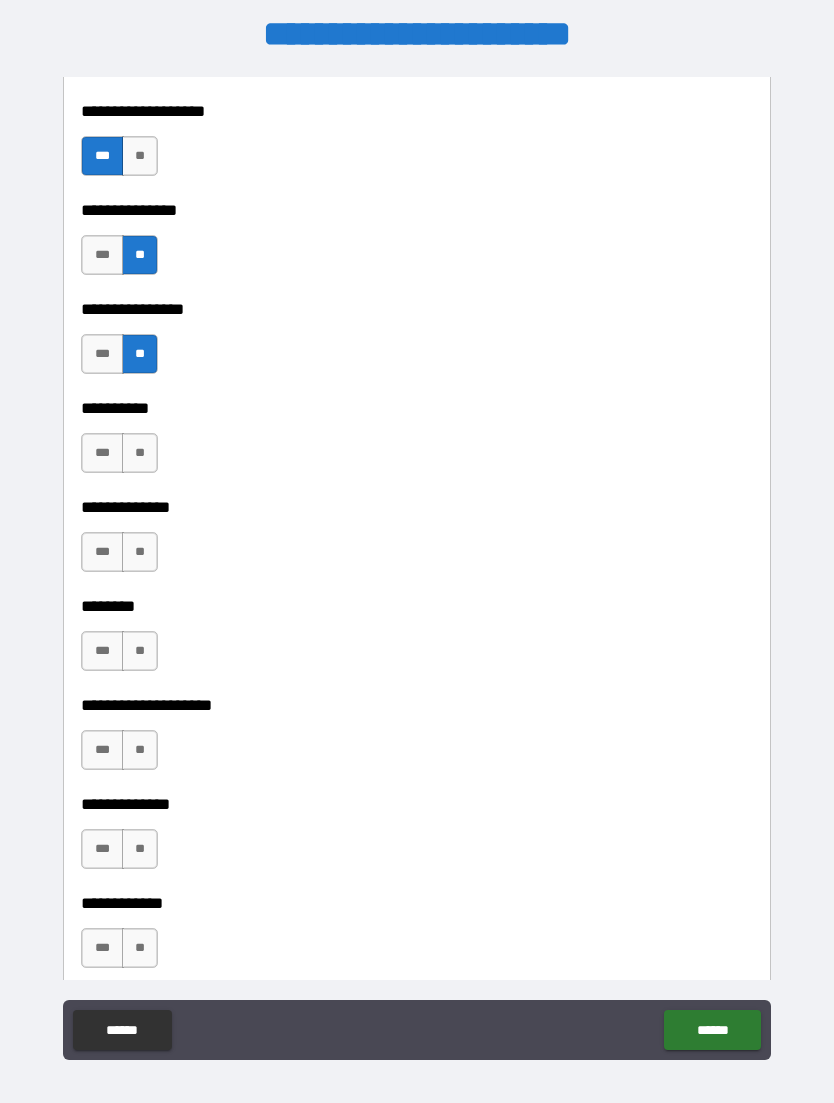 scroll, scrollTop: 8404, scrollLeft: 0, axis: vertical 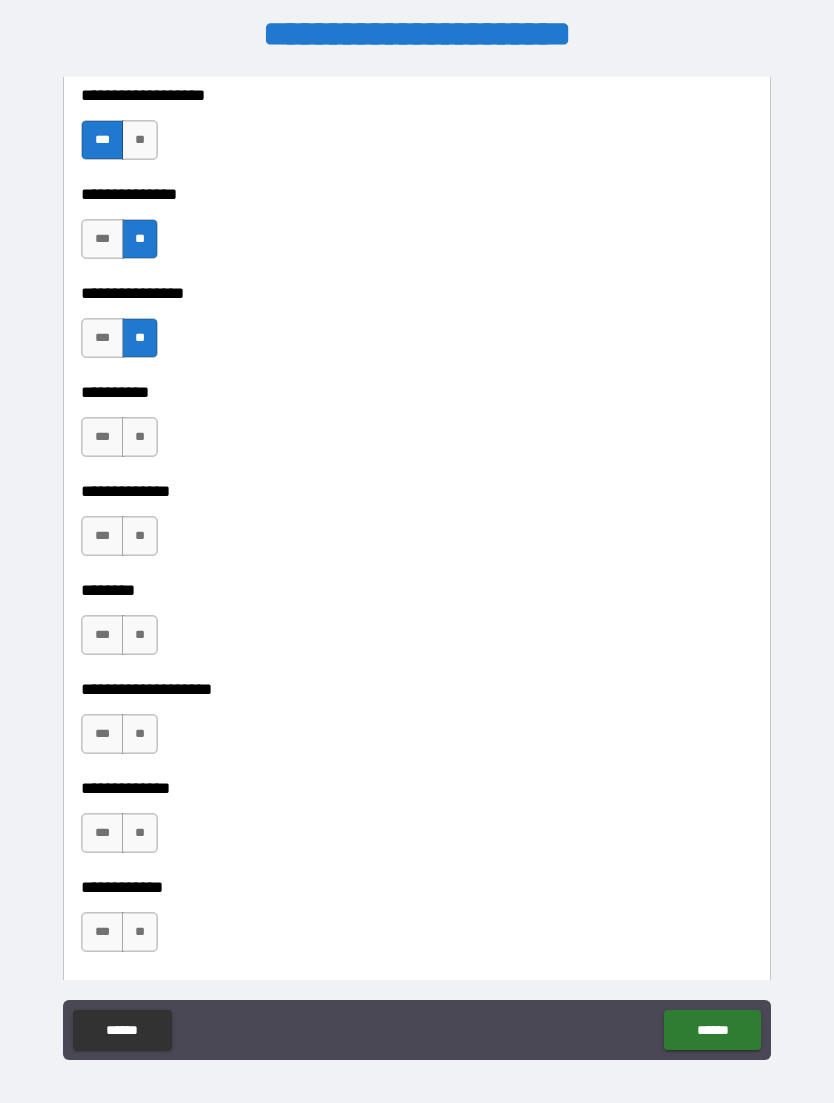 click on "**********" at bounding box center (417, 378) 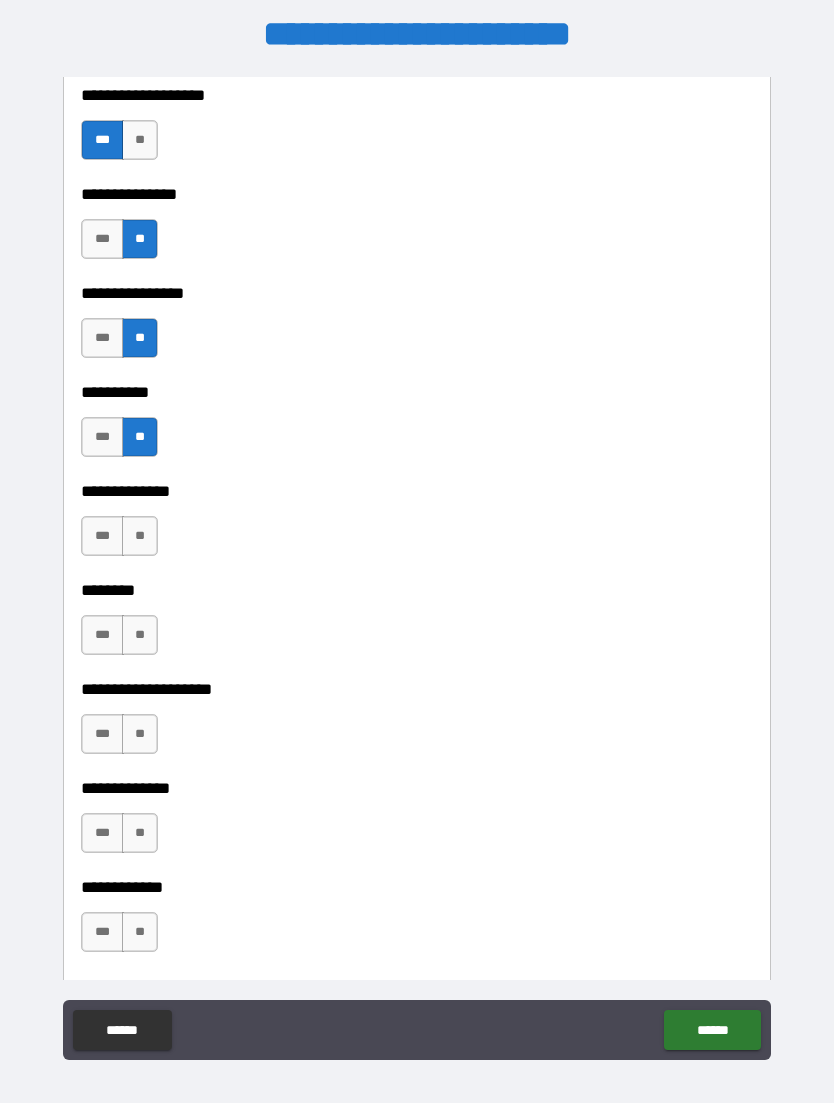 click on "**" at bounding box center (140, 536) 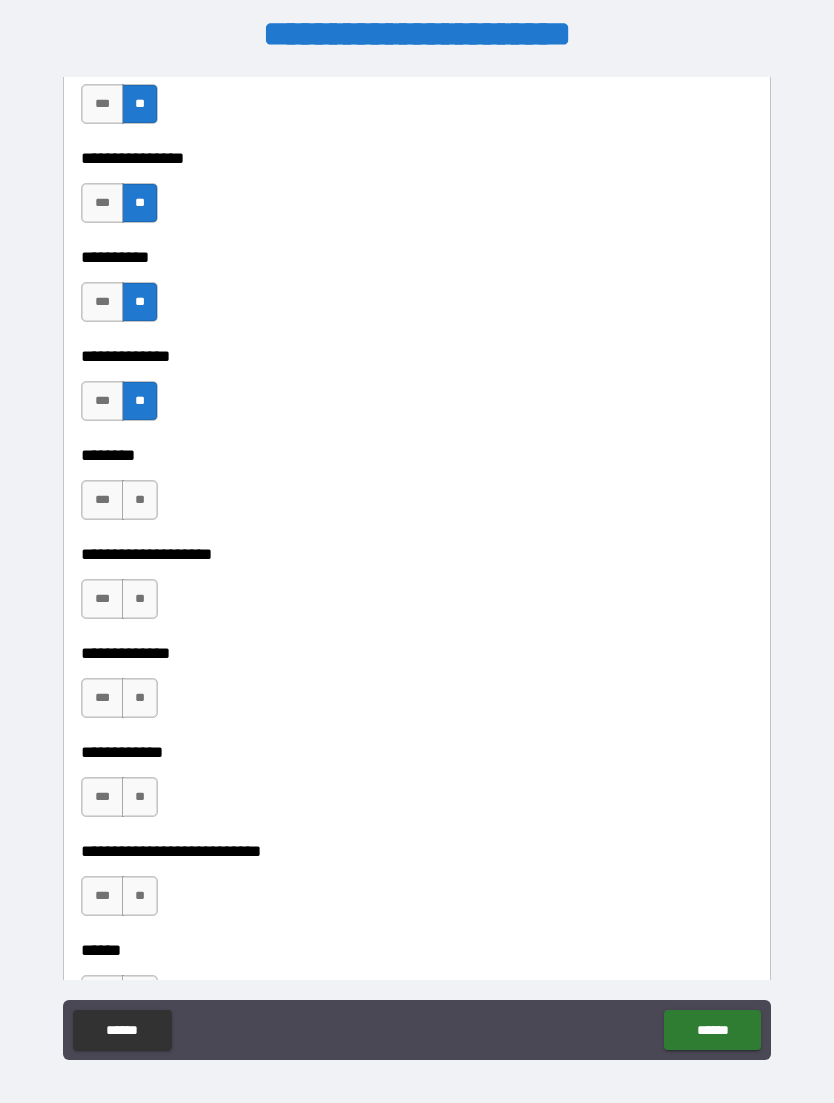 scroll, scrollTop: 8541, scrollLeft: 0, axis: vertical 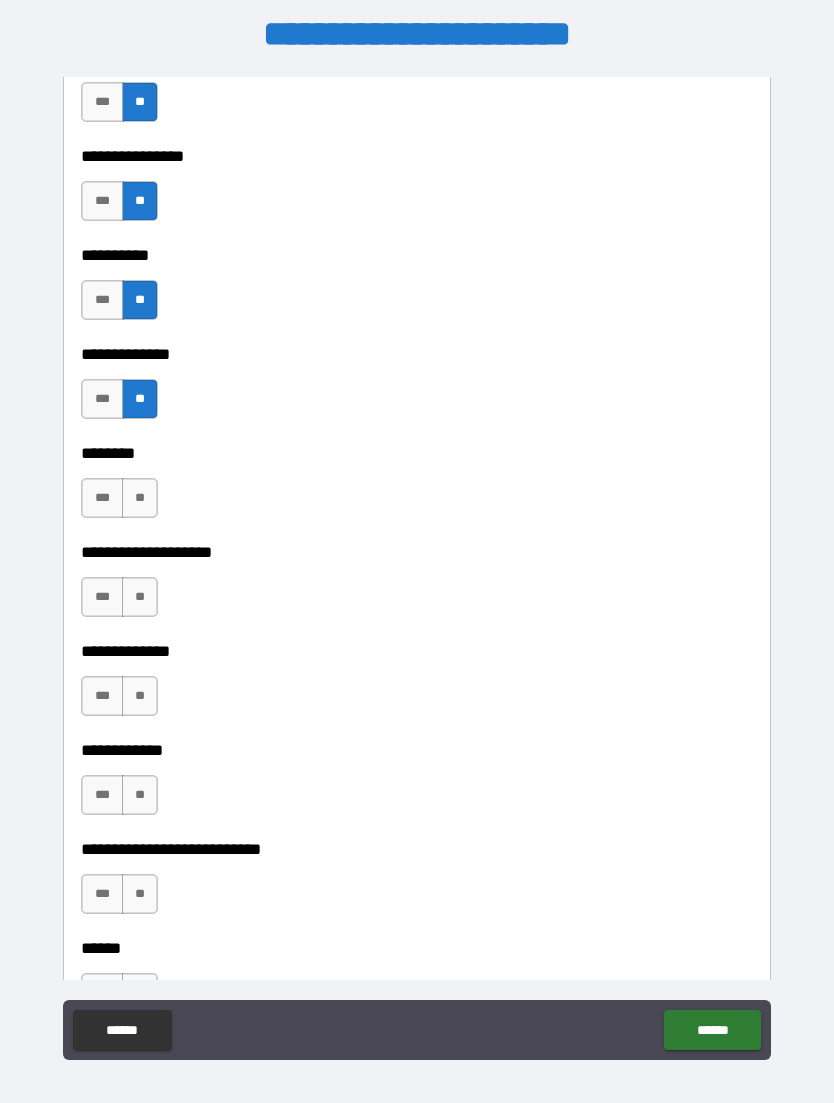 click on "**" at bounding box center [140, 498] 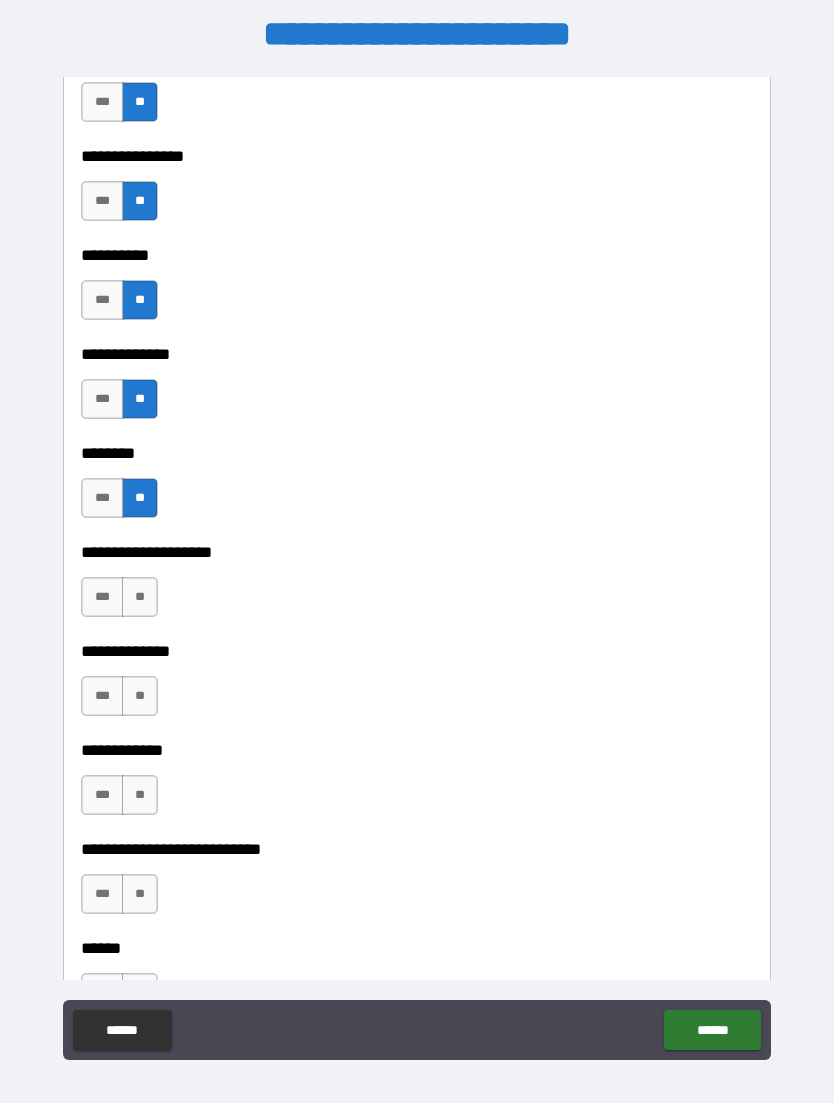 click on "**" at bounding box center [140, 597] 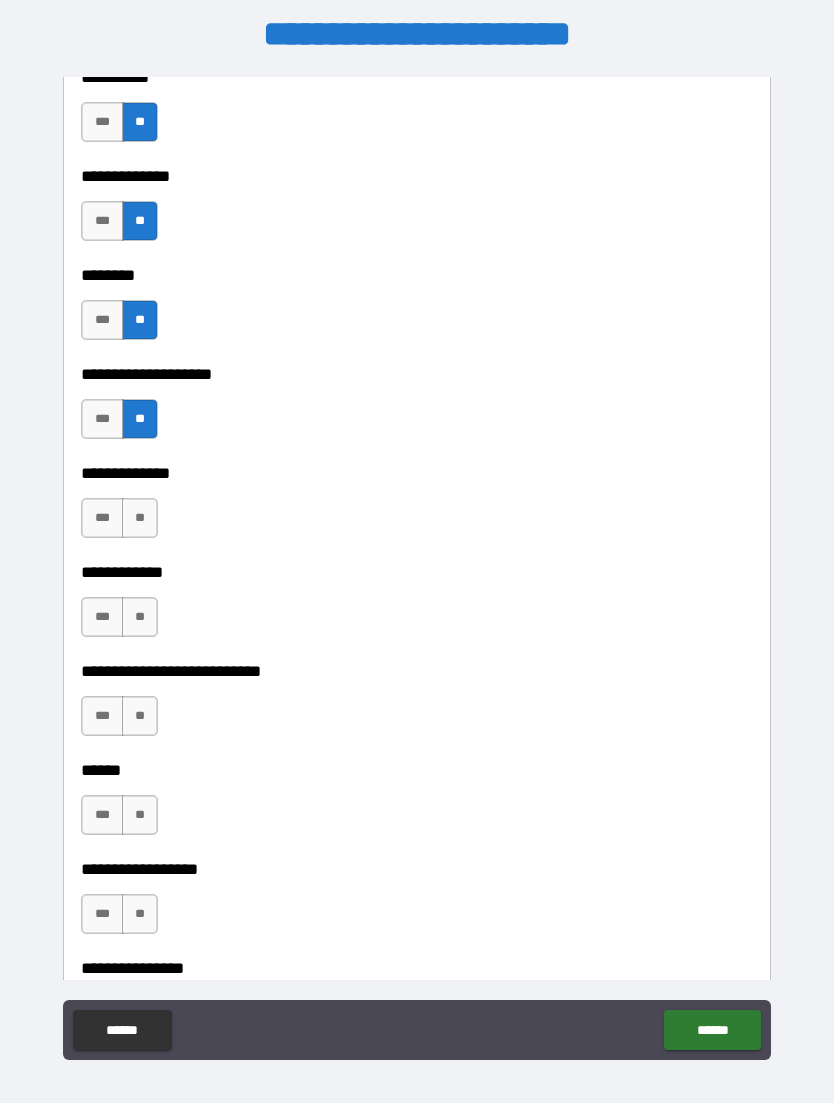 scroll, scrollTop: 8721, scrollLeft: 0, axis: vertical 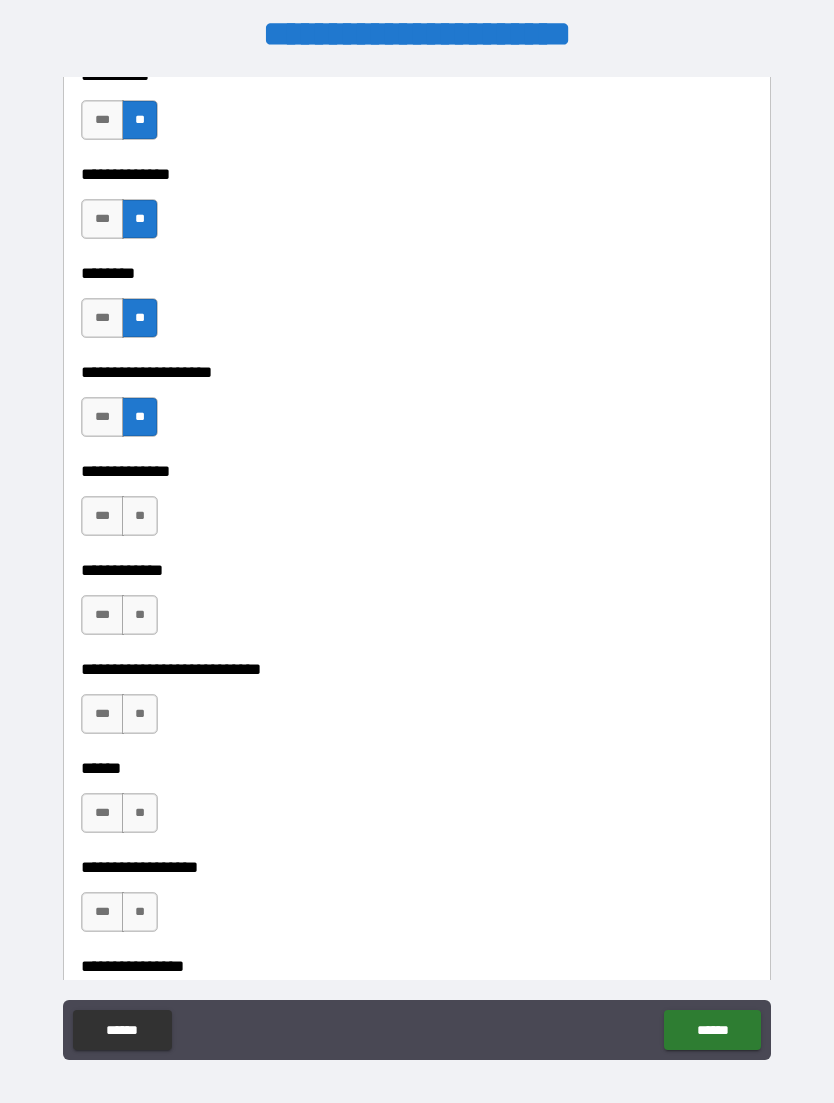 click on "**" at bounding box center (140, 516) 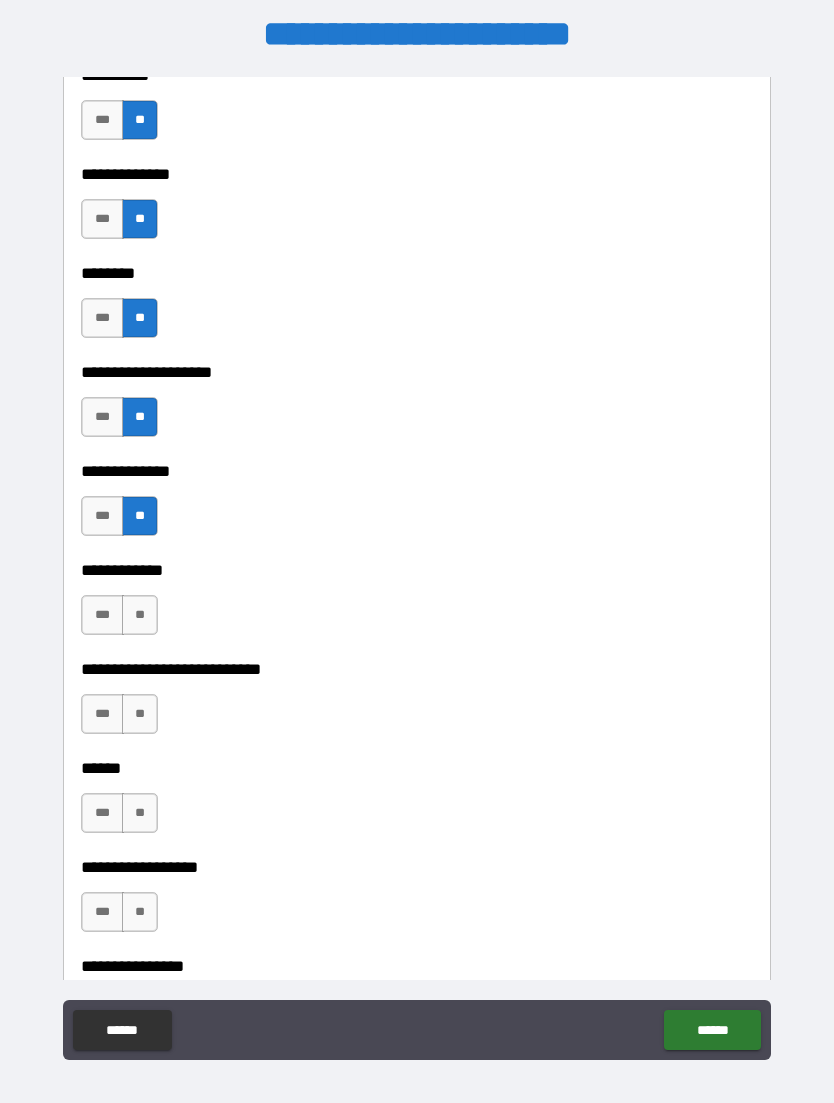 click on "**" at bounding box center (140, 615) 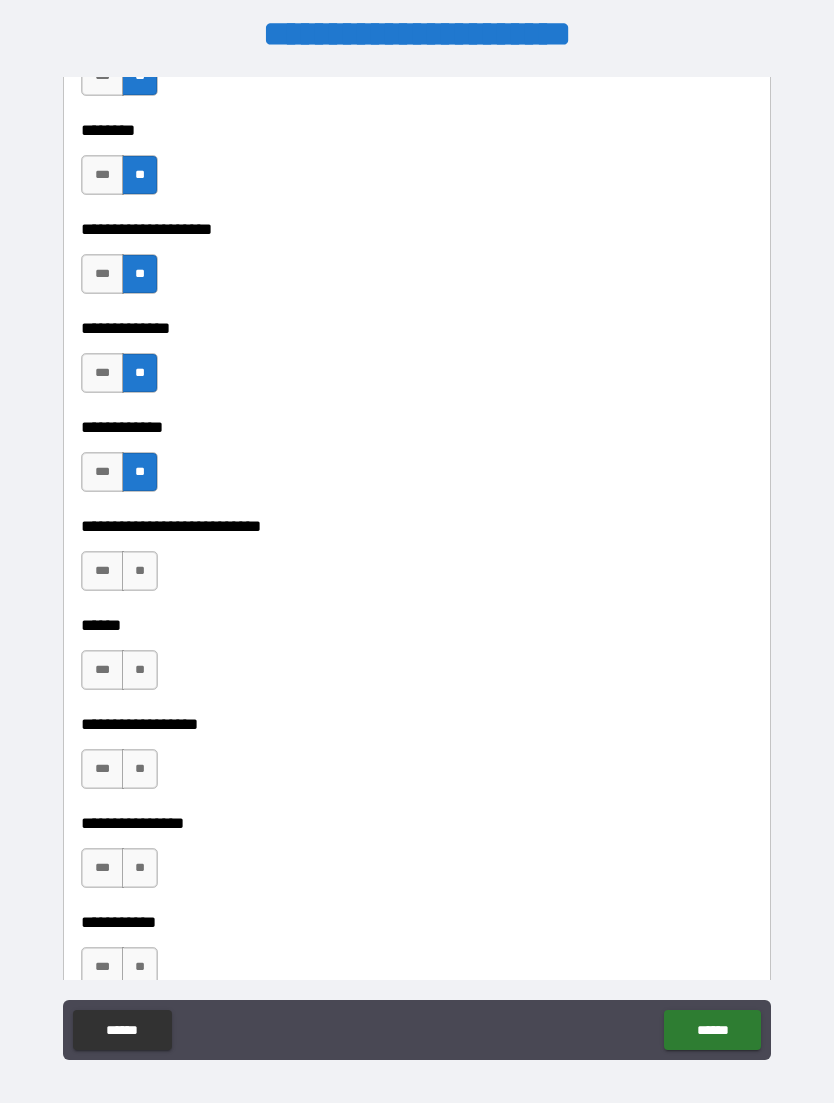 click on "**" at bounding box center [140, 571] 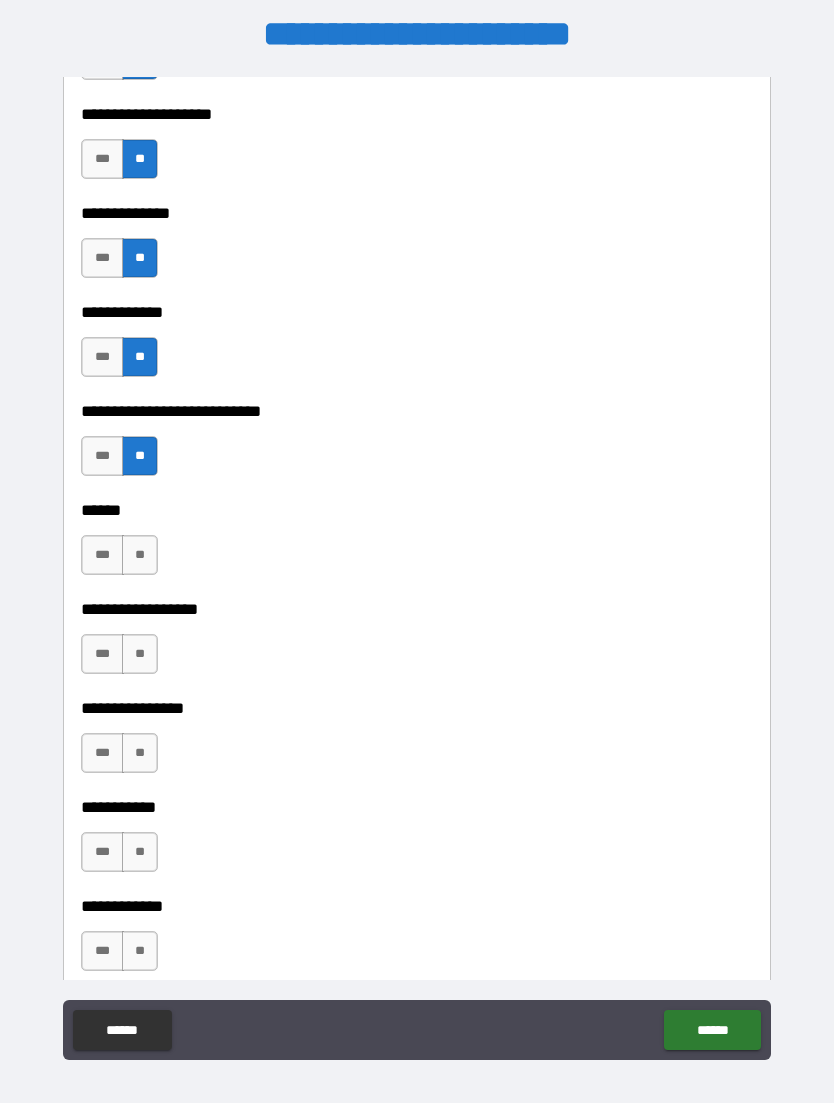 scroll, scrollTop: 8991, scrollLeft: 0, axis: vertical 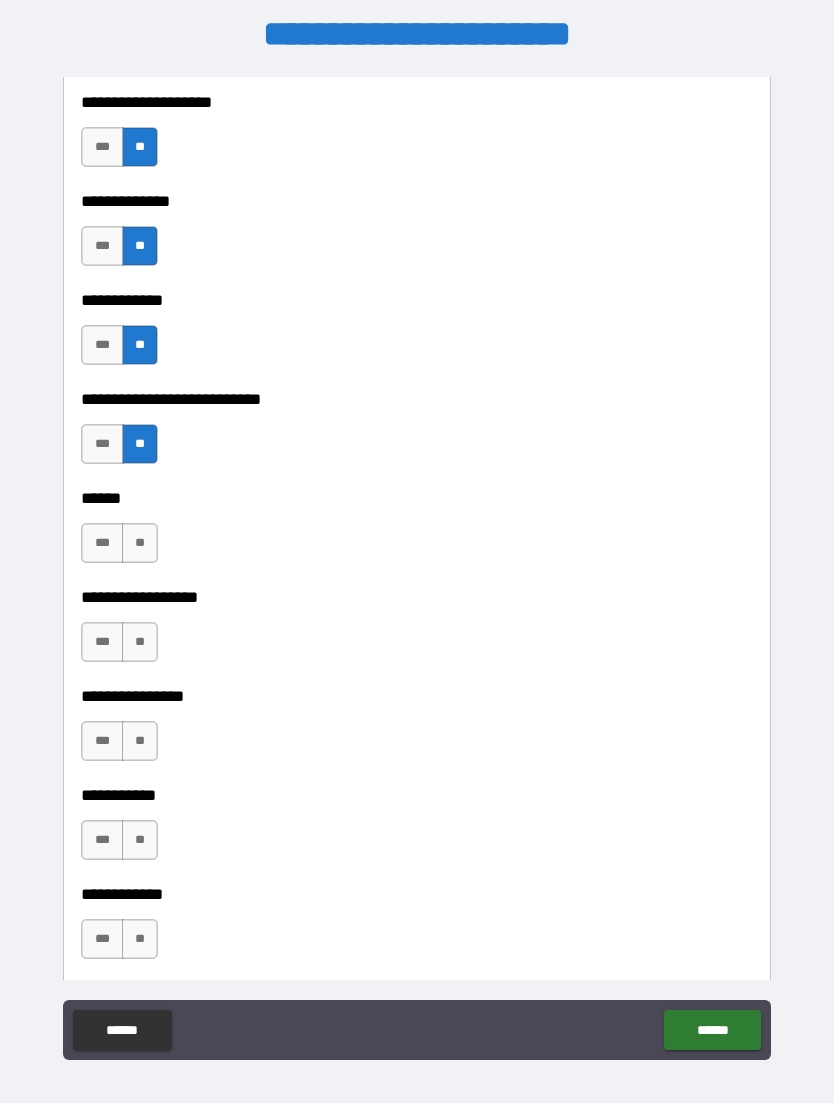 click on "**" at bounding box center [140, 543] 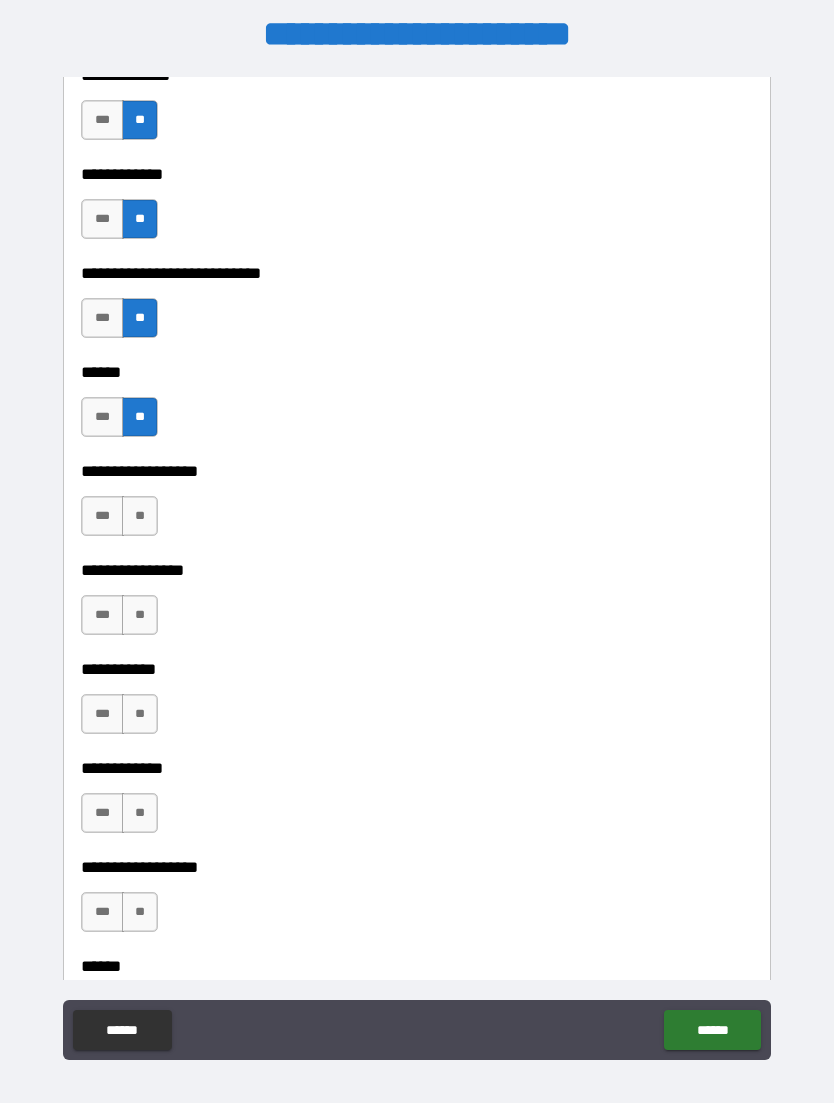 scroll, scrollTop: 9123, scrollLeft: 0, axis: vertical 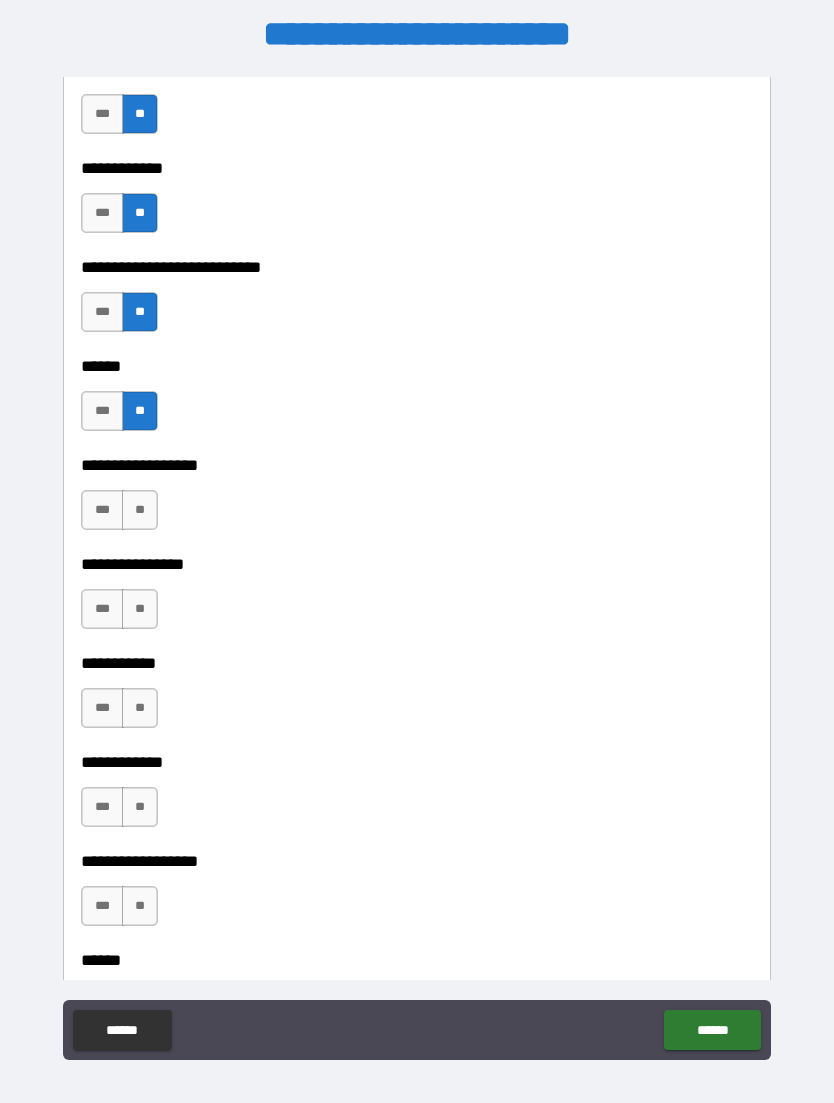 click on "***" at bounding box center (102, 510) 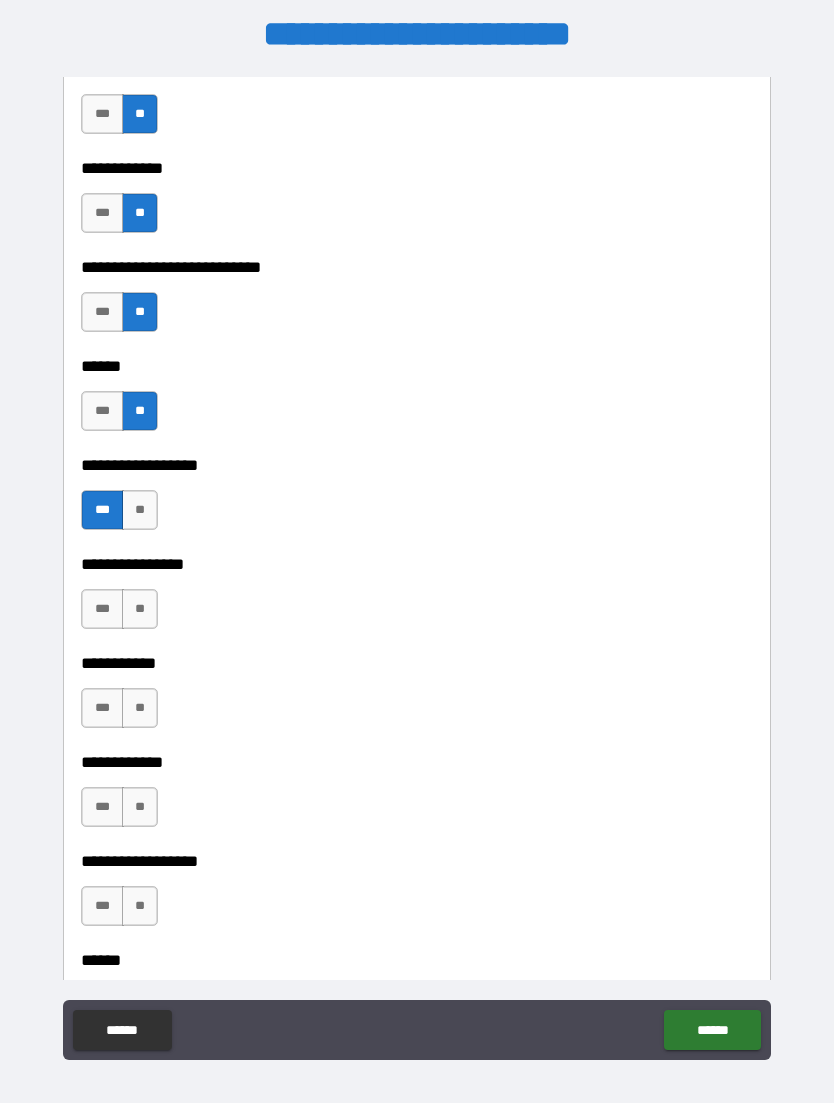 click on "**" at bounding box center [140, 510] 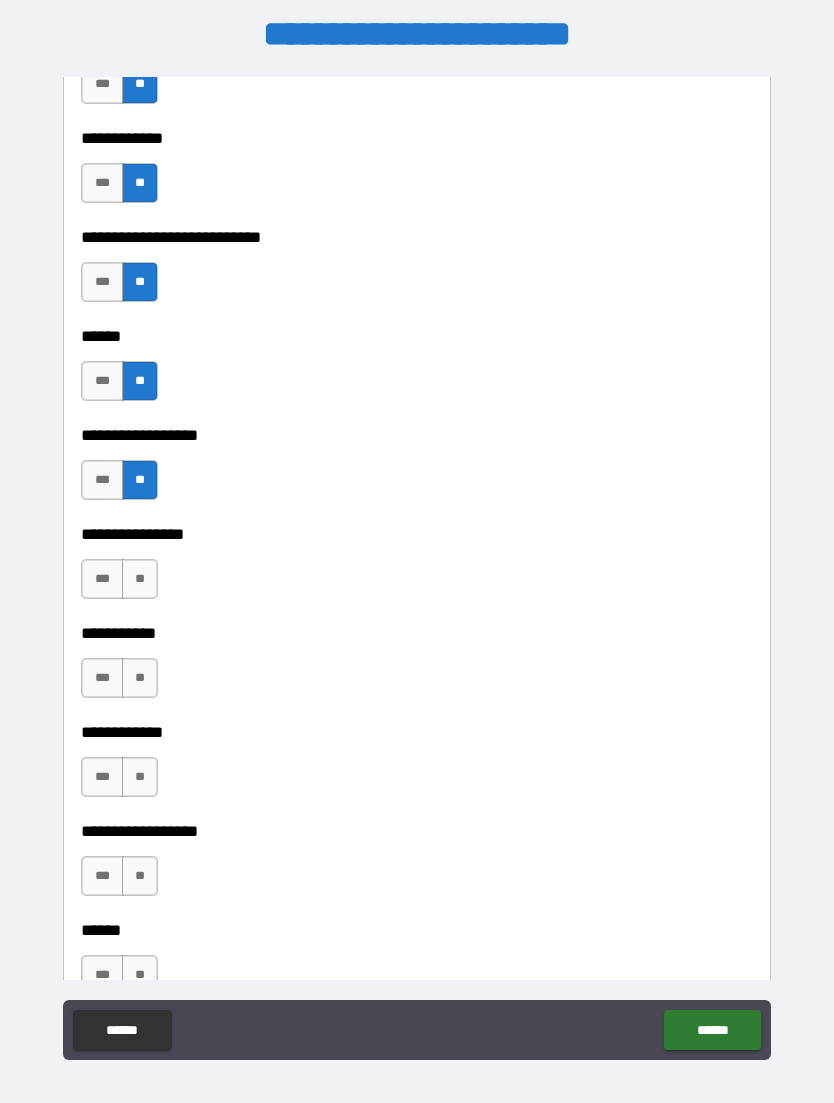 scroll, scrollTop: 9157, scrollLeft: 0, axis: vertical 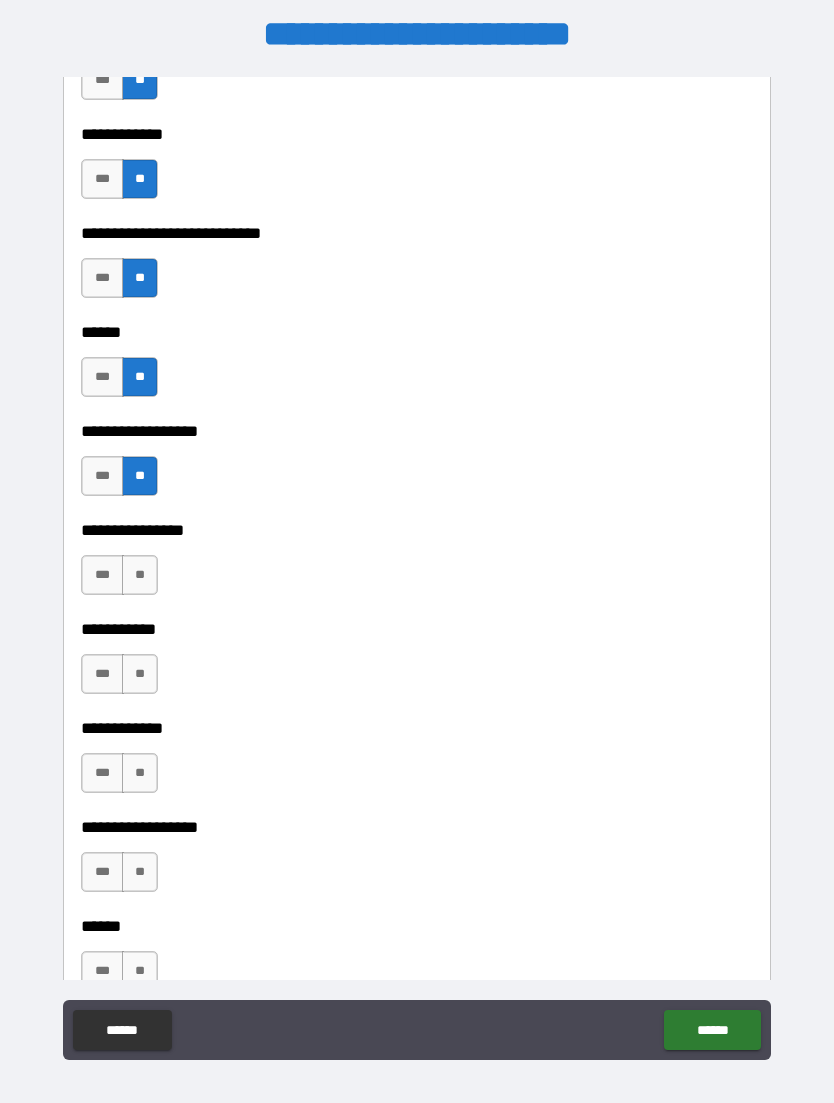 click on "**" at bounding box center [140, 575] 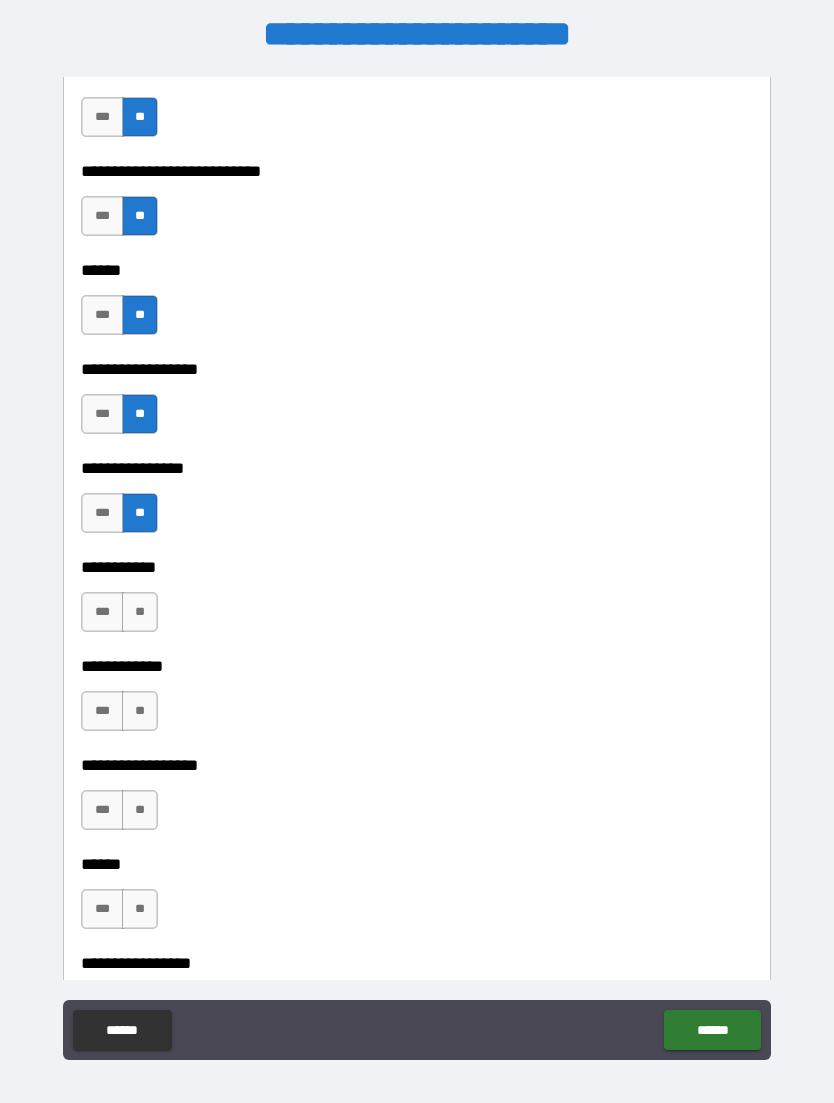 click on "**" at bounding box center [140, 612] 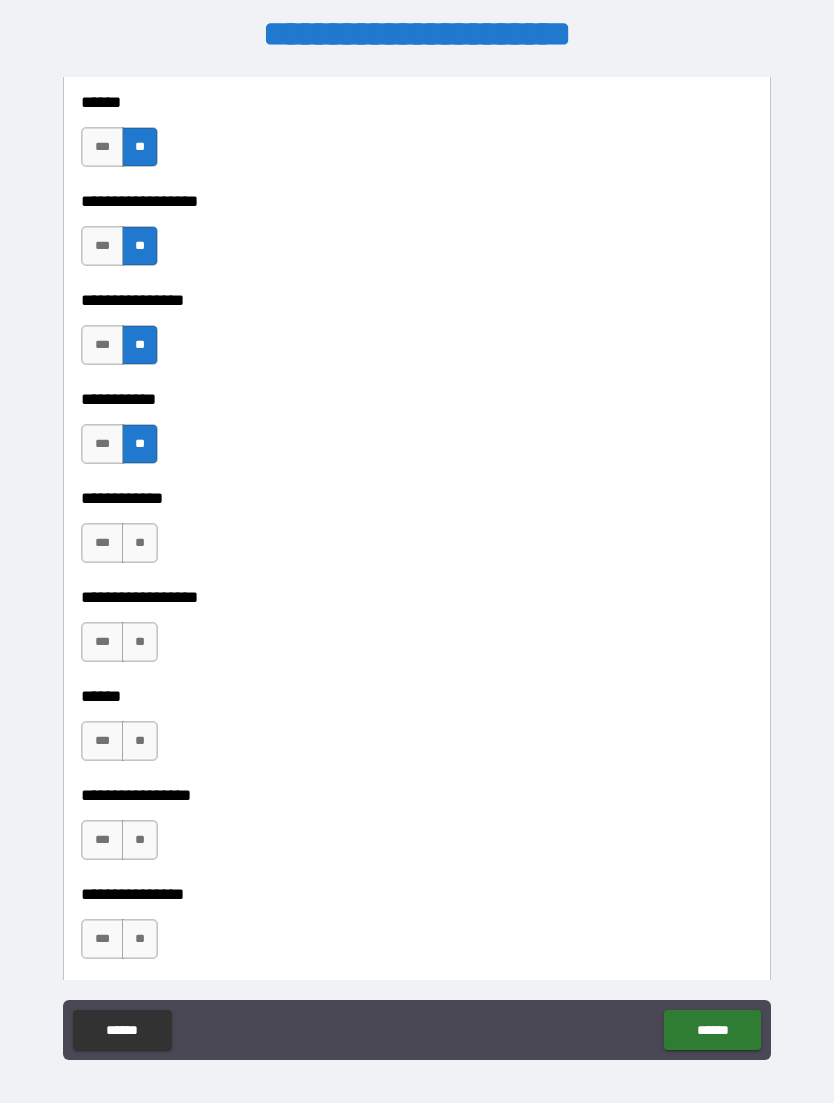 click on "**" at bounding box center [140, 543] 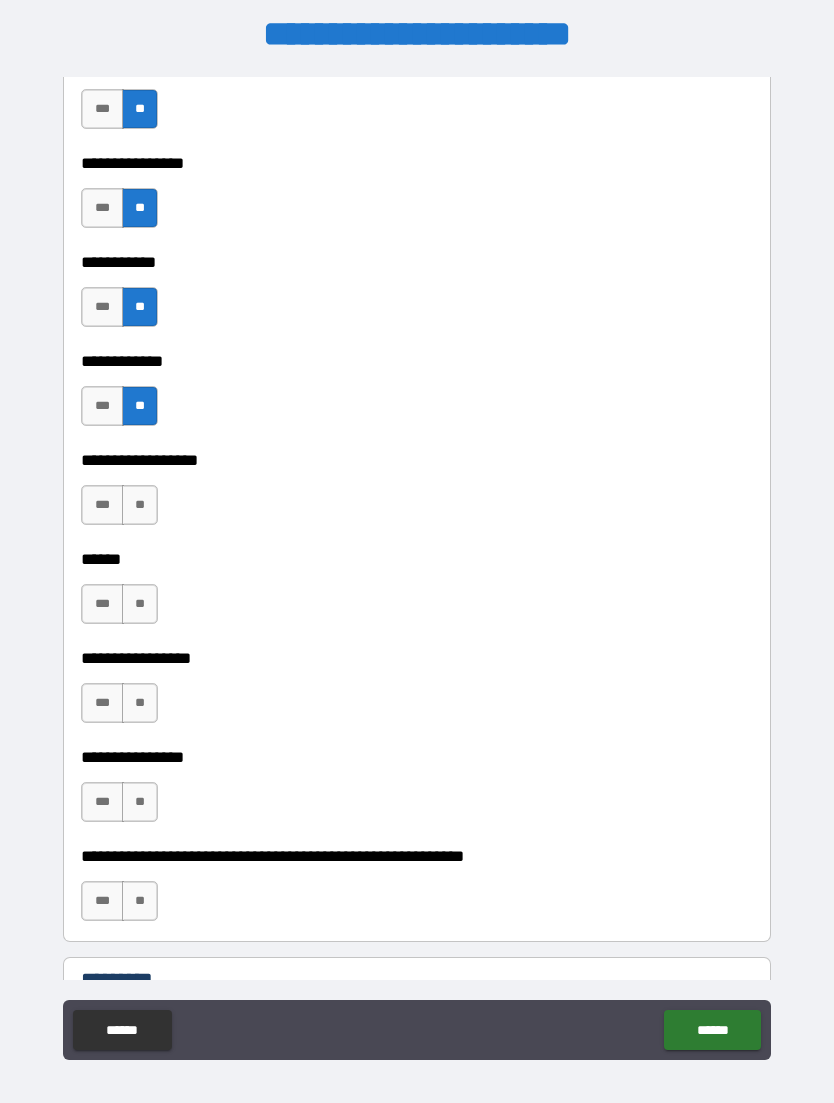 click on "**" at bounding box center [140, 505] 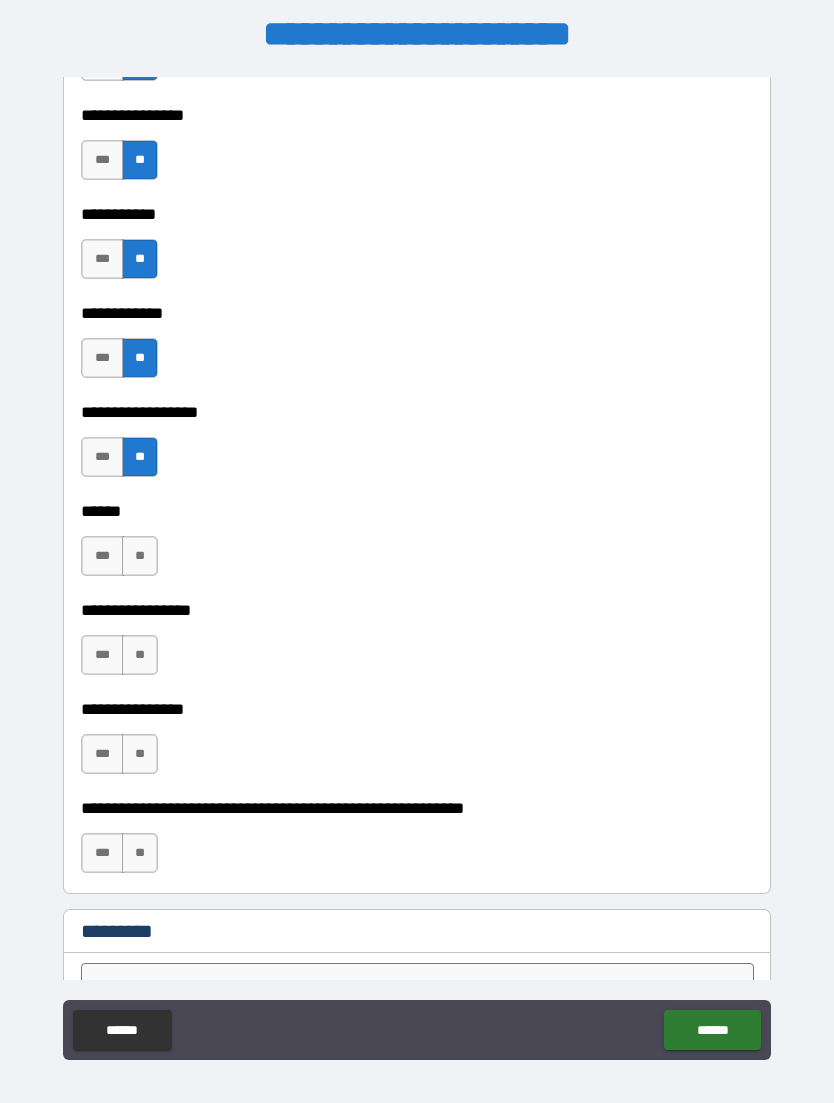 click on "**" at bounding box center [140, 556] 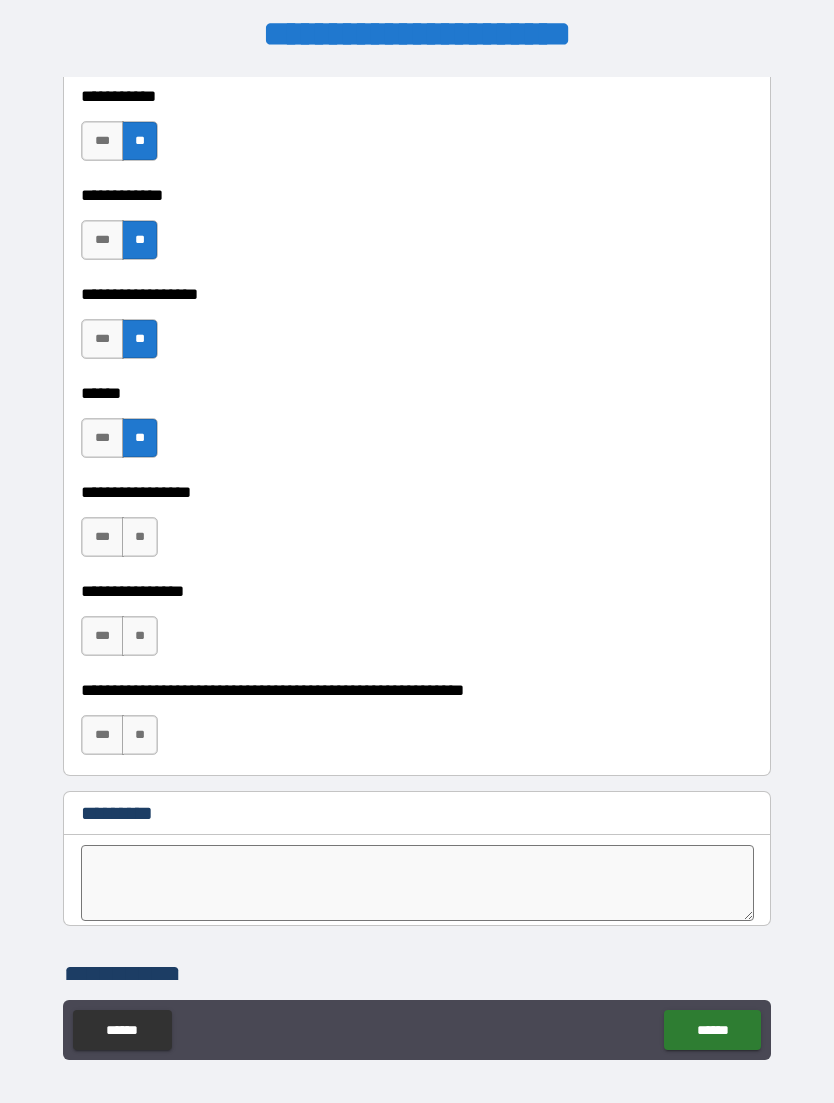 click on "**" at bounding box center [140, 537] 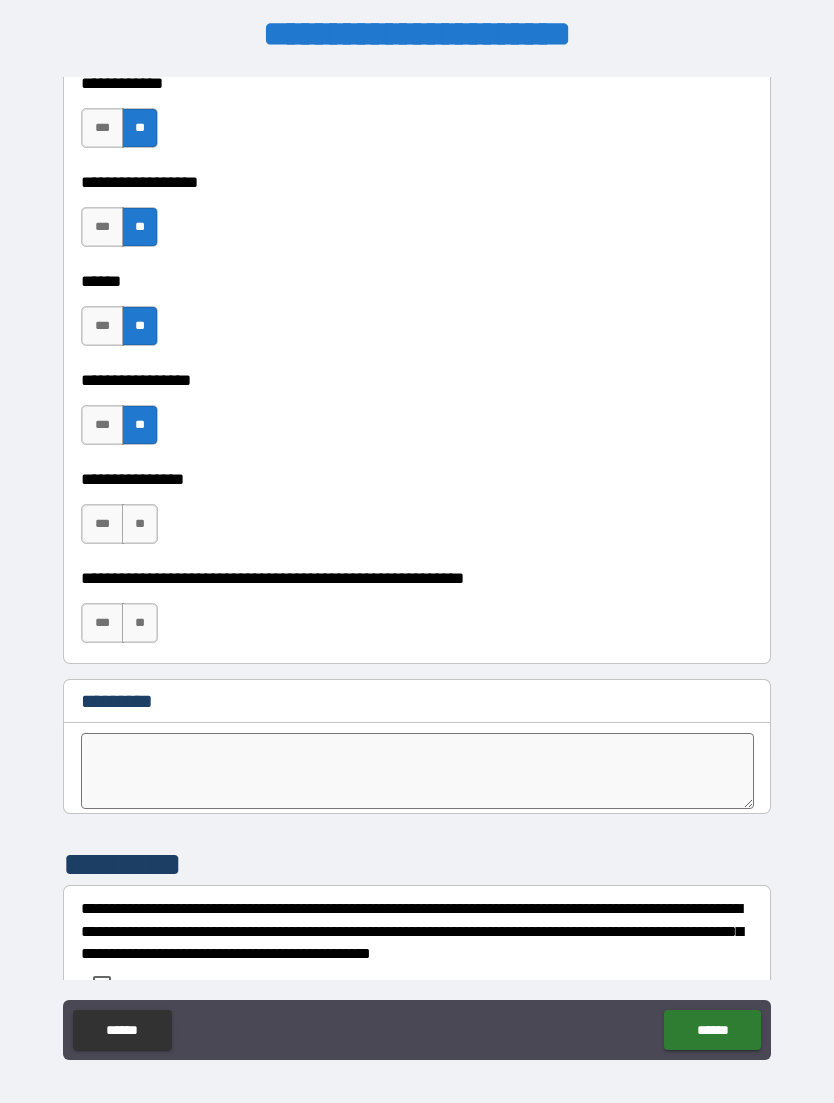 scroll, scrollTop: 9811, scrollLeft: 0, axis: vertical 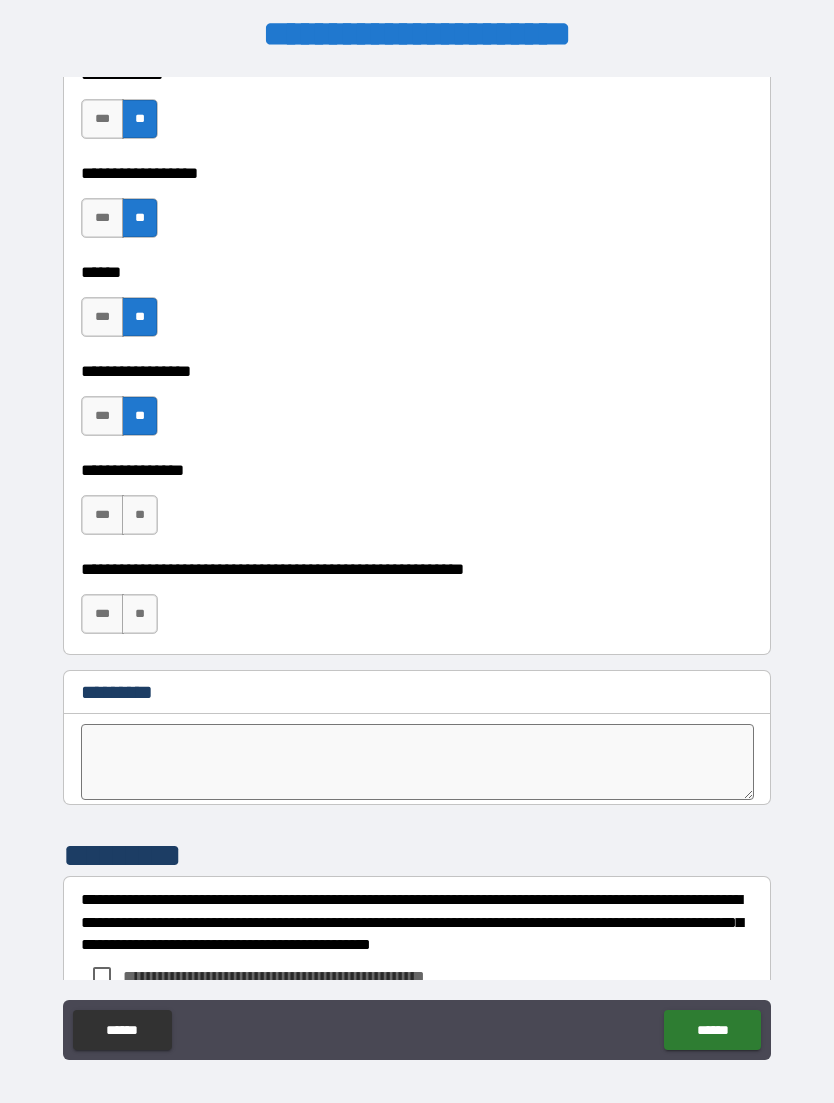click on "**" at bounding box center (140, 515) 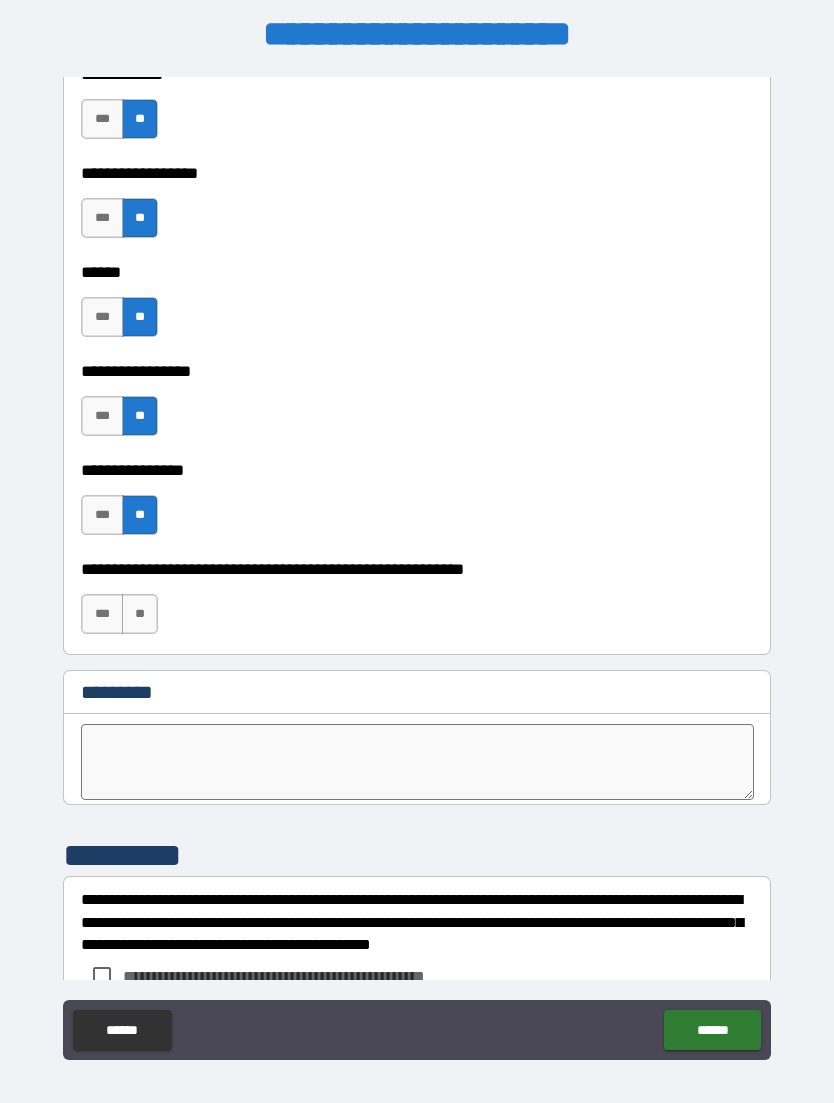 click on "**" at bounding box center [140, 614] 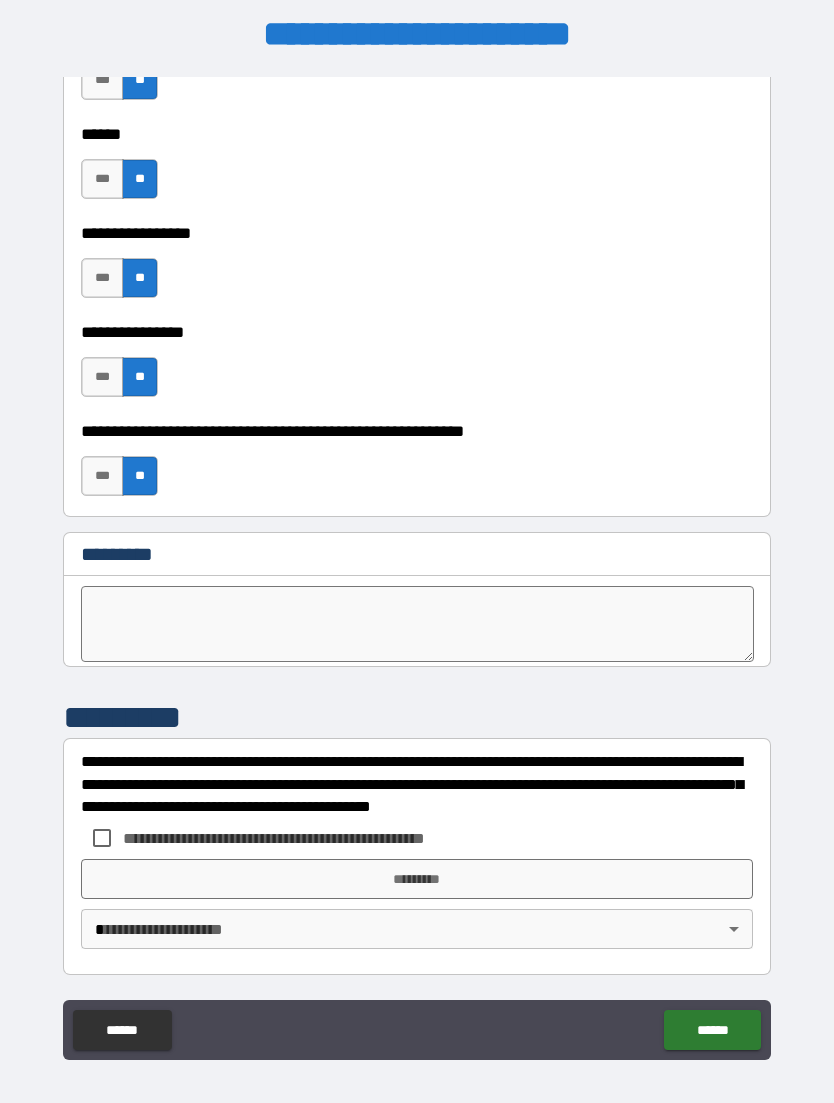 scroll, scrollTop: 9949, scrollLeft: 0, axis: vertical 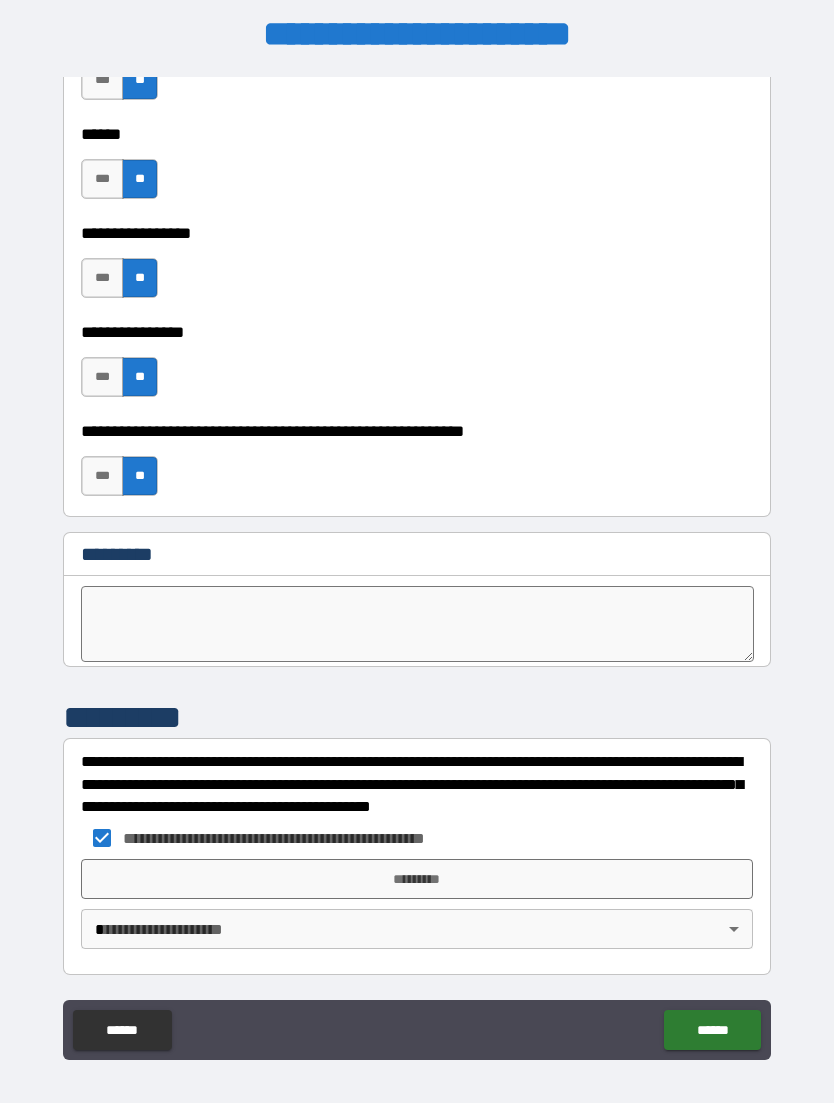 click on "*********" at bounding box center (417, 879) 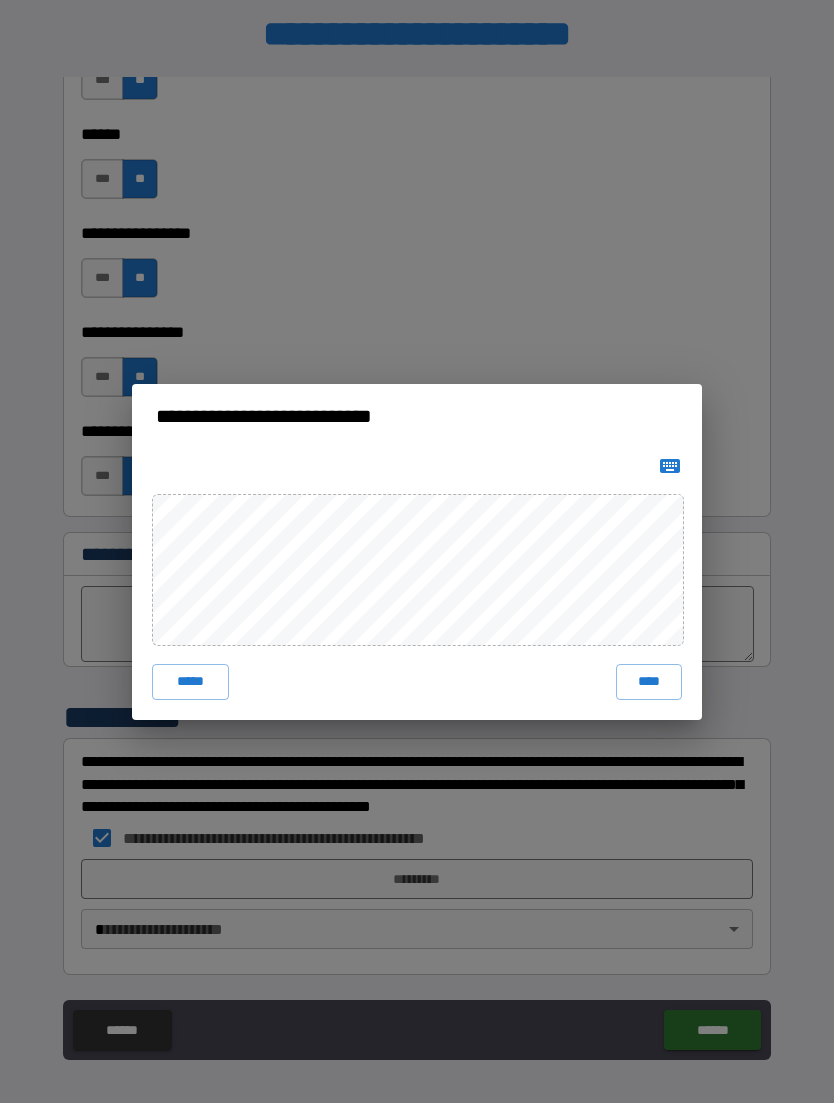 click on "****" at bounding box center (649, 682) 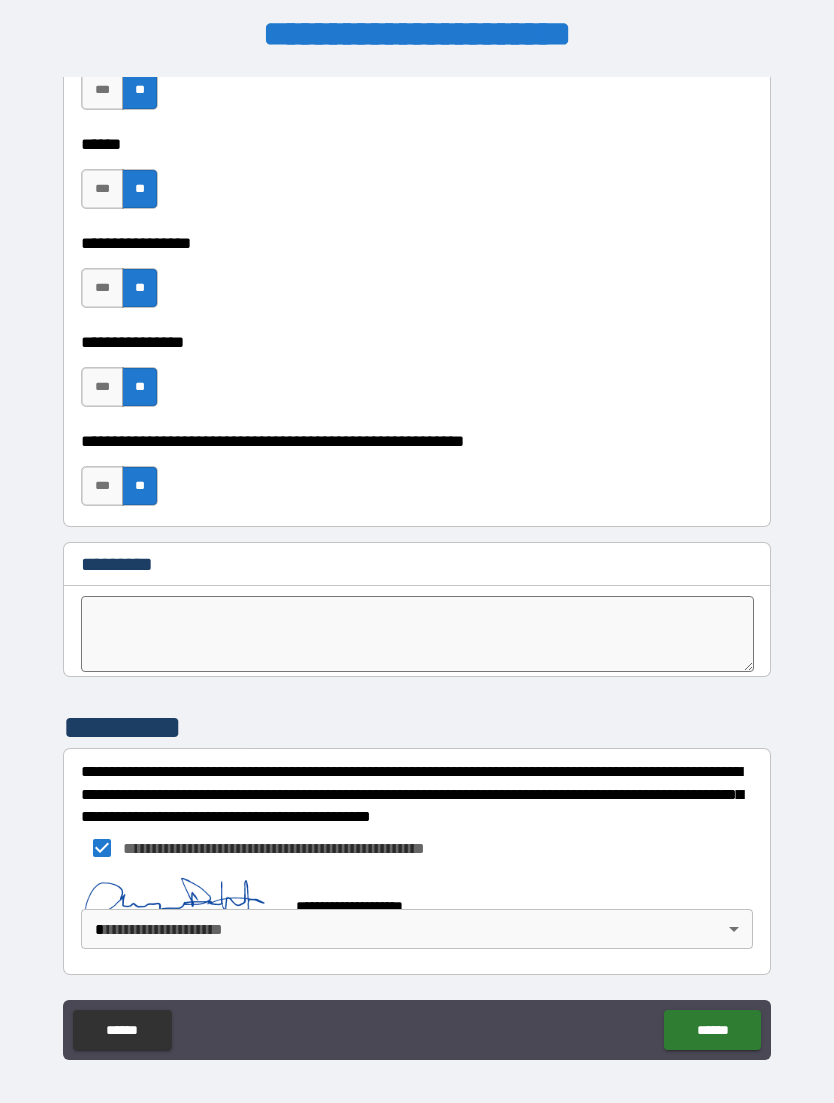 scroll, scrollTop: 9939, scrollLeft: 0, axis: vertical 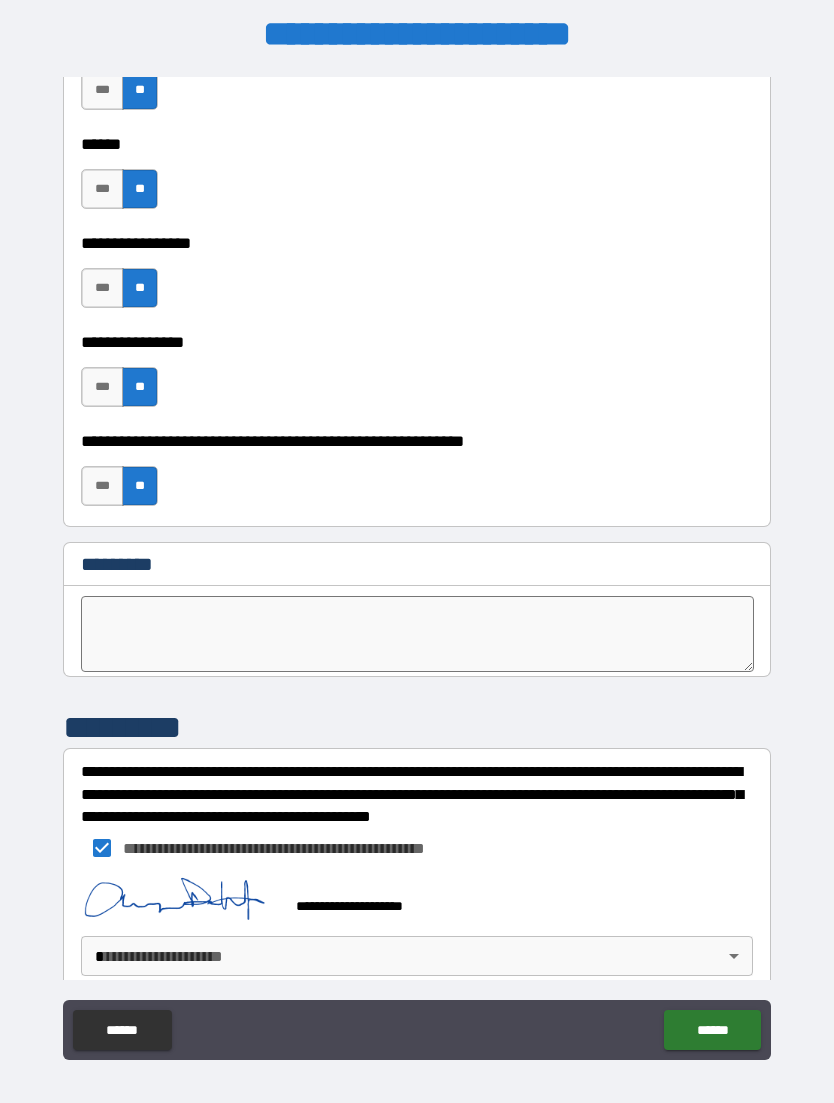 click on "******" at bounding box center (712, 1030) 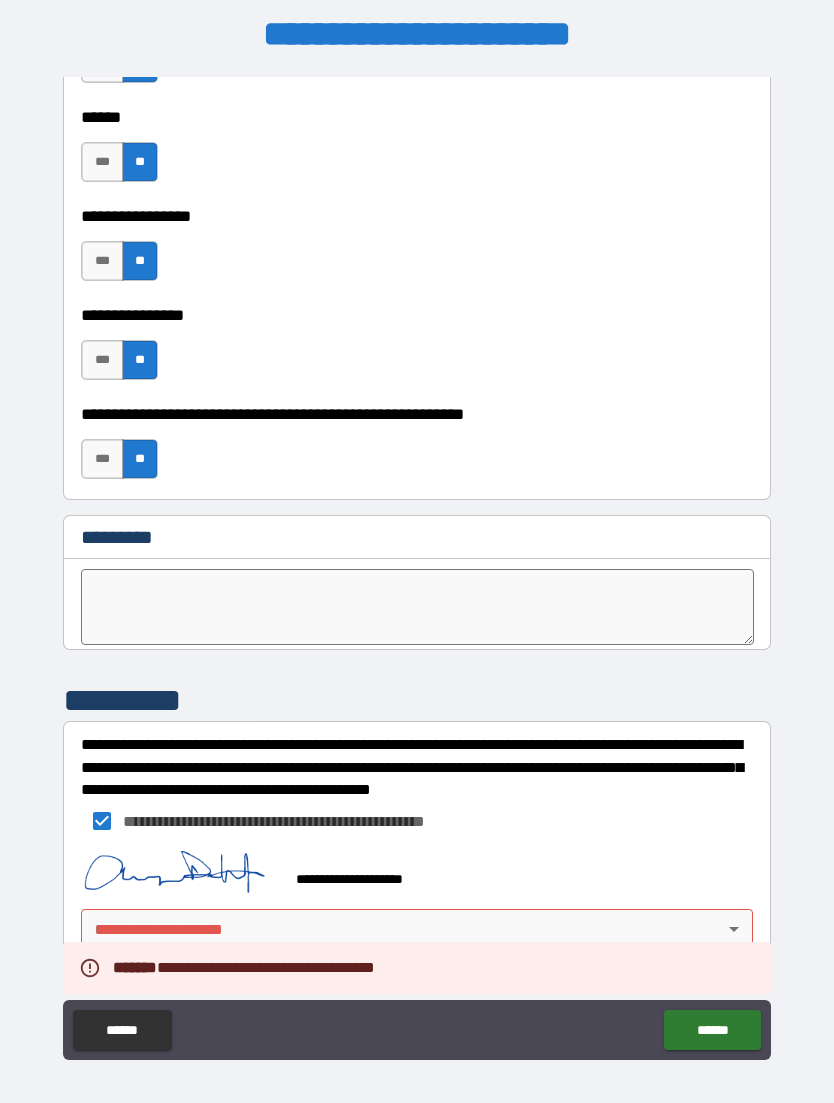 scroll, scrollTop: 9966, scrollLeft: 0, axis: vertical 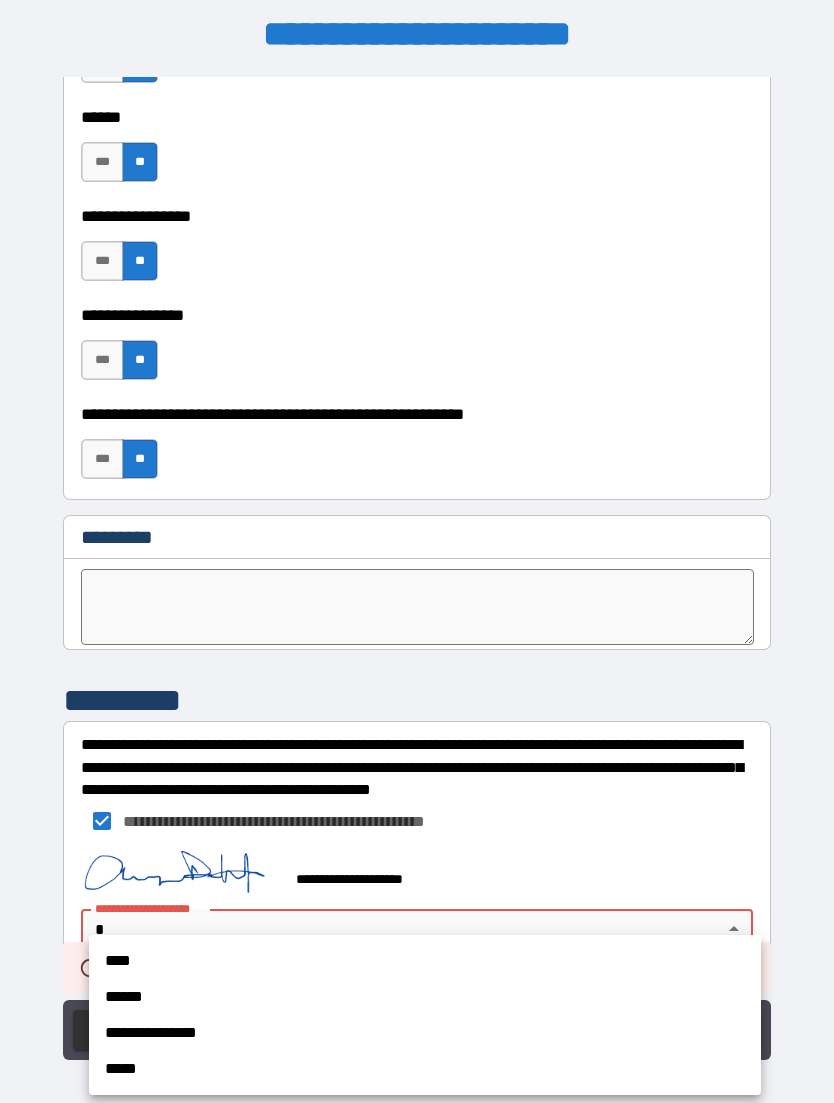 click on "****" at bounding box center [425, 961] 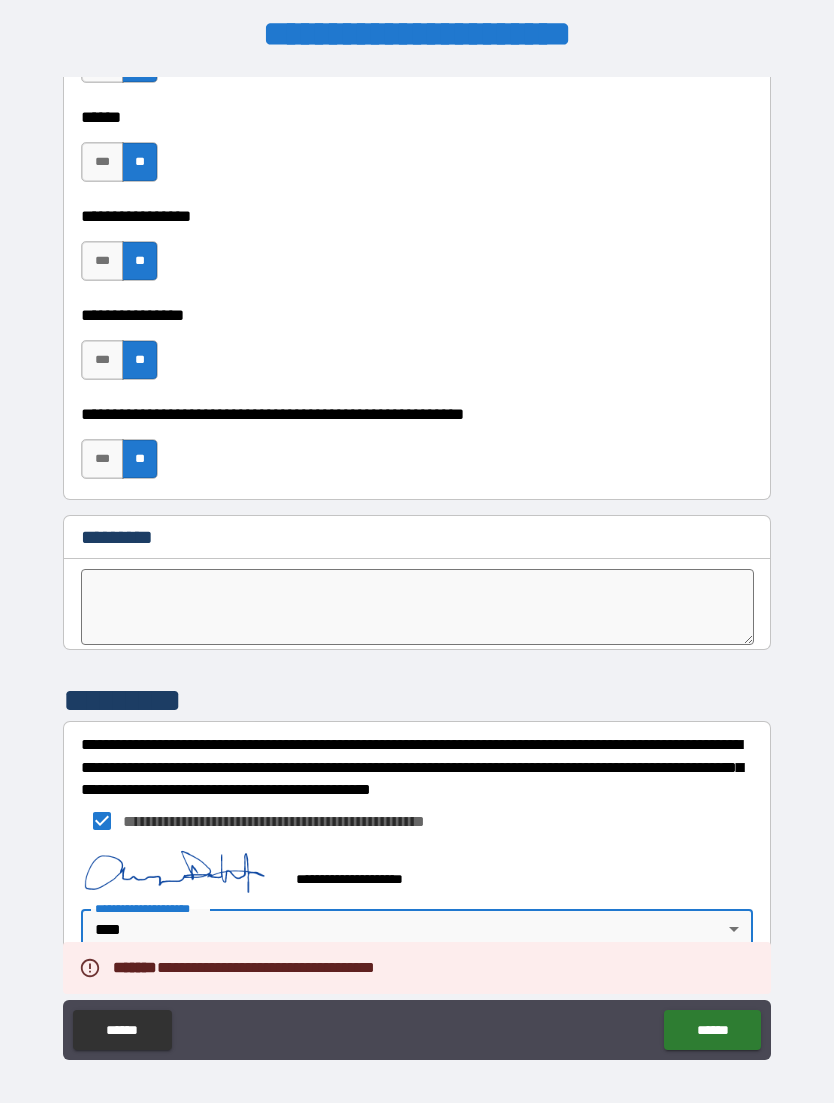 click on "******" 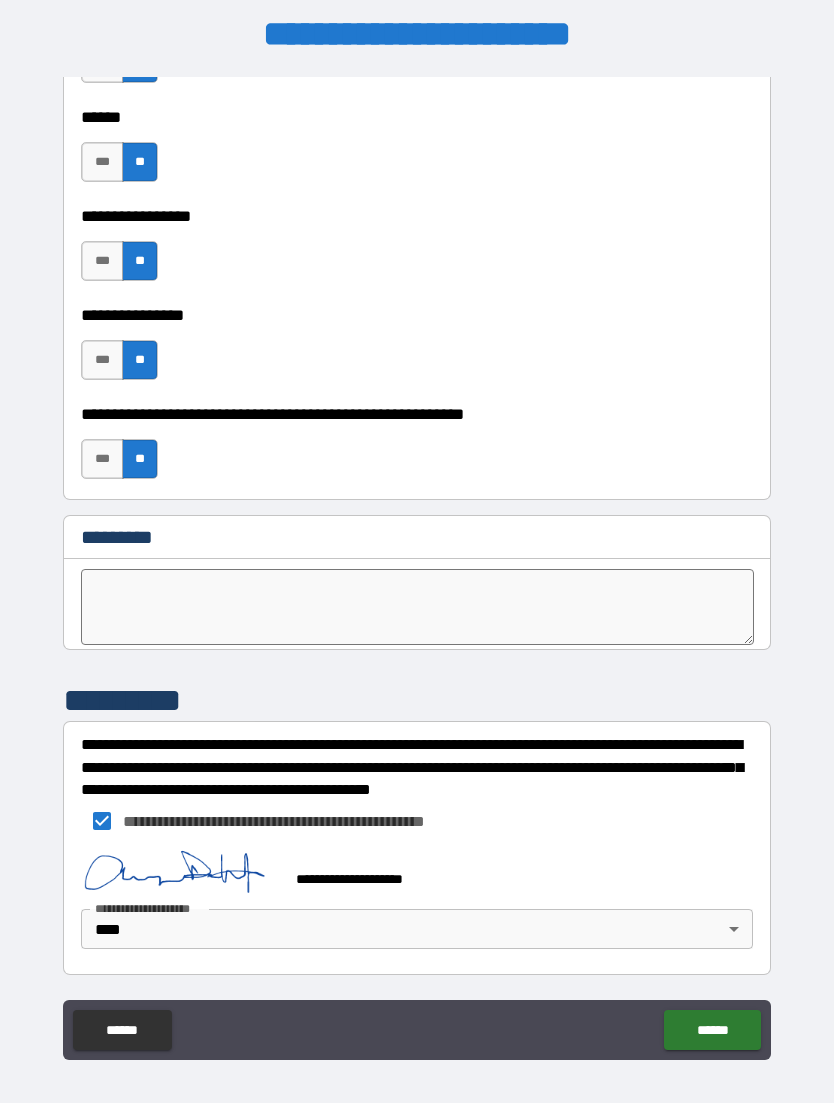 click on "******" at bounding box center [712, 1030] 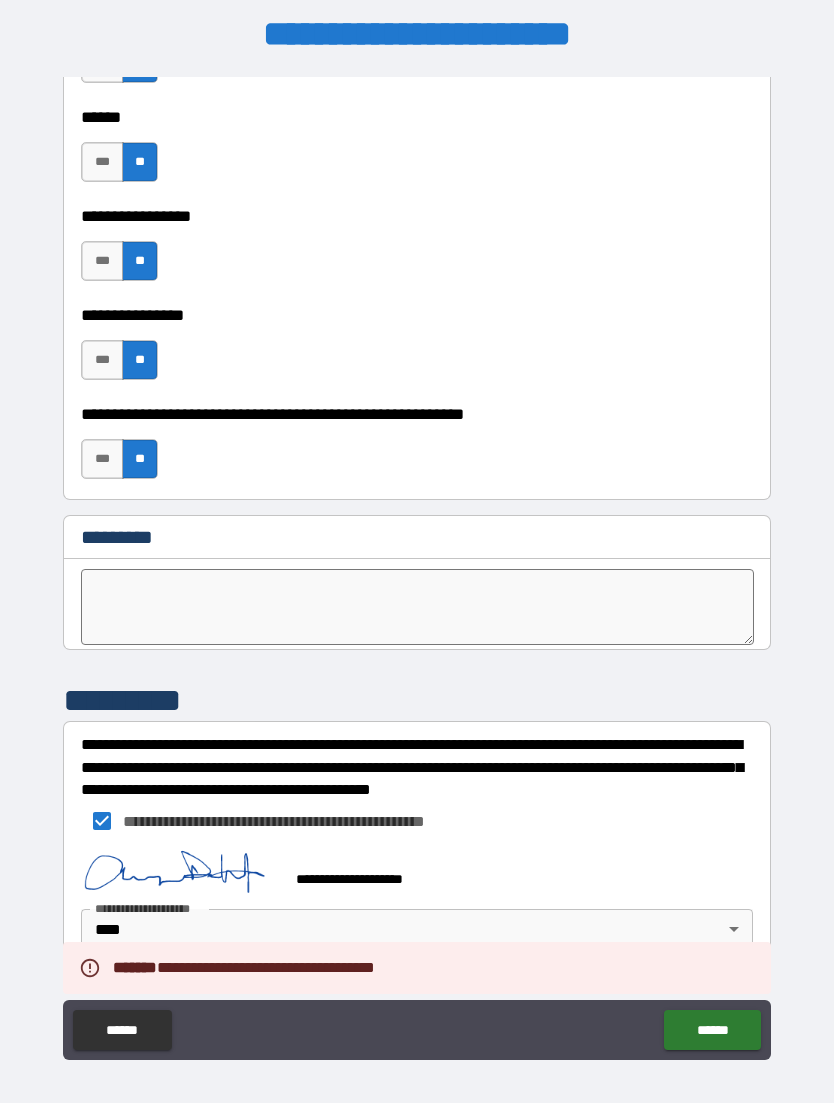 click on "******" at bounding box center (712, 1030) 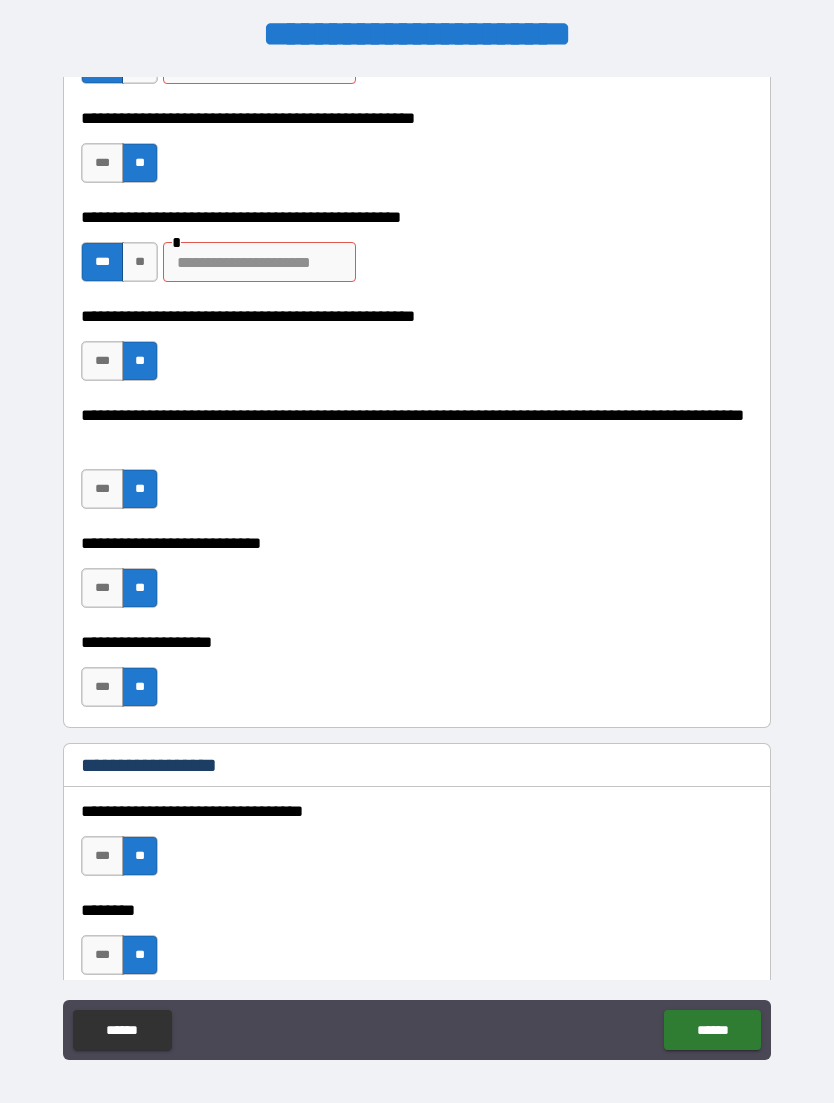 scroll, scrollTop: 512, scrollLeft: 0, axis: vertical 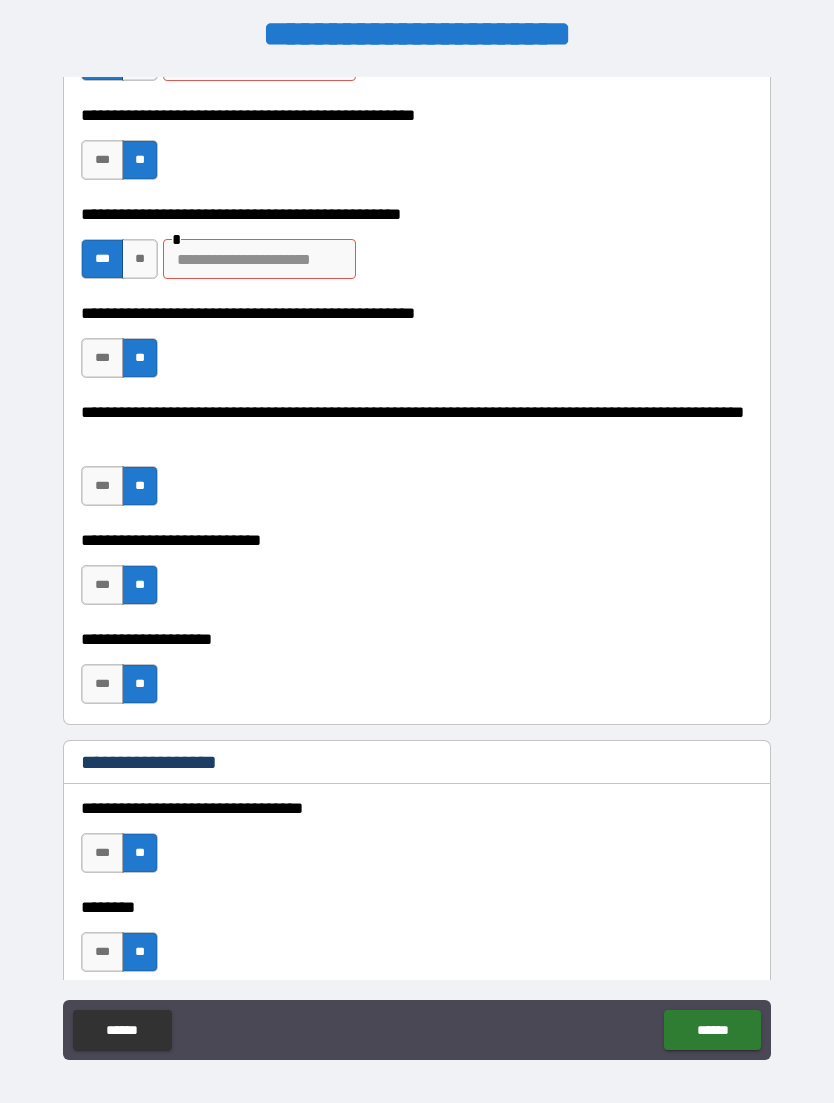 click at bounding box center (259, 259) 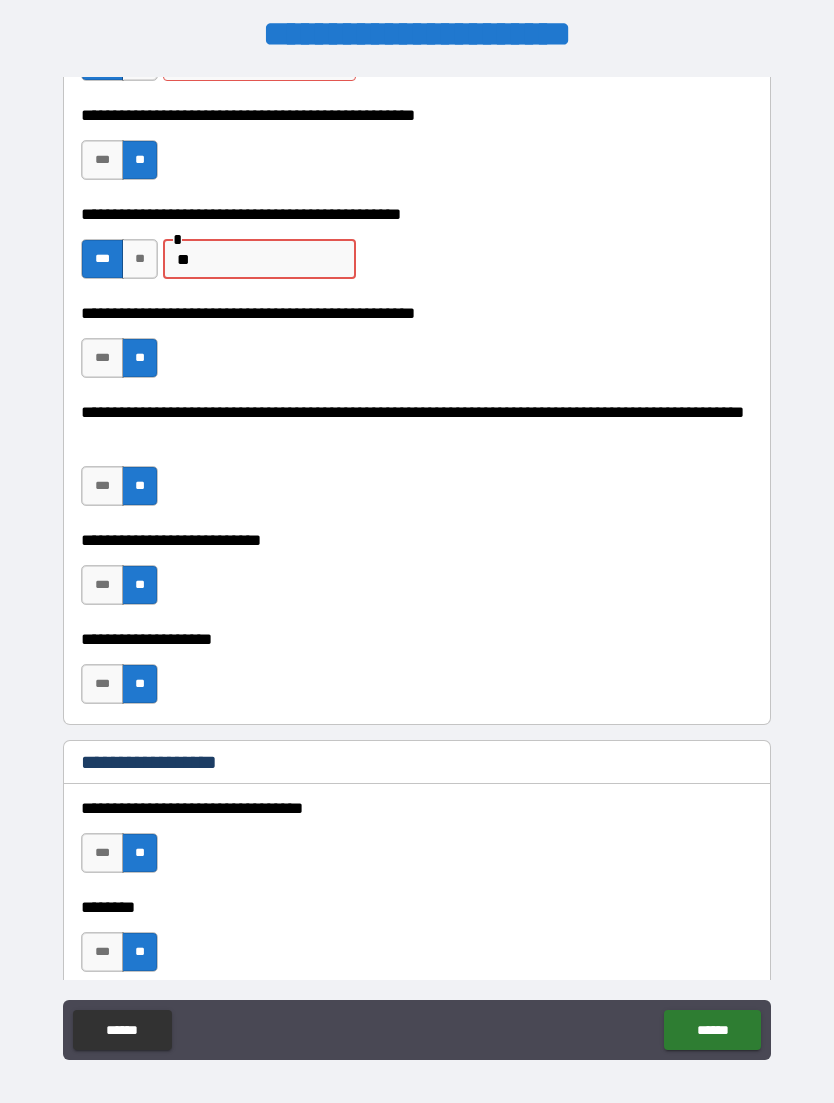 type on "*" 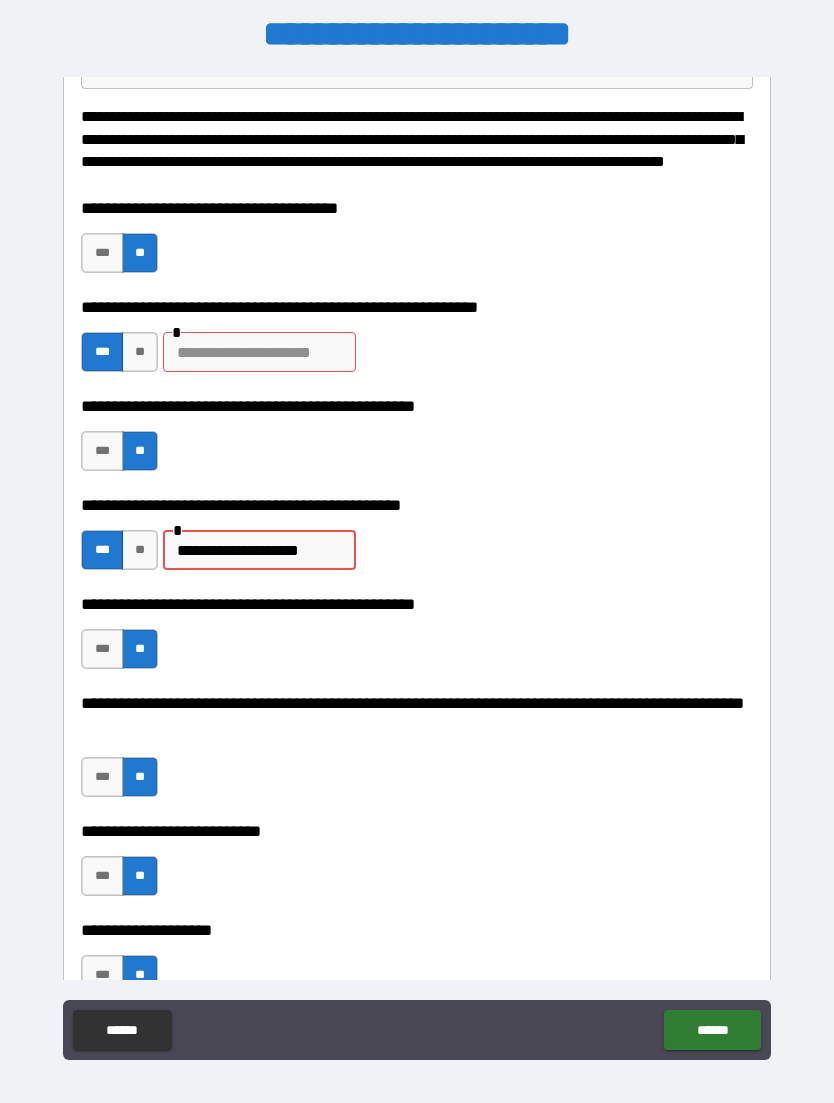scroll, scrollTop: 200, scrollLeft: 0, axis: vertical 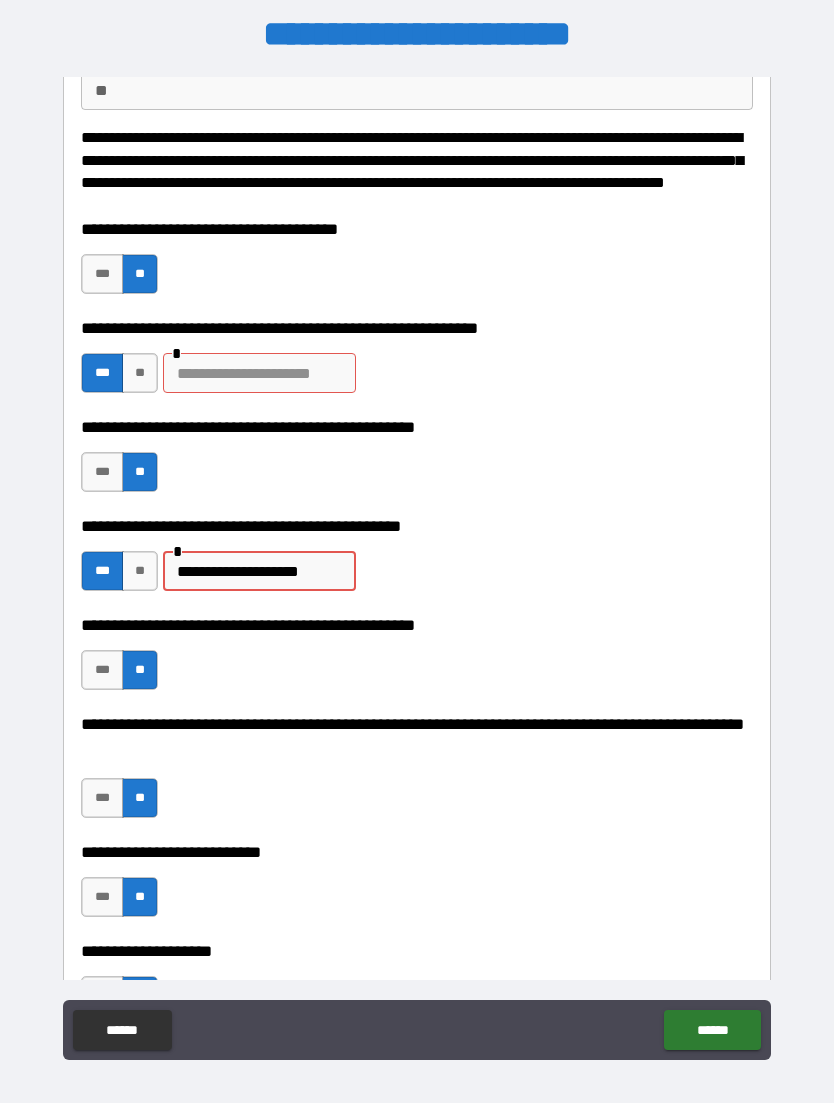 type on "**********" 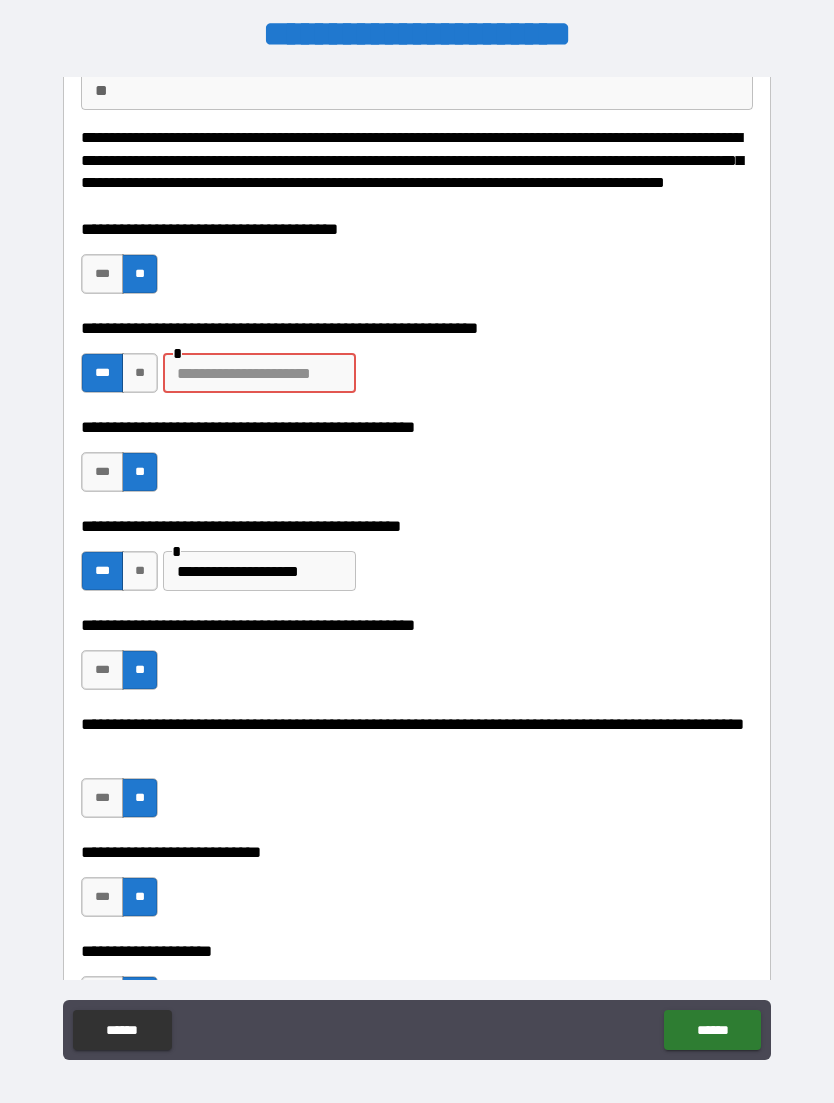 click on "**" at bounding box center [140, 373] 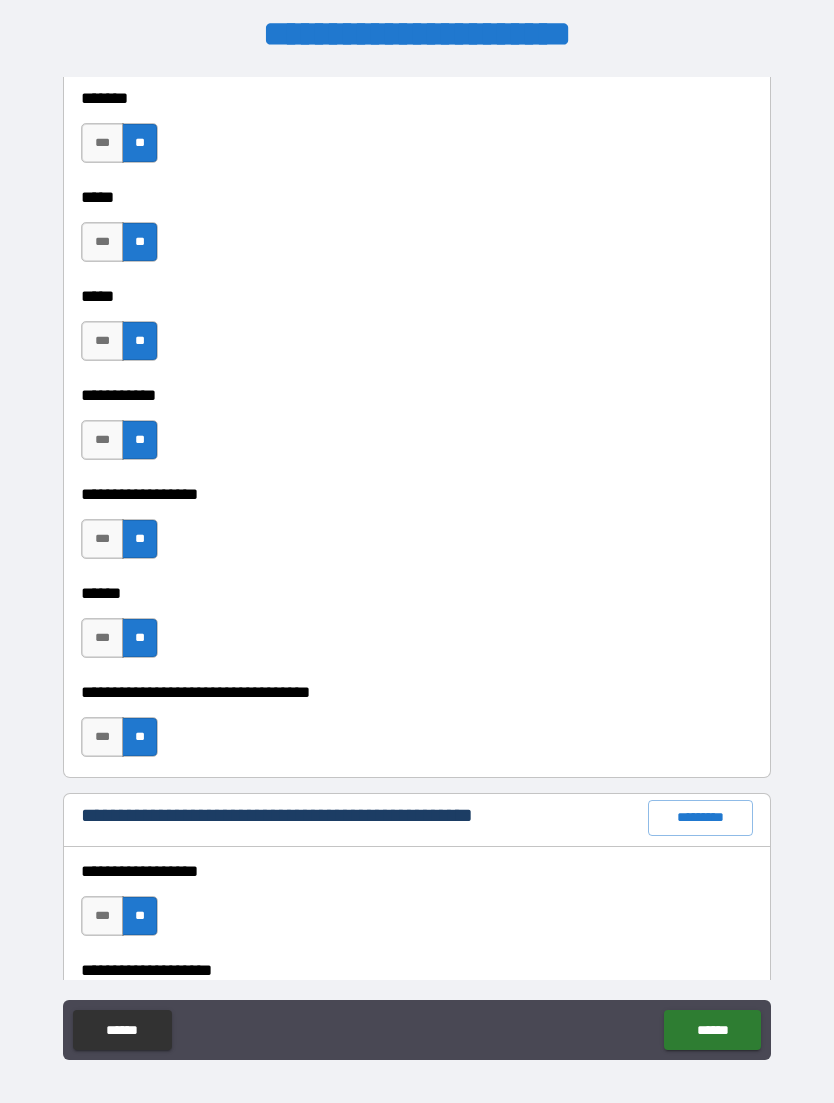 scroll, scrollTop: 2022, scrollLeft: 0, axis: vertical 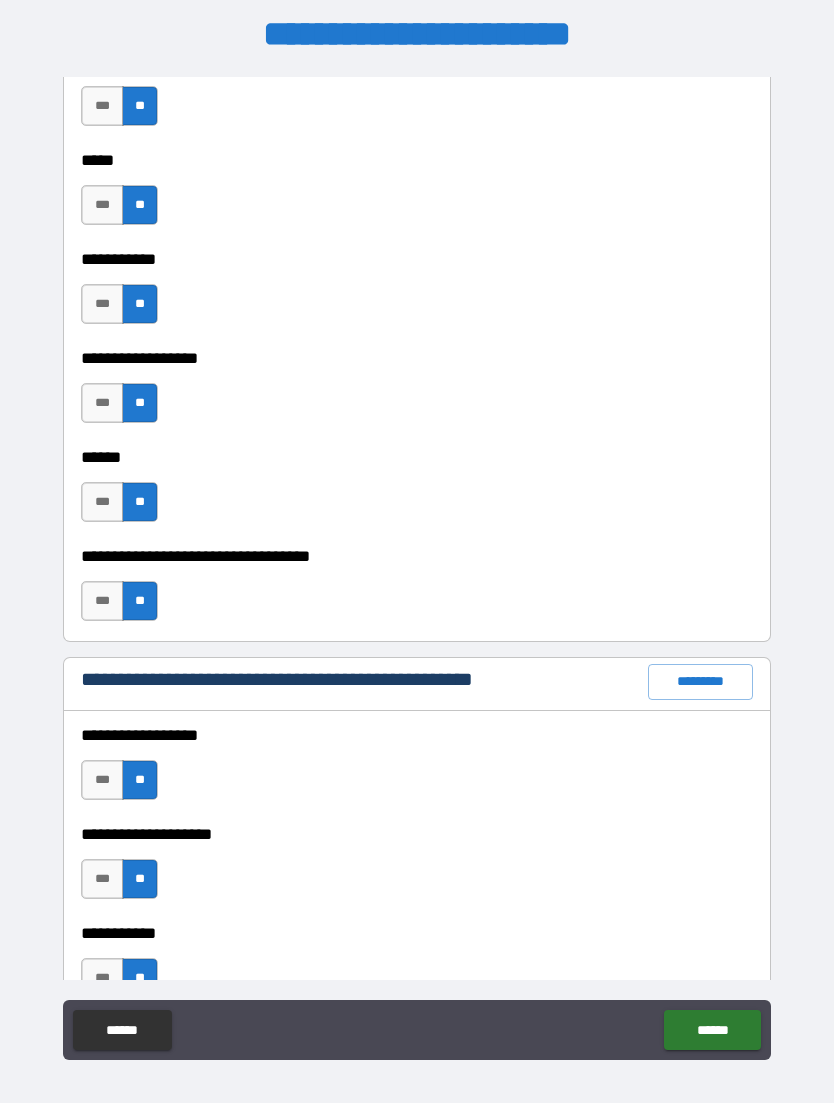 click on "******" at bounding box center [712, 1030] 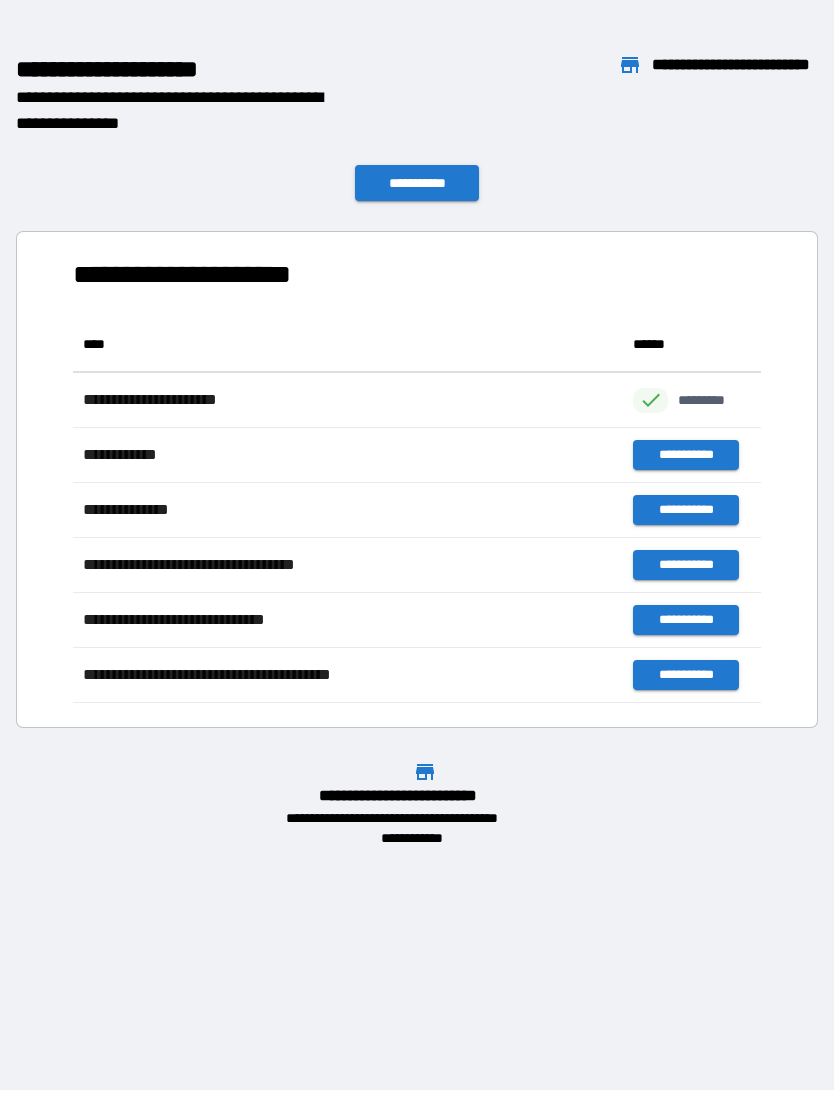 scroll, scrollTop: 1, scrollLeft: 1, axis: both 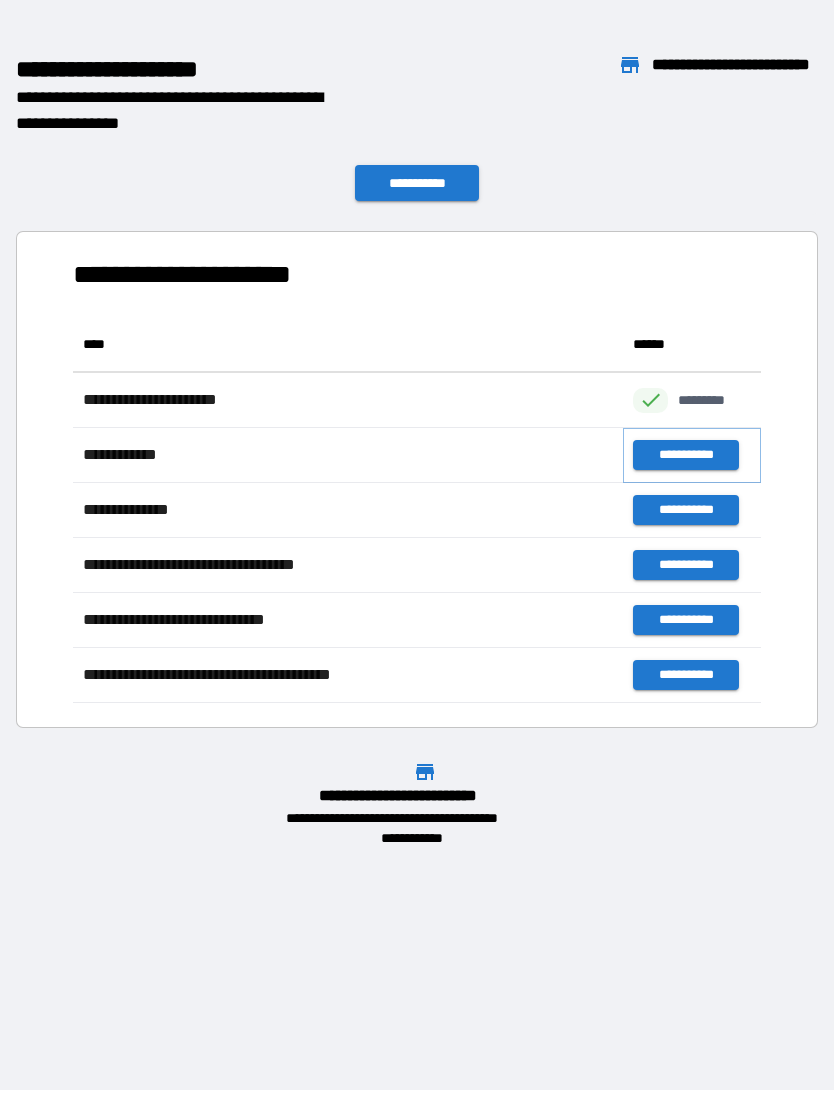 click on "**********" at bounding box center (685, 455) 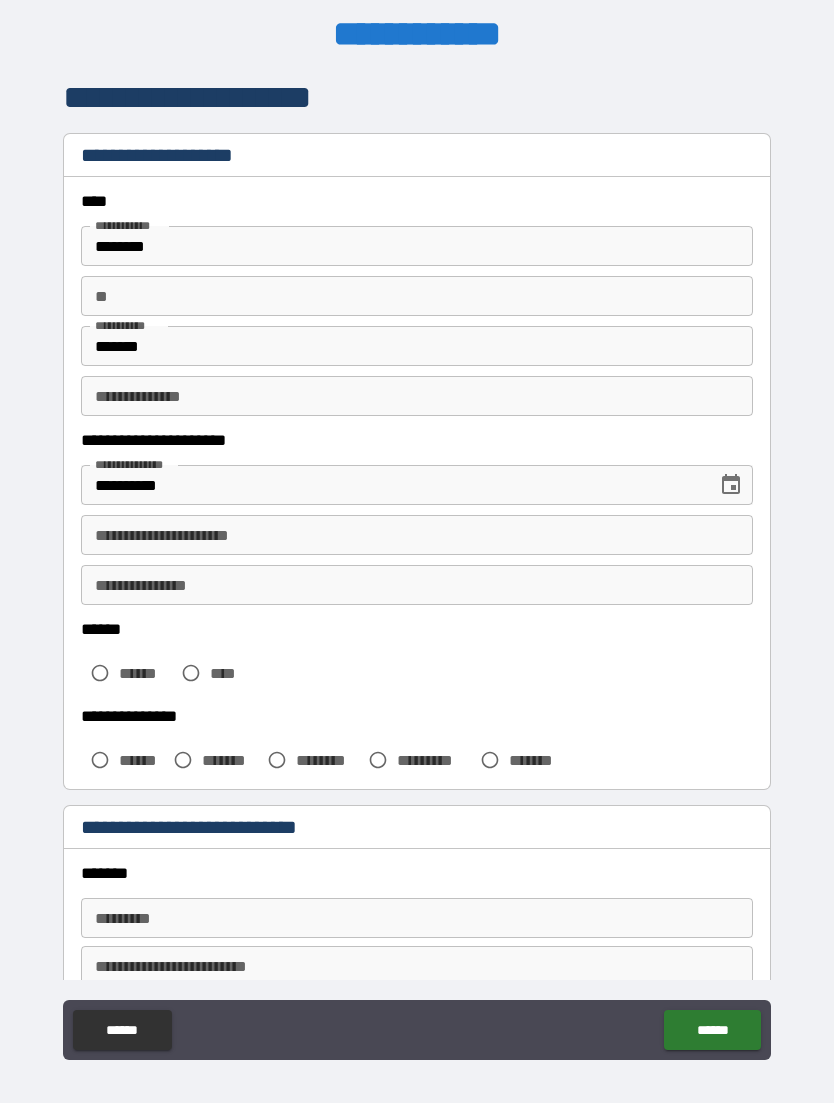 click on "**********" at bounding box center [417, 535] 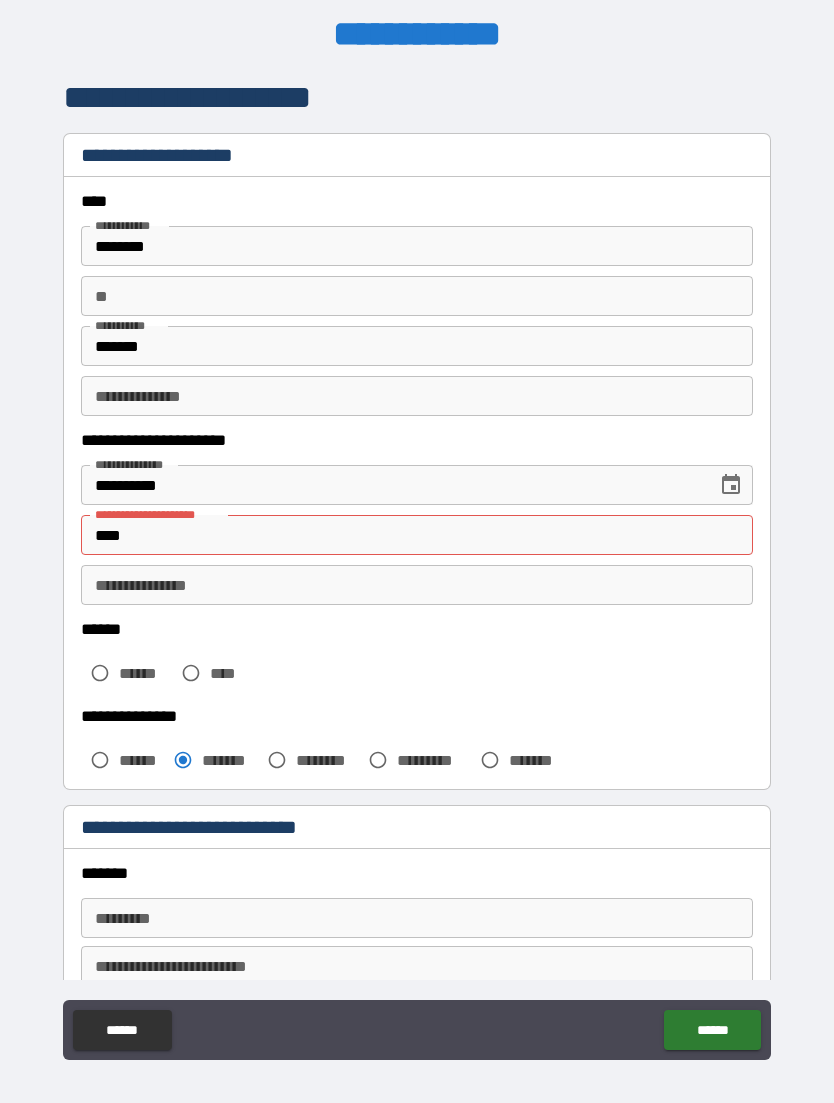 click on "****" at bounding box center (417, 535) 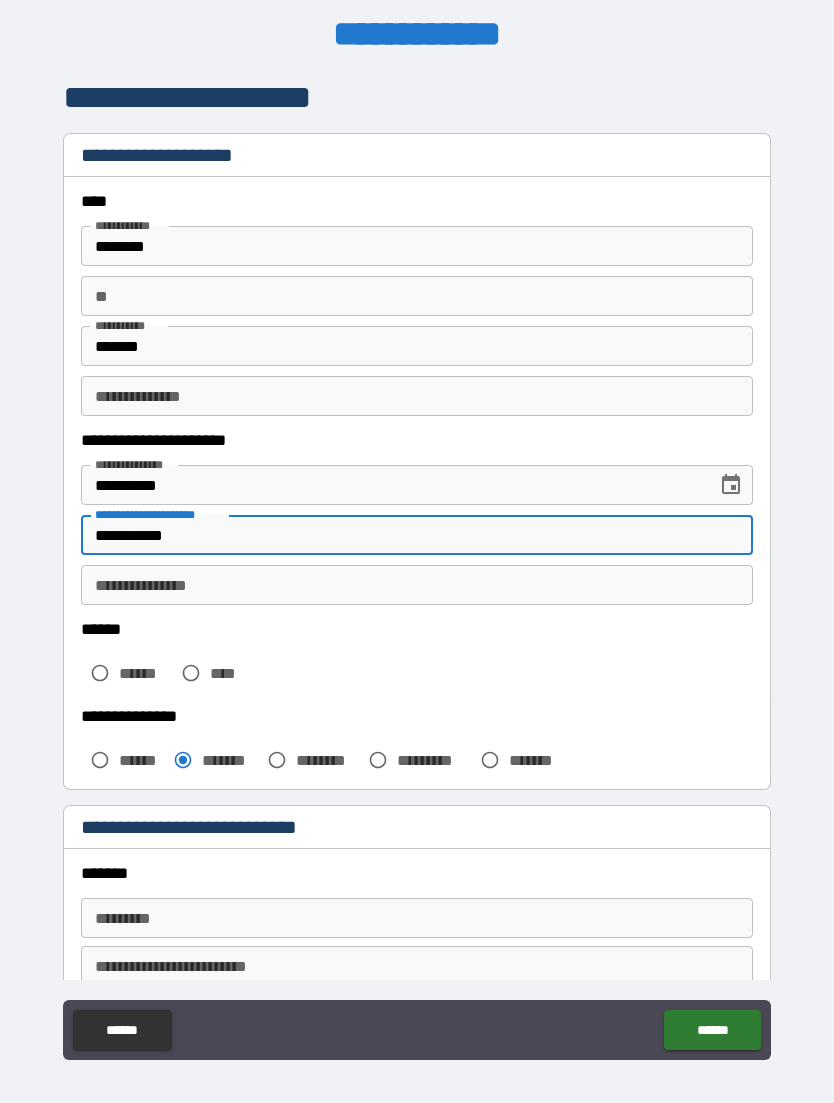 type on "**********" 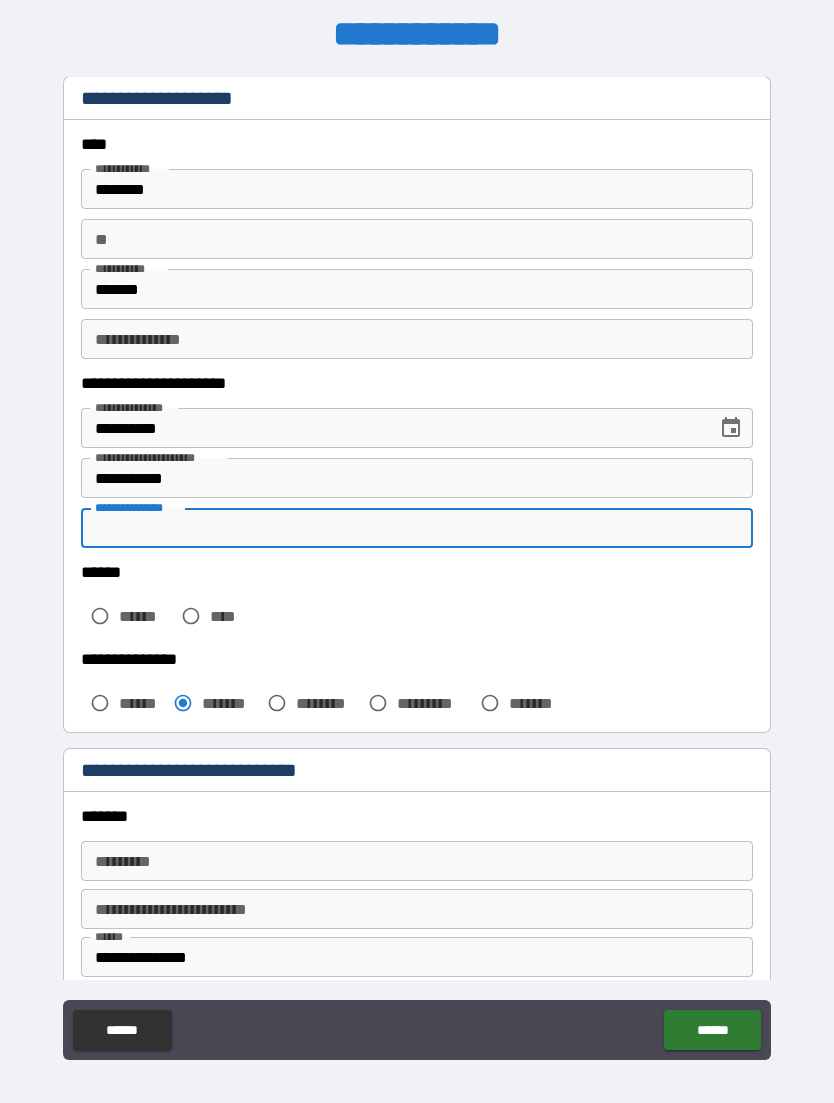 scroll, scrollTop: 62, scrollLeft: 0, axis: vertical 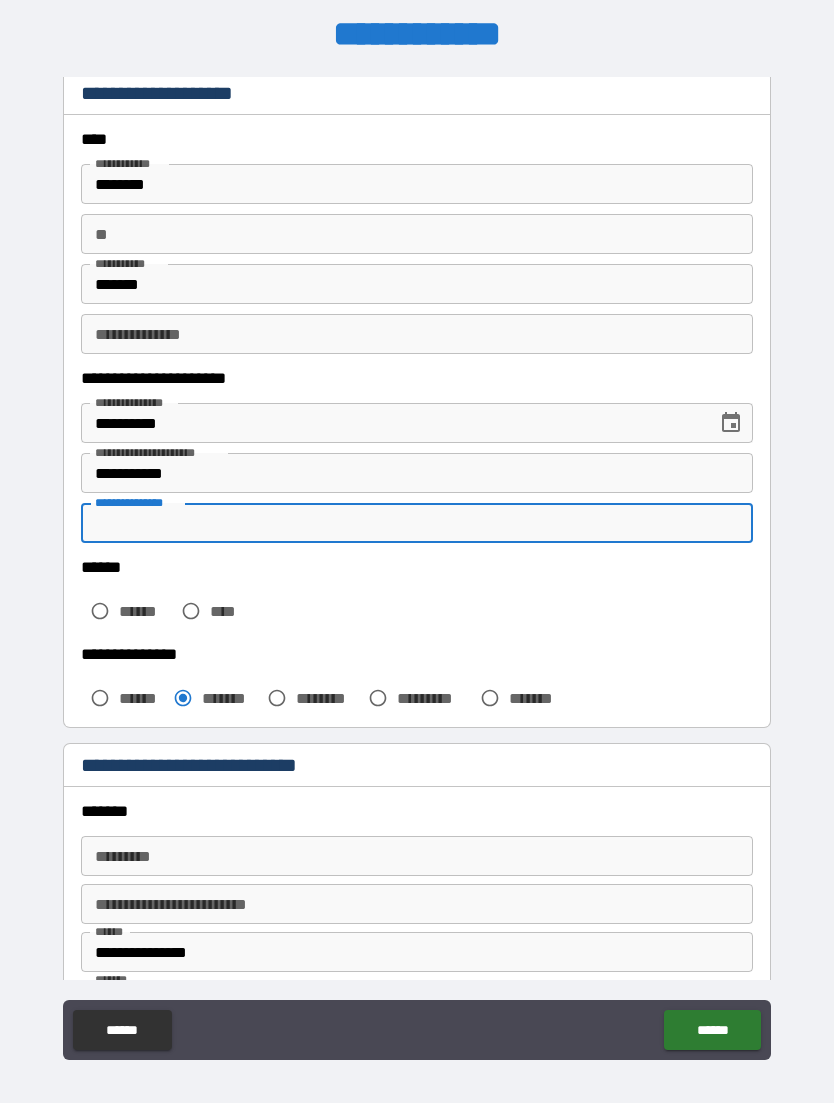 click on "******" at bounding box center [145, 611] 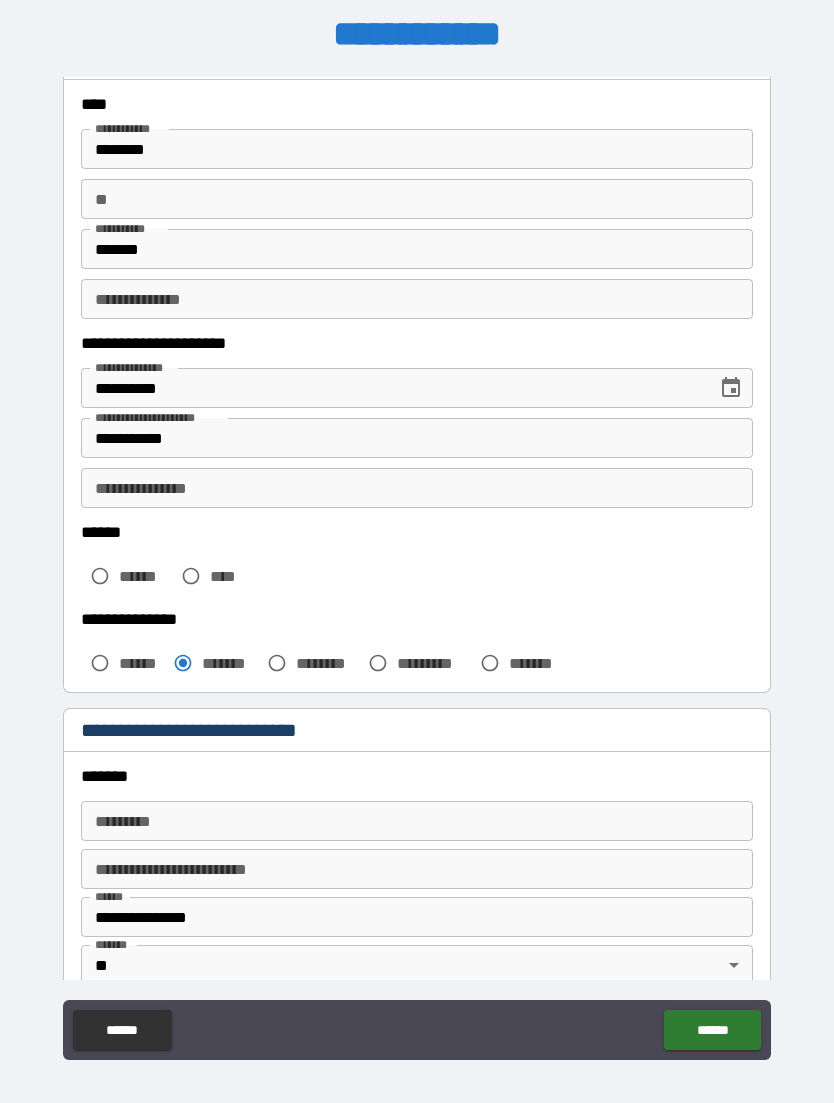 scroll, scrollTop: 111, scrollLeft: 0, axis: vertical 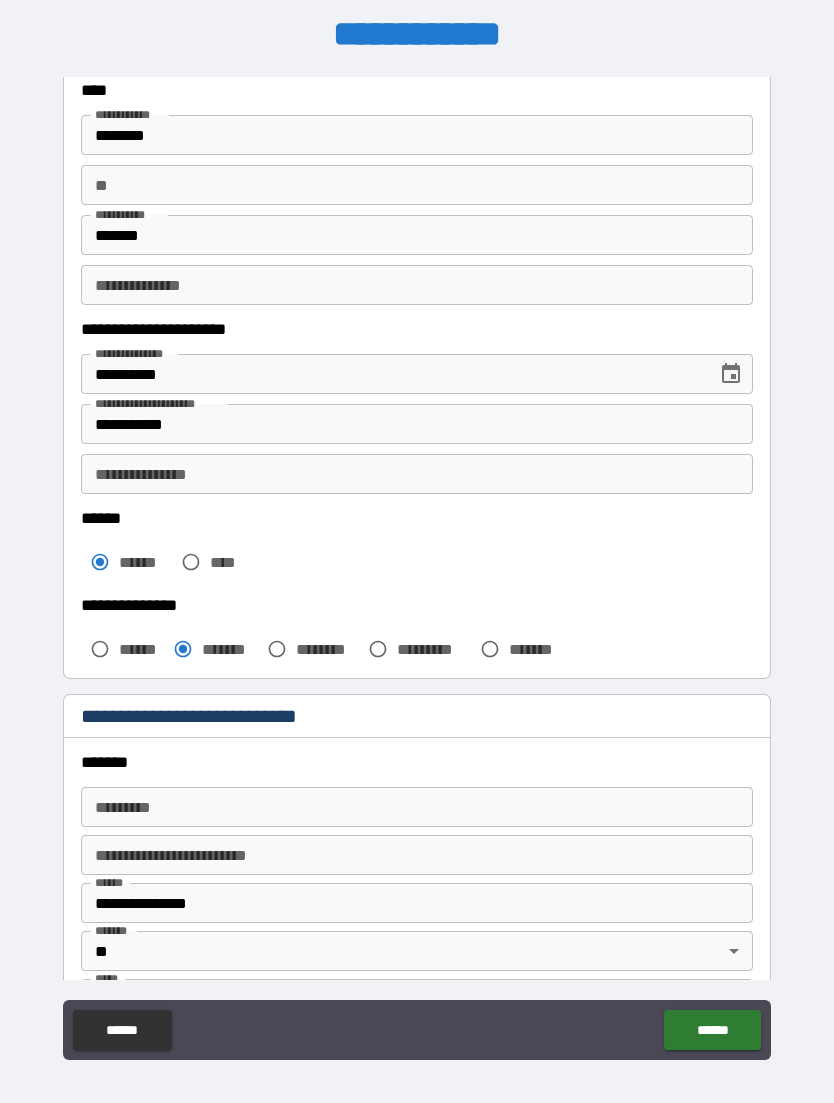 click on "**********" at bounding box center [417, 474] 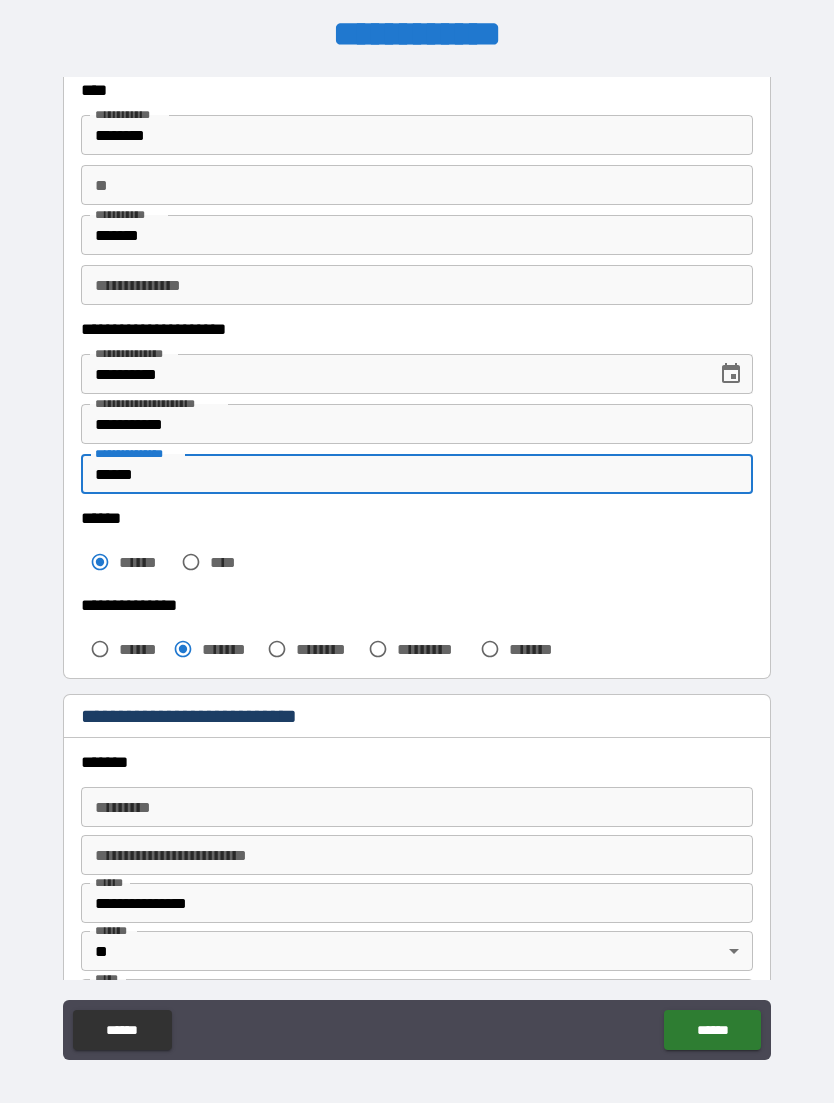 click on "*******" at bounding box center [417, 762] 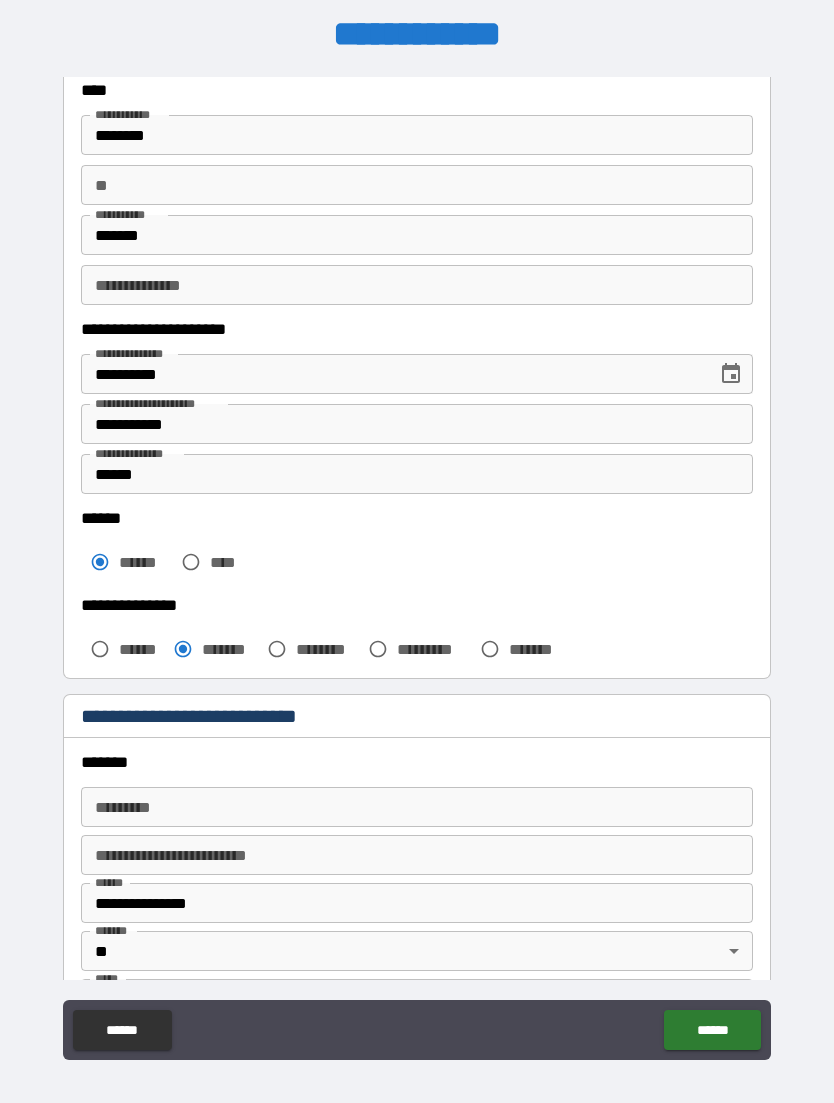 click on "******" at bounding box center [417, 474] 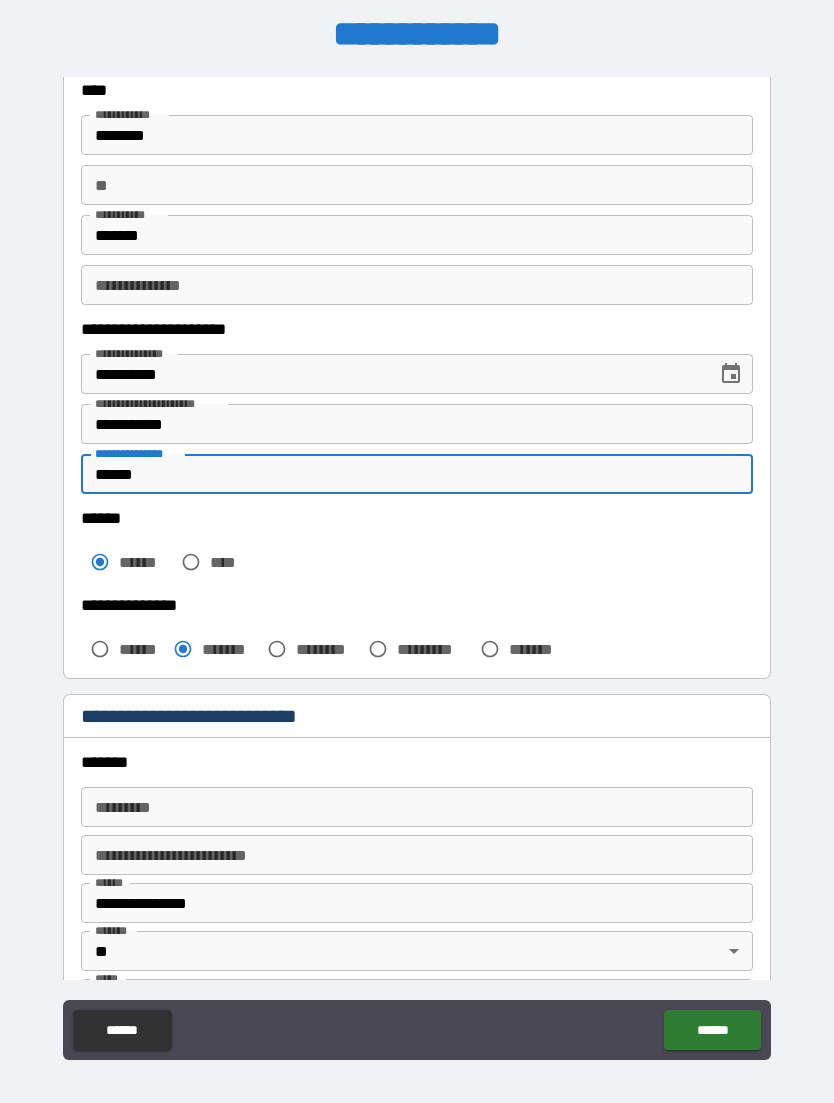 click on "******" at bounding box center [417, 474] 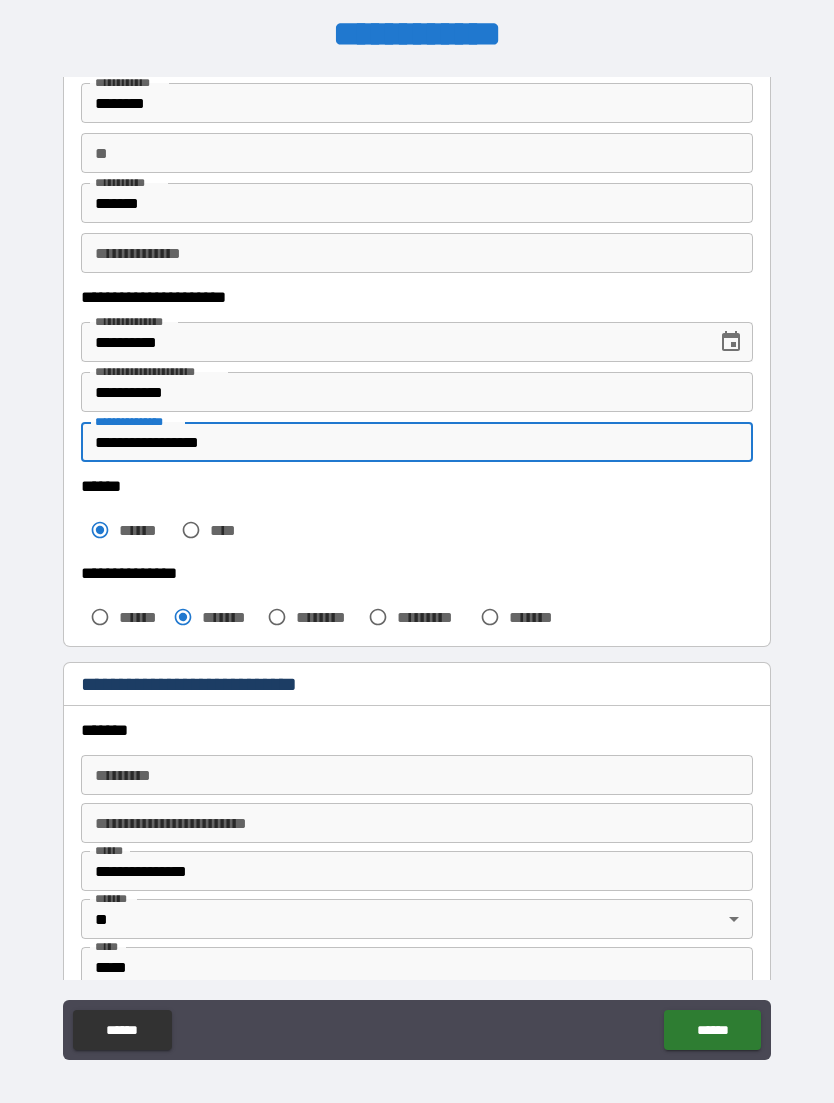 scroll, scrollTop: 167, scrollLeft: 0, axis: vertical 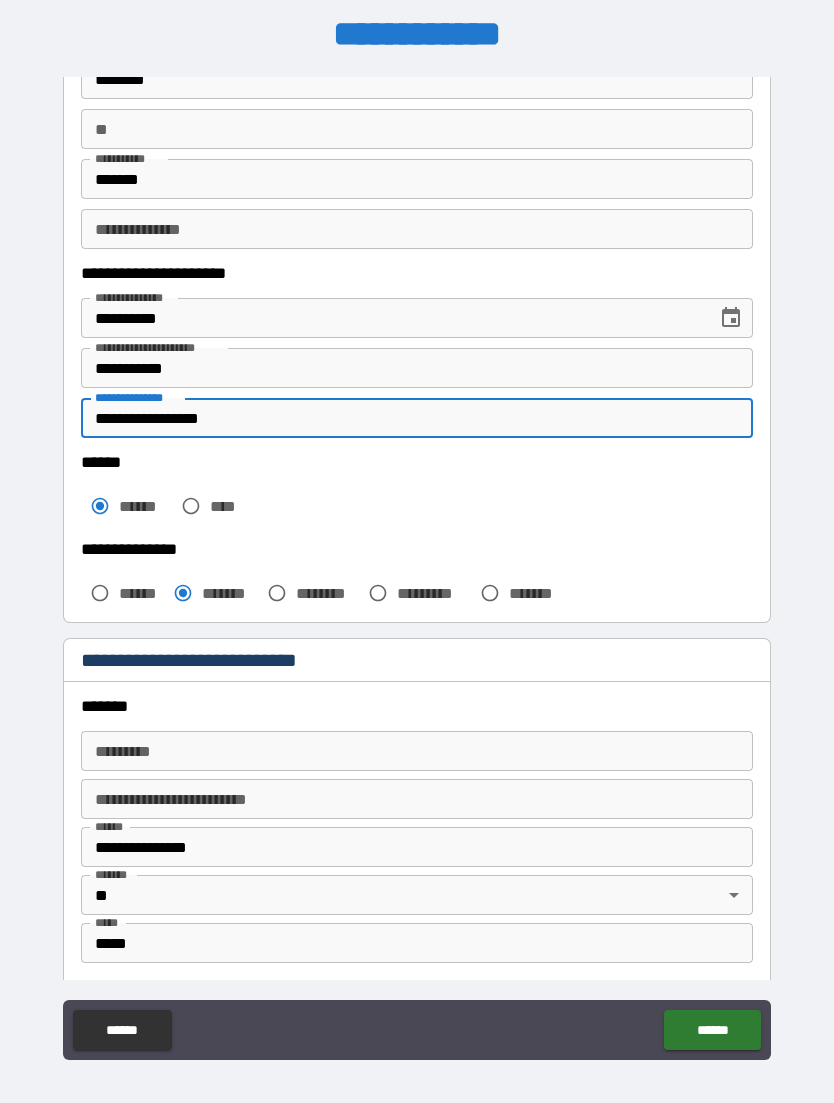 type on "**********" 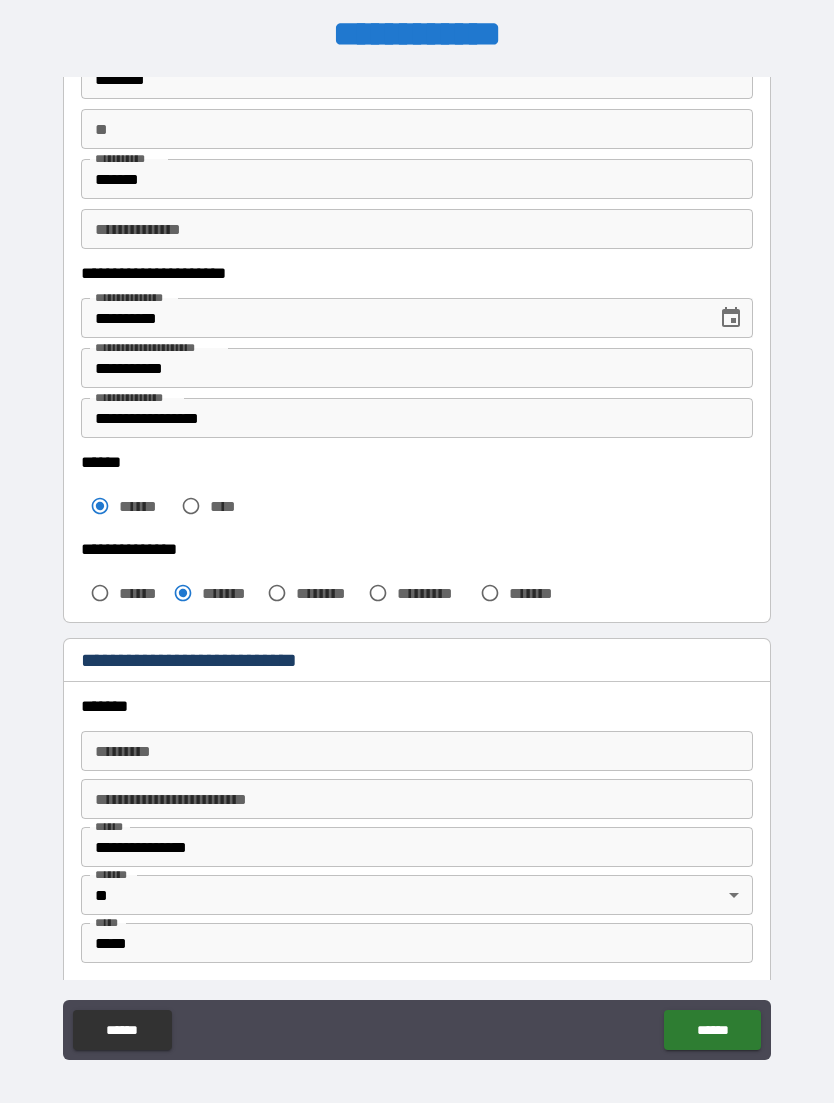 click on "******" at bounding box center (122, 593) 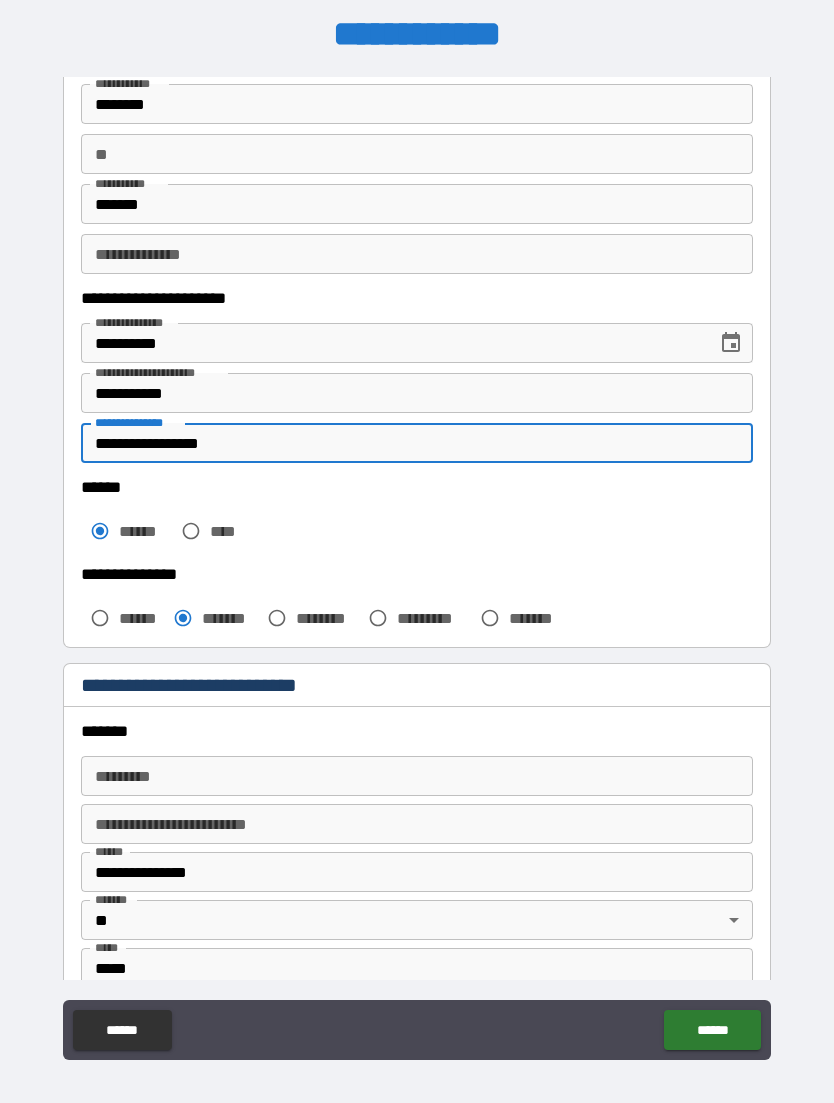 scroll, scrollTop: 112, scrollLeft: 0, axis: vertical 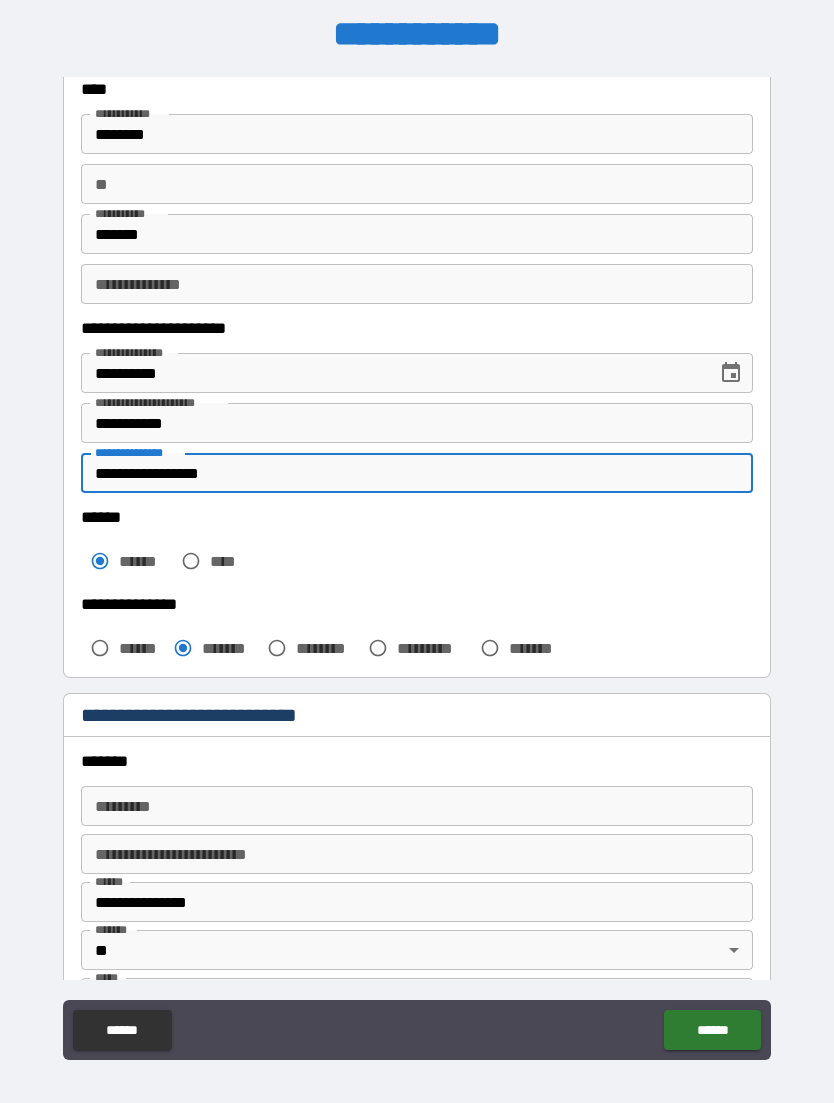 click on "******" at bounding box center [141, 648] 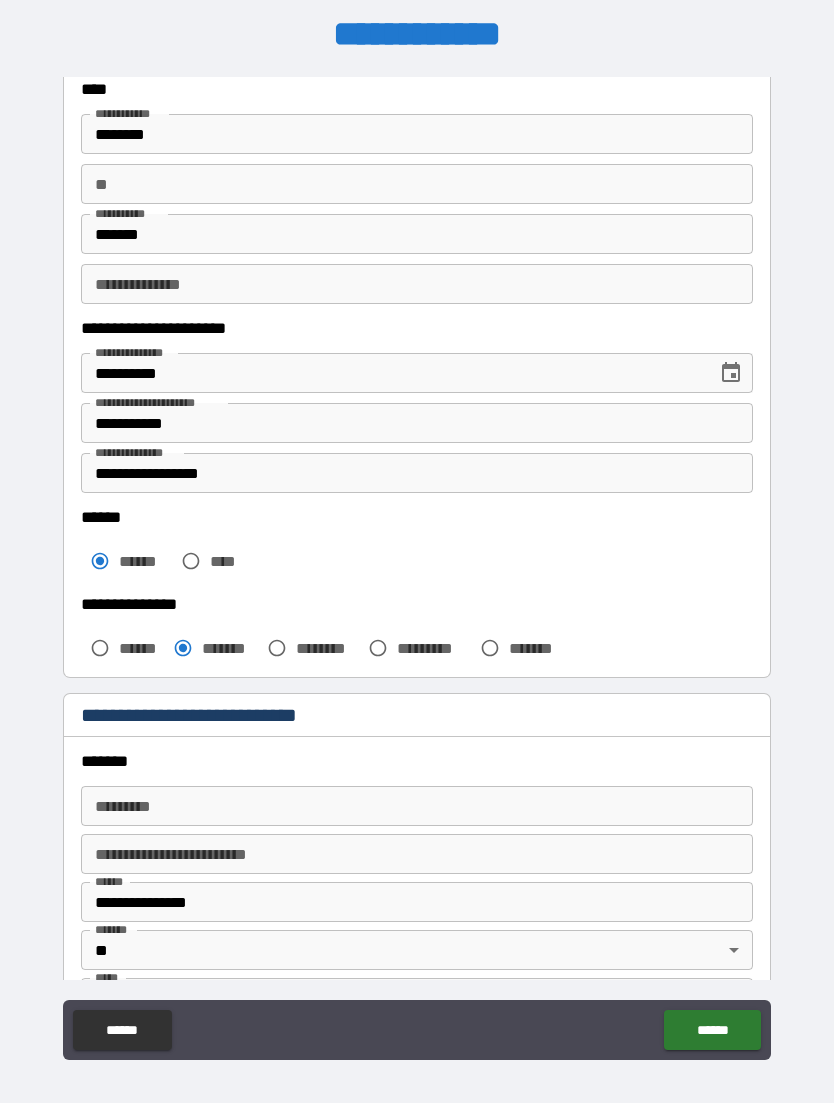 click on "******" at bounding box center [141, 648] 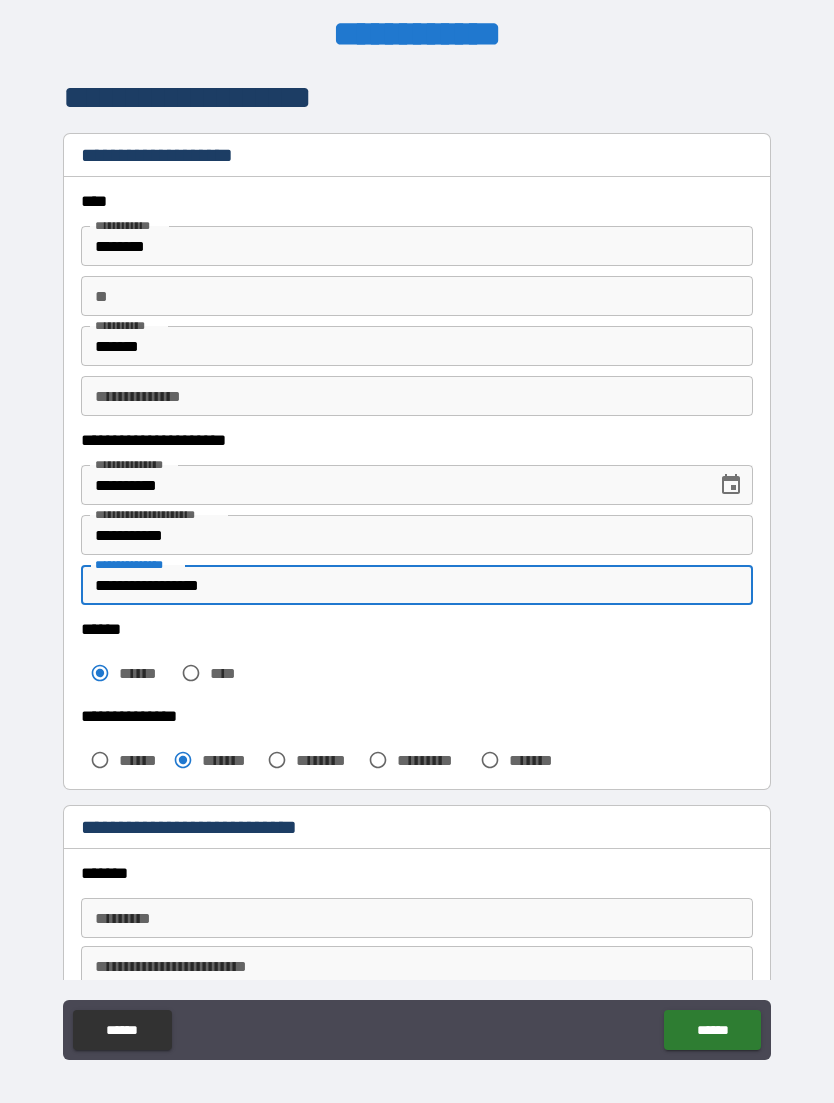 scroll, scrollTop: 0, scrollLeft: 0, axis: both 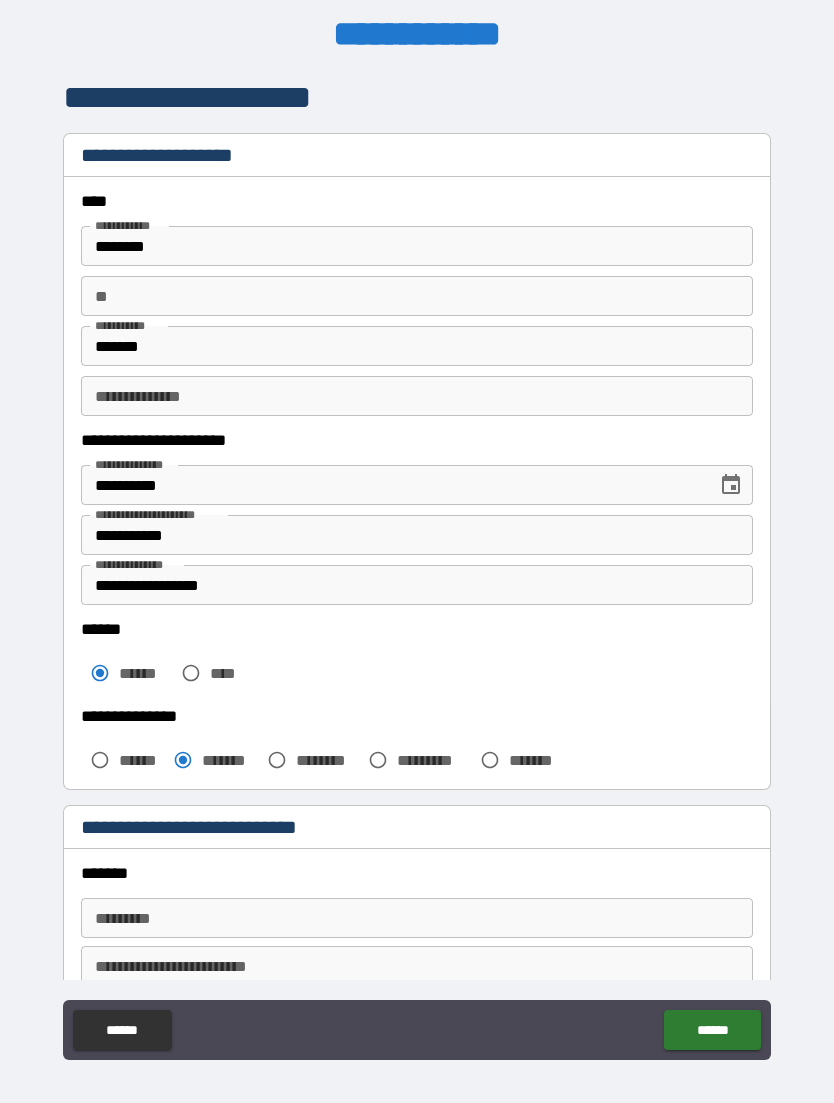 click on "****" at bounding box center (228, 673) 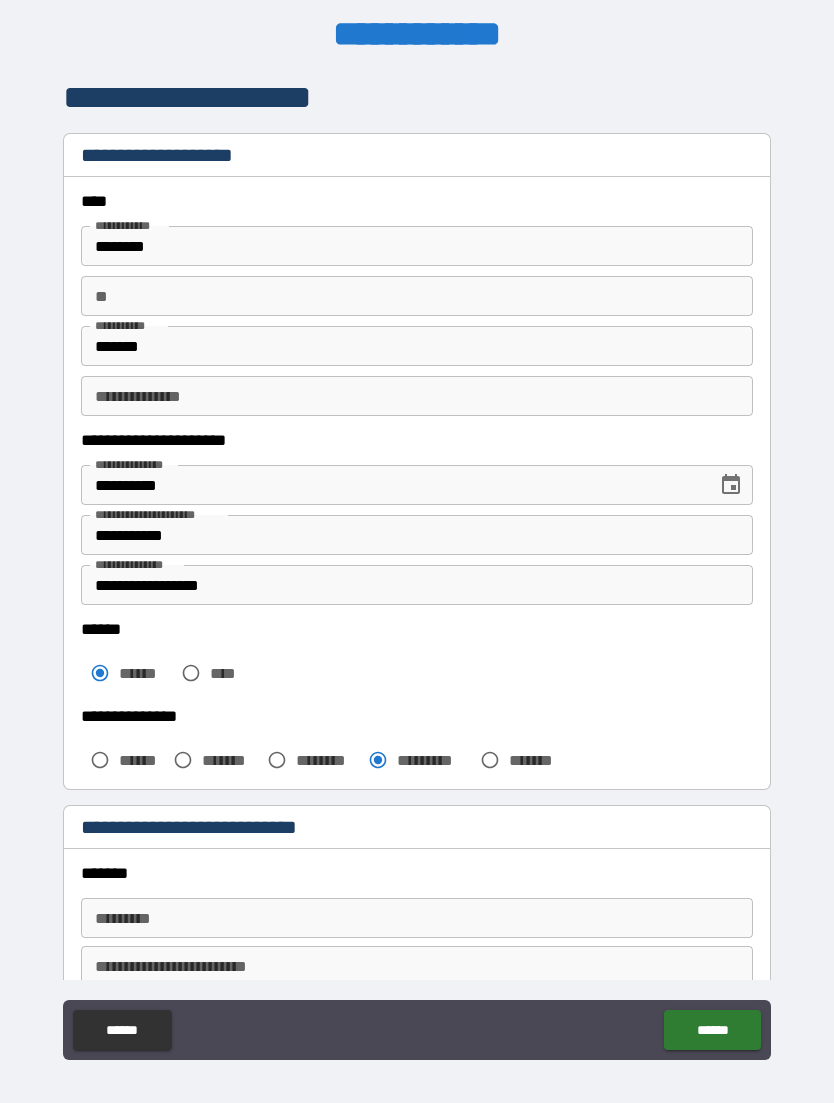 click on "*********" at bounding box center [434, 760] 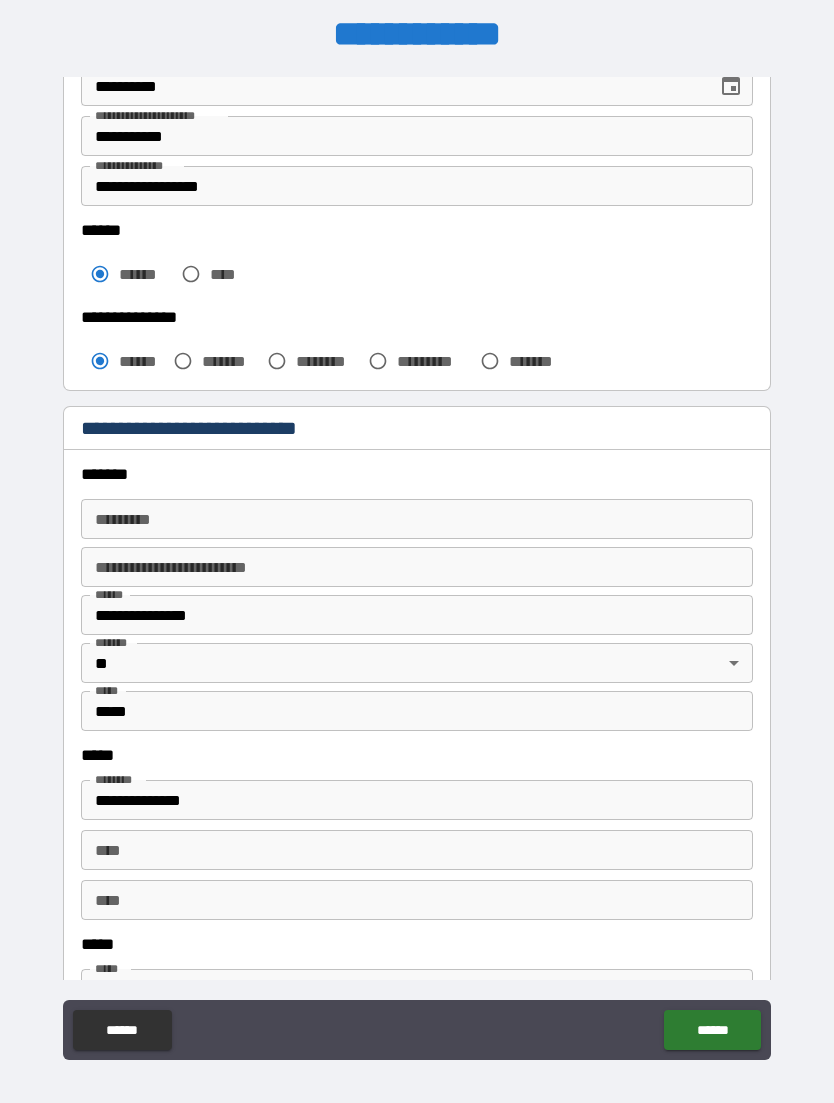 scroll, scrollTop: 421, scrollLeft: 0, axis: vertical 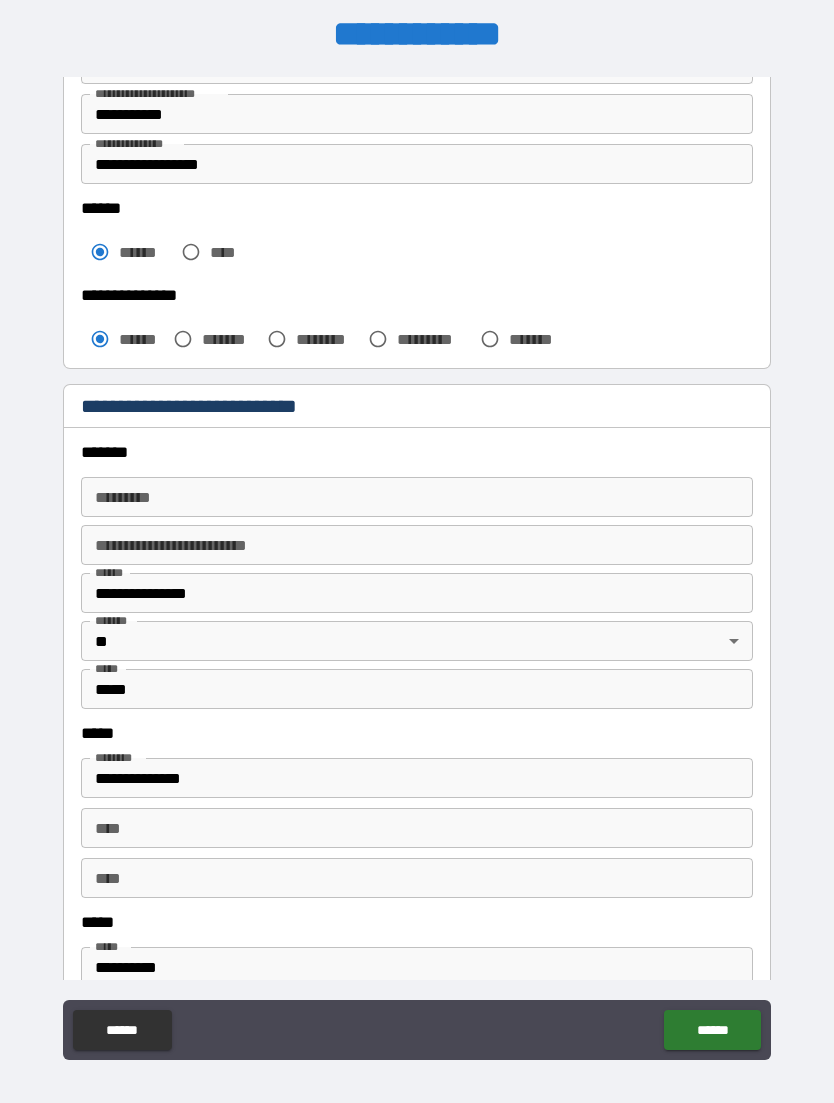 click on "**********" at bounding box center [417, 578] 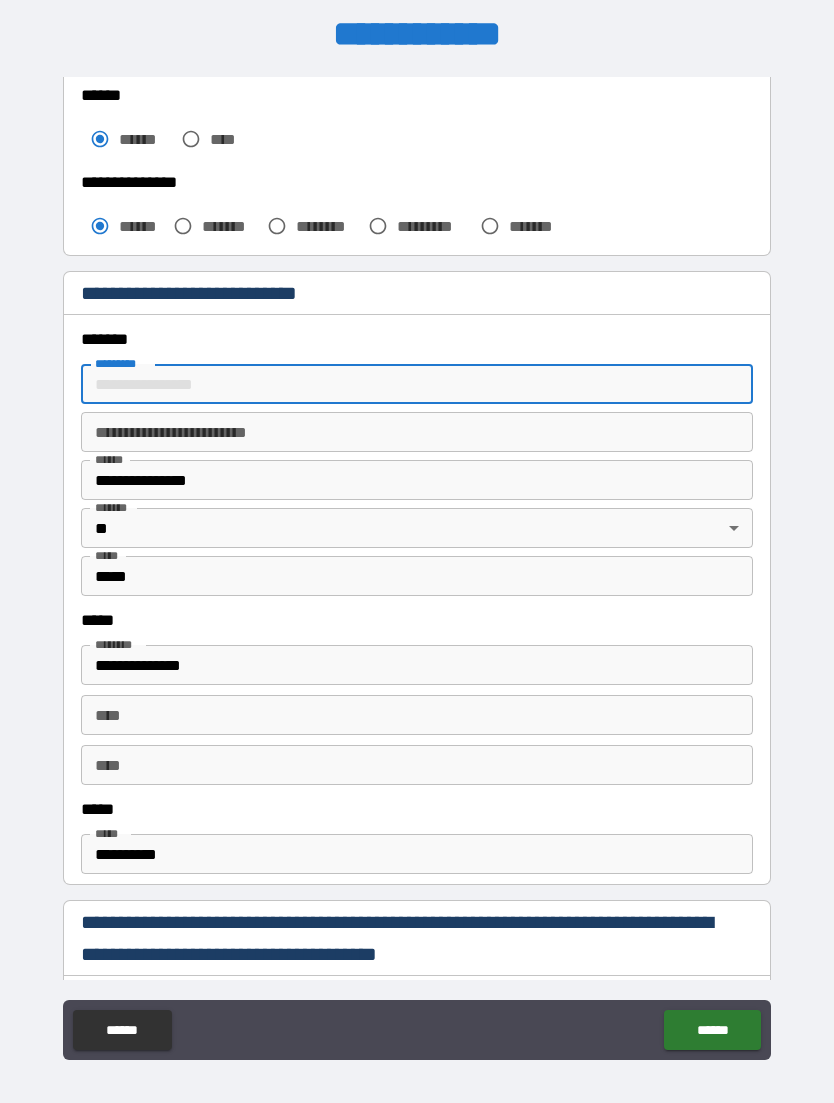 scroll, scrollTop: 530, scrollLeft: 0, axis: vertical 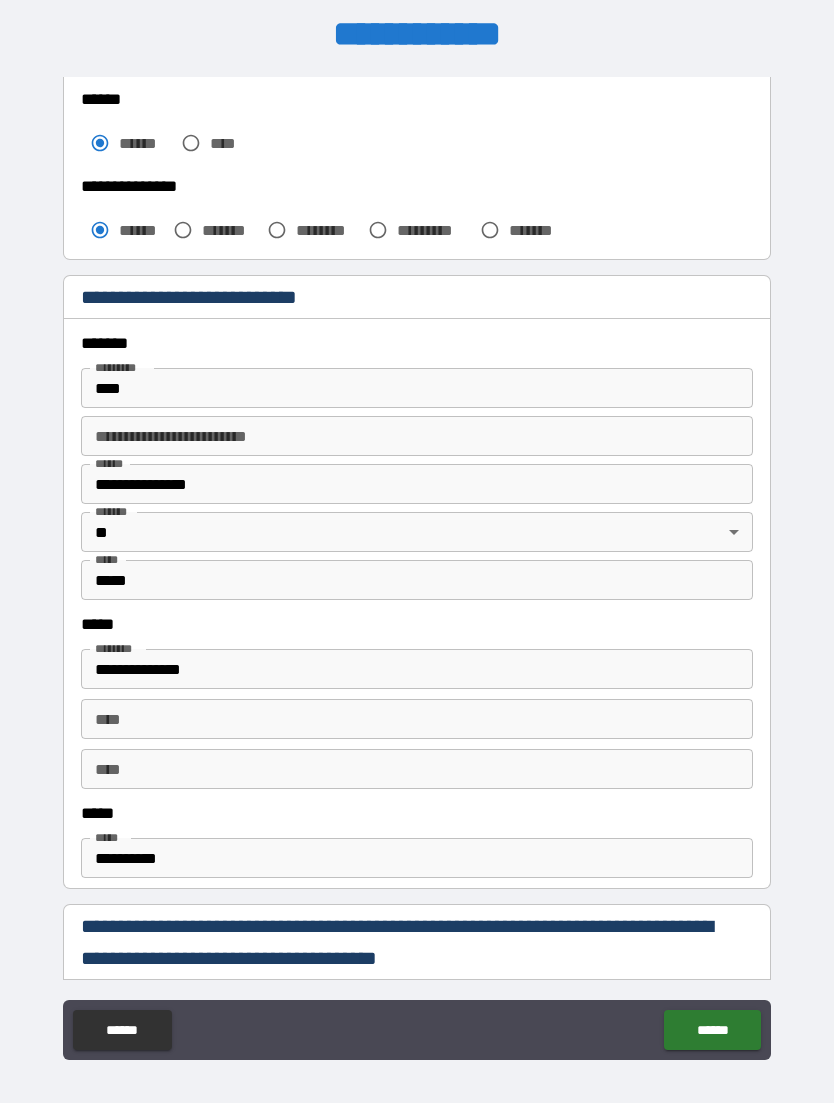 type on "**********" 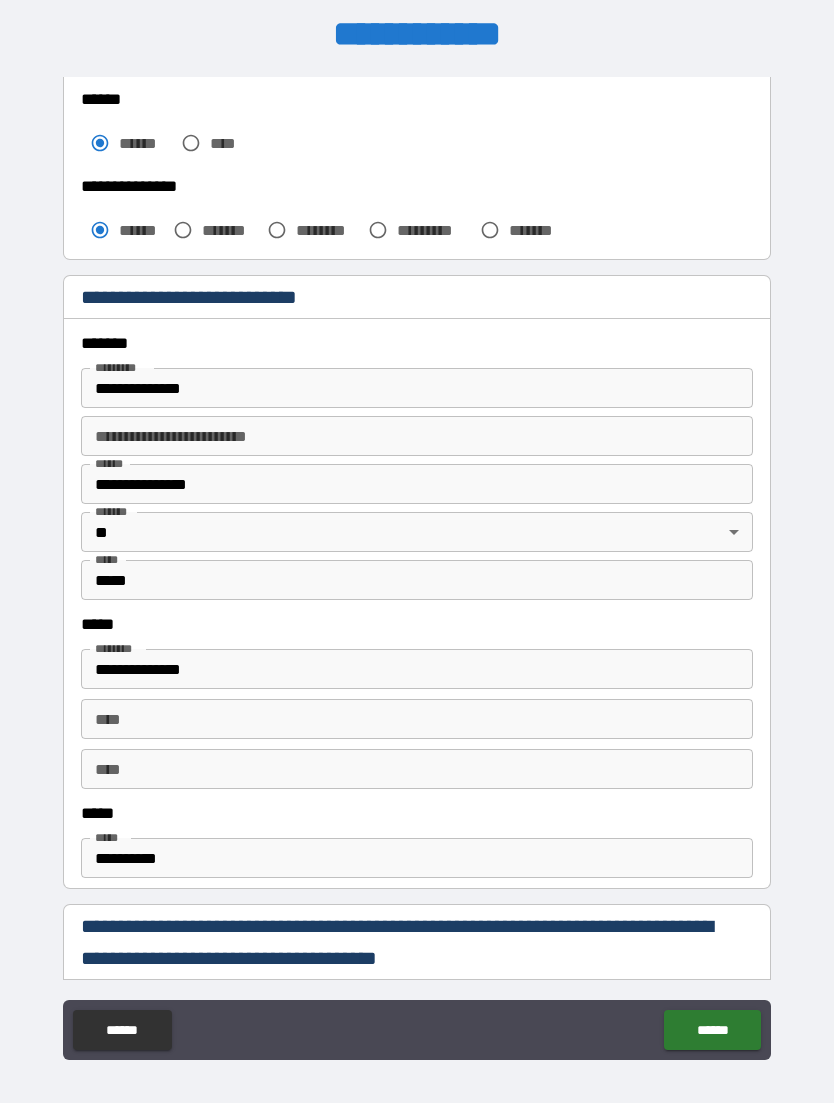type on "**********" 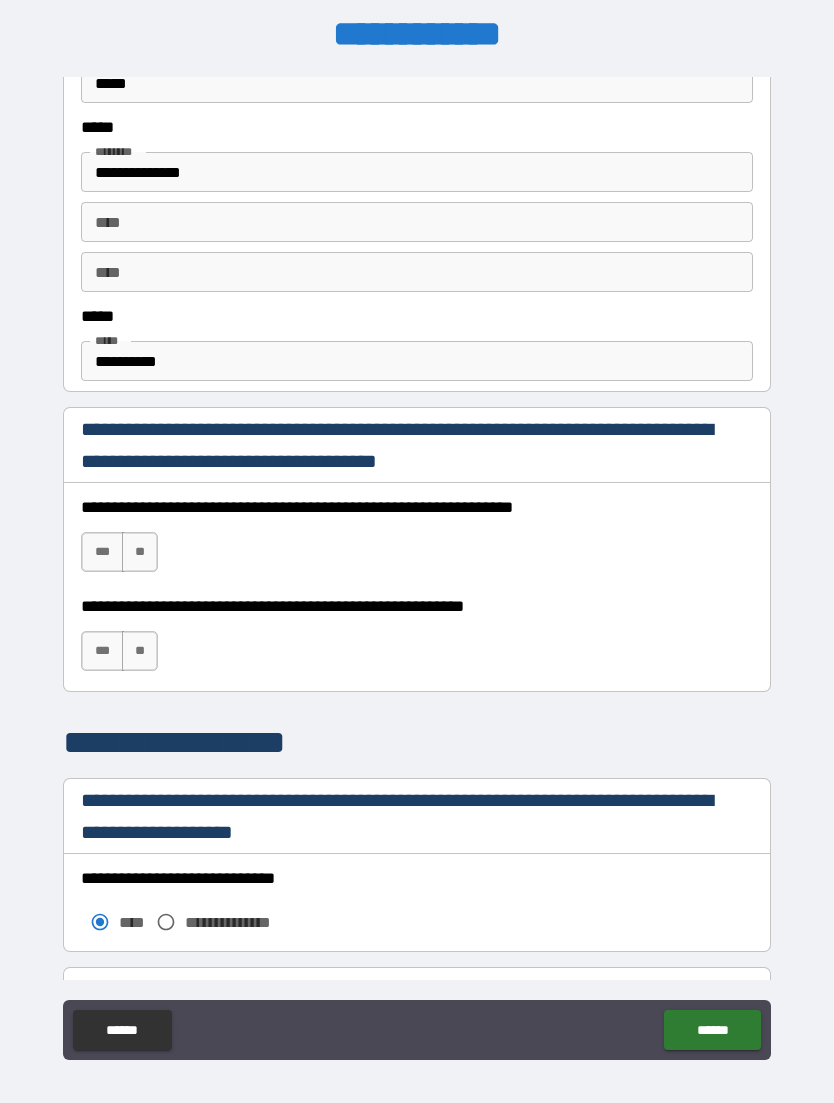 scroll, scrollTop: 1052, scrollLeft: 0, axis: vertical 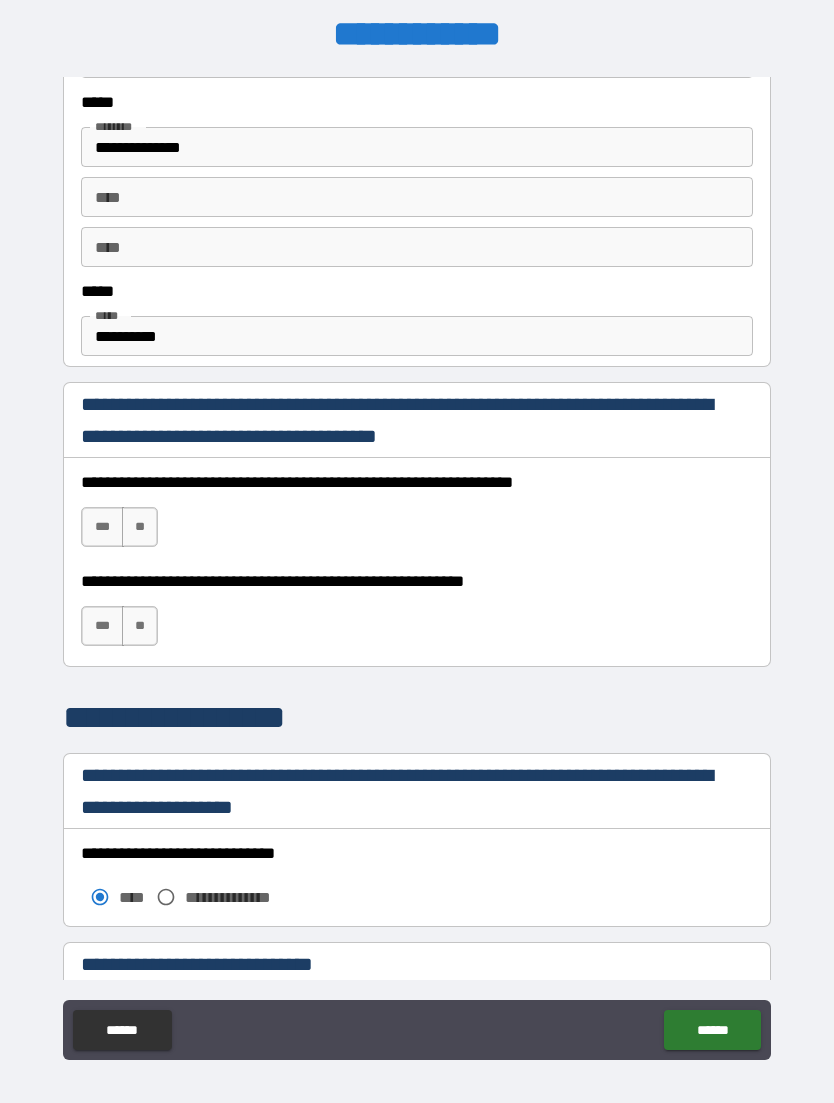 click on "***" at bounding box center (102, 527) 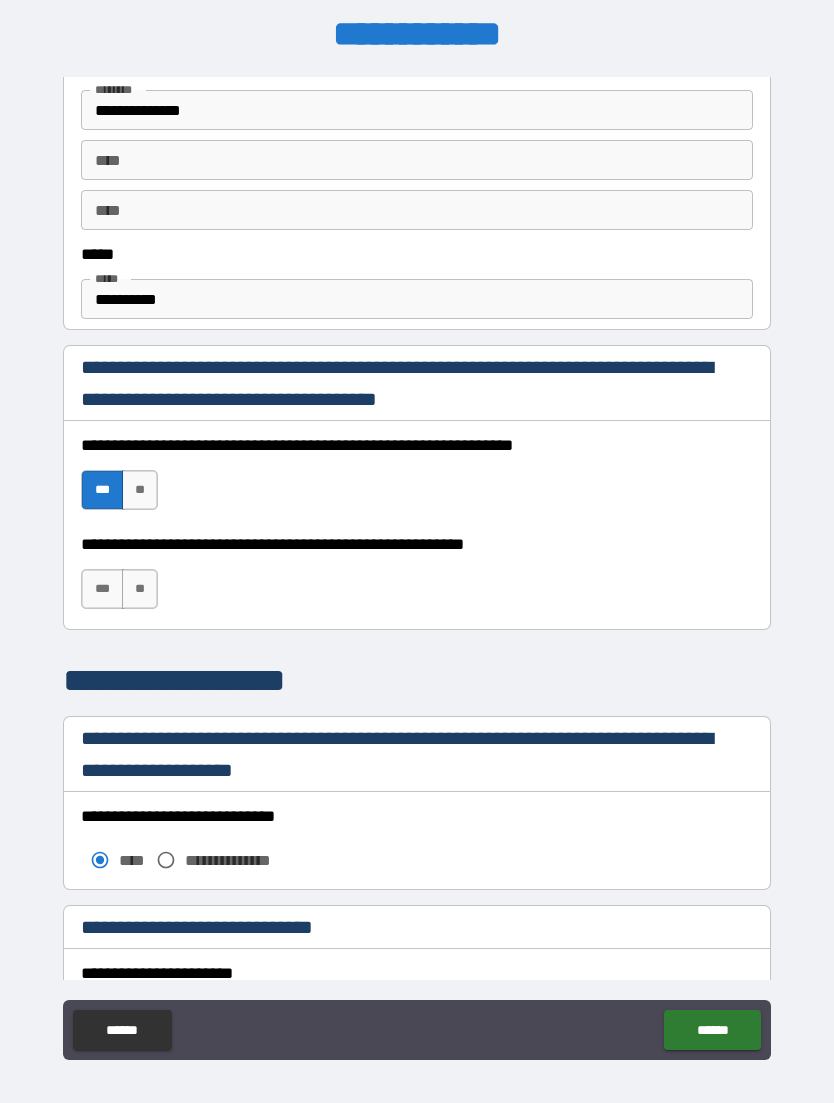 scroll, scrollTop: 1094, scrollLeft: 0, axis: vertical 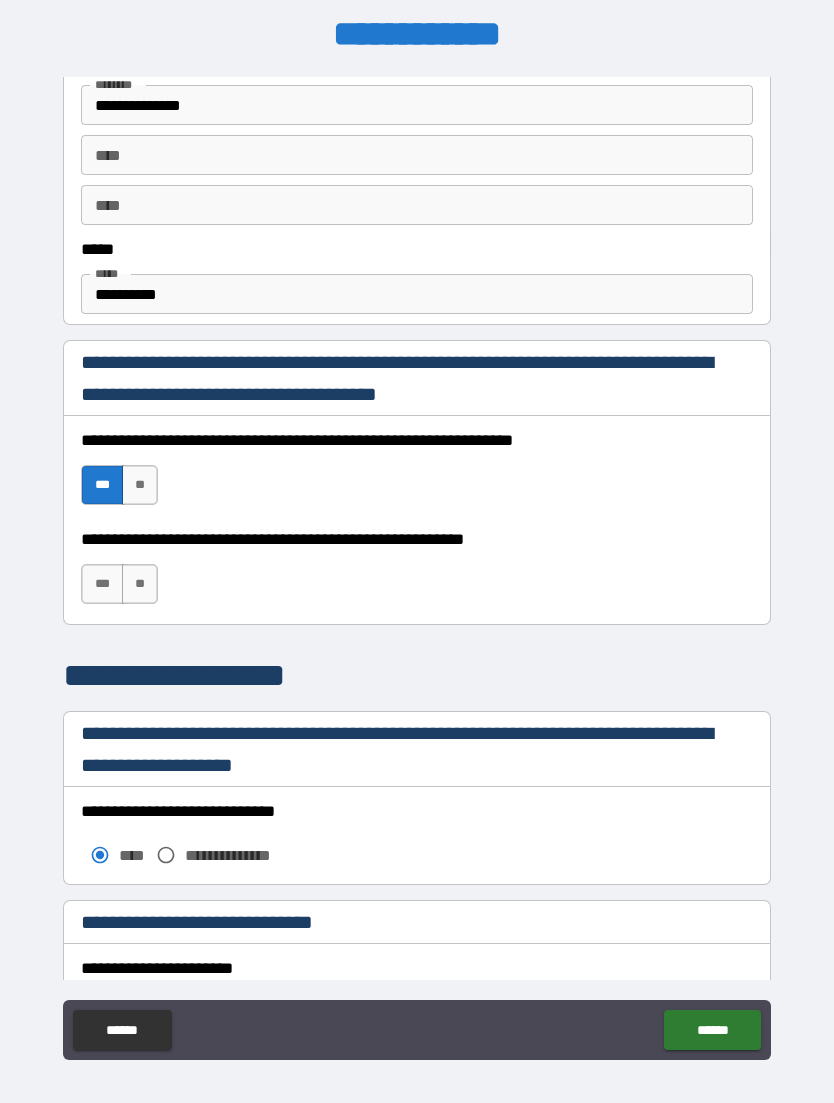 click on "***" at bounding box center (102, 584) 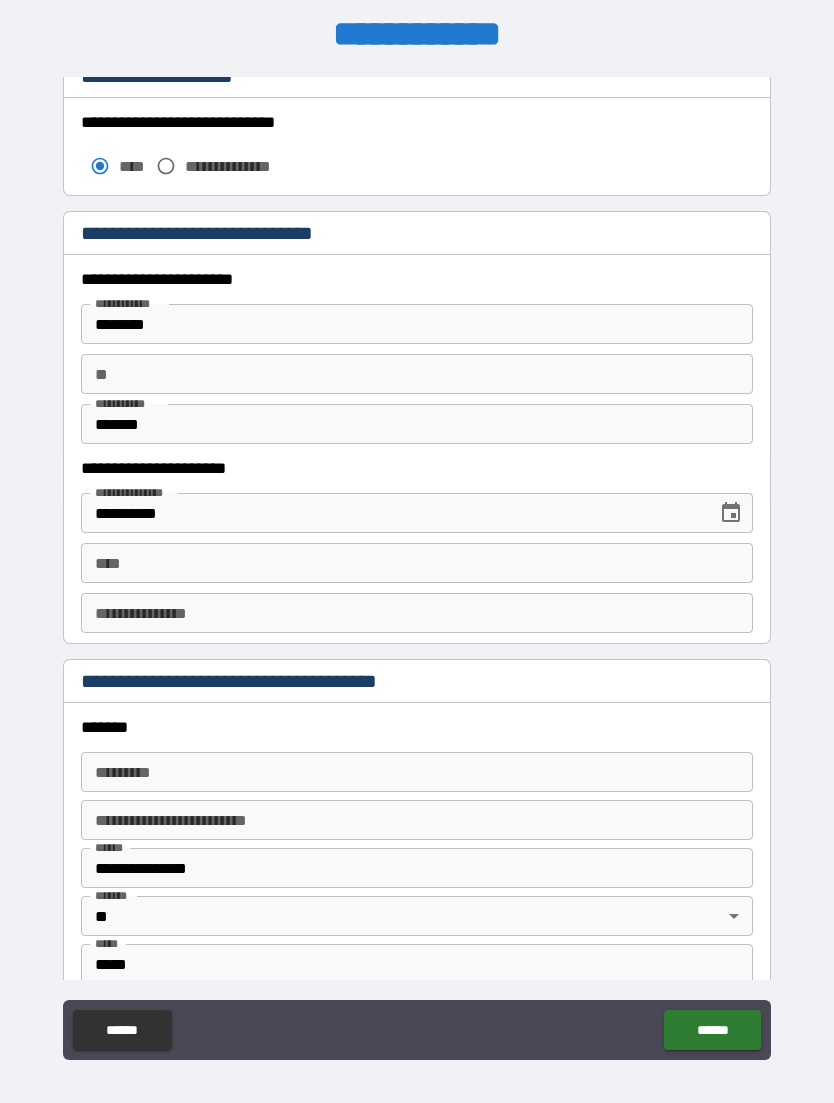 scroll, scrollTop: 1784, scrollLeft: 0, axis: vertical 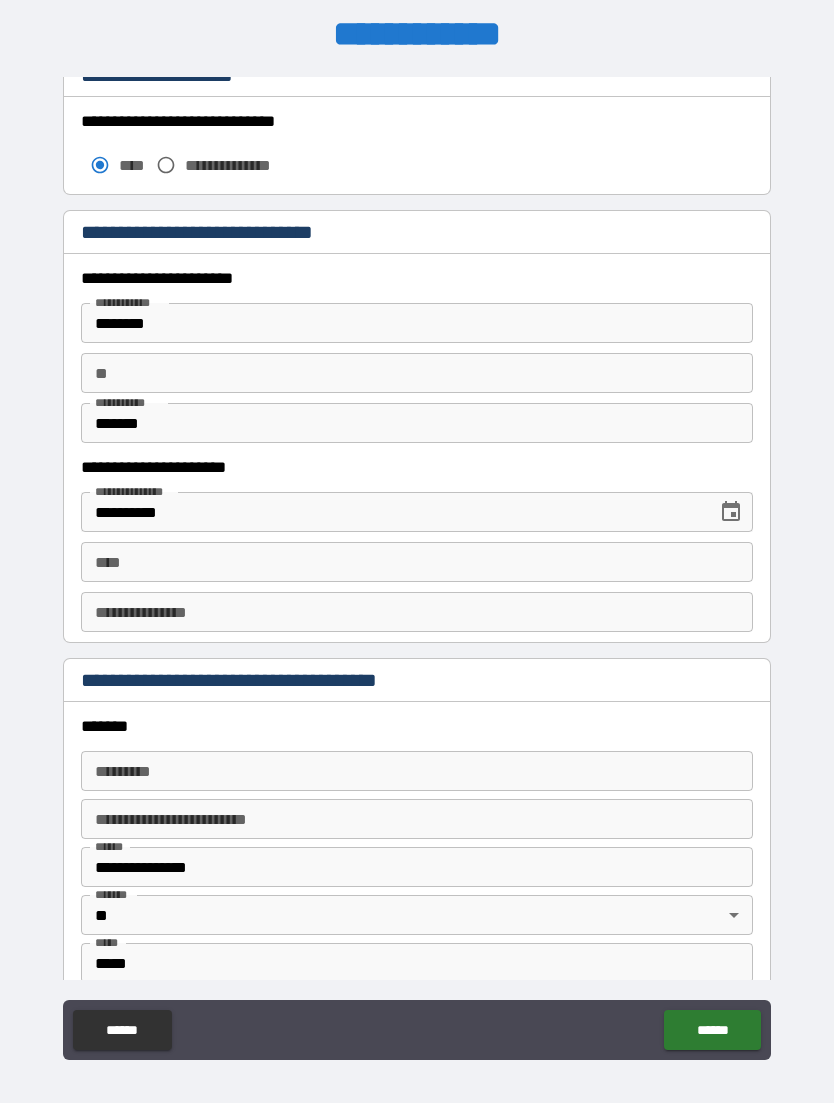 click on "**** ****" at bounding box center (417, 562) 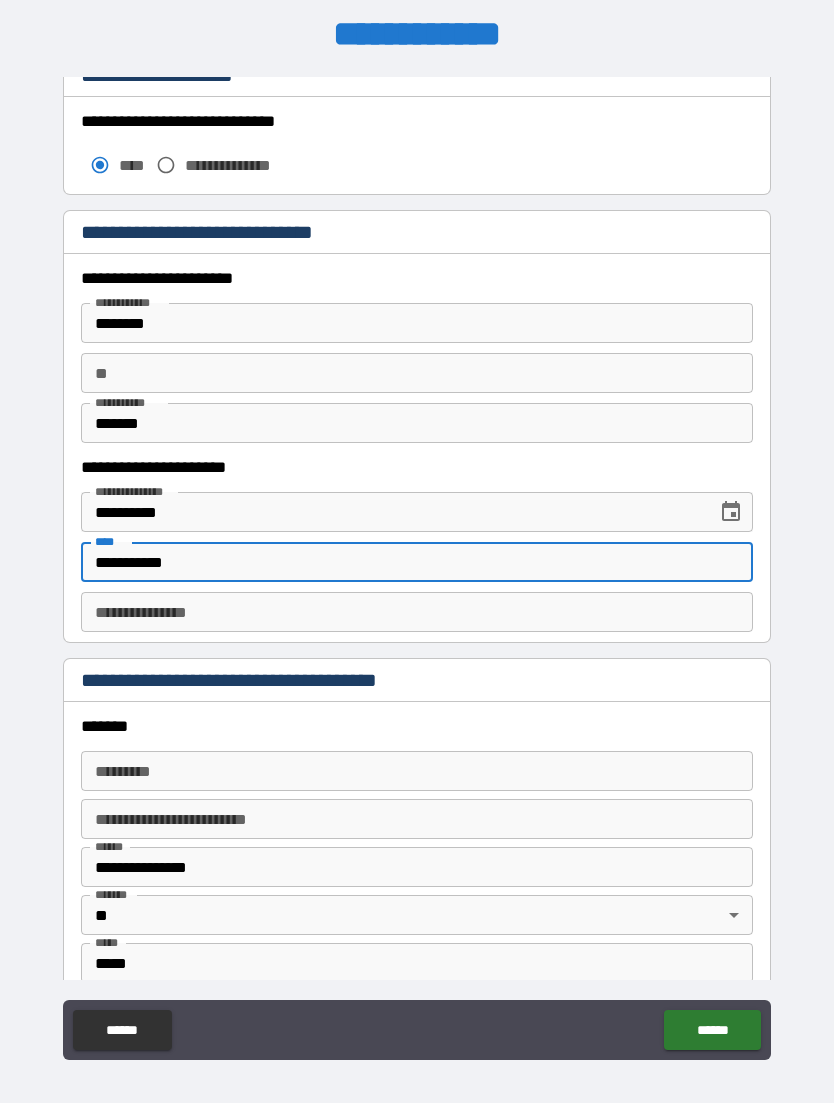 type on "**********" 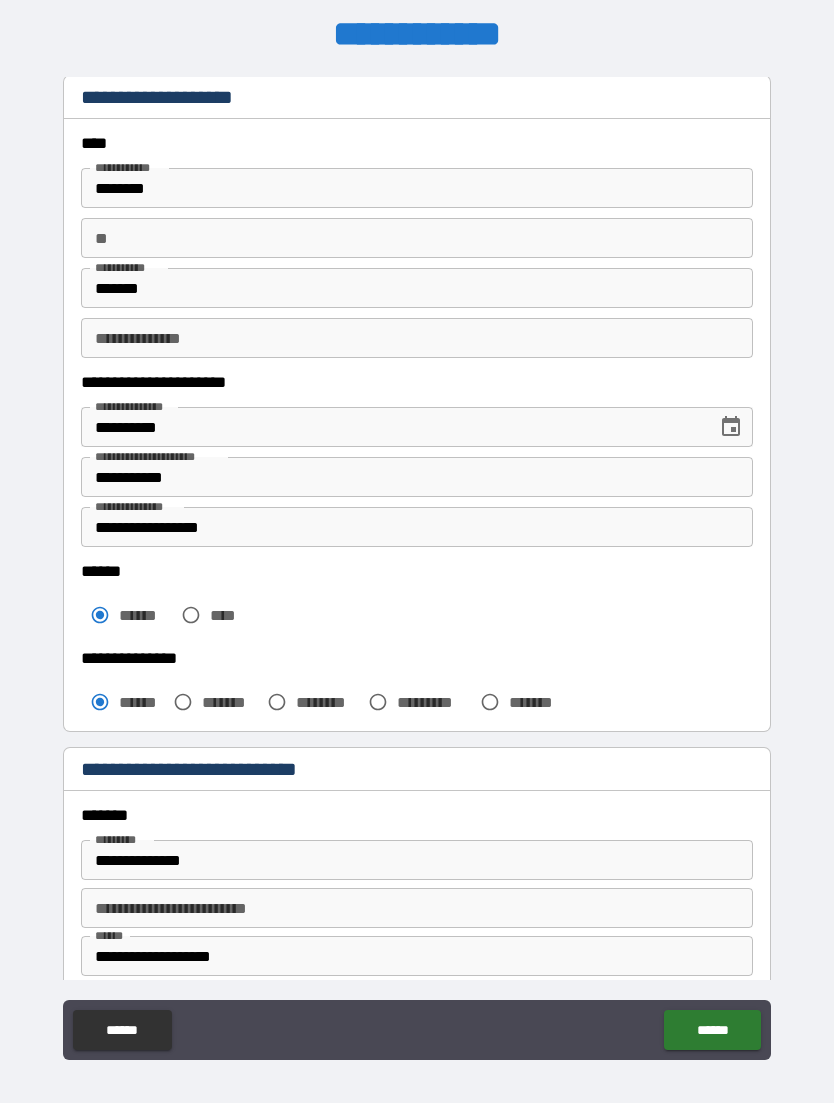scroll, scrollTop: 40, scrollLeft: 0, axis: vertical 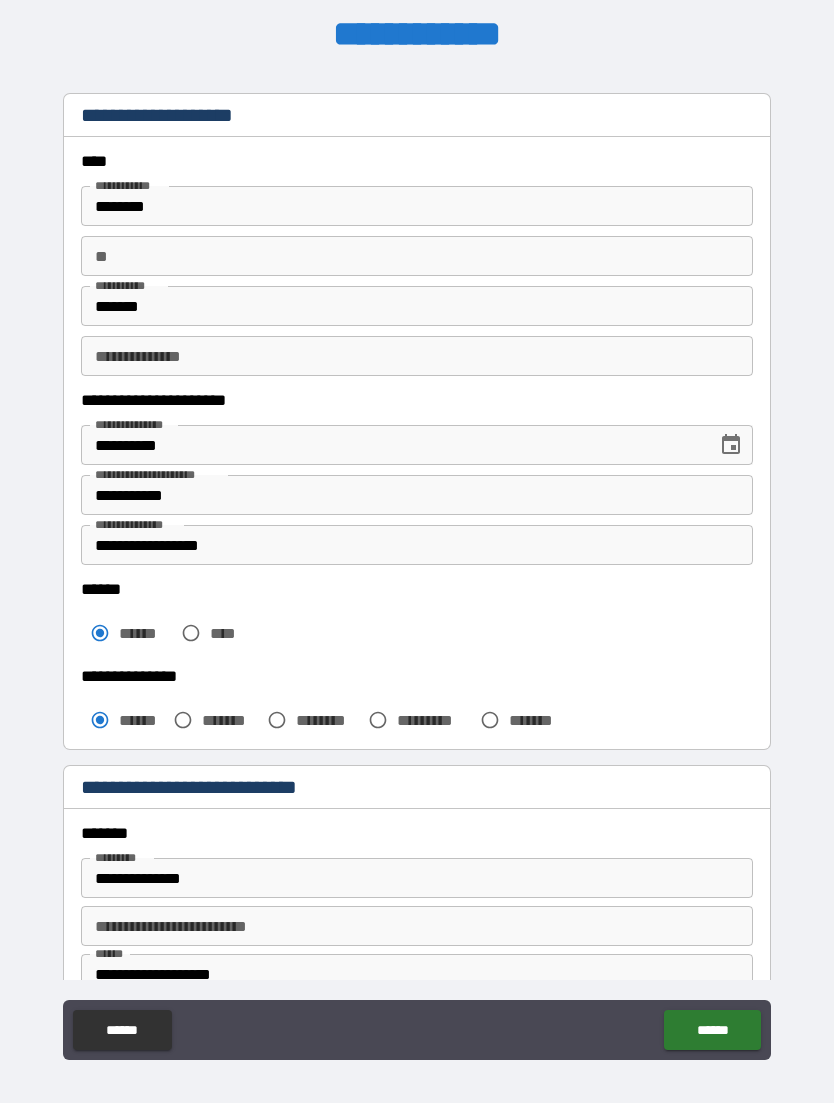 click on "**********" at bounding box center (417, 545) 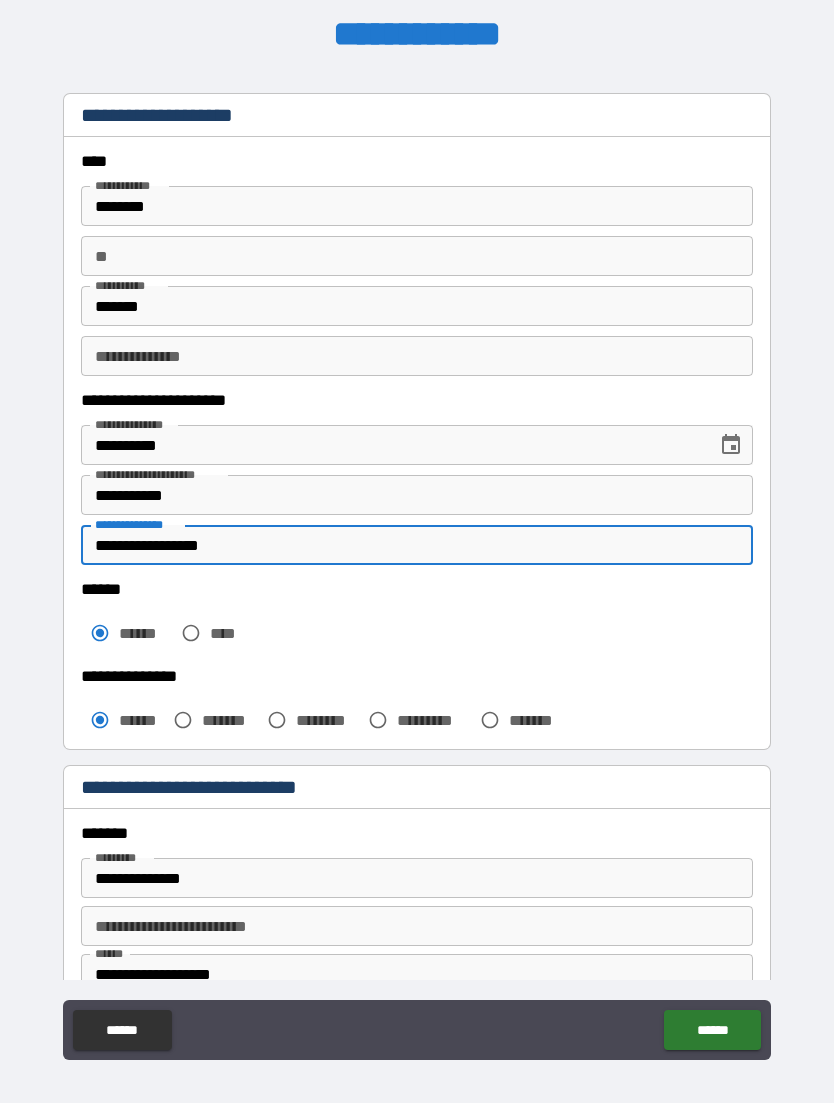 click on "**********" at bounding box center (417, 545) 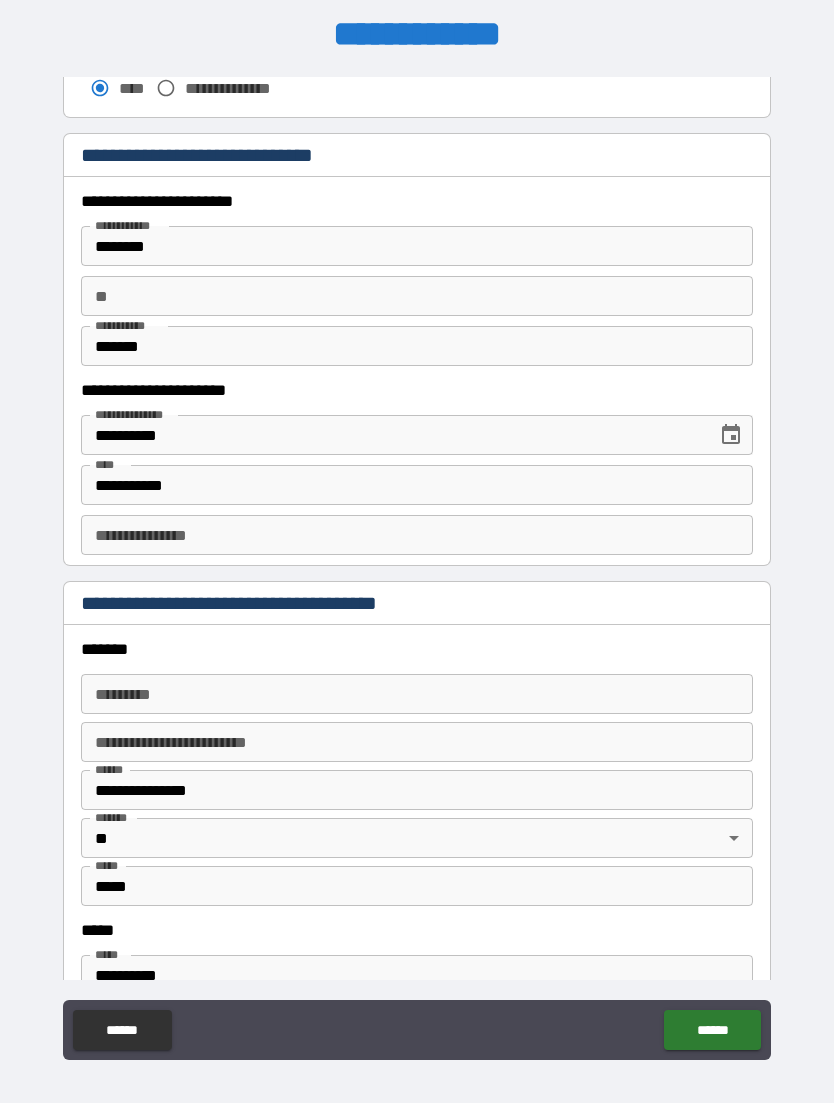 scroll, scrollTop: 1853, scrollLeft: 0, axis: vertical 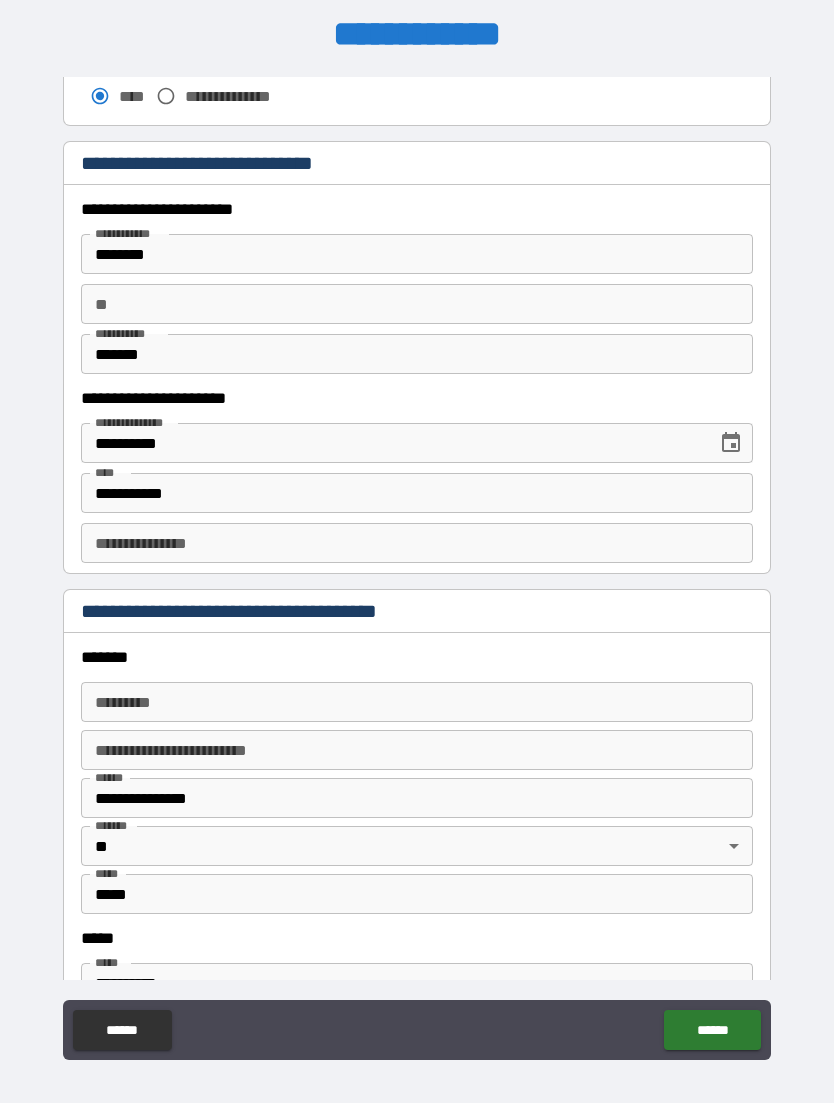 click on "**********" at bounding box center [417, 543] 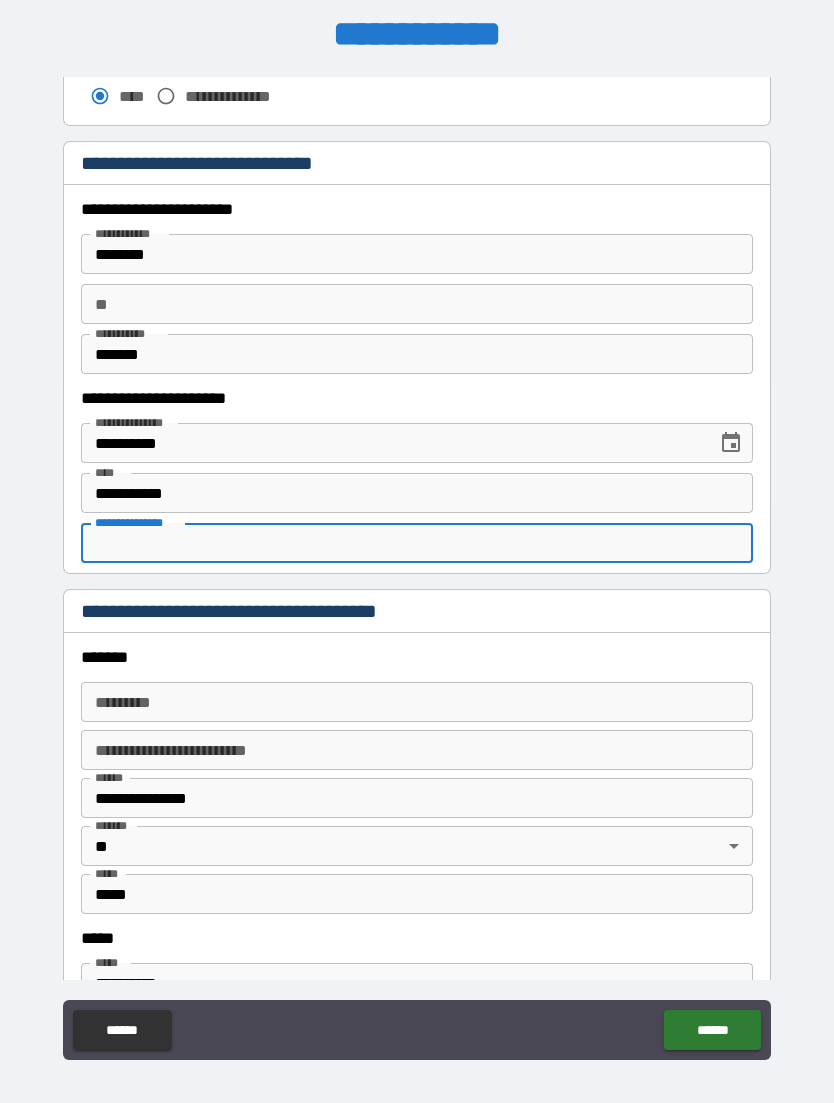 click on "**********" at bounding box center (417, 543) 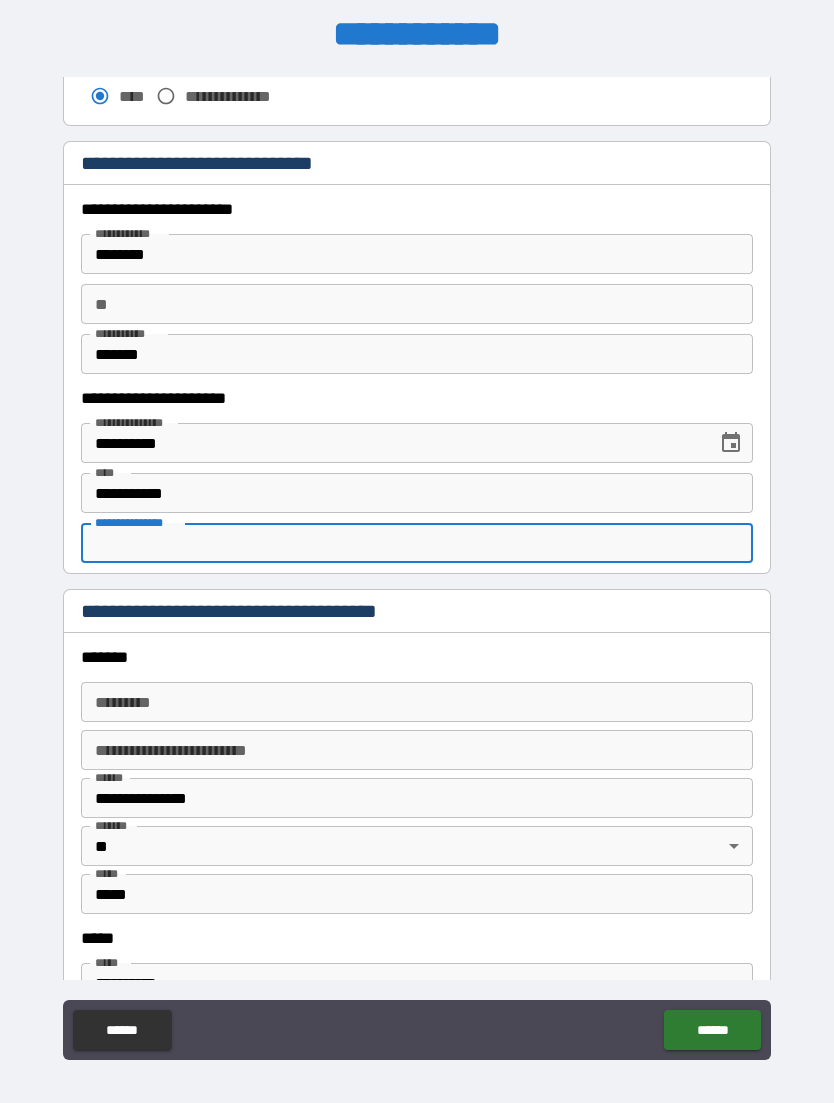 paste on "**********" 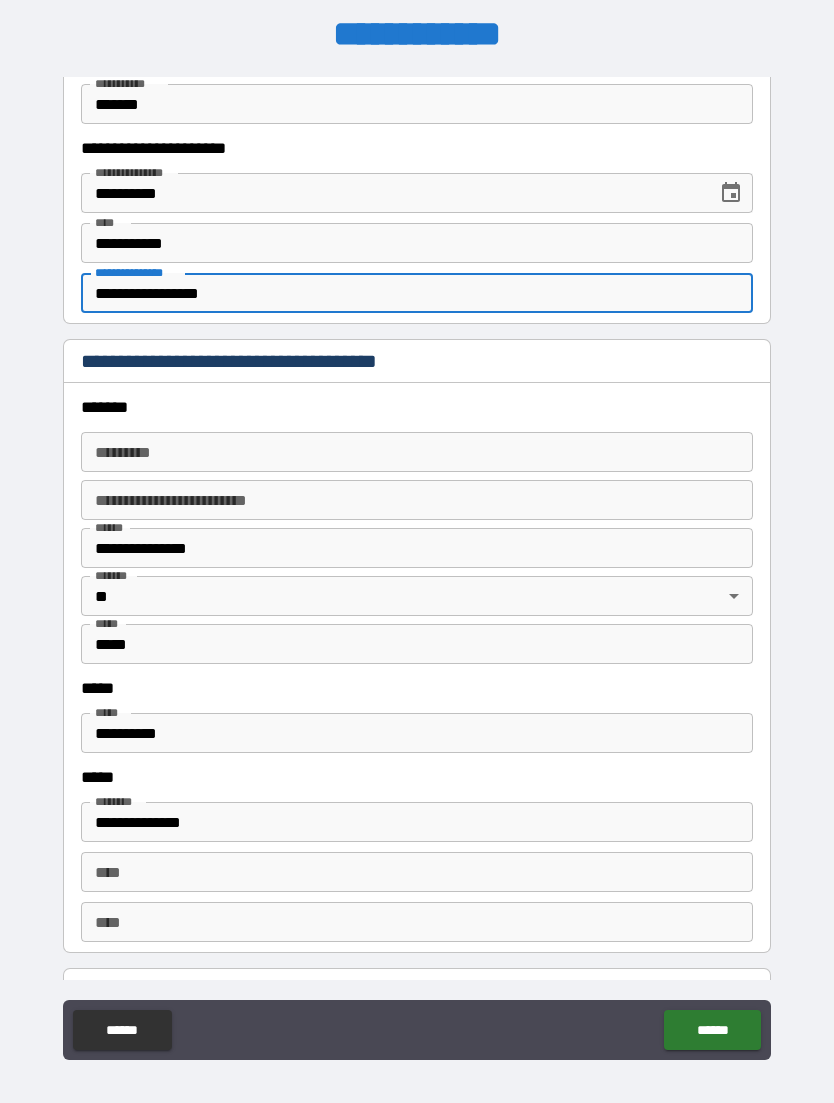 scroll, scrollTop: 2105, scrollLeft: 0, axis: vertical 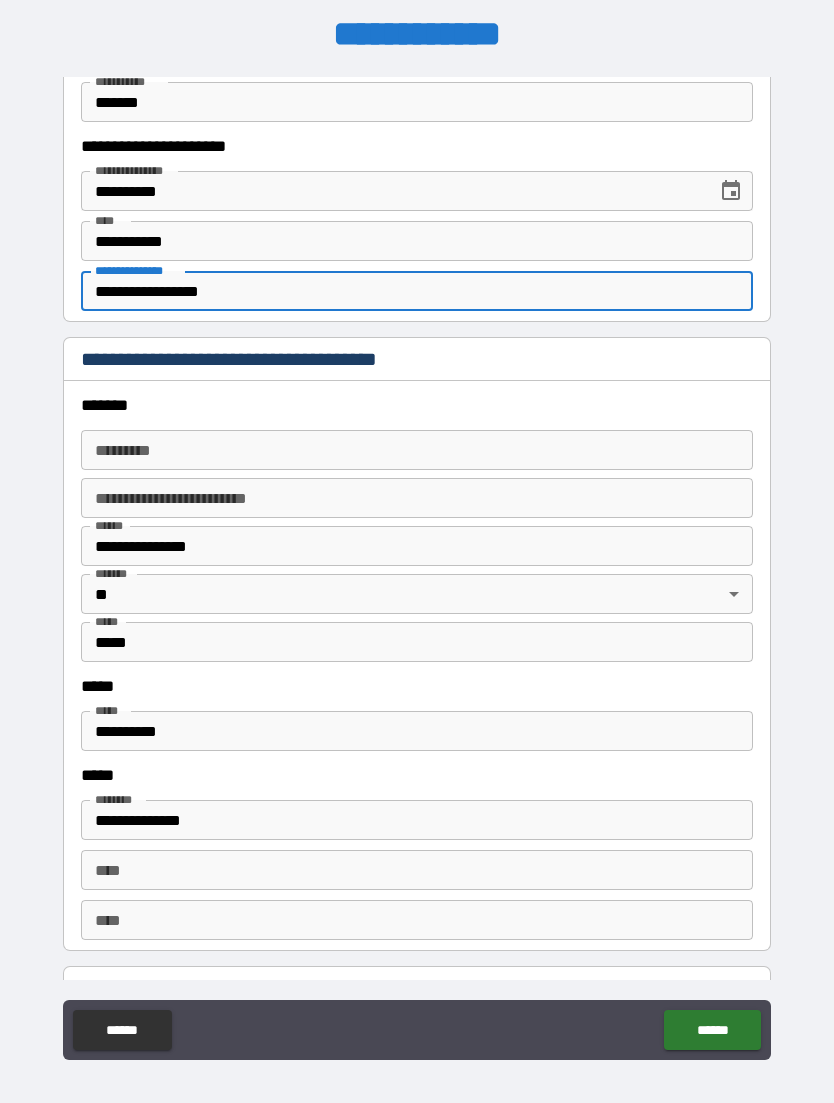 type on "**********" 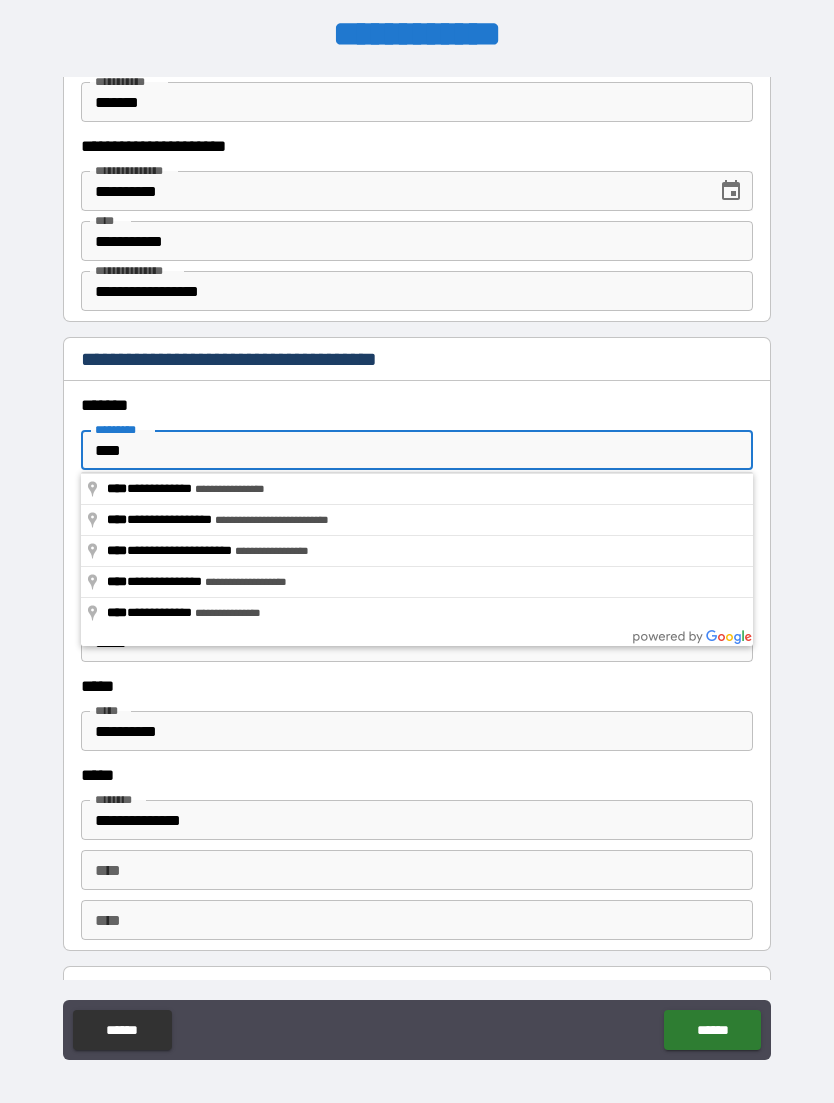 type on "**********" 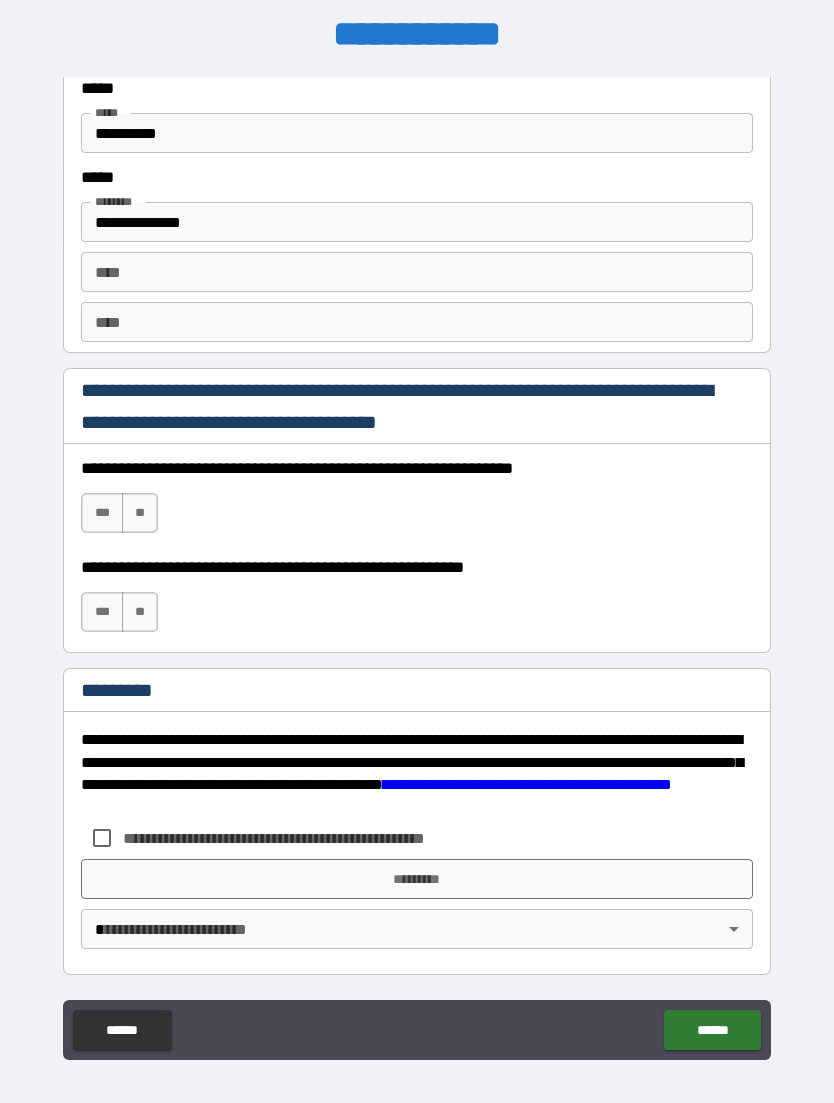 scroll, scrollTop: 2703, scrollLeft: 0, axis: vertical 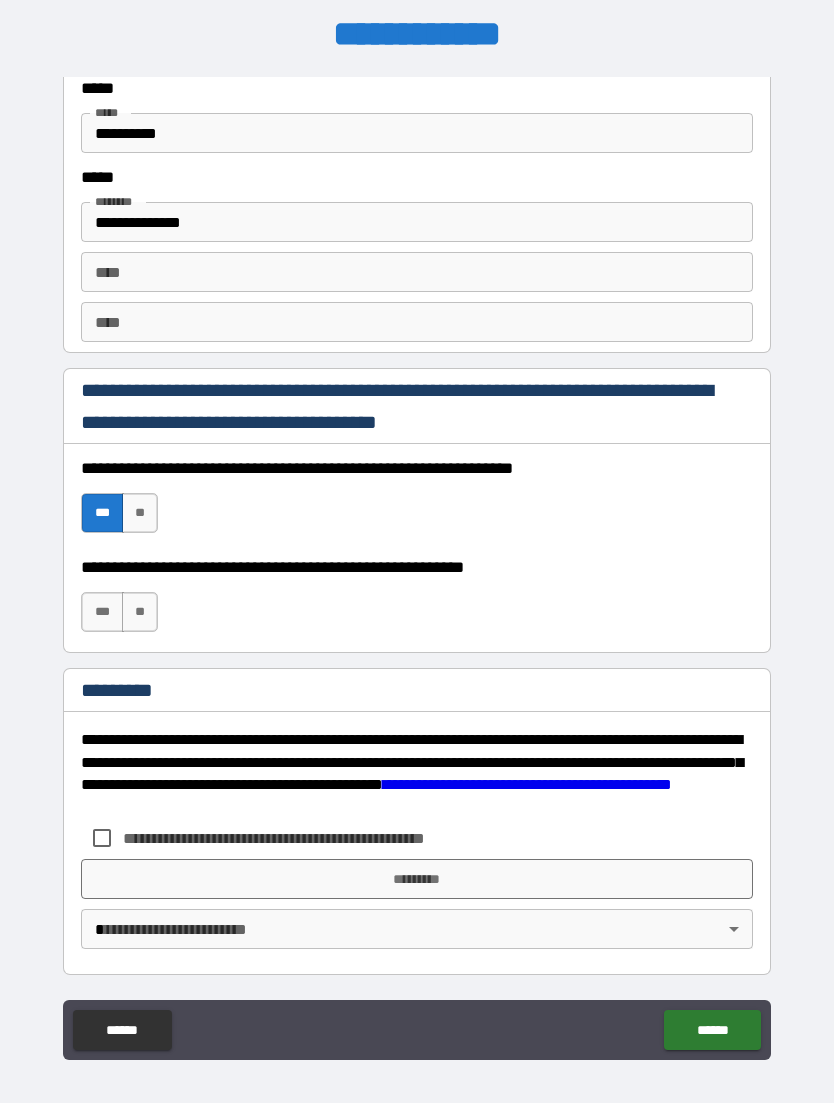 click on "***" at bounding box center [102, 612] 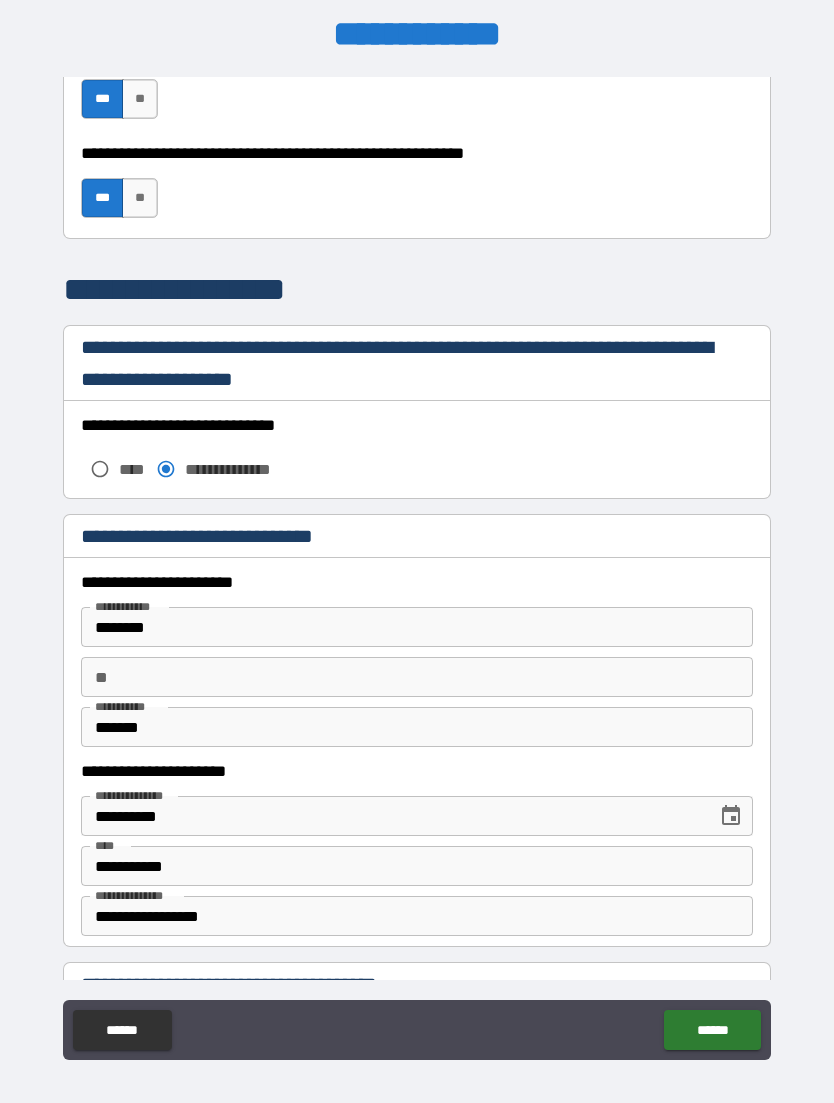 scroll, scrollTop: 1523, scrollLeft: 0, axis: vertical 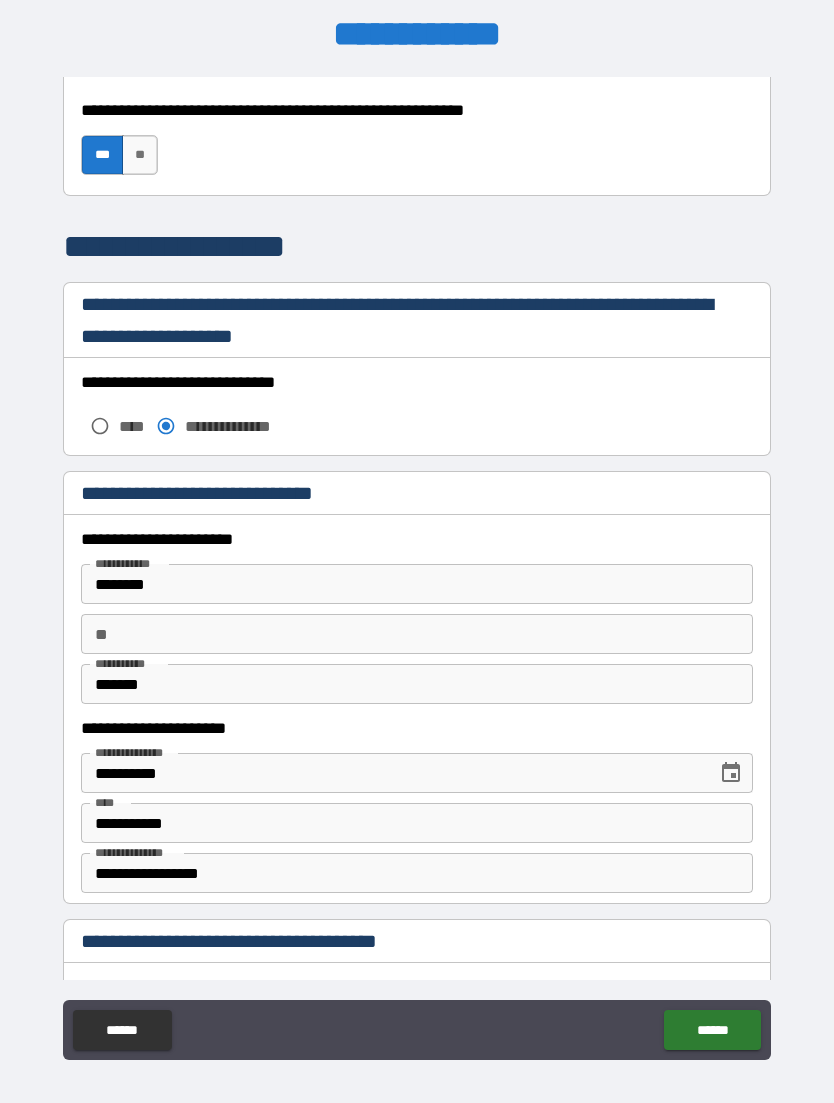 click on "********" at bounding box center [417, 584] 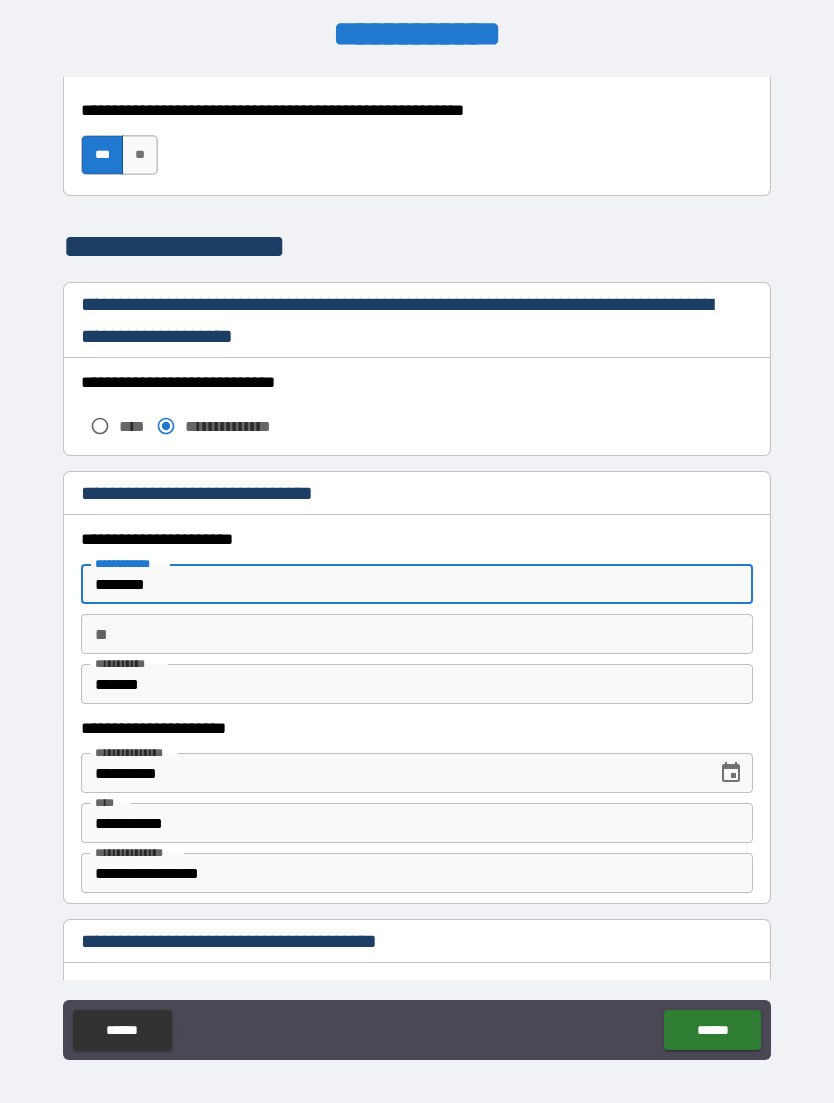 click on "********" at bounding box center [417, 584] 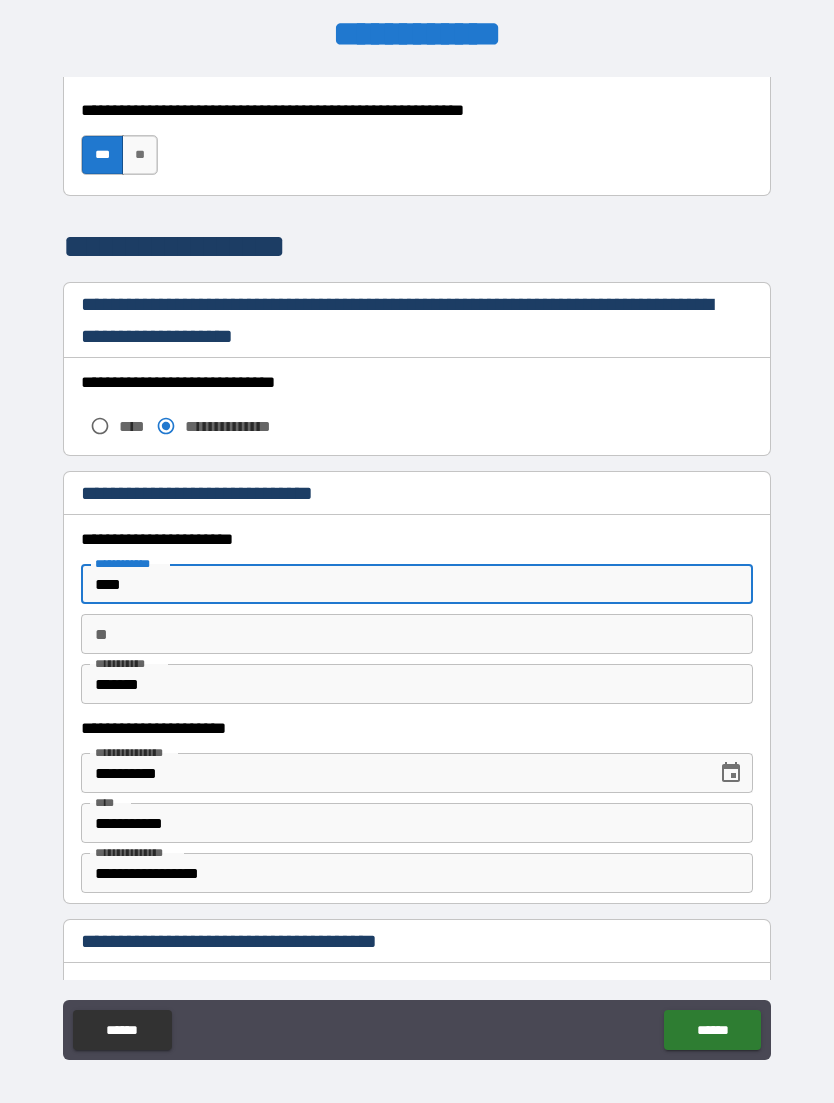 type on "****" 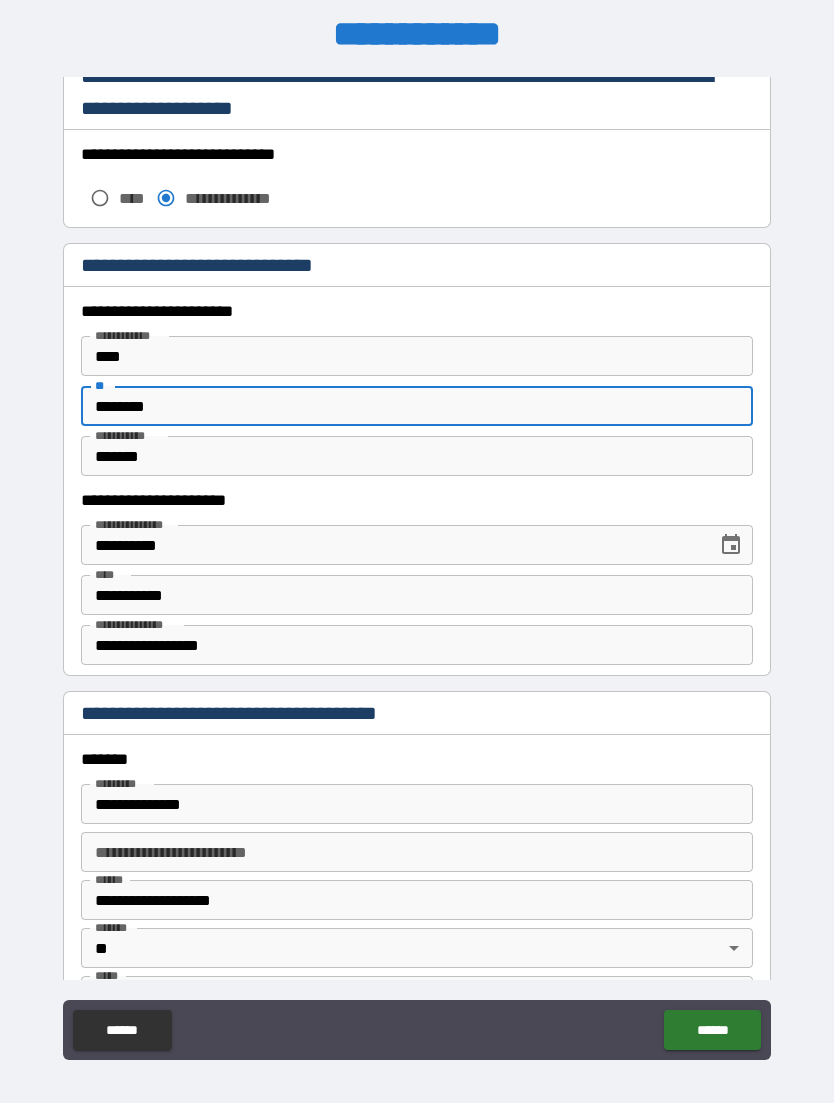 scroll, scrollTop: 1766, scrollLeft: 0, axis: vertical 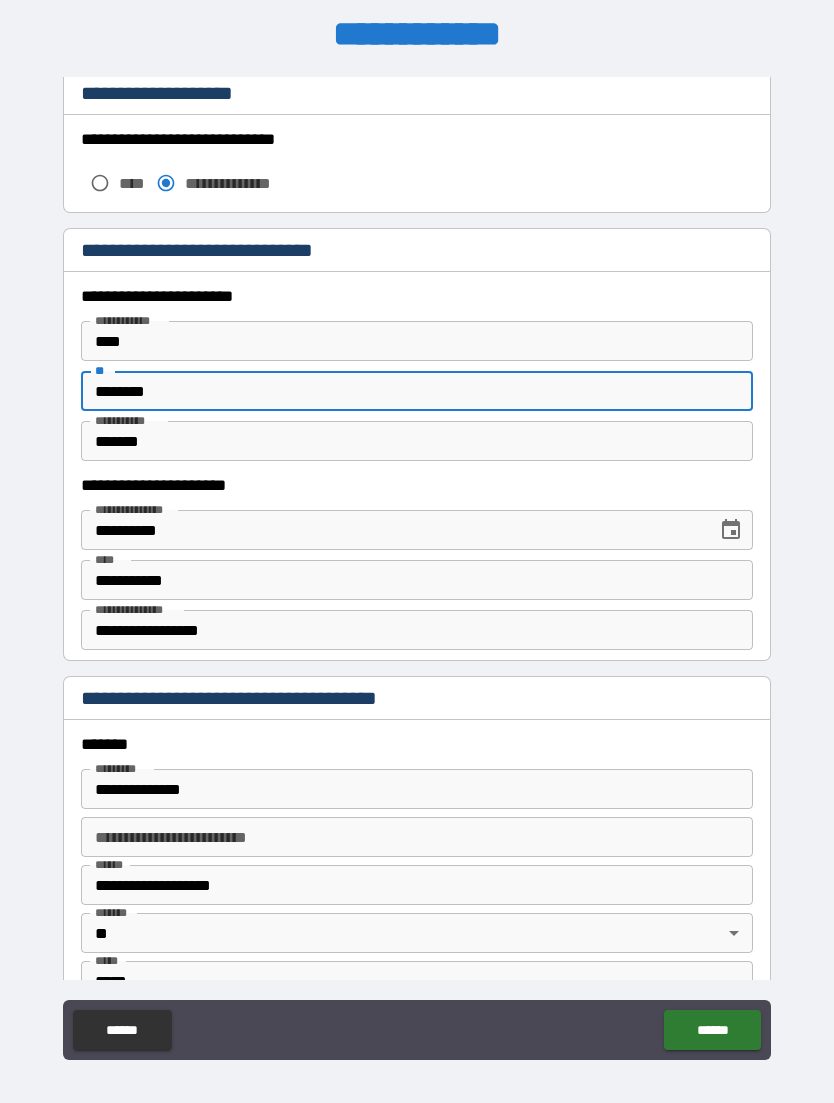 type on "********" 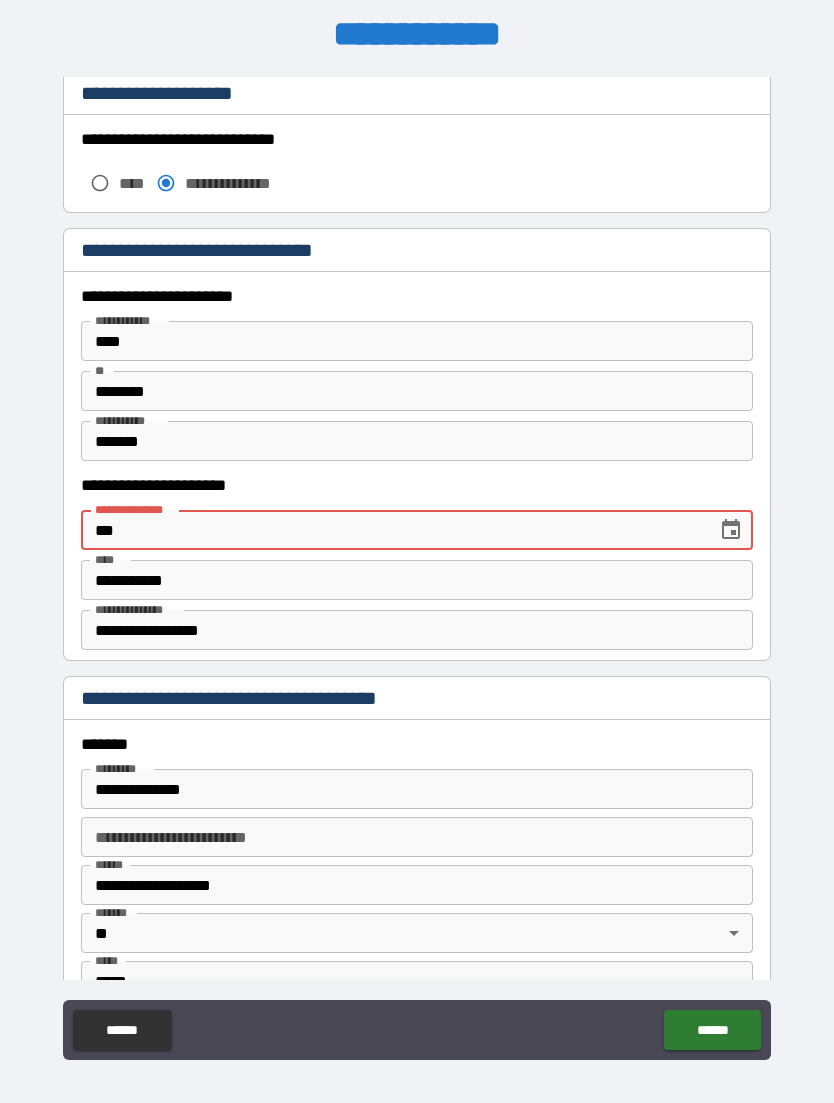 type on "*" 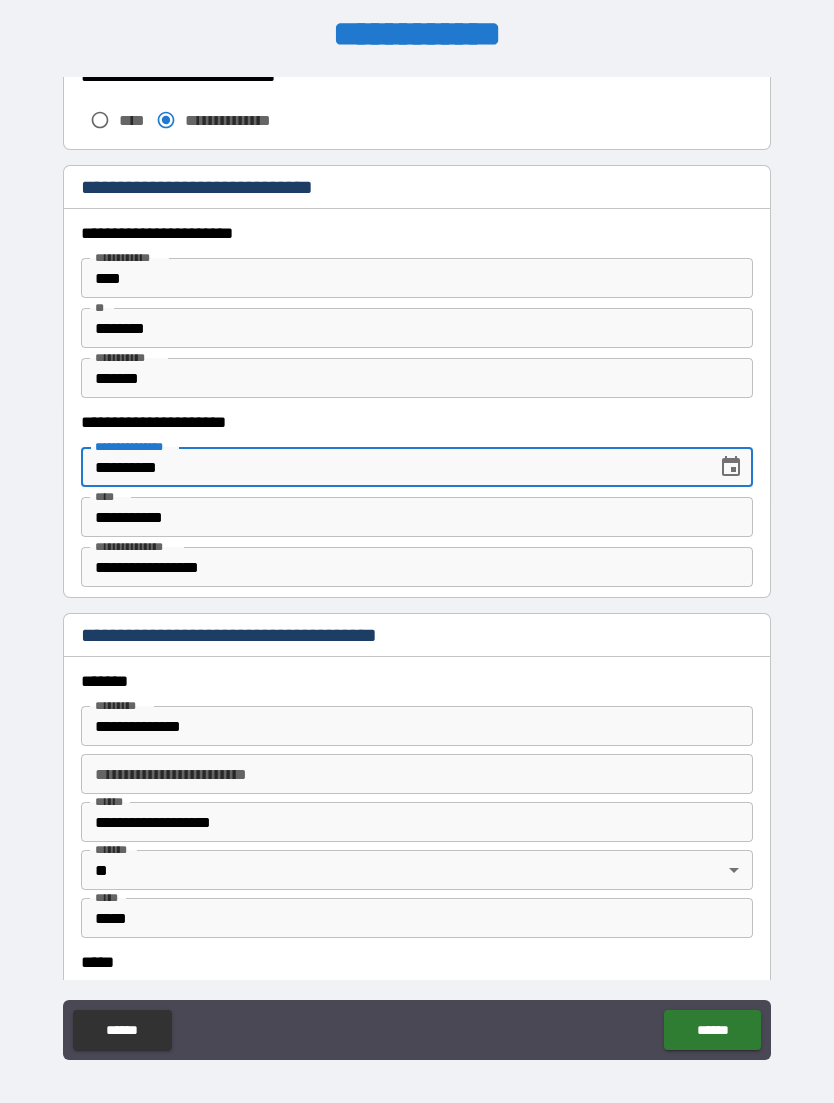 scroll, scrollTop: 1868, scrollLeft: 0, axis: vertical 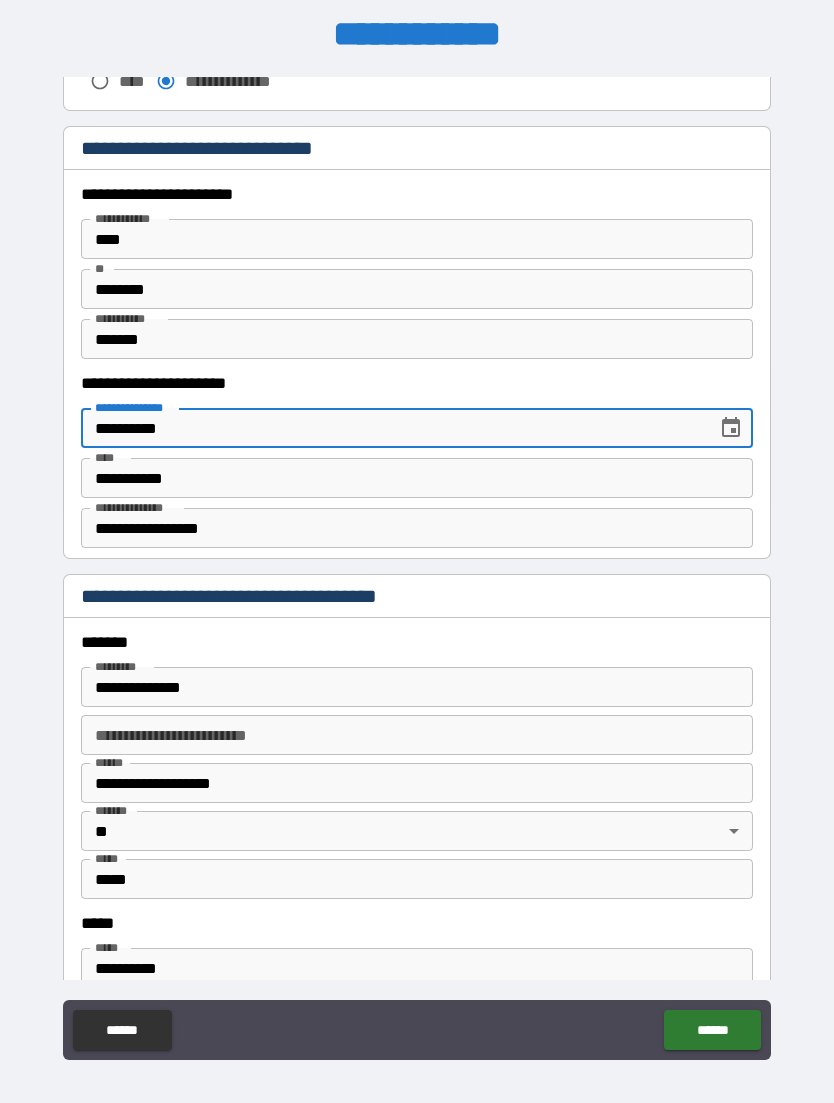type on "**********" 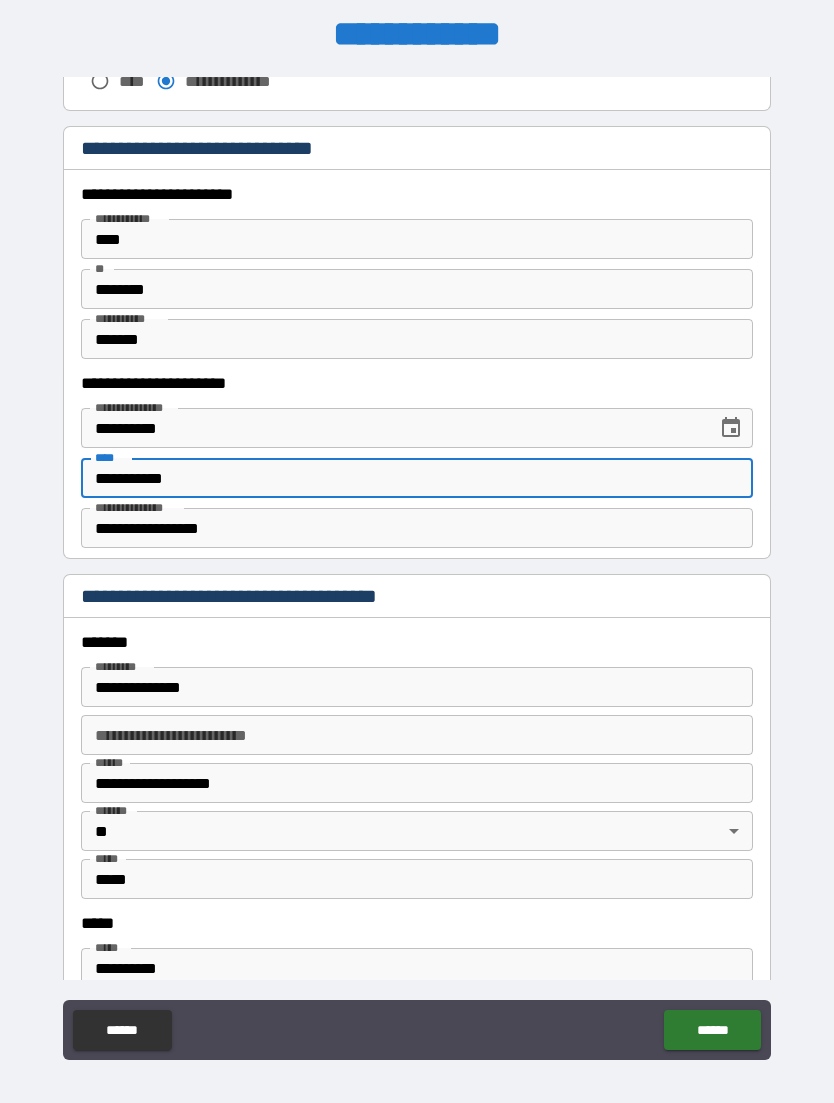 click on "**********" at bounding box center (417, 478) 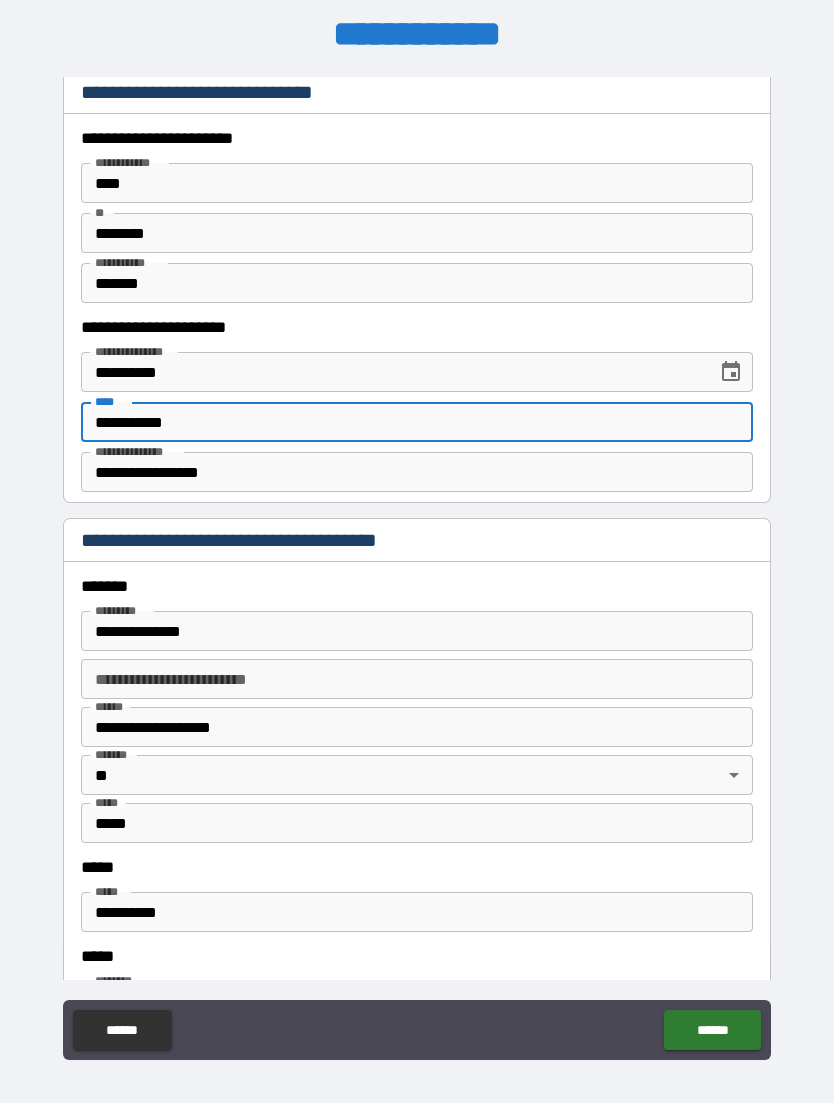 scroll, scrollTop: 1925, scrollLeft: 0, axis: vertical 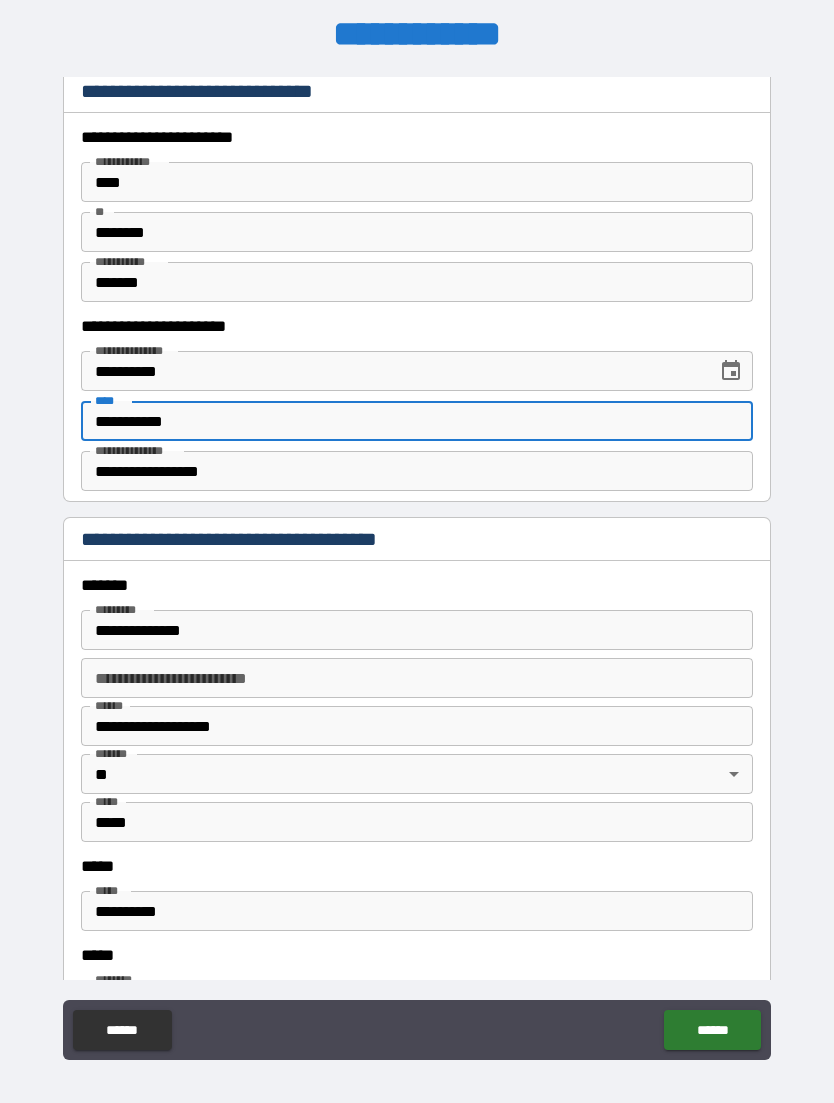 type on "**********" 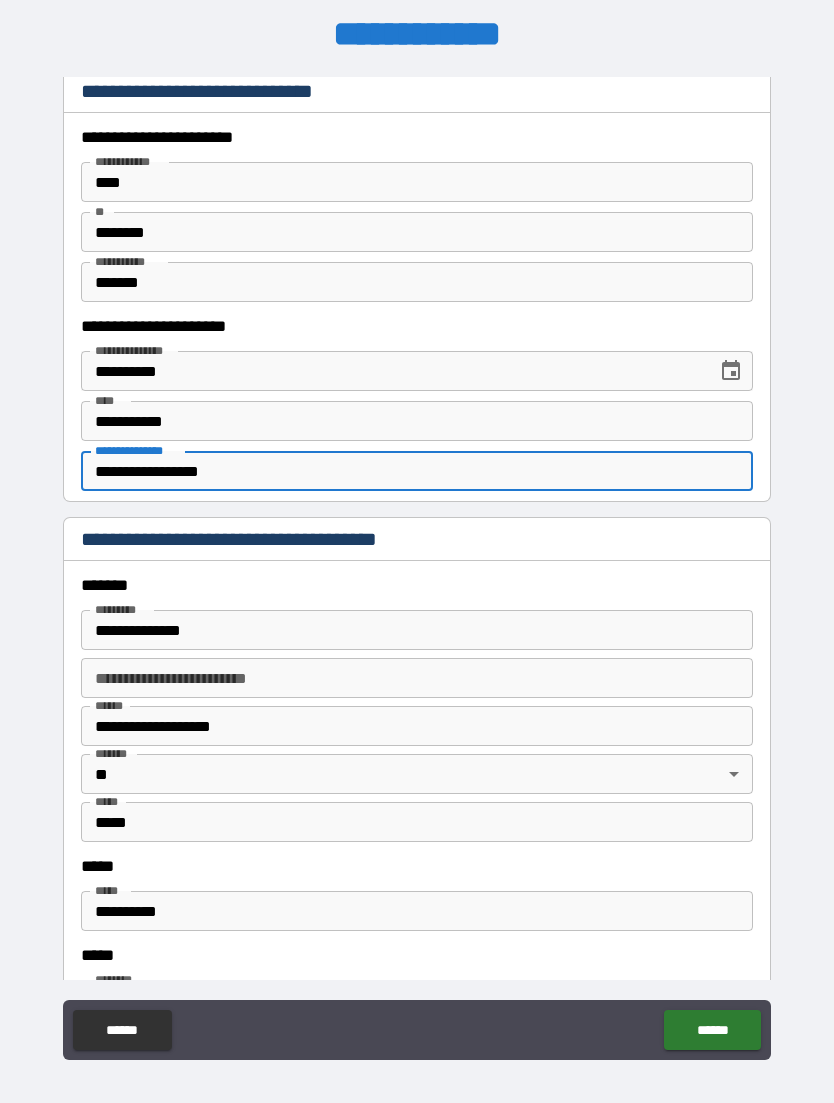 click on "**********" at bounding box center (136, 450) 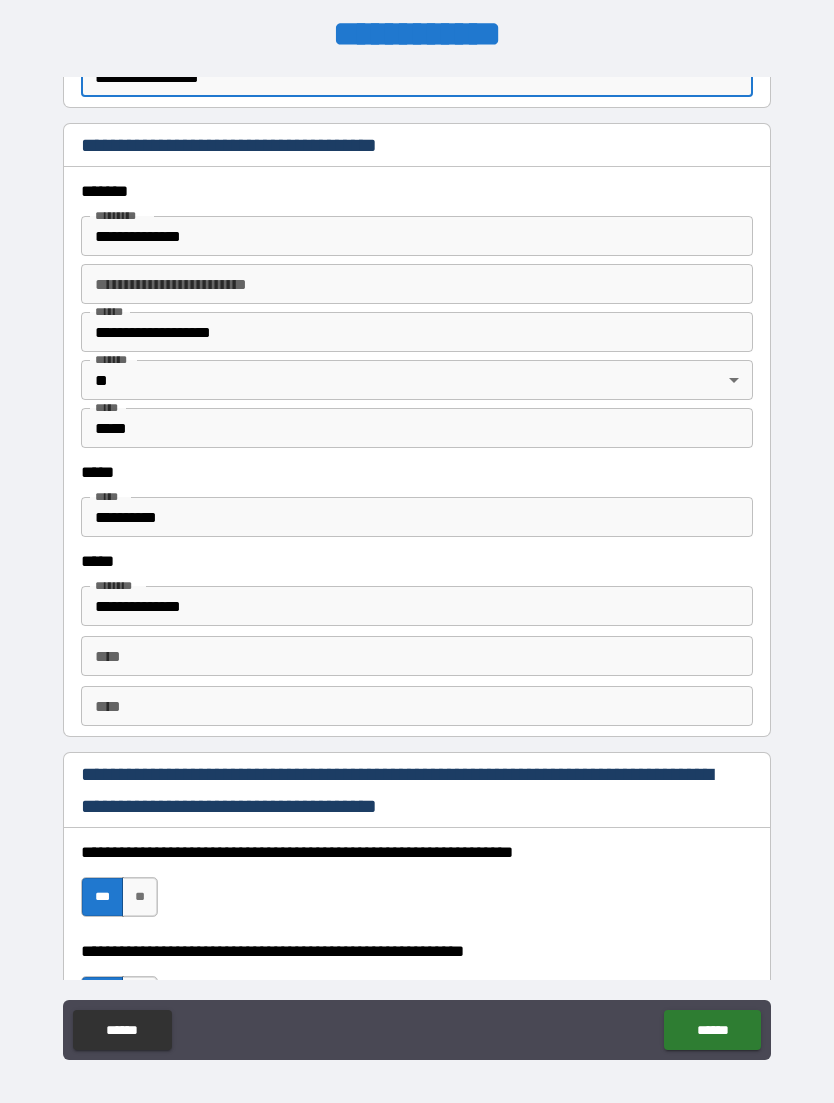 scroll, scrollTop: 2349, scrollLeft: 0, axis: vertical 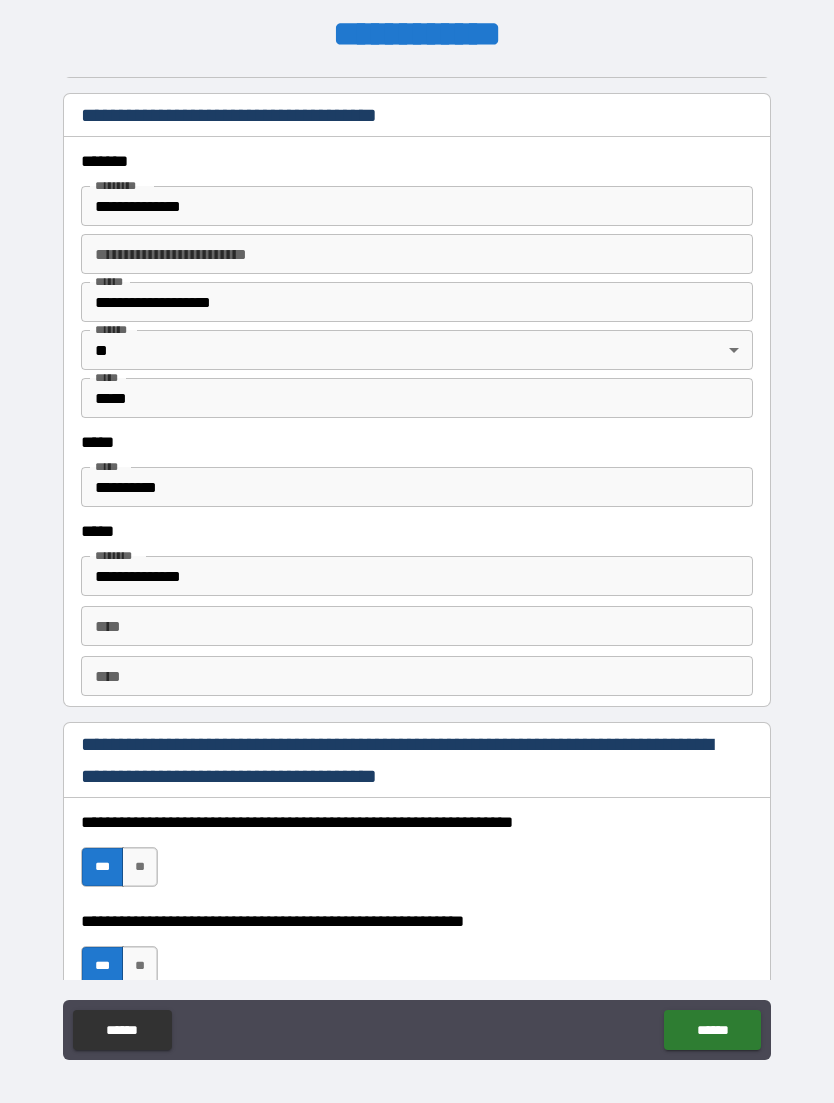 type on "**********" 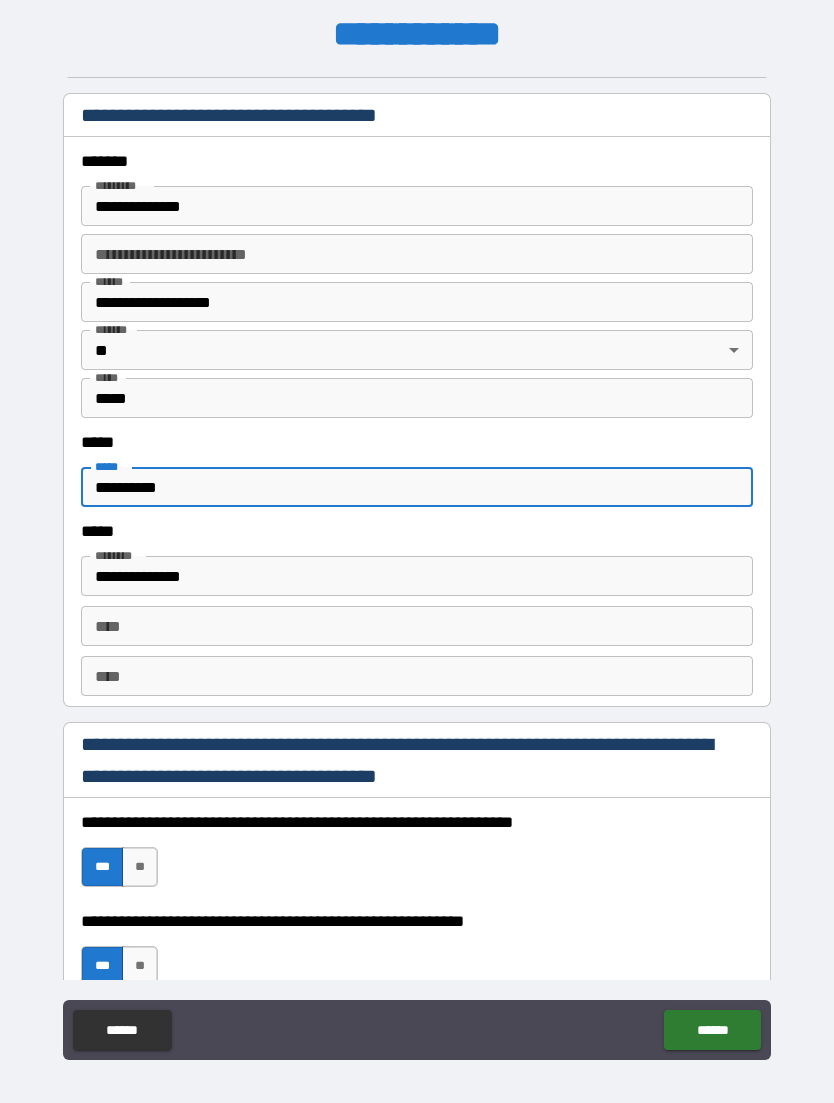 click on "*****" at bounding box center (110, 466) 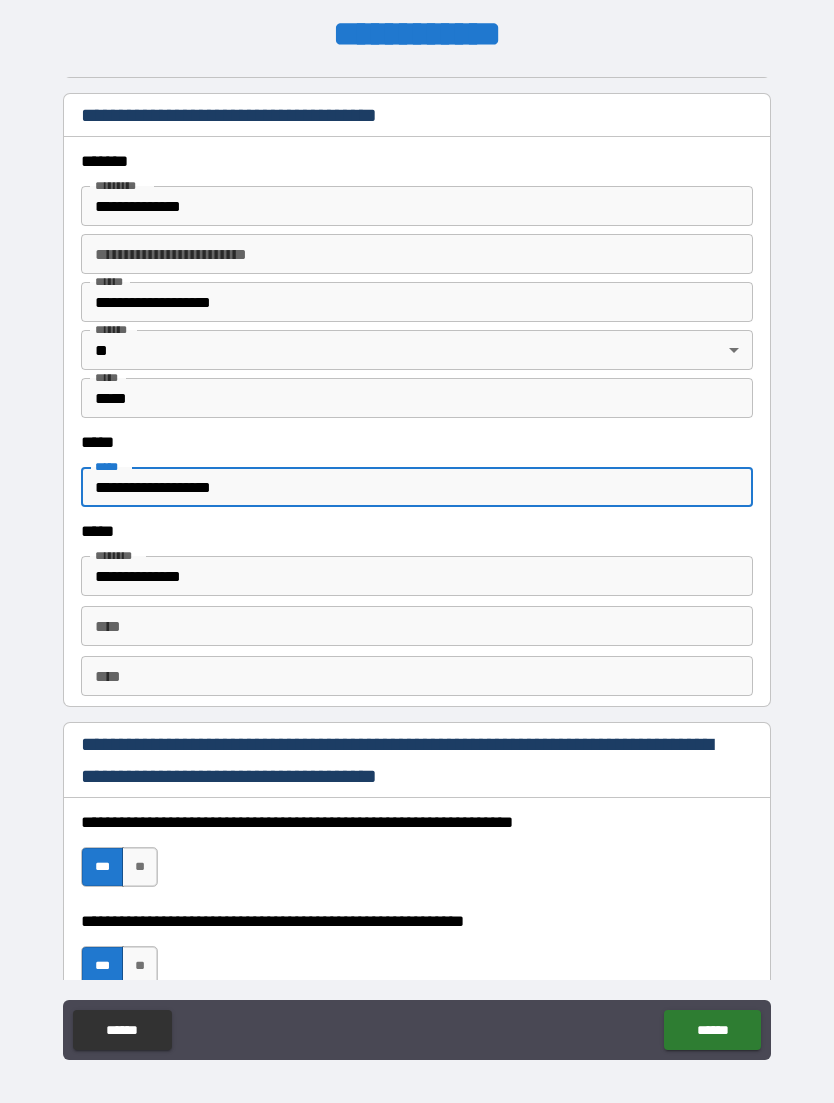 type on "**********" 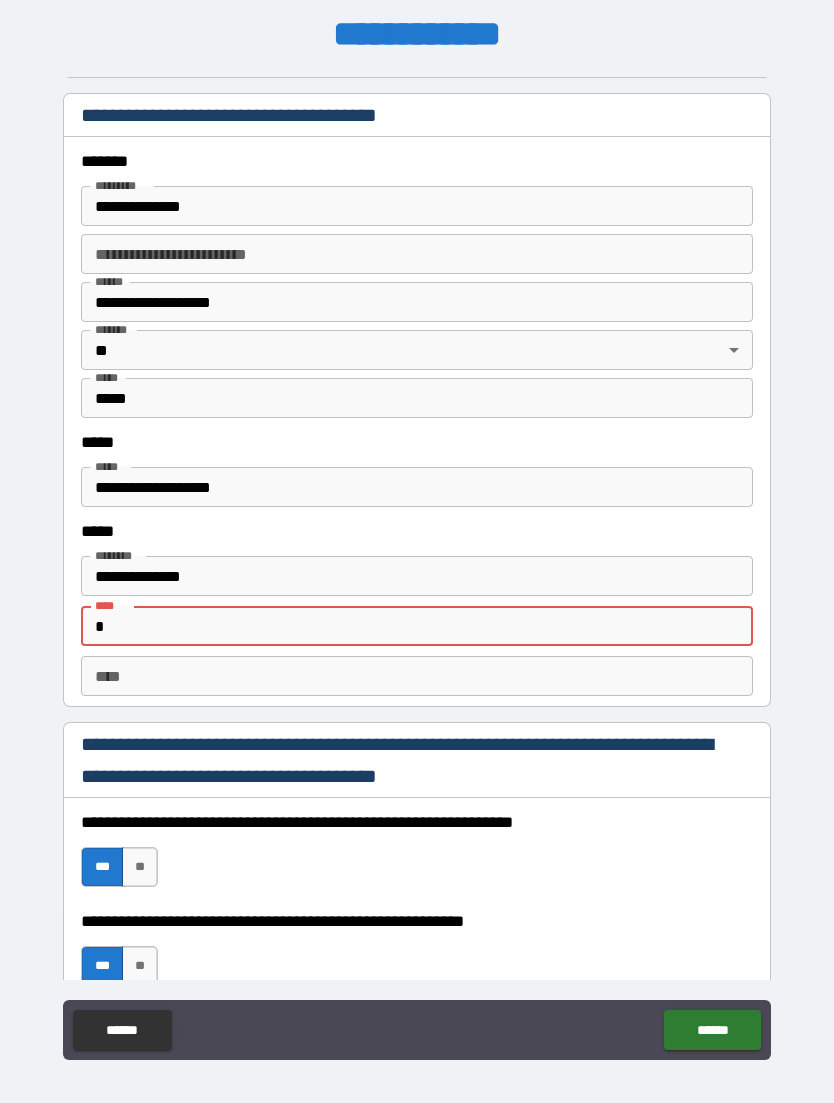 click on "**********" at bounding box center [417, 576] 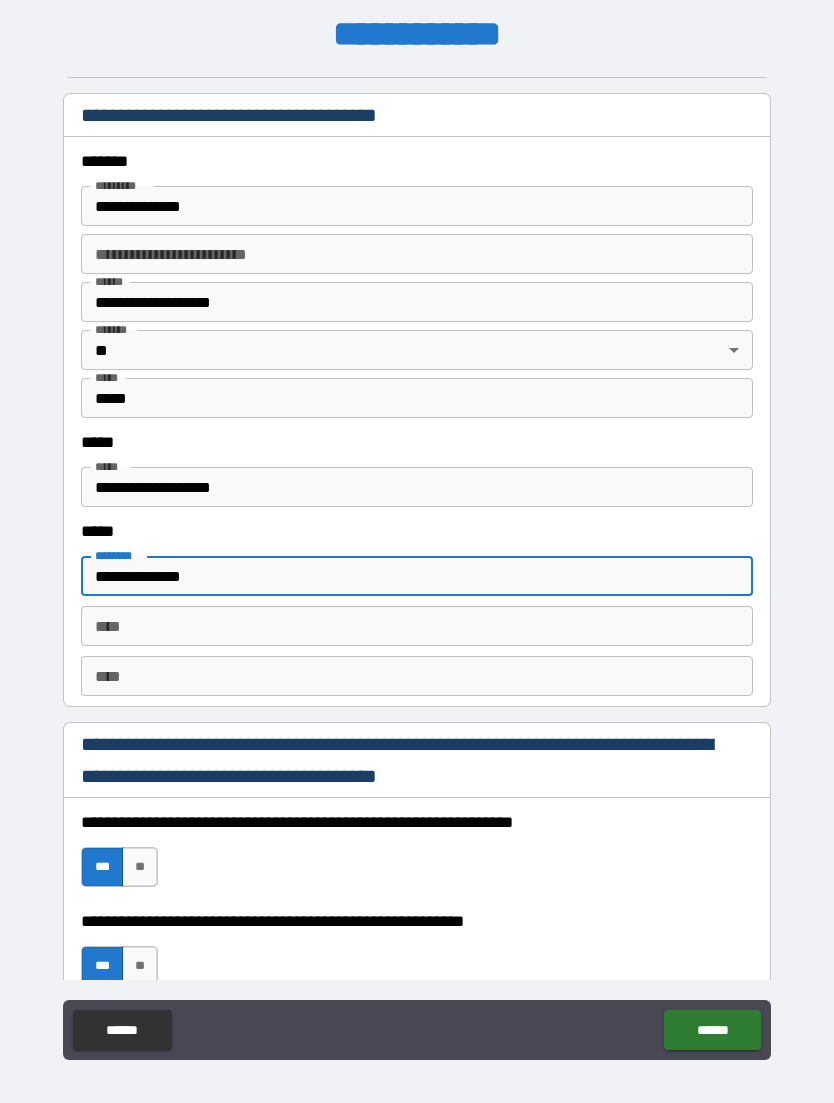 click on "**********" at bounding box center (417, 576) 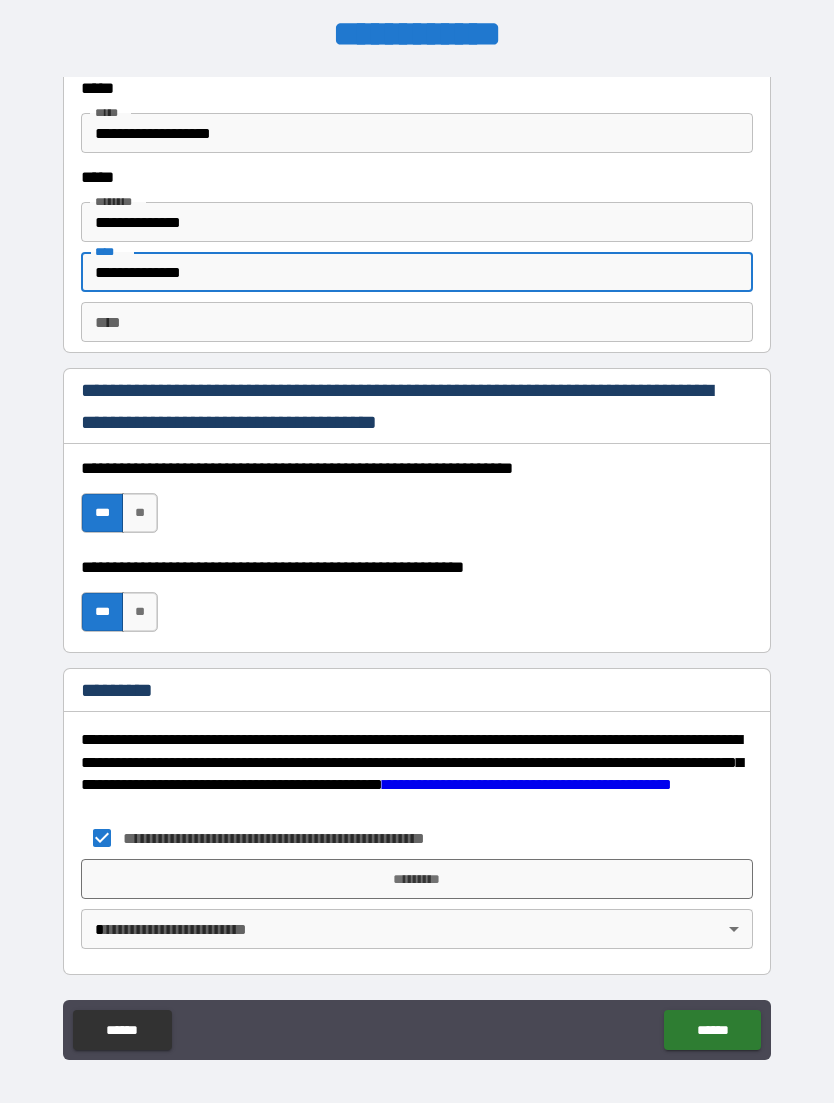 scroll, scrollTop: 2703, scrollLeft: 0, axis: vertical 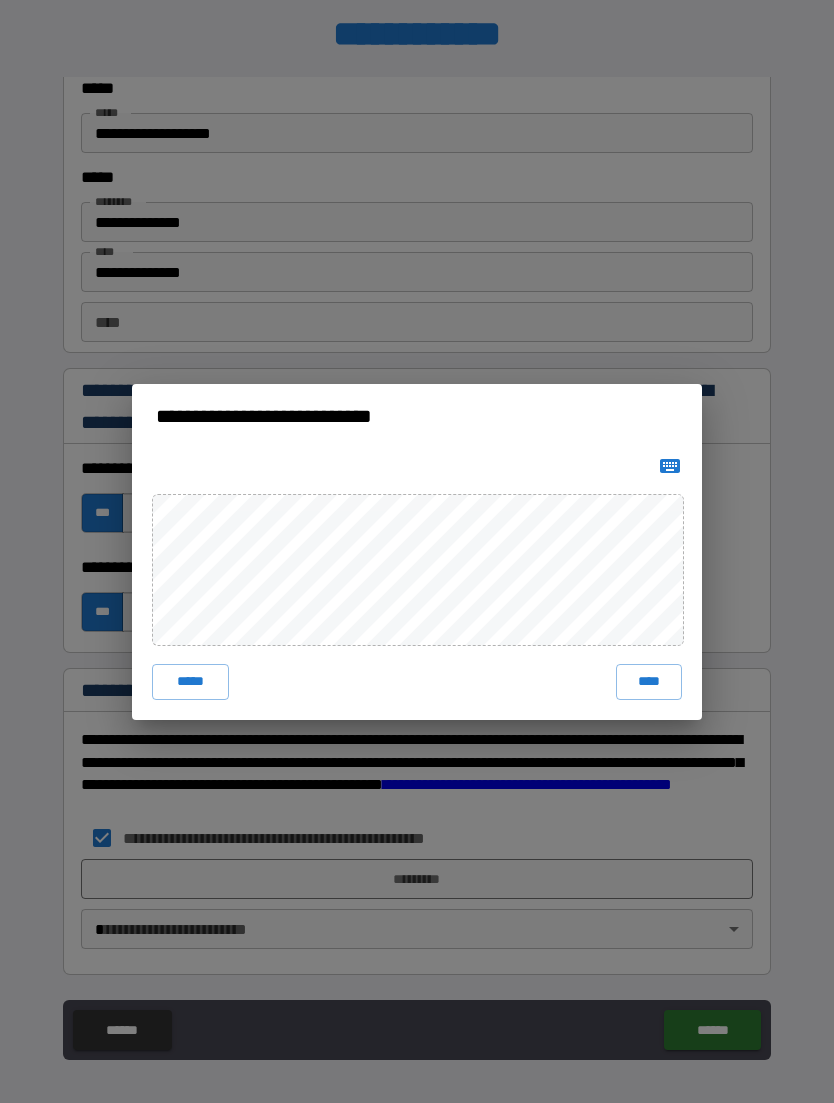 click on "****" at bounding box center (649, 682) 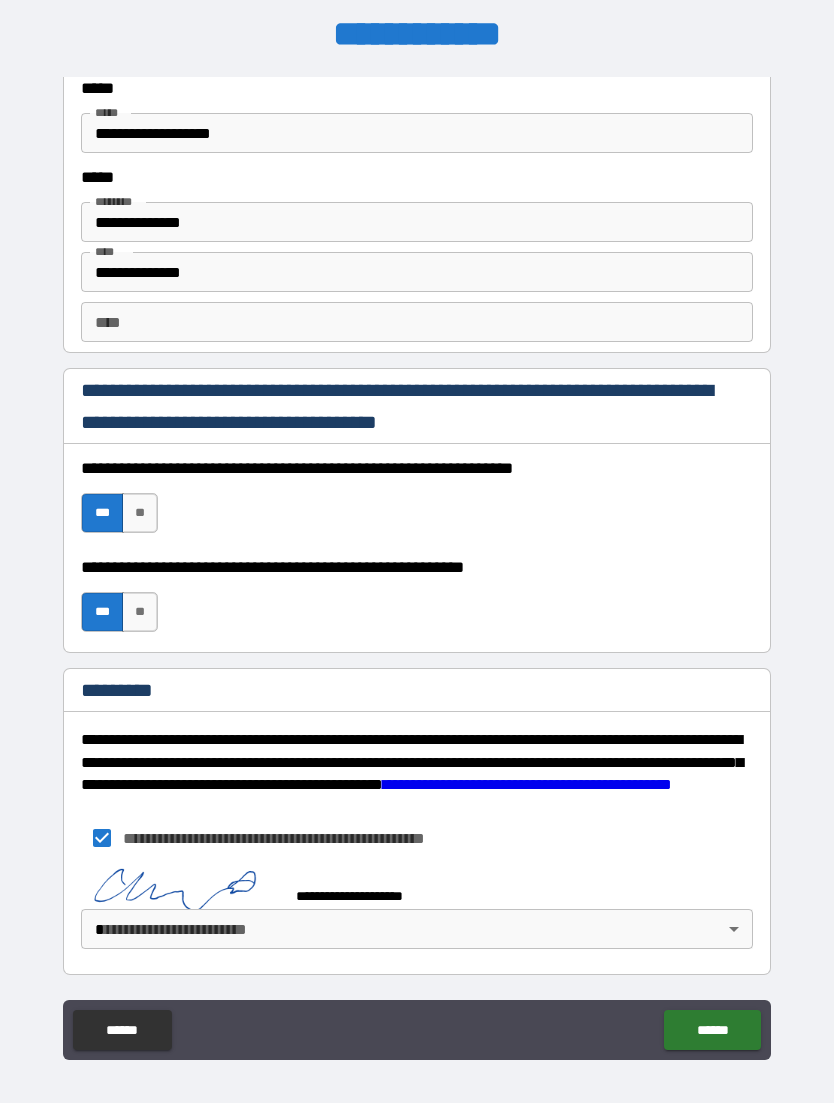 scroll, scrollTop: 2693, scrollLeft: 0, axis: vertical 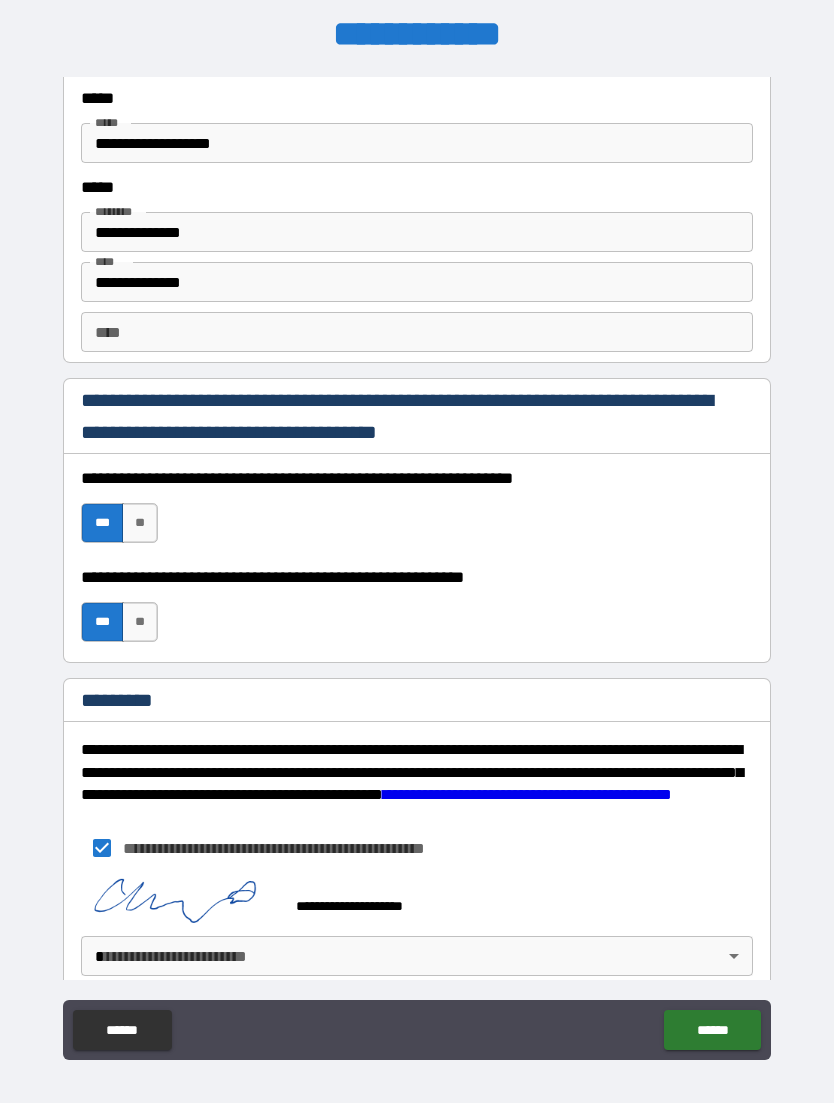 click on "**********" at bounding box center (417, 570) 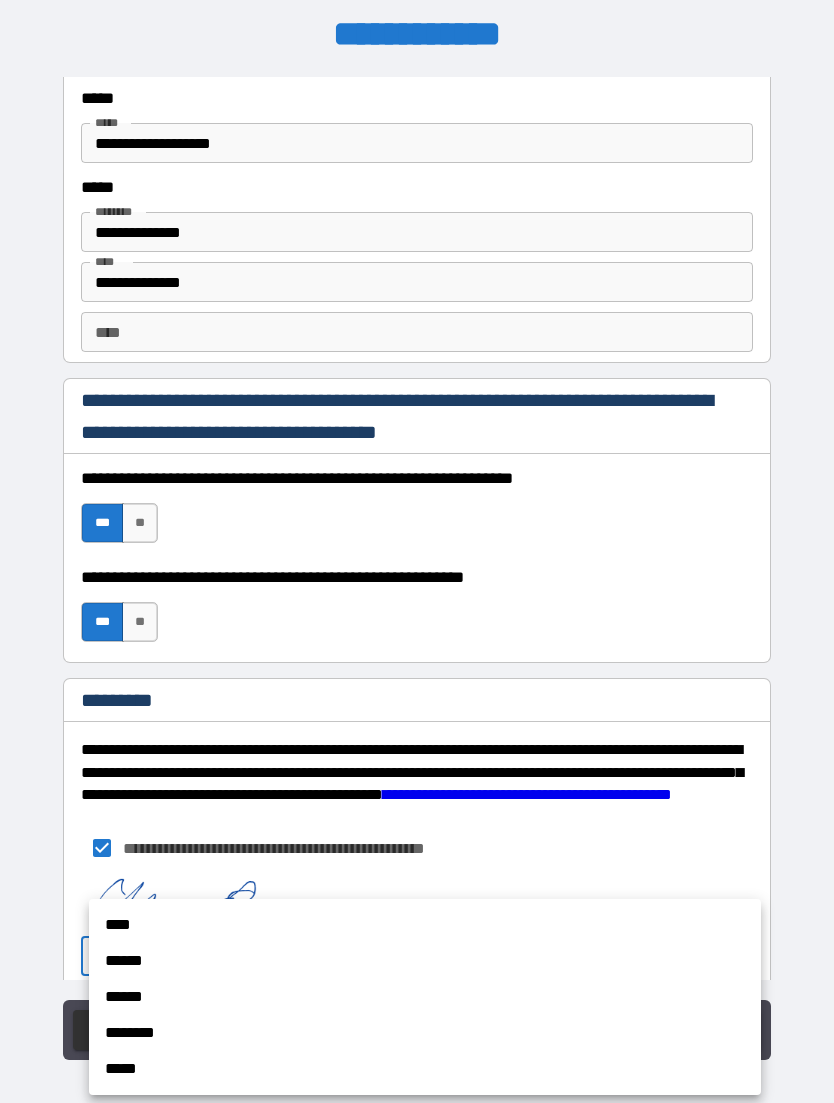 click on "**** ****** ****** ******** *****" at bounding box center [425, 997] 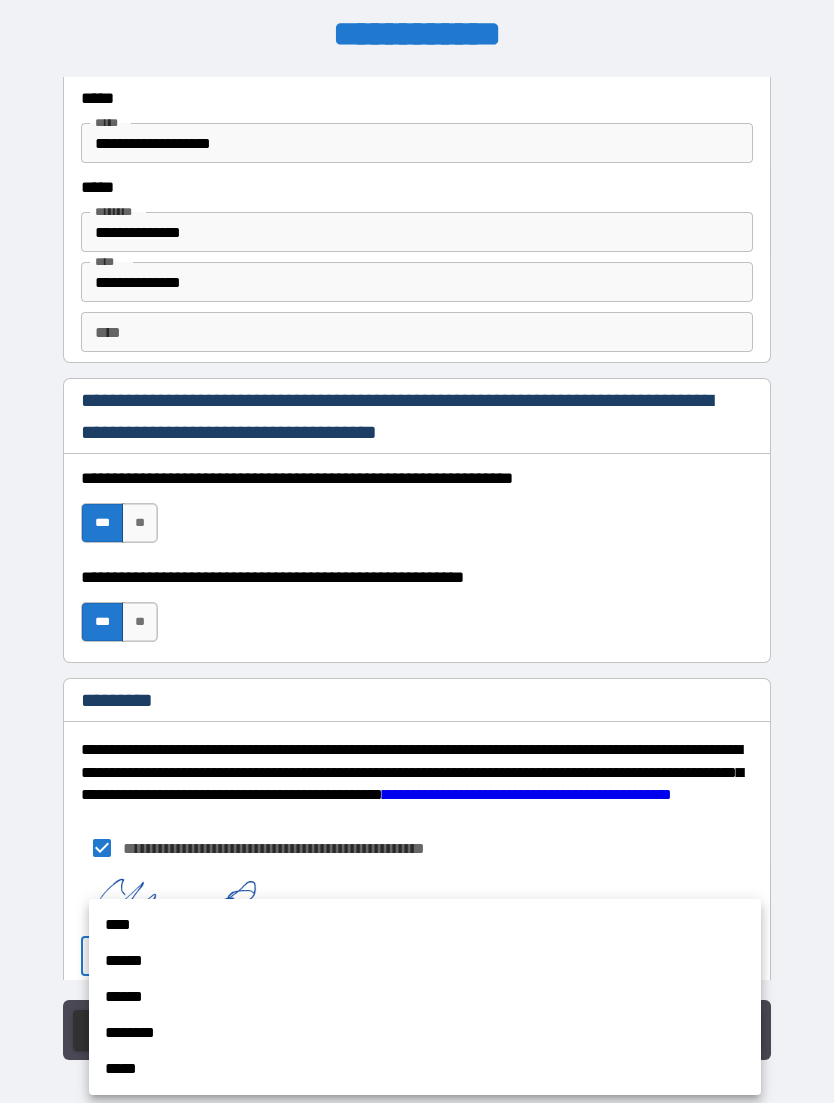 click on "****" at bounding box center [425, 925] 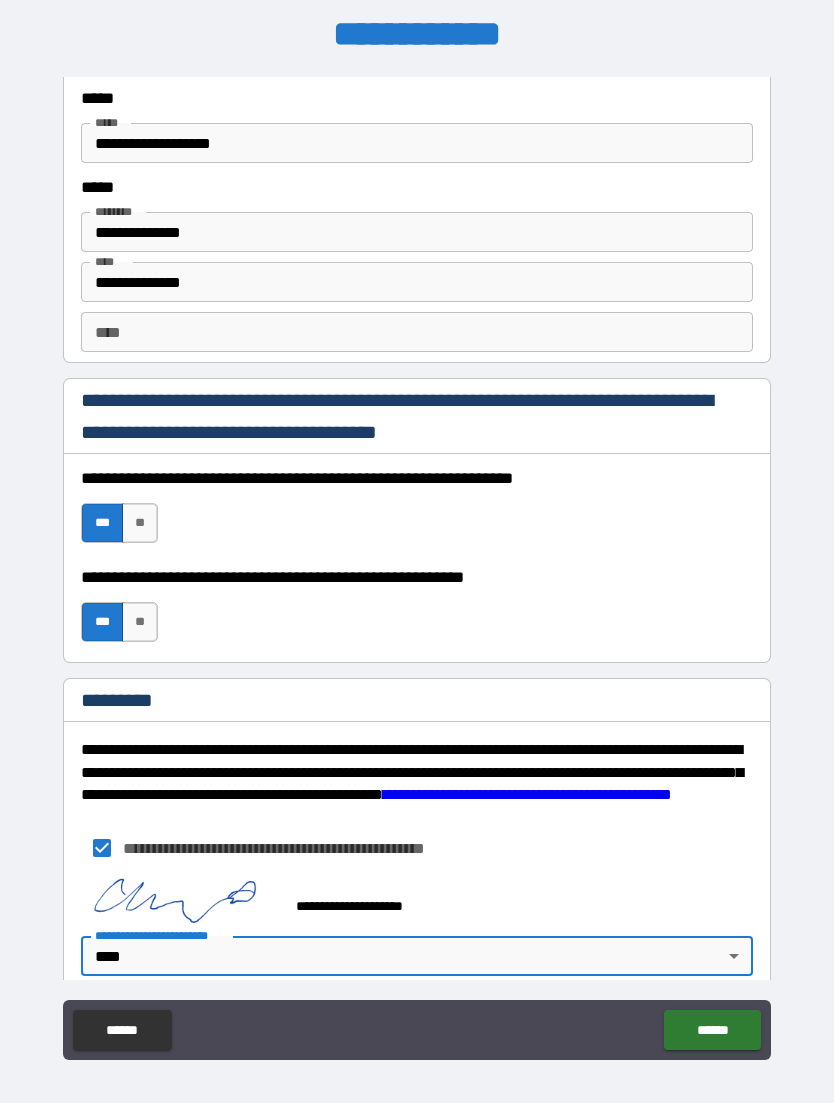 type on "*" 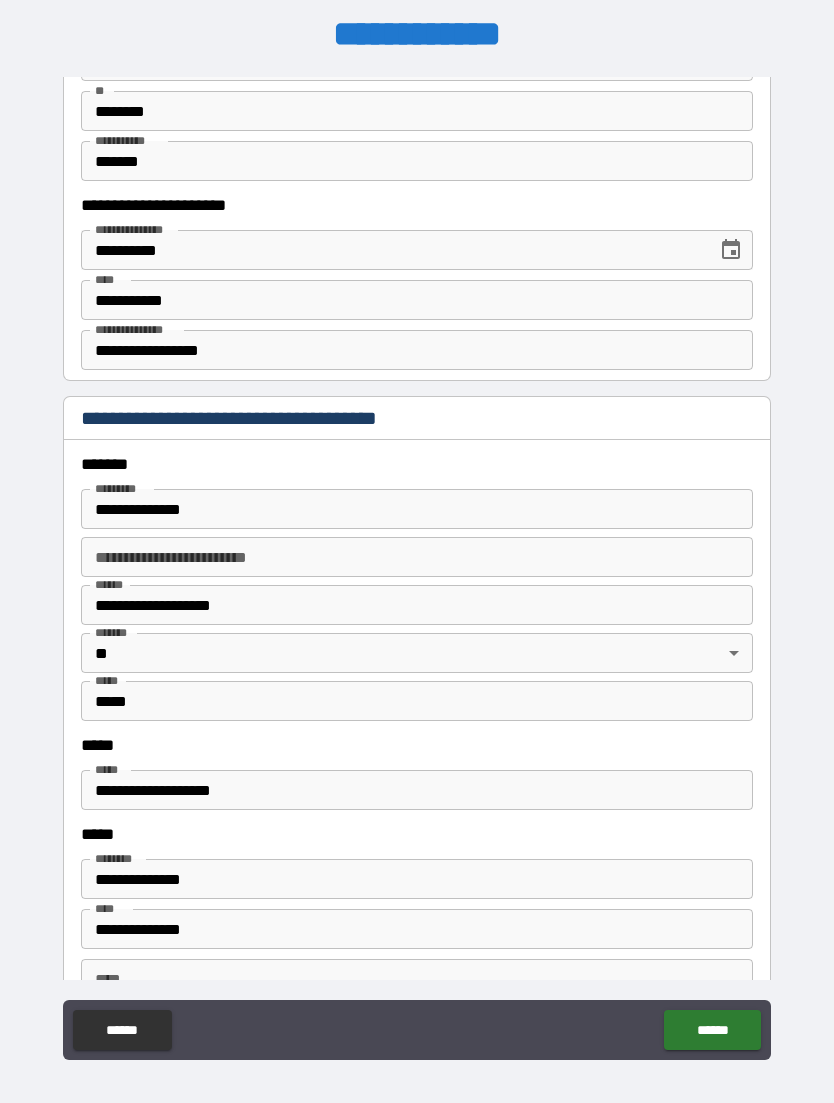 scroll, scrollTop: 2047, scrollLeft: 0, axis: vertical 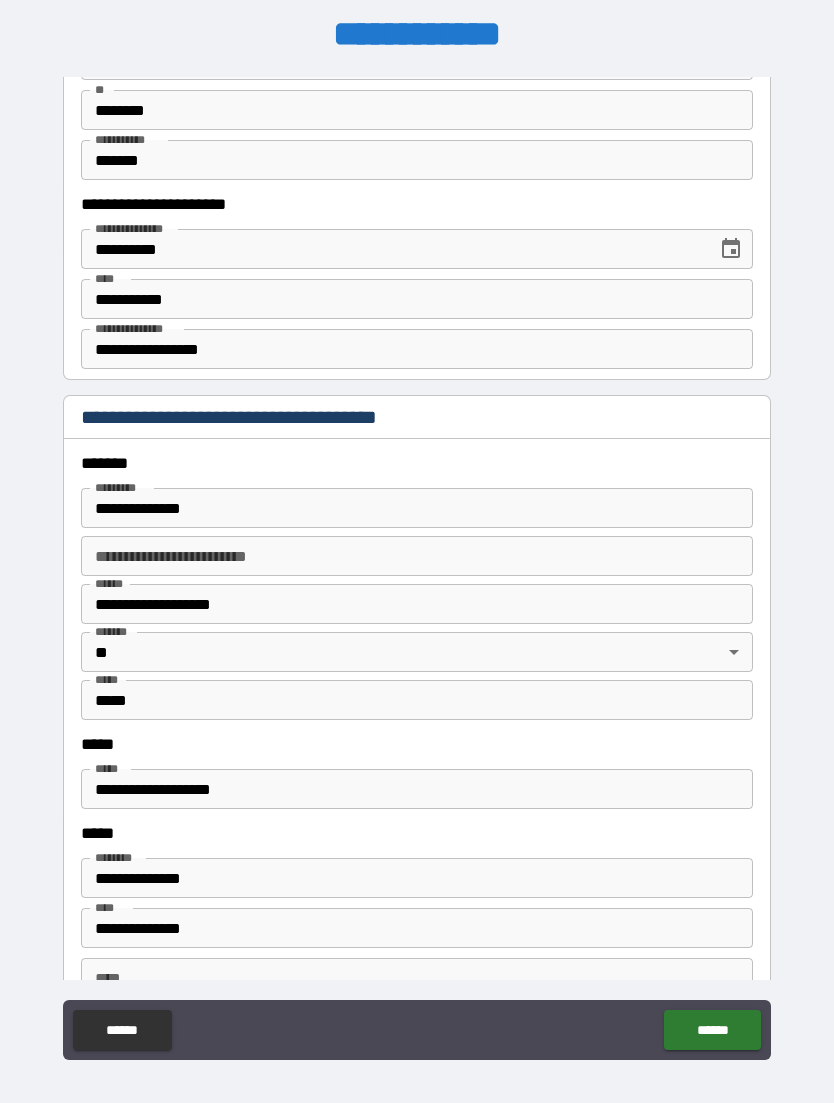 click on "**********" at bounding box center [417, 789] 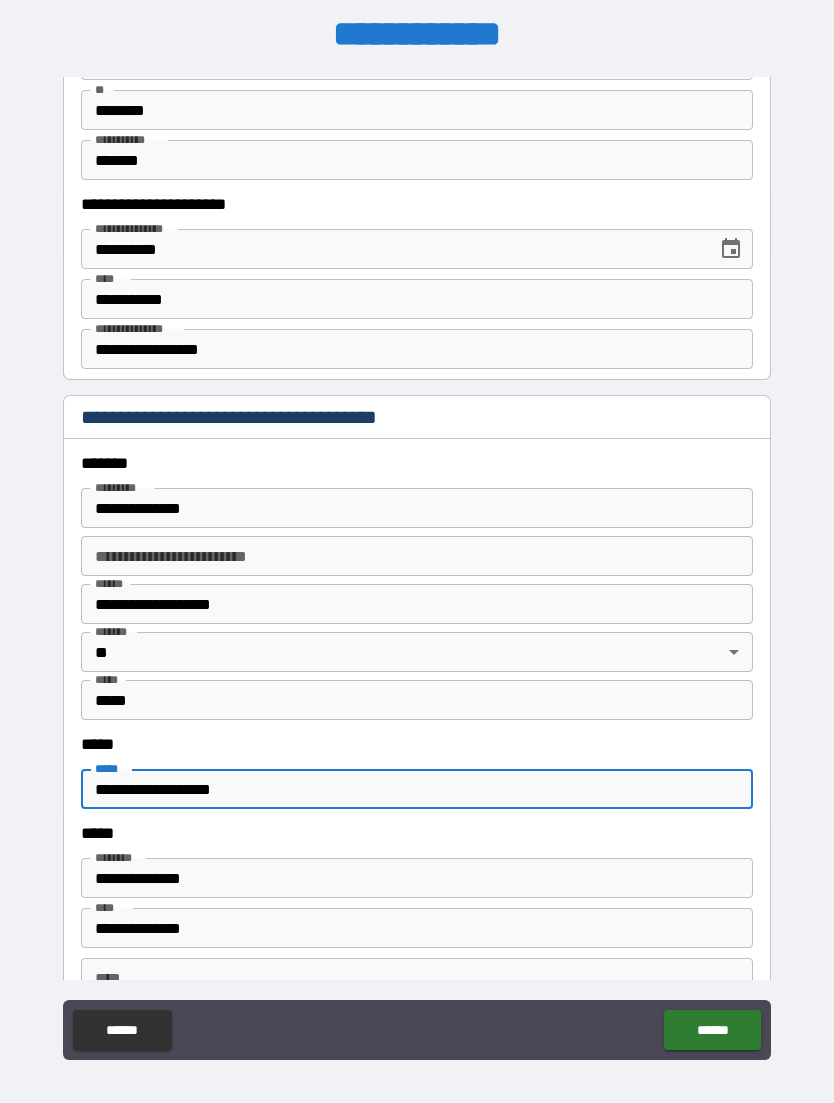 scroll, scrollTop: 64, scrollLeft: 0, axis: vertical 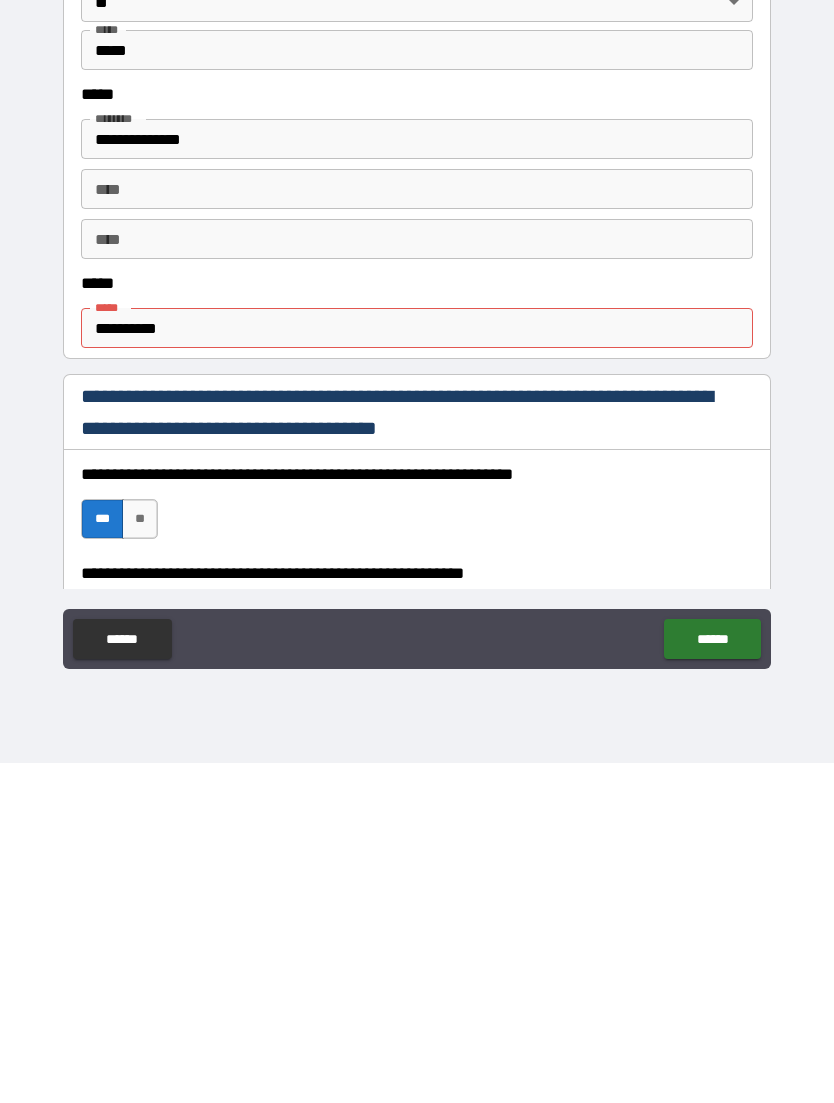 click on "**********" at bounding box center (417, 668) 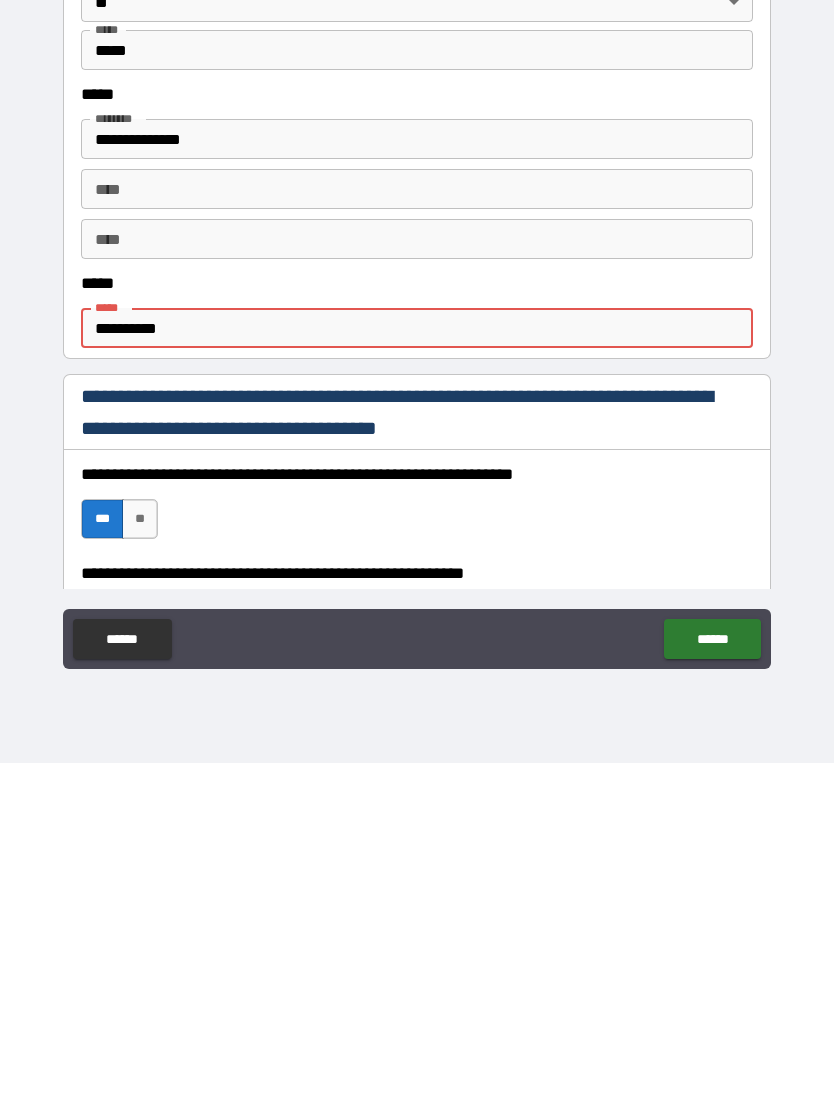 click on "**********" at bounding box center [417, 668] 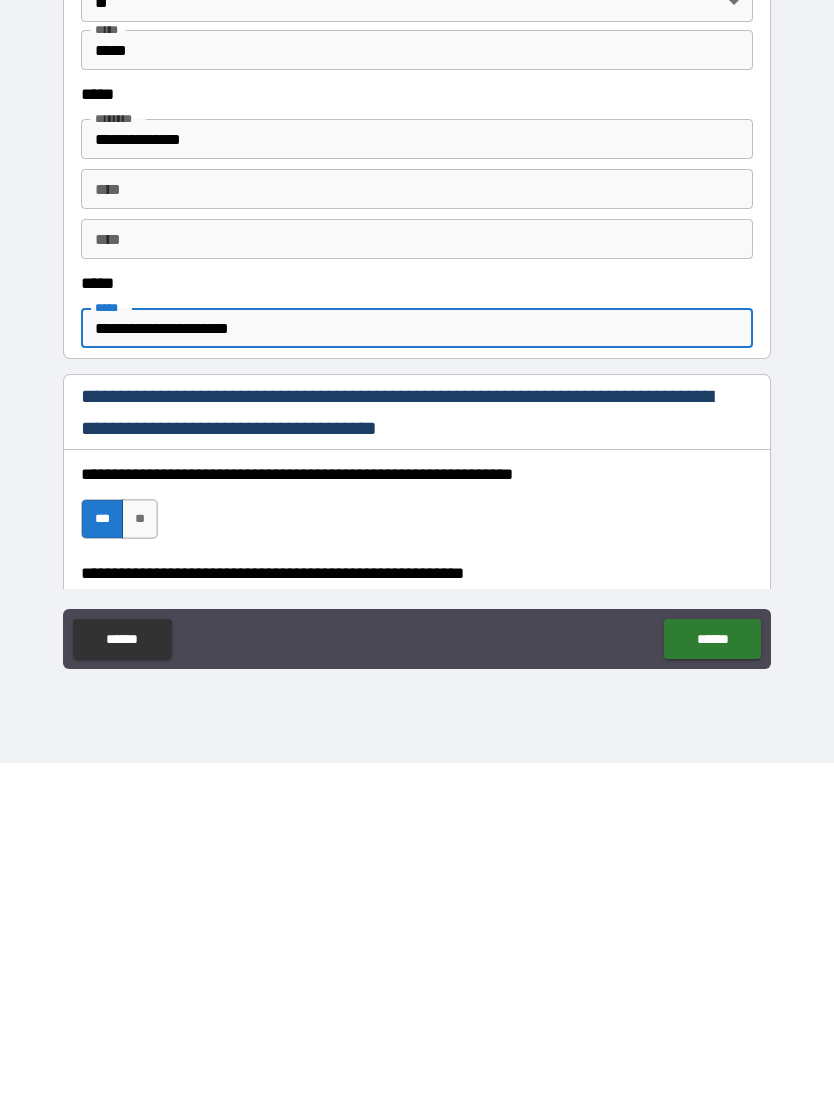 type on "**********" 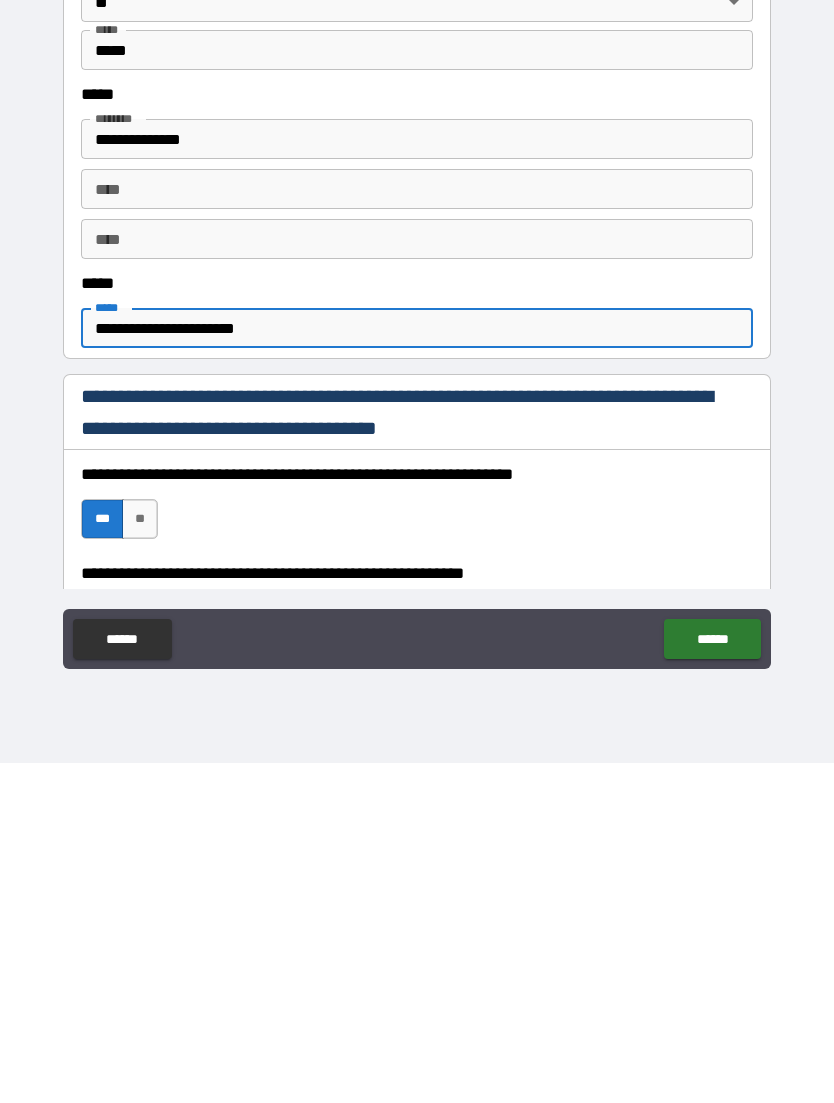 click on "******" at bounding box center [712, 979] 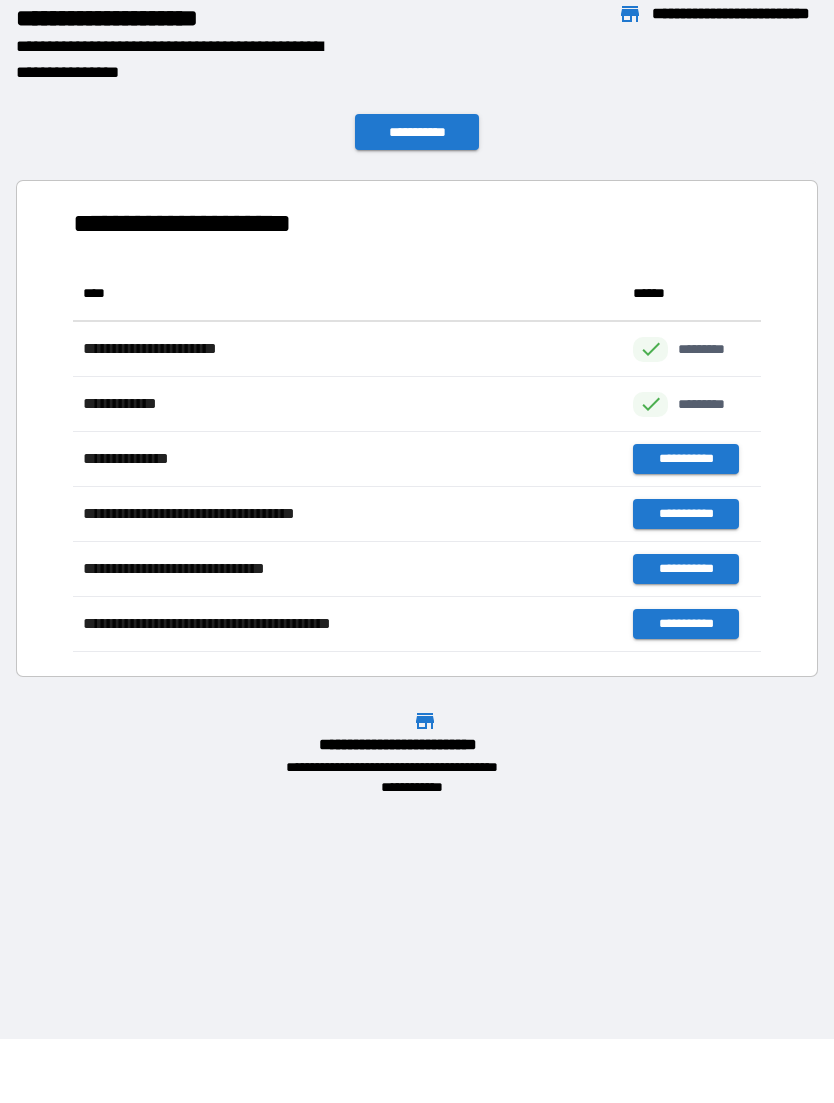 scroll, scrollTop: 1, scrollLeft: 1, axis: both 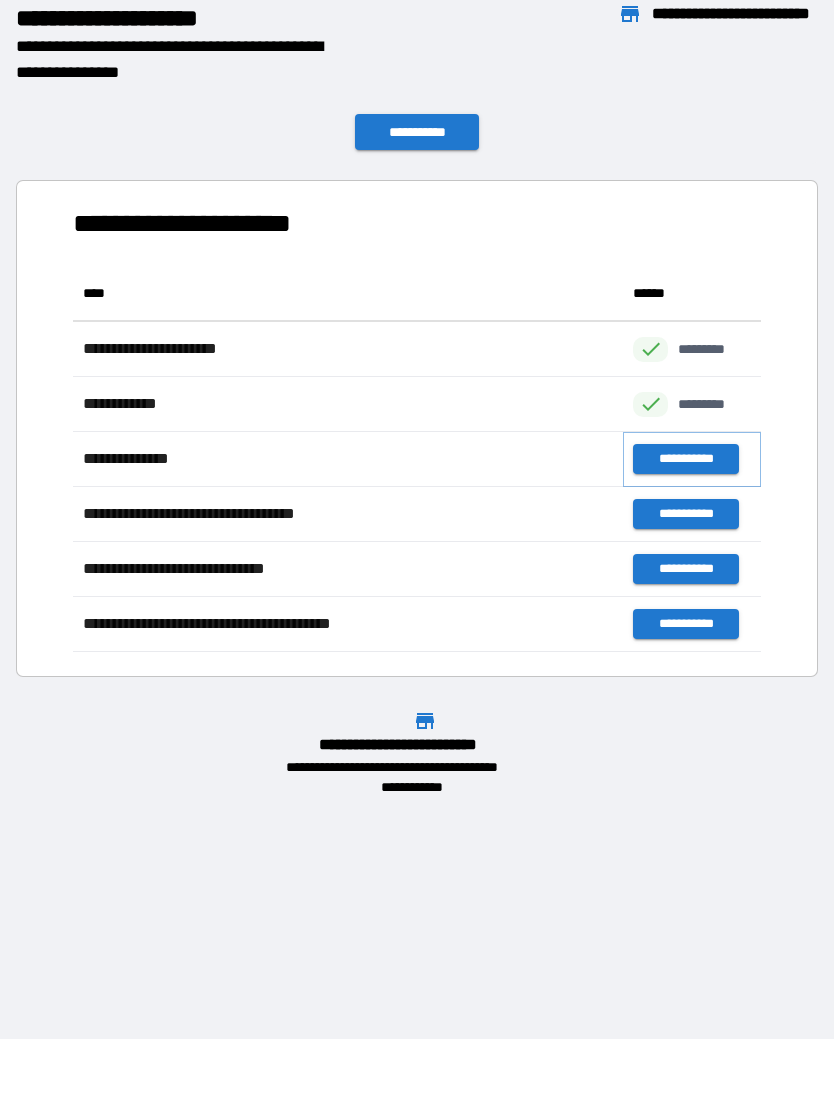 click on "**********" at bounding box center [685, 459] 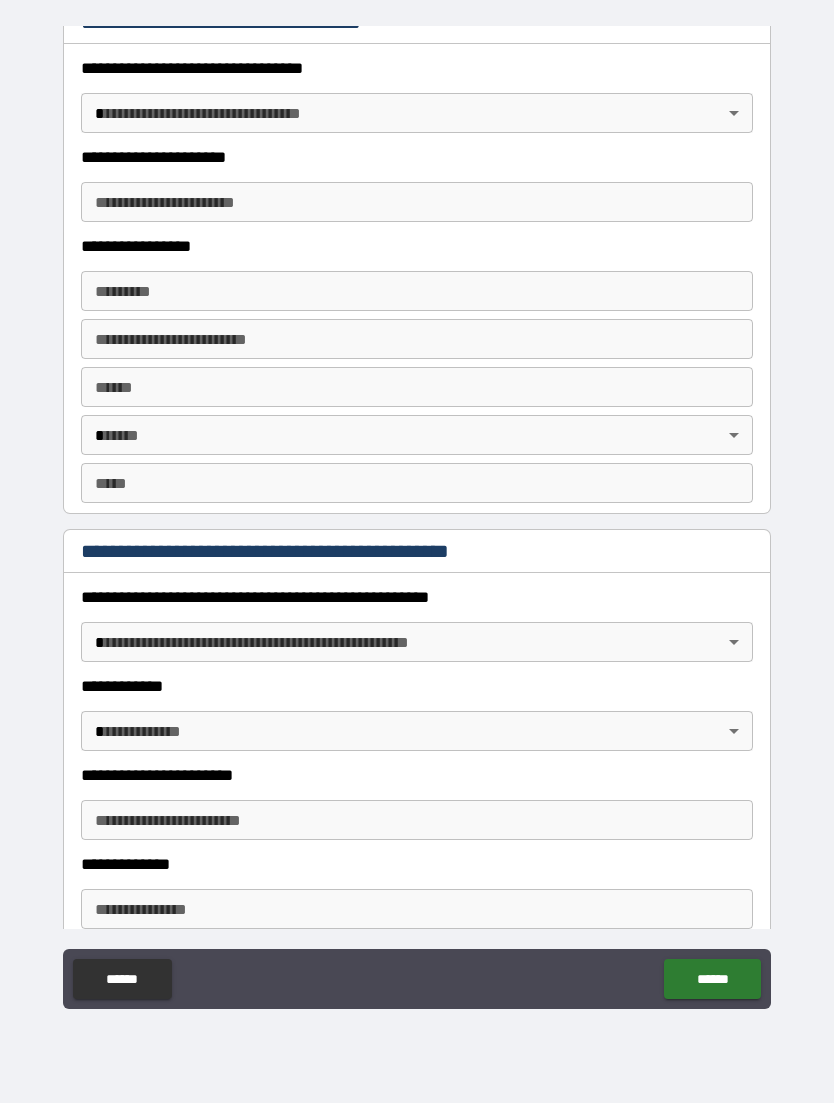 scroll, scrollTop: 1749, scrollLeft: 0, axis: vertical 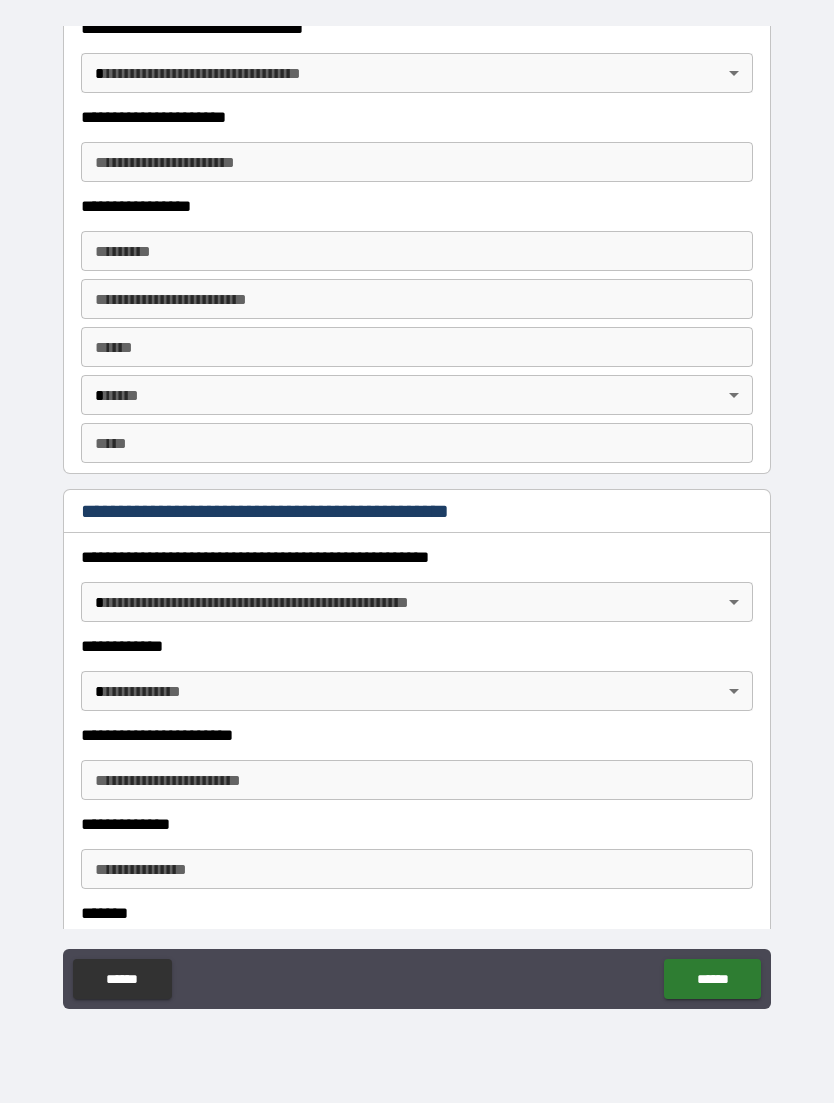click on "******" at bounding box center (122, 979) 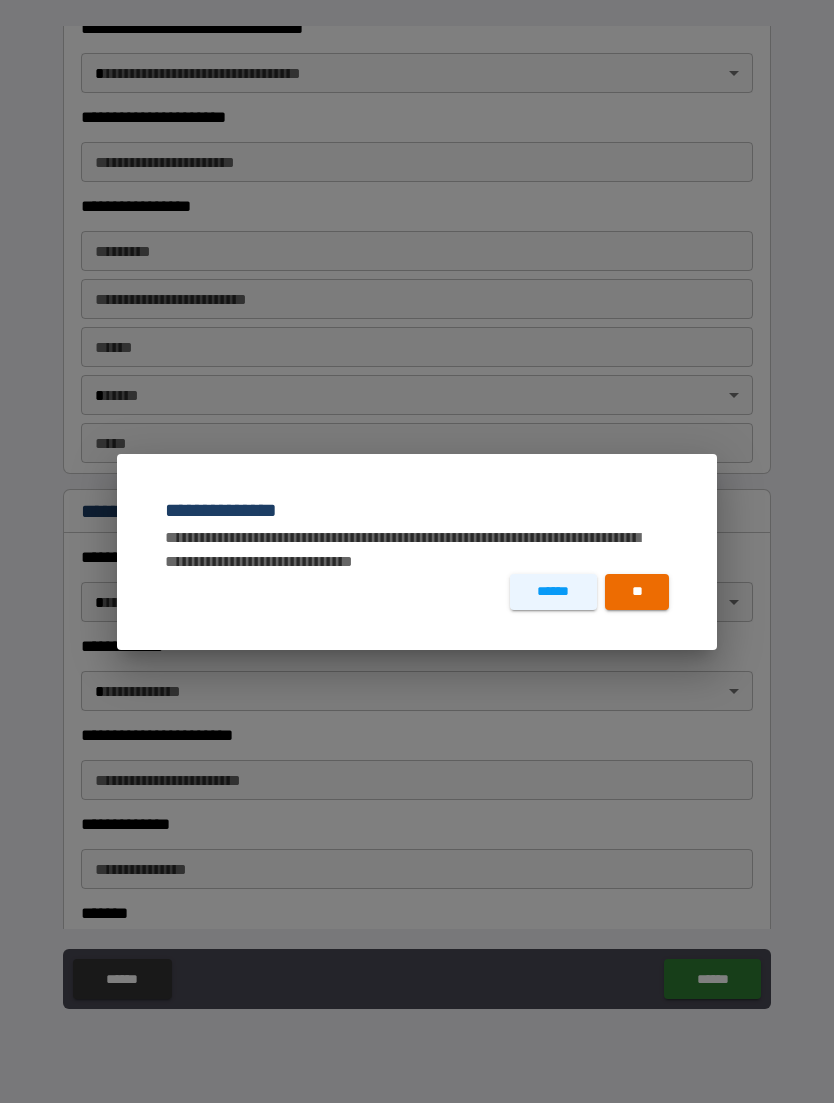 click on "******" at bounding box center (553, 592) 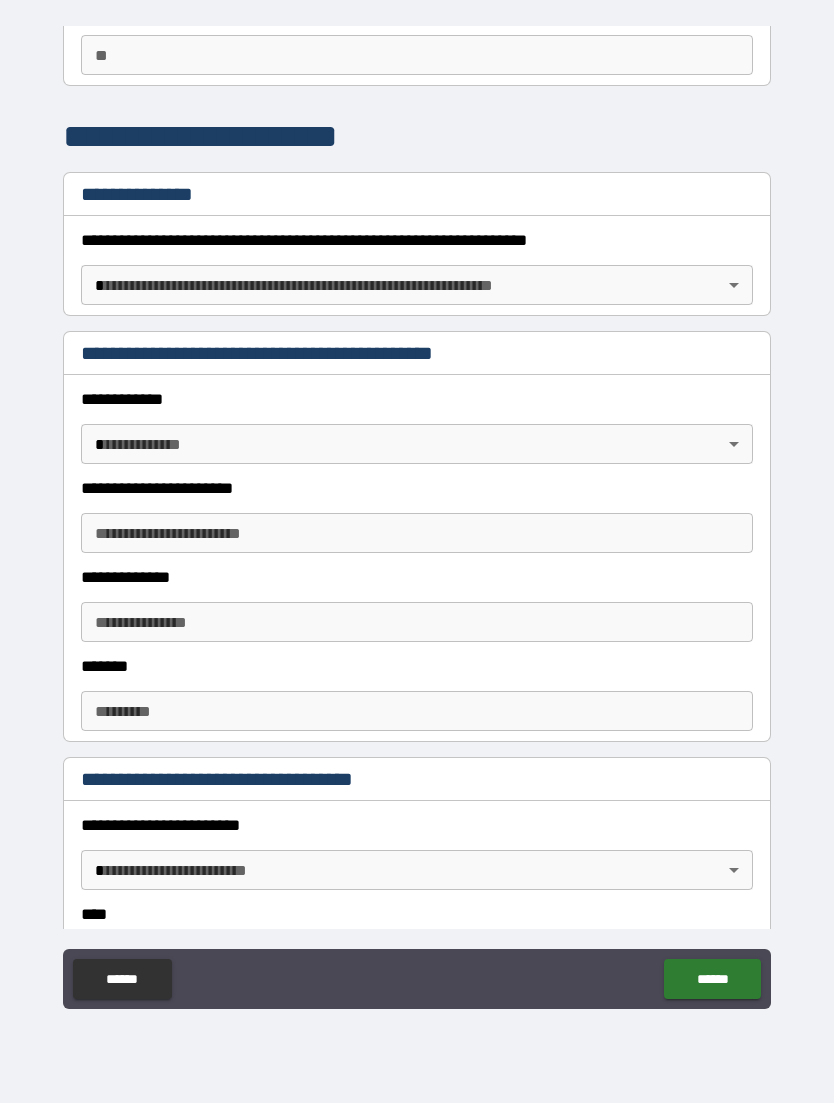 click on "******" at bounding box center [122, 979] 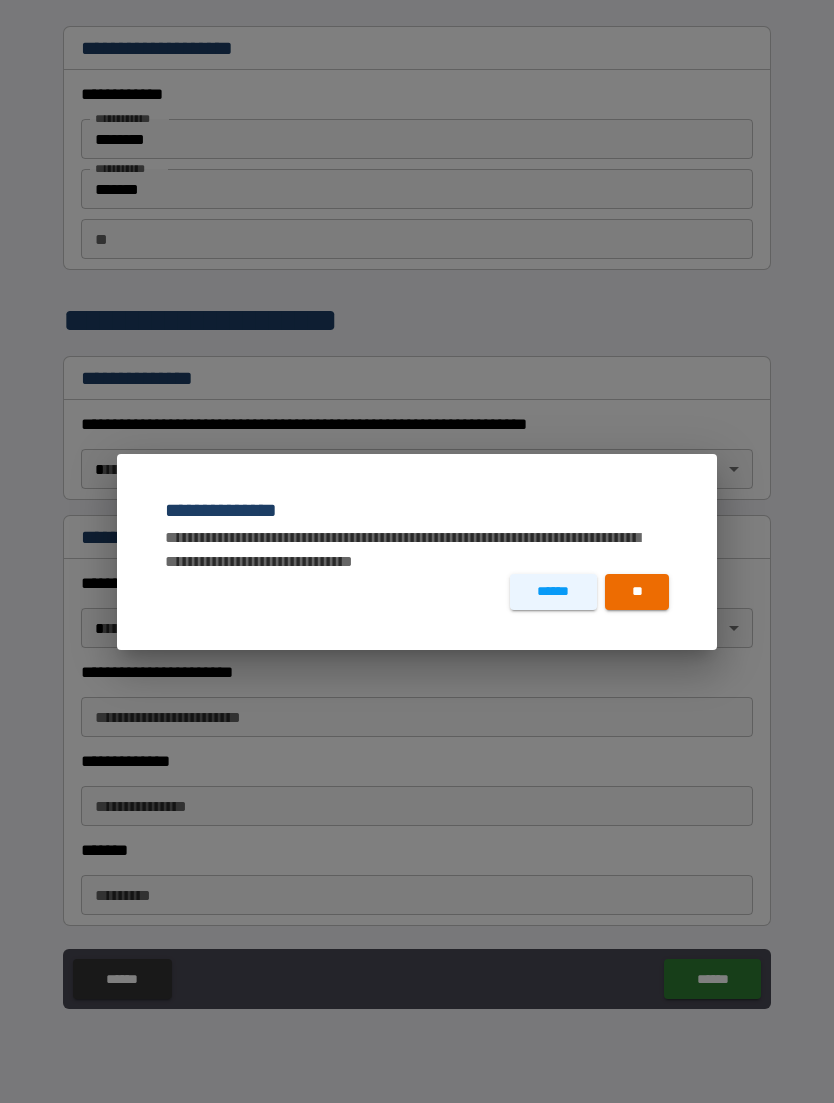 scroll, scrollTop: 0, scrollLeft: 0, axis: both 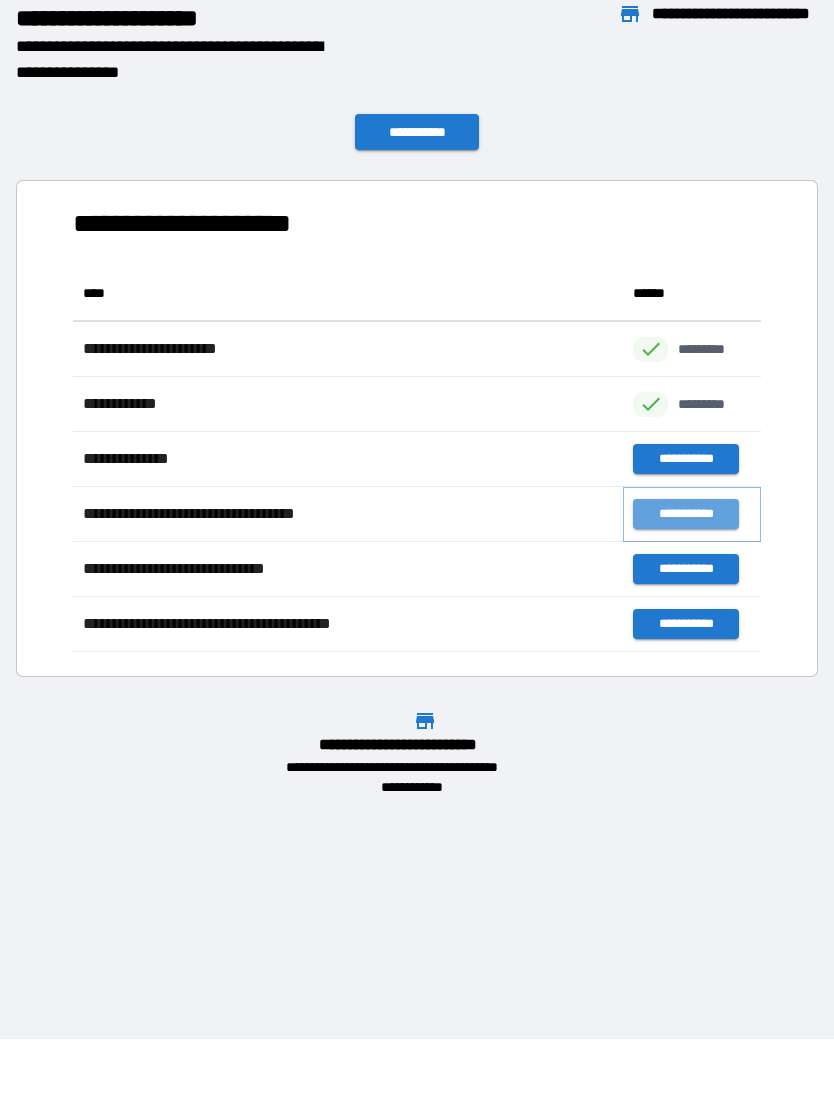 click on "**********" at bounding box center (685, 514) 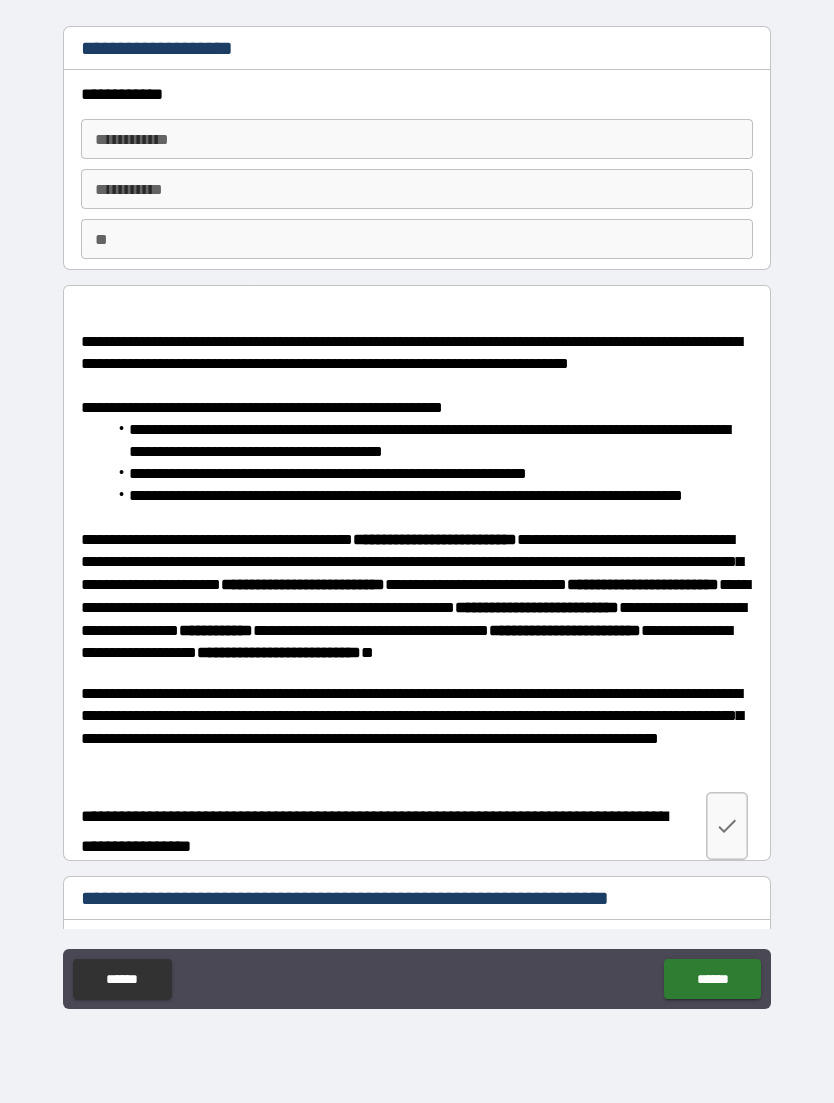 click on "**********" at bounding box center [417, 139] 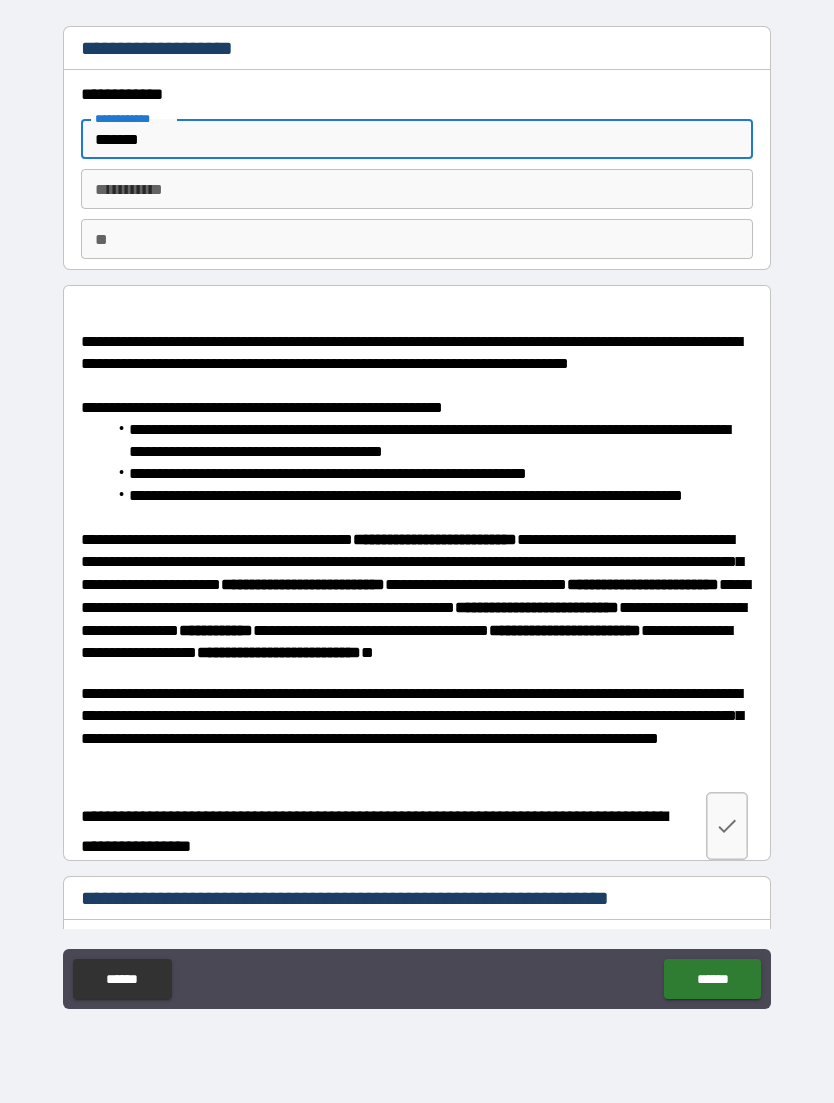 click on "*********   *" at bounding box center [417, 189] 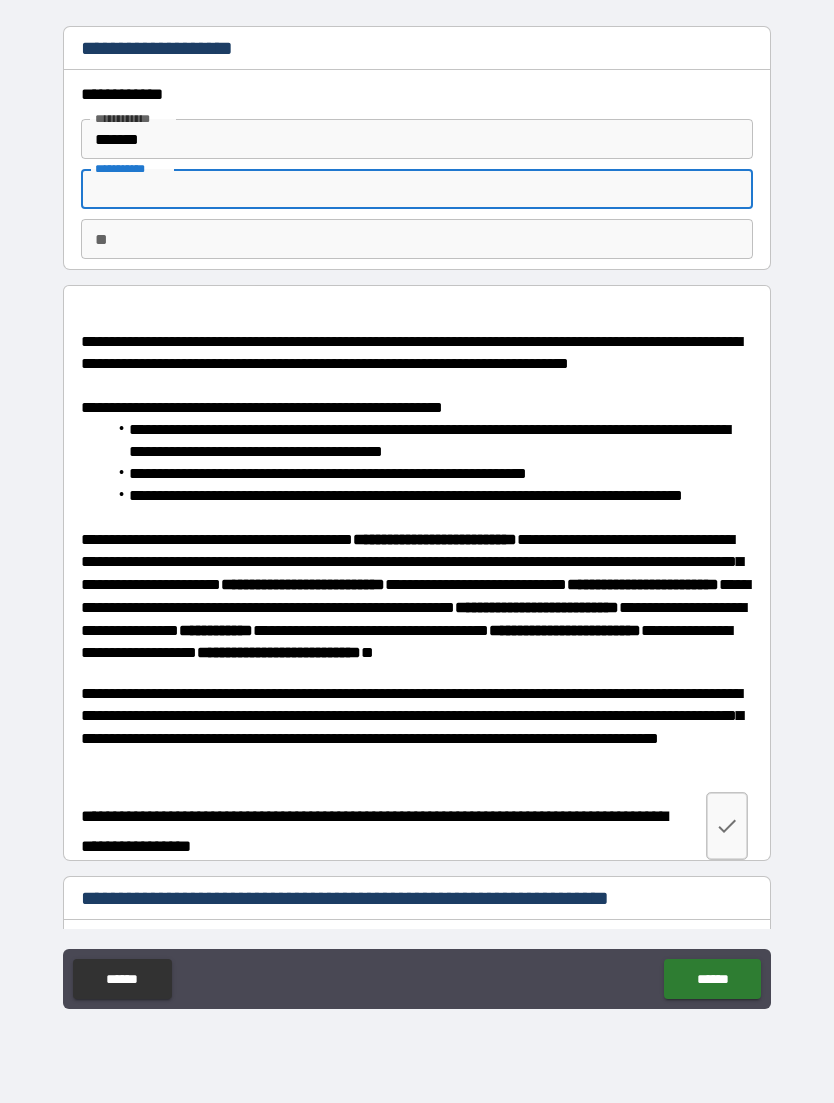 click on "*******" at bounding box center [417, 139] 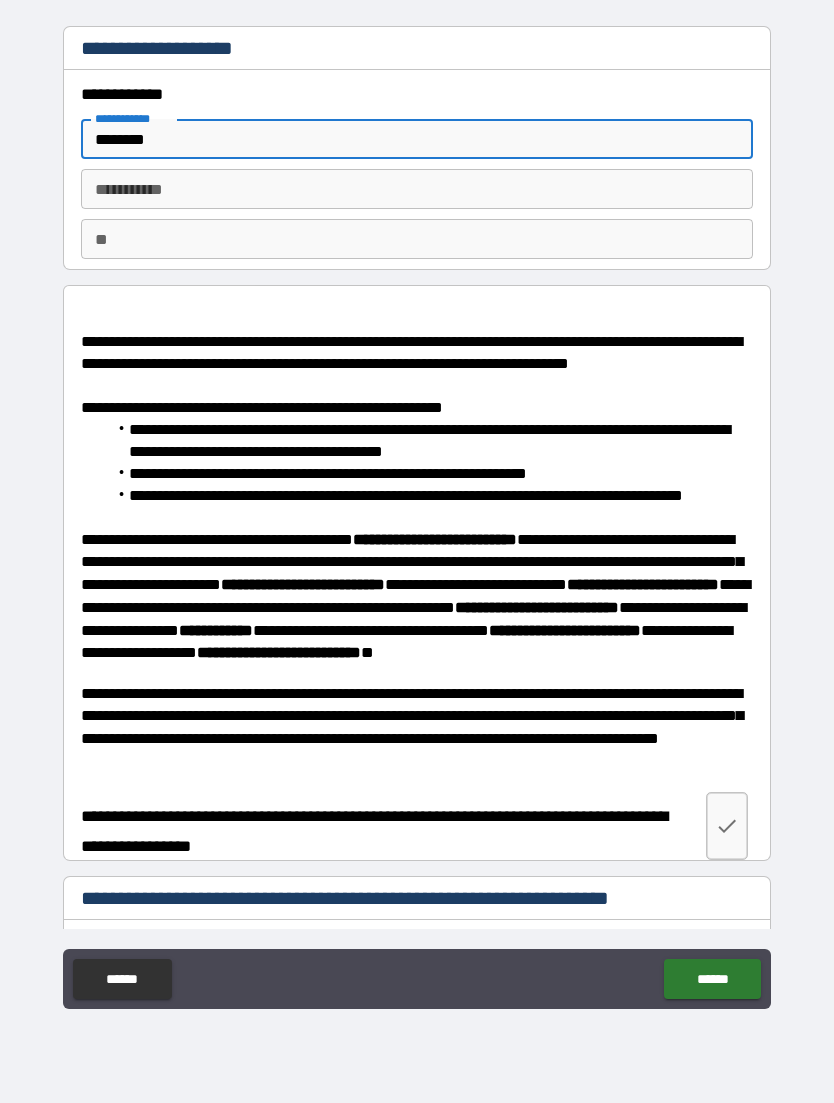 type on "********" 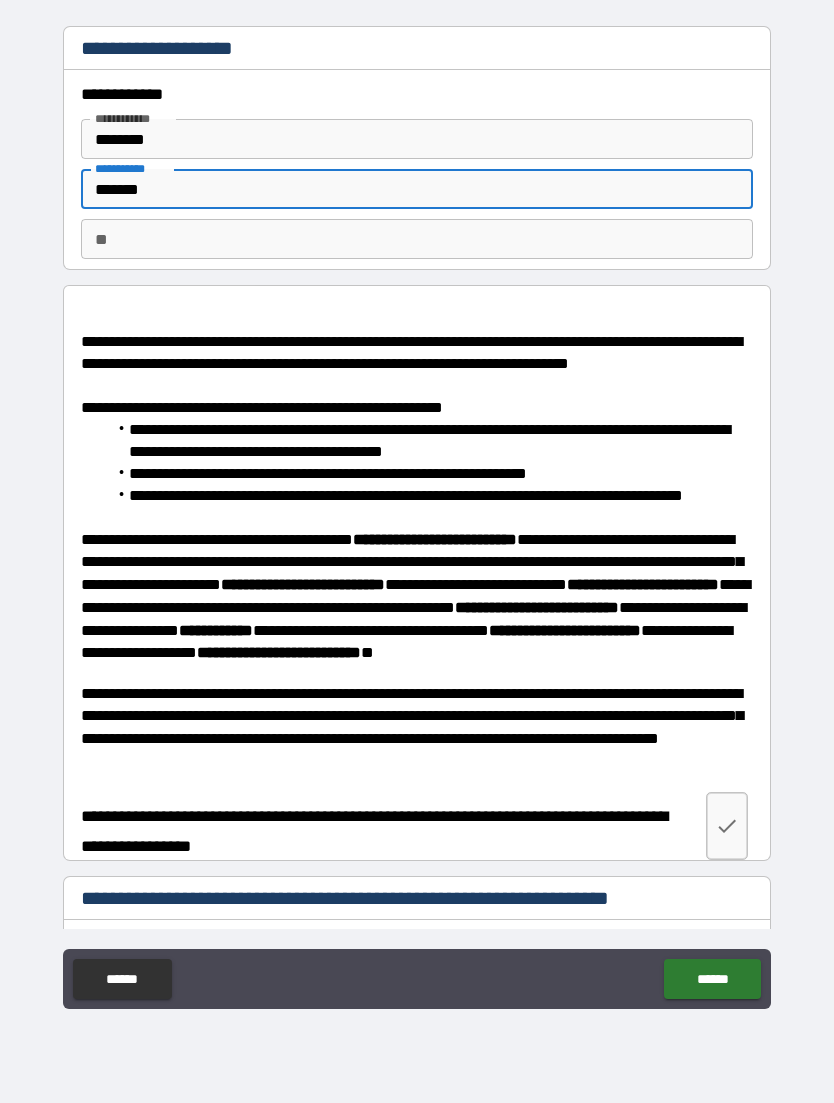 type on "*******" 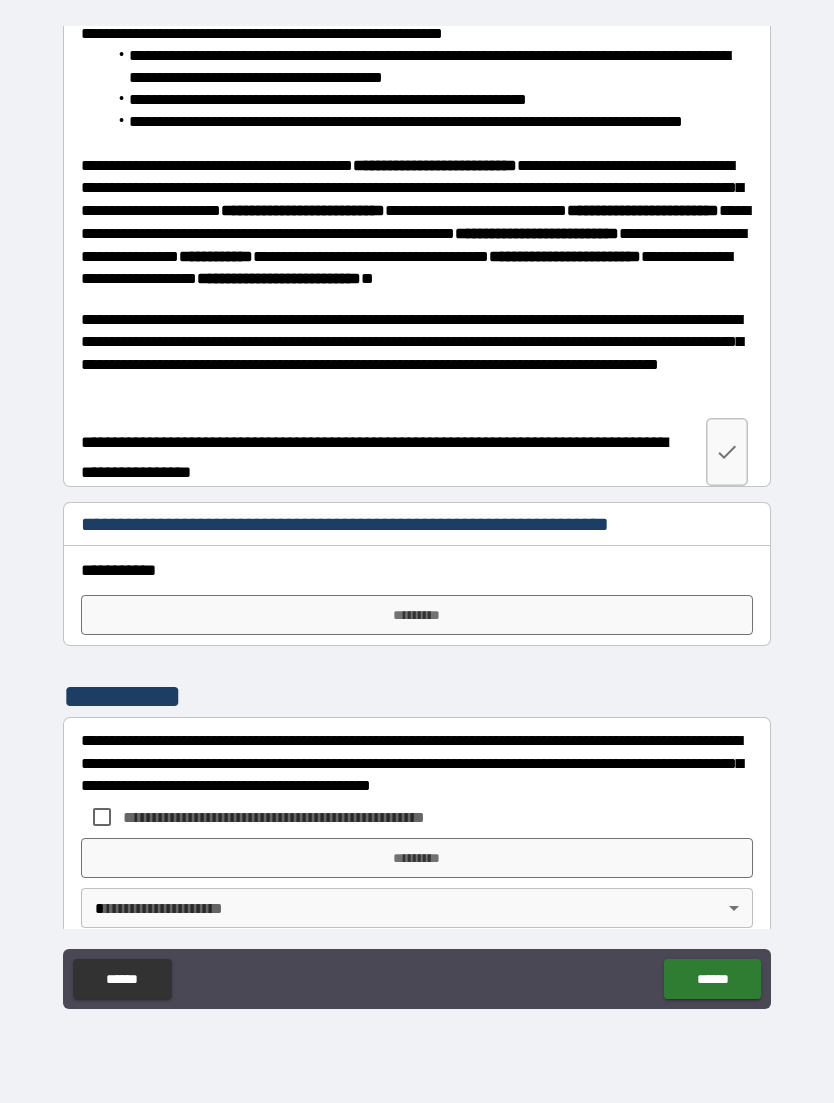 scroll, scrollTop: 372, scrollLeft: 0, axis: vertical 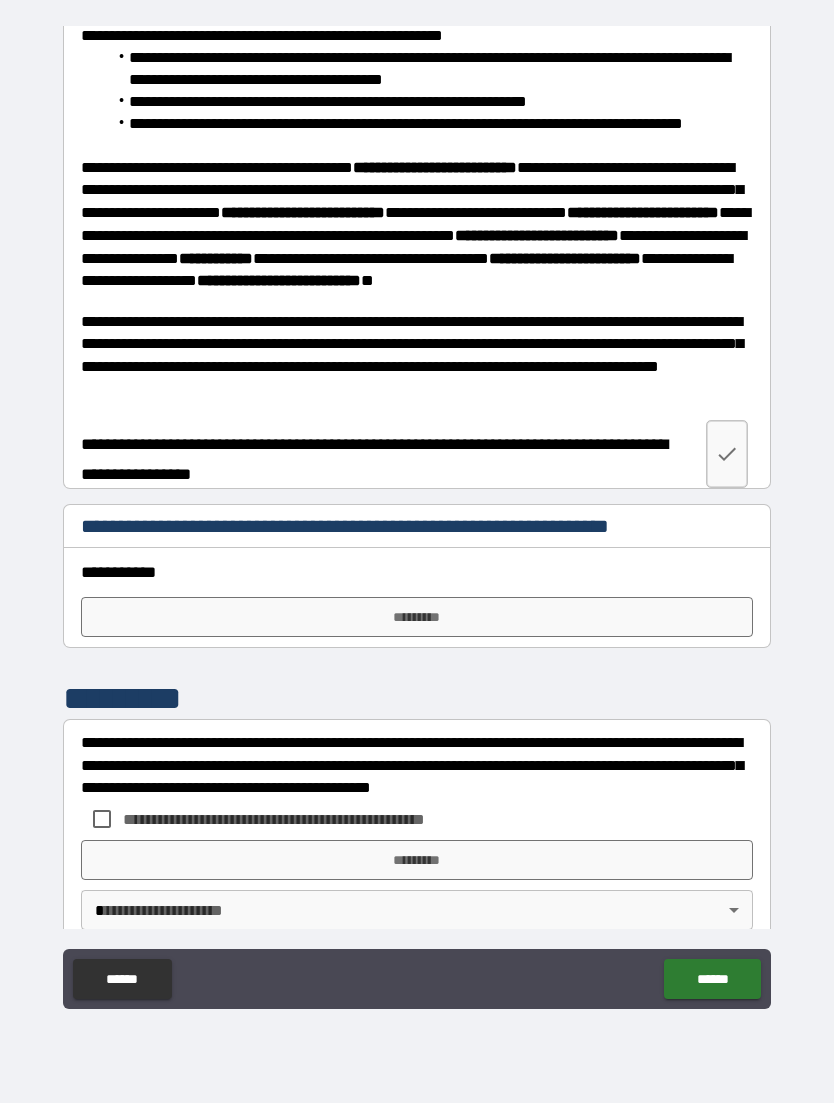 type on "****" 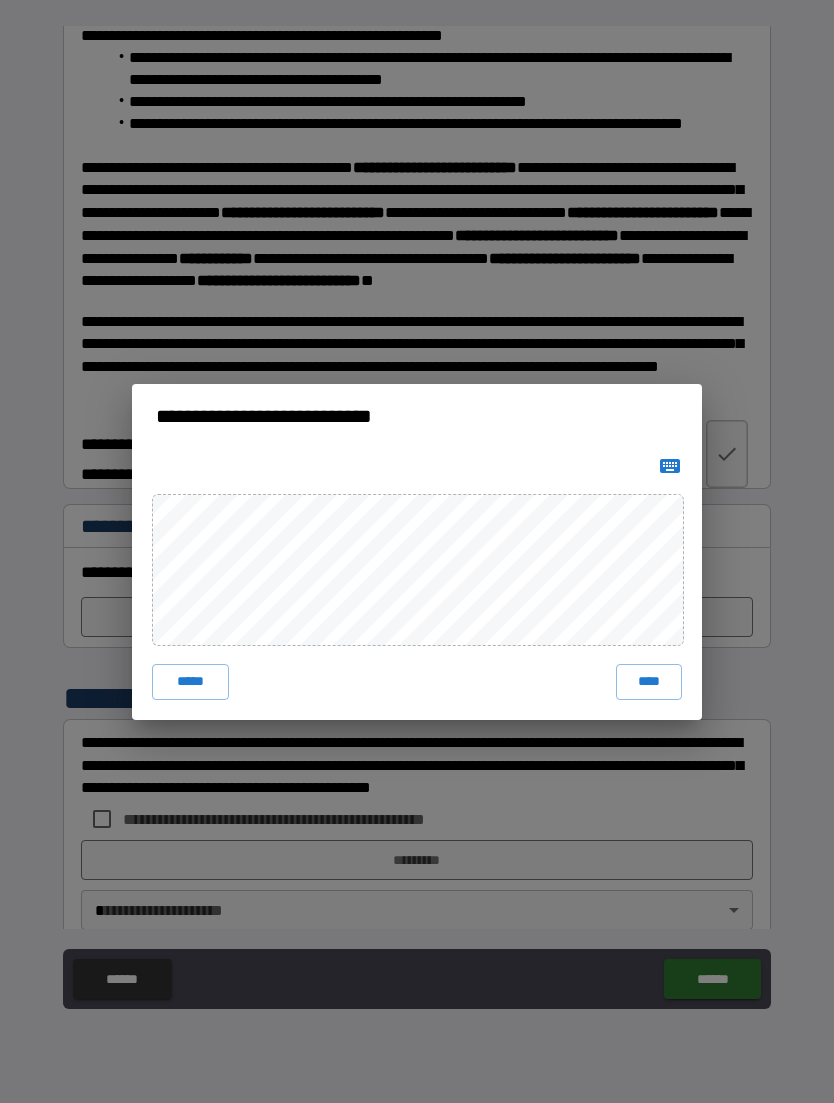 click on "****" at bounding box center [649, 682] 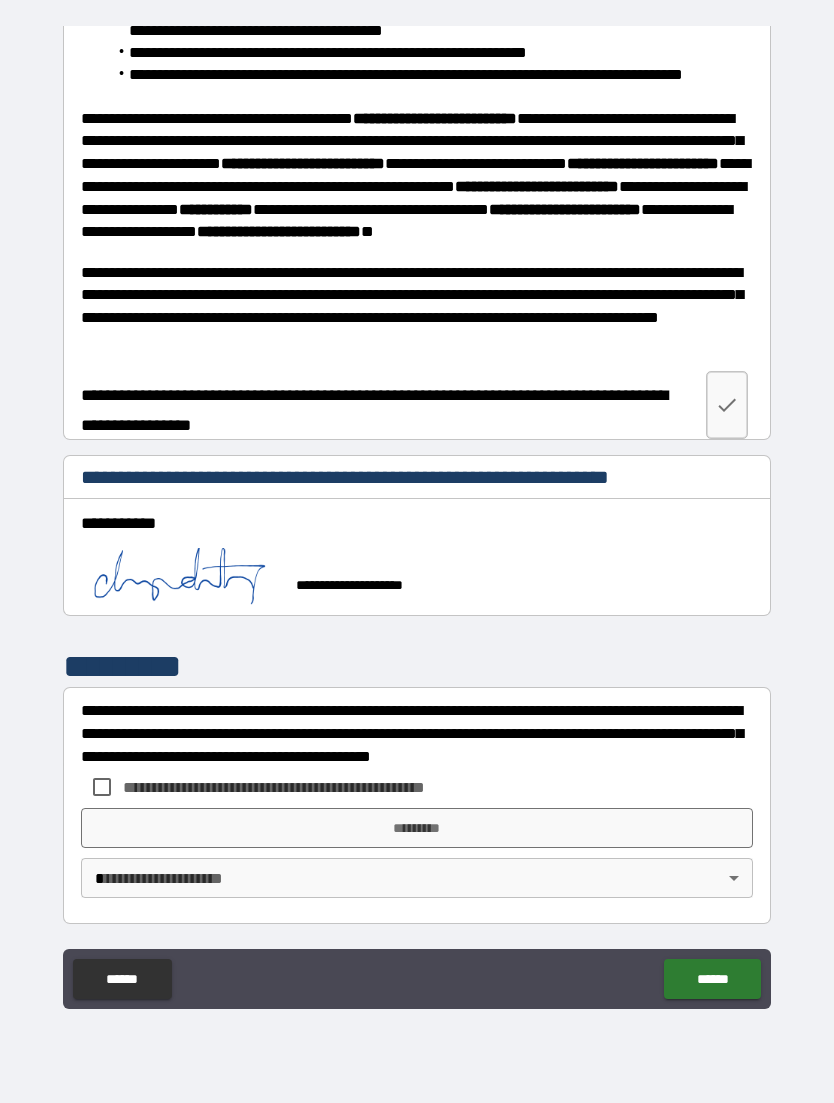 scroll, scrollTop: 421, scrollLeft: 0, axis: vertical 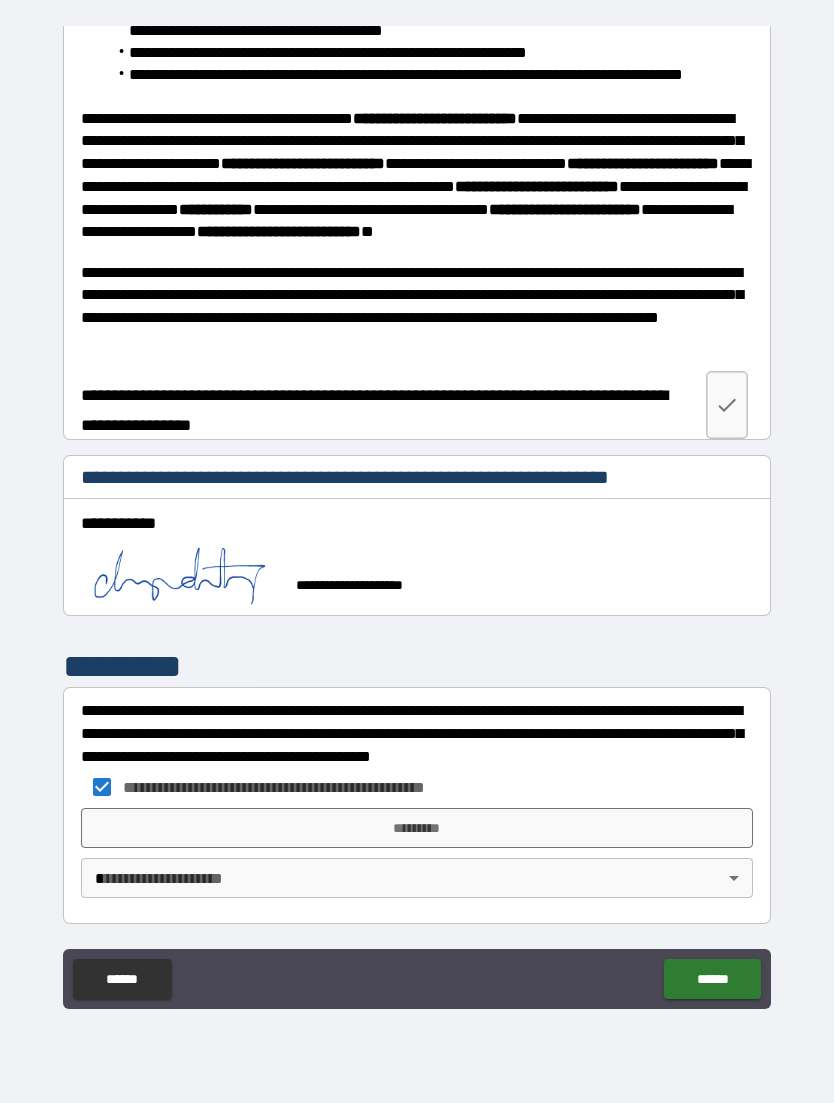 click on "*********" at bounding box center [417, 828] 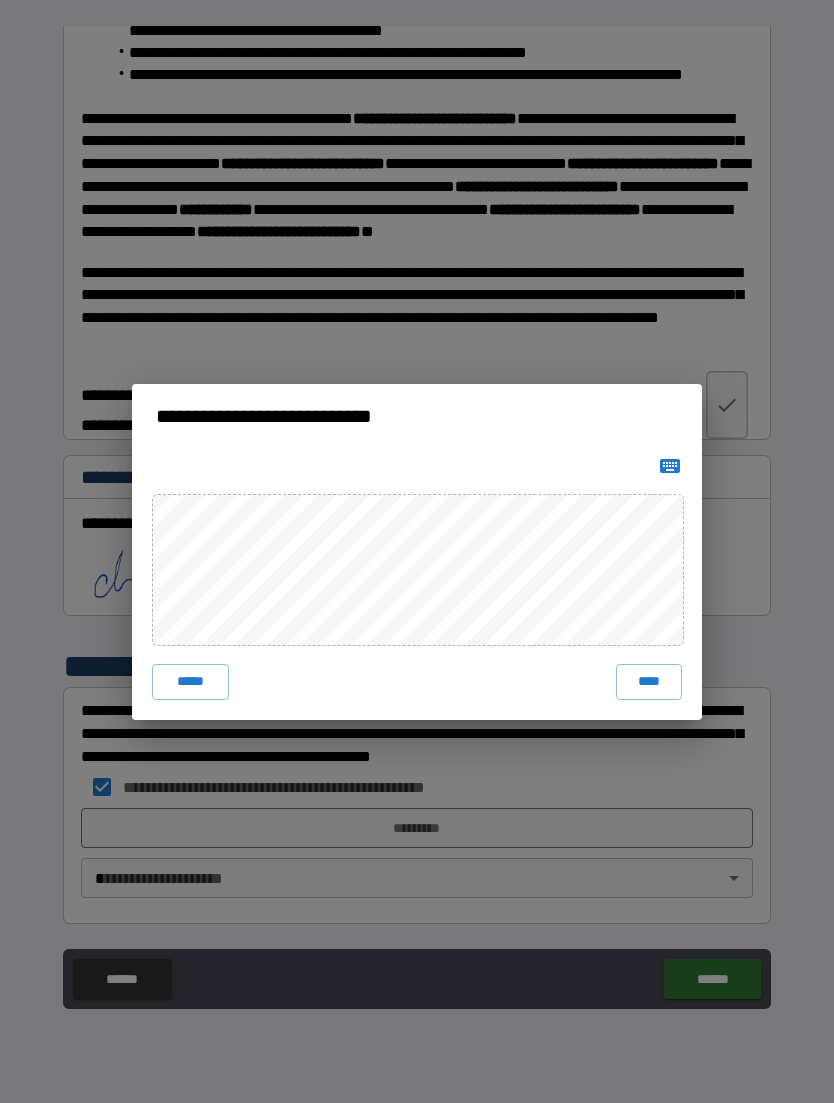 click on "****" at bounding box center (649, 682) 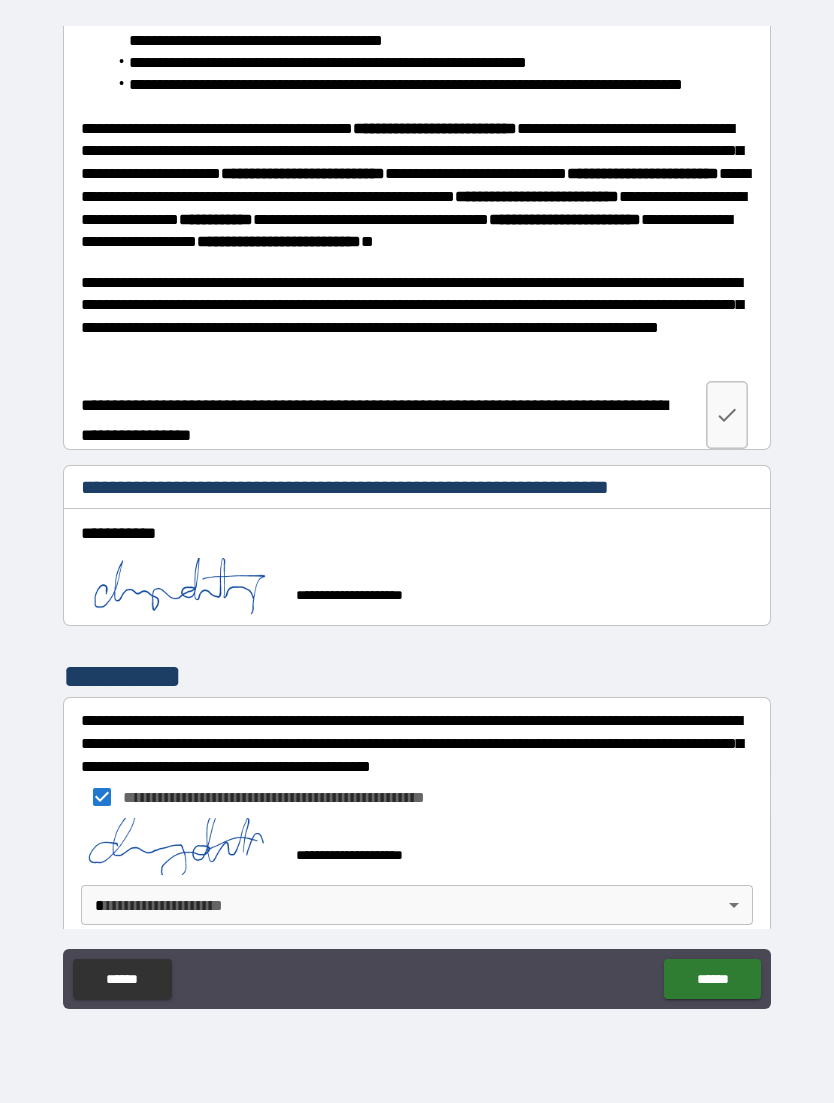 click on "**********" at bounding box center [417, 519] 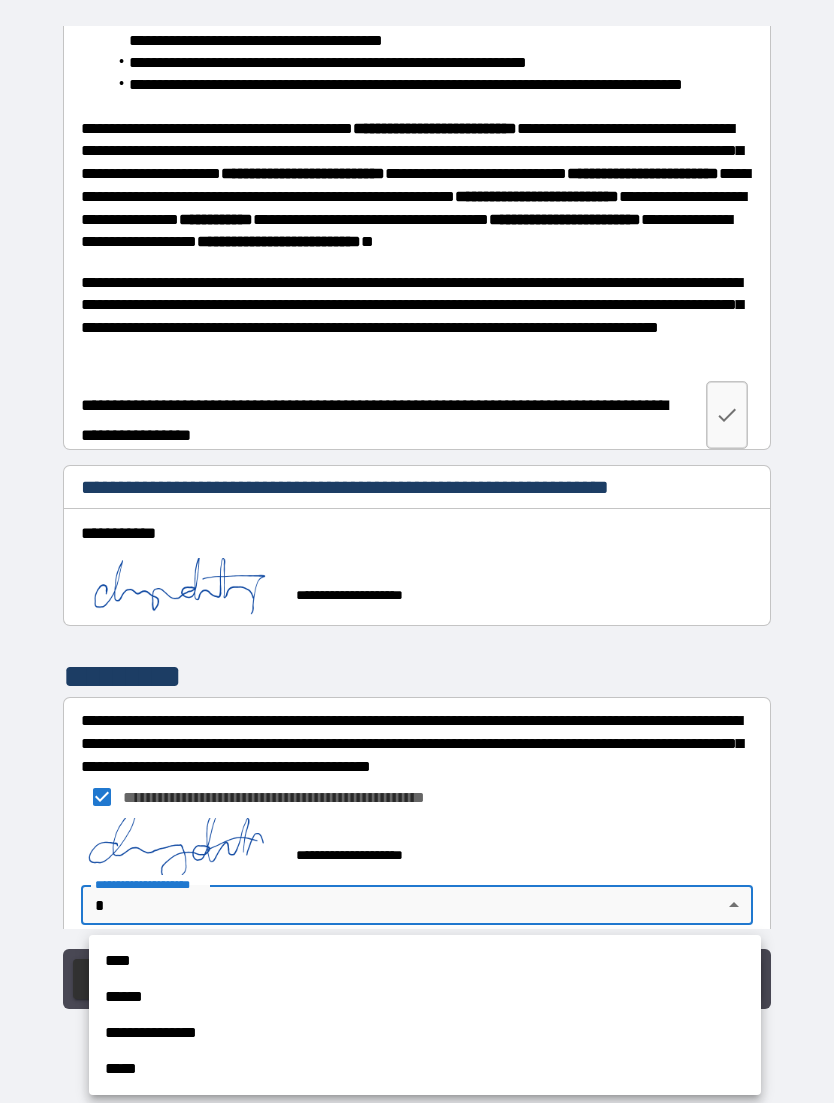 click on "****" at bounding box center [425, 961] 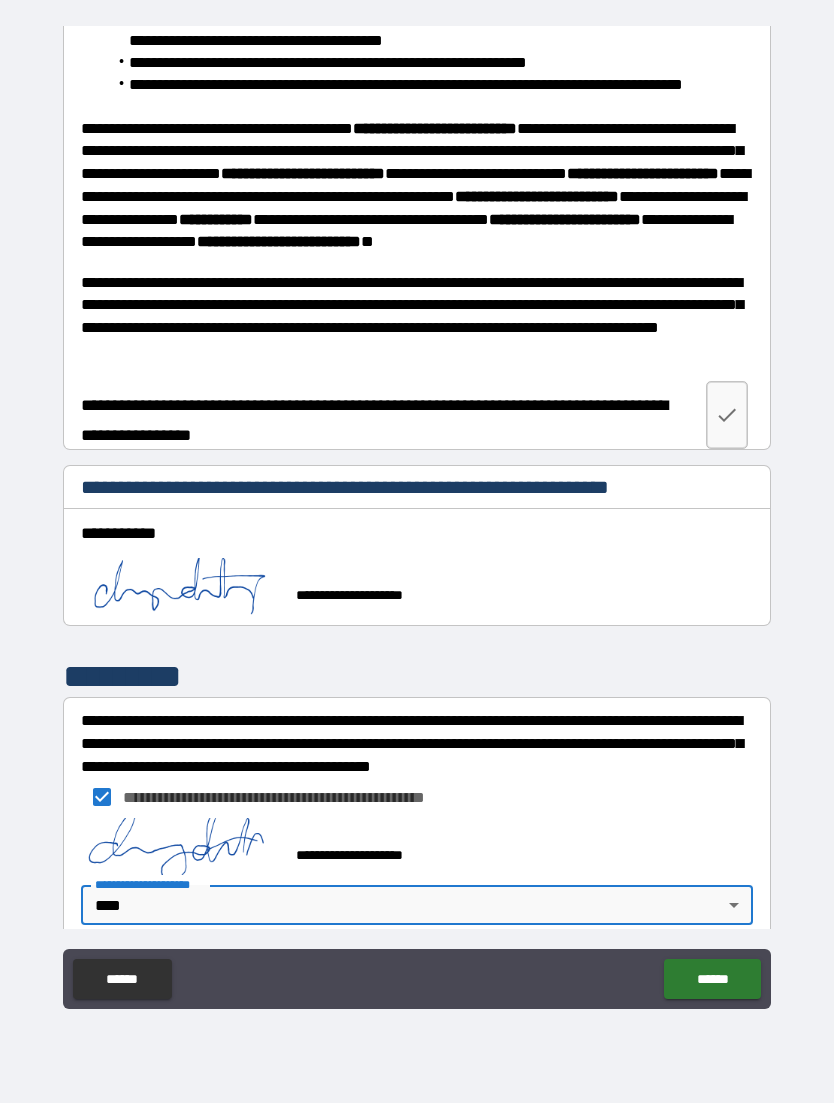click on "******" at bounding box center [712, 979] 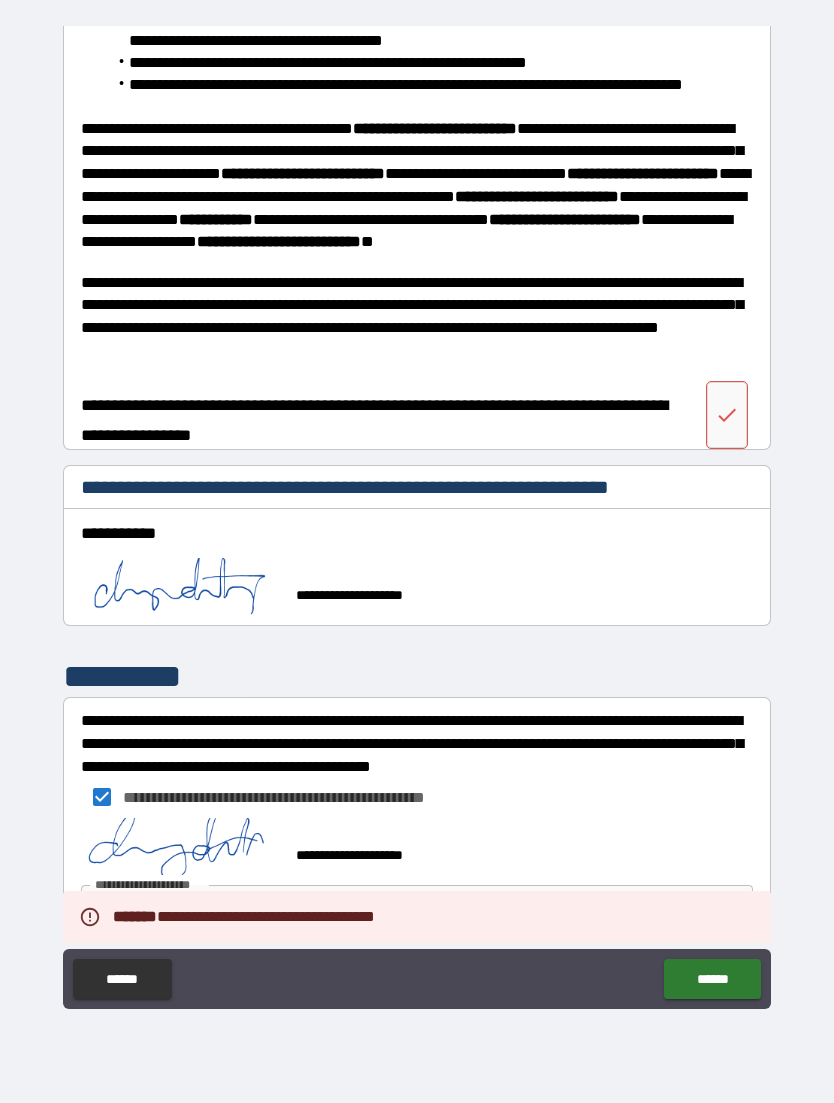 click 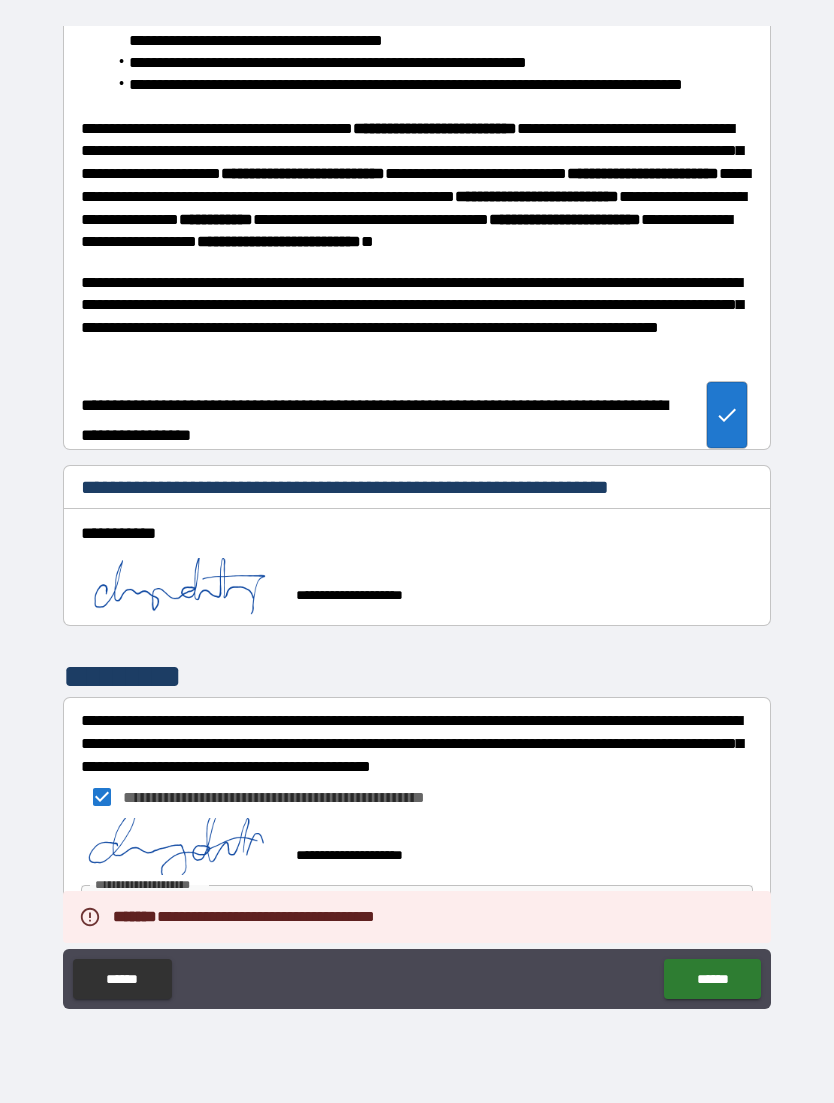 click on "******" at bounding box center [712, 979] 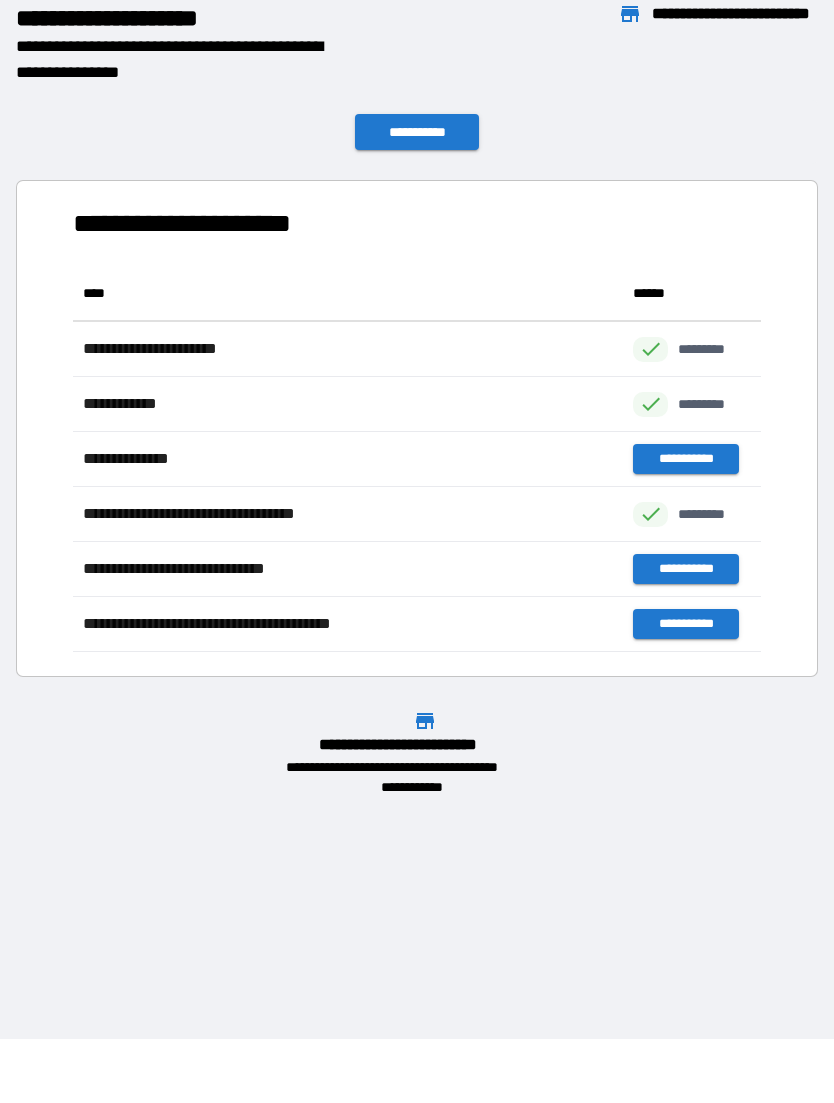 scroll, scrollTop: 1, scrollLeft: 1, axis: both 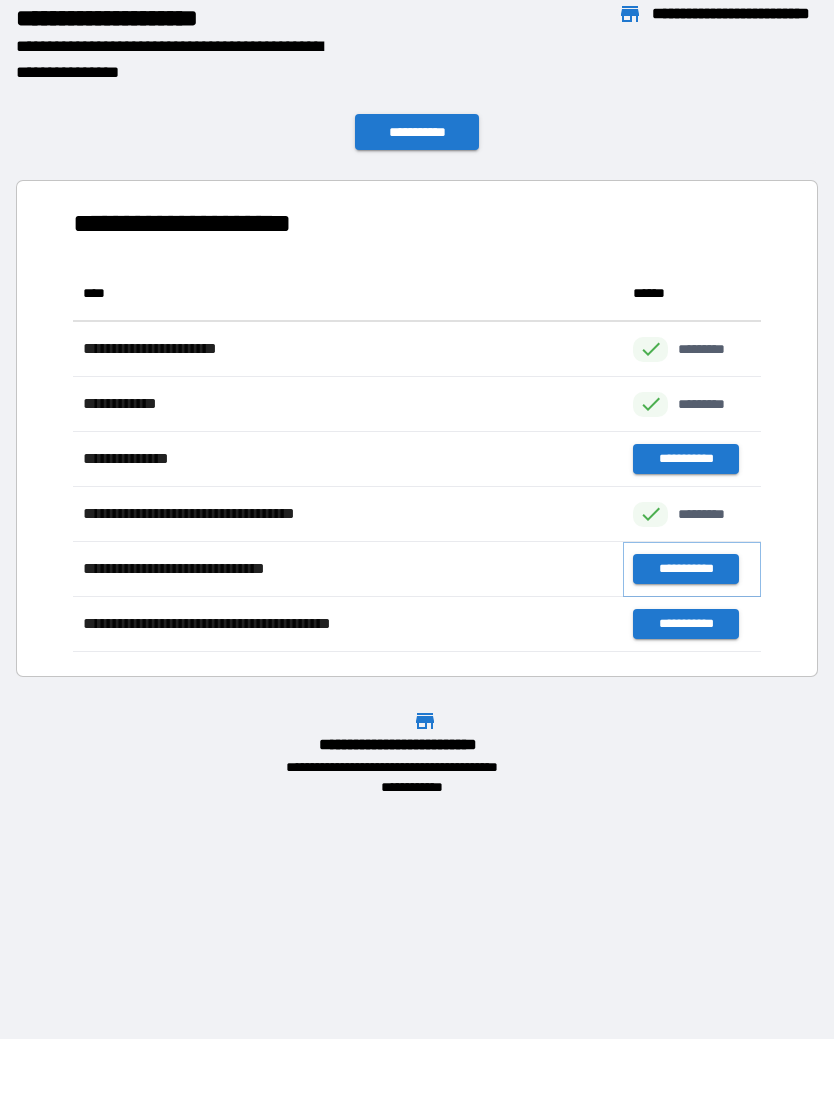 click on "**********" at bounding box center (685, 569) 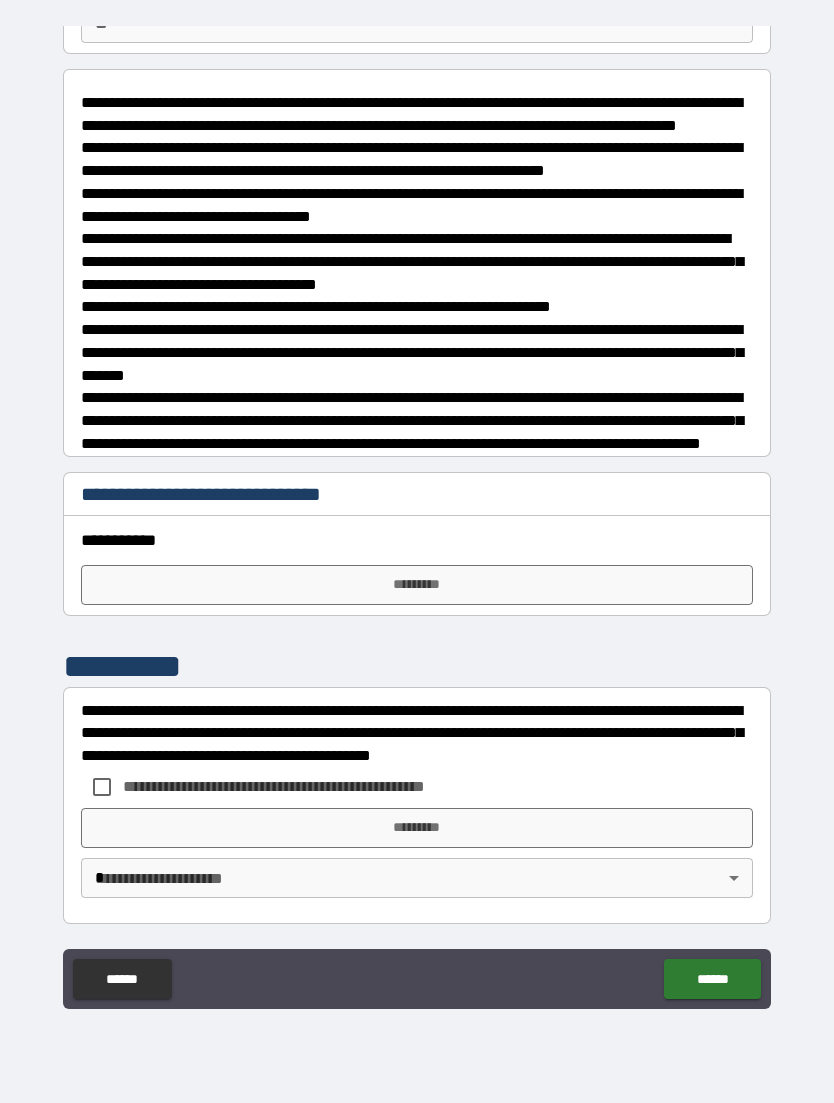 scroll, scrollTop: 270, scrollLeft: 0, axis: vertical 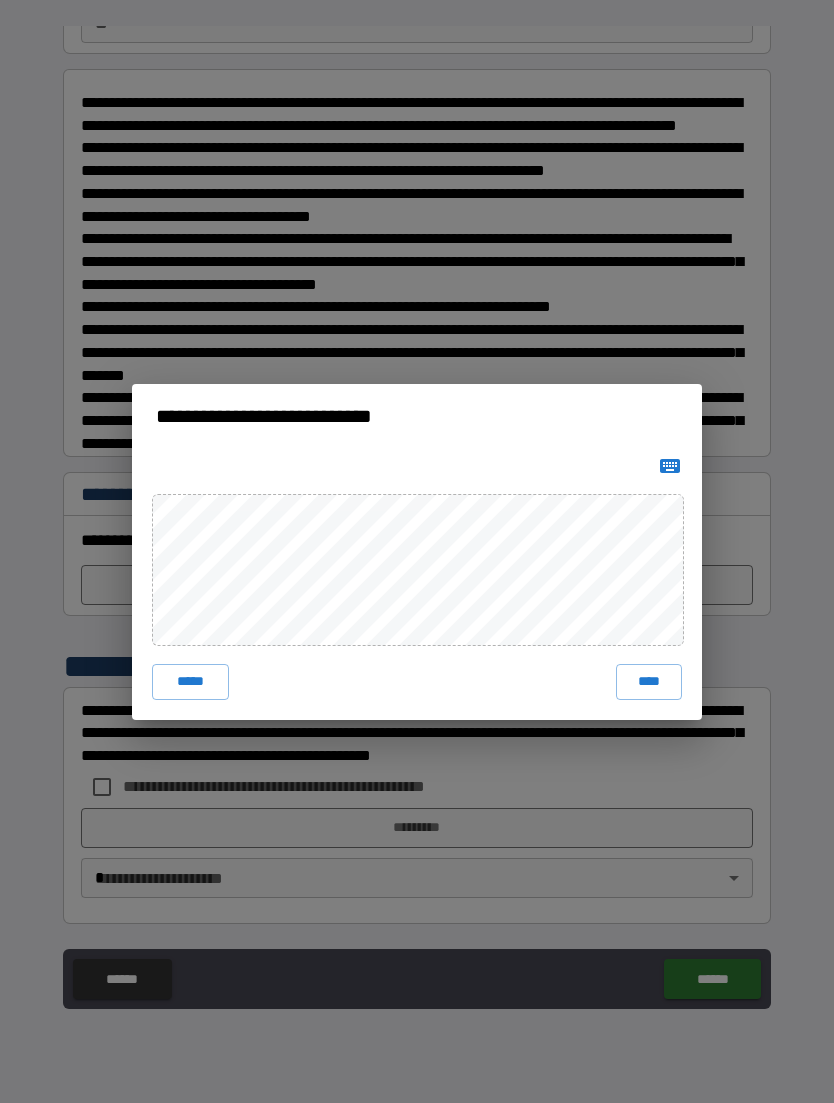 click on "****" at bounding box center (649, 682) 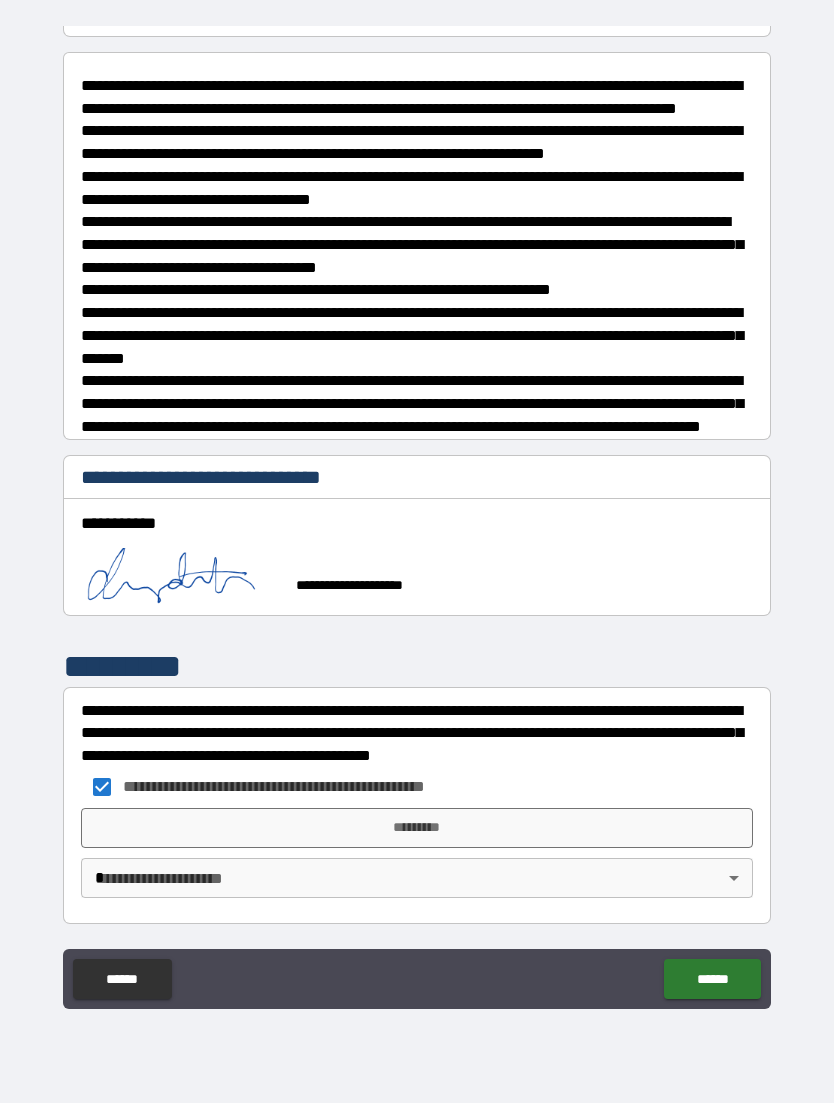 click on "*********" at bounding box center [417, 828] 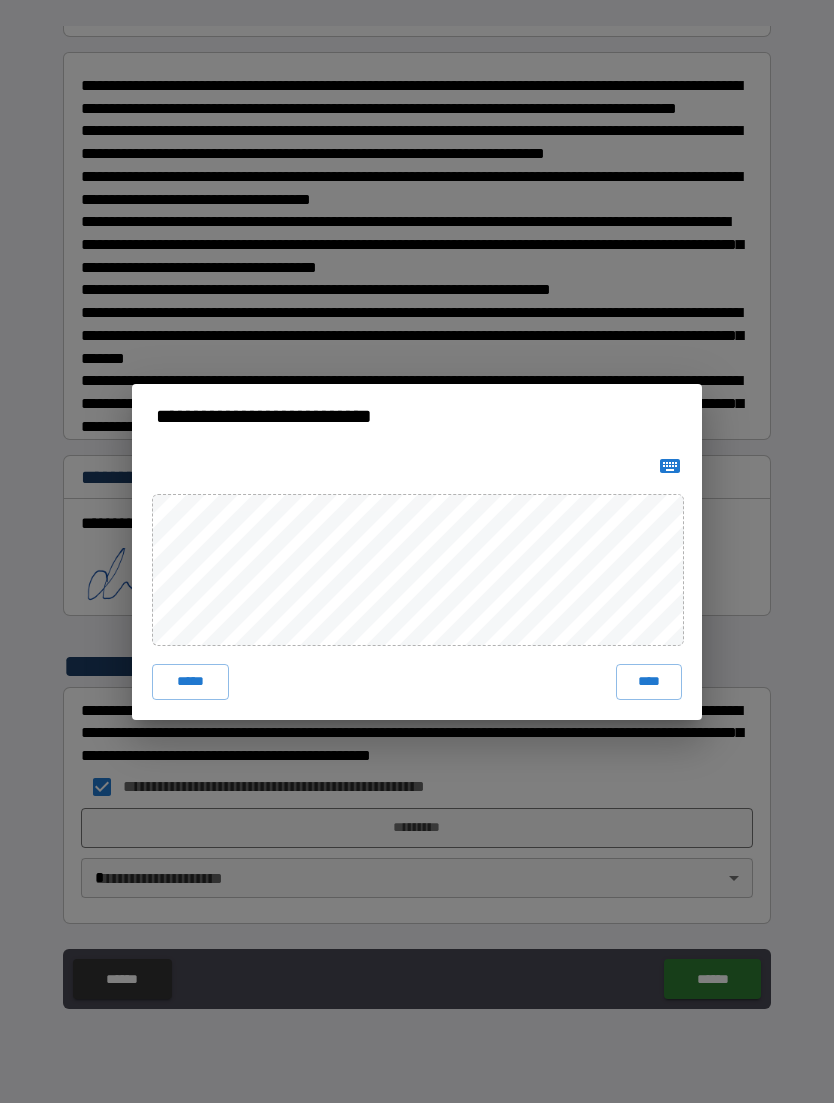 click on "****" at bounding box center (649, 682) 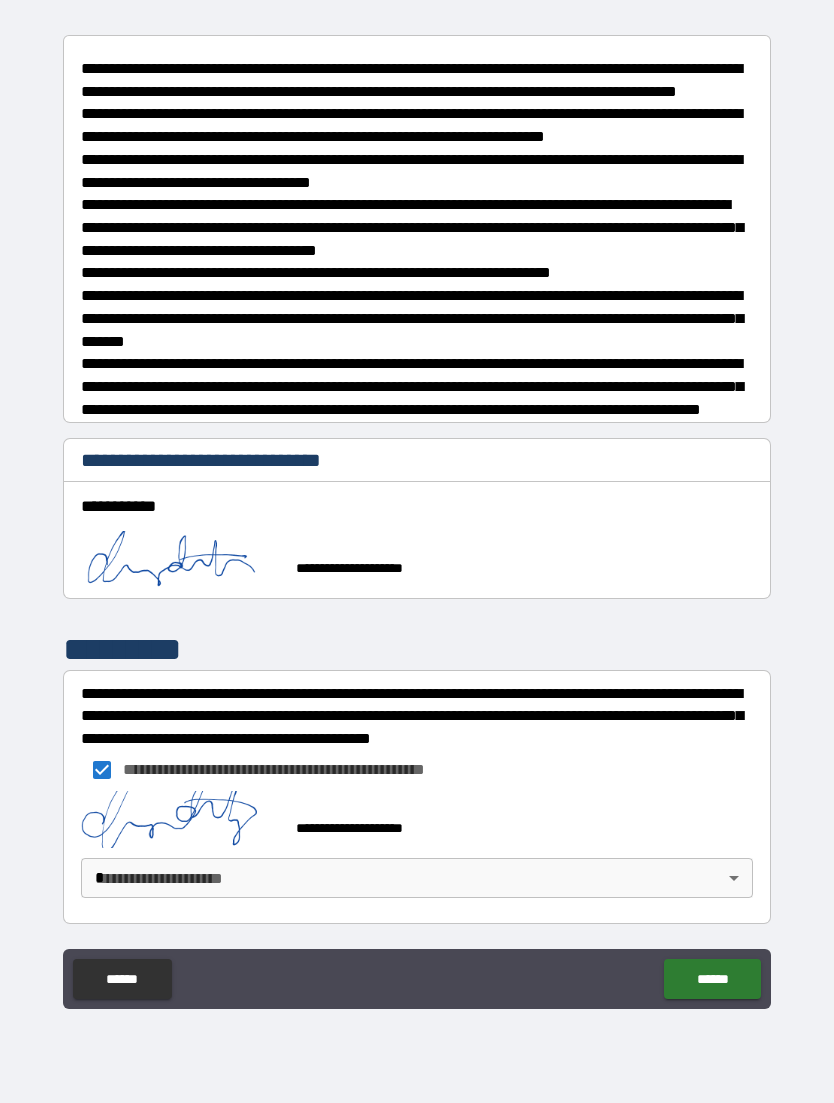 click on "**********" at bounding box center [417, 519] 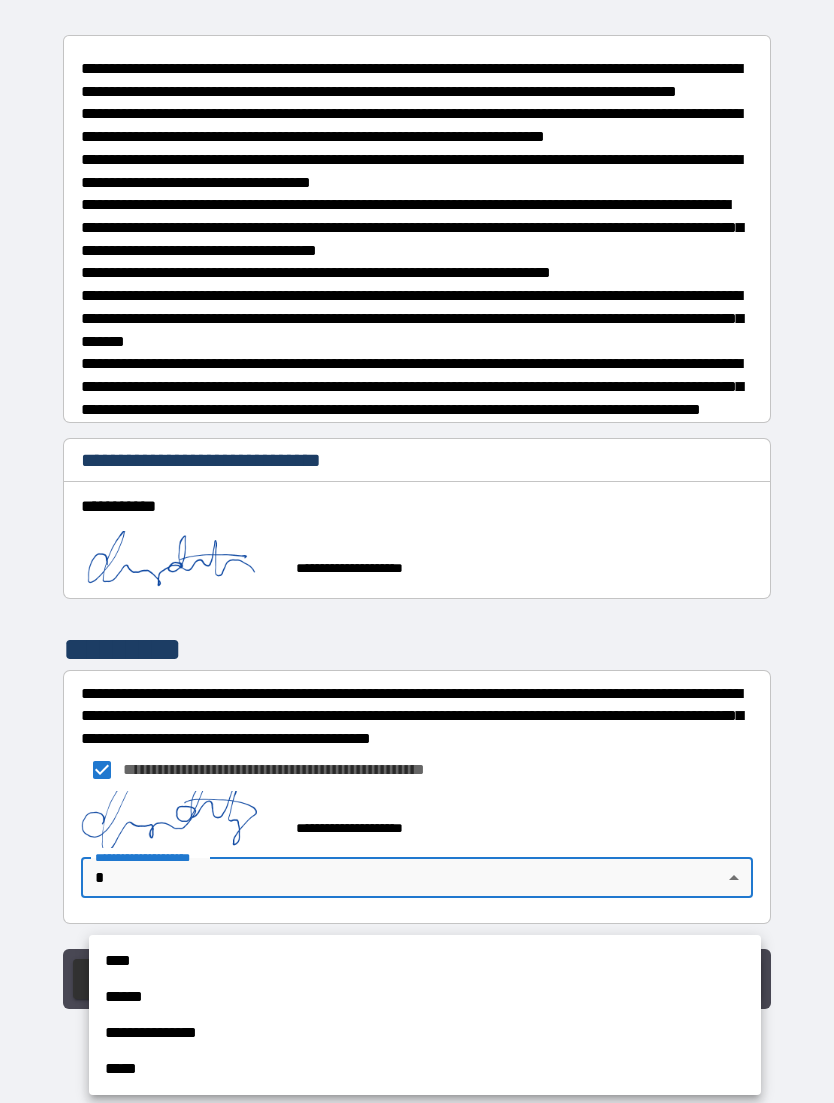 click on "****" at bounding box center (425, 961) 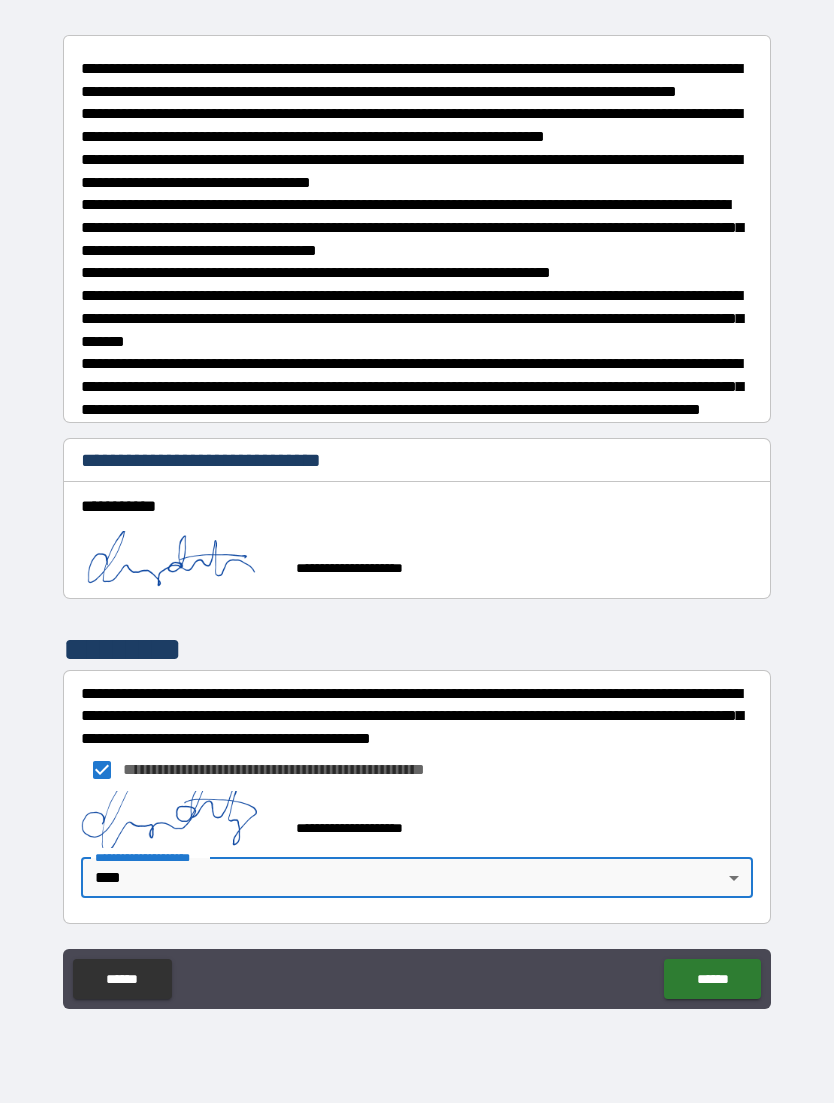 click on "******" at bounding box center (712, 979) 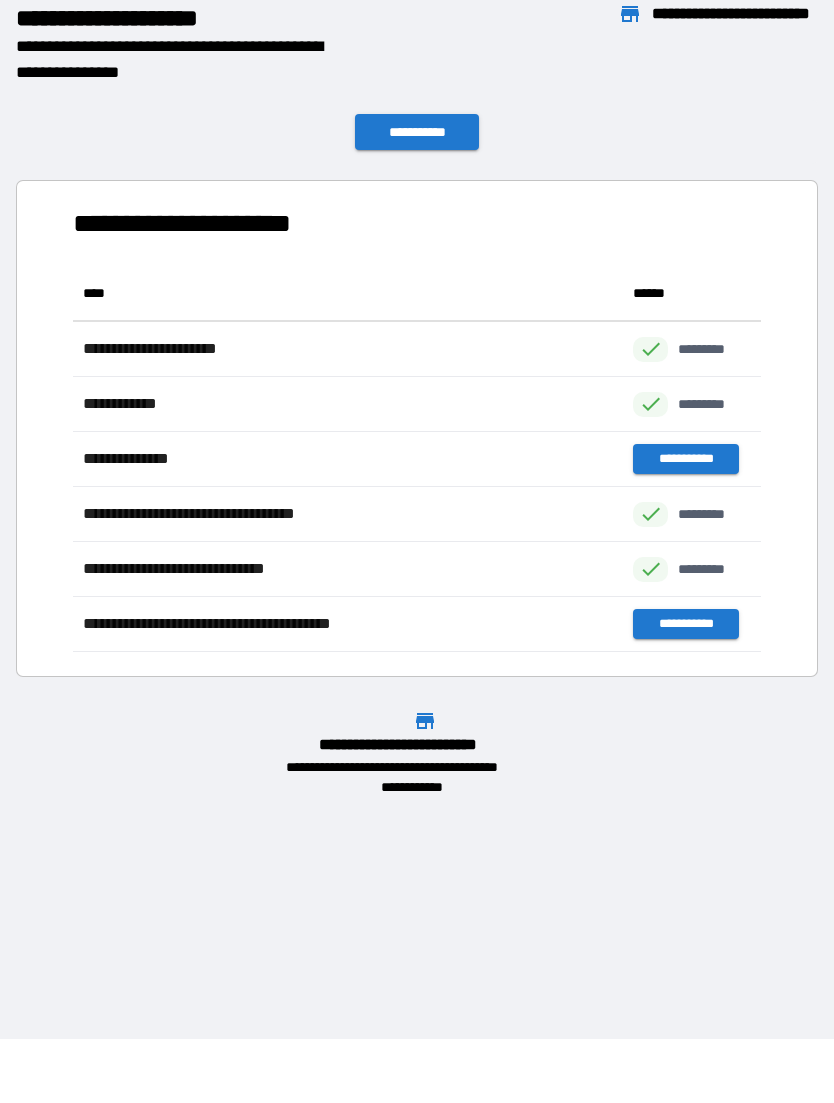 scroll, scrollTop: 1, scrollLeft: 1, axis: both 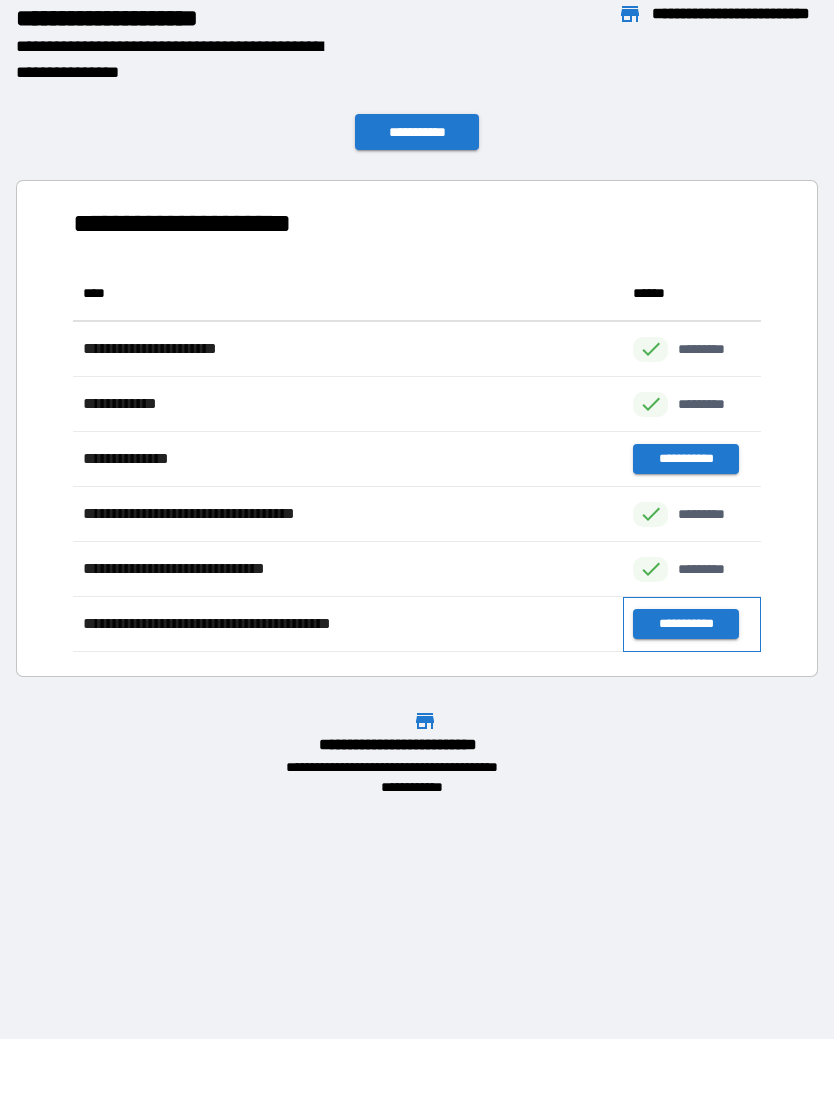 click on "**********" at bounding box center (692, 624) 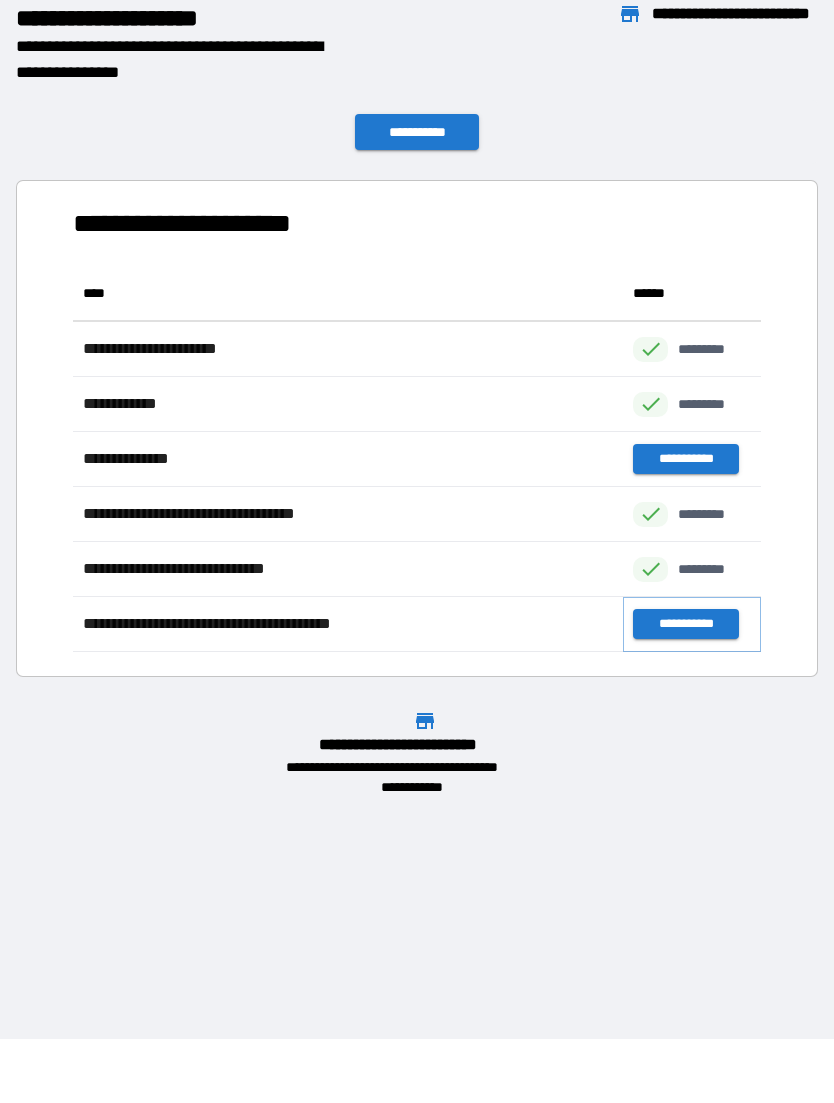 click on "**********" at bounding box center [685, 624] 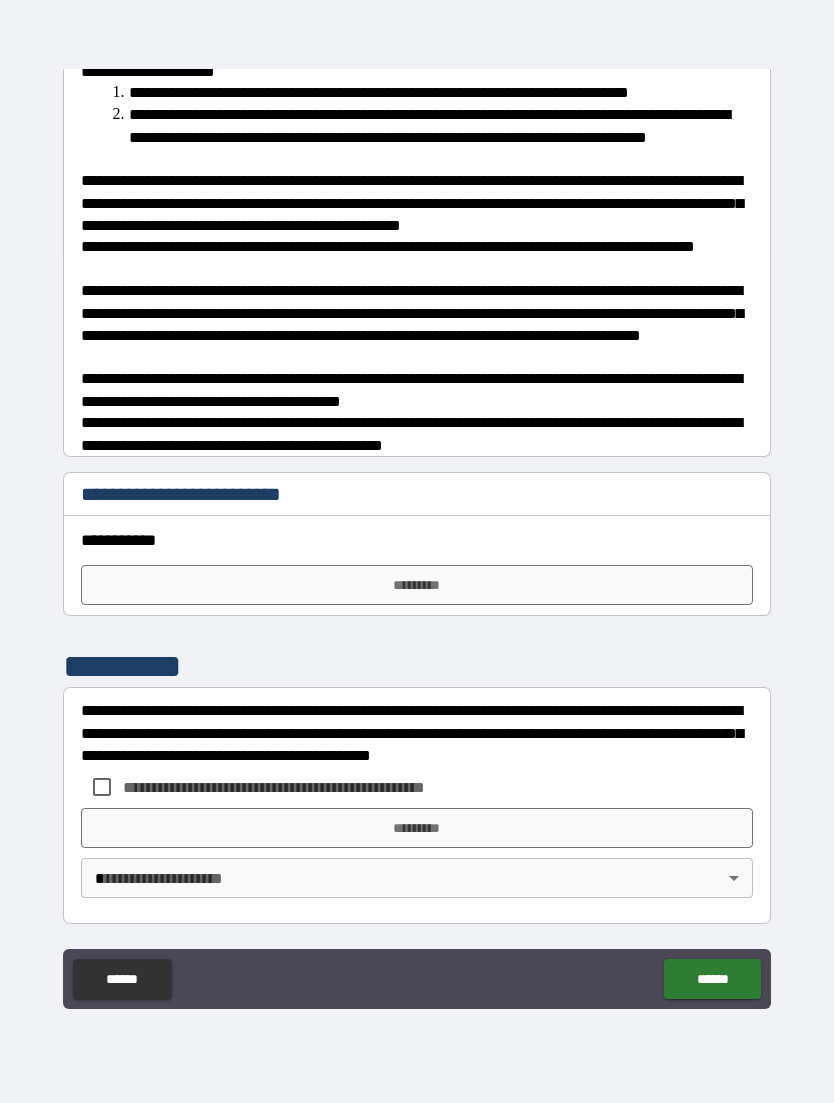 scroll, scrollTop: 467, scrollLeft: 0, axis: vertical 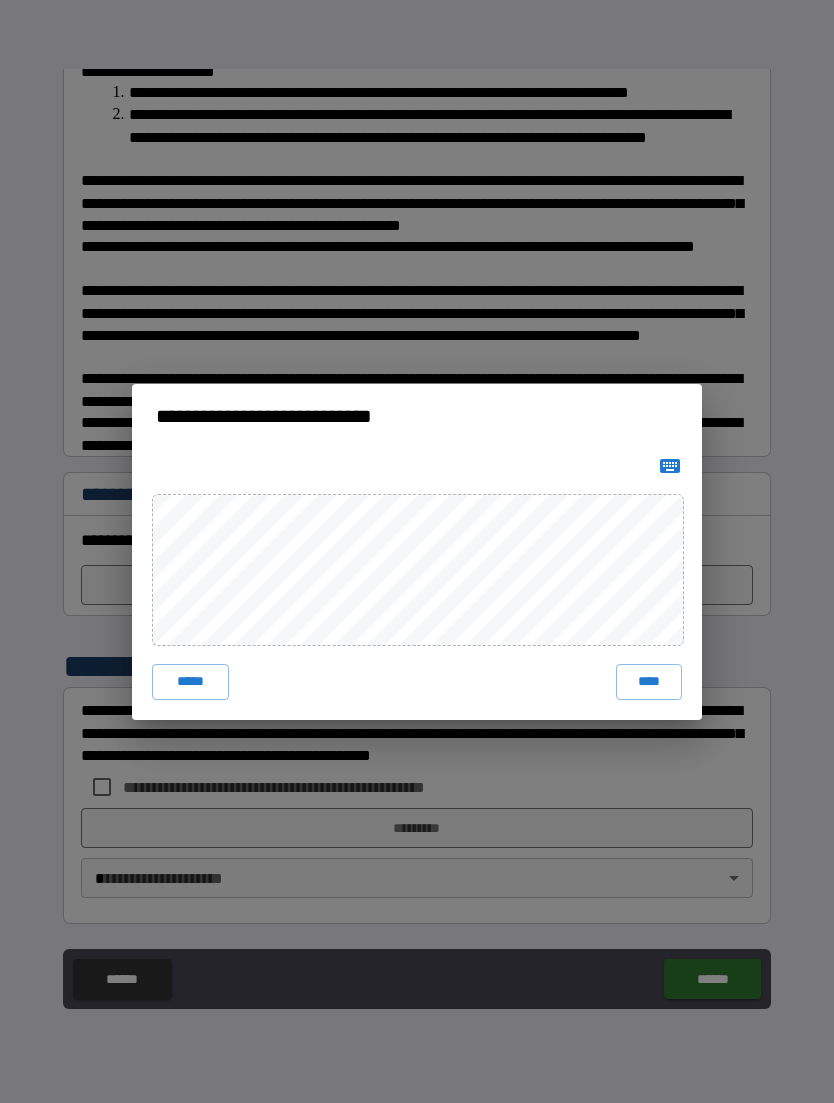 click on "****" at bounding box center (649, 682) 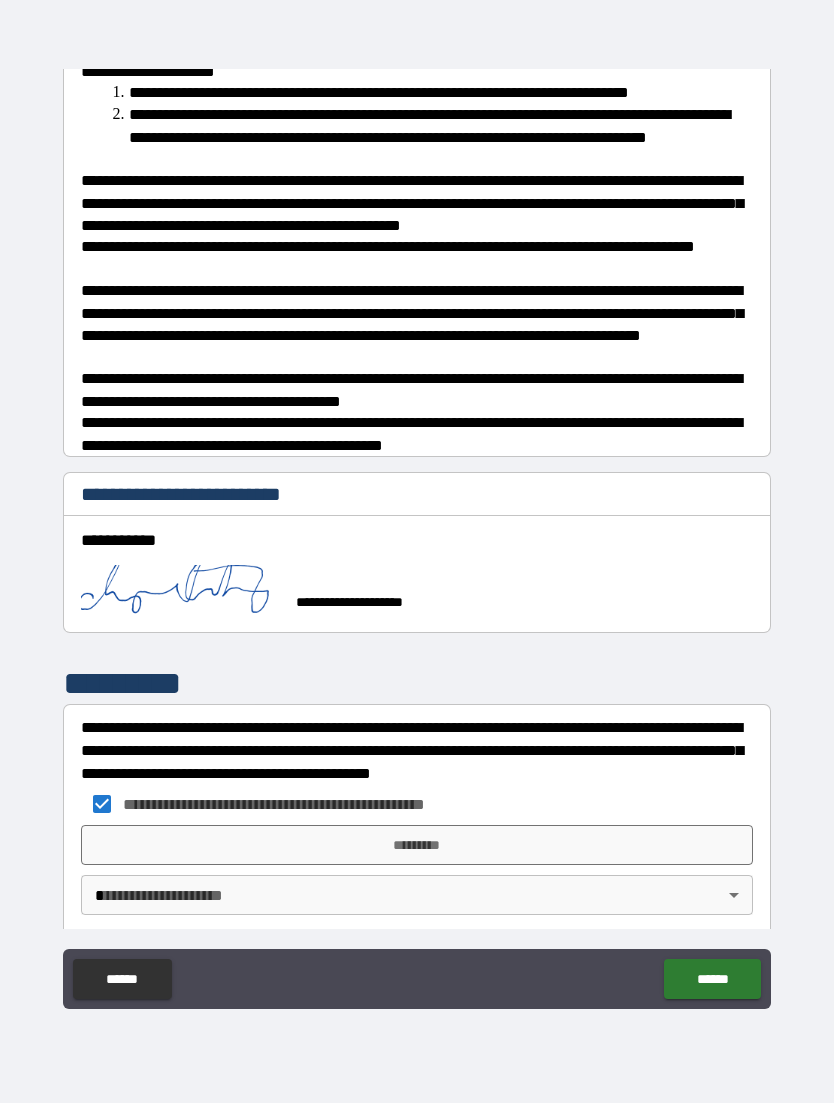 click on "*********" at bounding box center (417, 845) 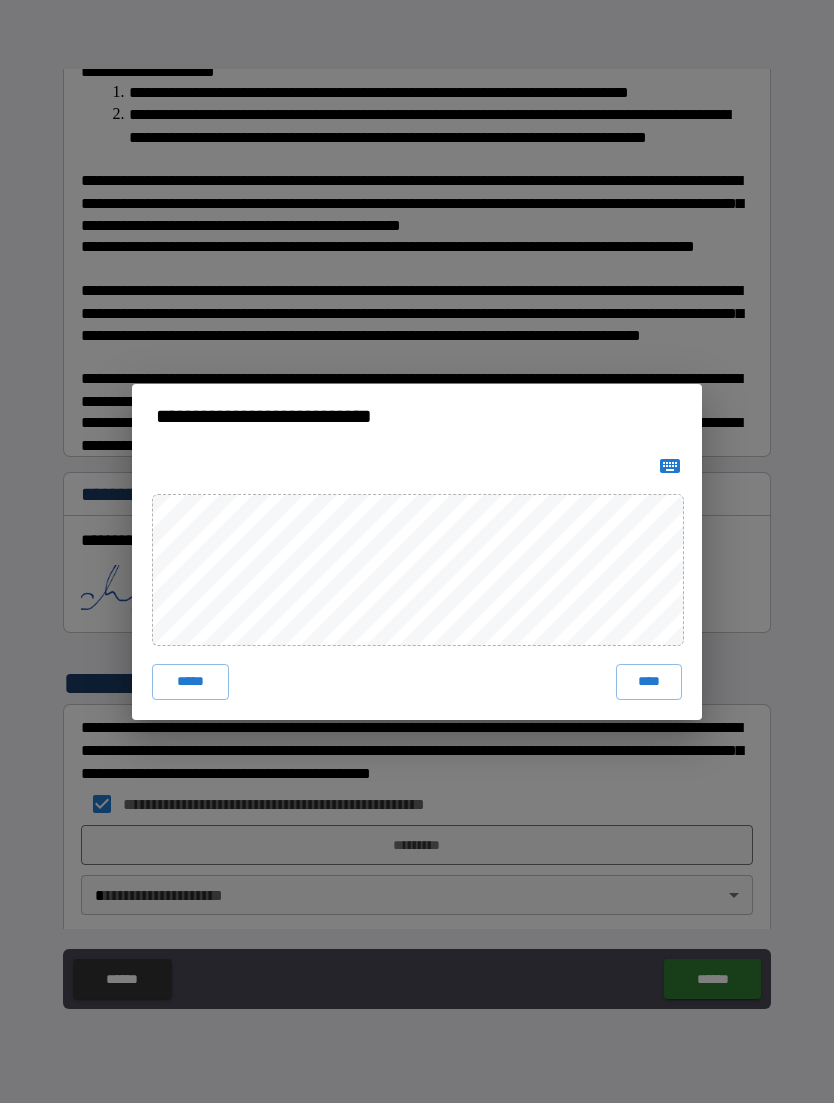 click on "****" at bounding box center [649, 682] 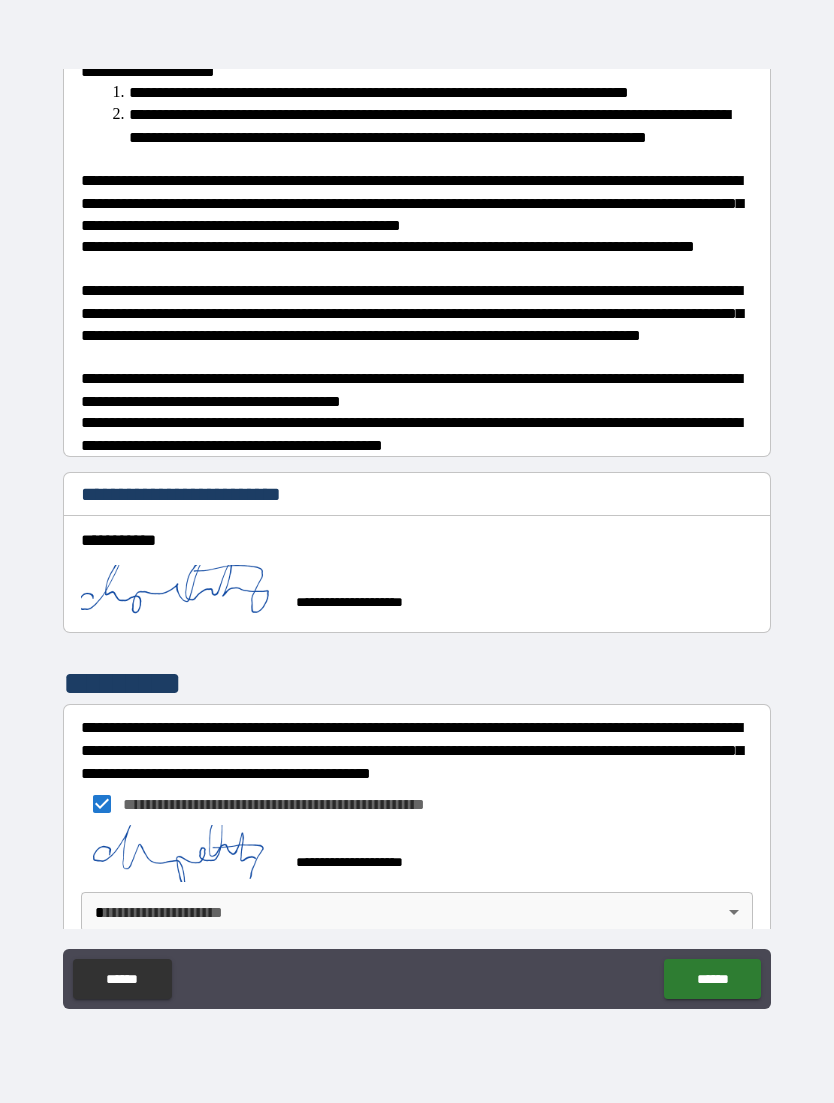 click on "**********" at bounding box center (417, 519) 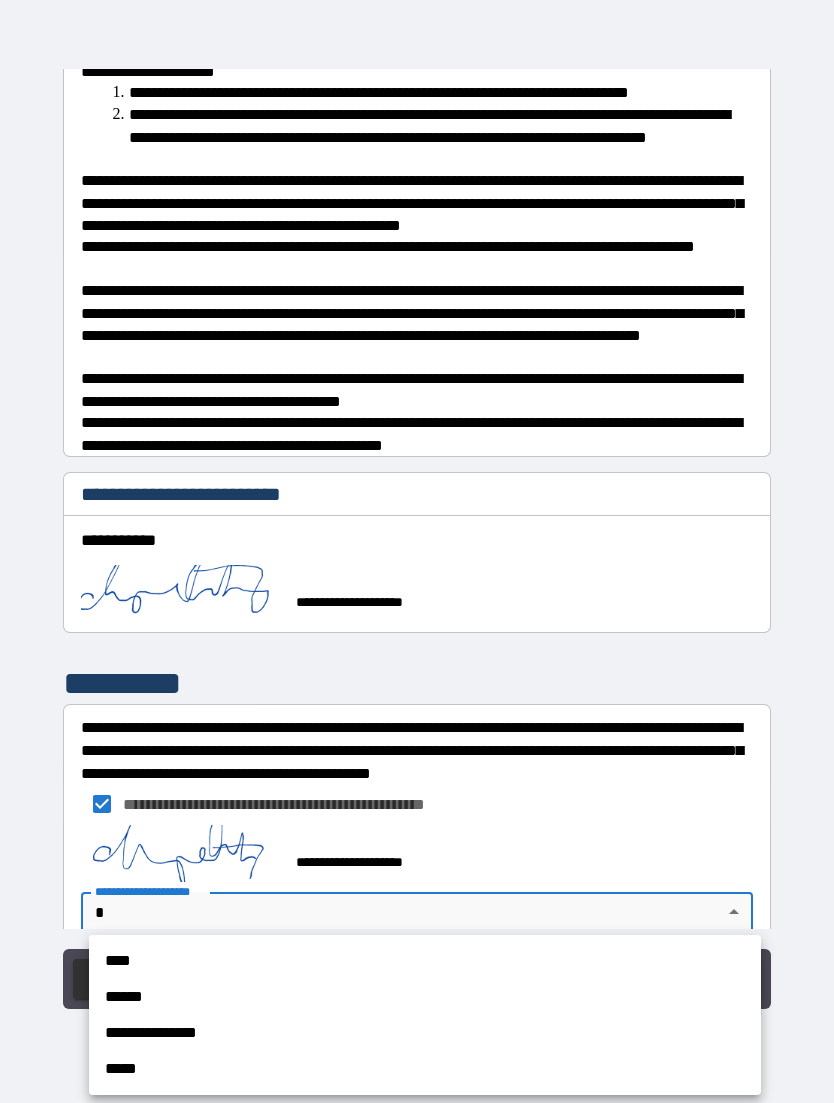 click on "****" at bounding box center (425, 961) 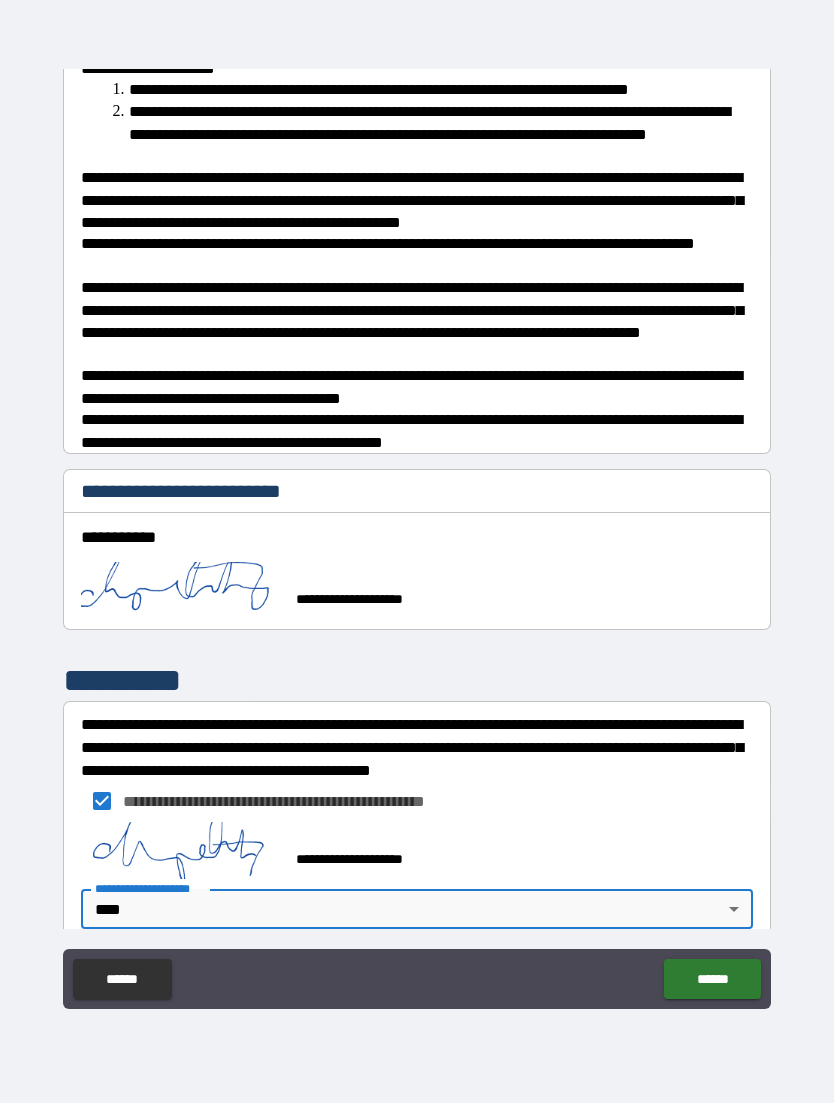 click on "******" at bounding box center (712, 979) 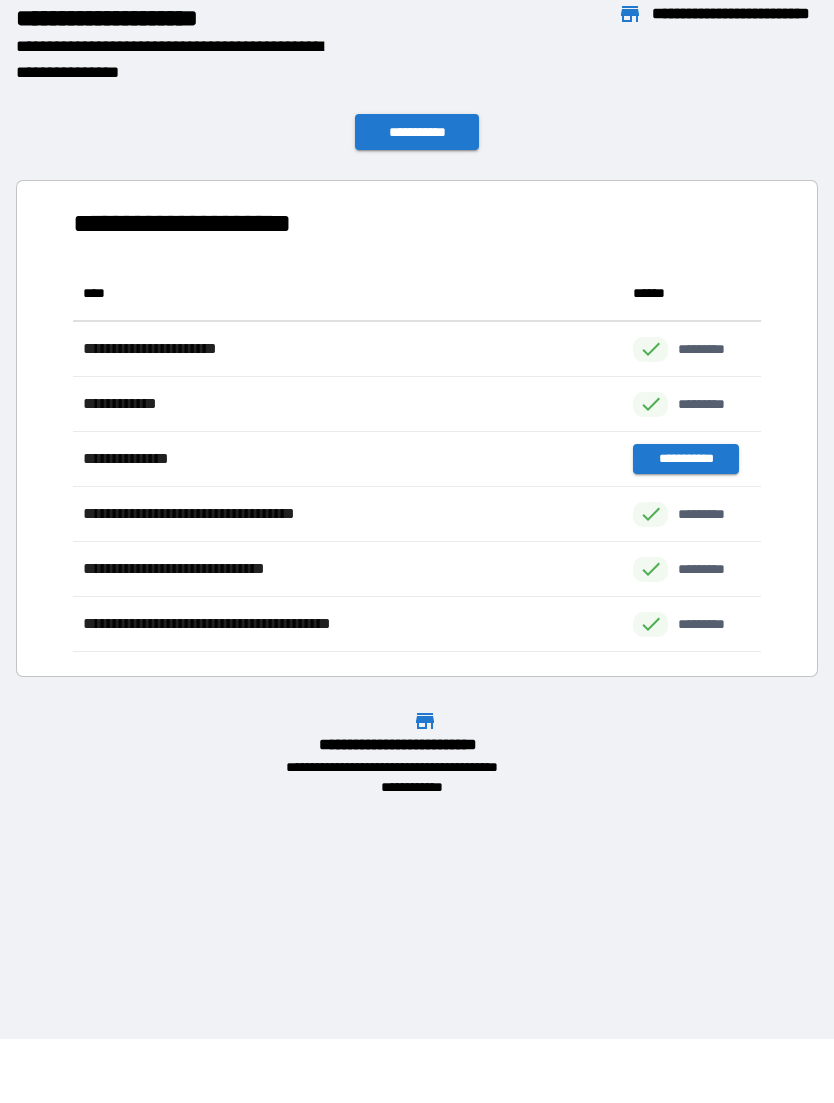 scroll, scrollTop: 1, scrollLeft: 1, axis: both 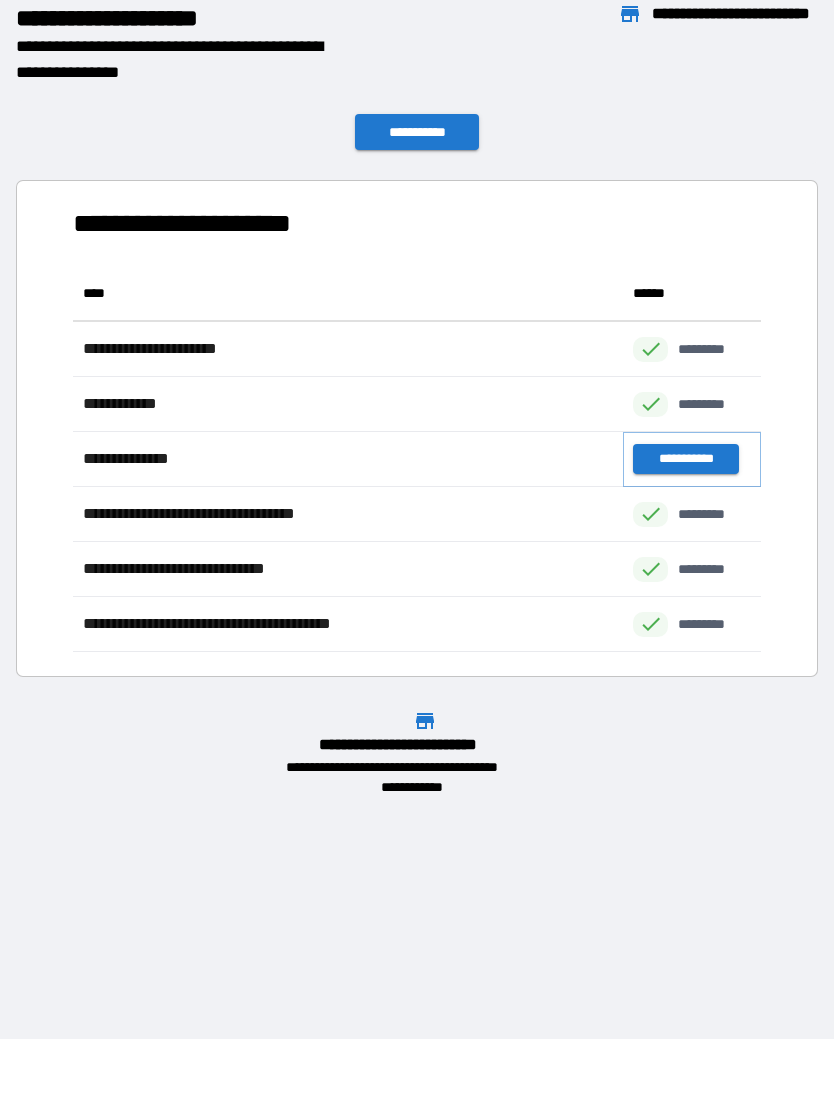 click on "**********" at bounding box center (685, 459) 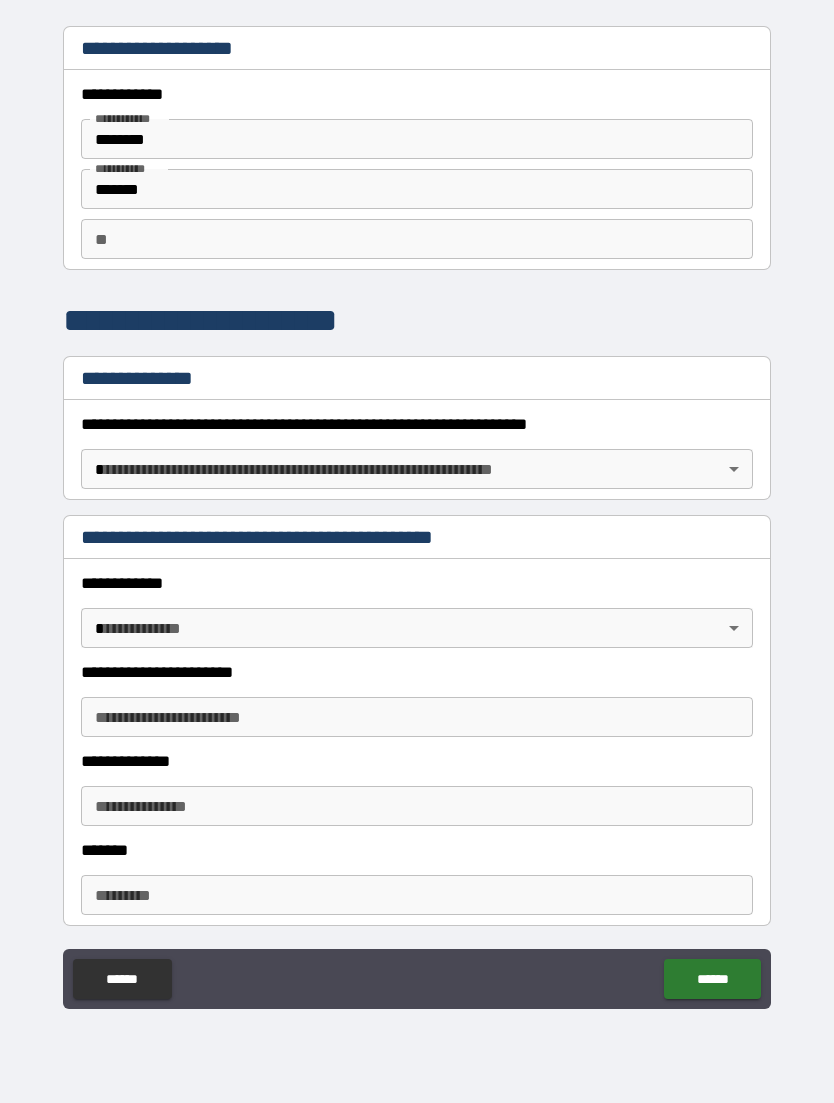 click on "**********" at bounding box center [417, 519] 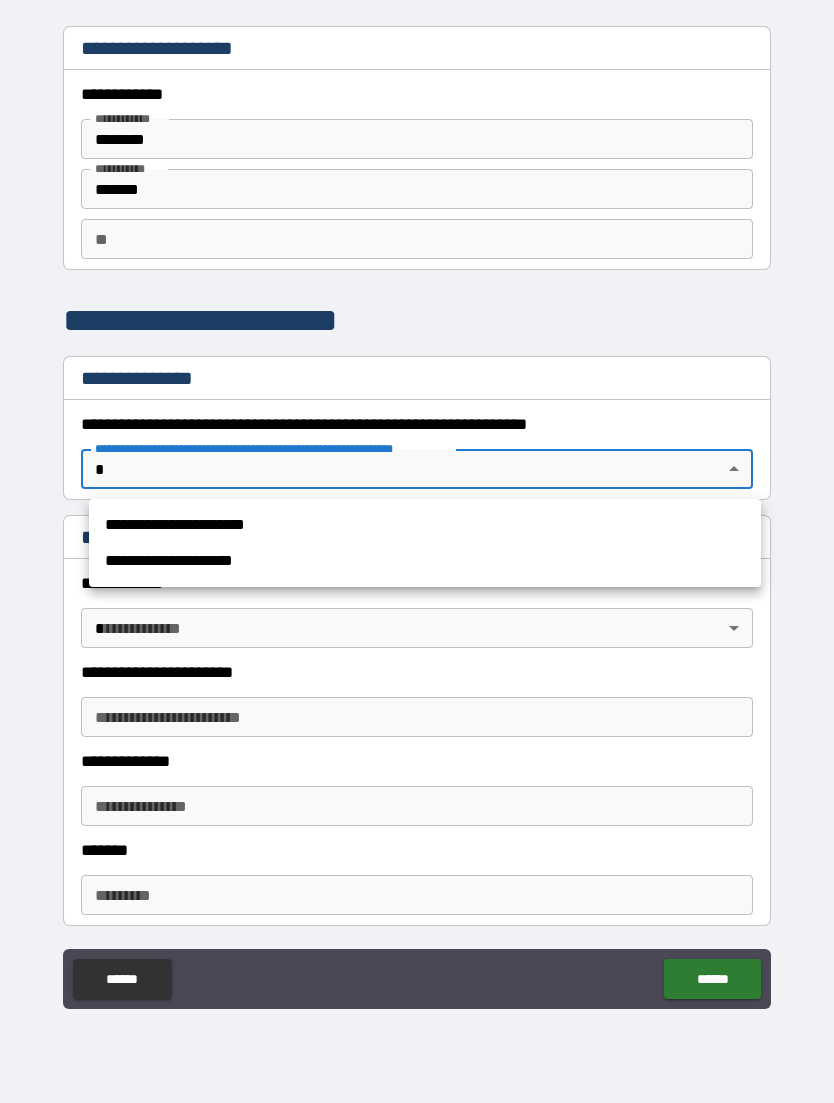 click on "**********" at bounding box center [425, 525] 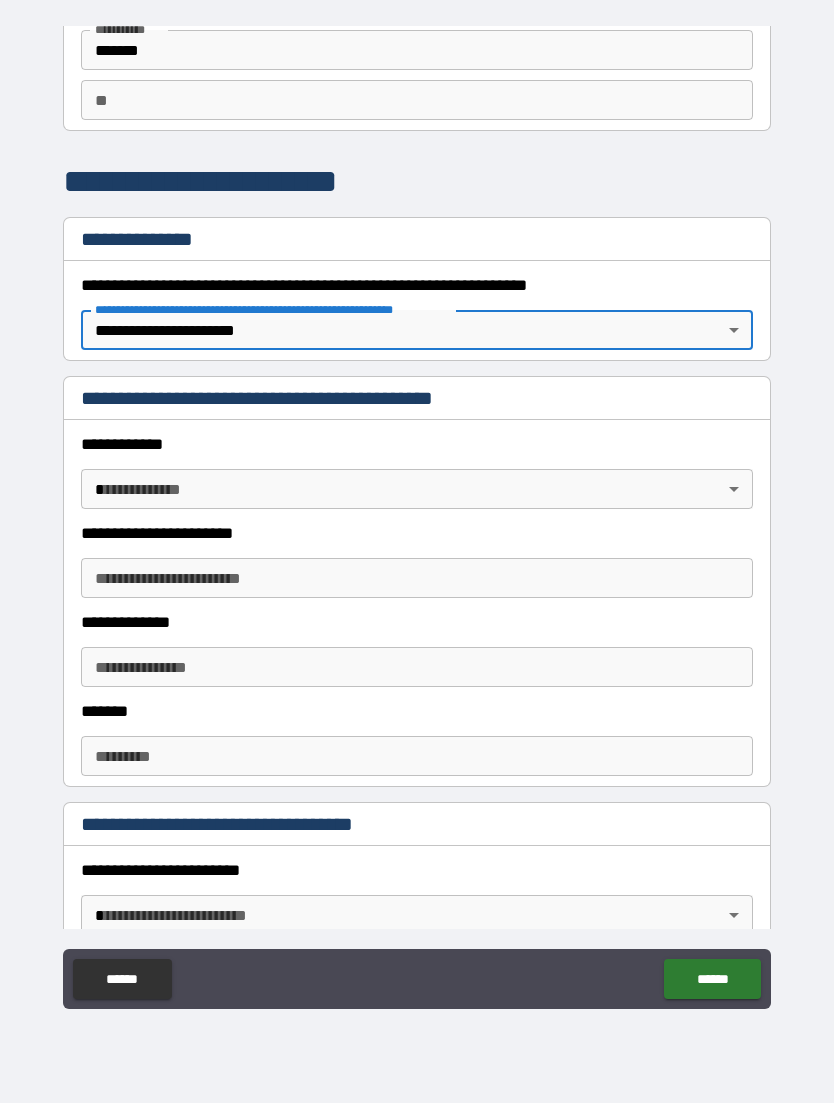 scroll, scrollTop: 161, scrollLeft: 0, axis: vertical 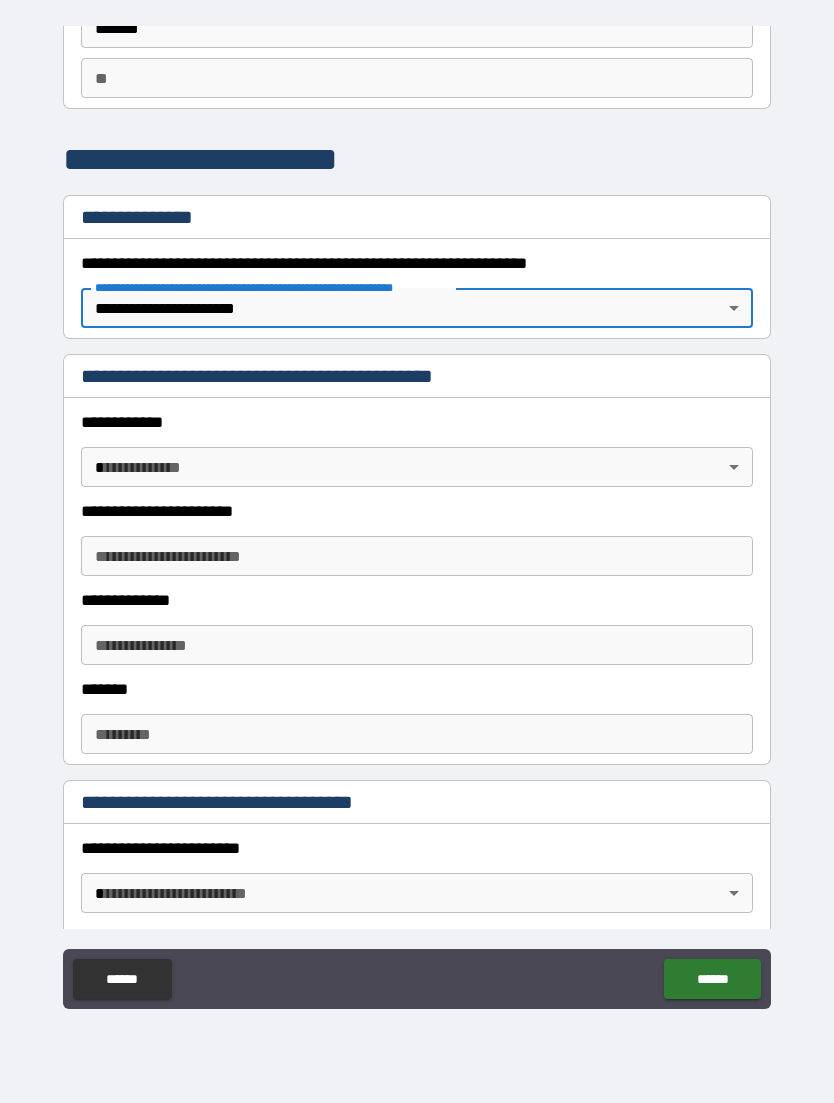 click on "**********" at bounding box center (417, 452) 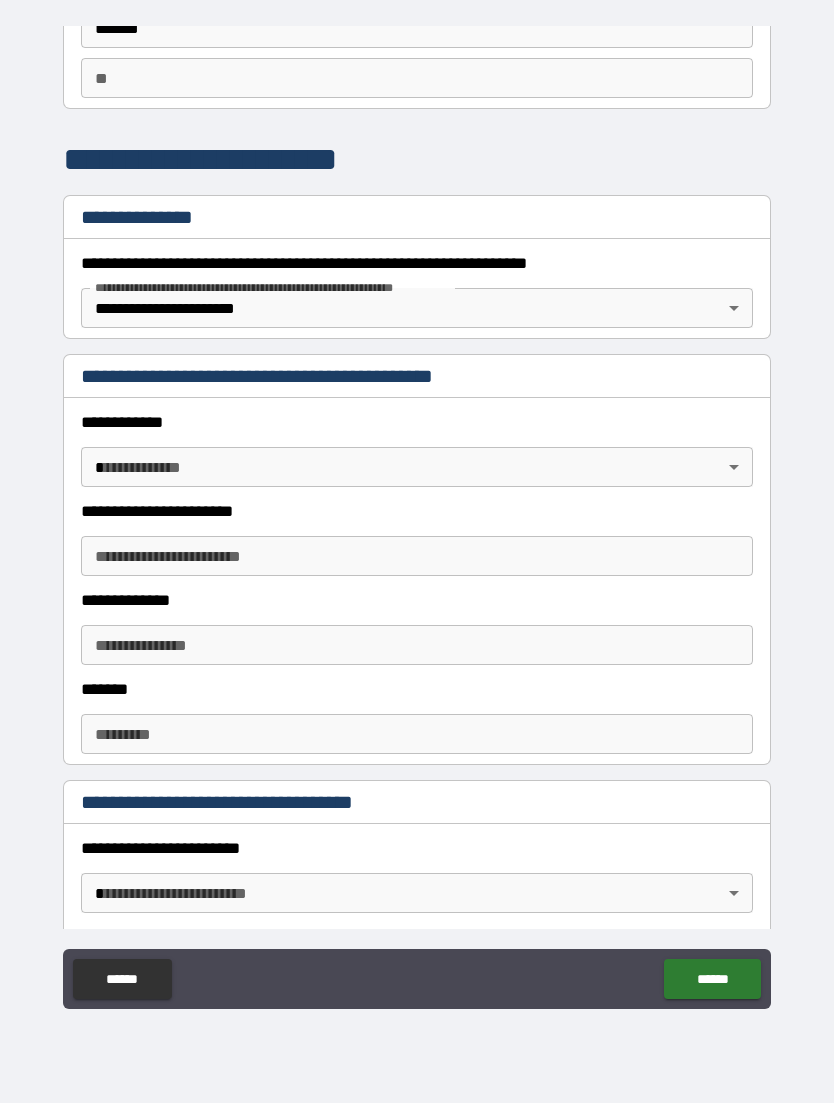 click on "**********" at bounding box center (417, 519) 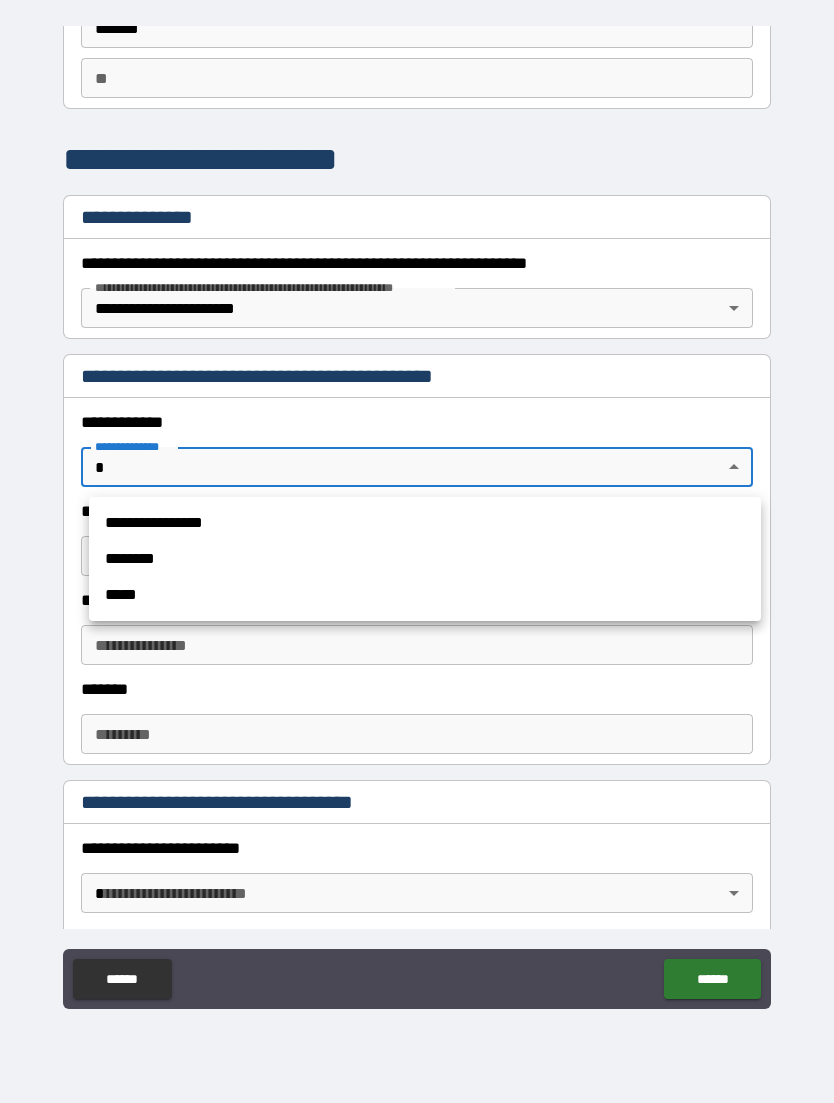 click on "**********" at bounding box center (425, 523) 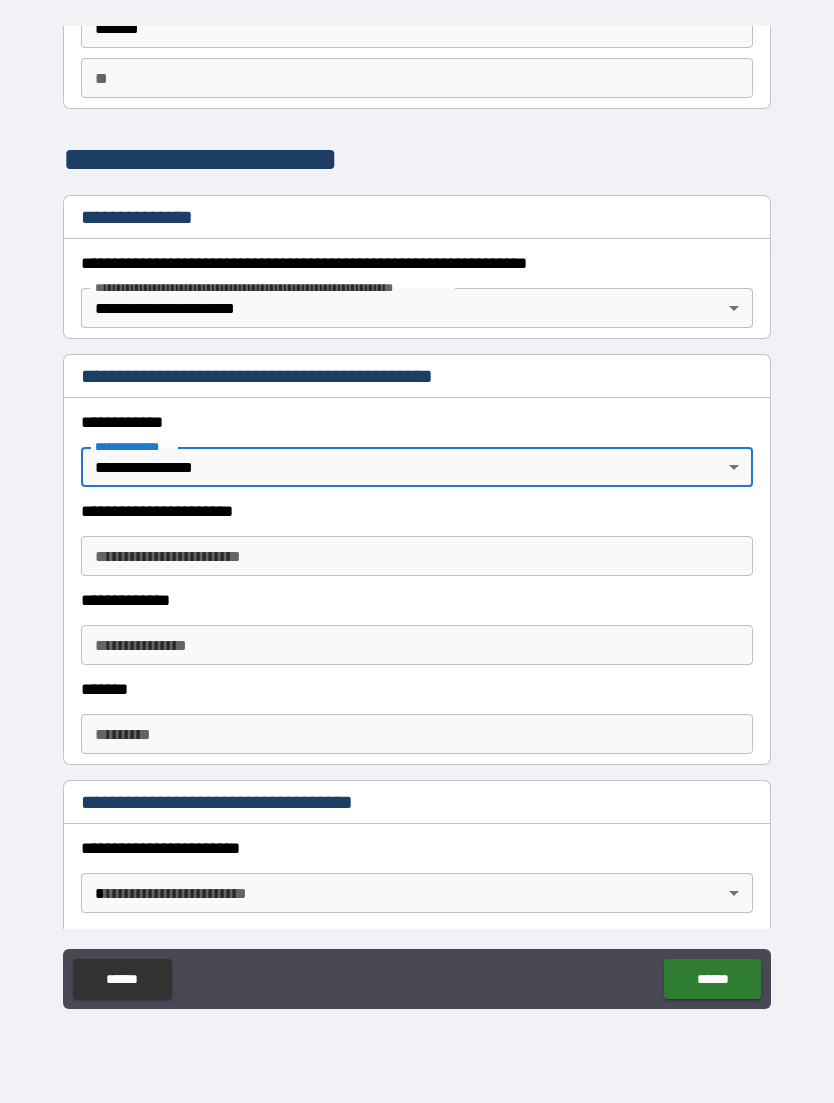 click on "**********" at bounding box center (417, 556) 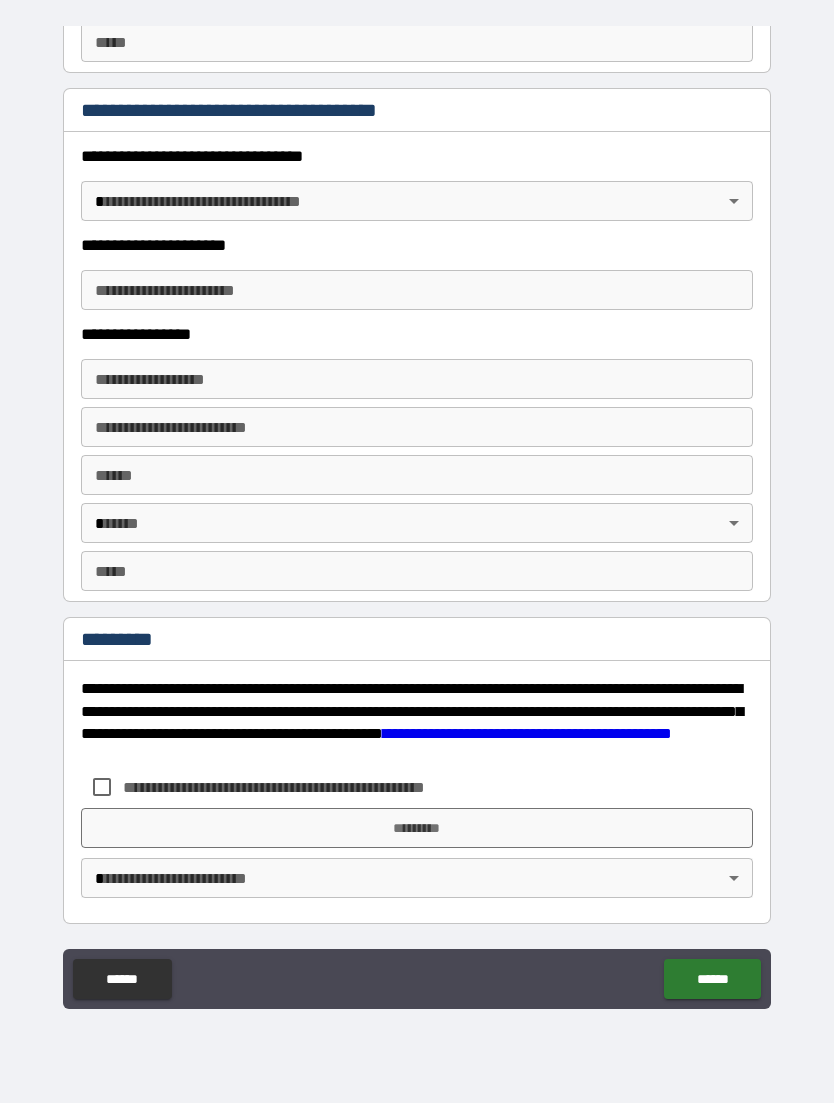 scroll, scrollTop: 3433, scrollLeft: 0, axis: vertical 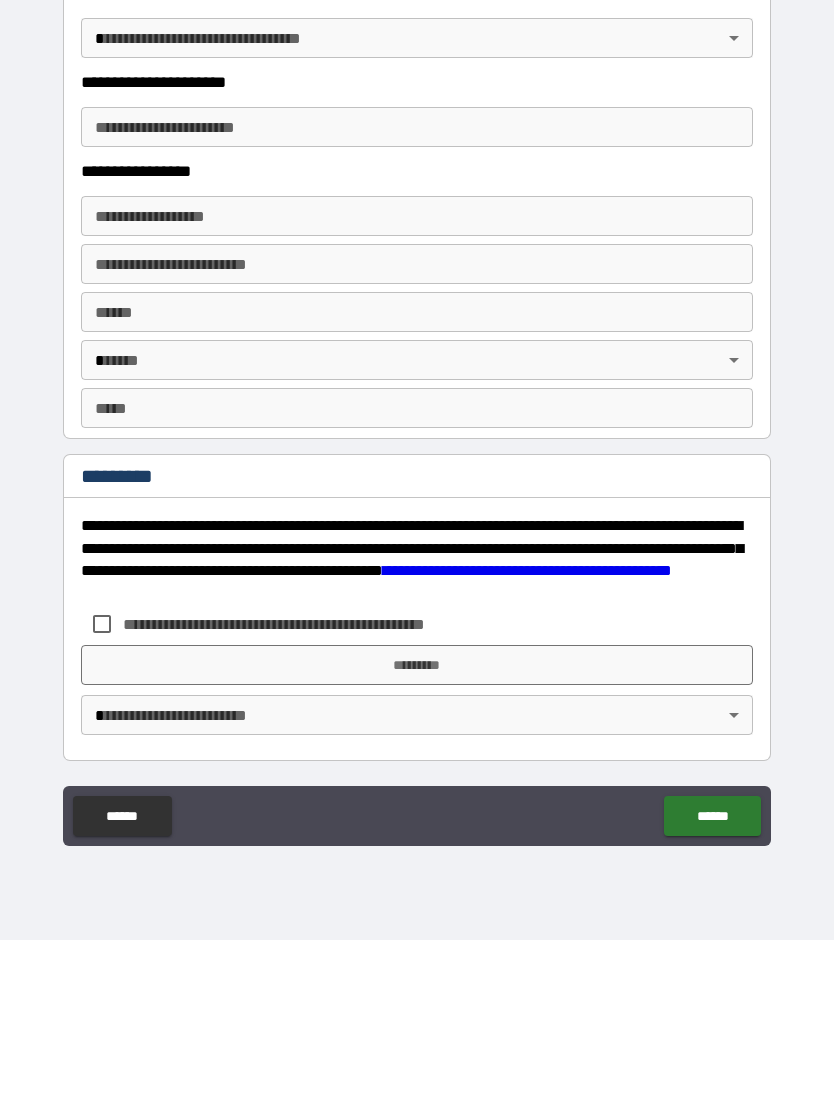 type on "**********" 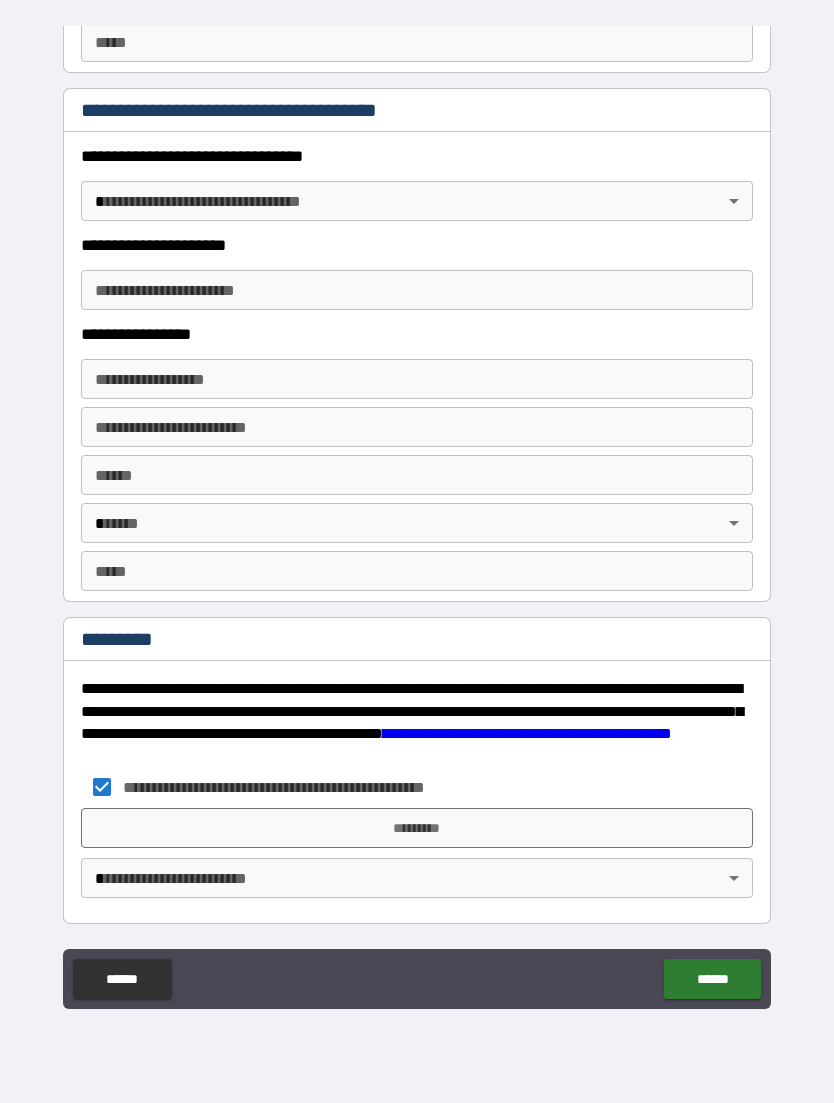 click on "*********" at bounding box center (417, 828) 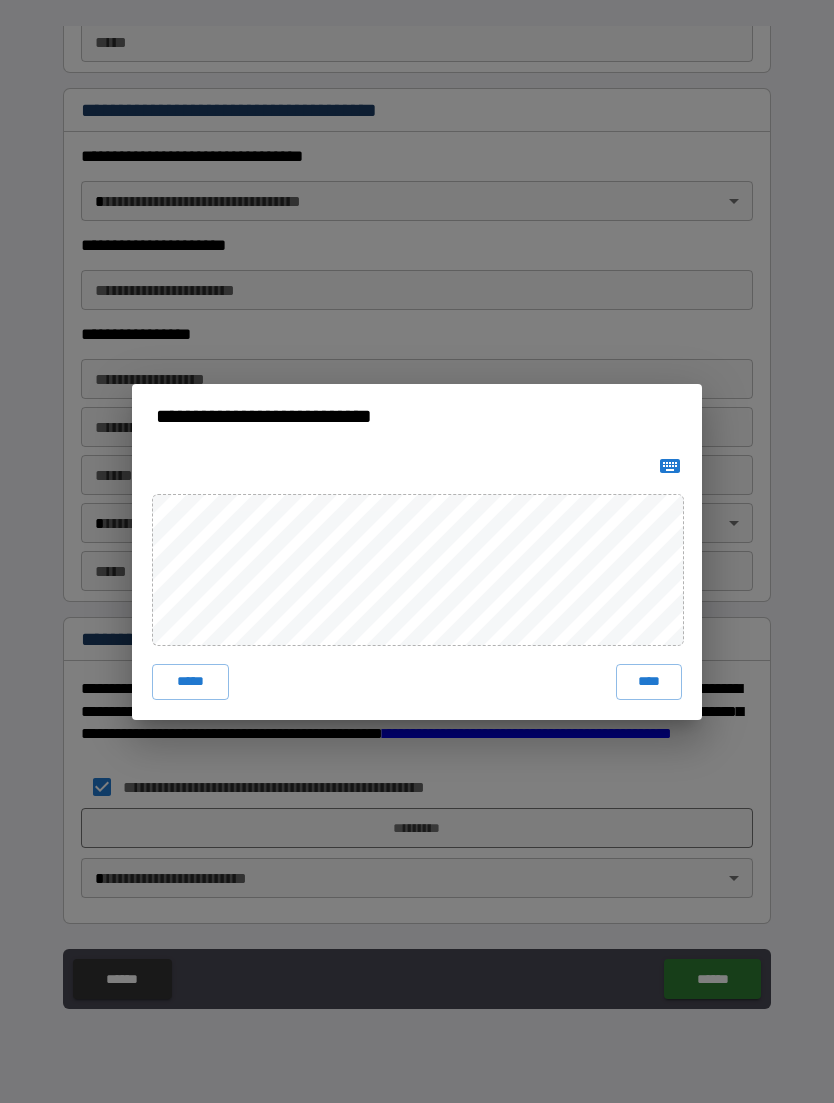 click on "****" at bounding box center (649, 682) 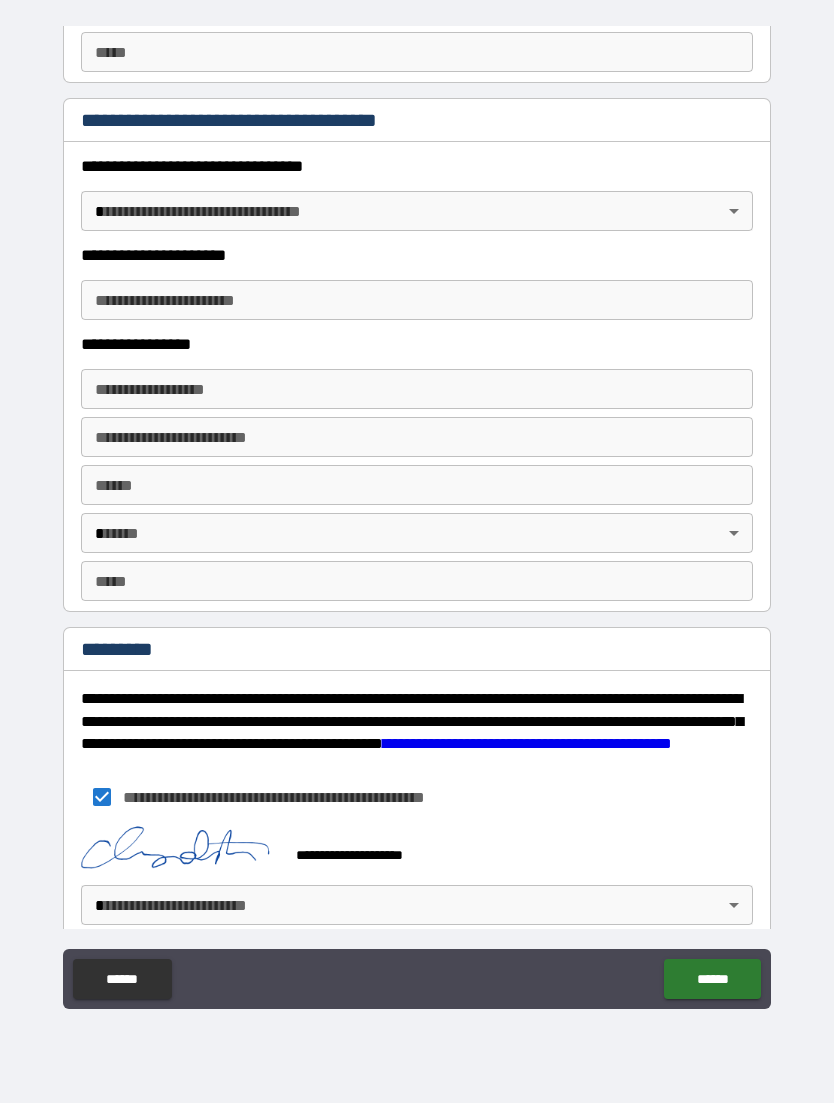click on "**********" at bounding box center (417, 519) 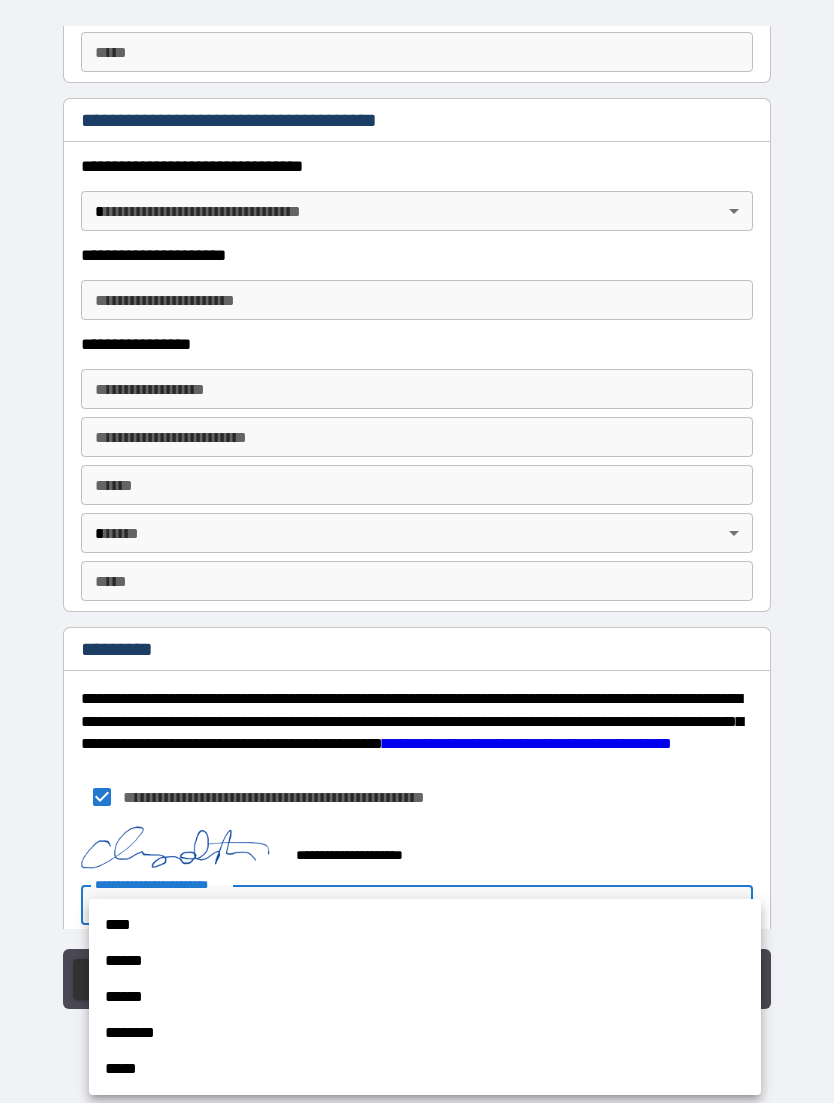 click on "****" at bounding box center (425, 925) 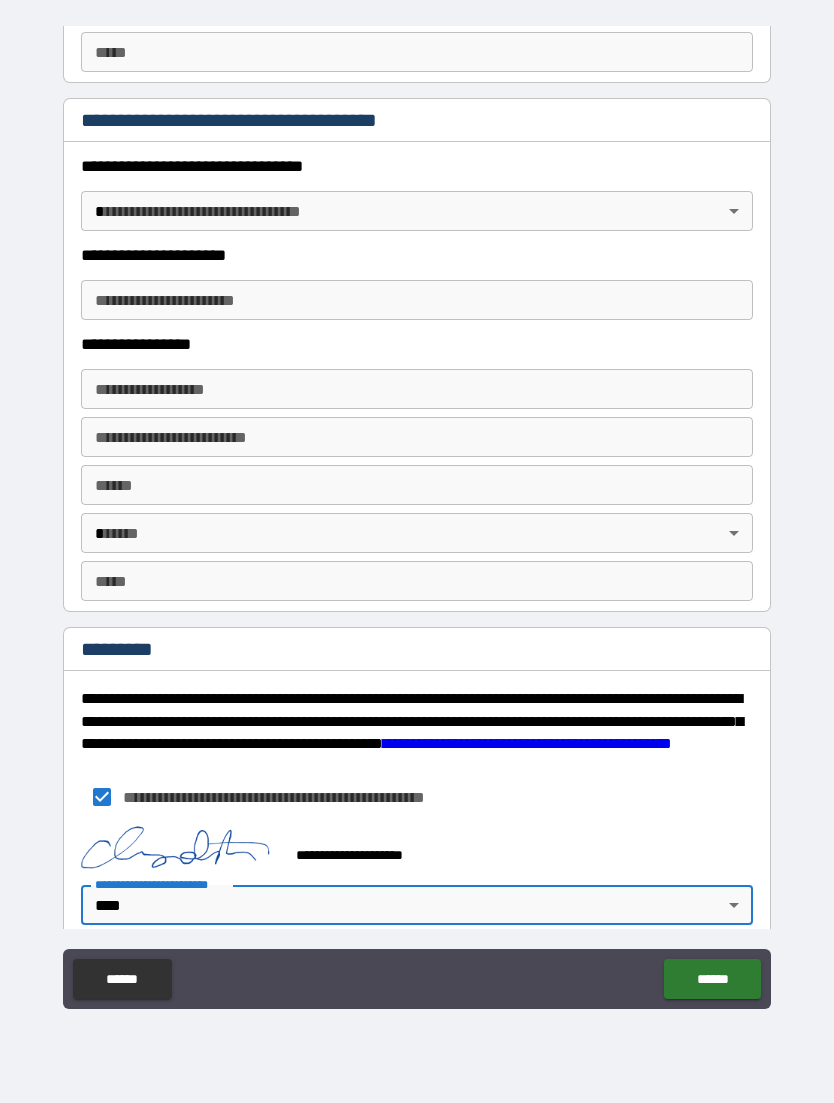 click on "******" at bounding box center (712, 979) 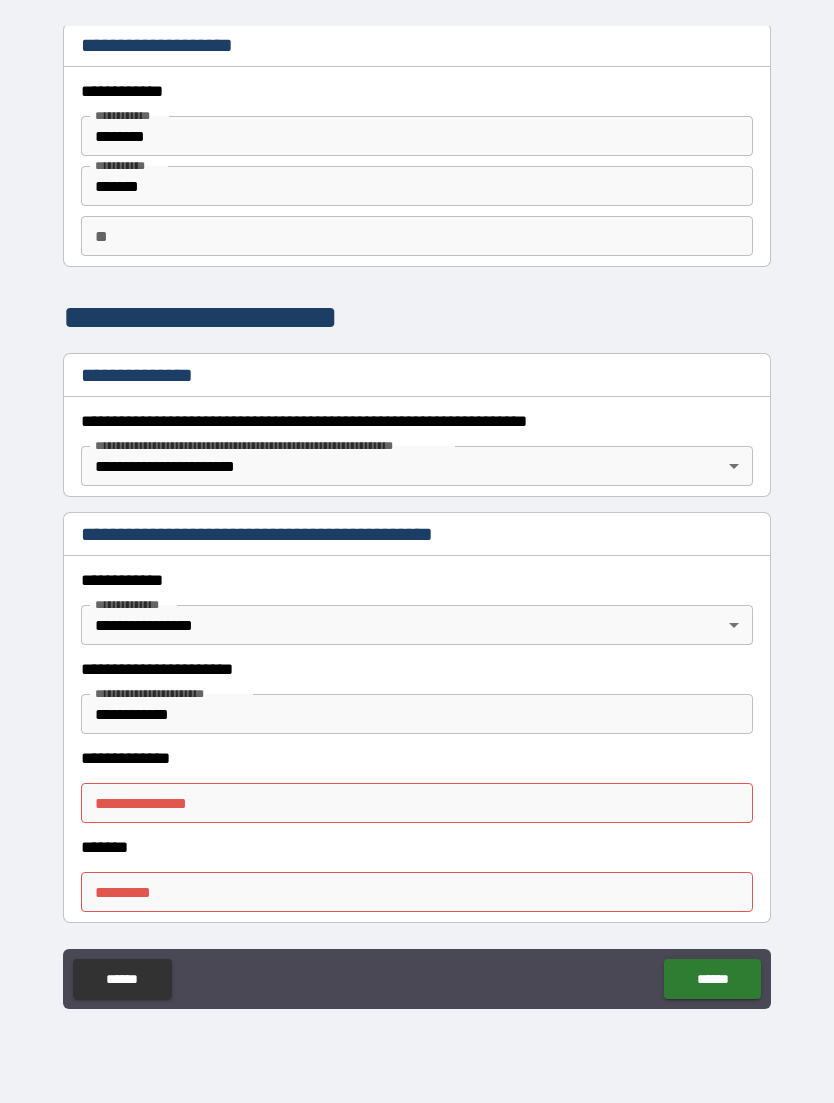 scroll, scrollTop: 11, scrollLeft: 0, axis: vertical 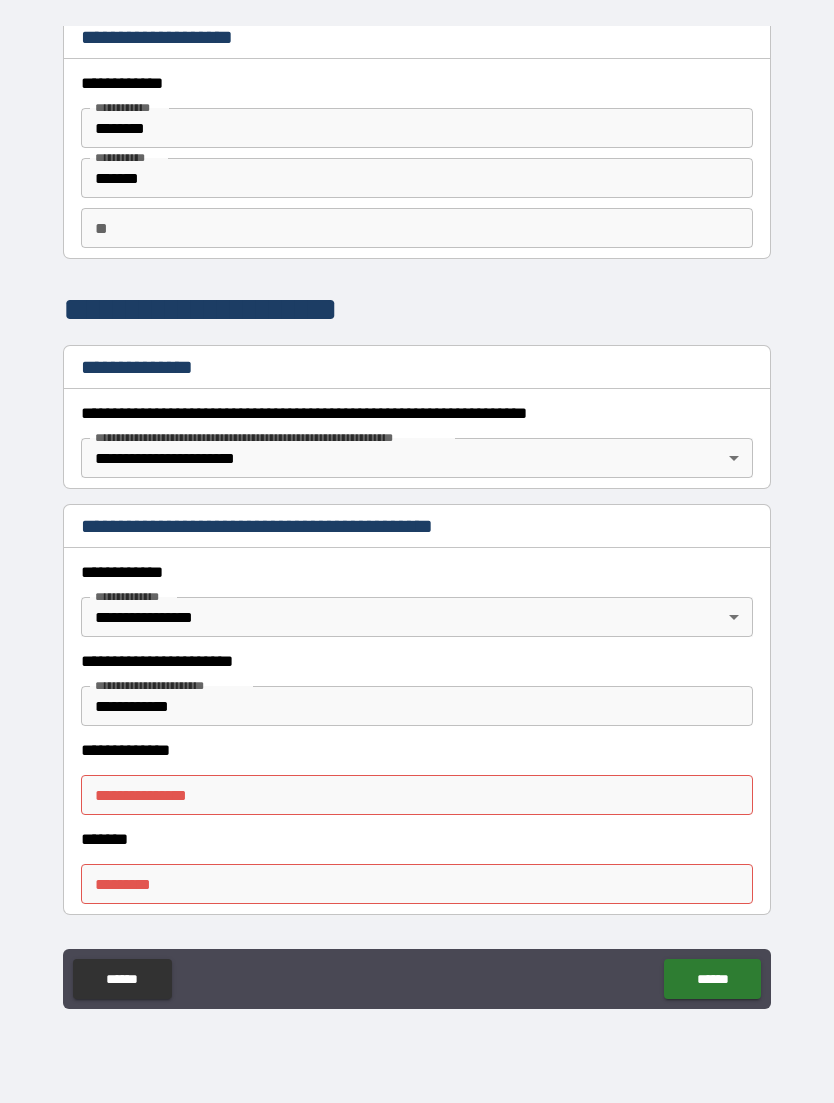 click on "**********" at bounding box center [417, 519] 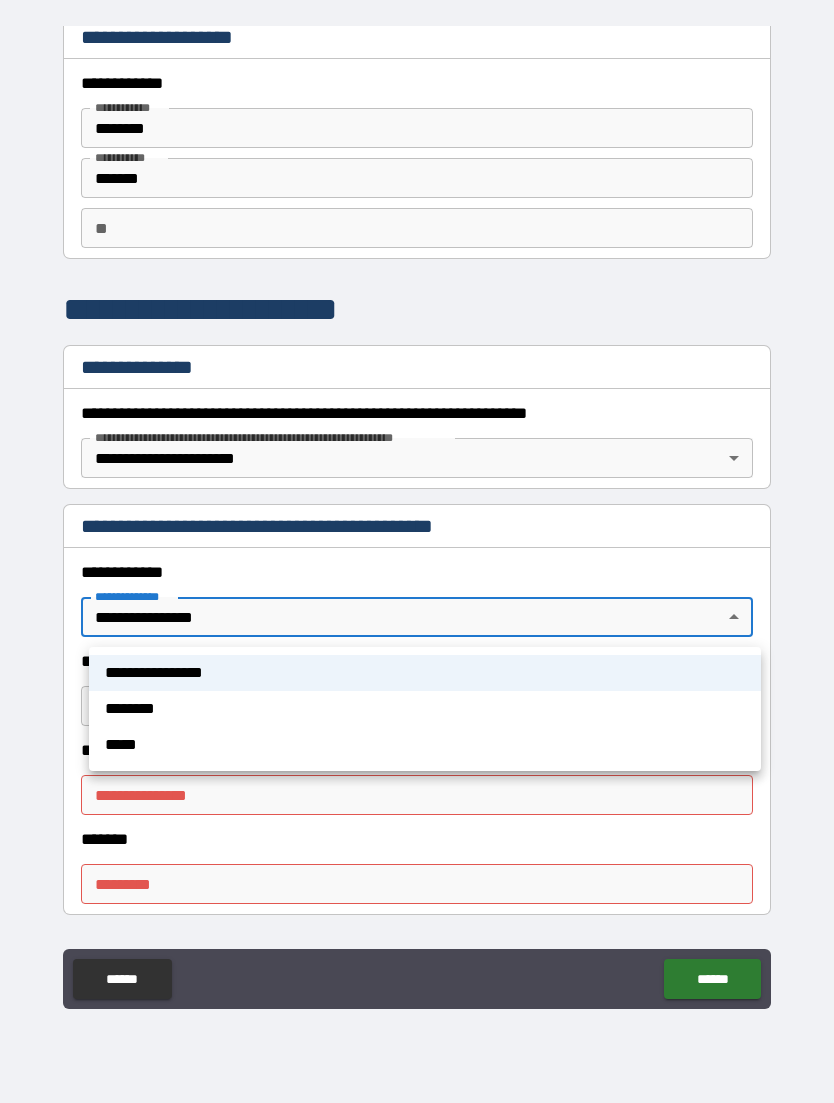click at bounding box center [417, 551] 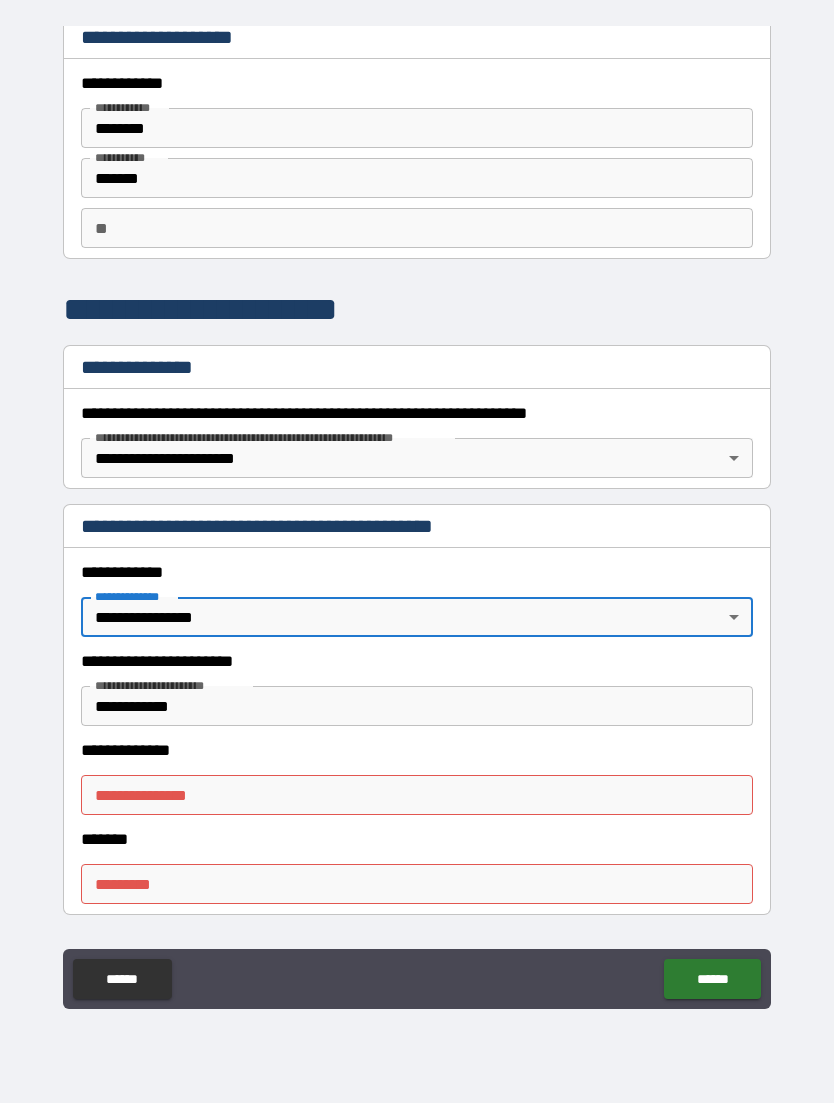 click on "**********" at bounding box center [417, 795] 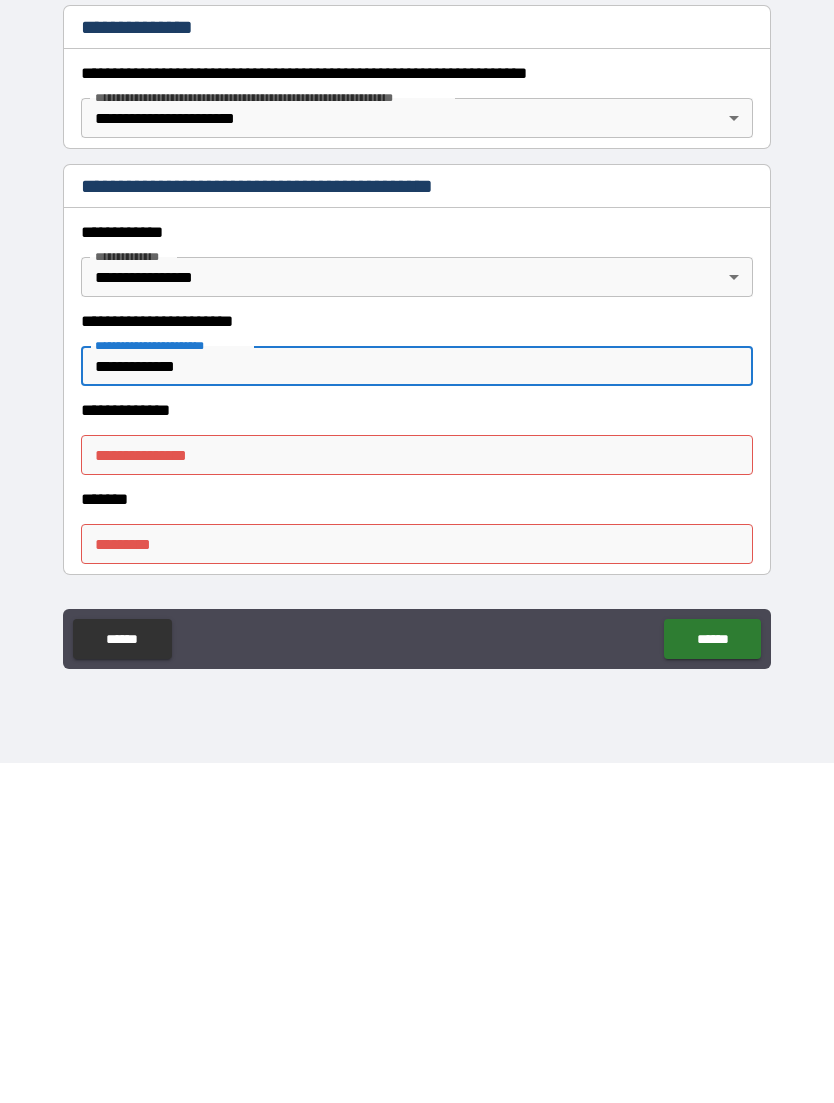 type on "**********" 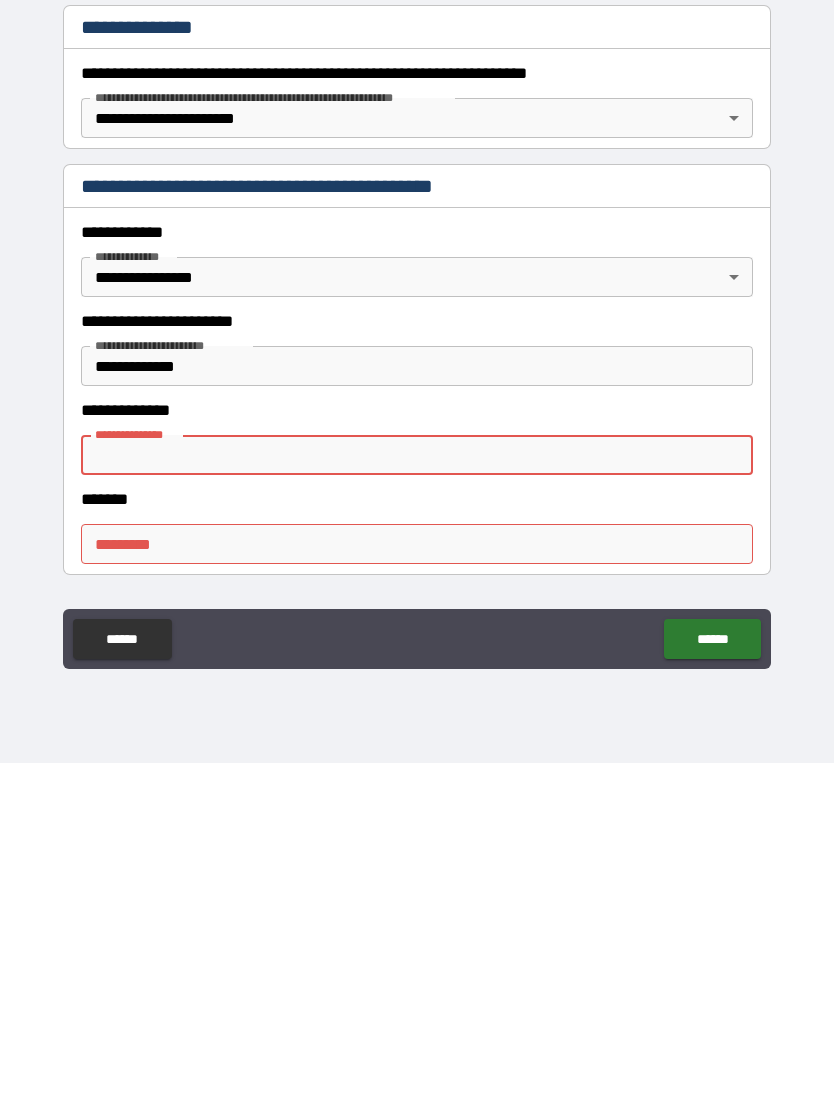 type on "*" 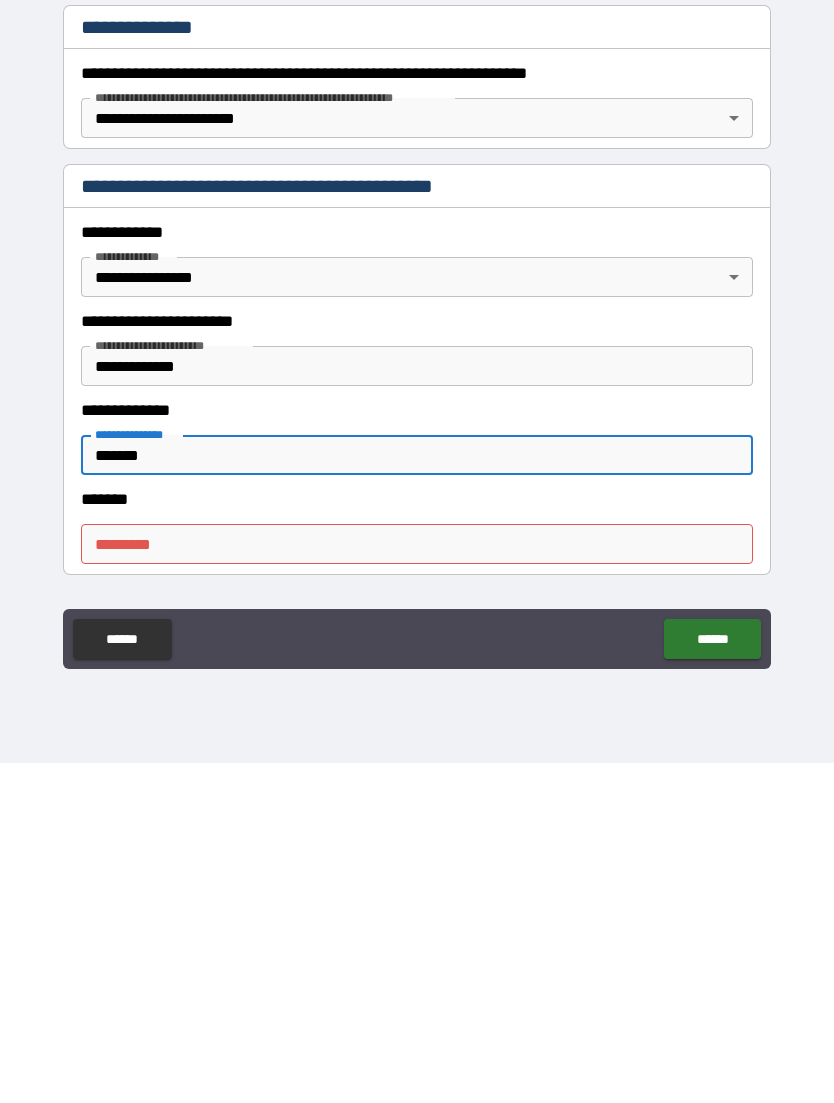 type on "*******" 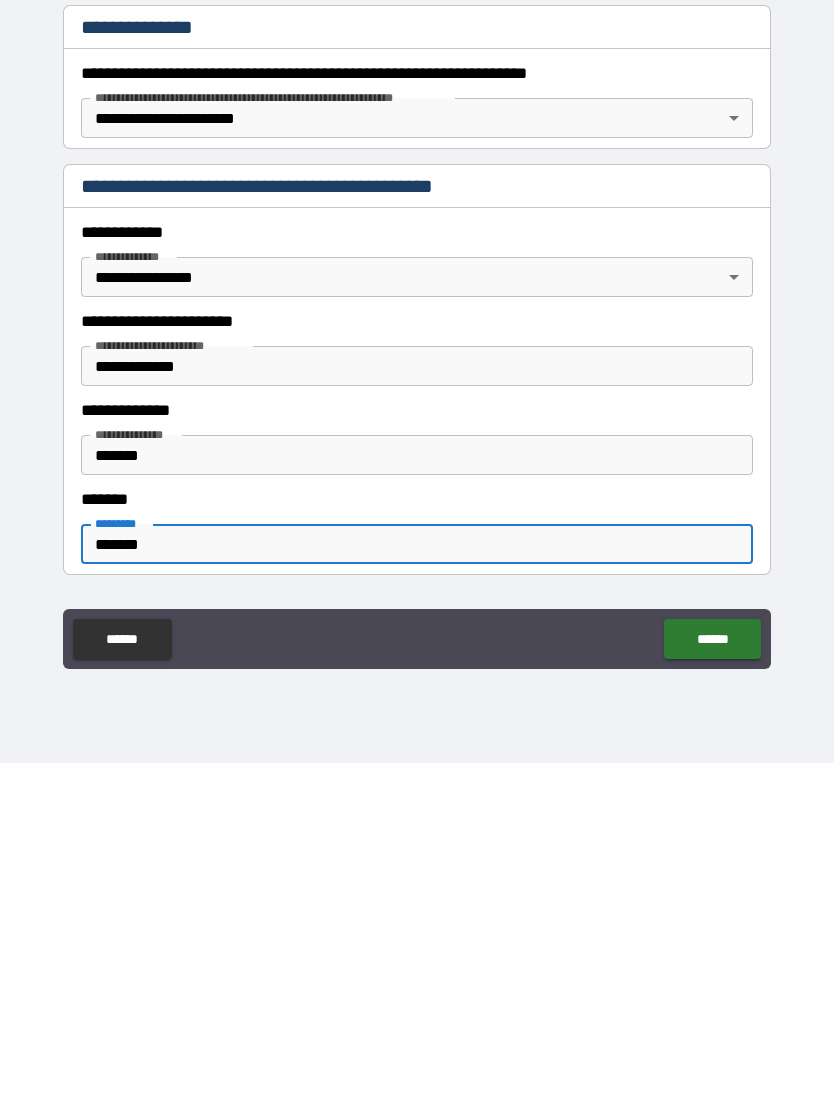 type on "*******" 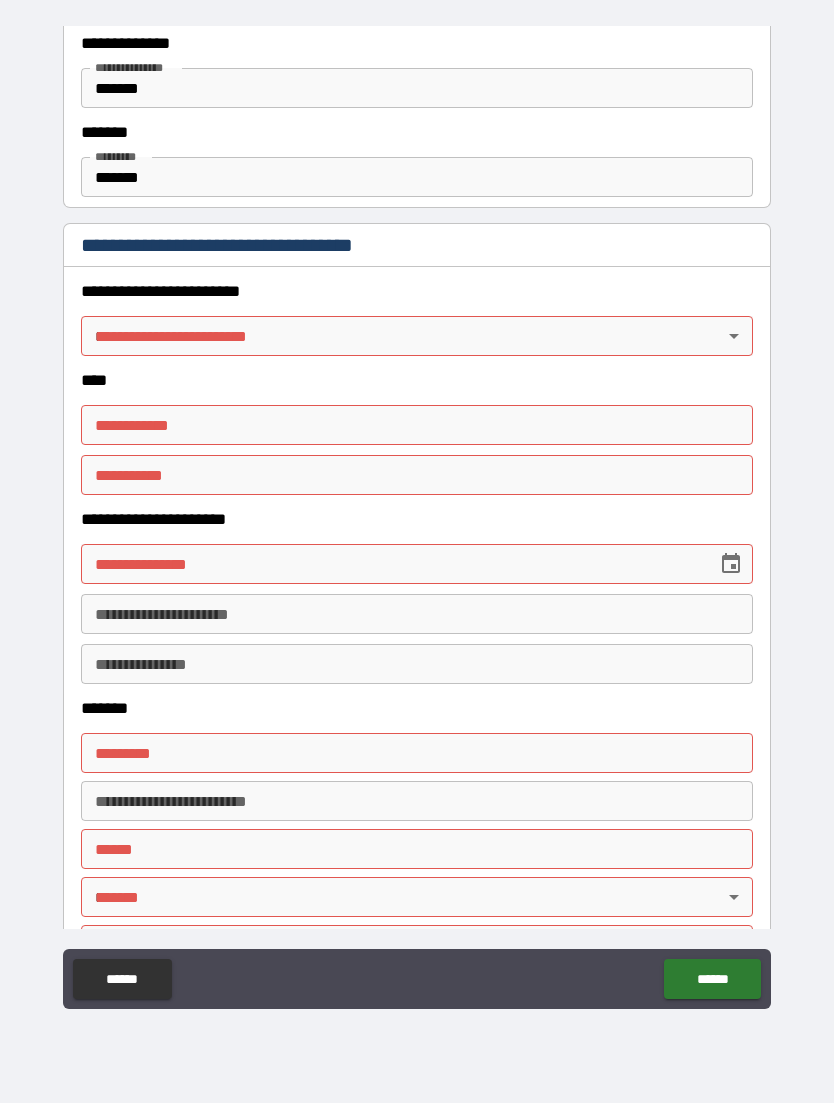 scroll, scrollTop: 731, scrollLeft: 0, axis: vertical 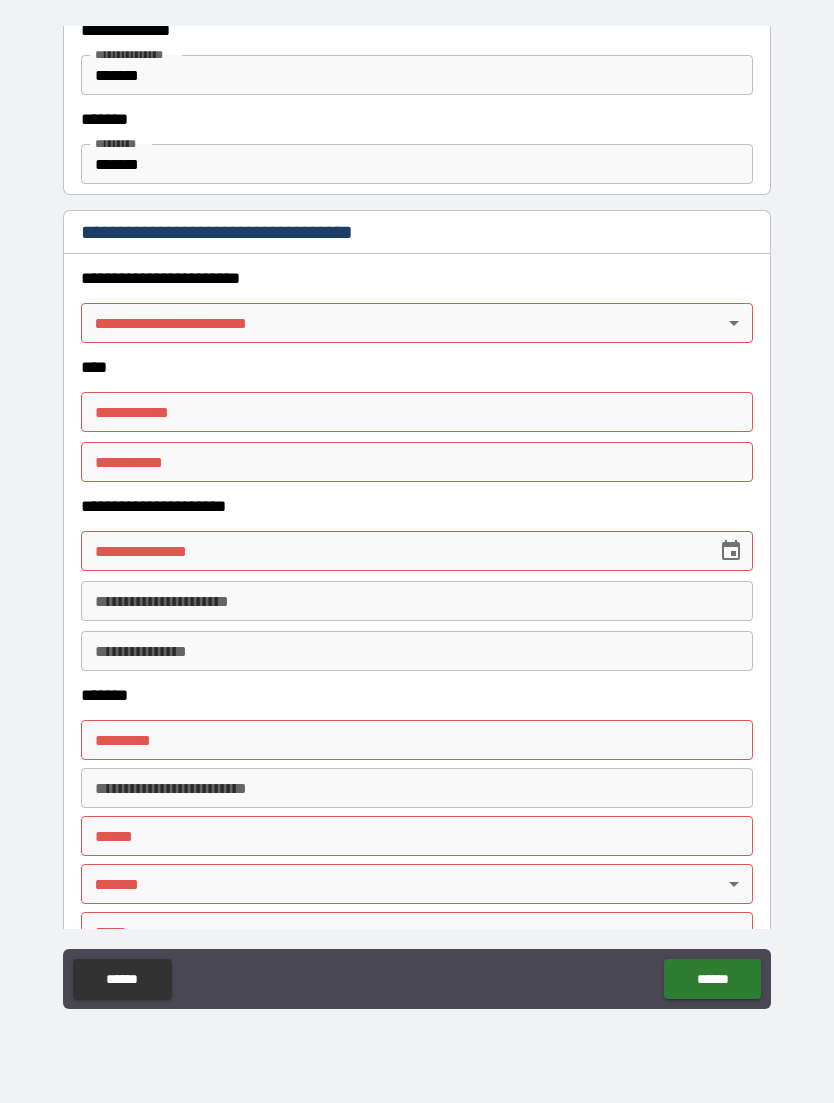 click on "**********" at bounding box center (417, 519) 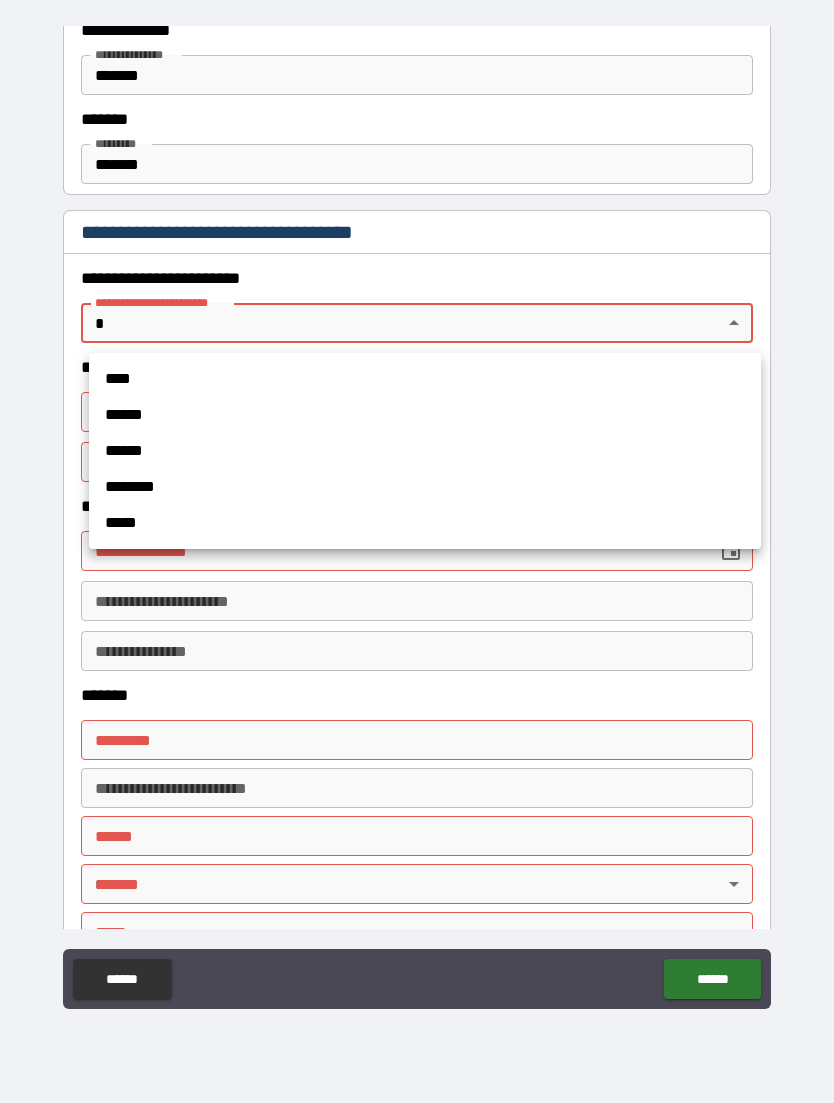 click on "*****" at bounding box center (425, 523) 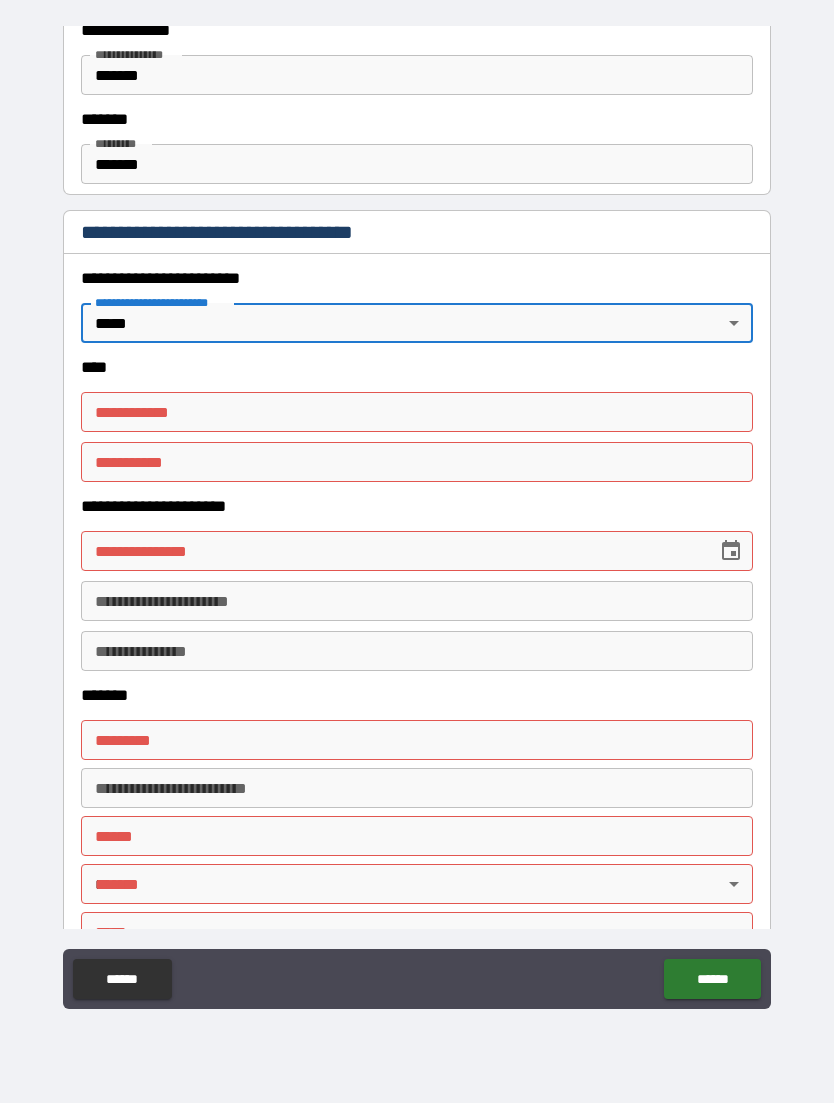 click on "**********" at bounding box center (417, 412) 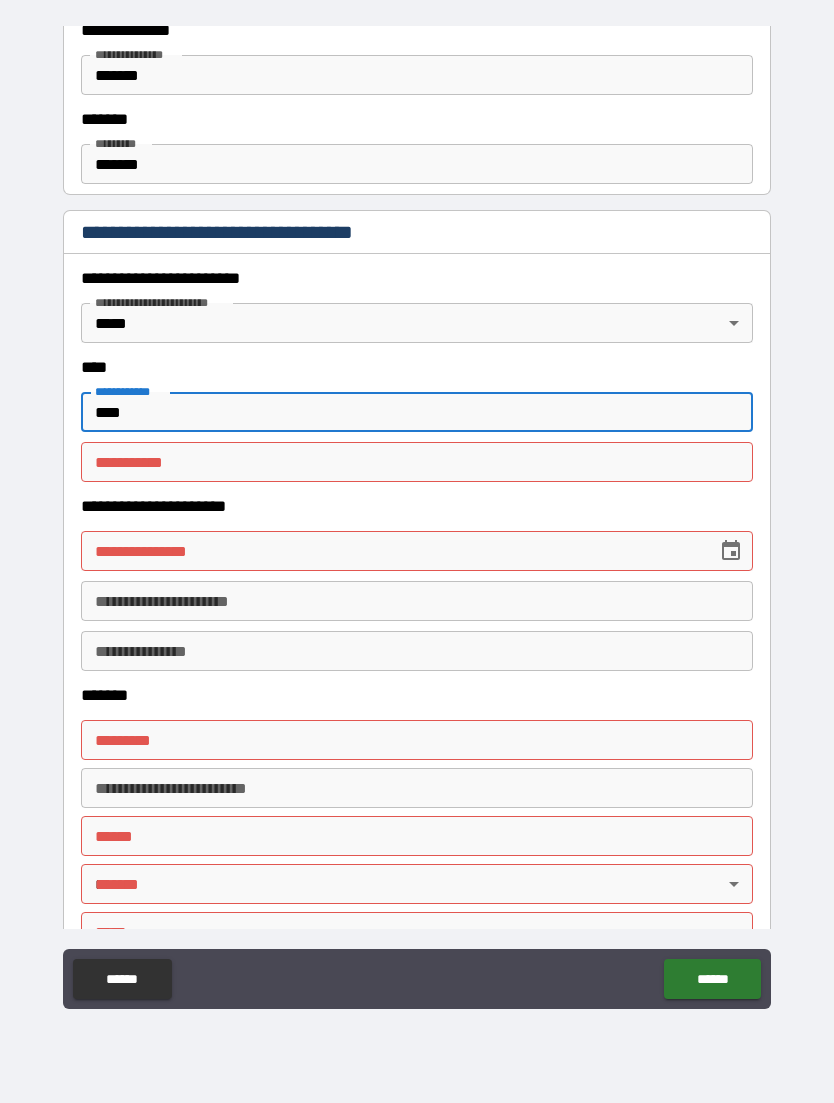 type on "****" 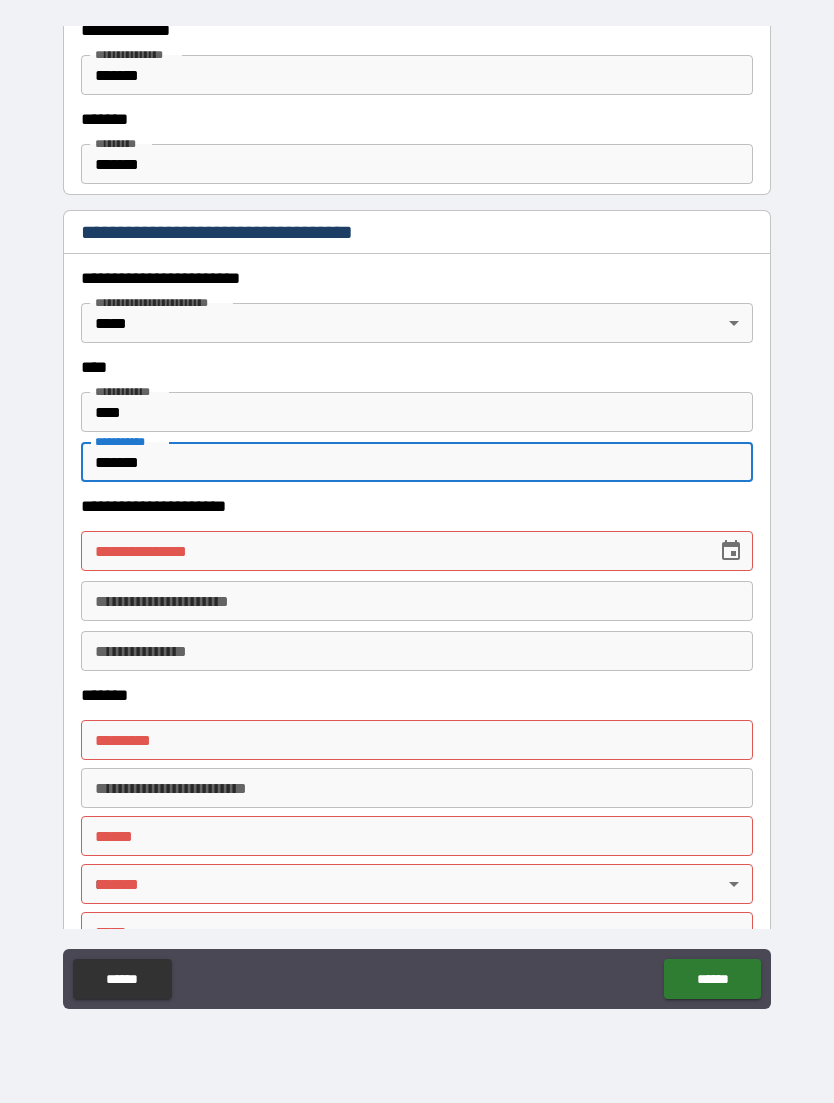 type on "*******" 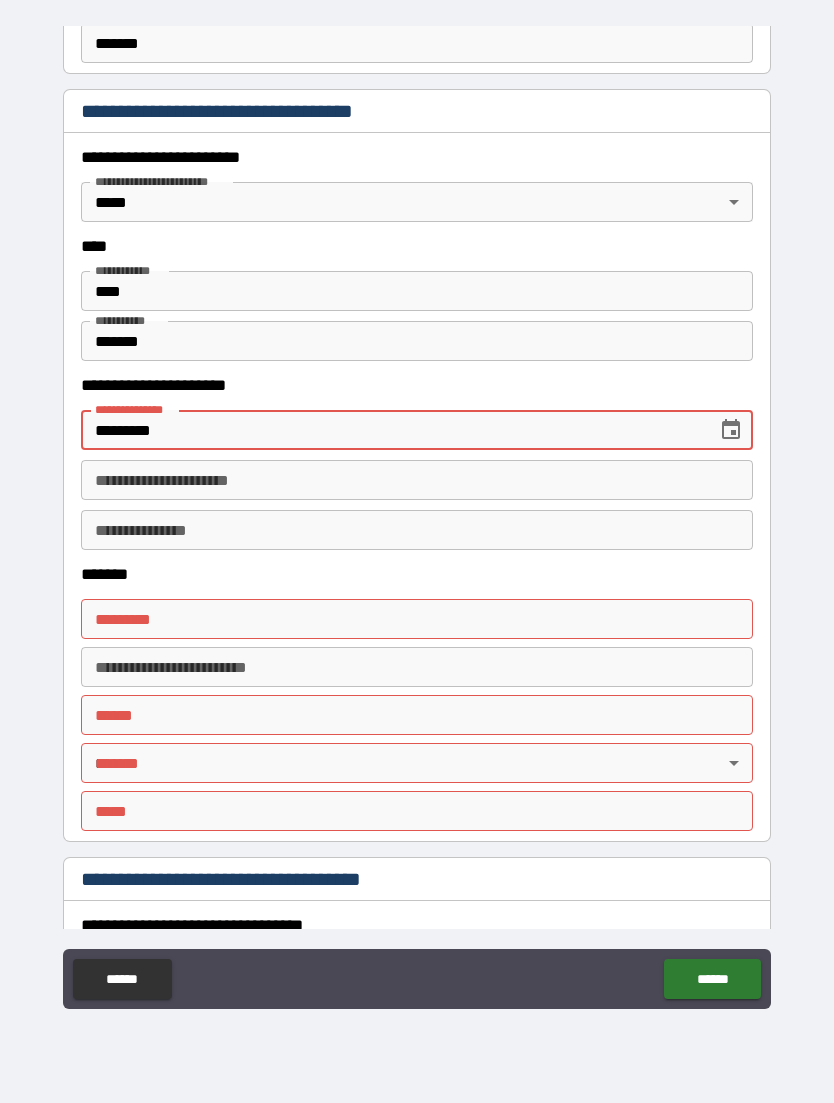 scroll, scrollTop: 1019, scrollLeft: 0, axis: vertical 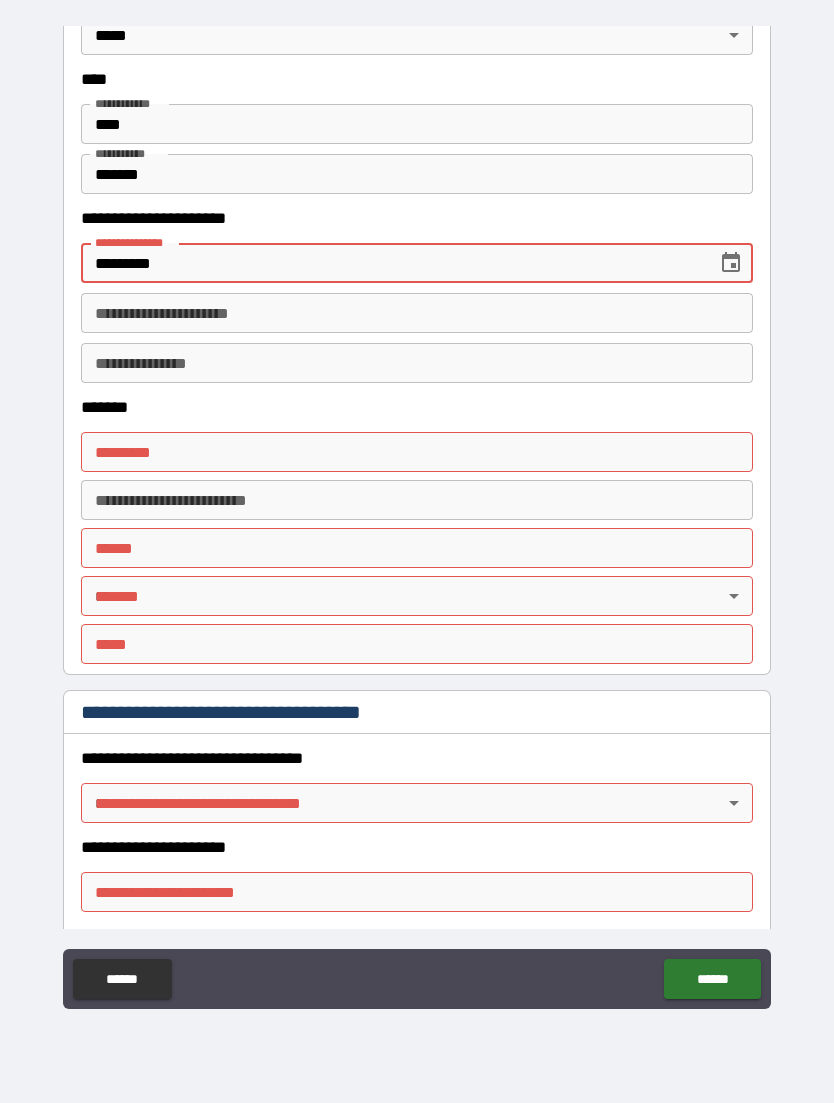 type on "*********" 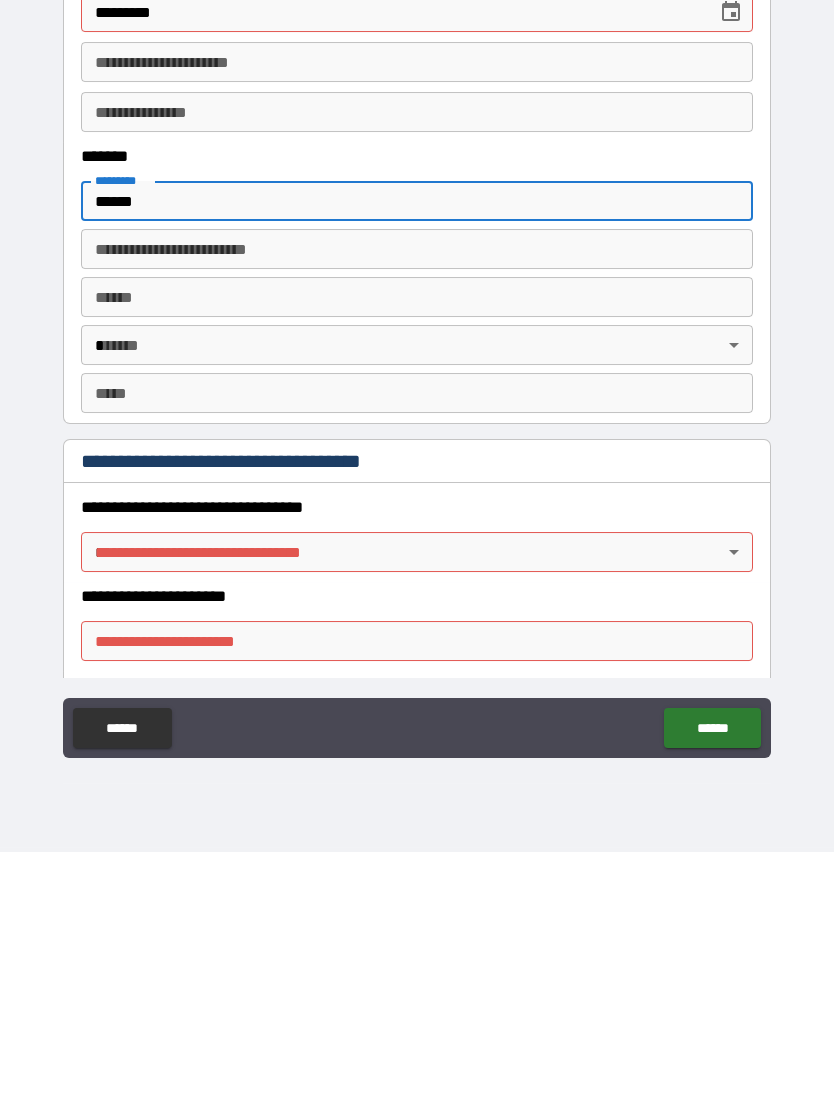 type on "******" 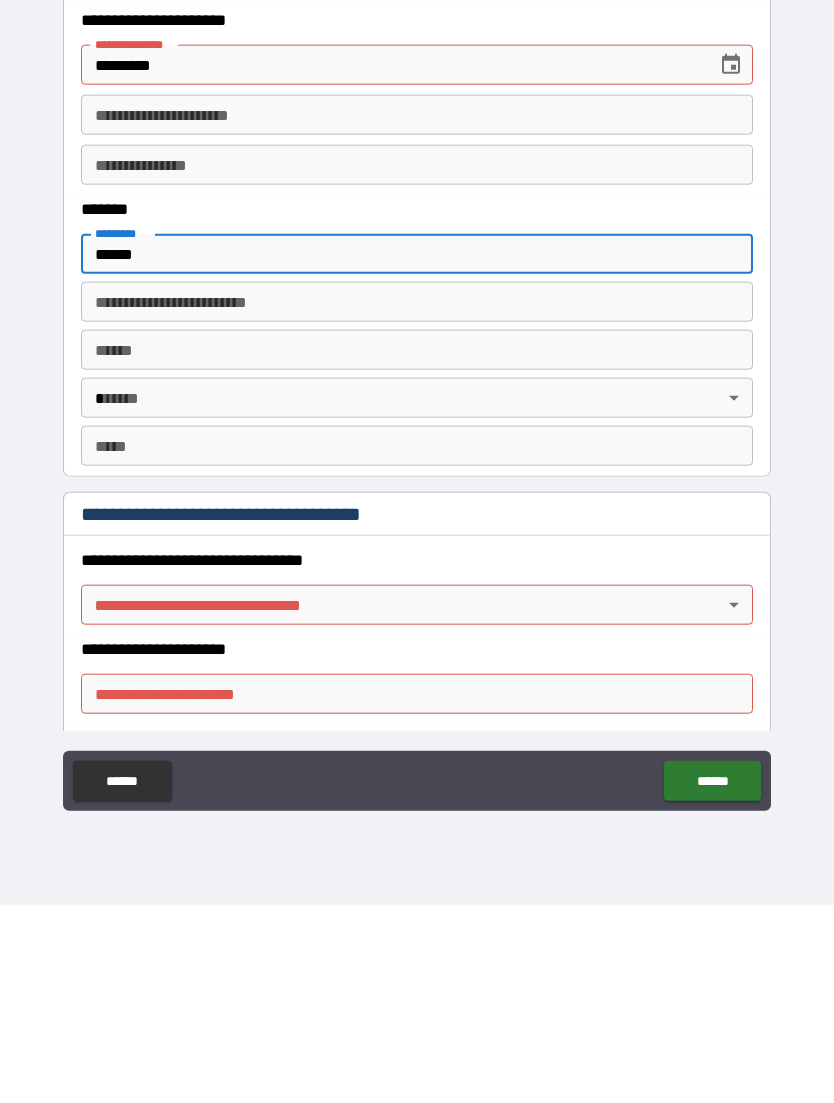 click on "**********" at bounding box center [417, 519] 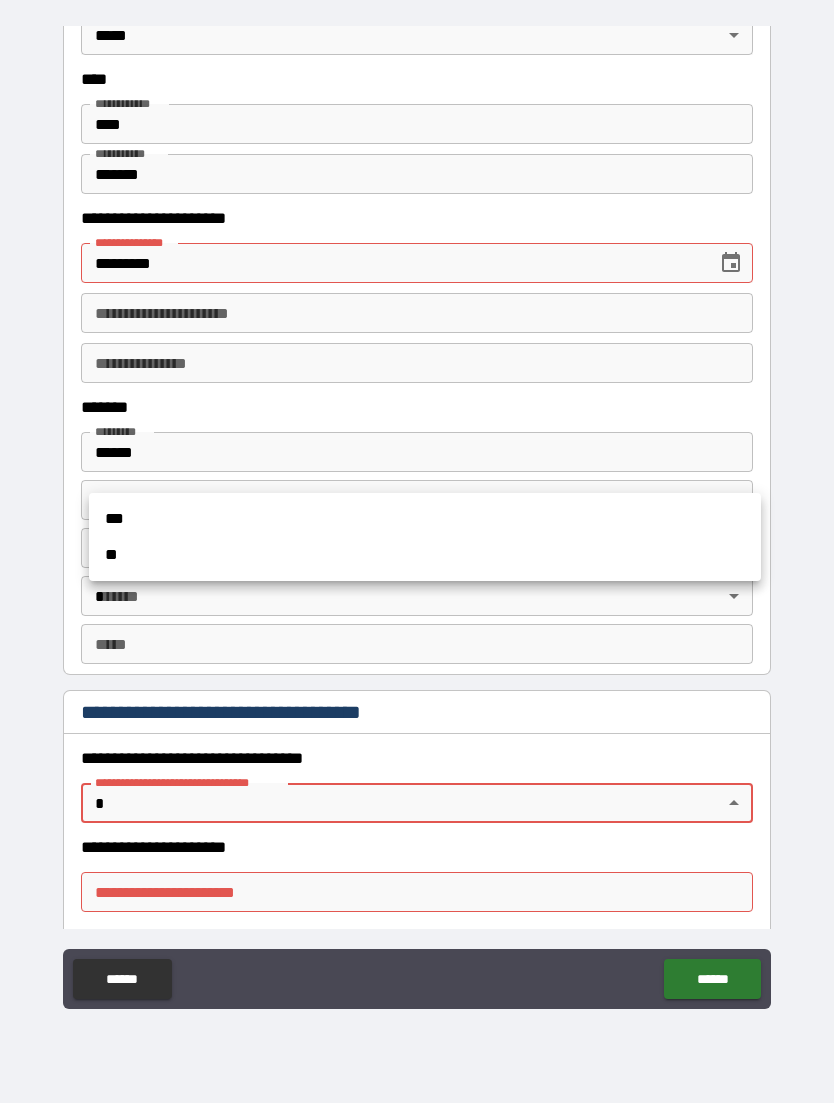 click at bounding box center [417, 551] 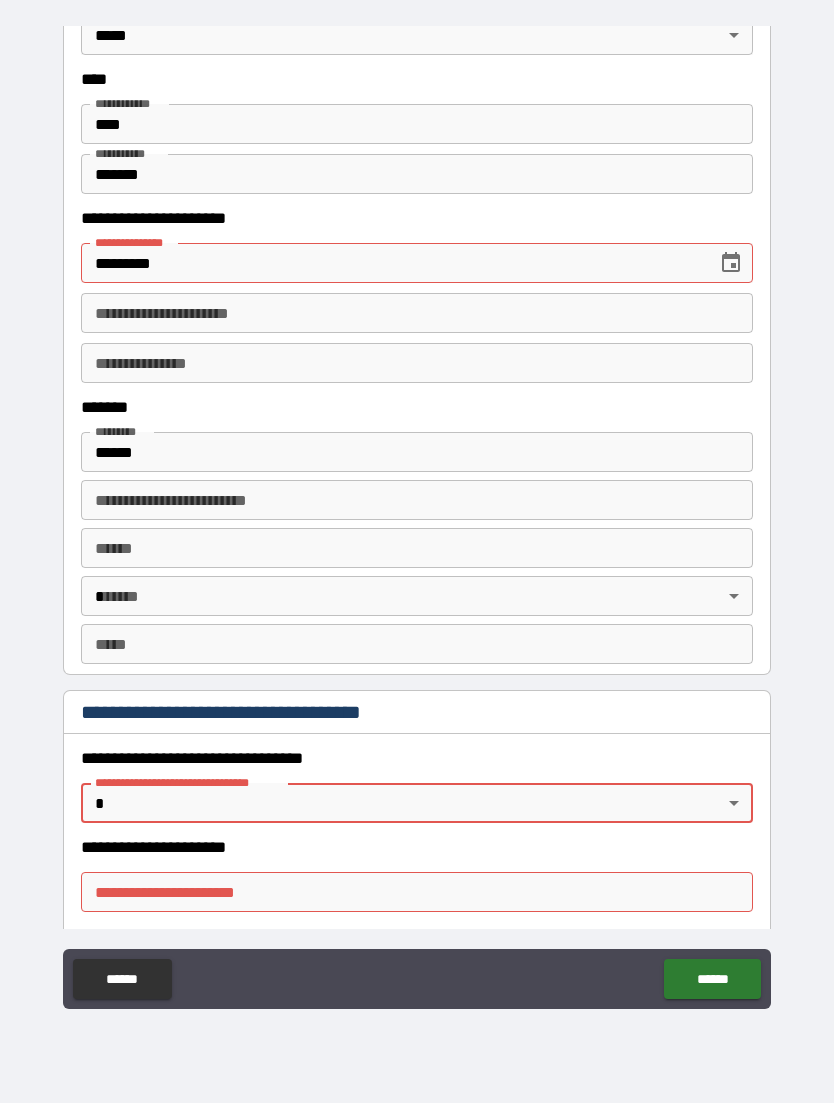click on "**********" at bounding box center (417, 519) 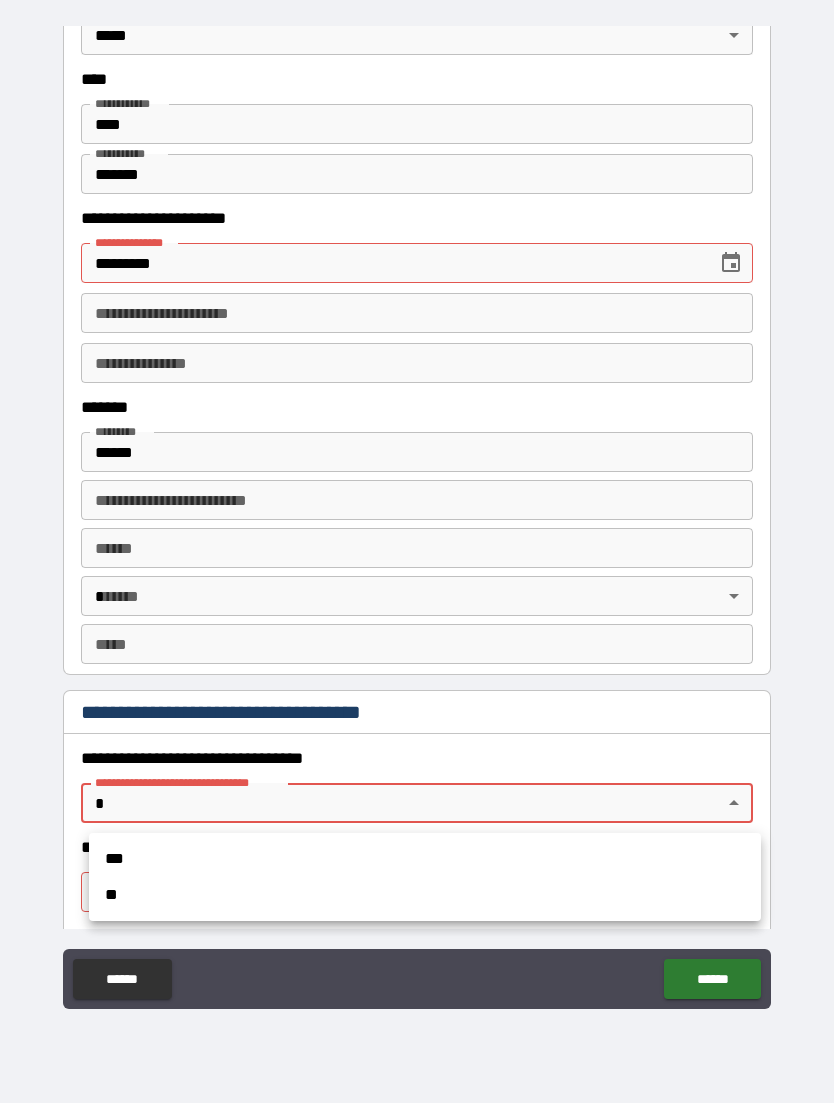 click on "***" at bounding box center (425, 859) 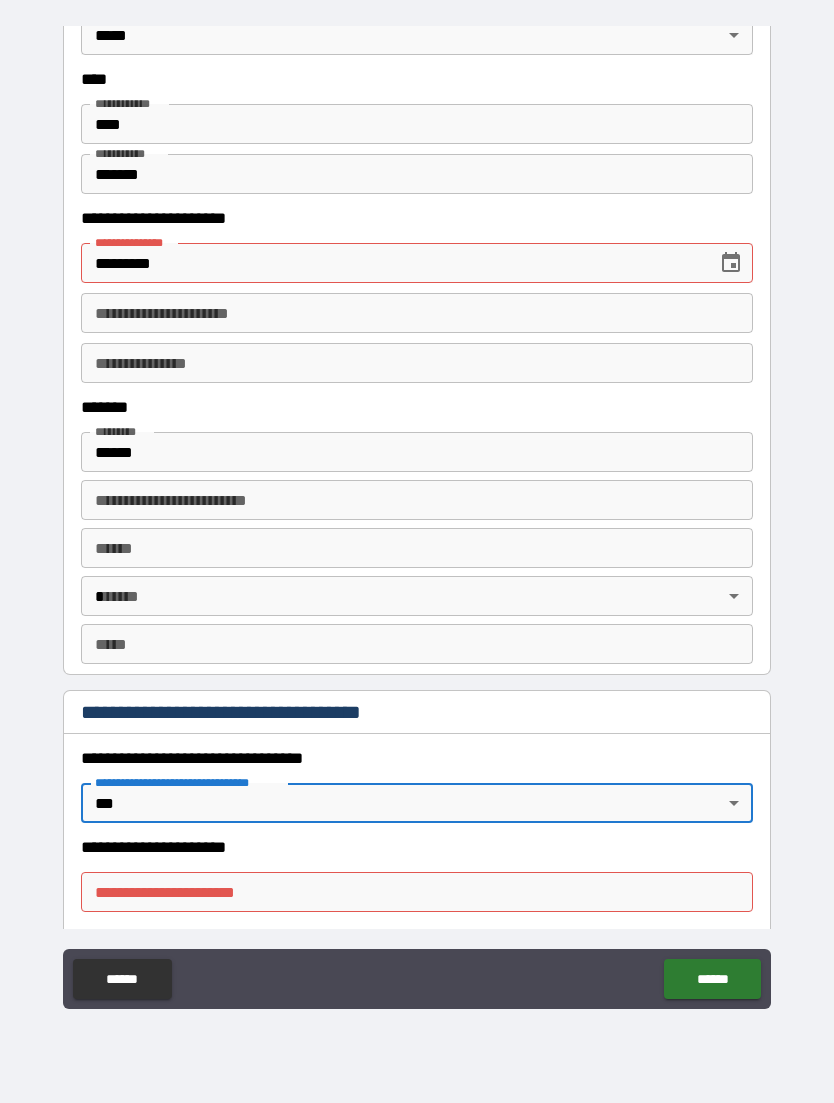 click on "**********" at bounding box center [417, 892] 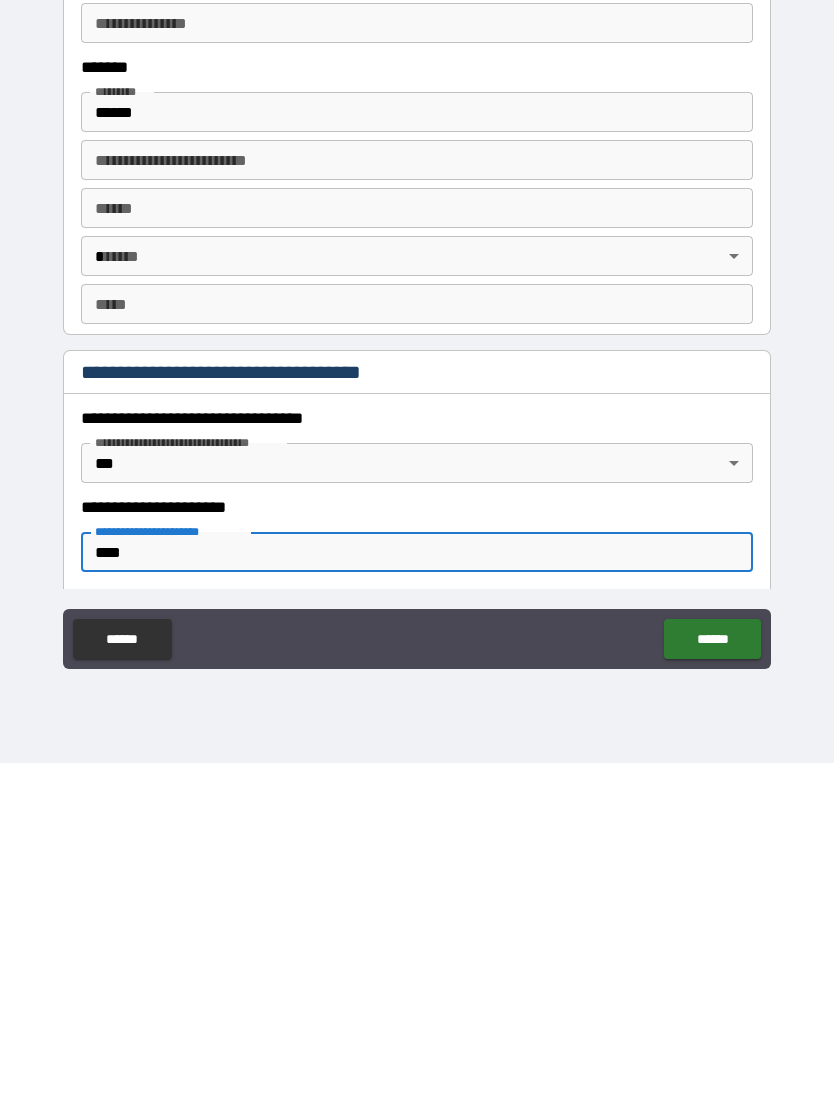 type on "****" 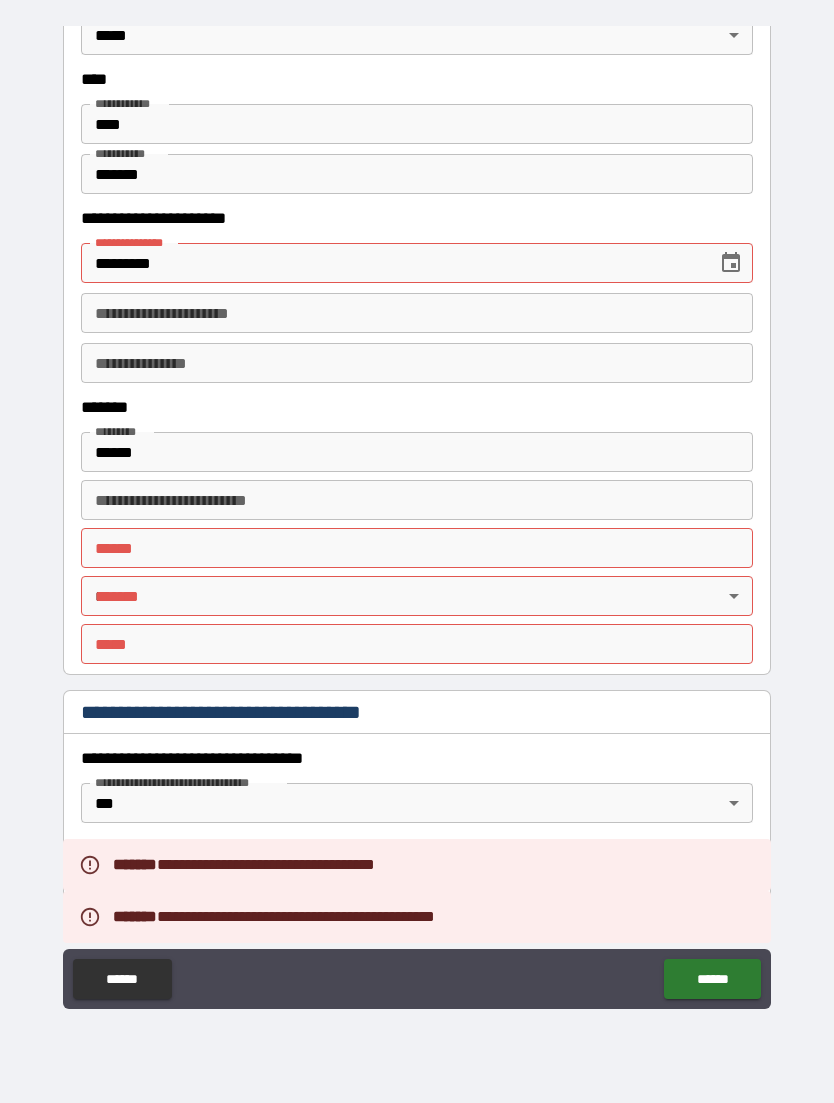 click on "****   *" at bounding box center [417, 548] 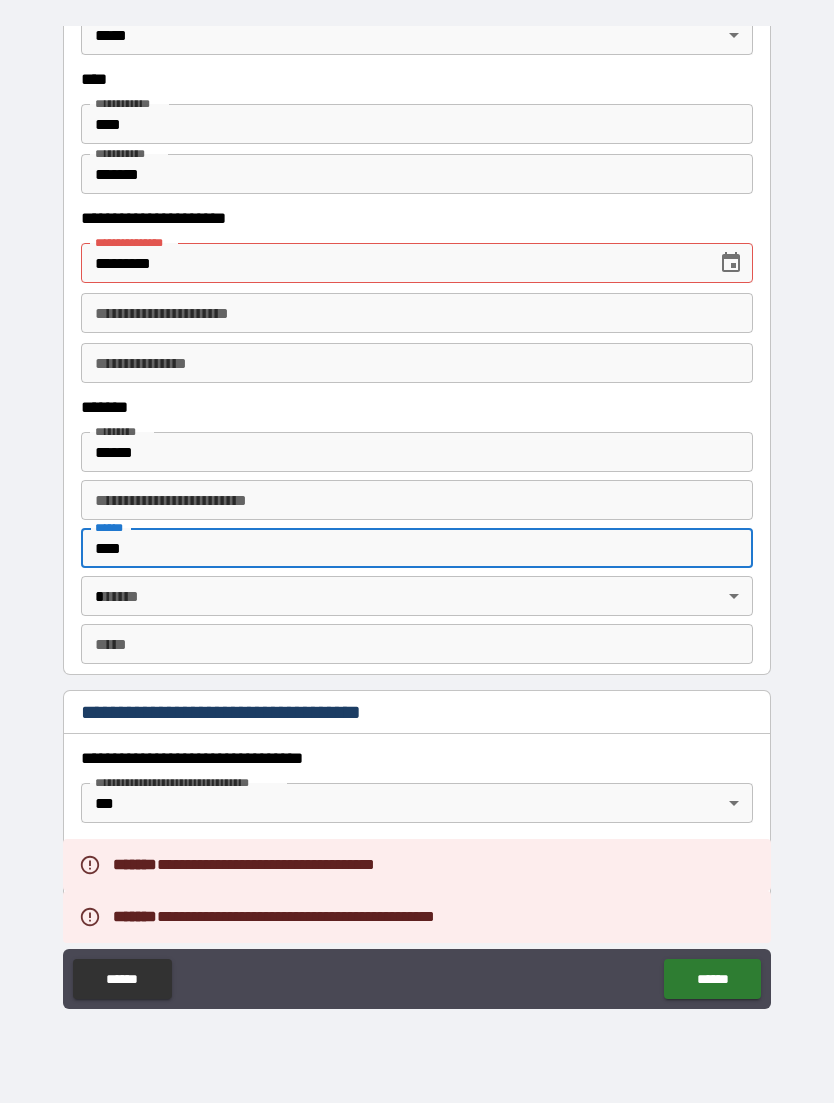 type on "****" 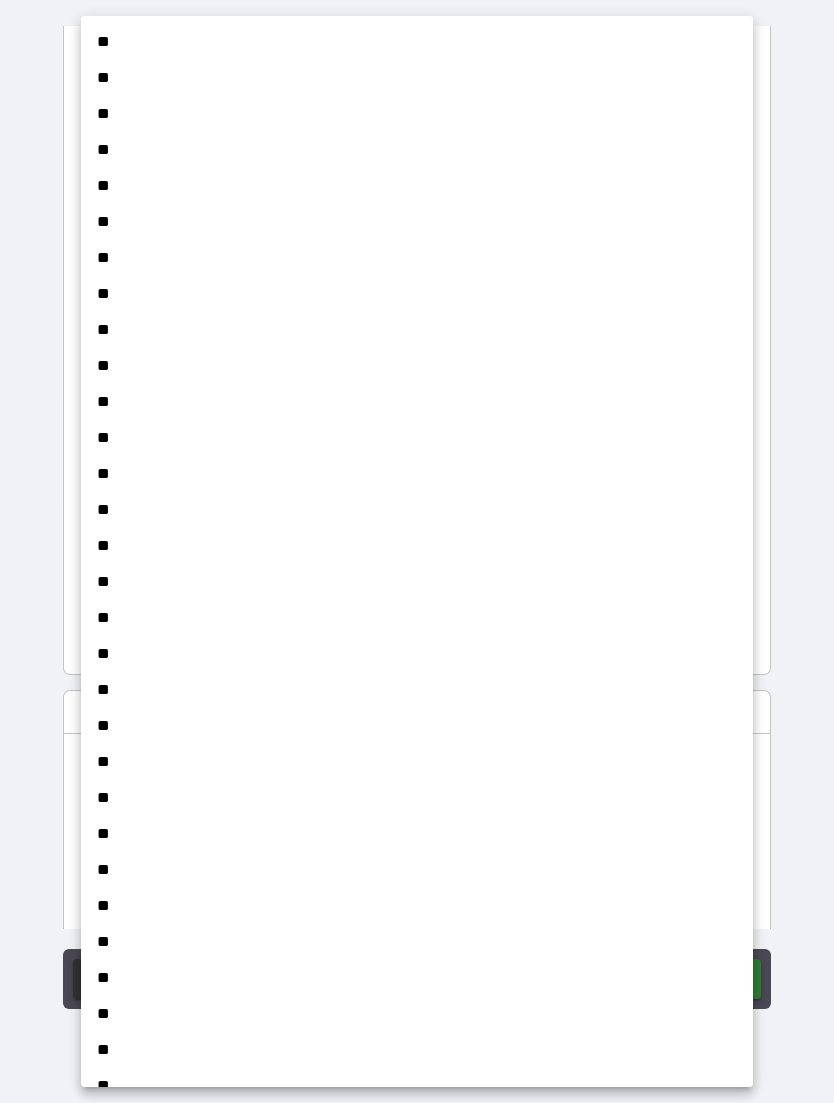 click on "**" at bounding box center [417, 618] 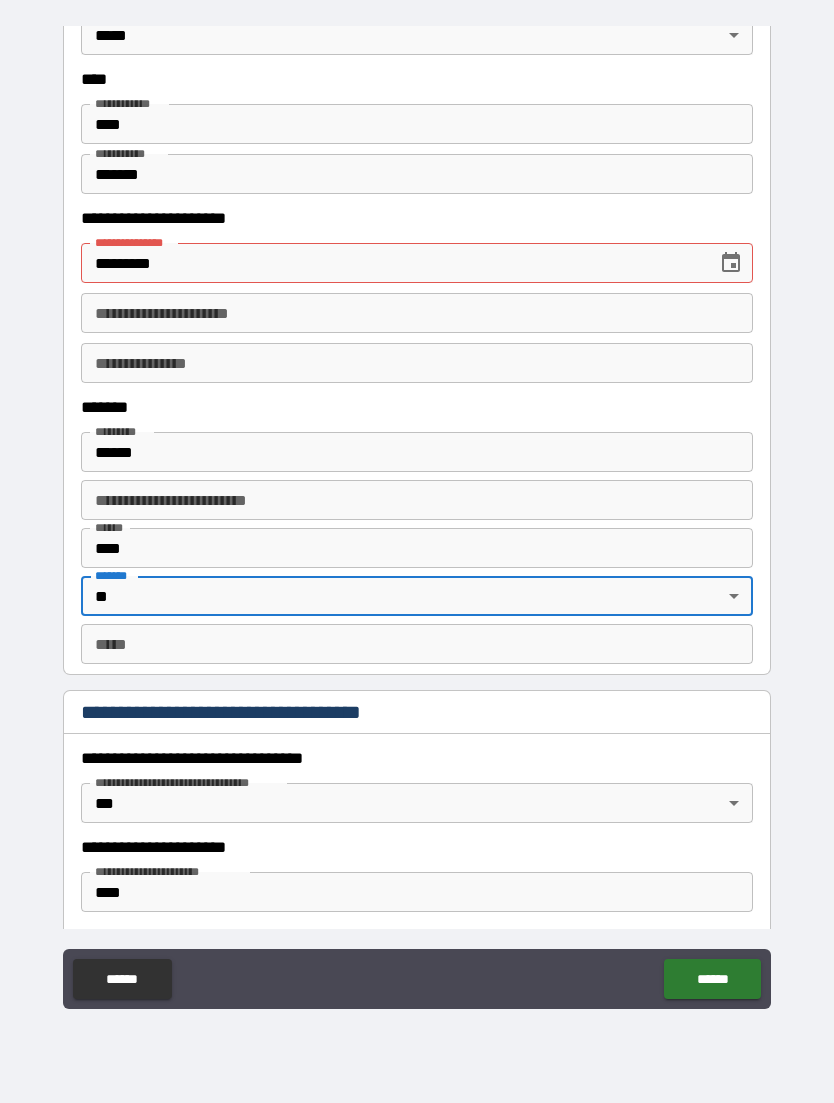click on "***   *" at bounding box center (417, 644) 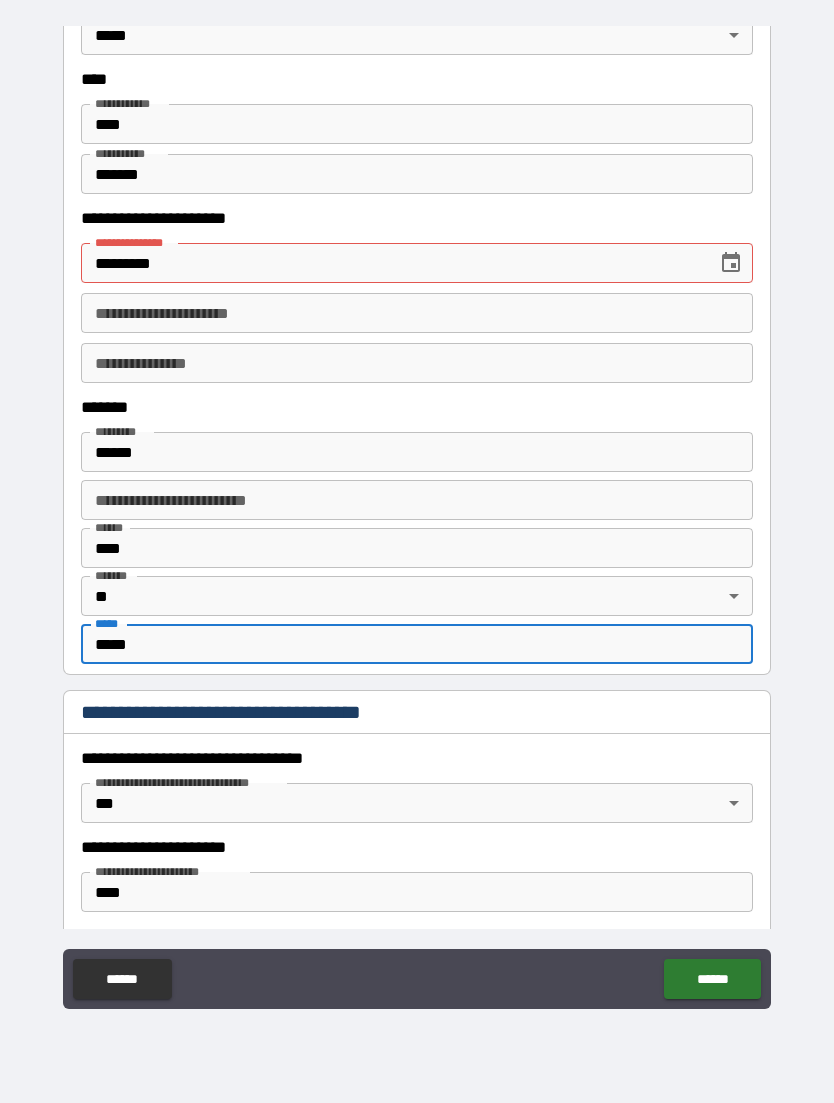 type on "*****" 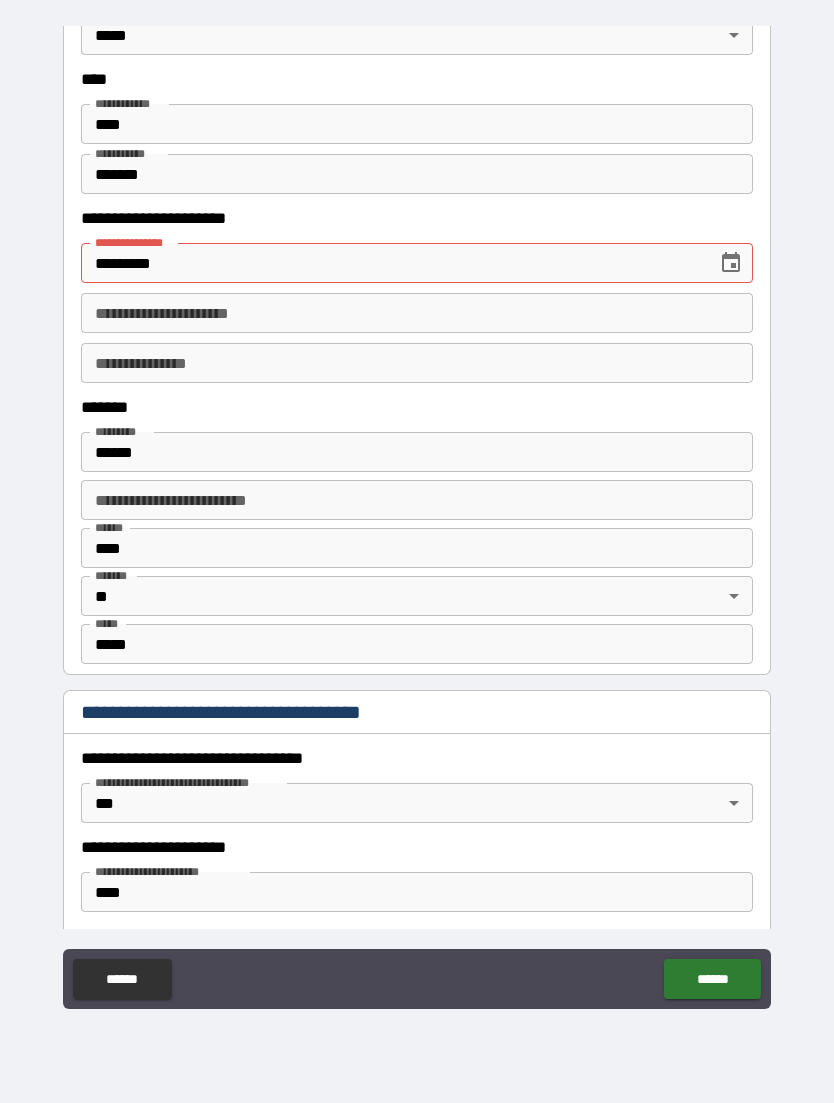 click on "******" at bounding box center [712, 979] 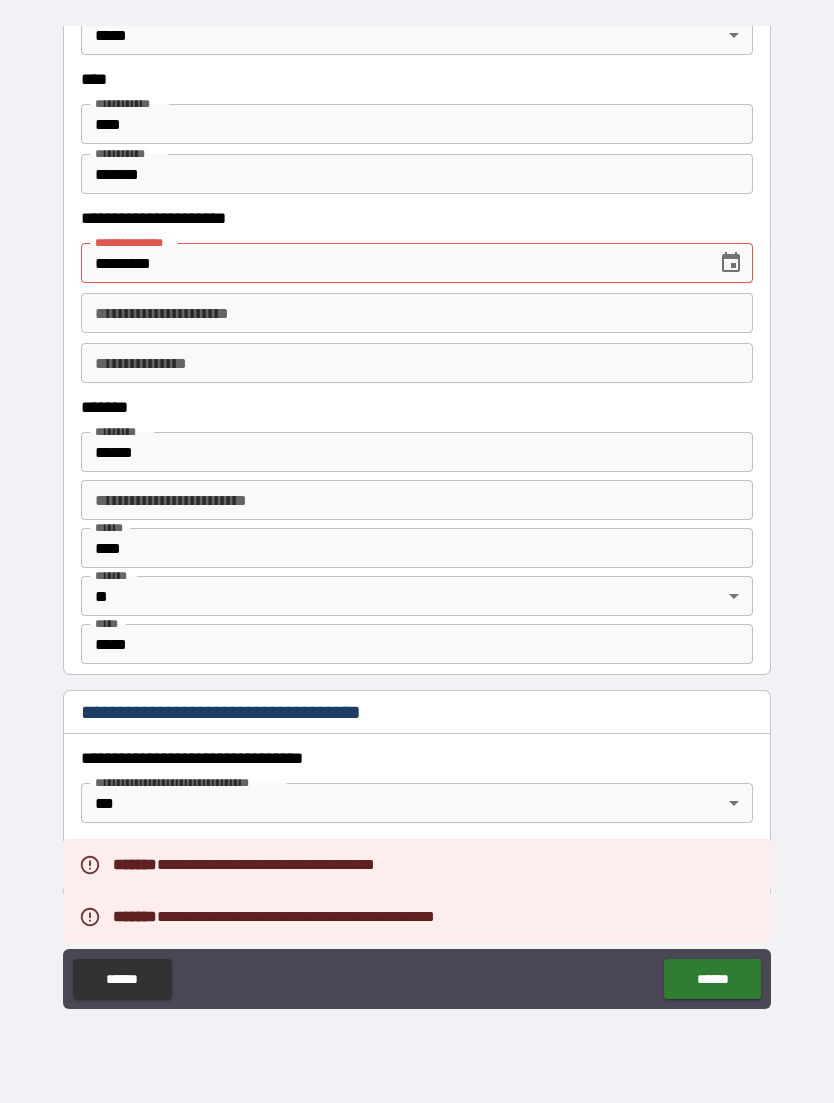 click on "*********" at bounding box center [392, 263] 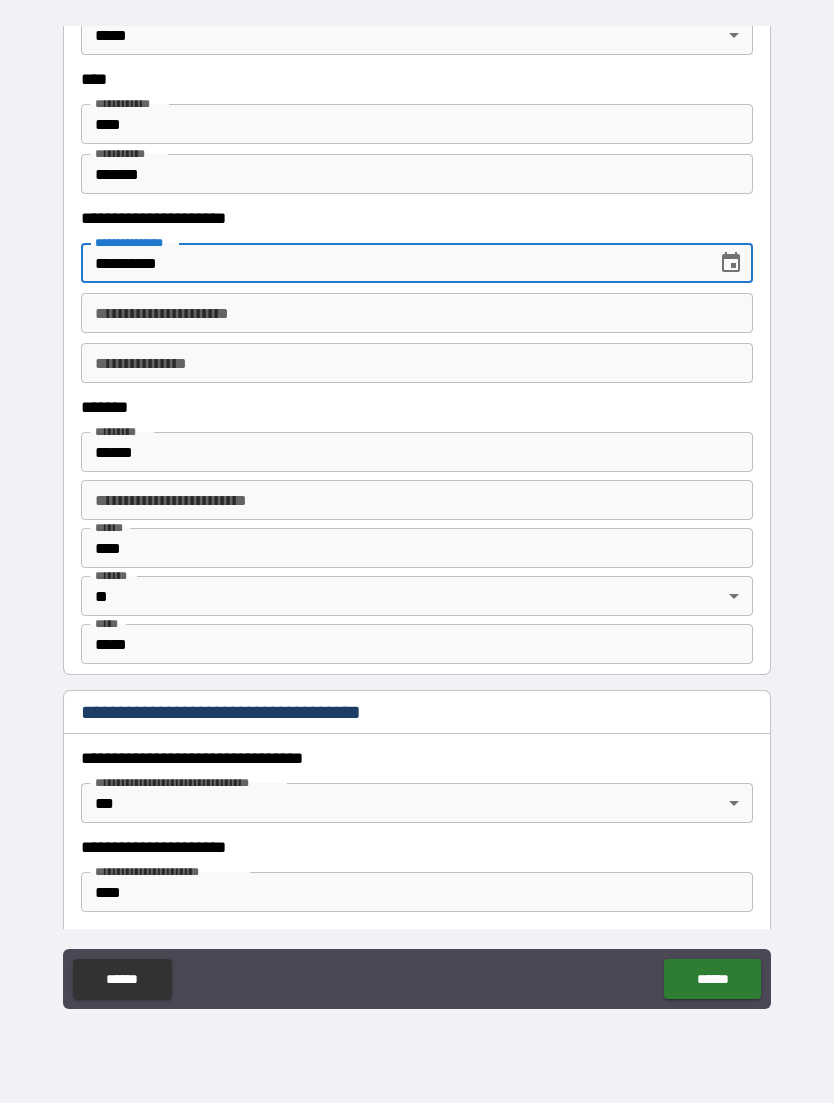 type on "**********" 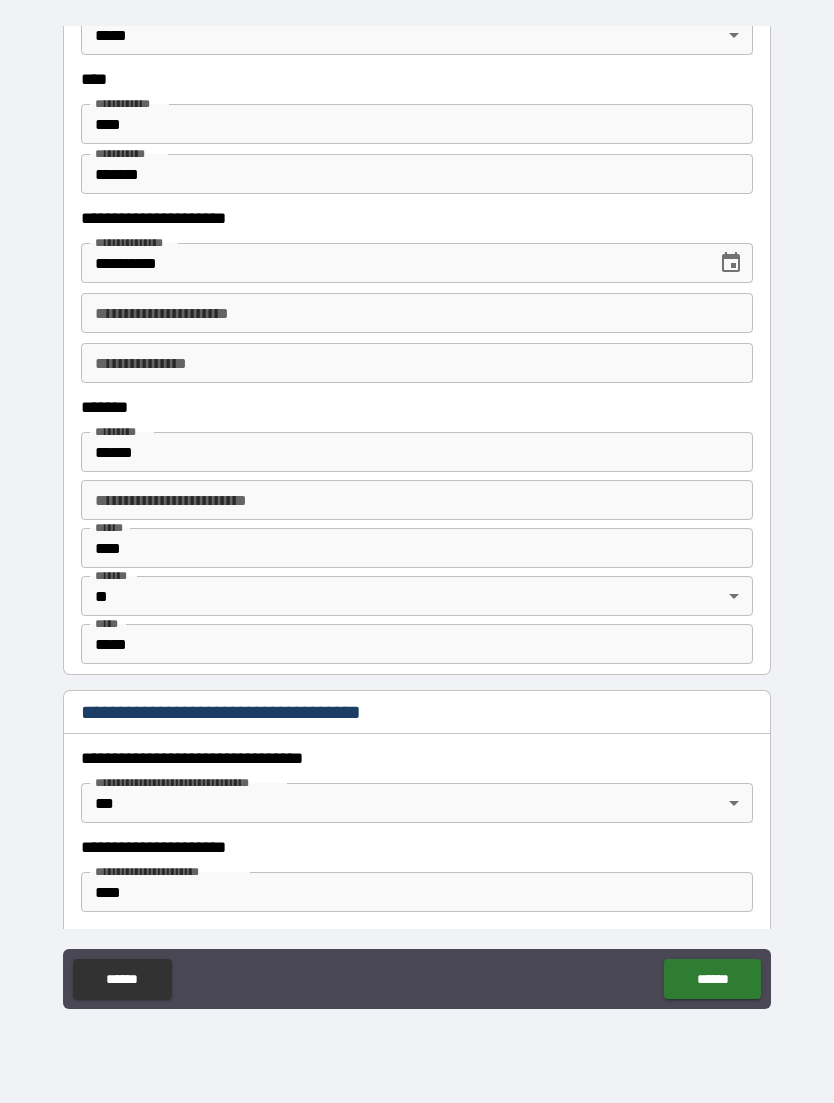 click on "******" at bounding box center (712, 979) 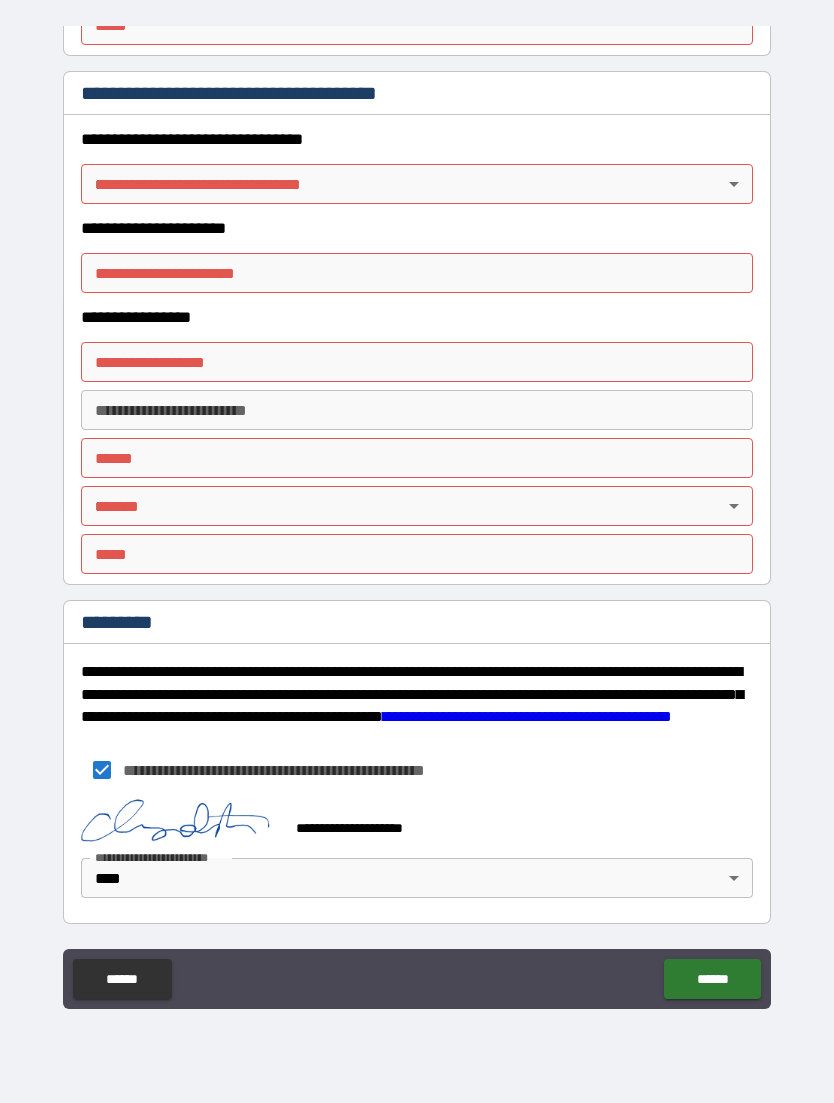 scroll, scrollTop: 3450, scrollLeft: 0, axis: vertical 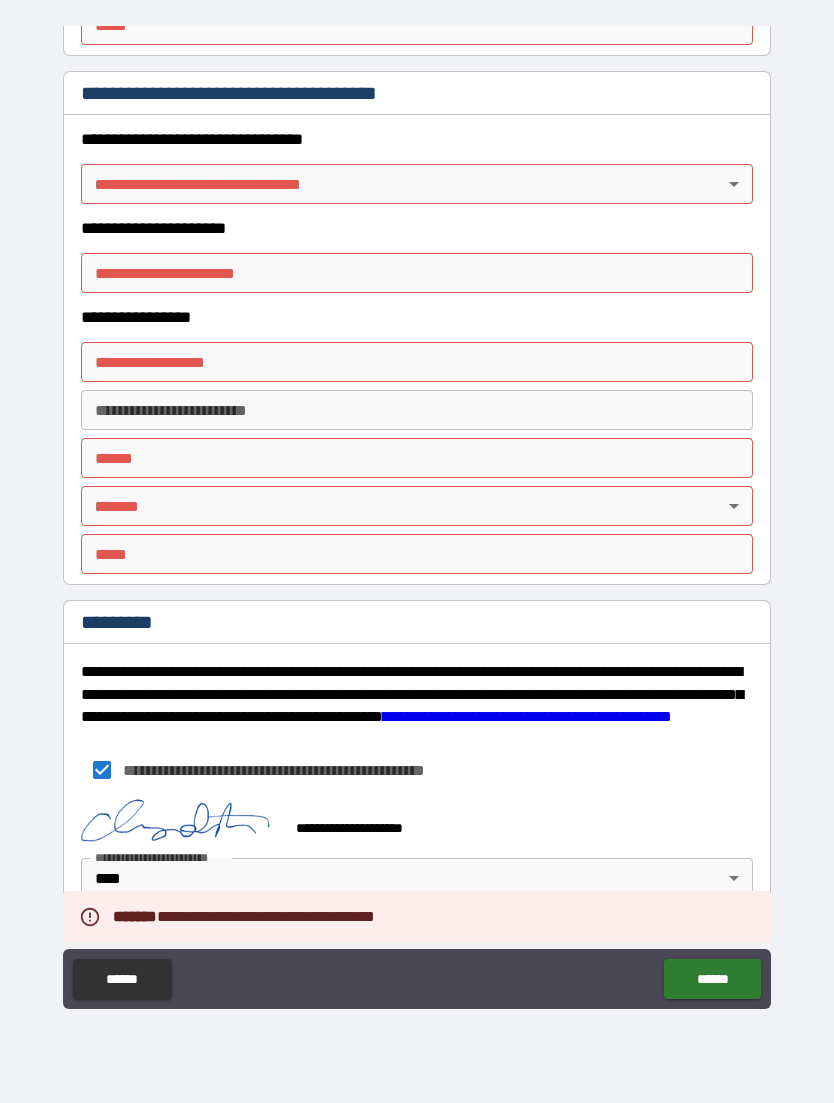 click on "**********" at bounding box center (417, 519) 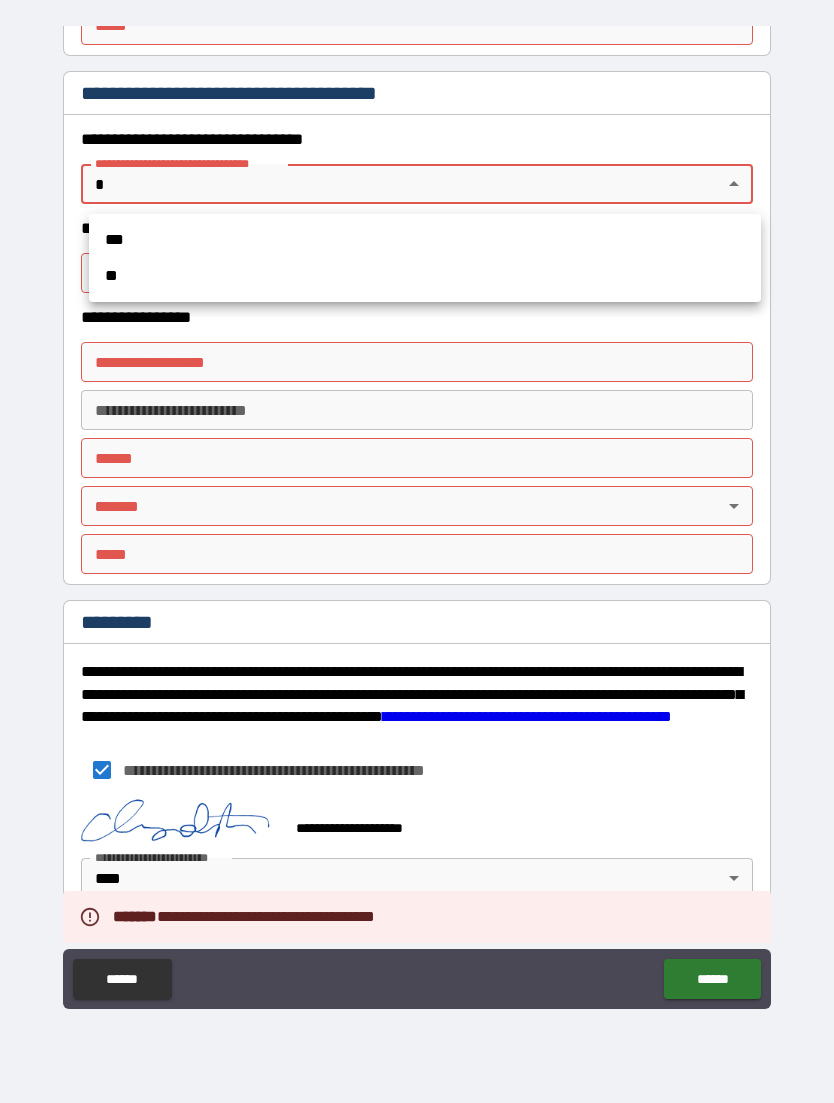 click on "***" at bounding box center [425, 240] 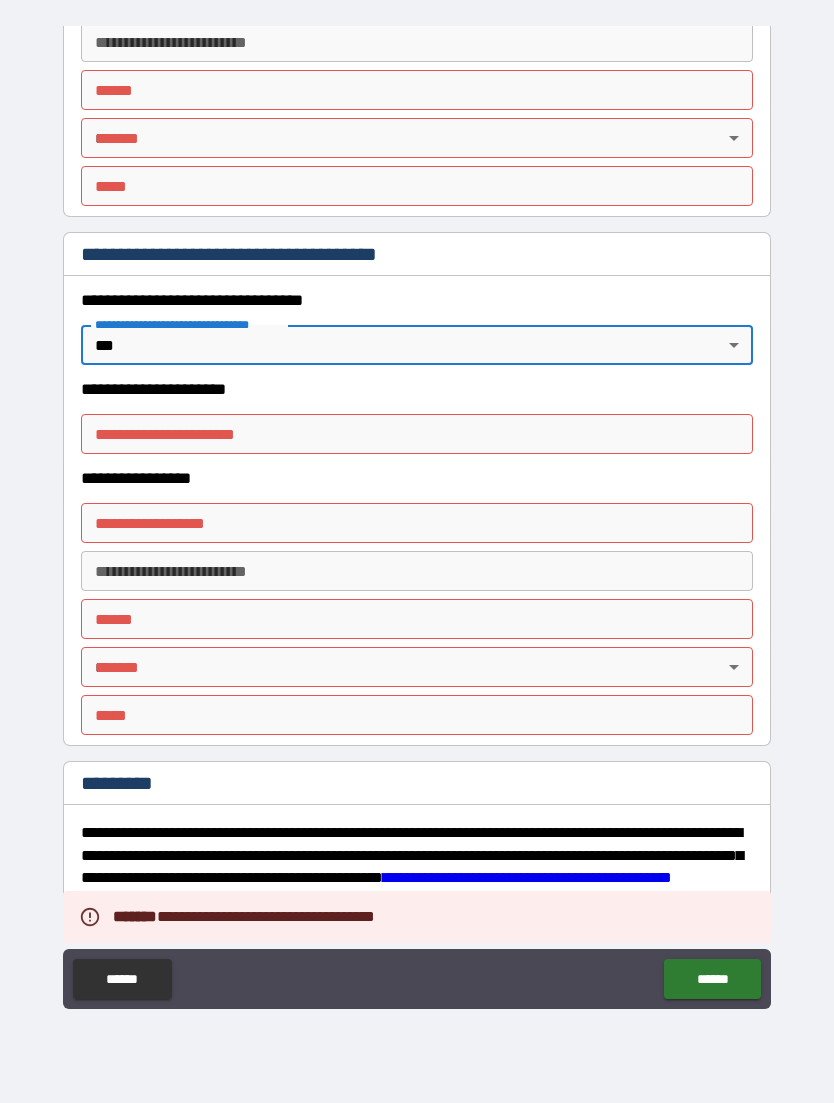 scroll, scrollTop: 3290, scrollLeft: 0, axis: vertical 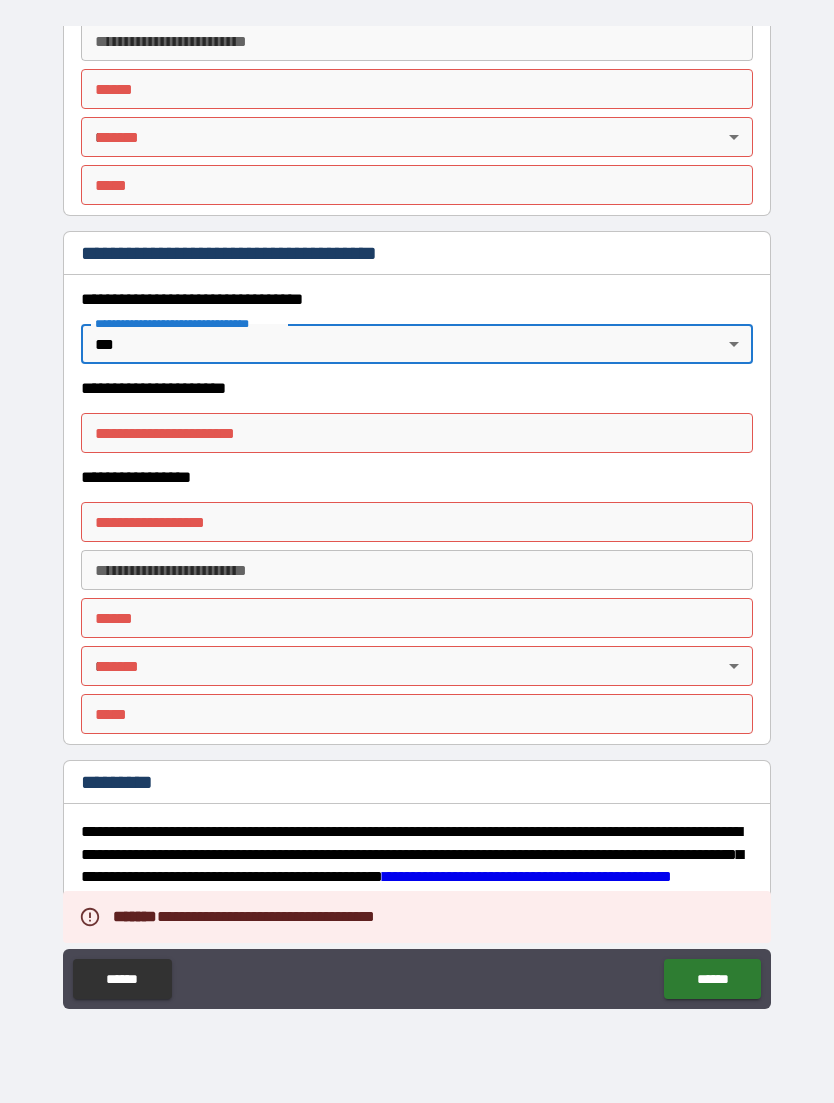 click on "**********" at bounding box center [417, 433] 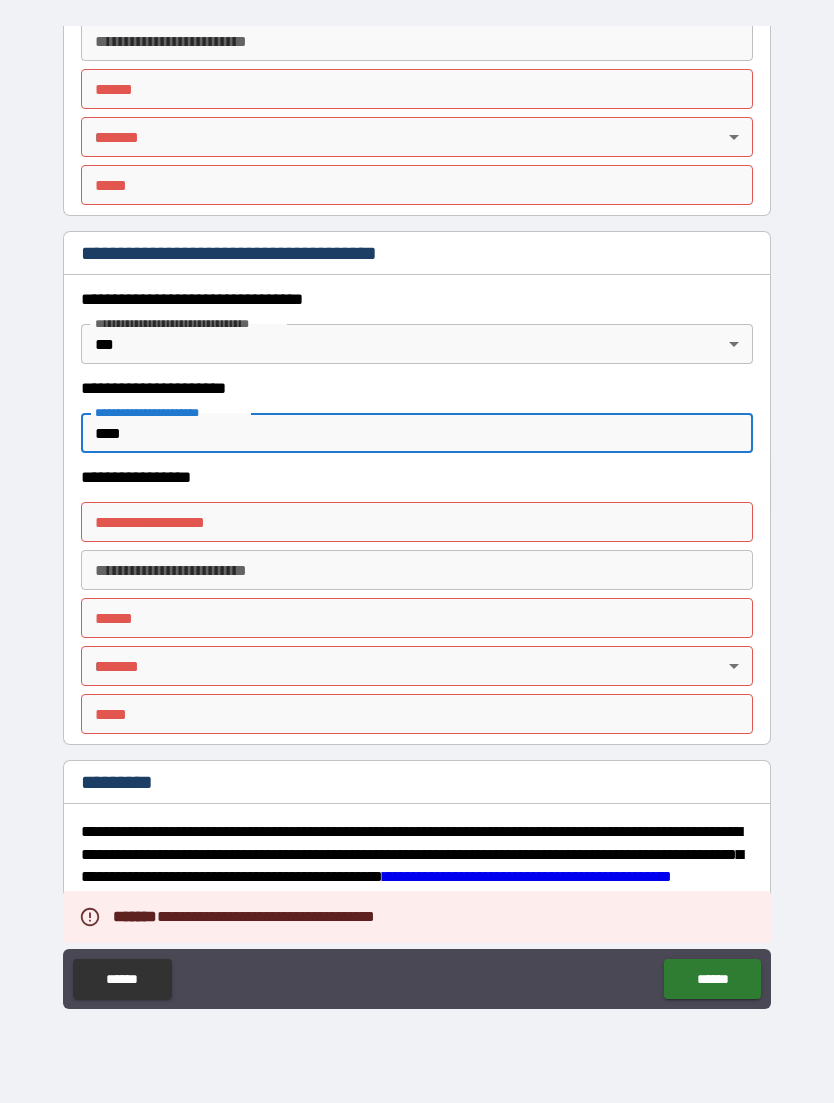 type on "****" 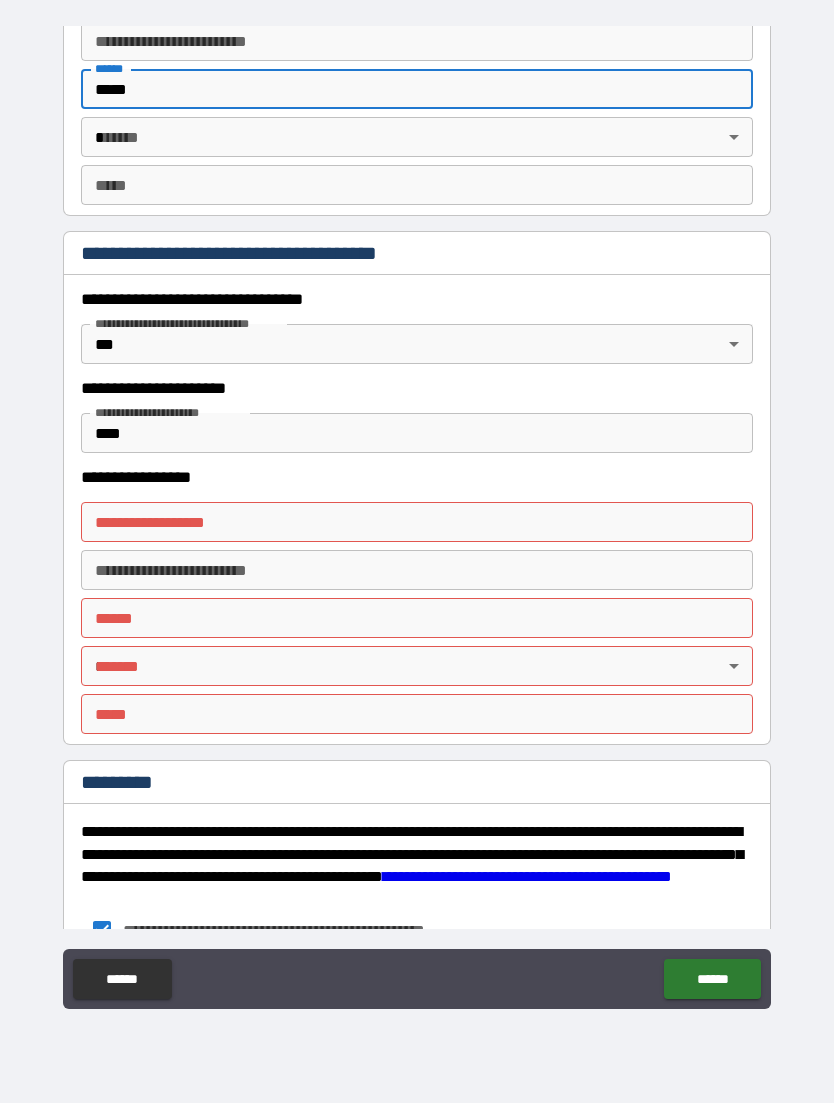 type on "*****" 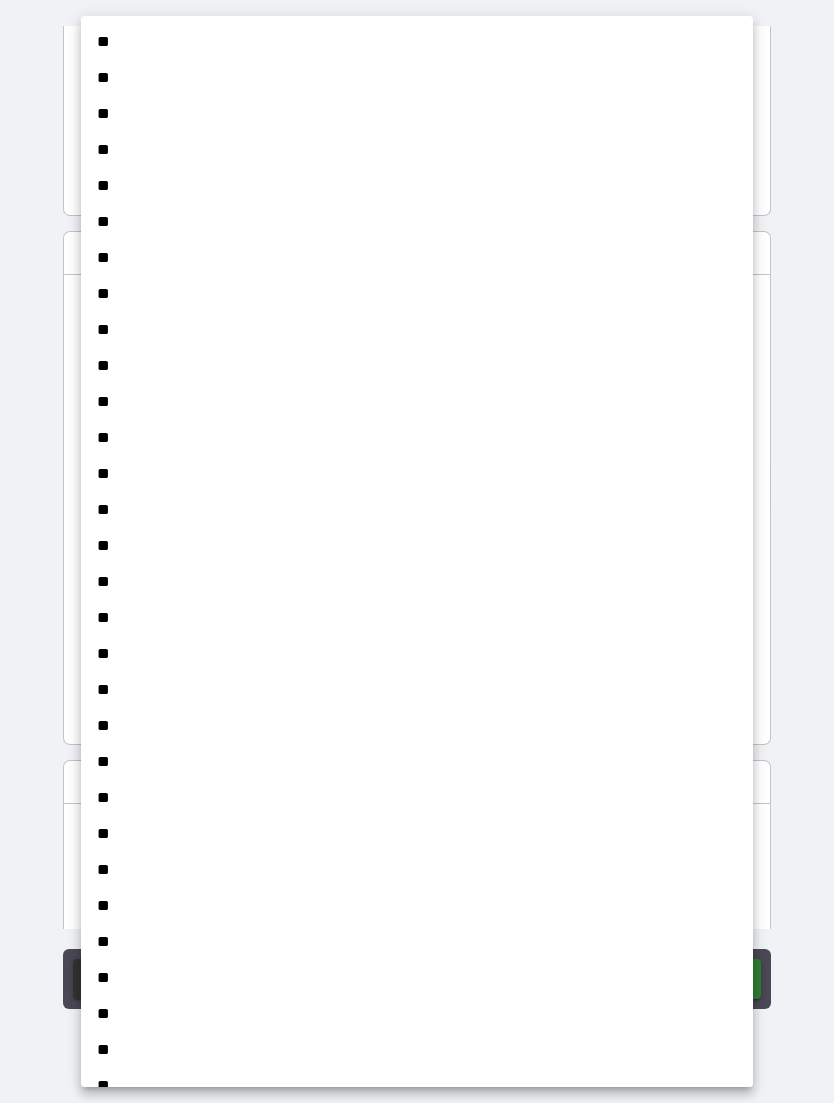 click on "**" at bounding box center [417, 618] 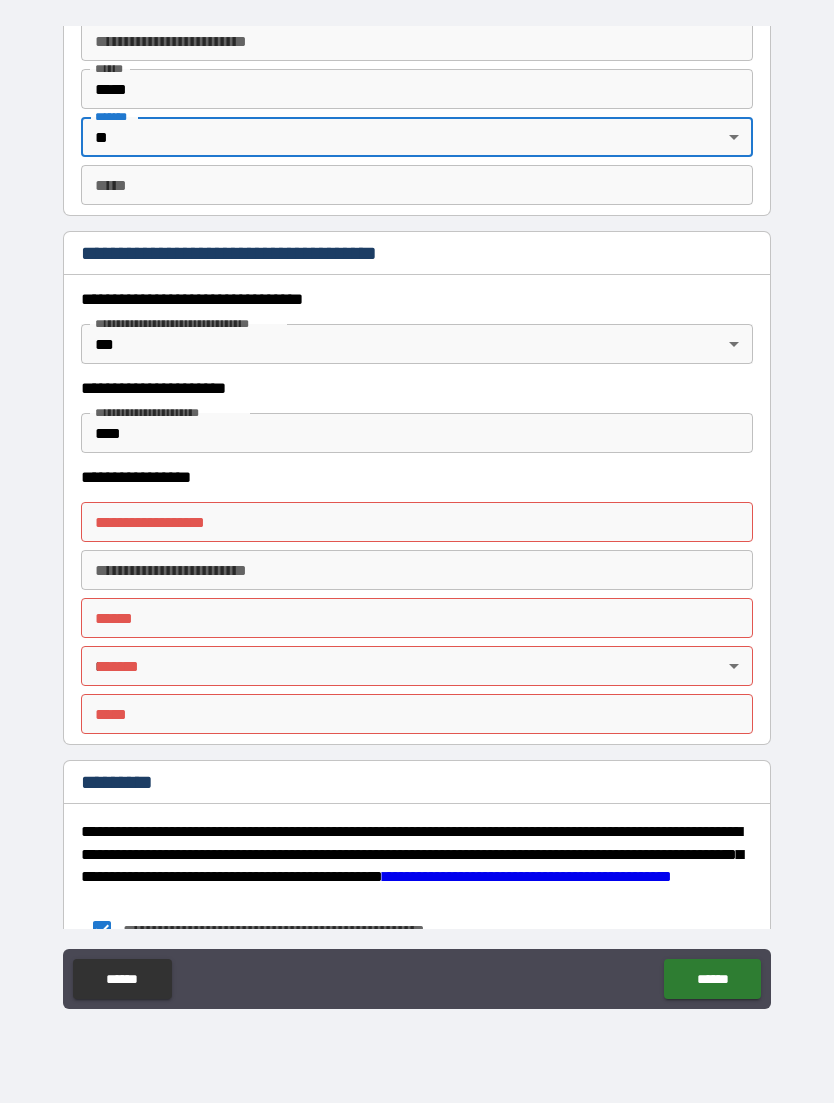 click on "**********" at bounding box center (417, 519) 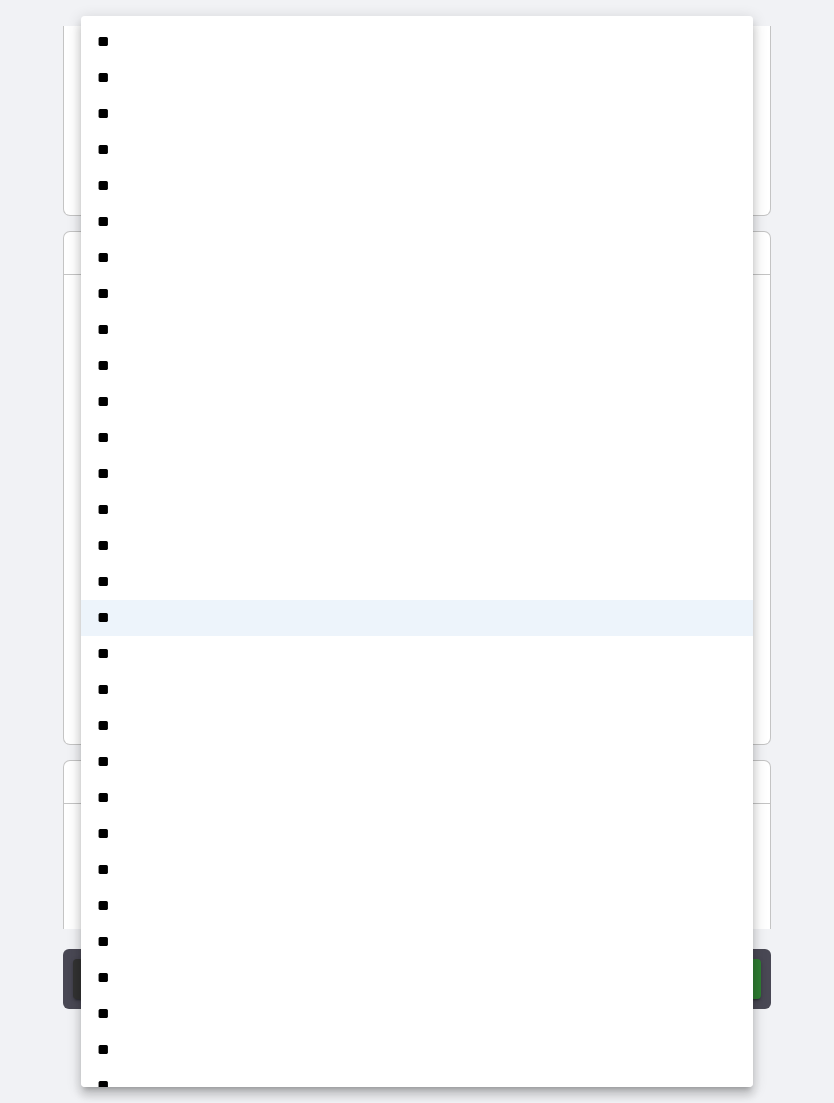click at bounding box center [417, 551] 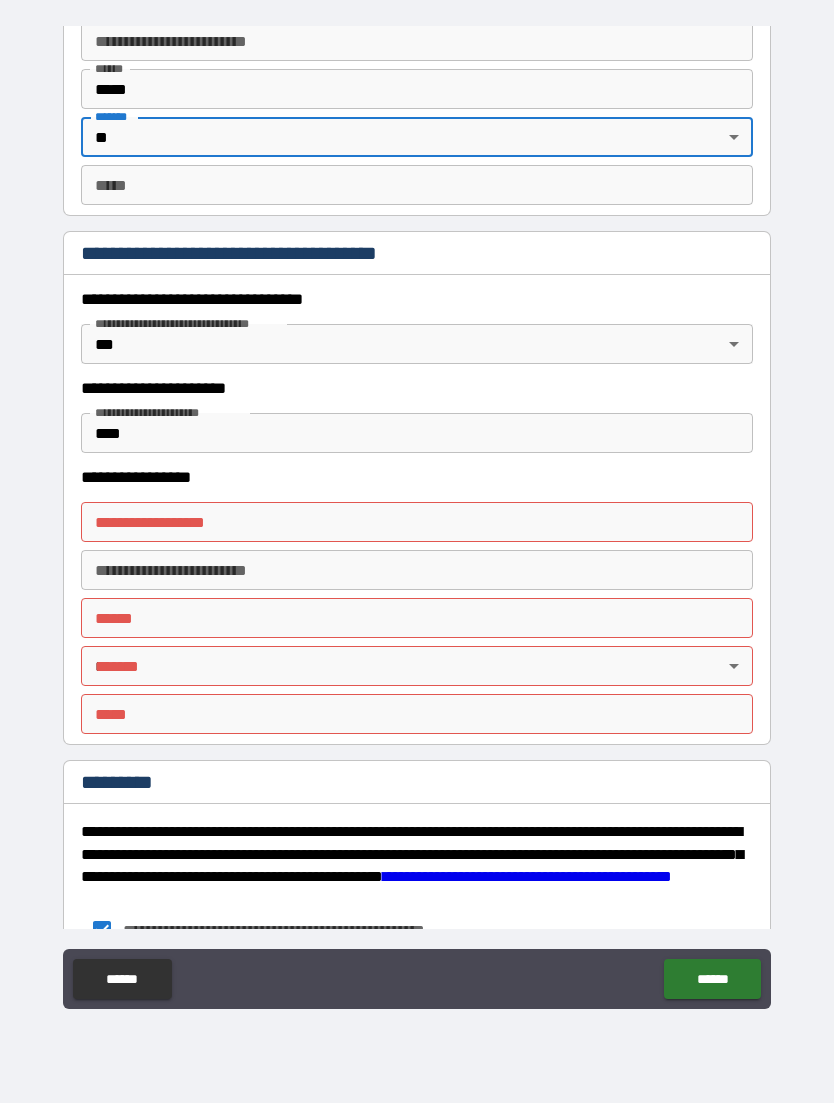 click on "***   *" at bounding box center [417, 185] 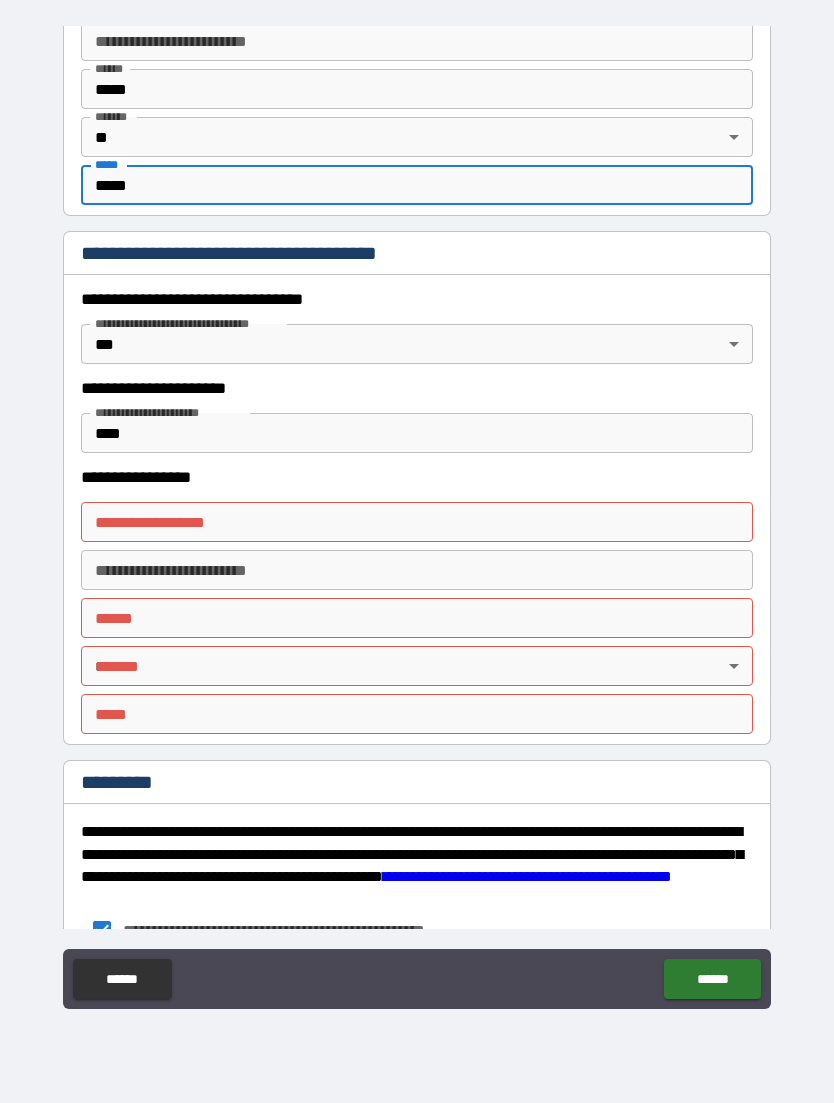 type on "*****" 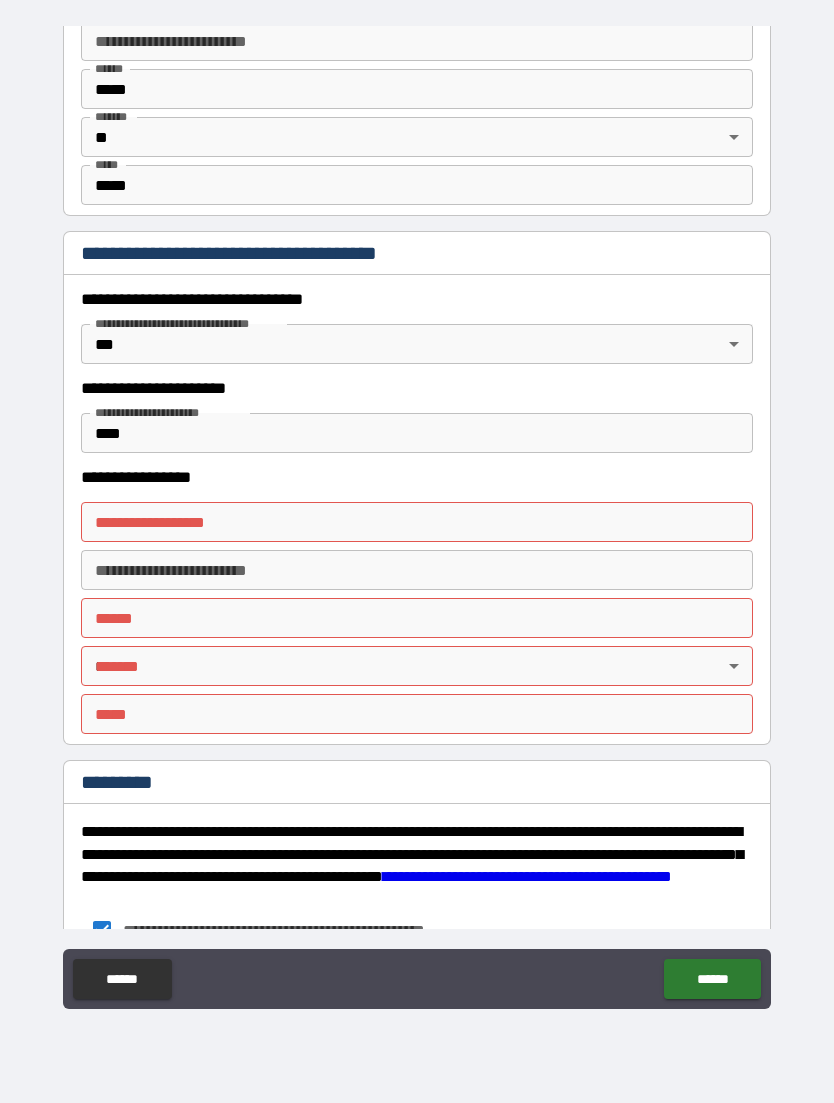click on "**********" at bounding box center (417, 522) 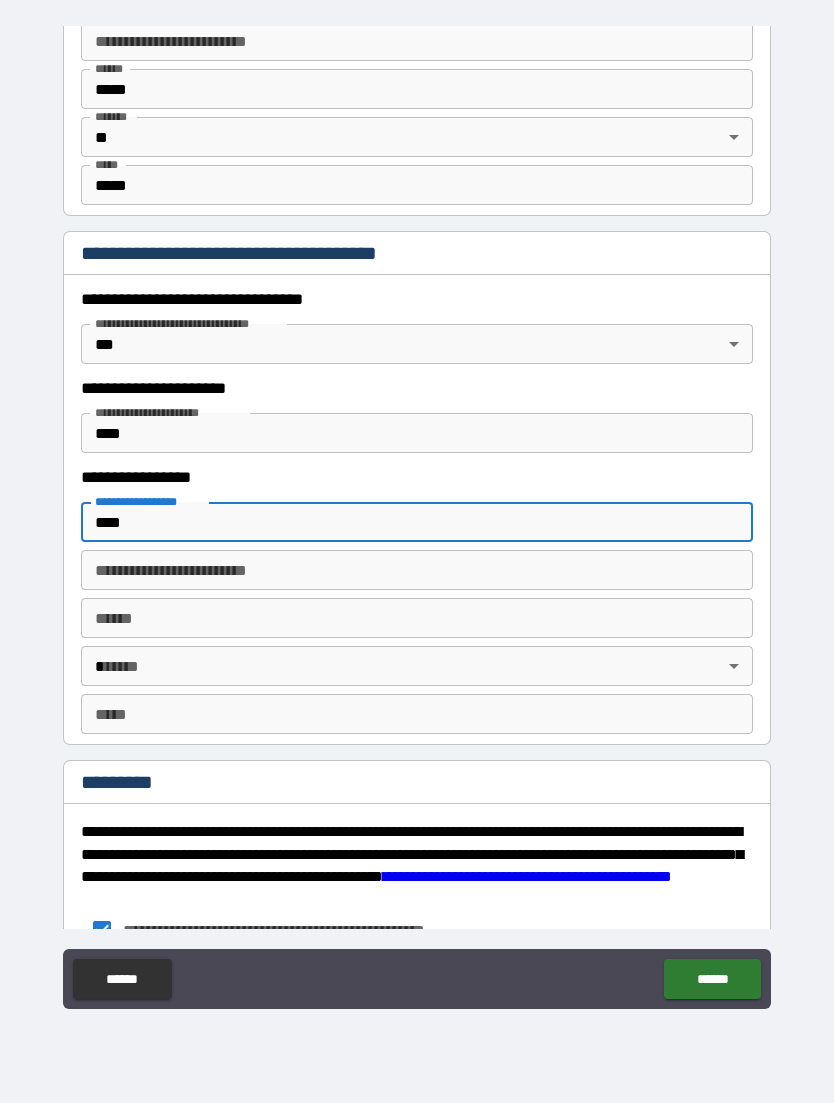 type on "****" 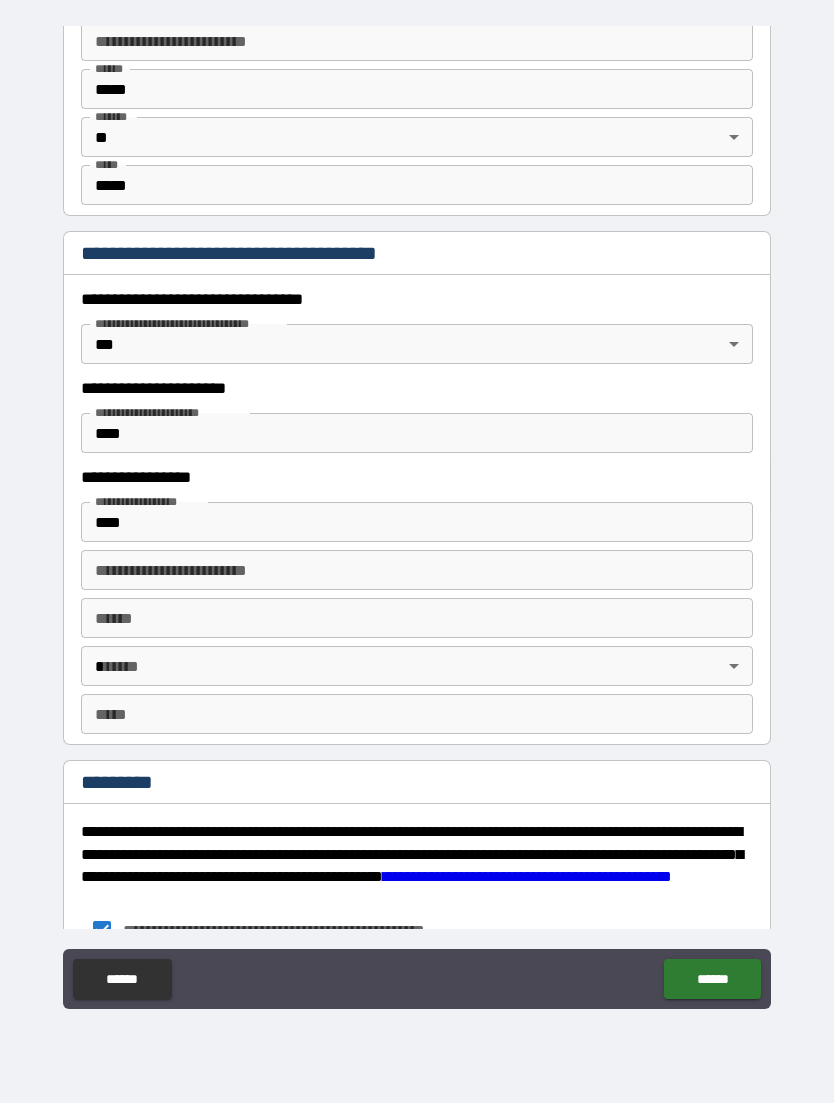 click on "****   *" at bounding box center [417, 618] 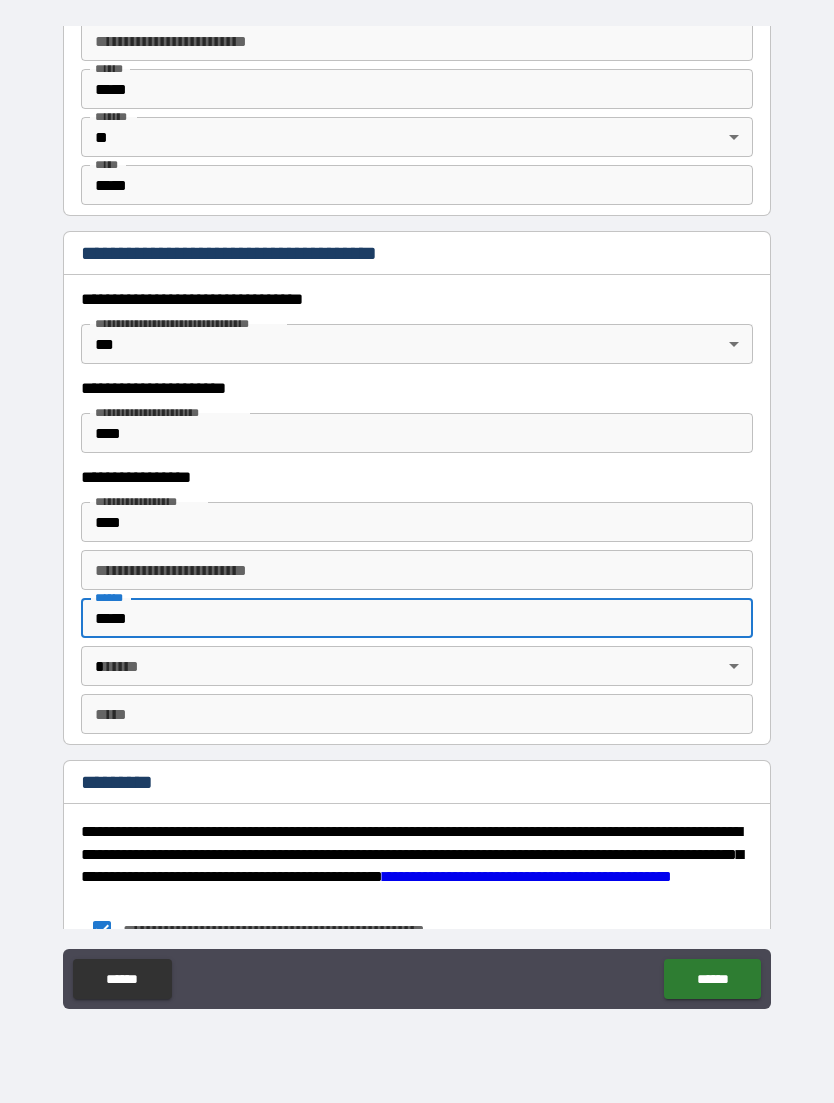 type on "*****" 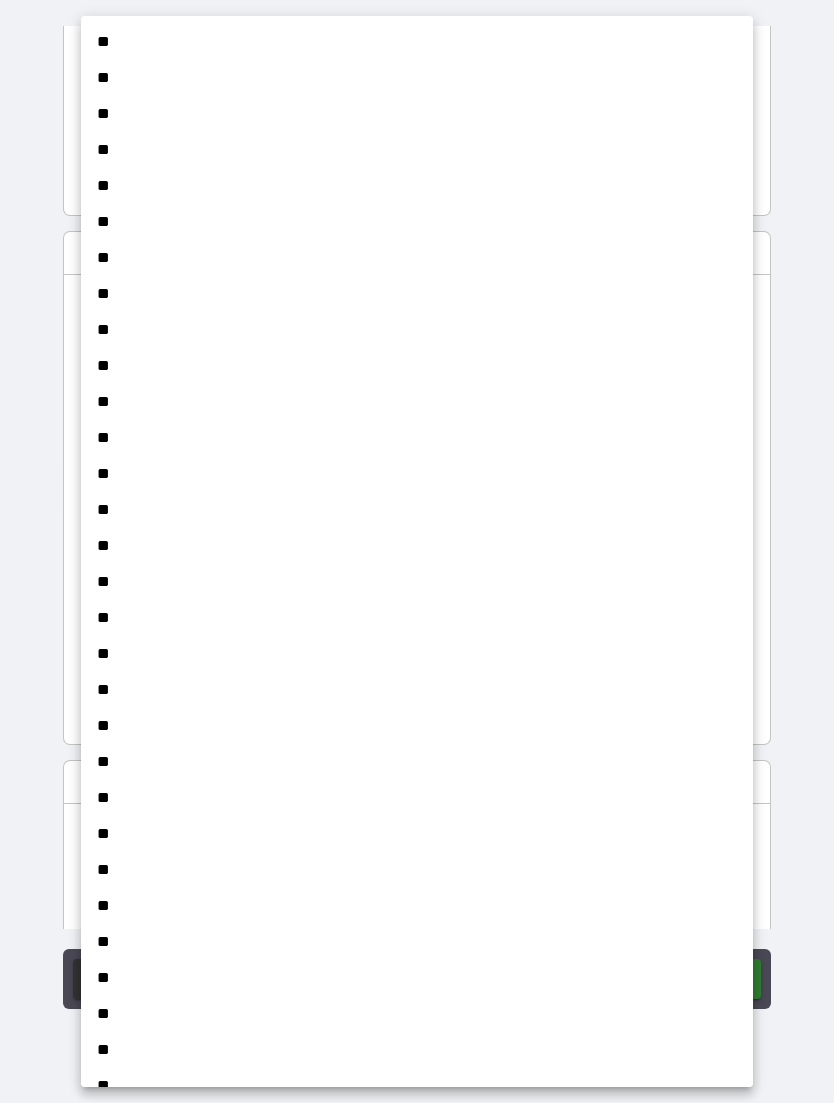click on "**" at bounding box center [417, 618] 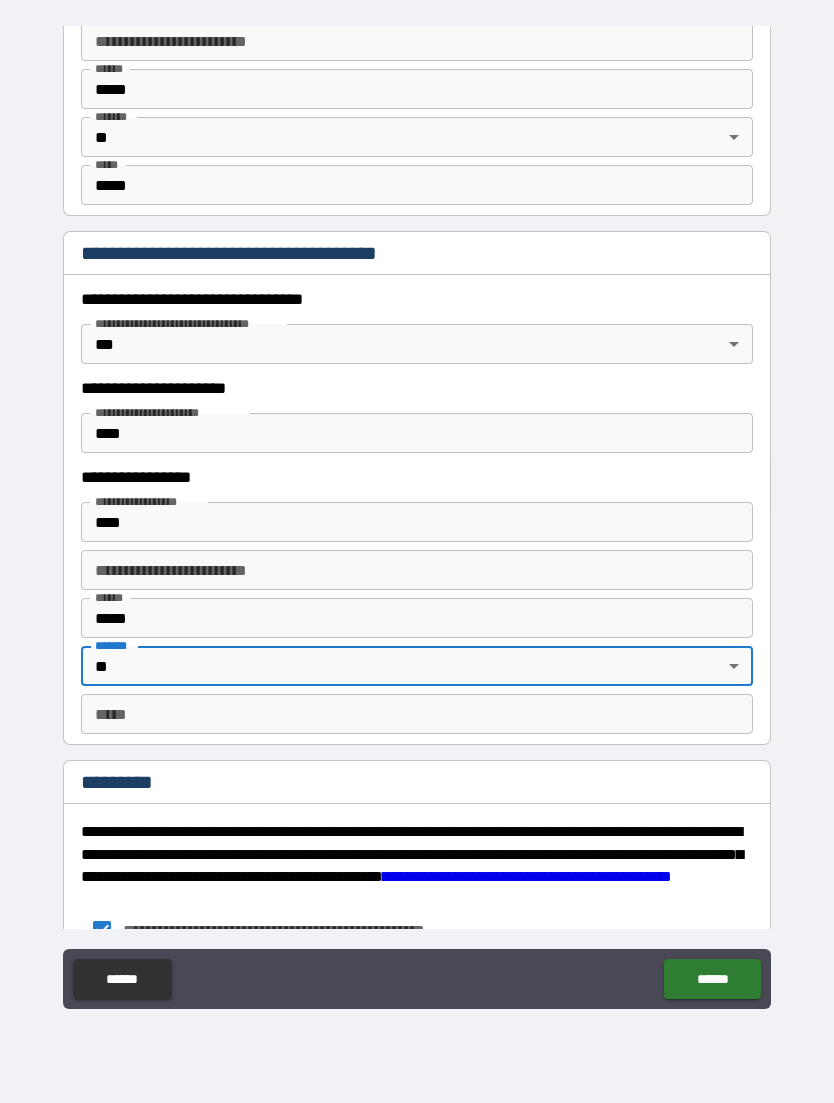 click on "***   *" at bounding box center [417, 714] 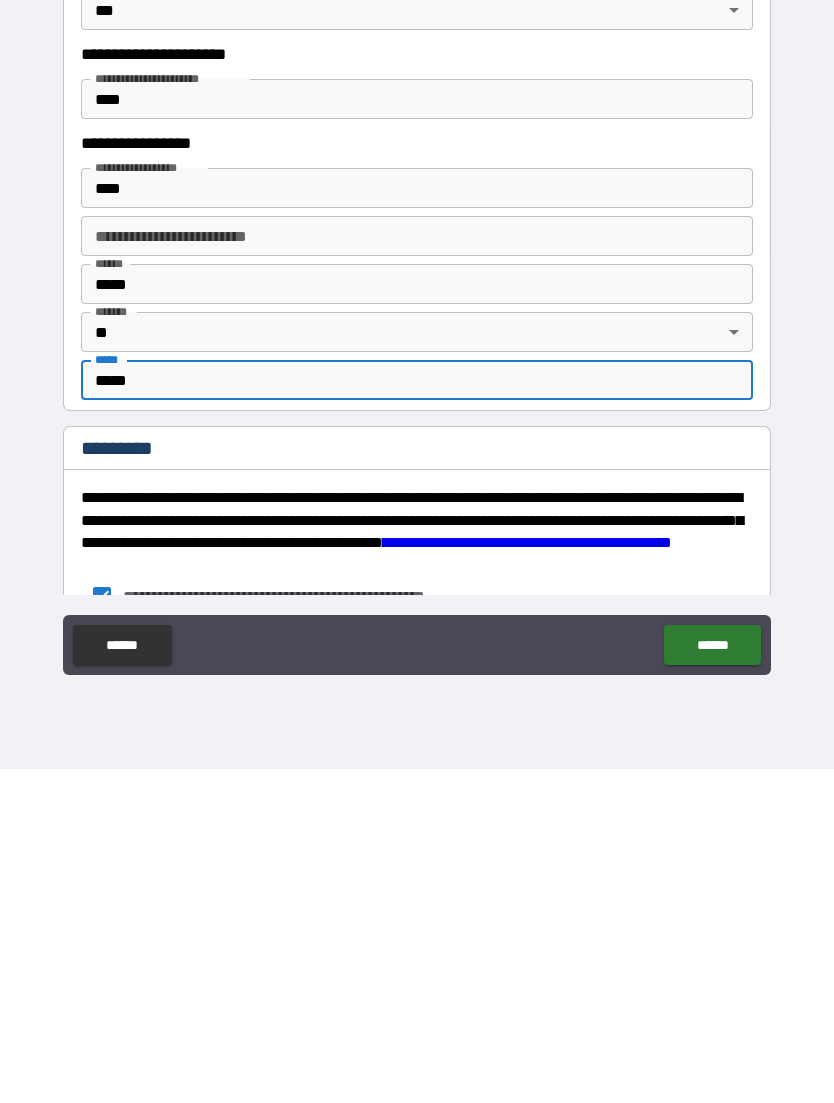 type on "*****" 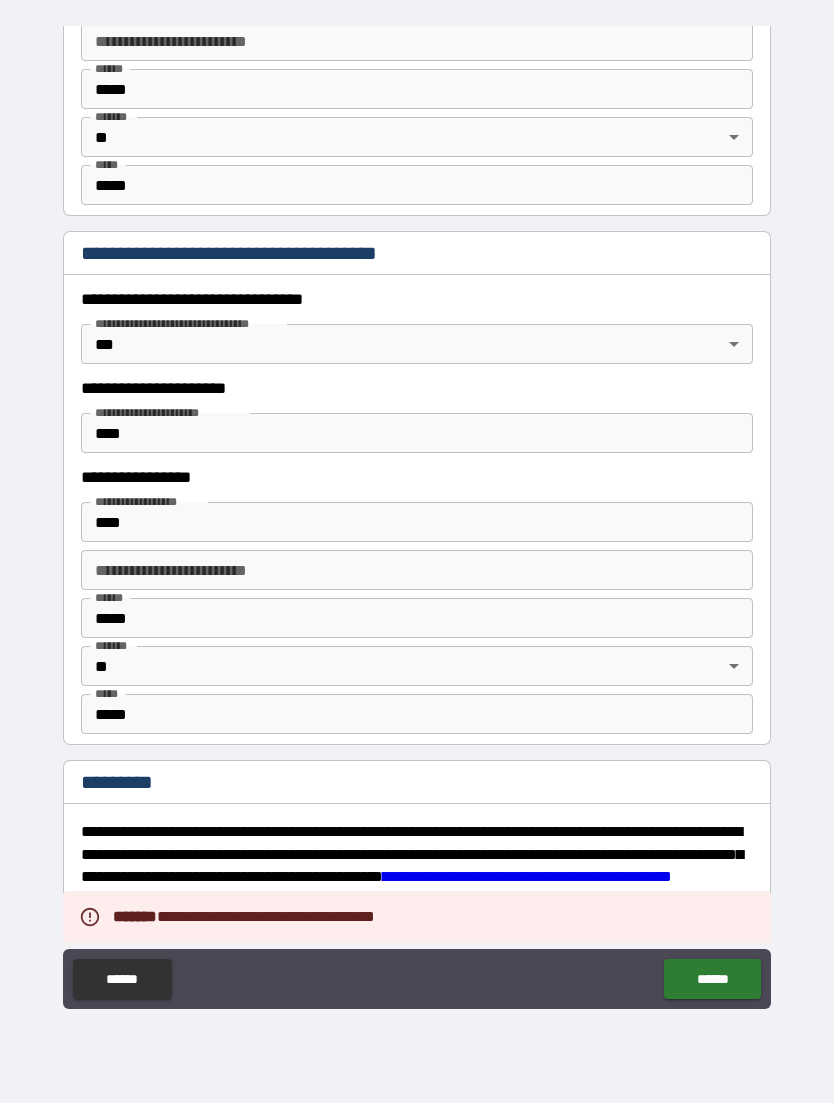 click on "******" at bounding box center [712, 979] 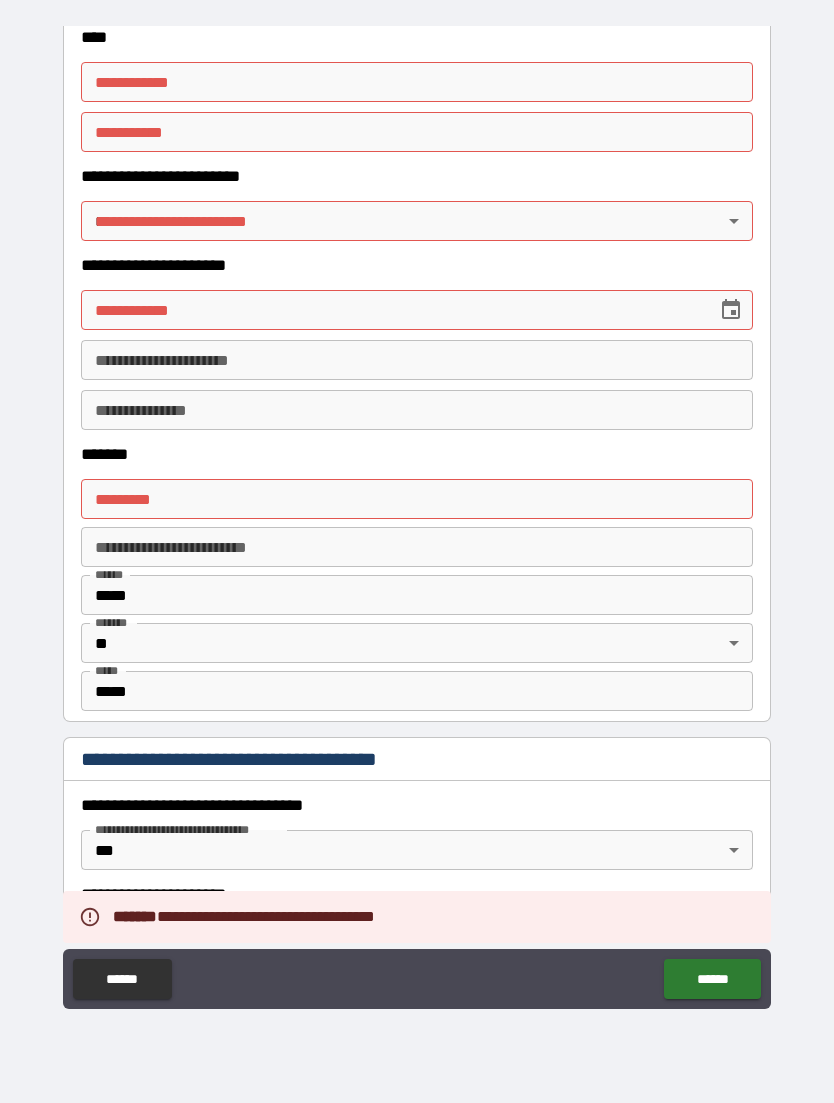 scroll, scrollTop: 2797, scrollLeft: 0, axis: vertical 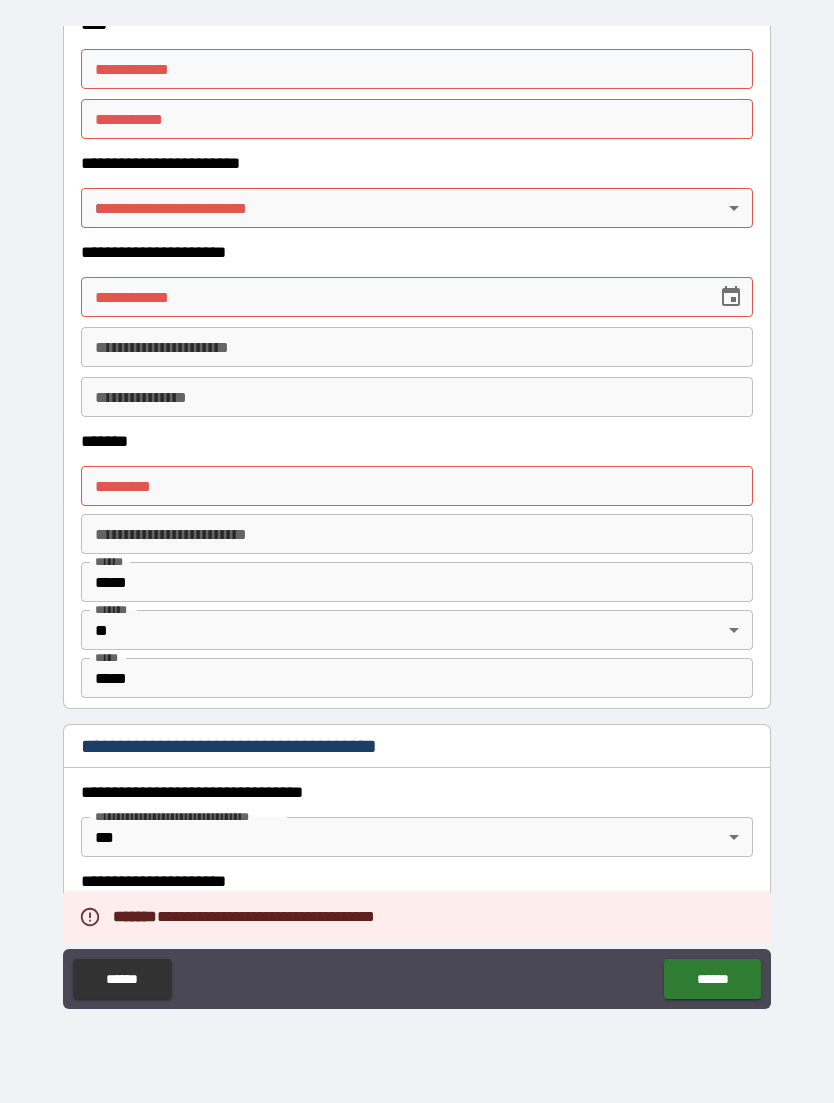 click on "*******   *" at bounding box center [417, 486] 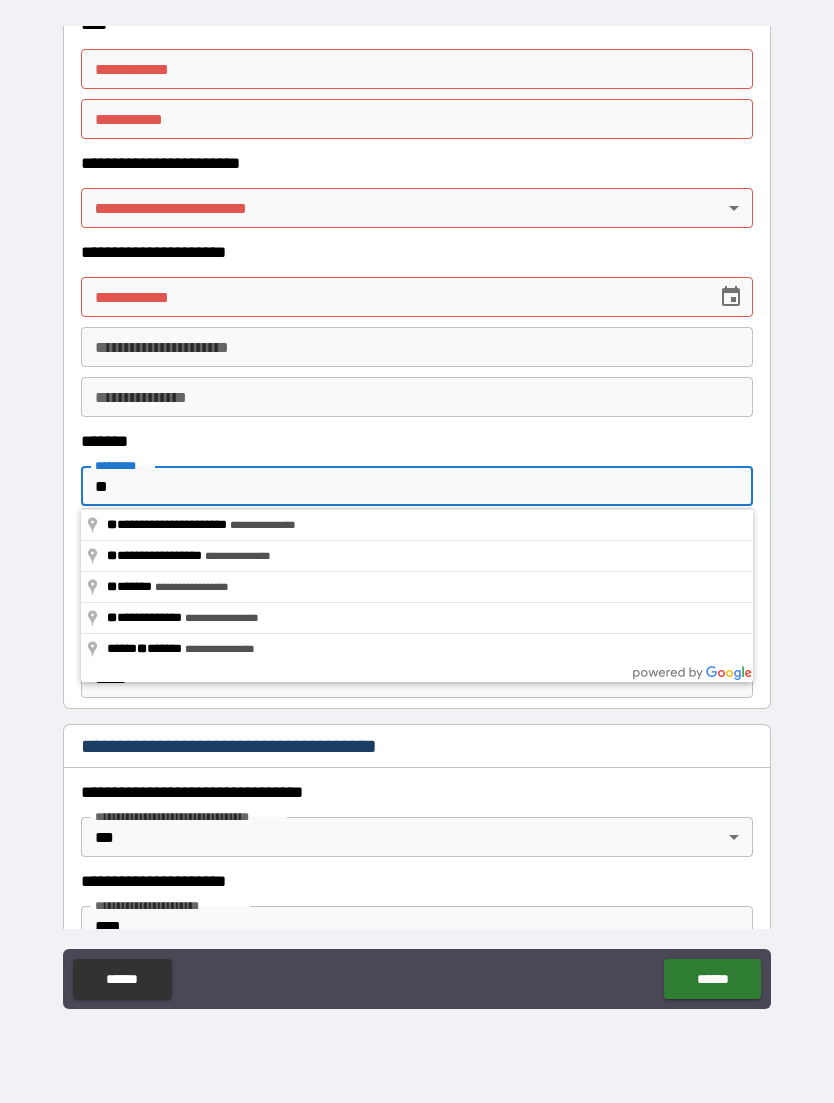 type on "*" 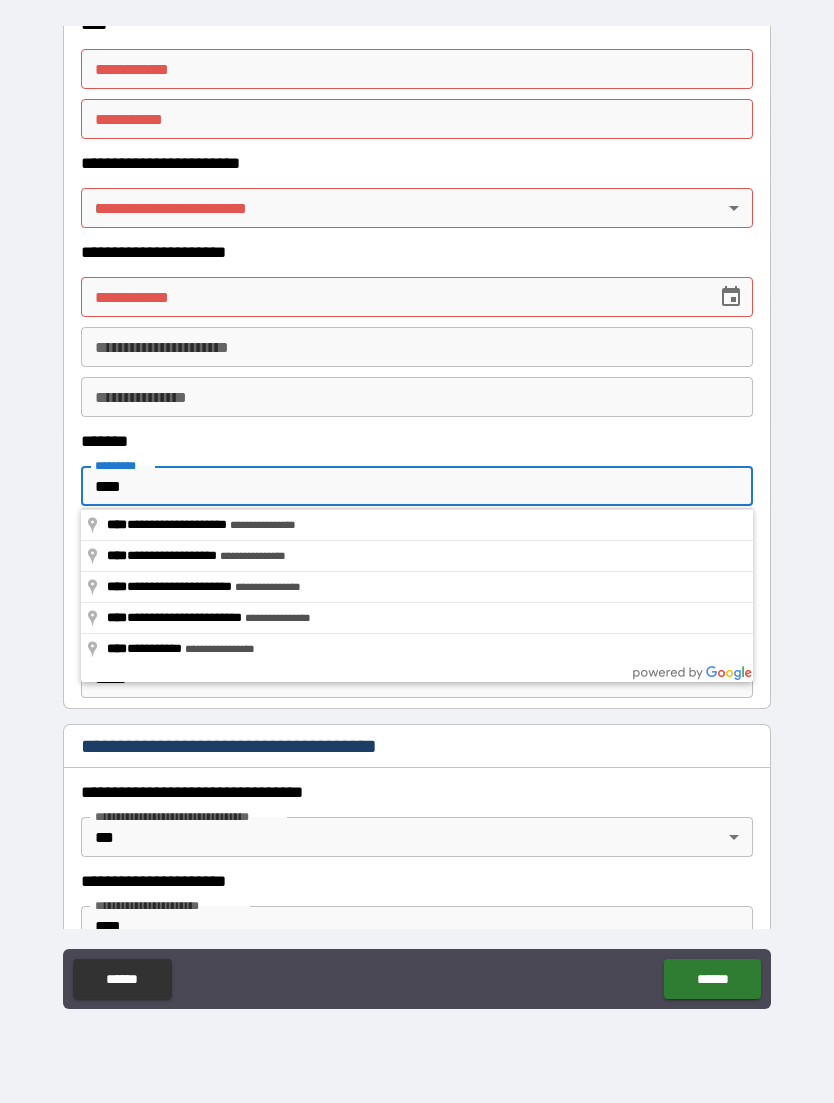 type on "**********" 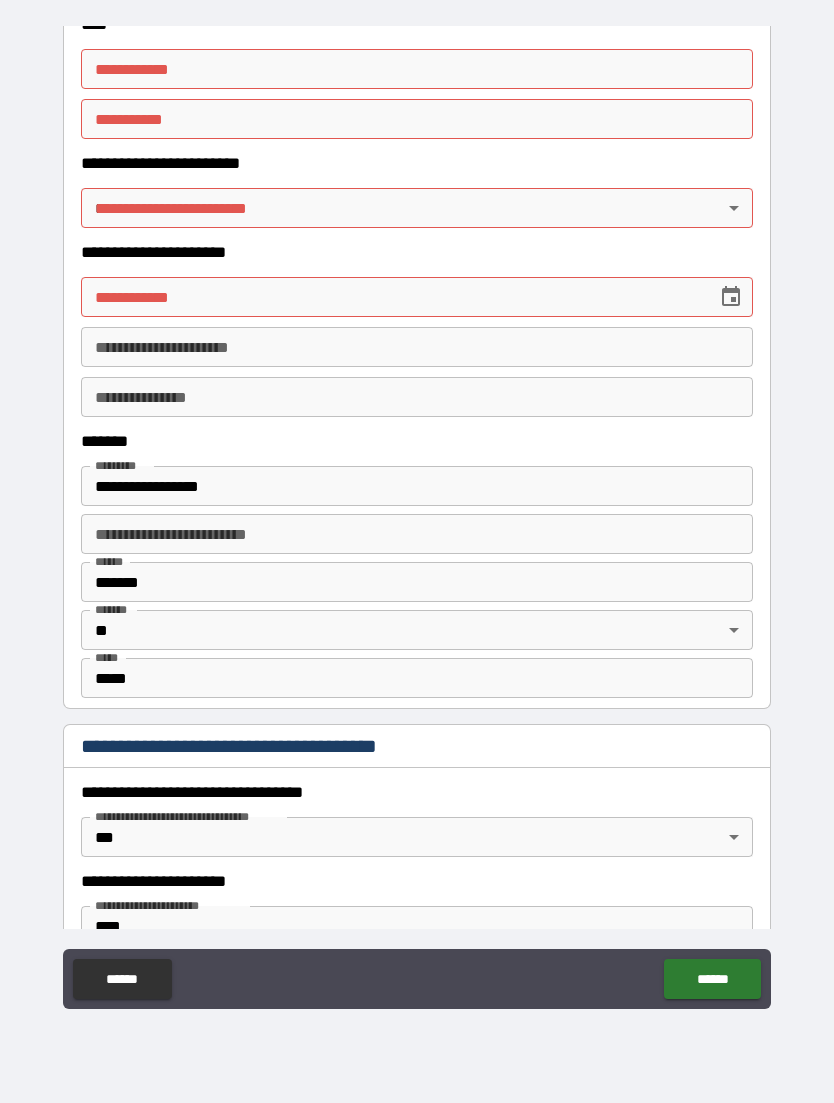 click on "**********" at bounding box center [417, 519] 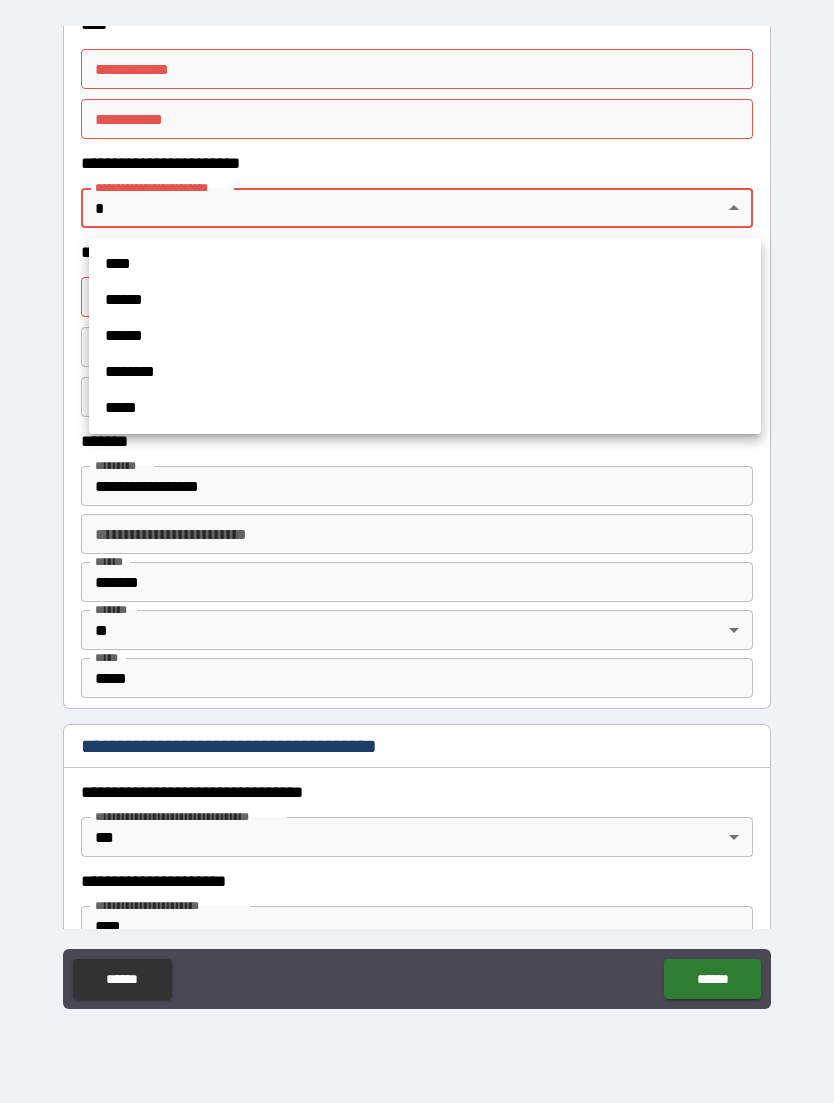 click on "****" at bounding box center (425, 264) 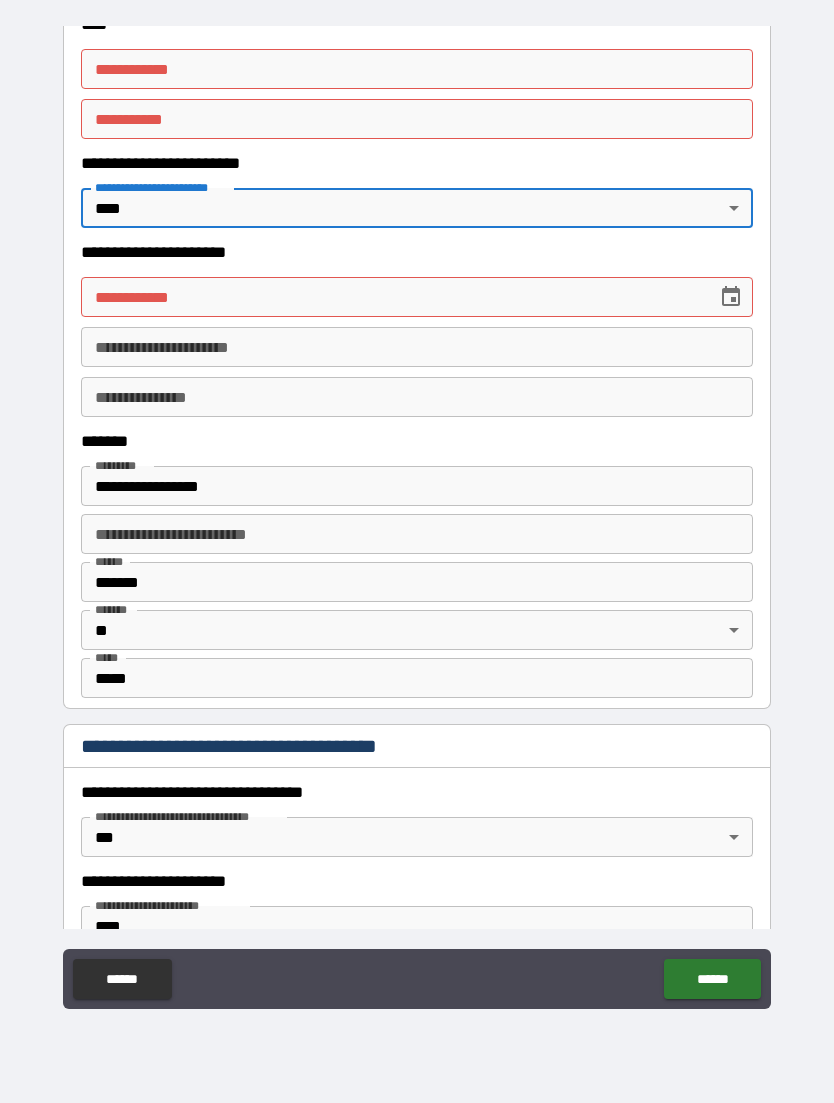 click on "**********" at bounding box center [417, 69] 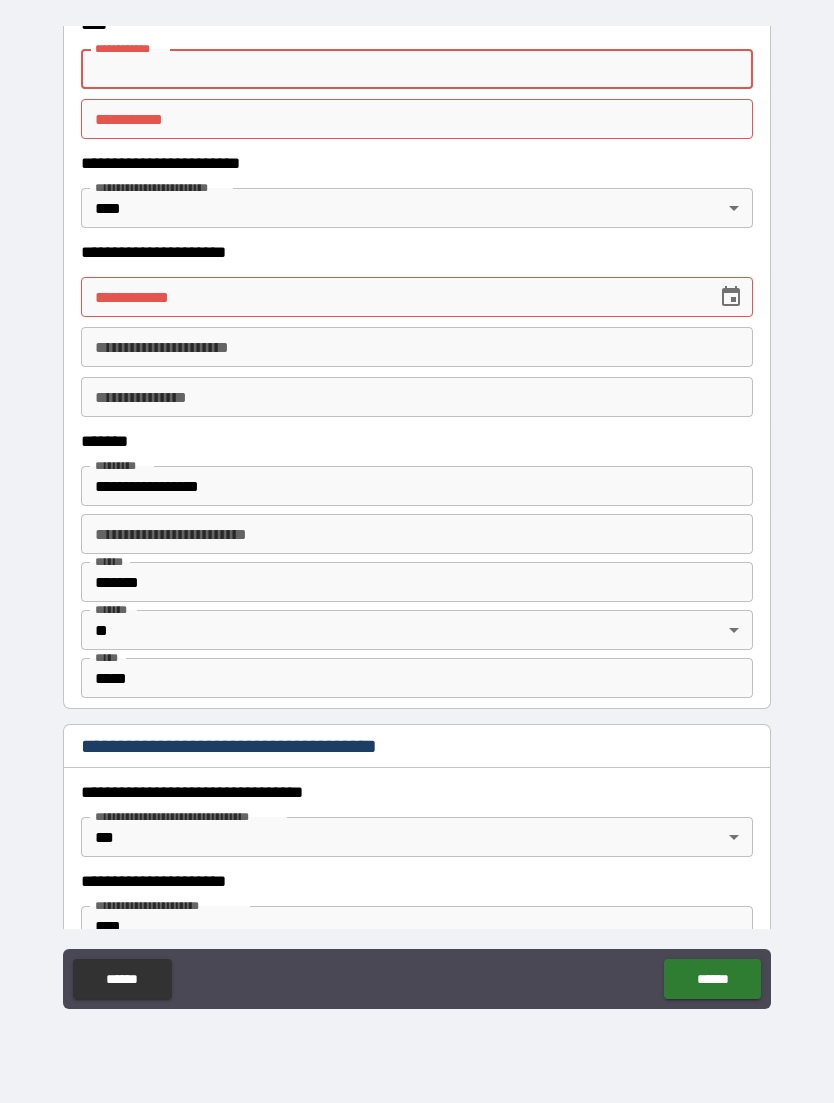 click on "**********" at bounding box center (417, 519) 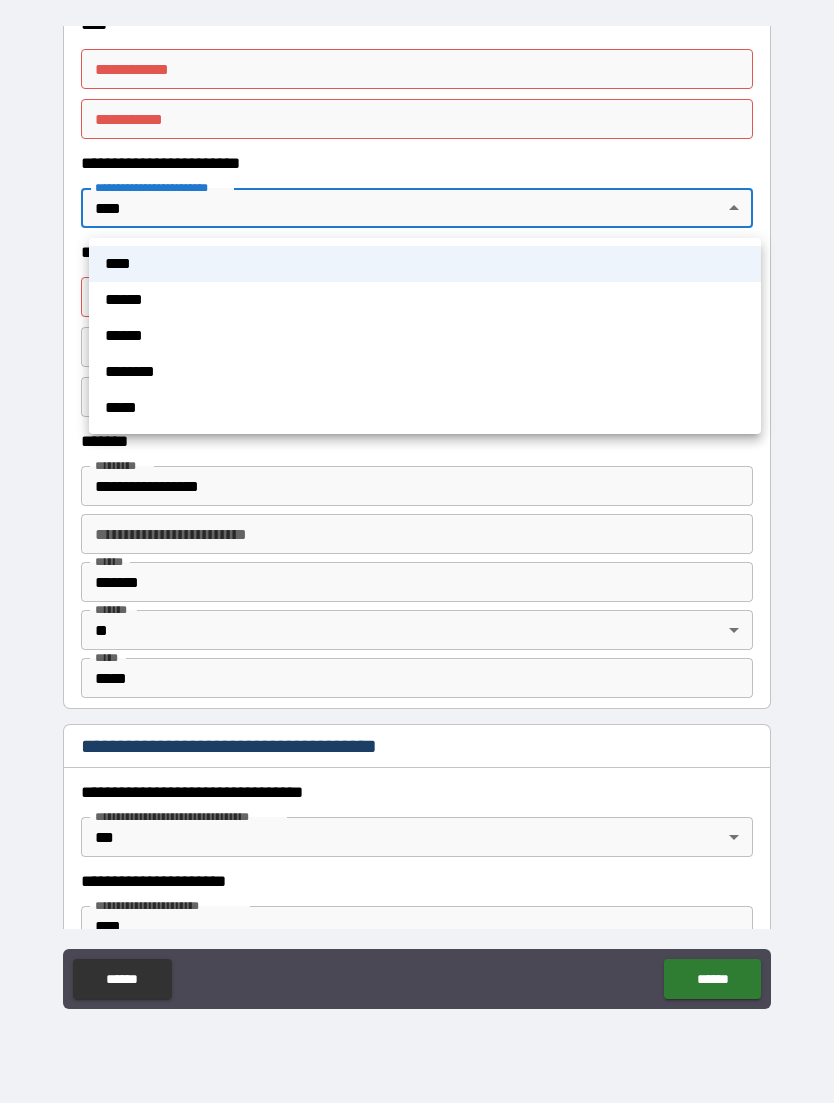 click on "******" at bounding box center [425, 300] 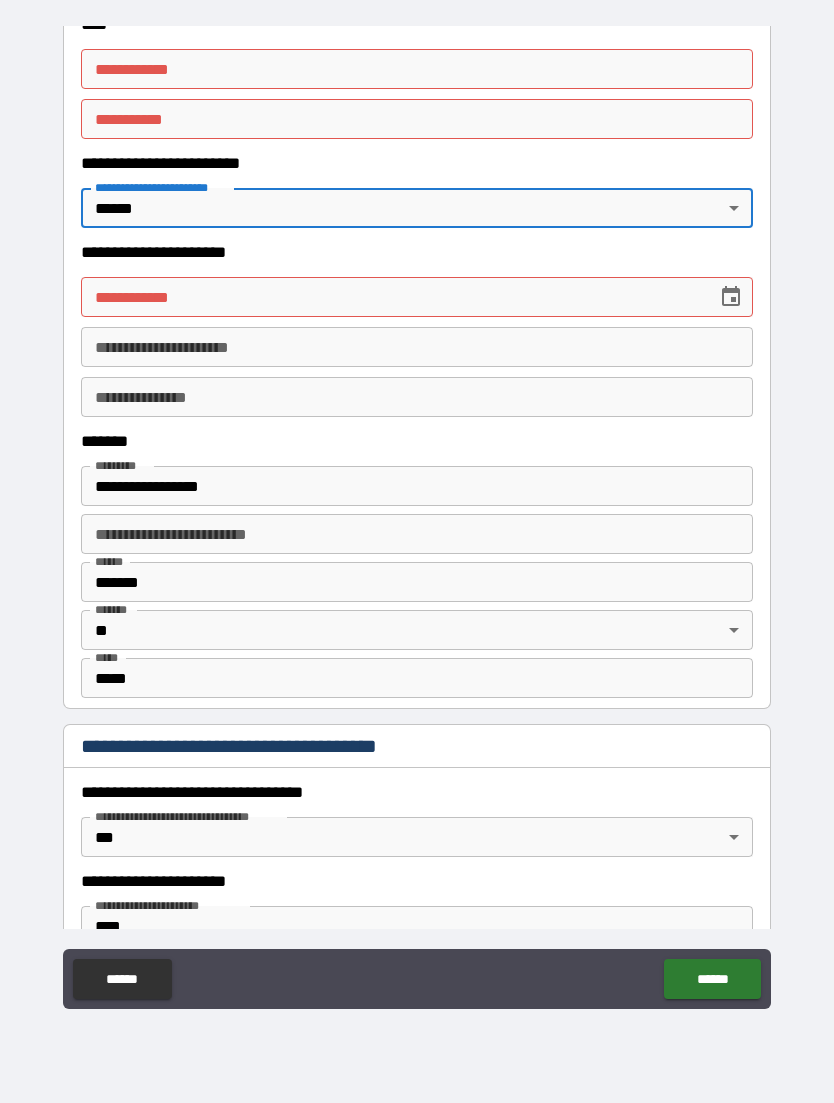 click on "**********" at bounding box center [417, 69] 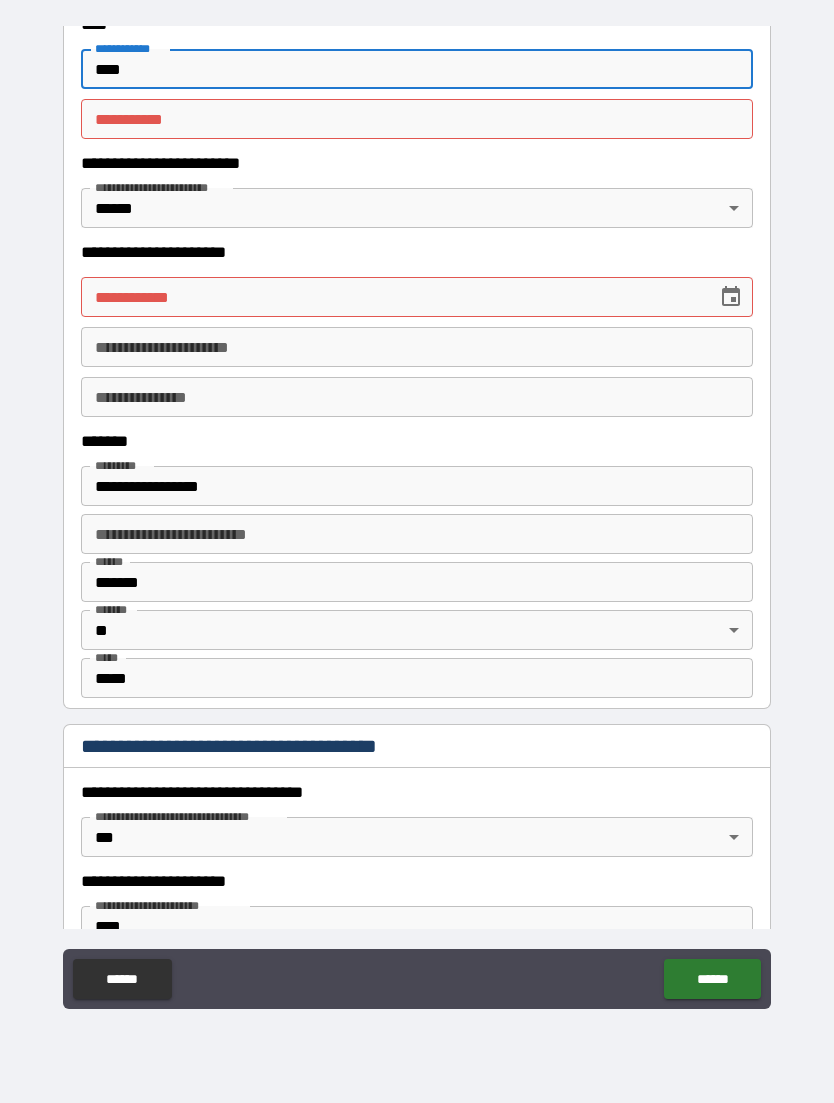 type on "****" 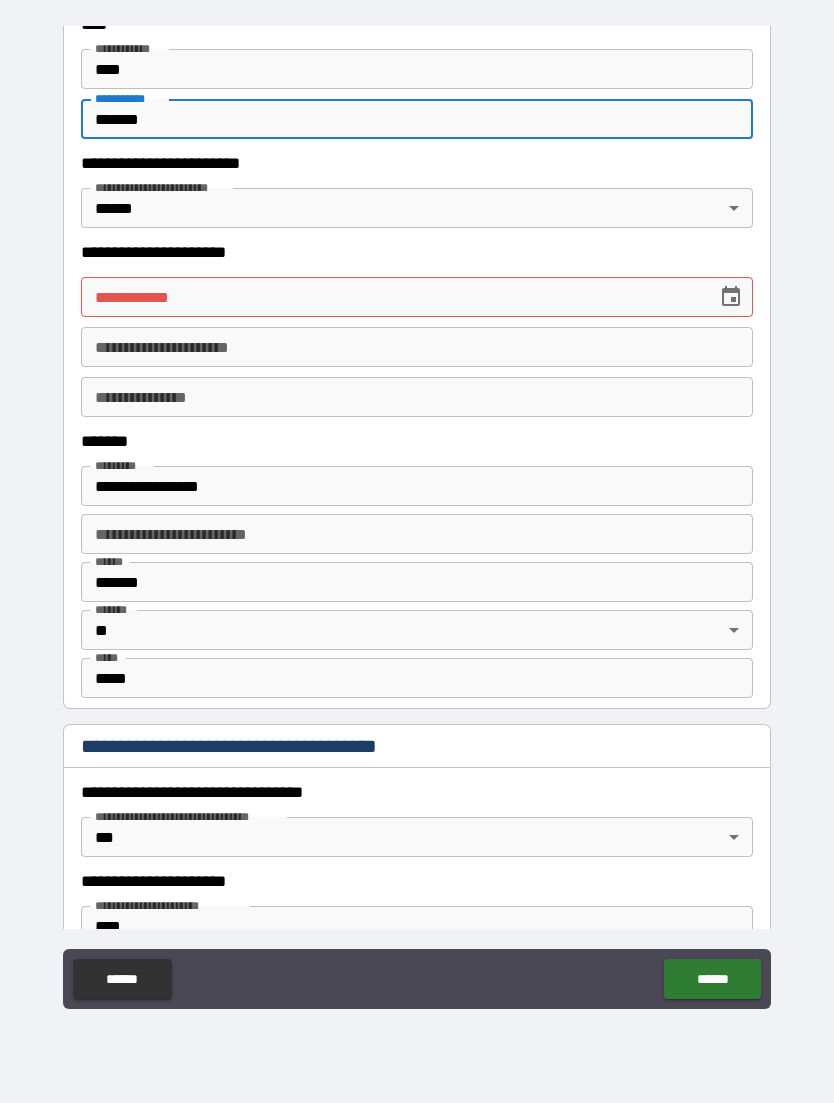type on "*******" 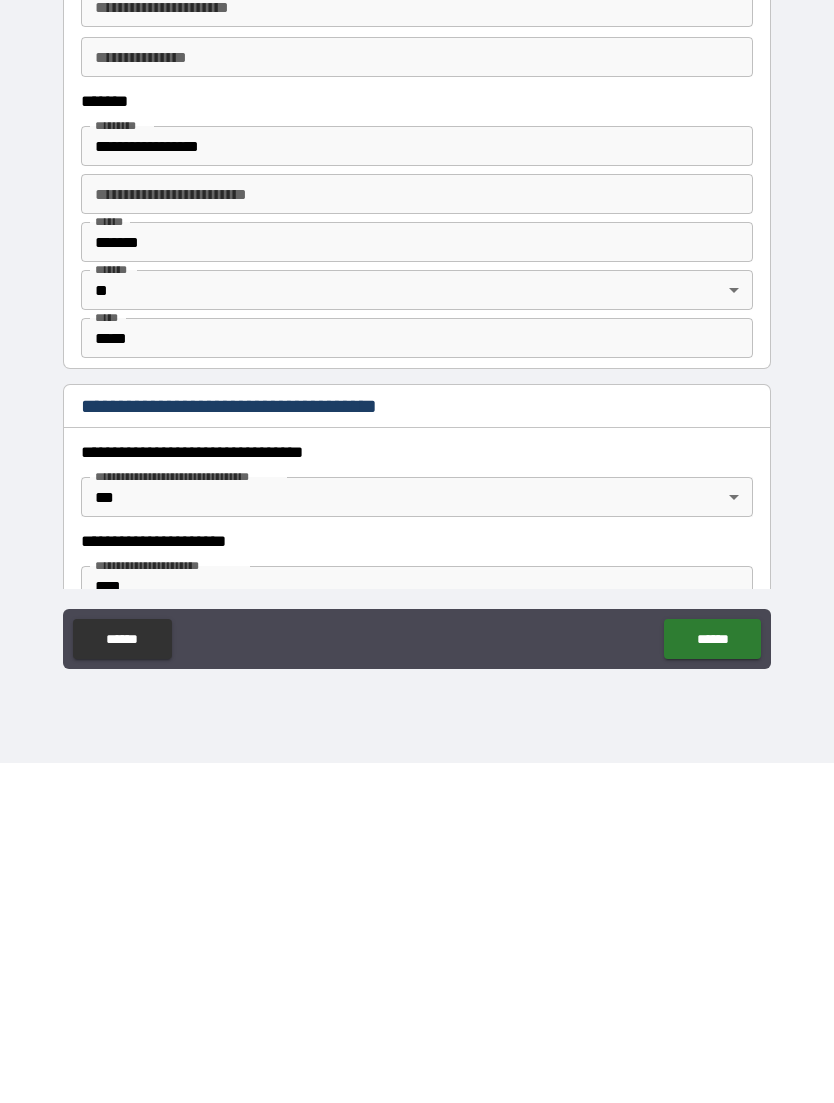 type on "*********" 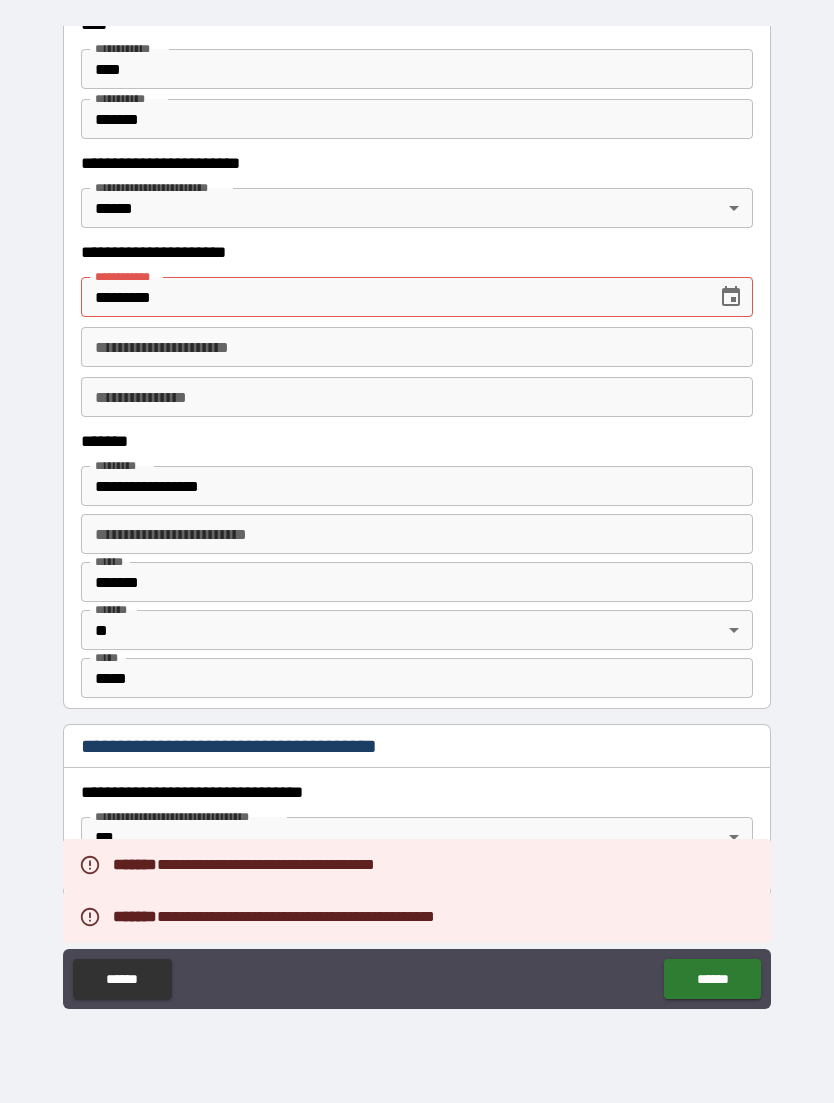 click on "******" at bounding box center (712, 979) 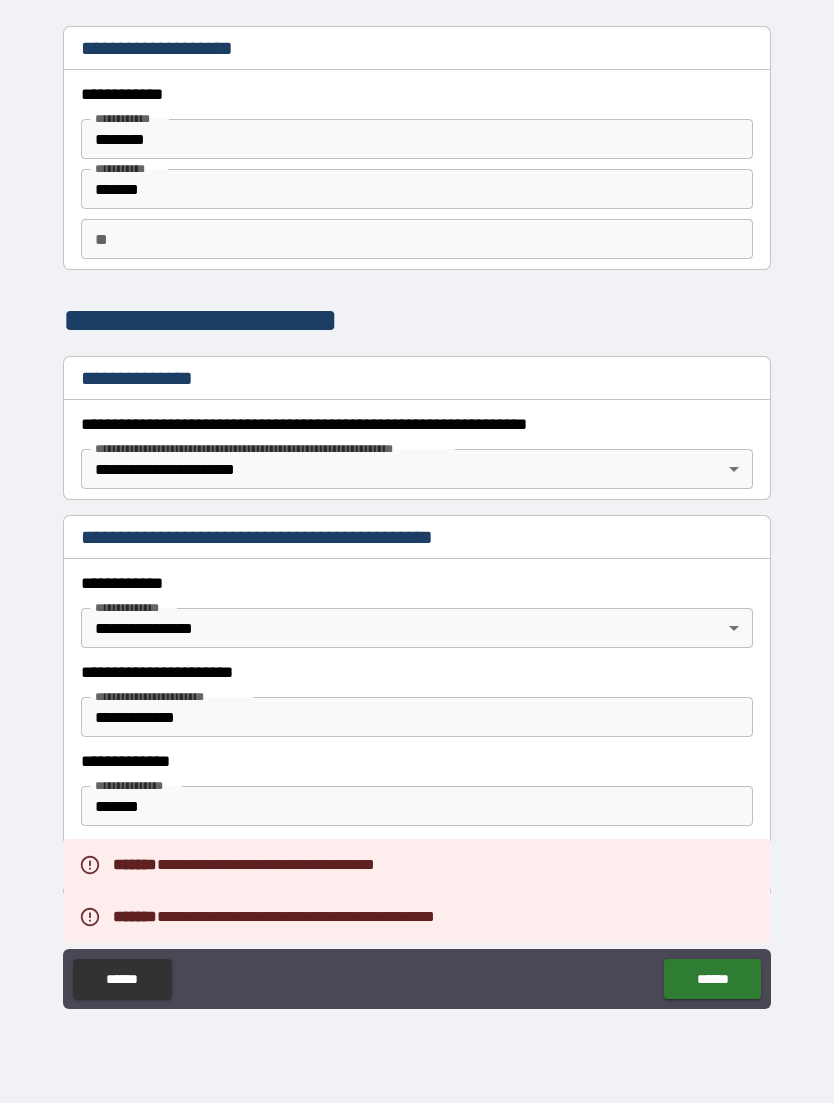 scroll, scrollTop: 0, scrollLeft: 0, axis: both 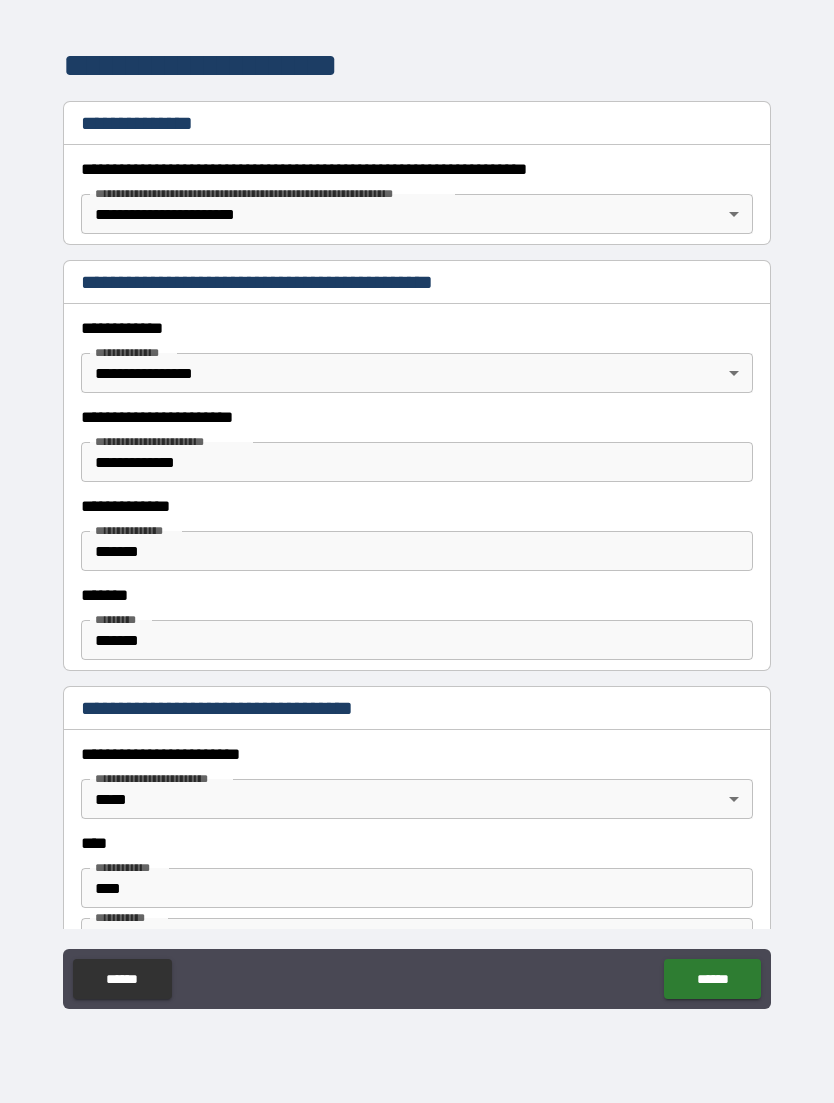 click on "**********" at bounding box center [417, 519] 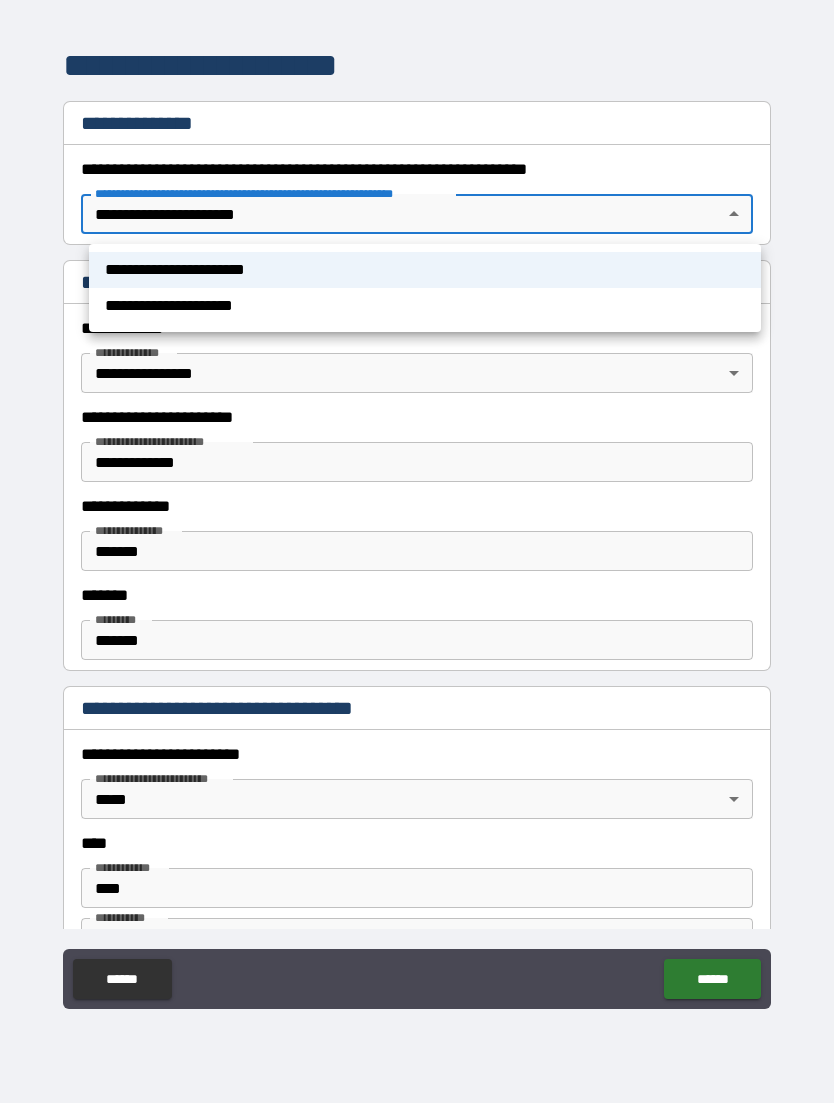 click on "**********" at bounding box center [425, 306] 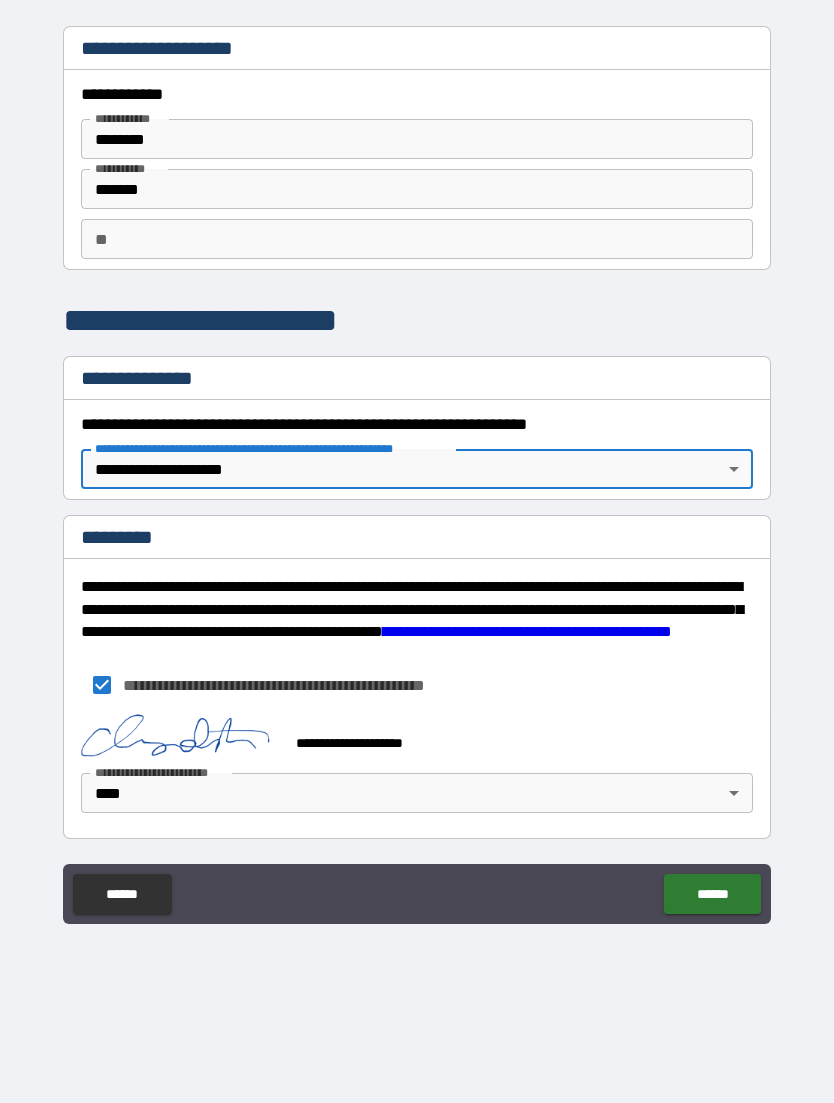 scroll, scrollTop: 0, scrollLeft: 0, axis: both 